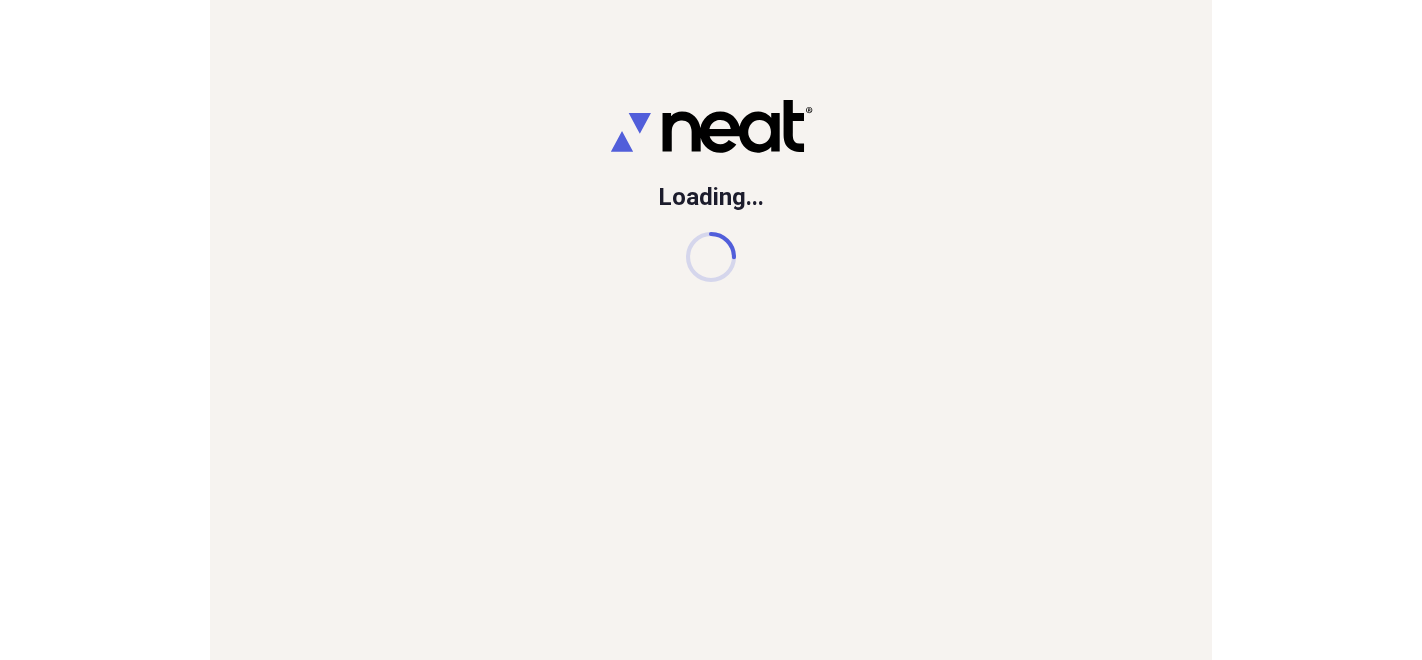 scroll, scrollTop: 0, scrollLeft: 0, axis: both 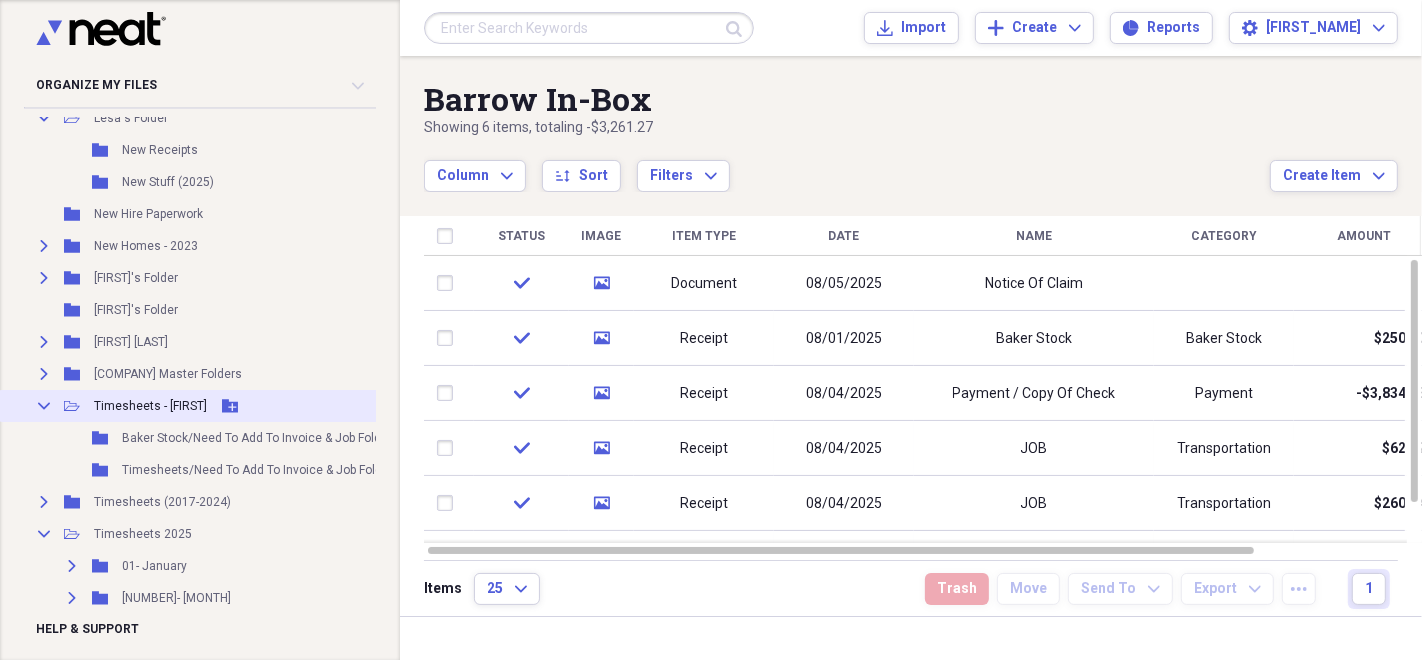 click on "Timesheets - [FIRST]" at bounding box center (150, 406) 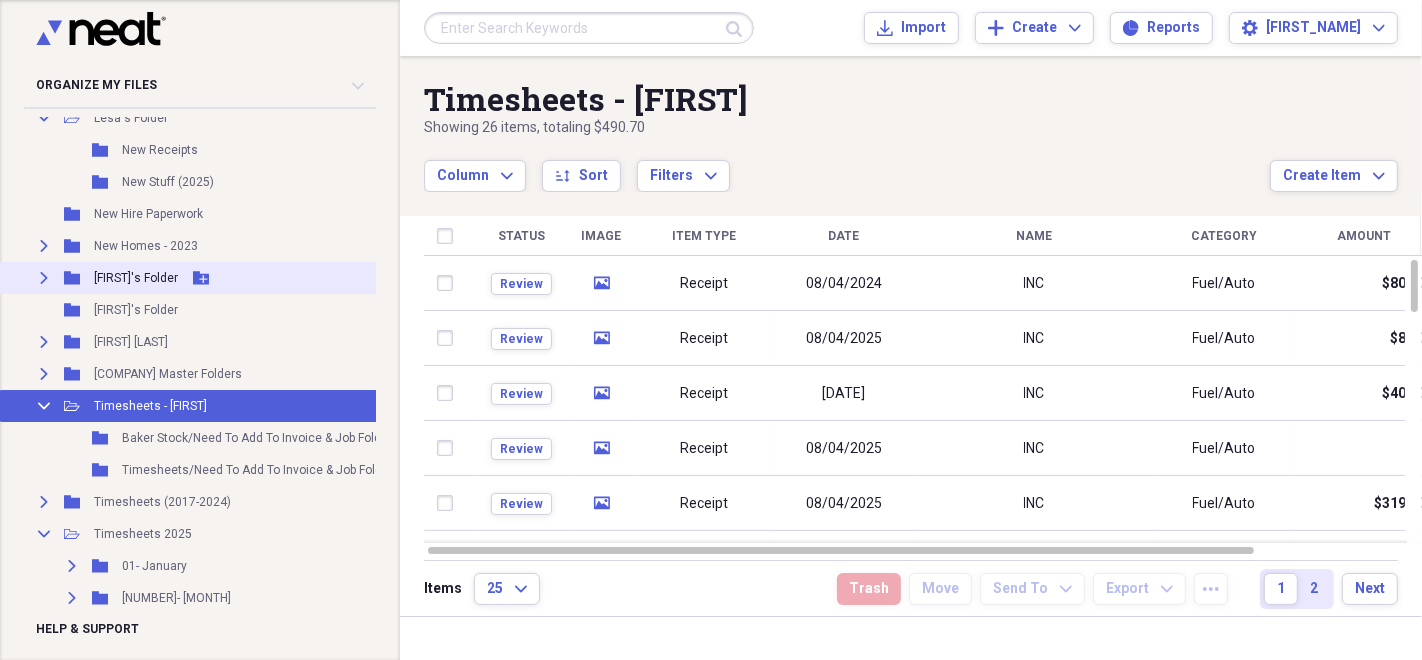 click on "Expand" at bounding box center (44, 278) 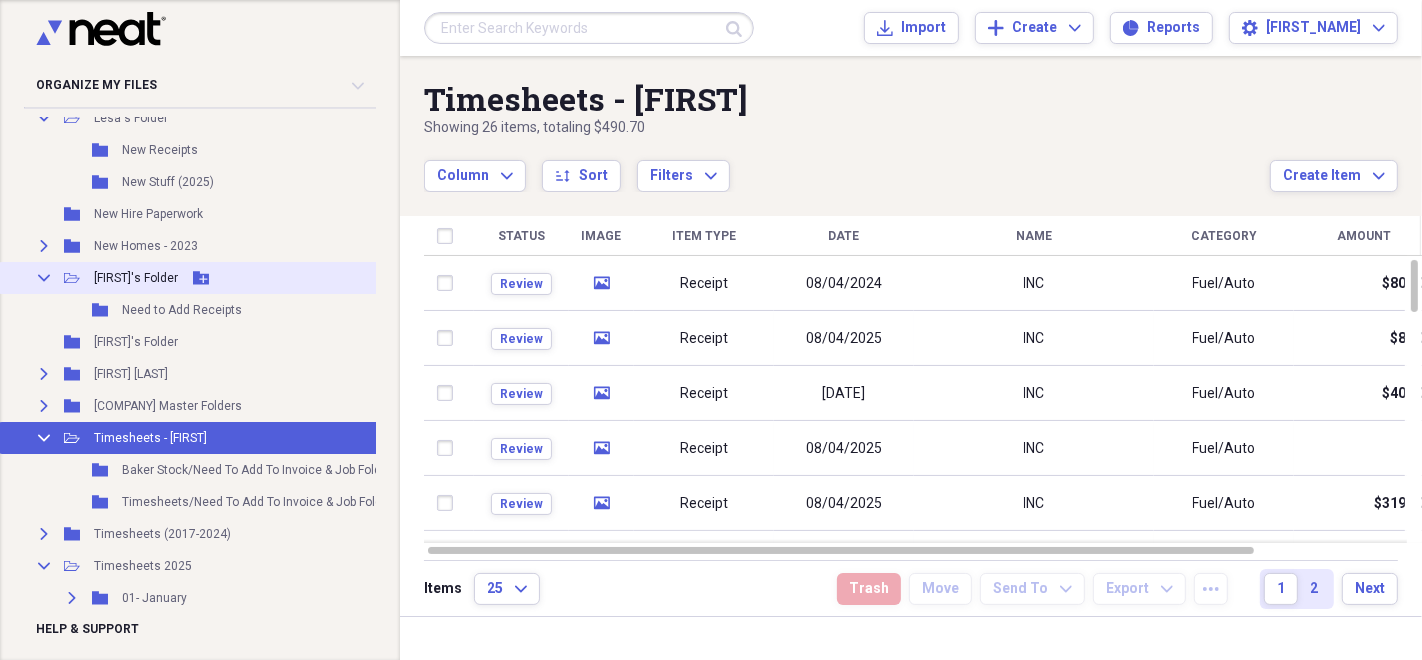 click on "[FIRST]'s Folder" at bounding box center (136, 278) 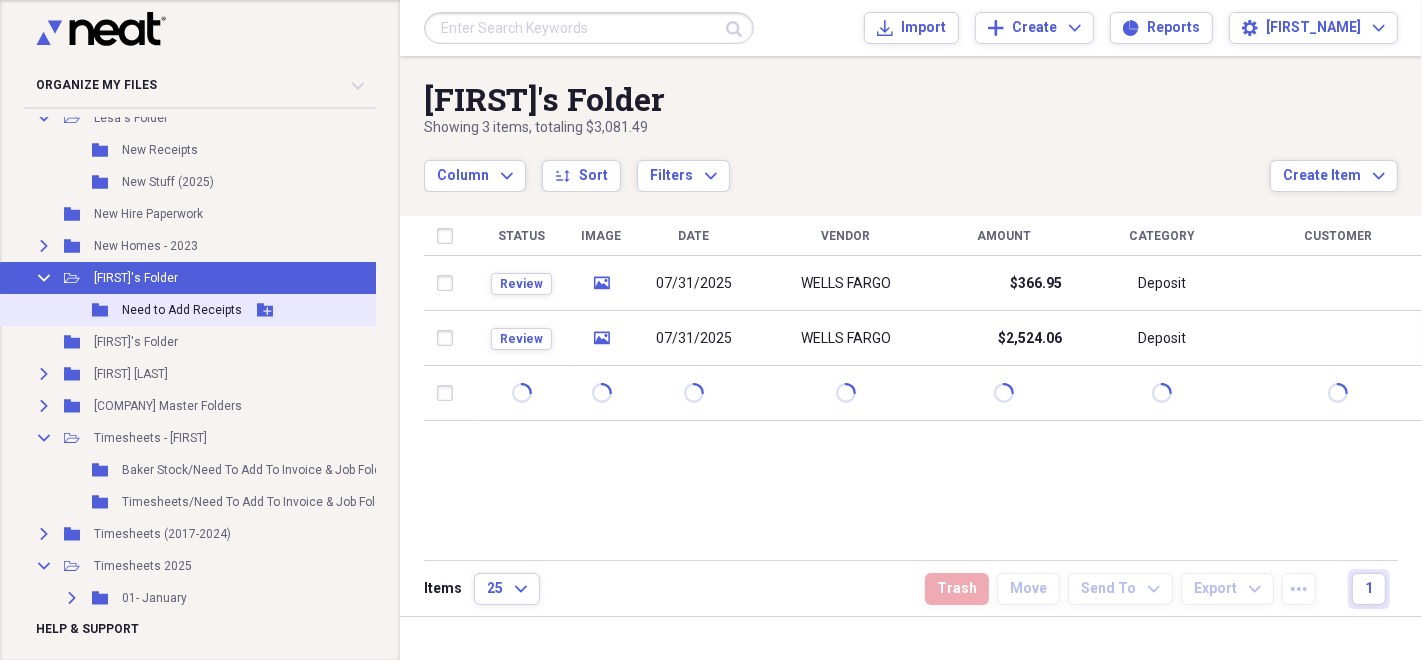 click on "Need to Add Receipts" at bounding box center [182, 310] 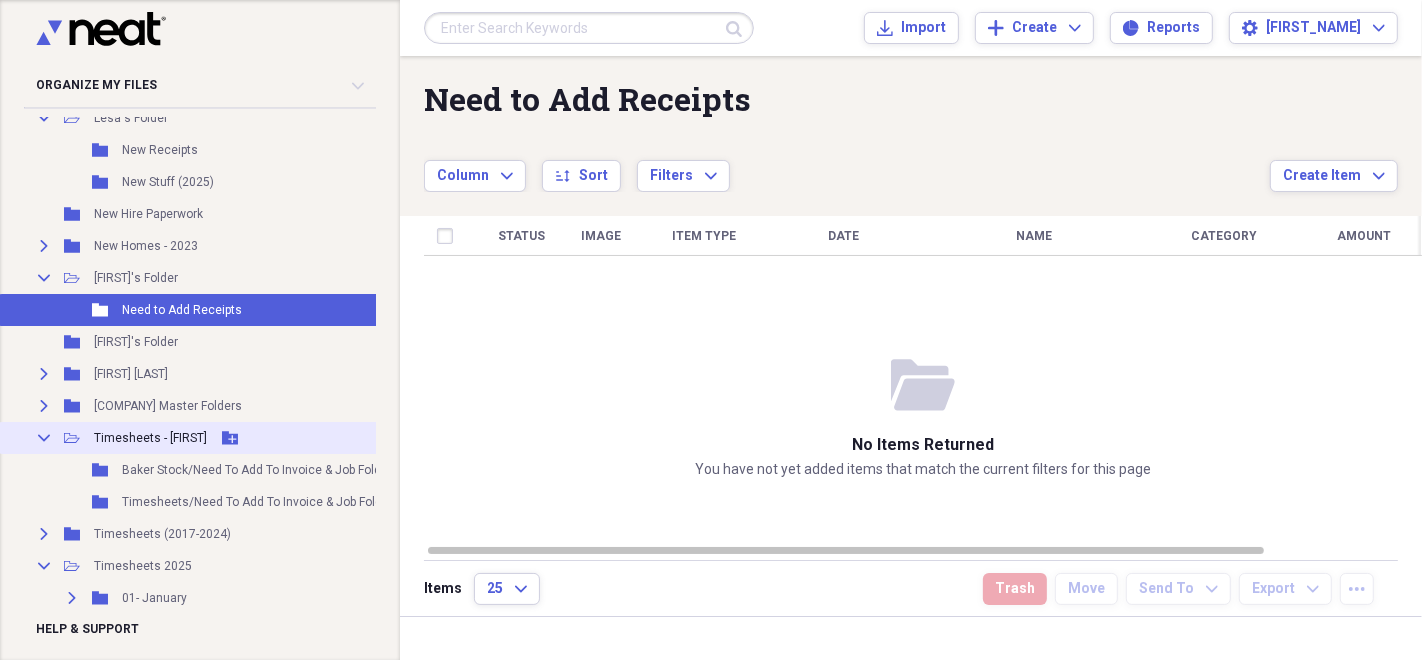 click on "Collapse Open Folder Timesheets - Richard Add Folder" at bounding box center (277, 438) 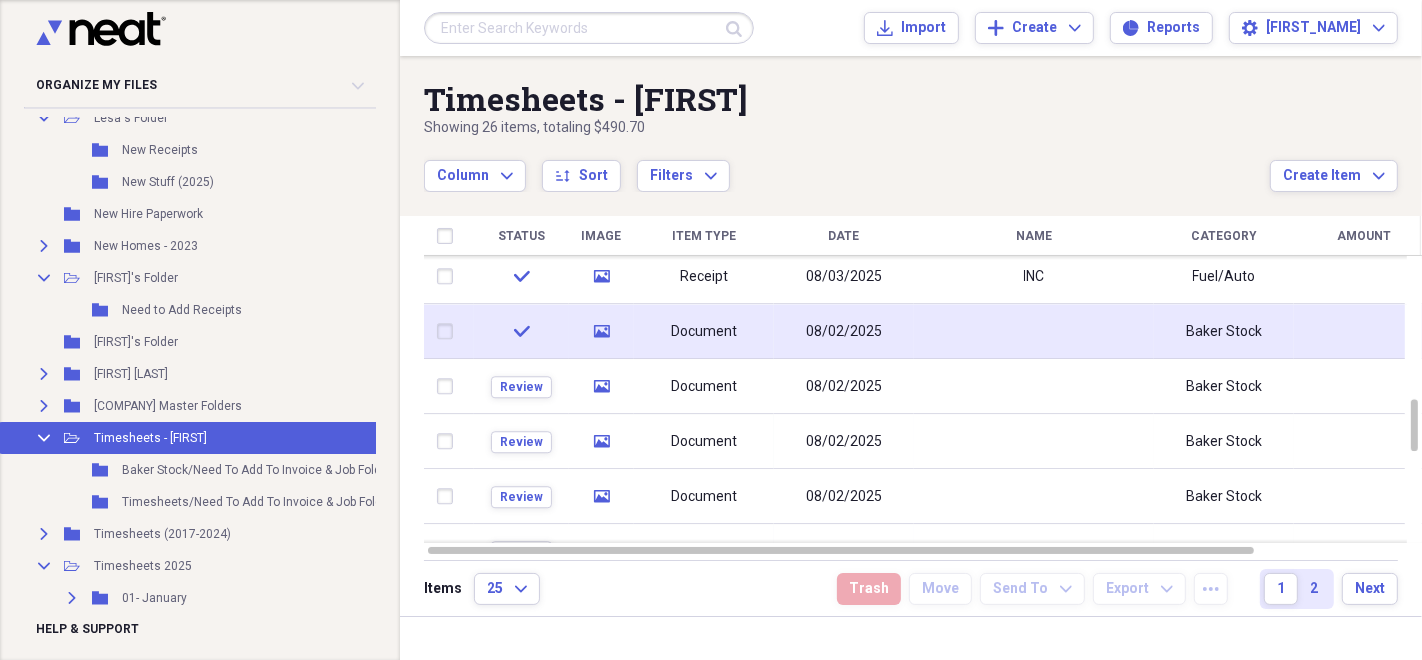 click at bounding box center (449, 332) 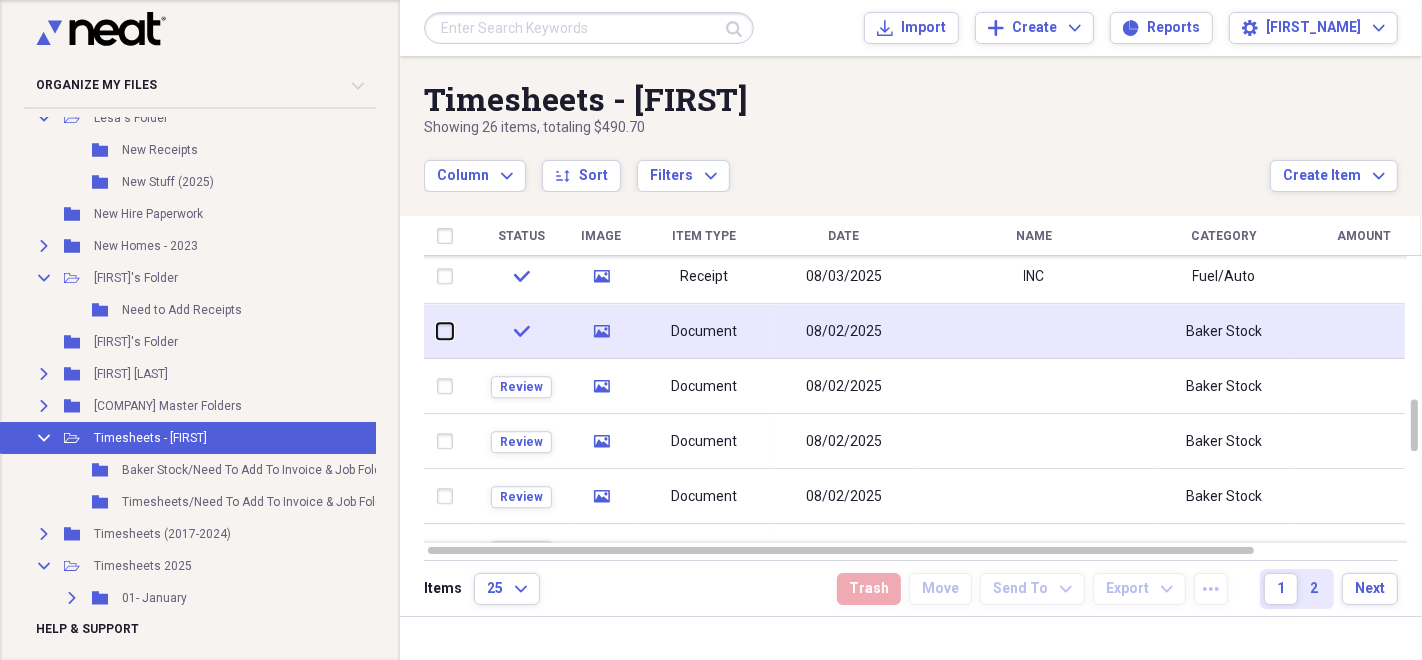 click at bounding box center [437, 331] 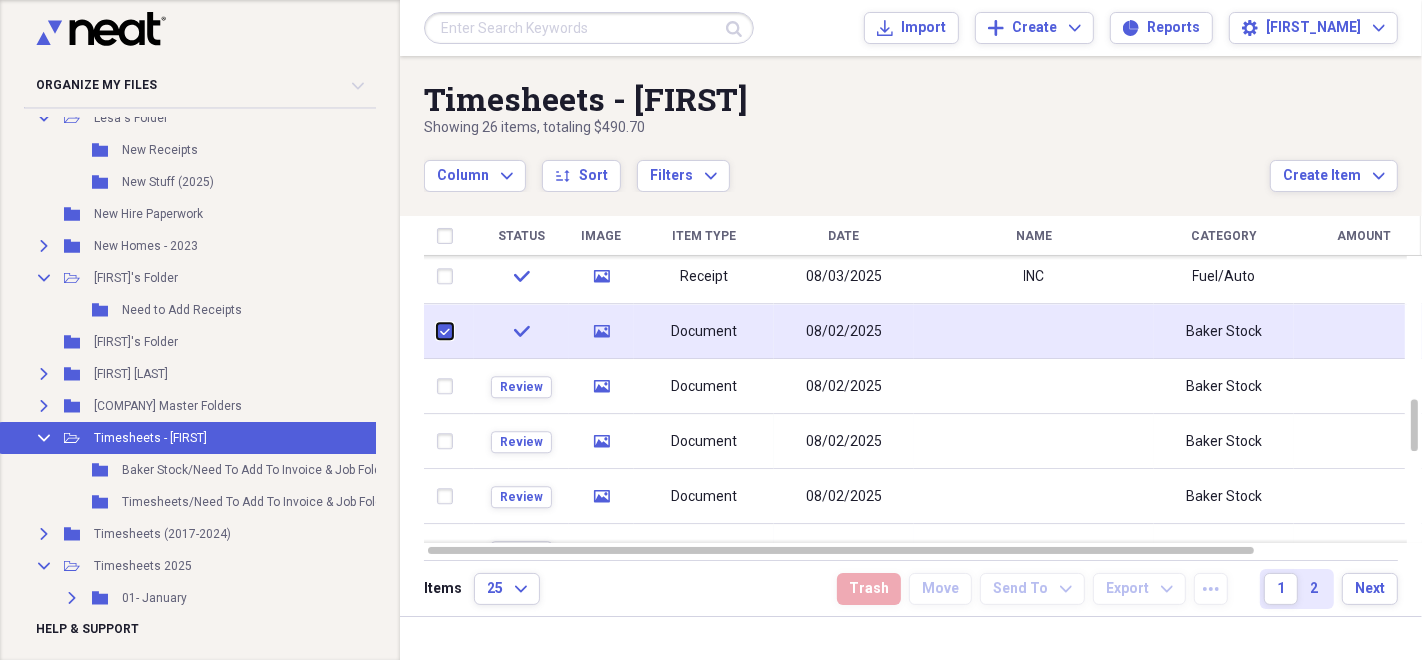 checkbox on "true" 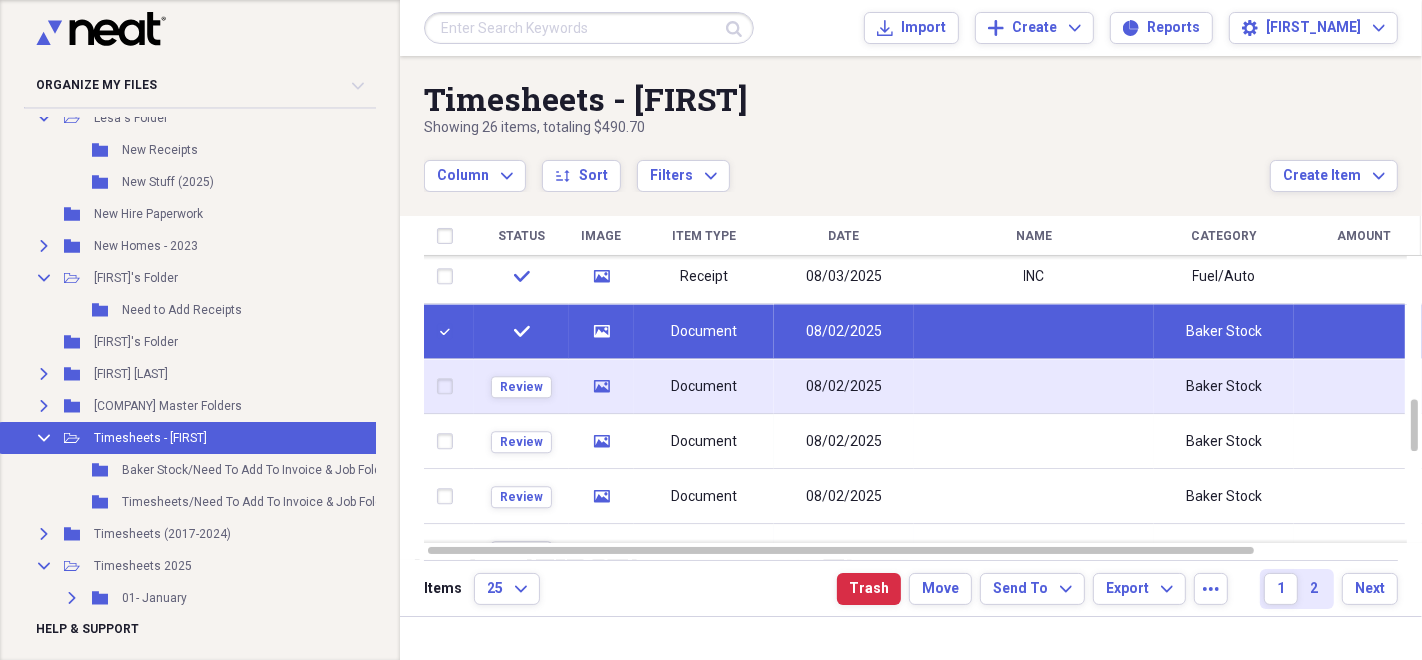 click at bounding box center (449, 387) 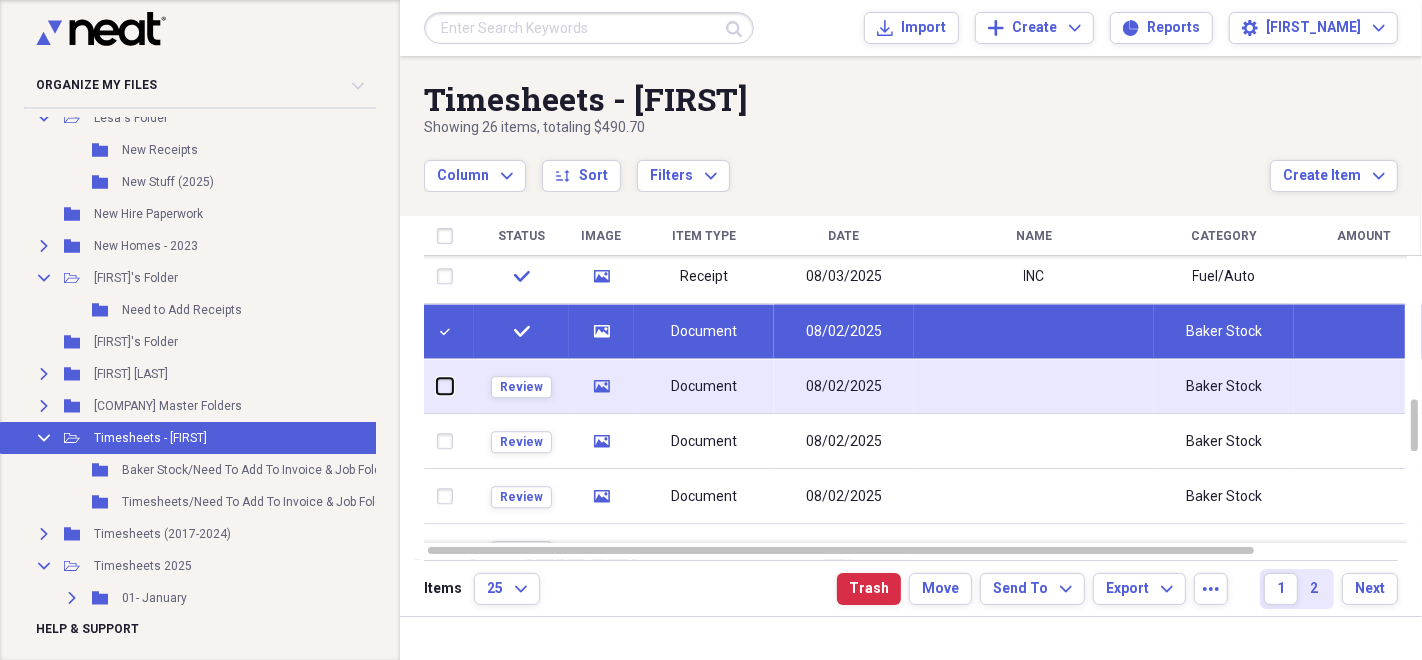 click at bounding box center (437, 386) 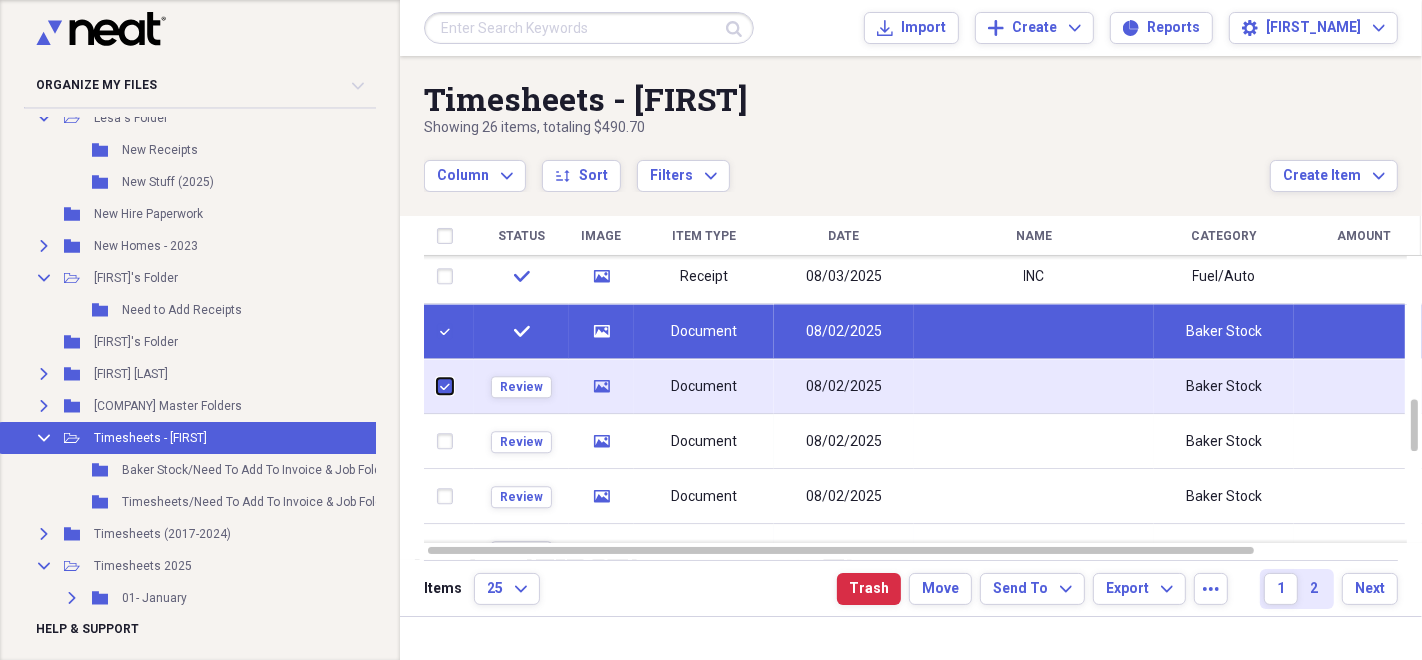 checkbox on "true" 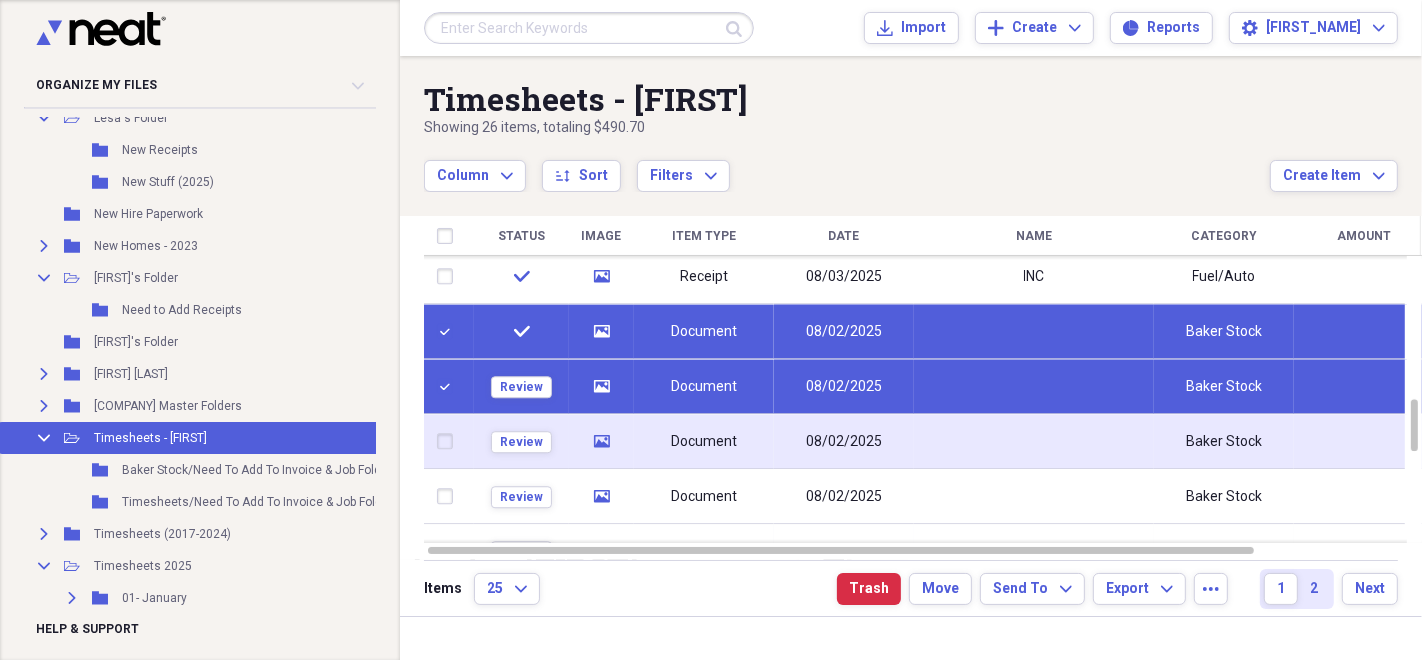 click at bounding box center (449, 442) 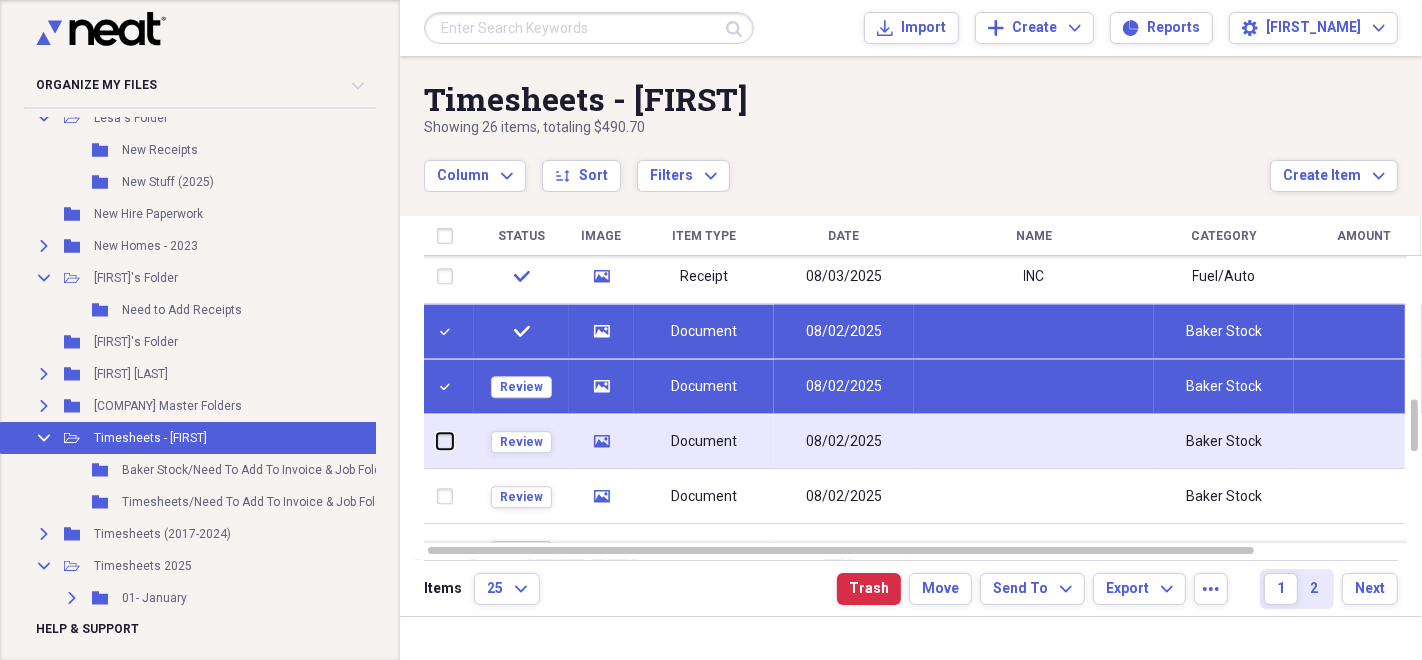 click at bounding box center [437, 441] 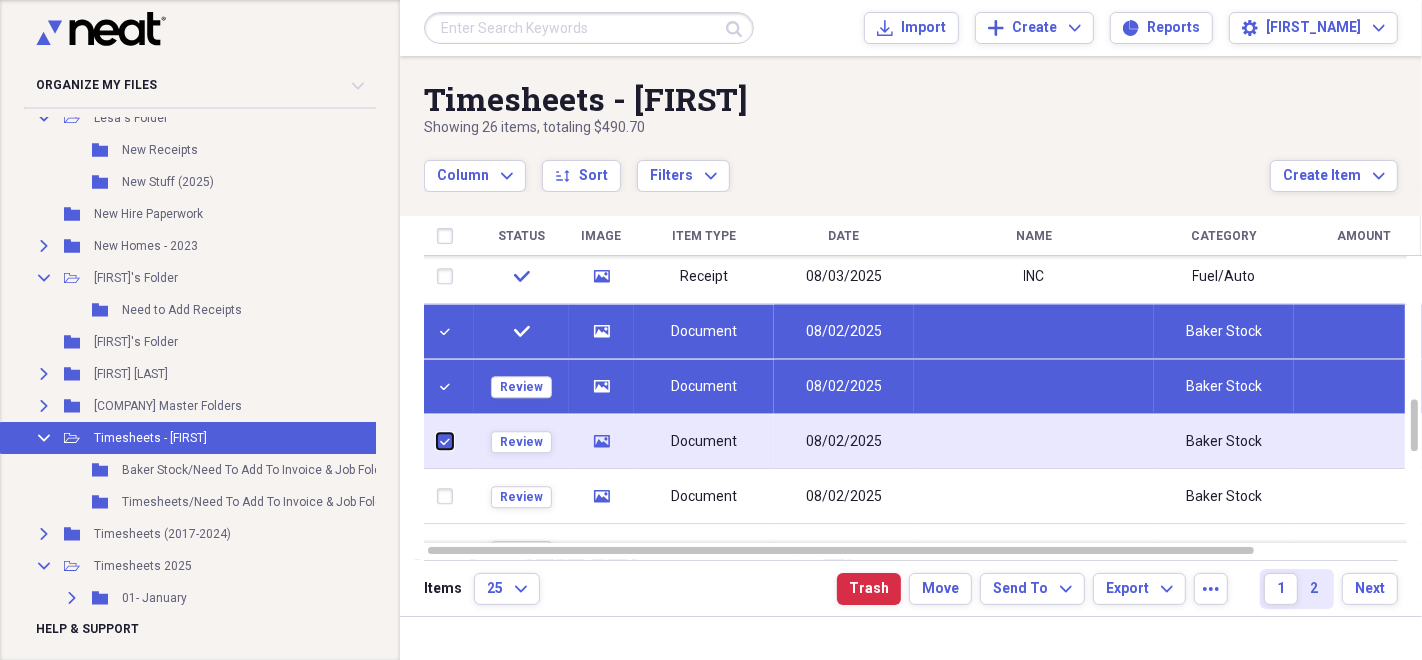 checkbox on "true" 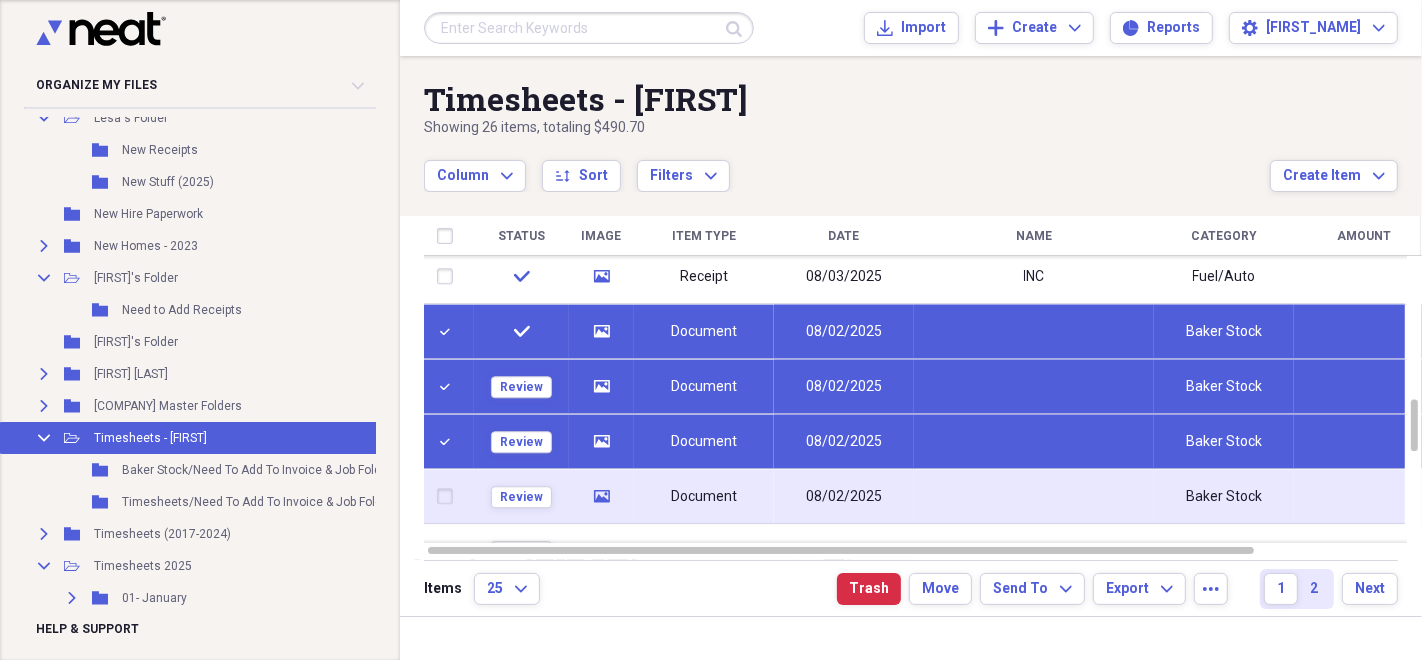 click at bounding box center [449, 497] 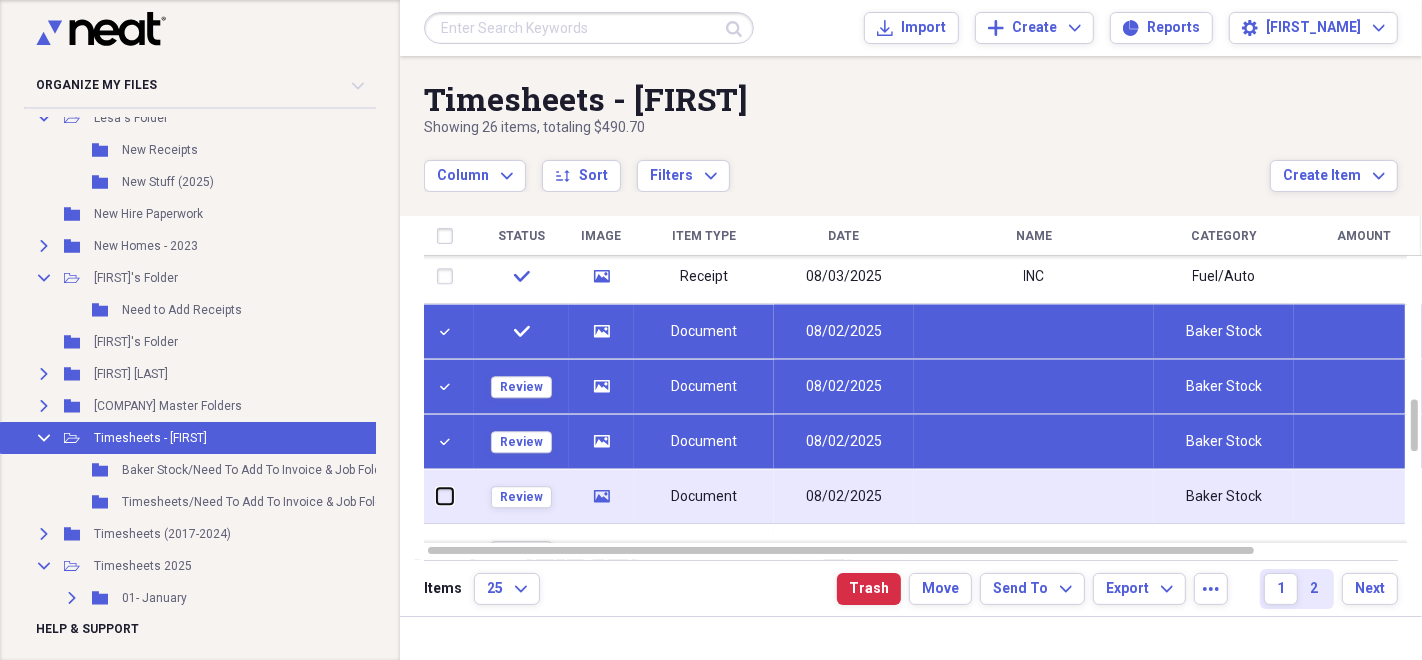 click at bounding box center (437, 496) 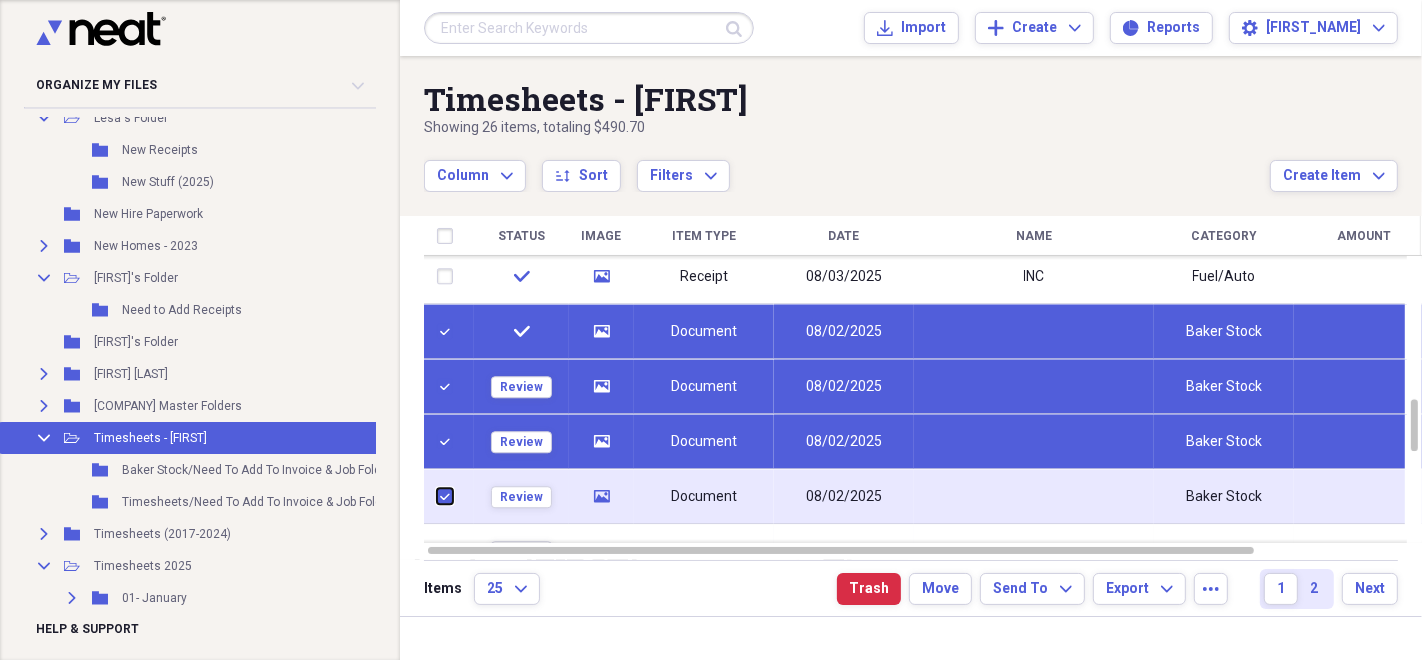 checkbox on "true" 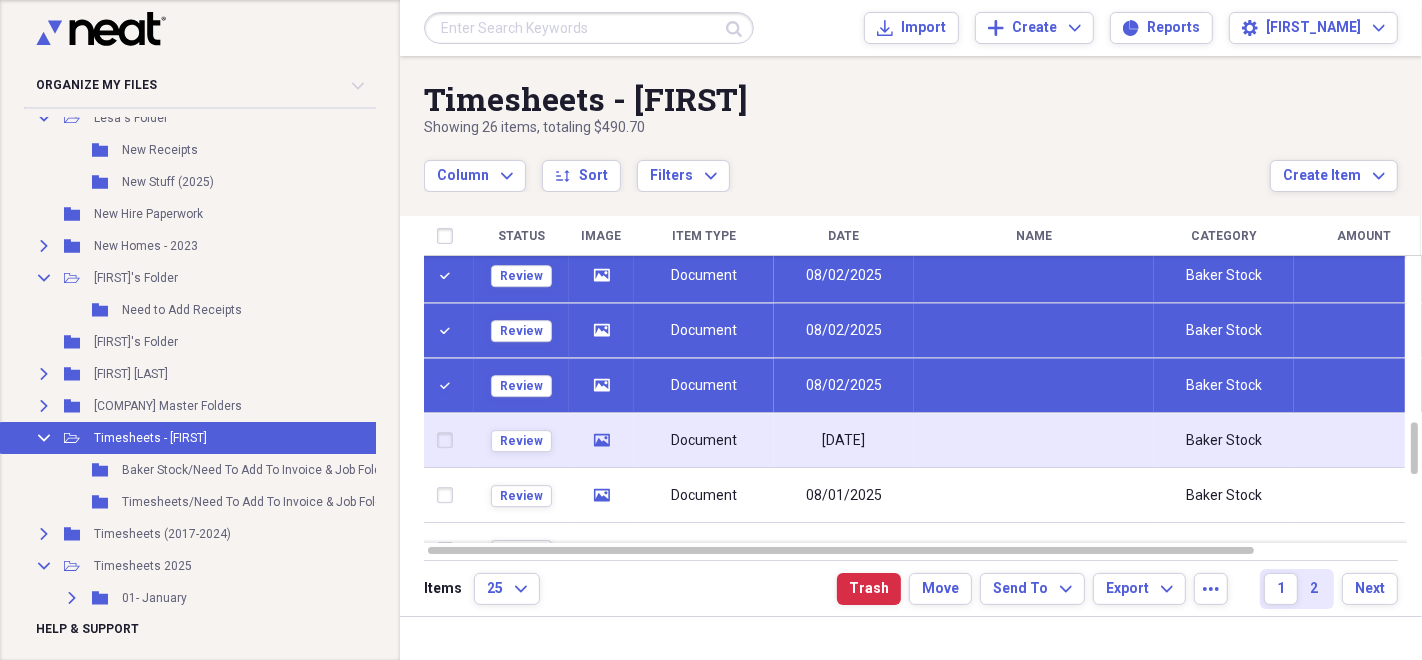 click at bounding box center (449, 441) 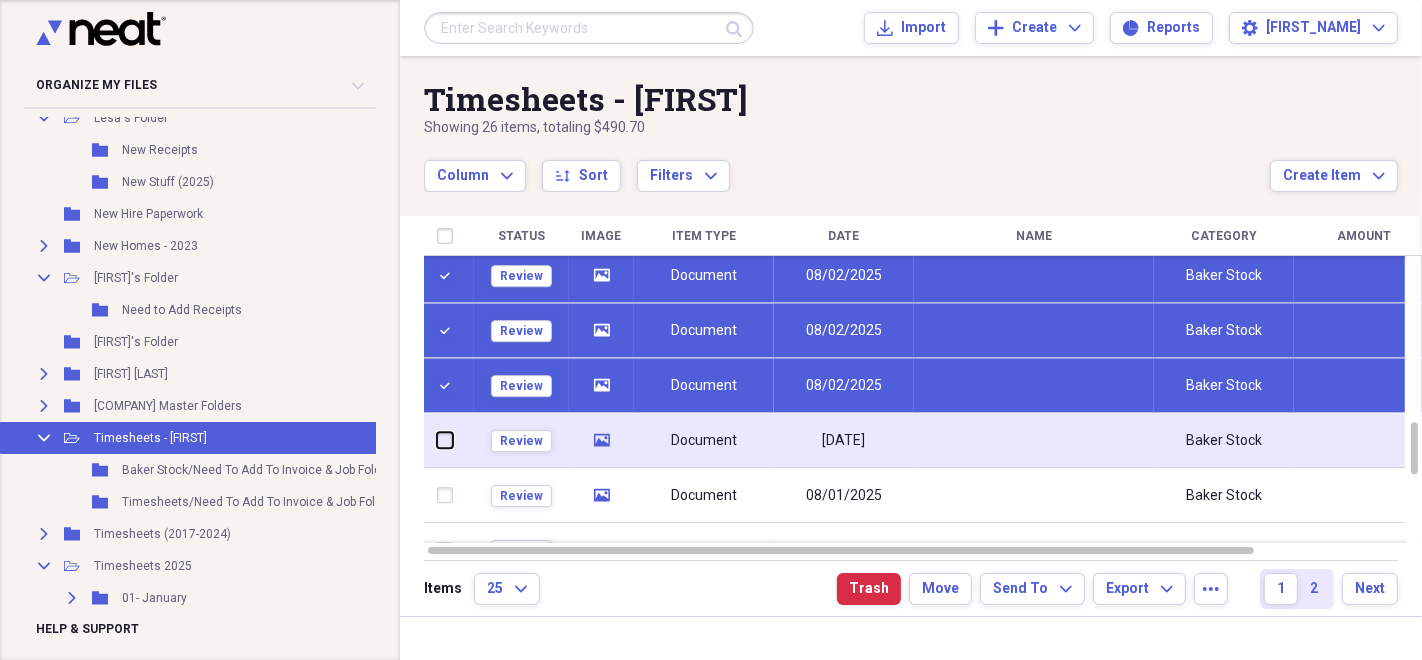 click at bounding box center (437, 440) 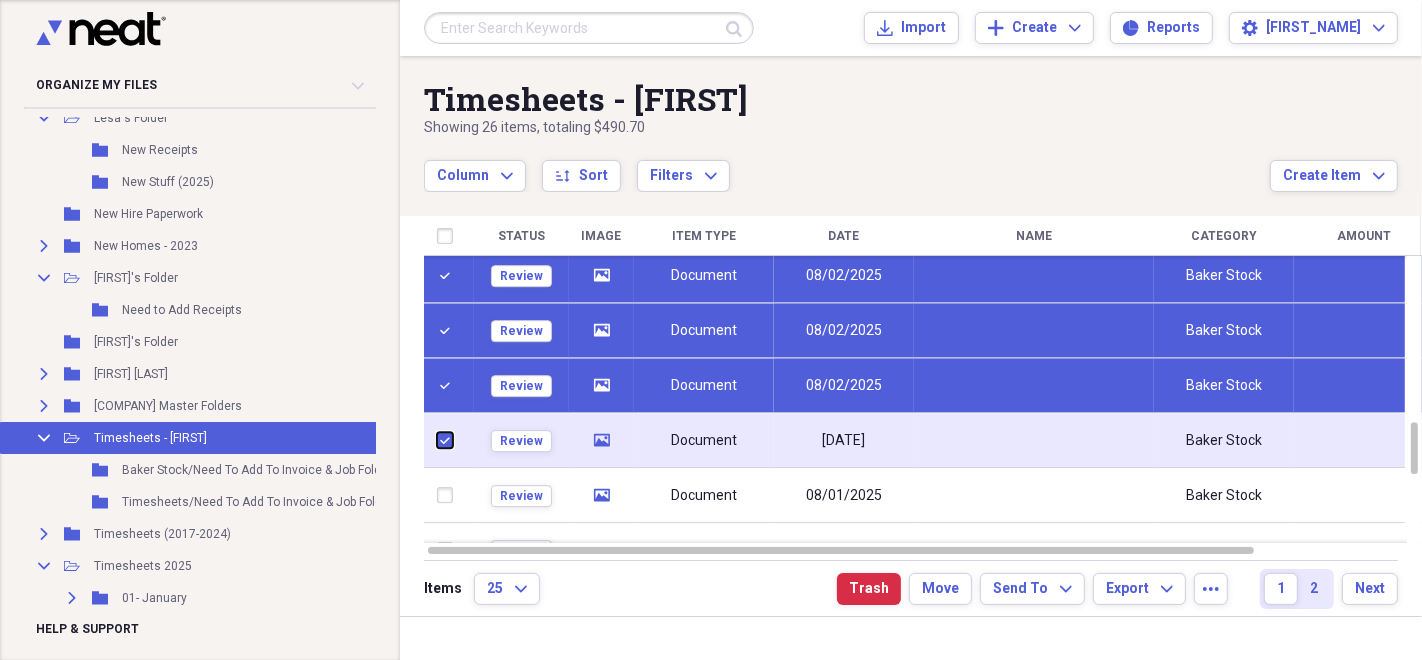 checkbox on "true" 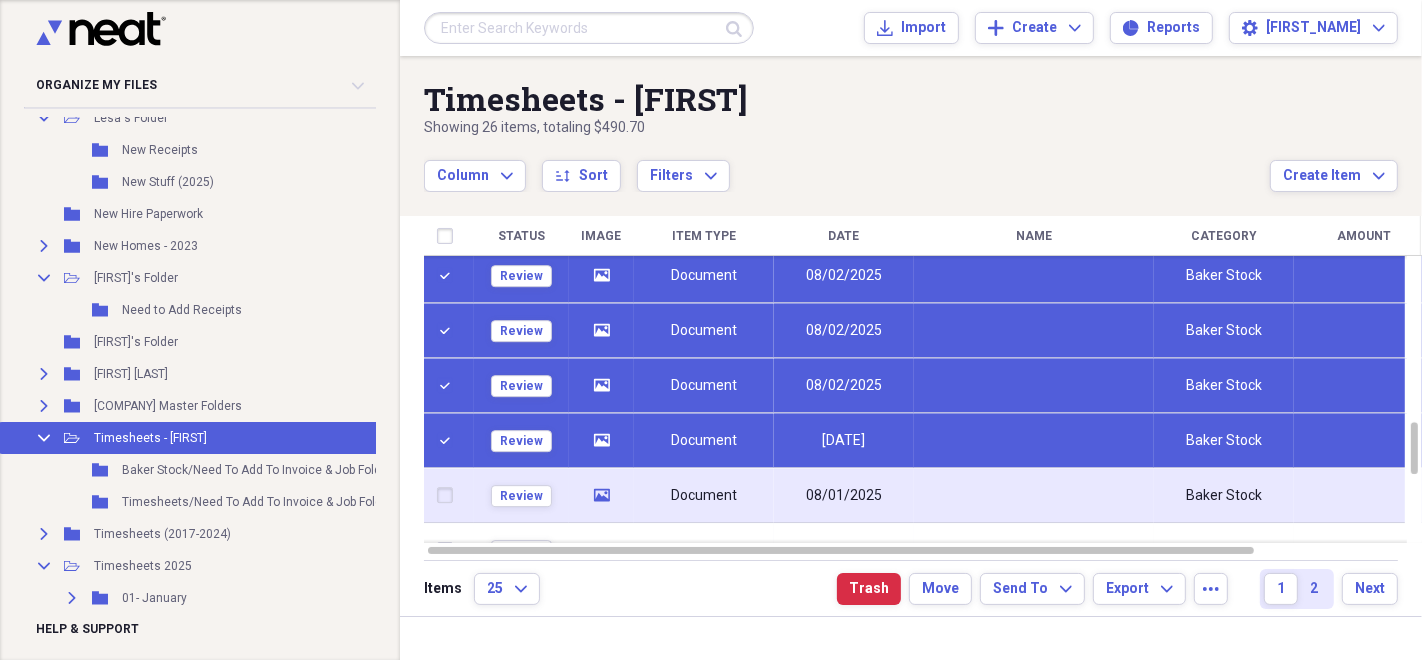 click at bounding box center (449, 496) 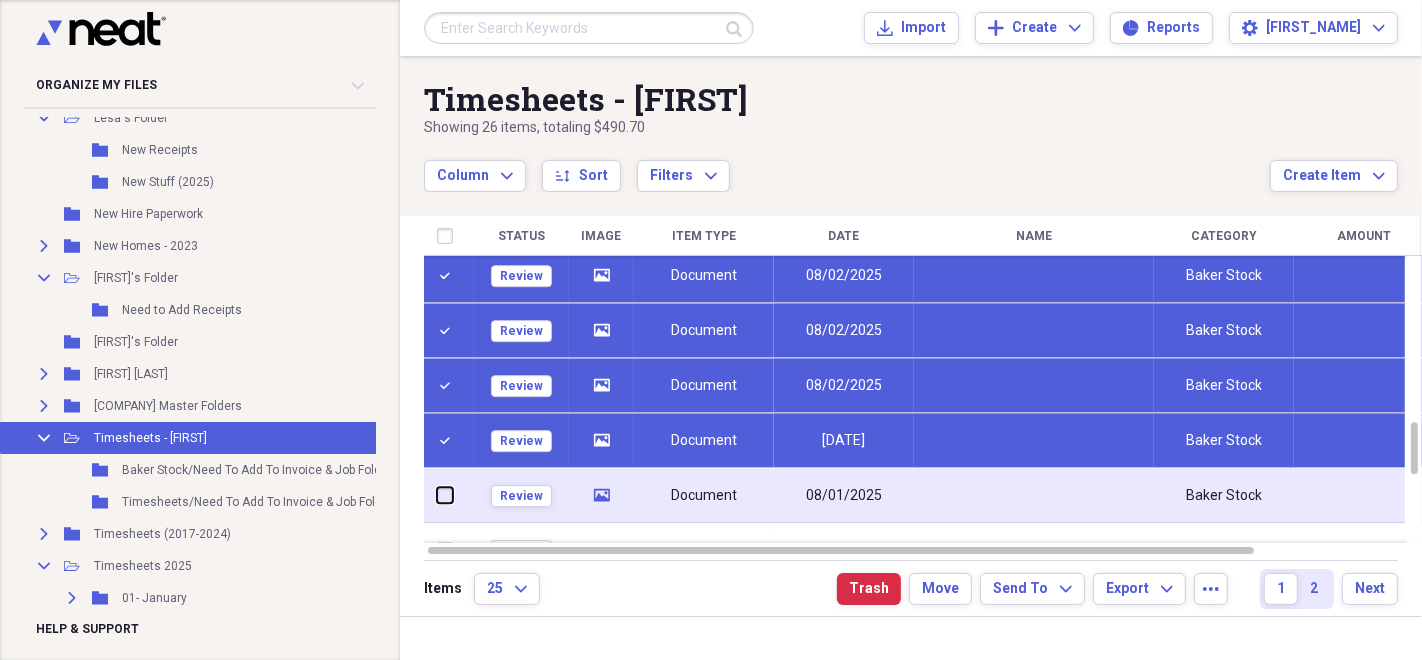 click at bounding box center (437, 495) 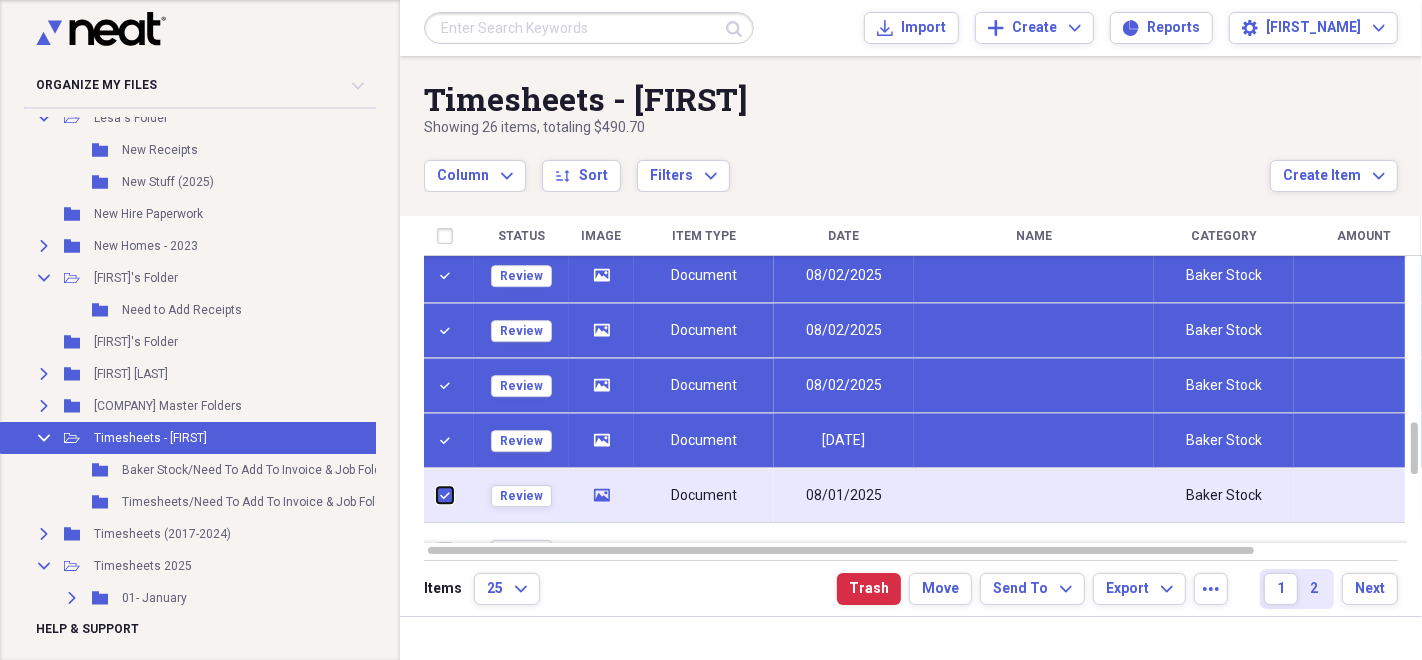 checkbox on "true" 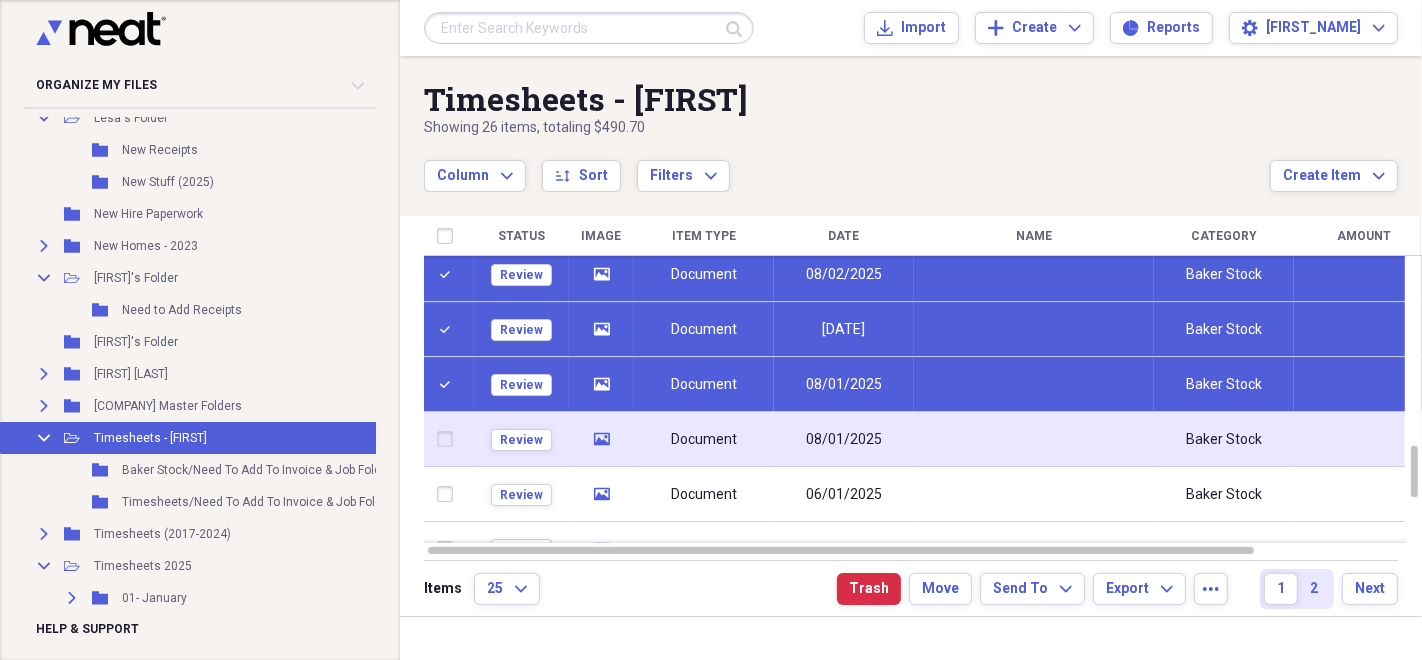 click at bounding box center [449, 440] 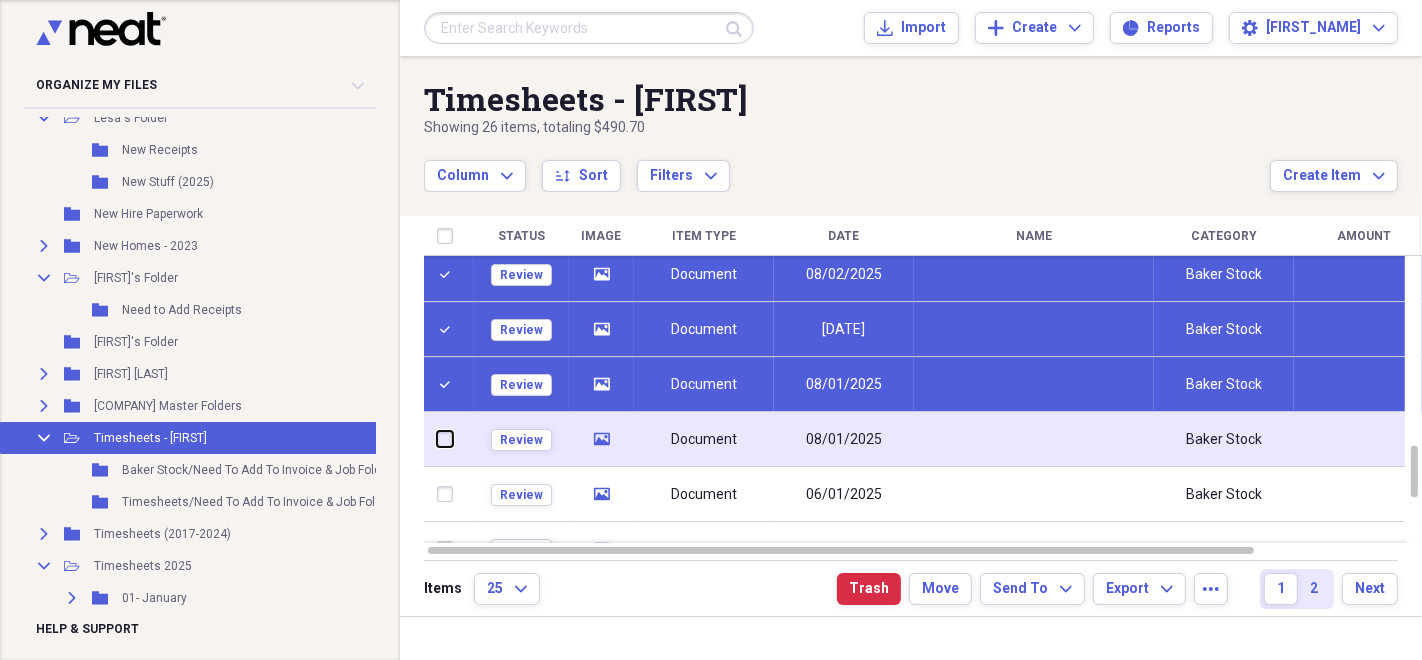 click at bounding box center (437, 439) 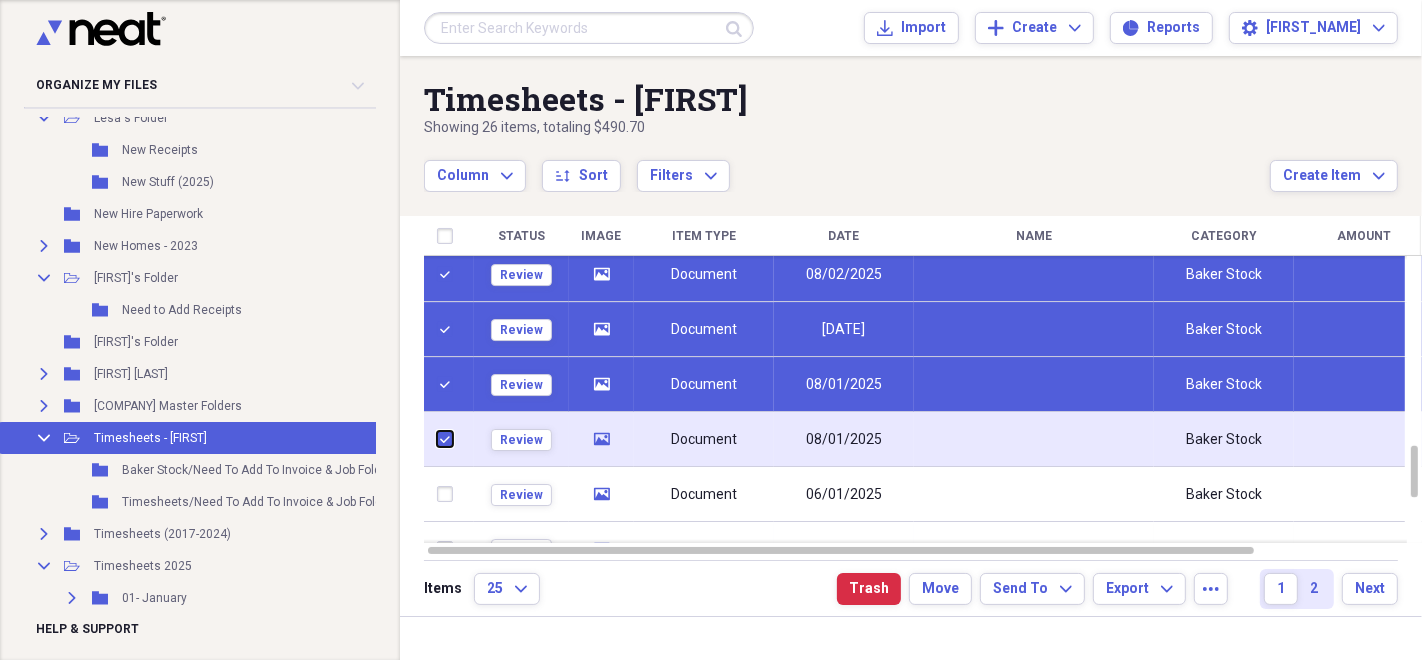 checkbox on "true" 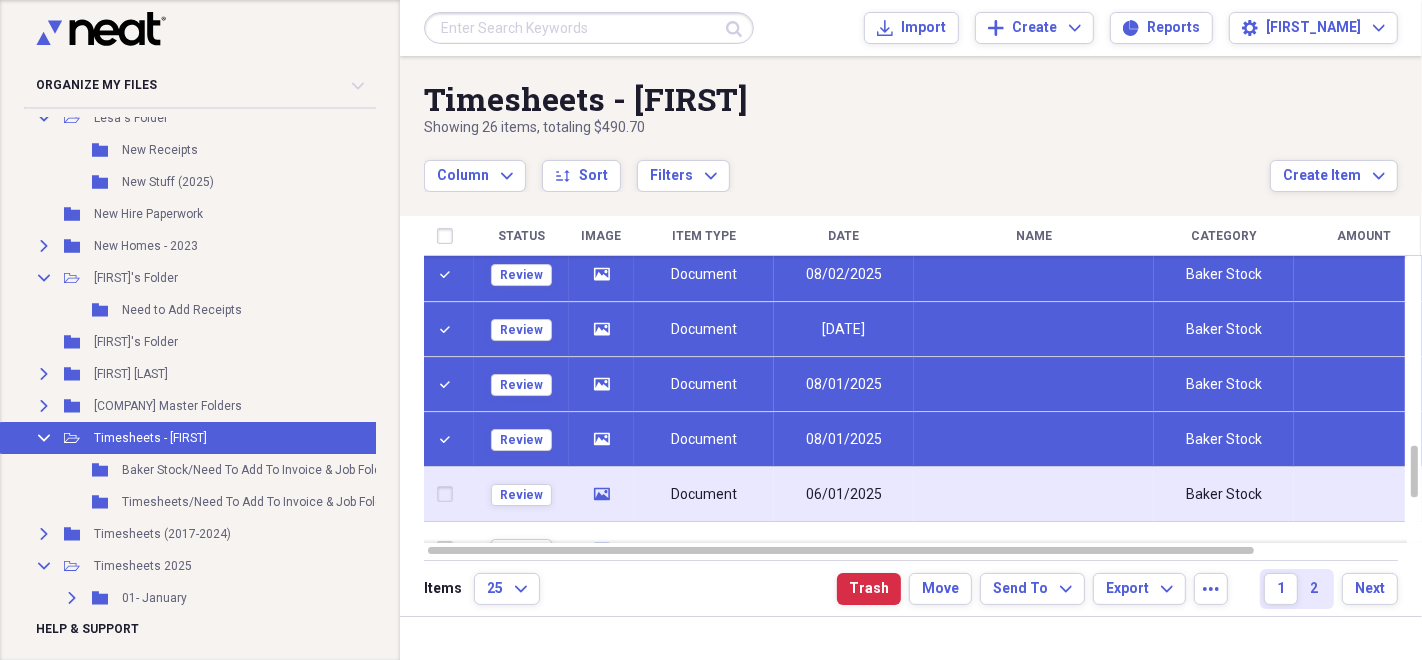click at bounding box center (449, 495) 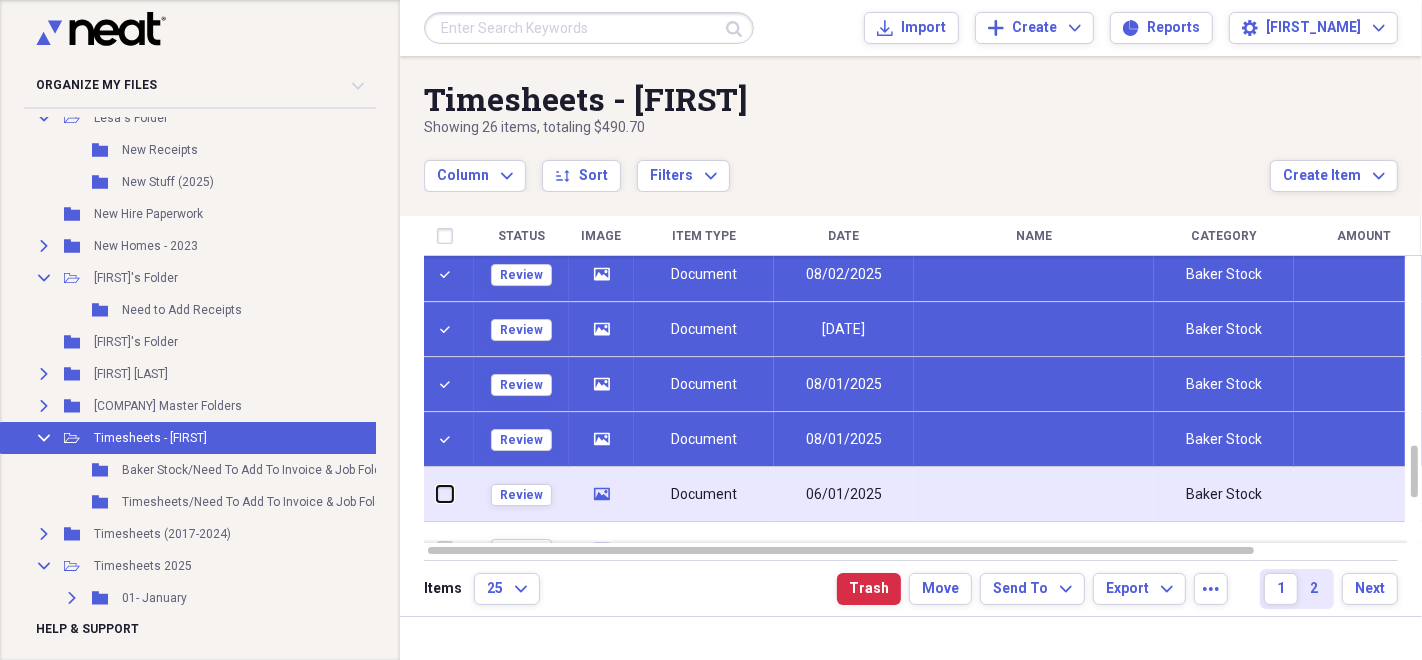 click at bounding box center [437, 494] 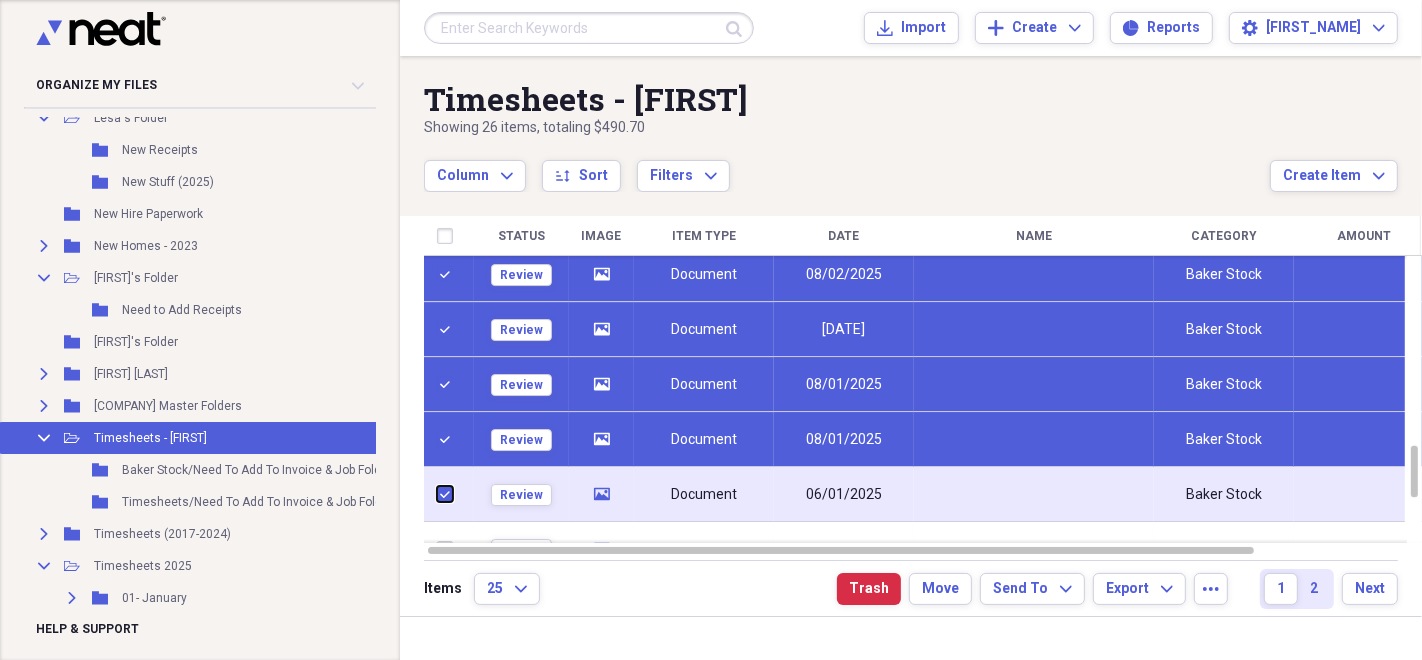 checkbox on "true" 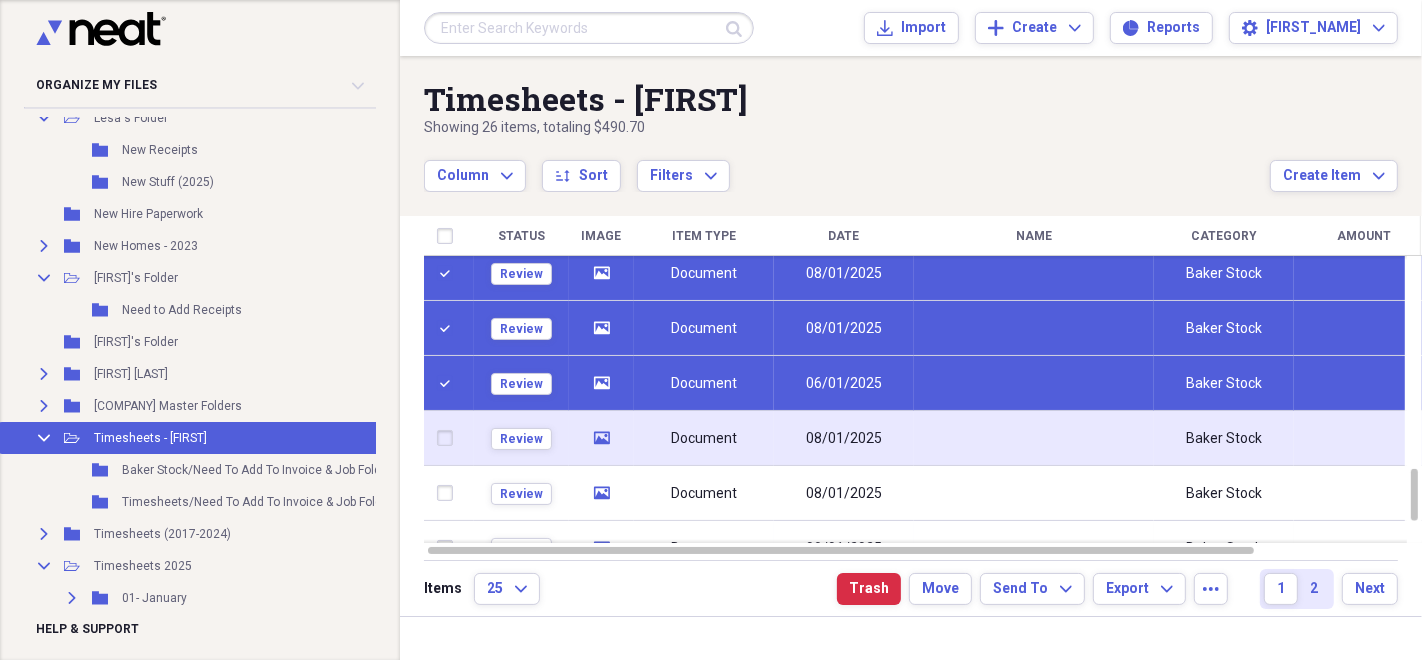 click at bounding box center [449, 438] 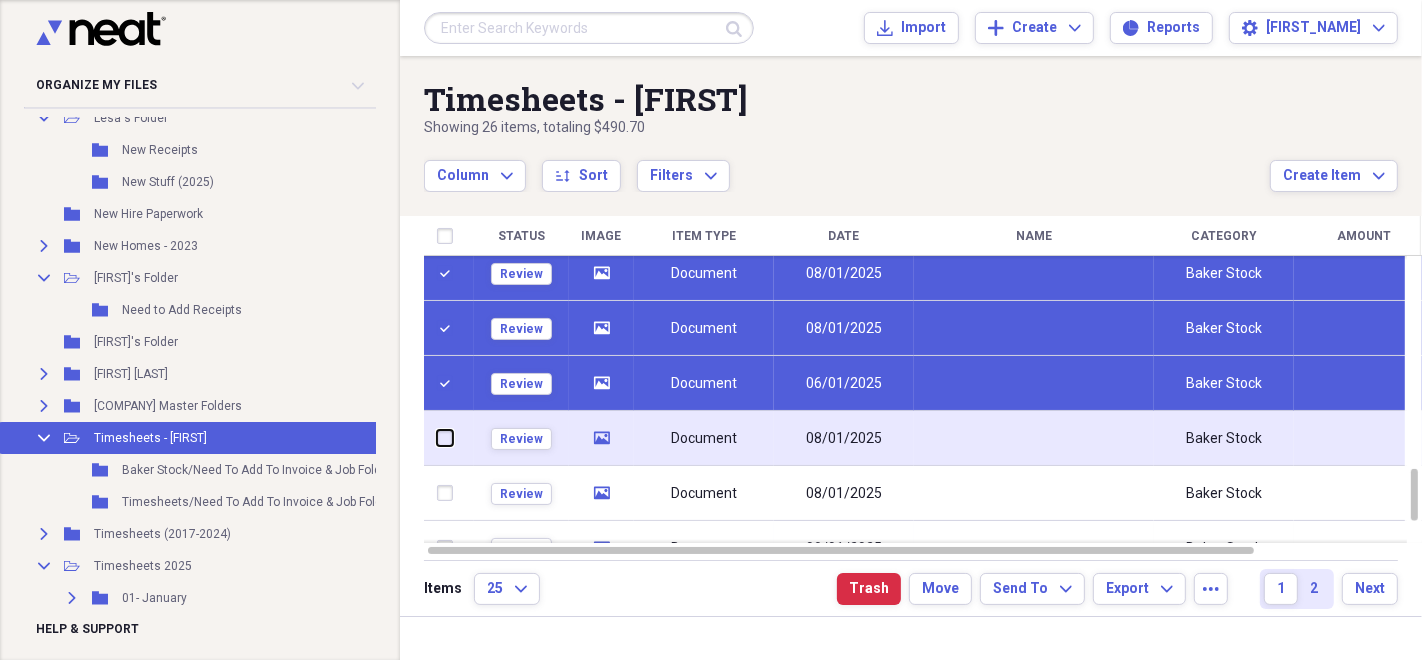 click at bounding box center [437, 438] 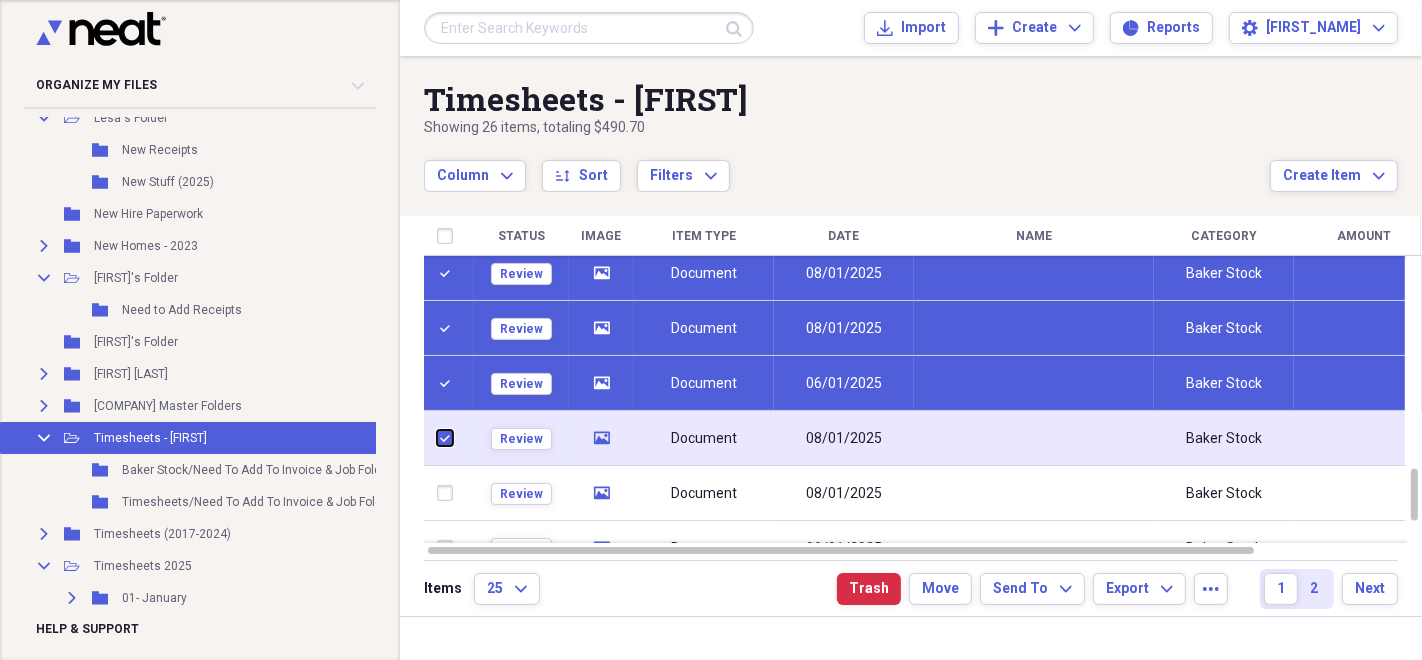 checkbox on "true" 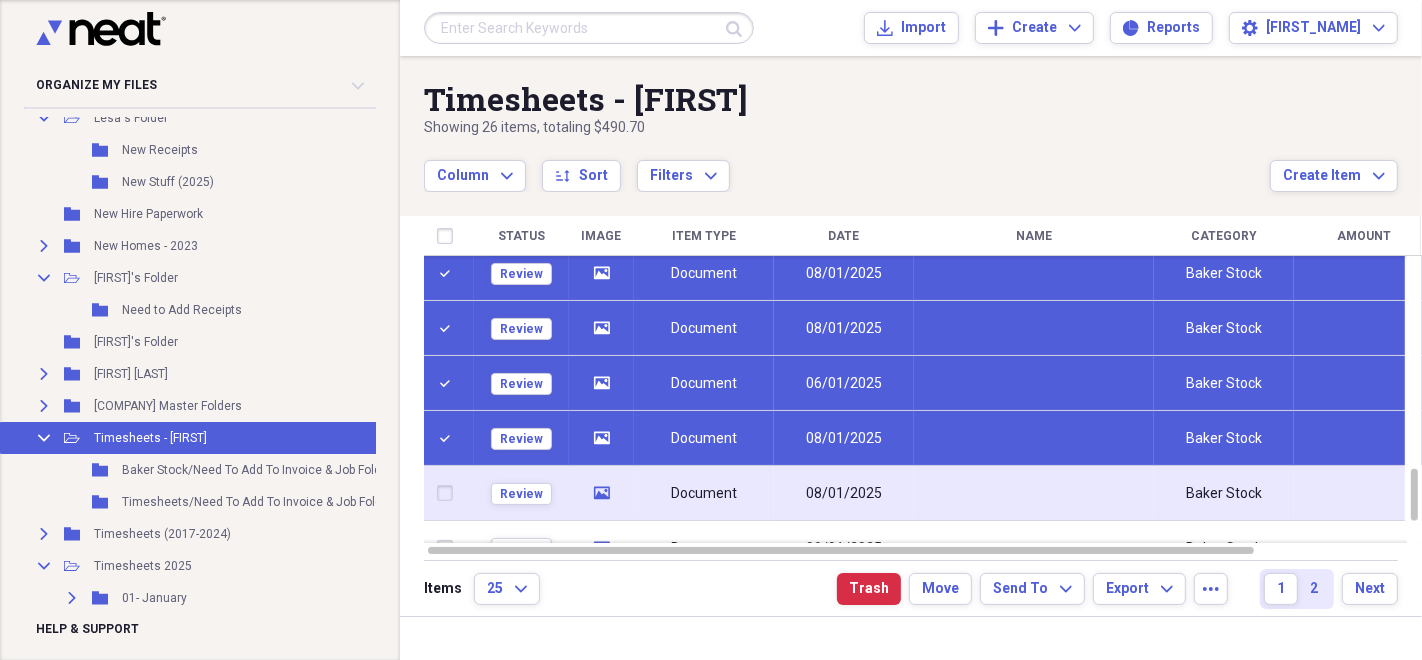 click at bounding box center [449, 493] 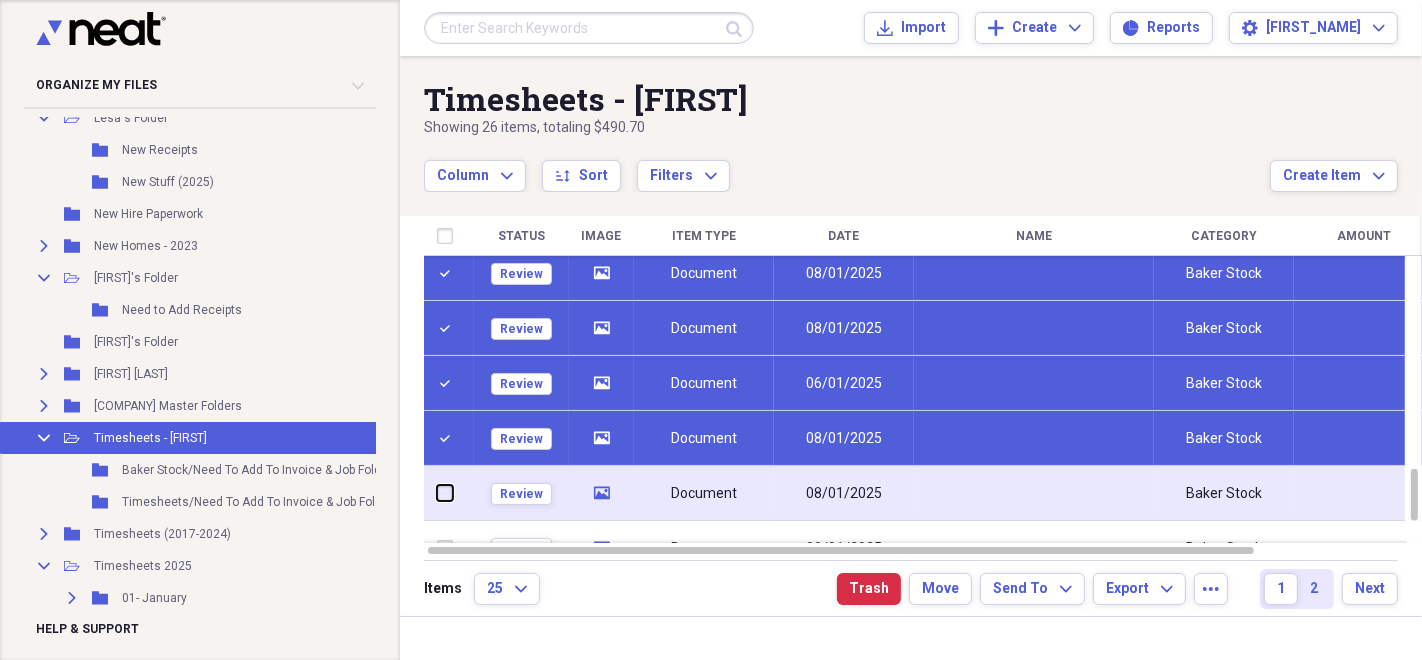 click at bounding box center [437, 493] 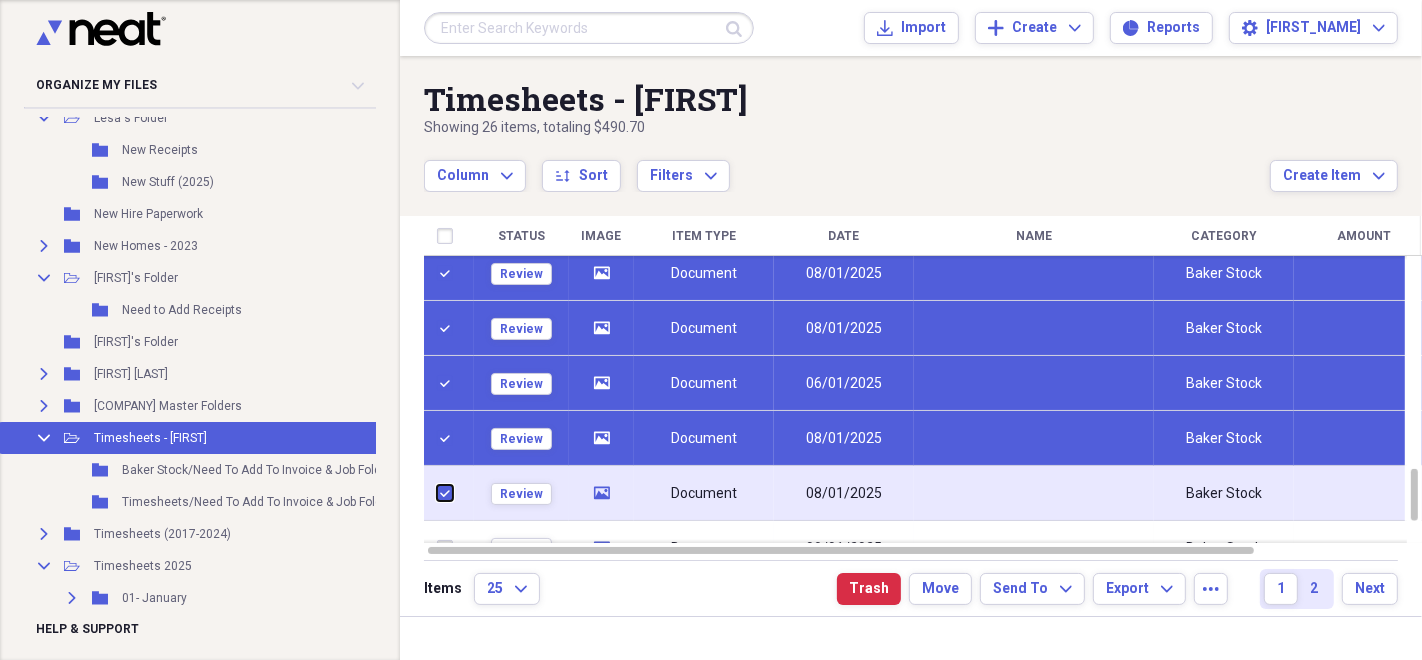 checkbox on "true" 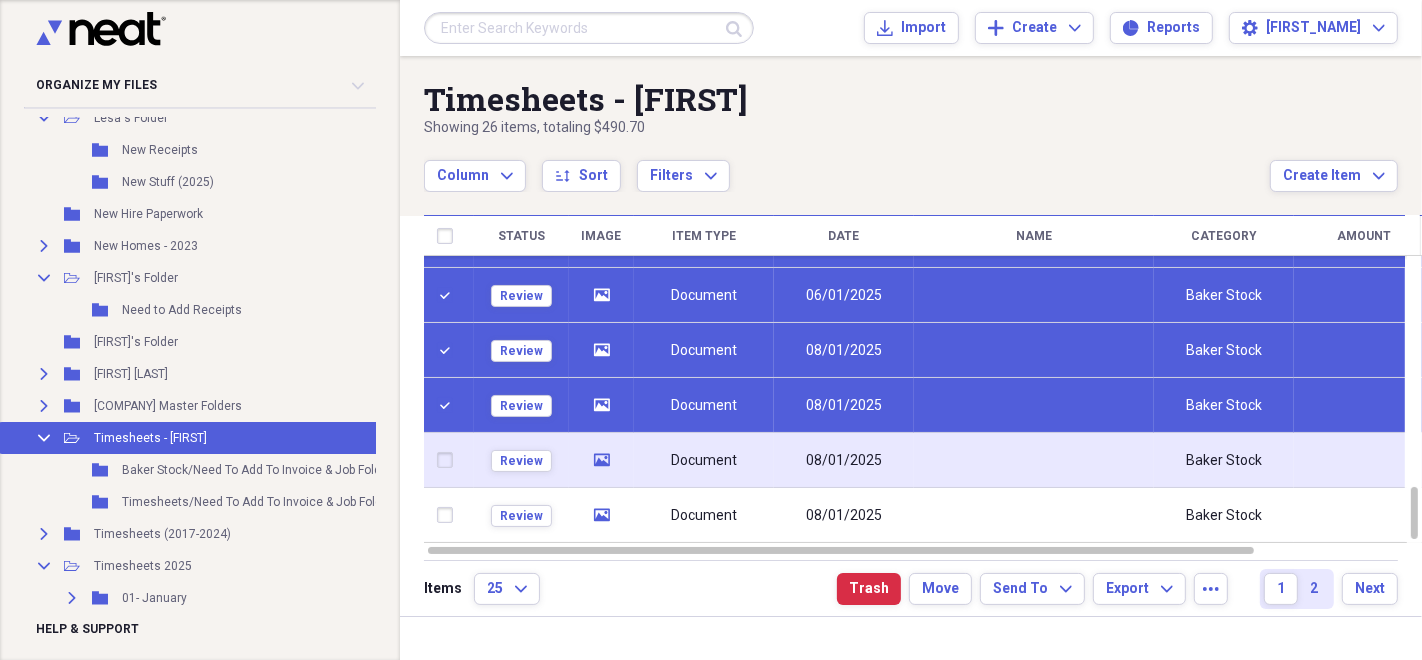 click at bounding box center (449, 460) 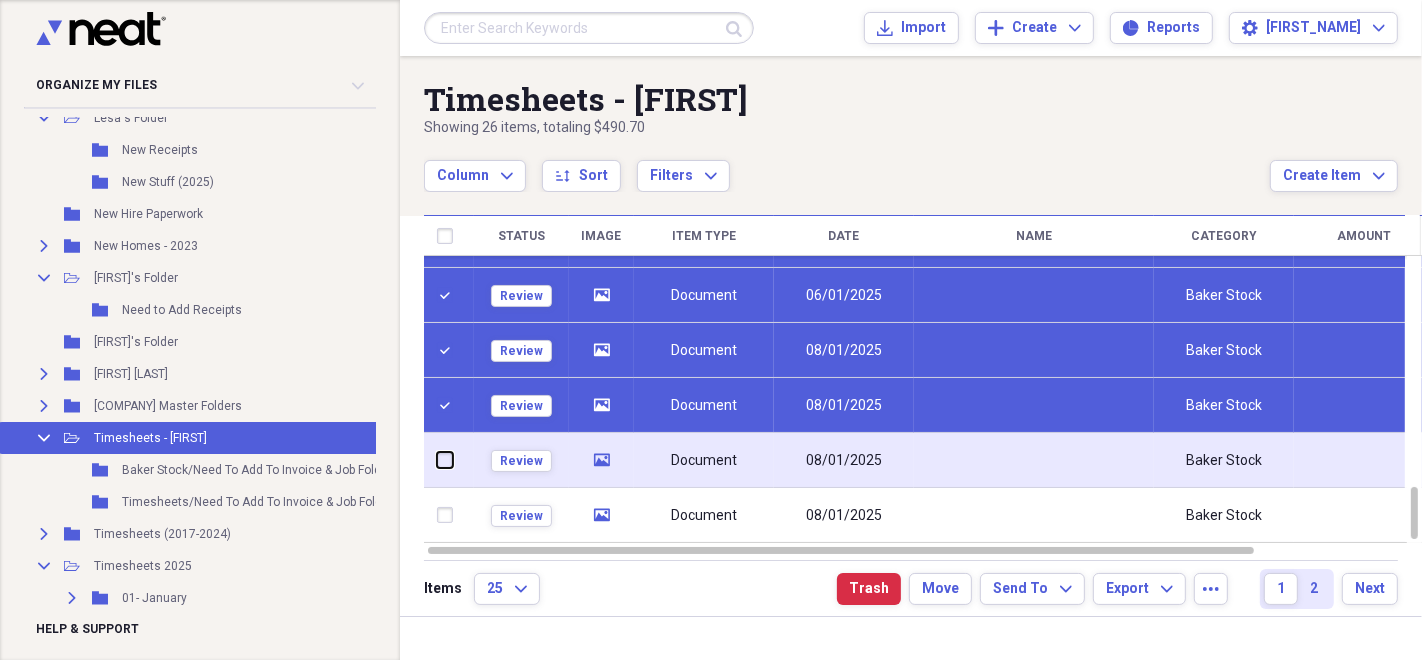 click at bounding box center [437, 460] 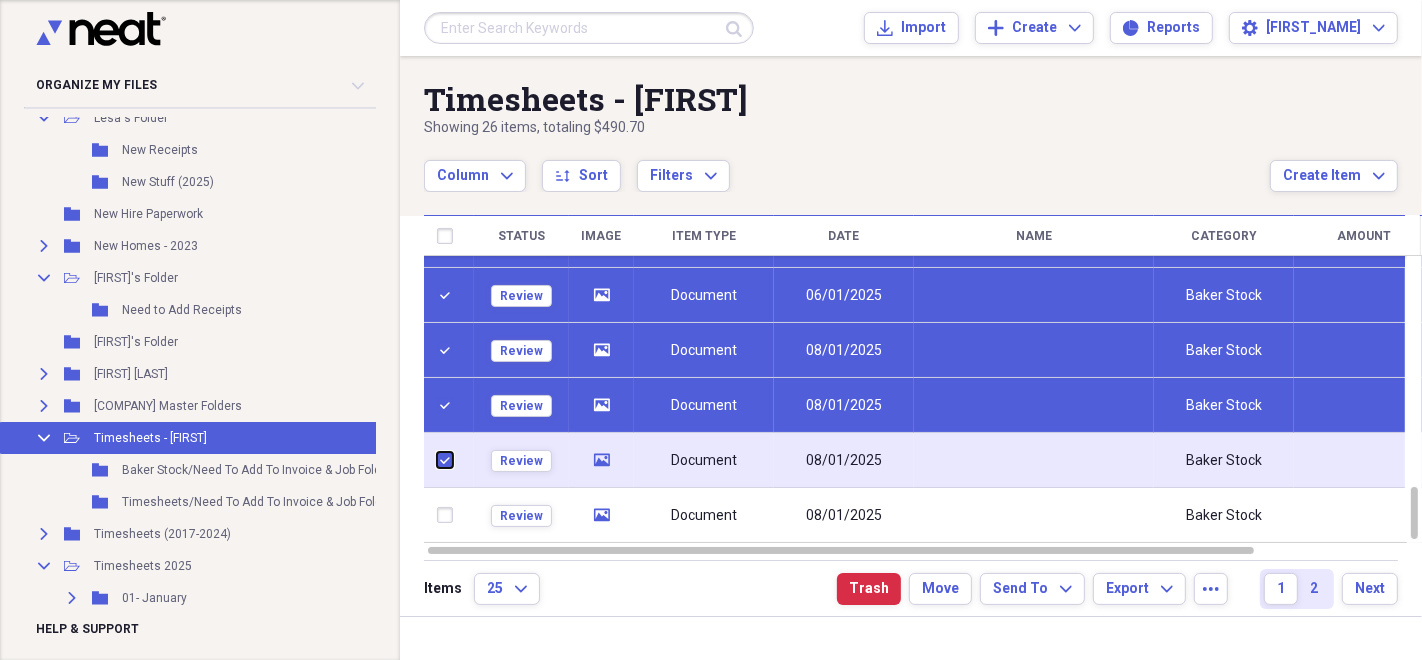 checkbox on "true" 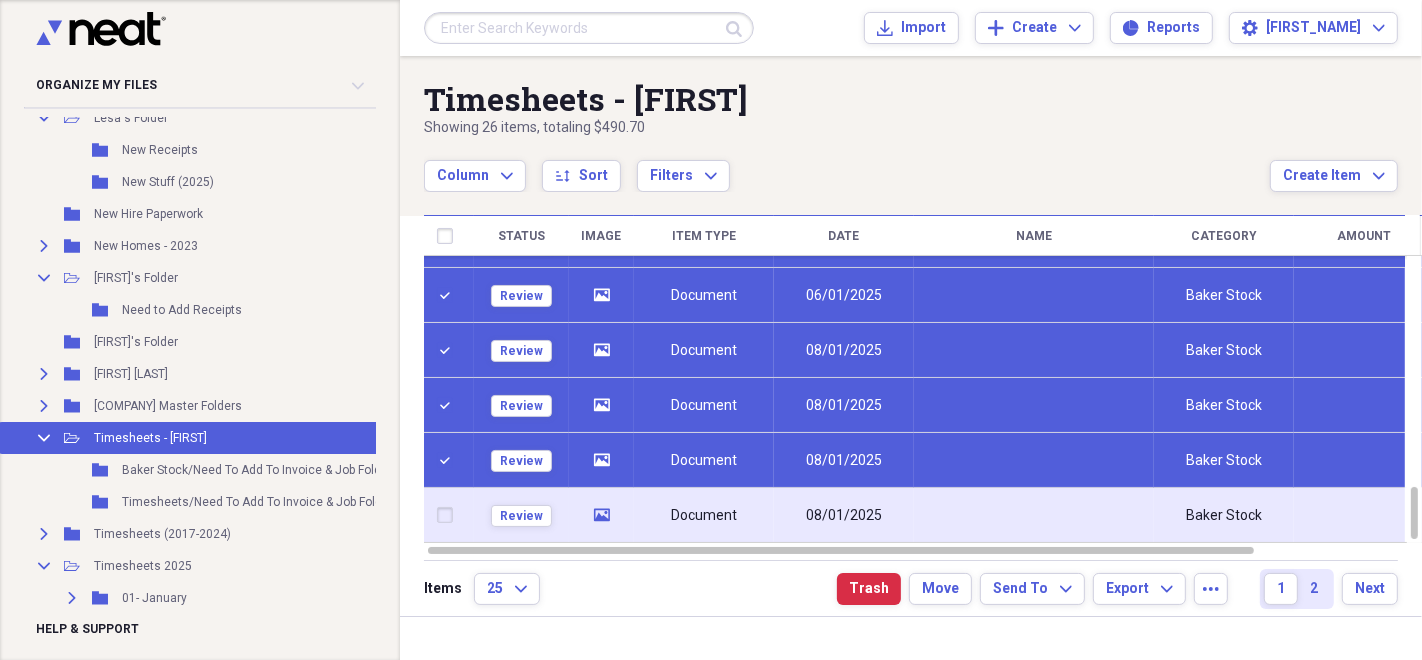 drag, startPoint x: 450, startPoint y: 517, endPoint x: 444, endPoint y: 498, distance: 19.924858 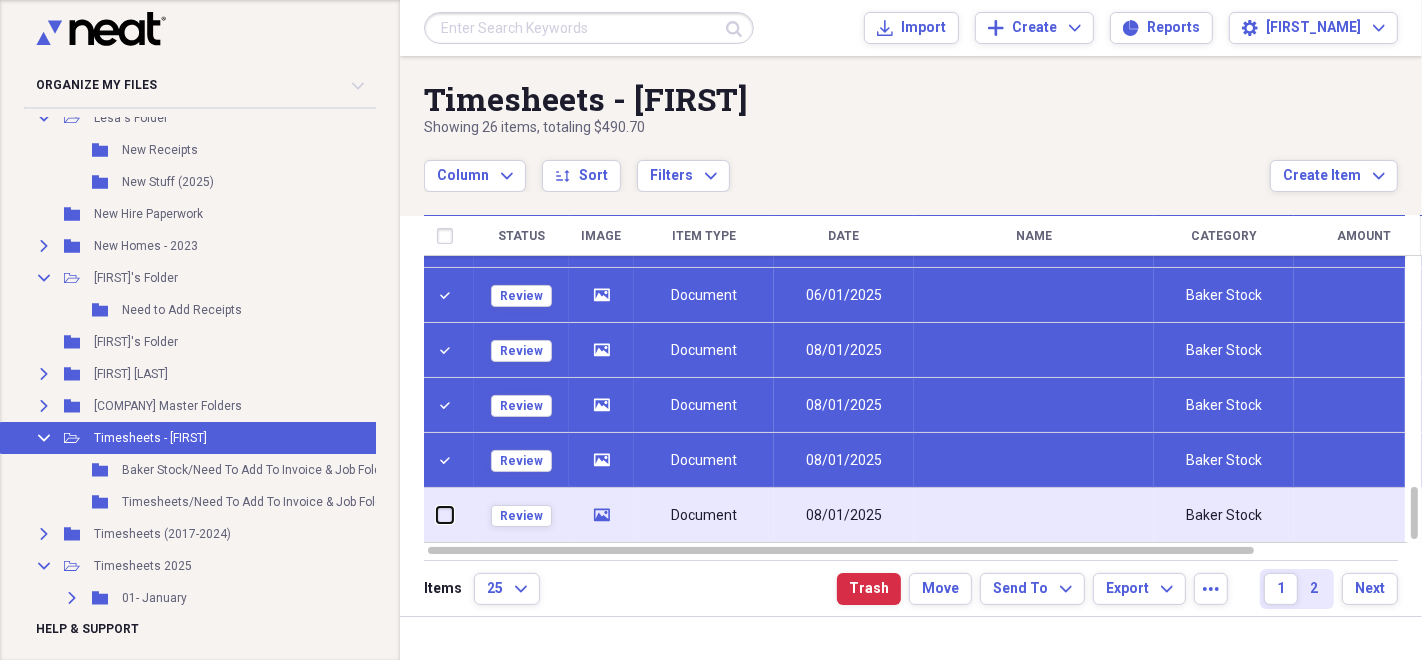 click at bounding box center (437, 515) 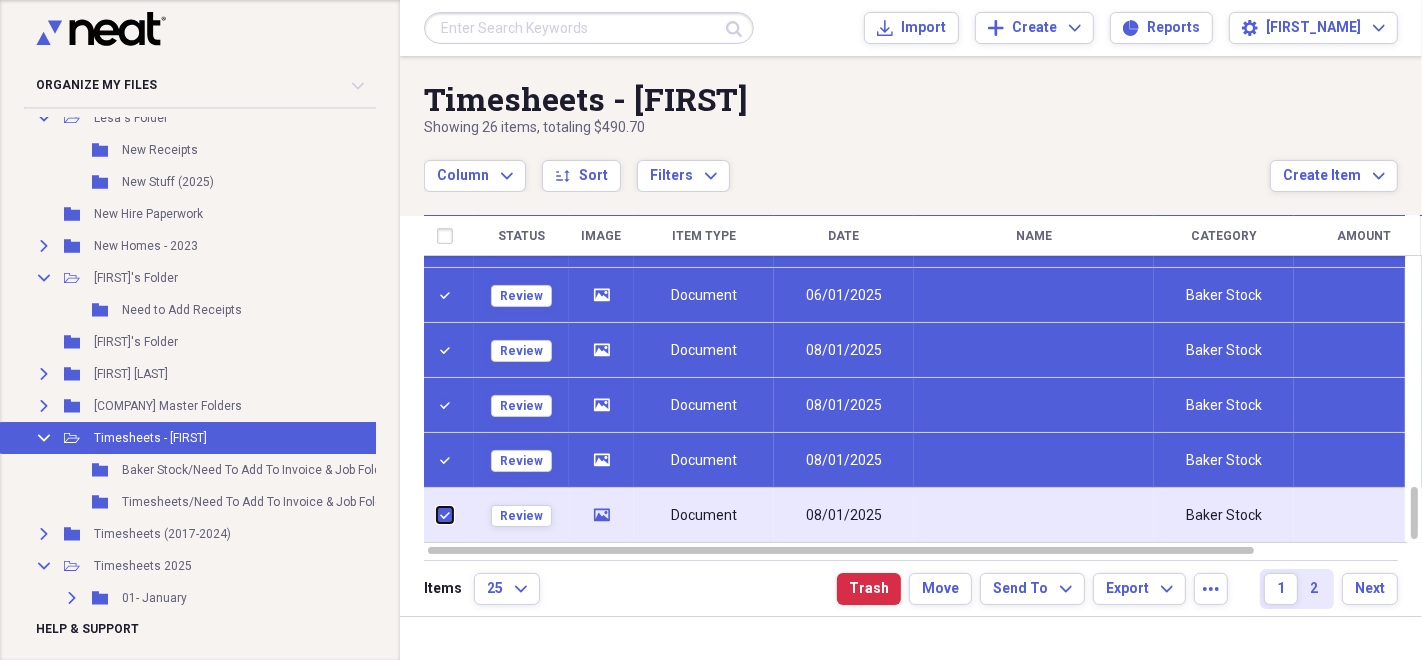 checkbox on "true" 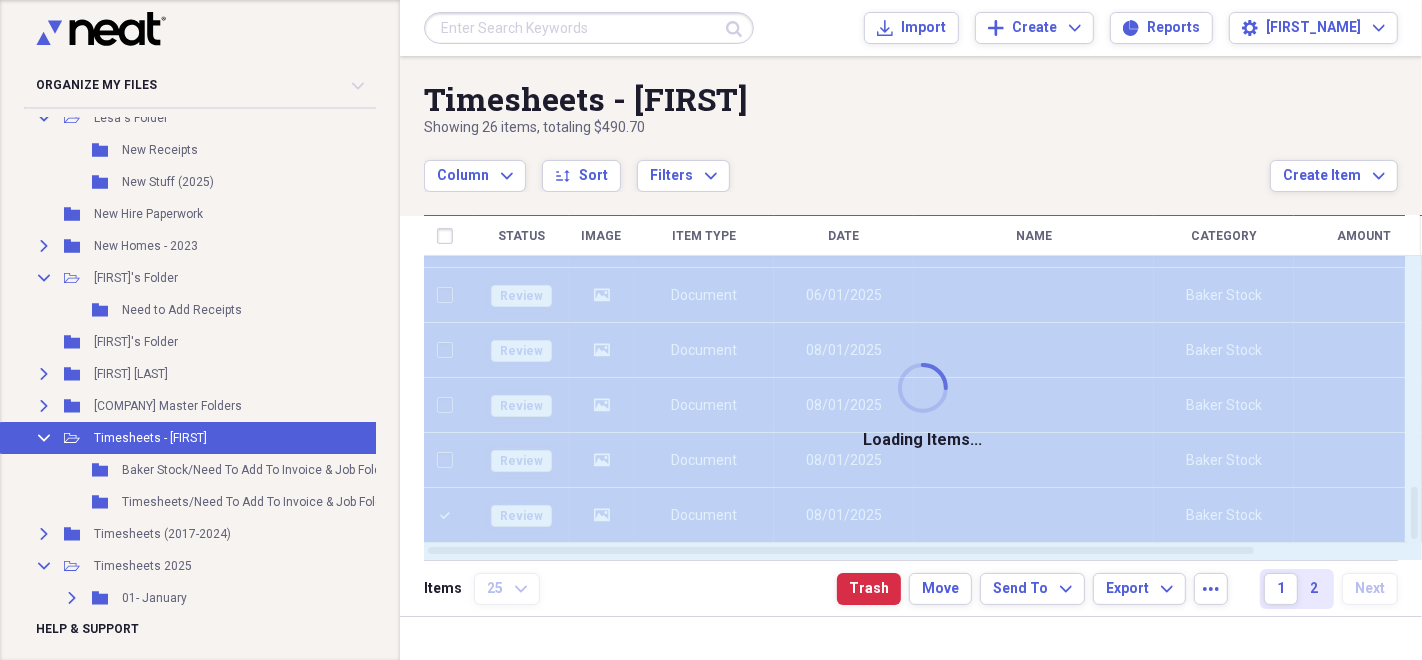 checkbox on "false" 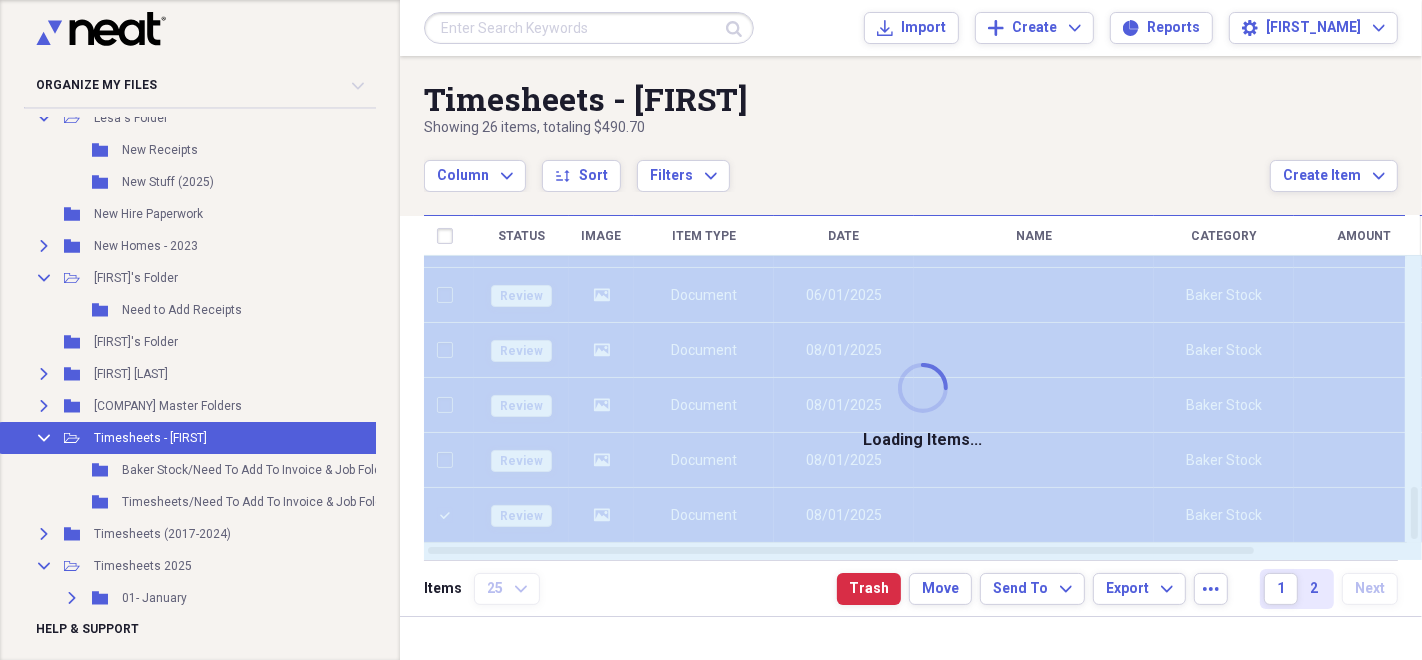 checkbox on "false" 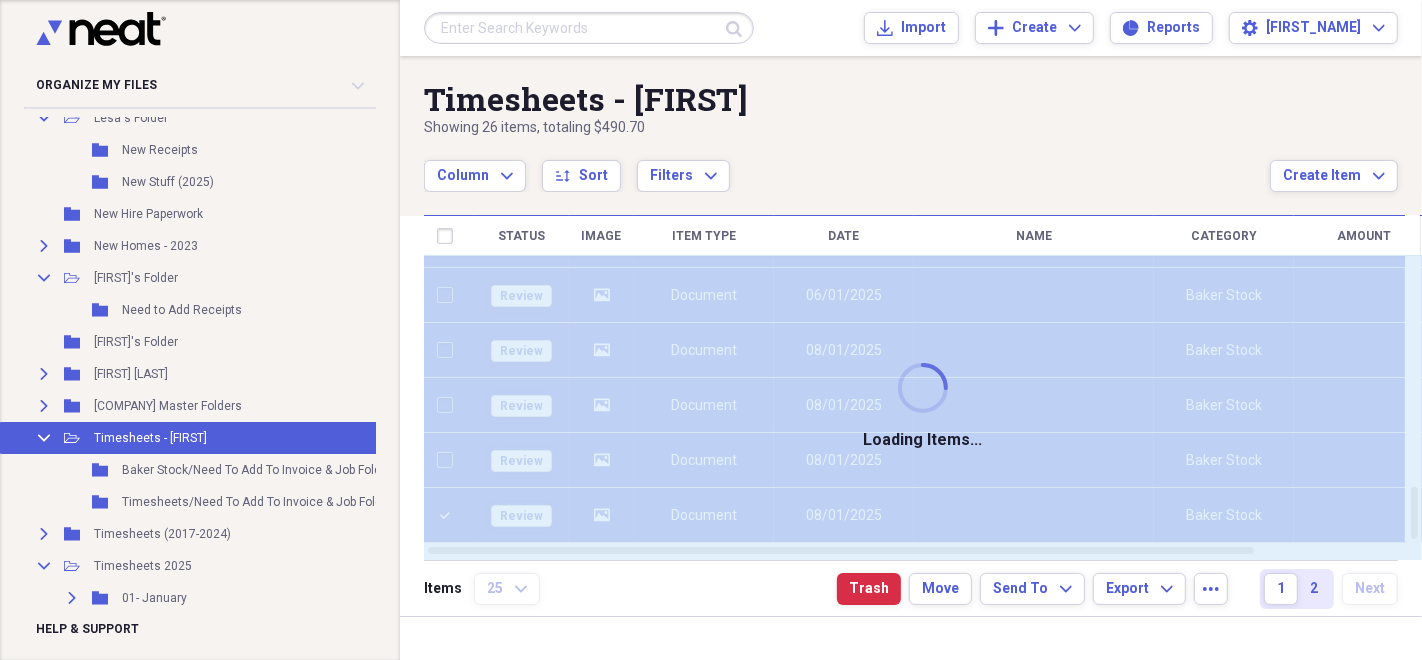checkbox on "false" 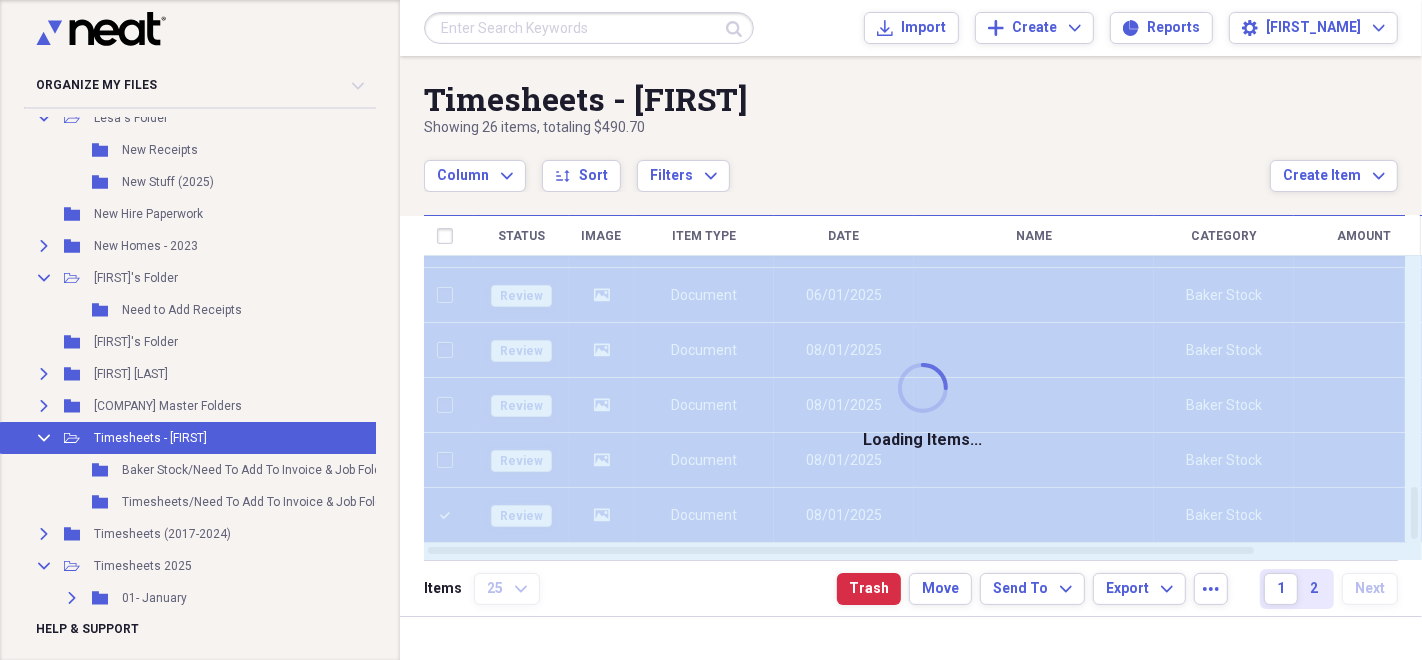 checkbox on "false" 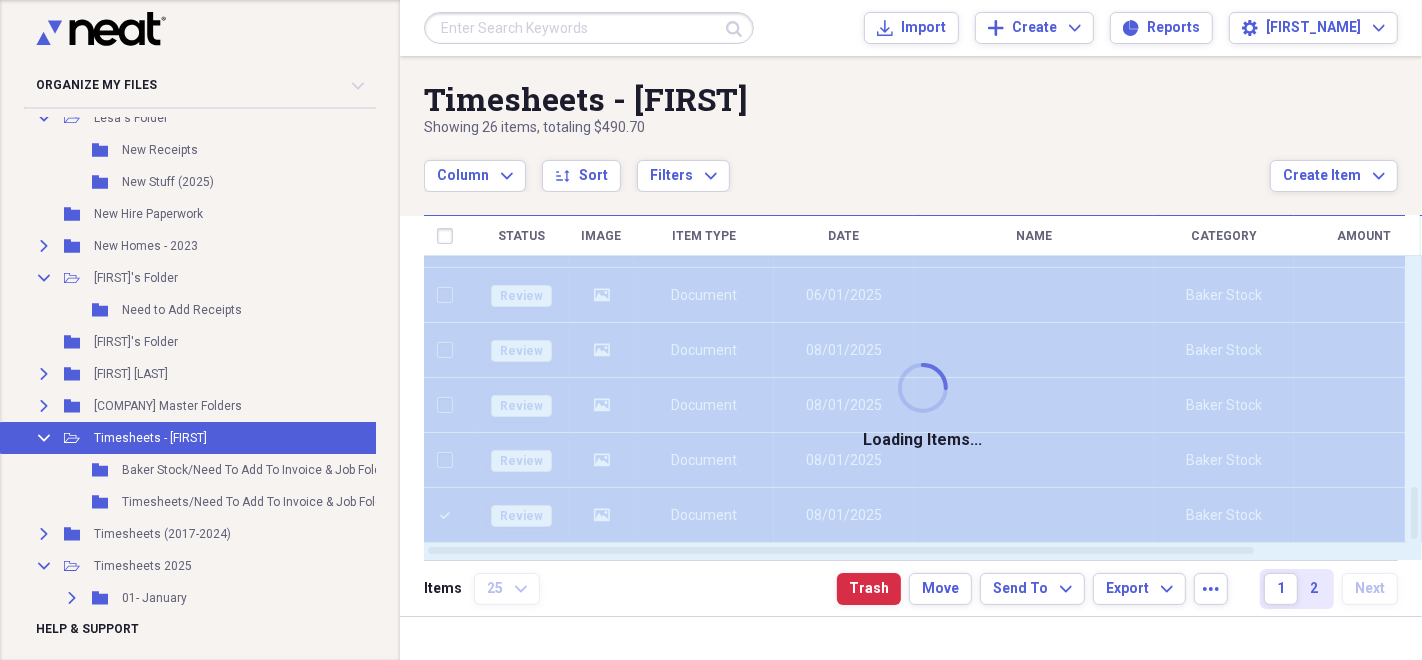 checkbox on "false" 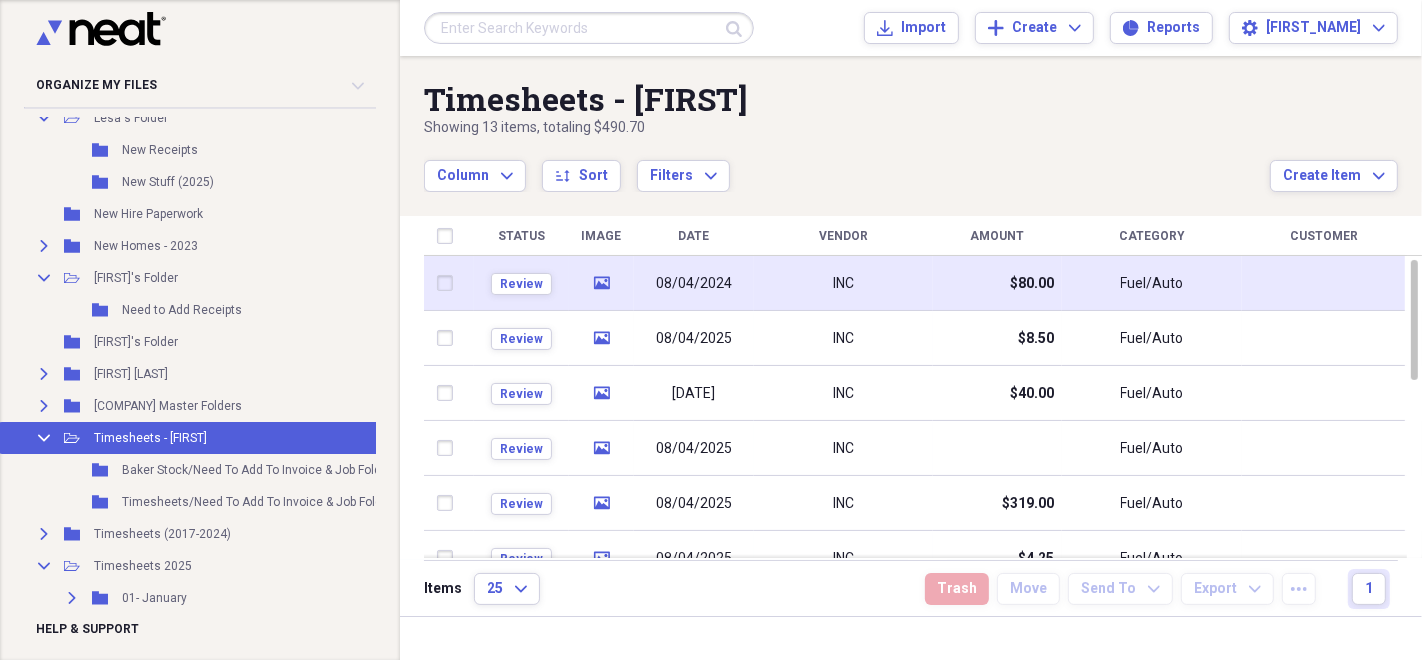 click on "INC" at bounding box center [843, 283] 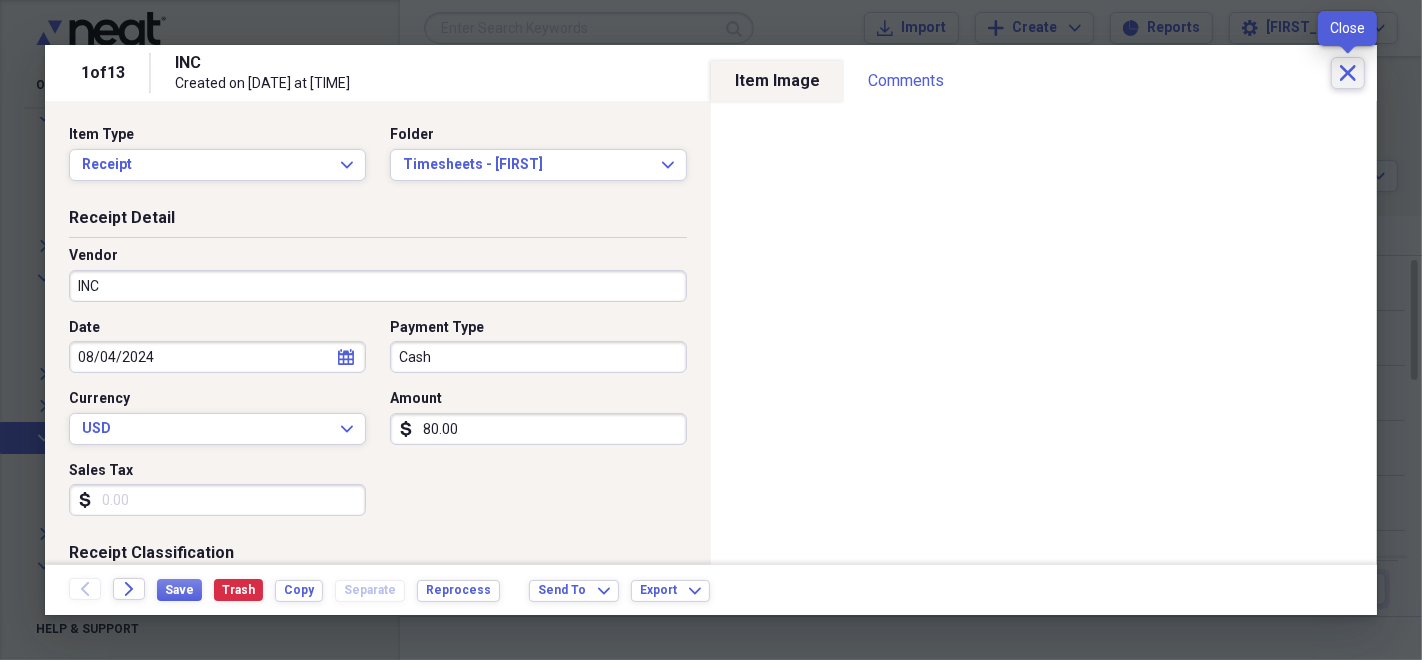 click on "Close" at bounding box center (1348, 73) 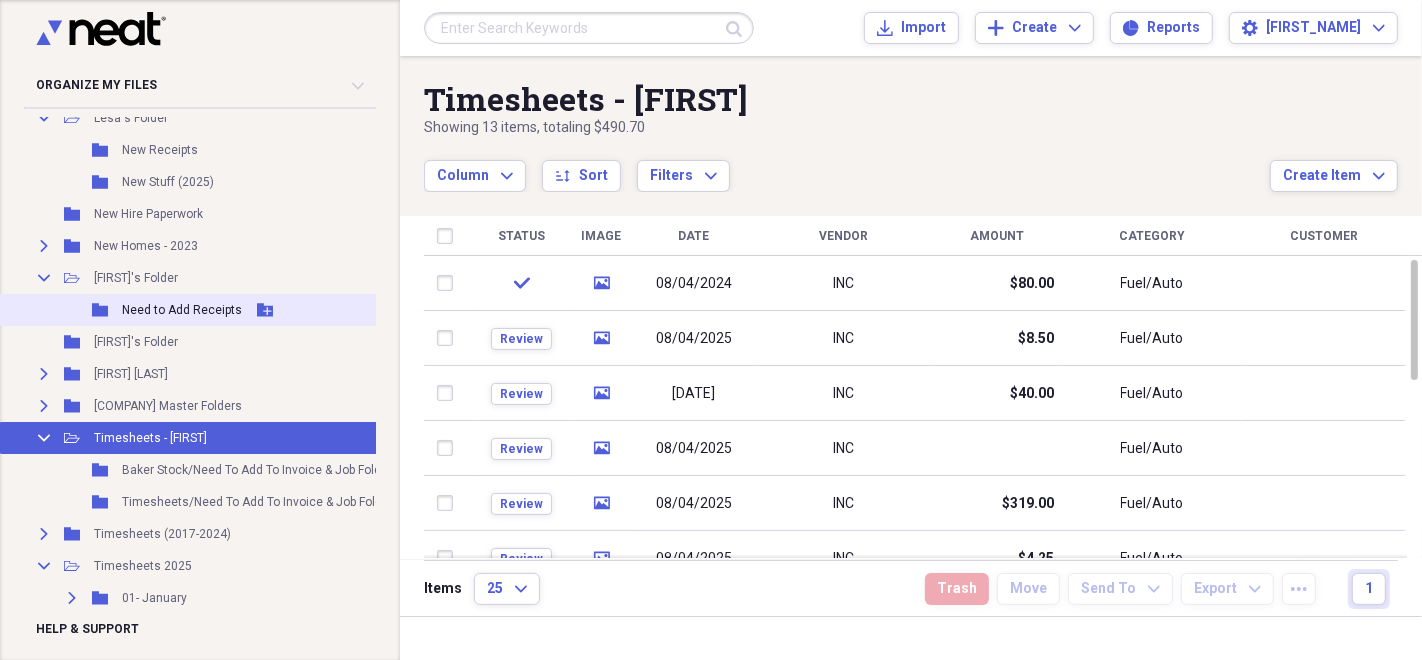 click on "Need to Add Receipts" at bounding box center [182, 310] 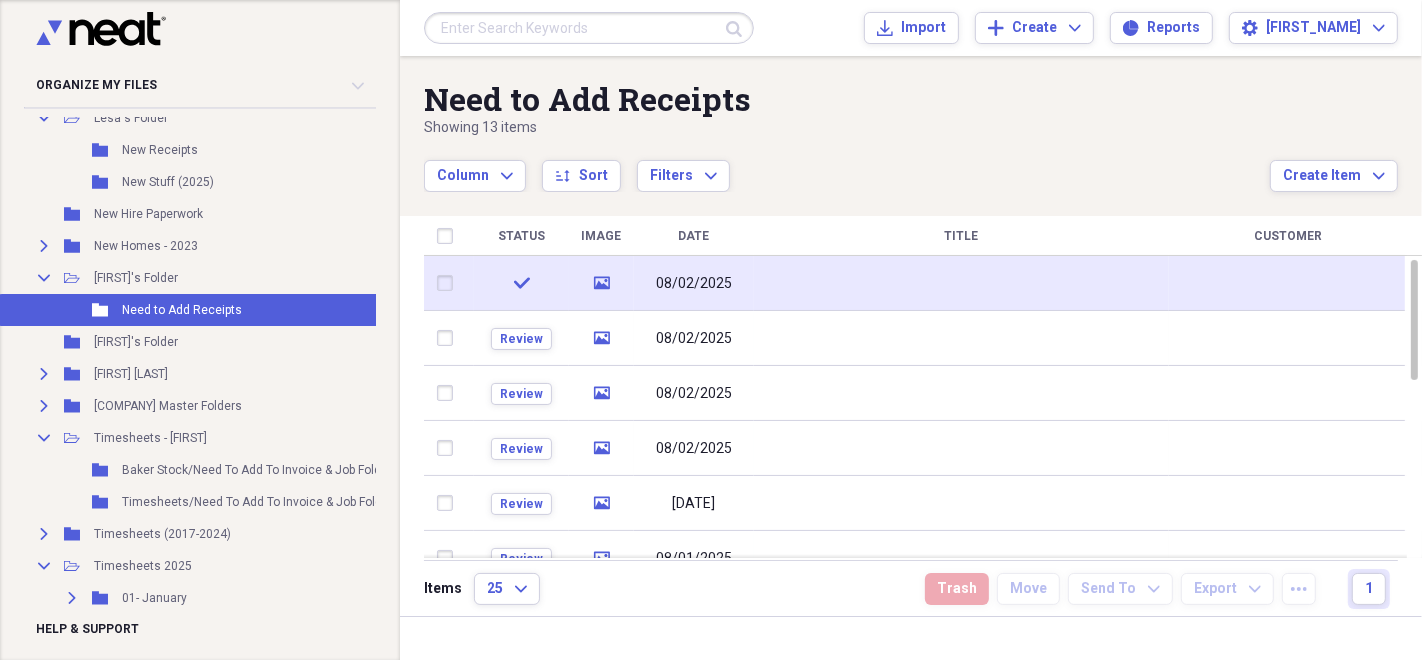 click at bounding box center (961, 283) 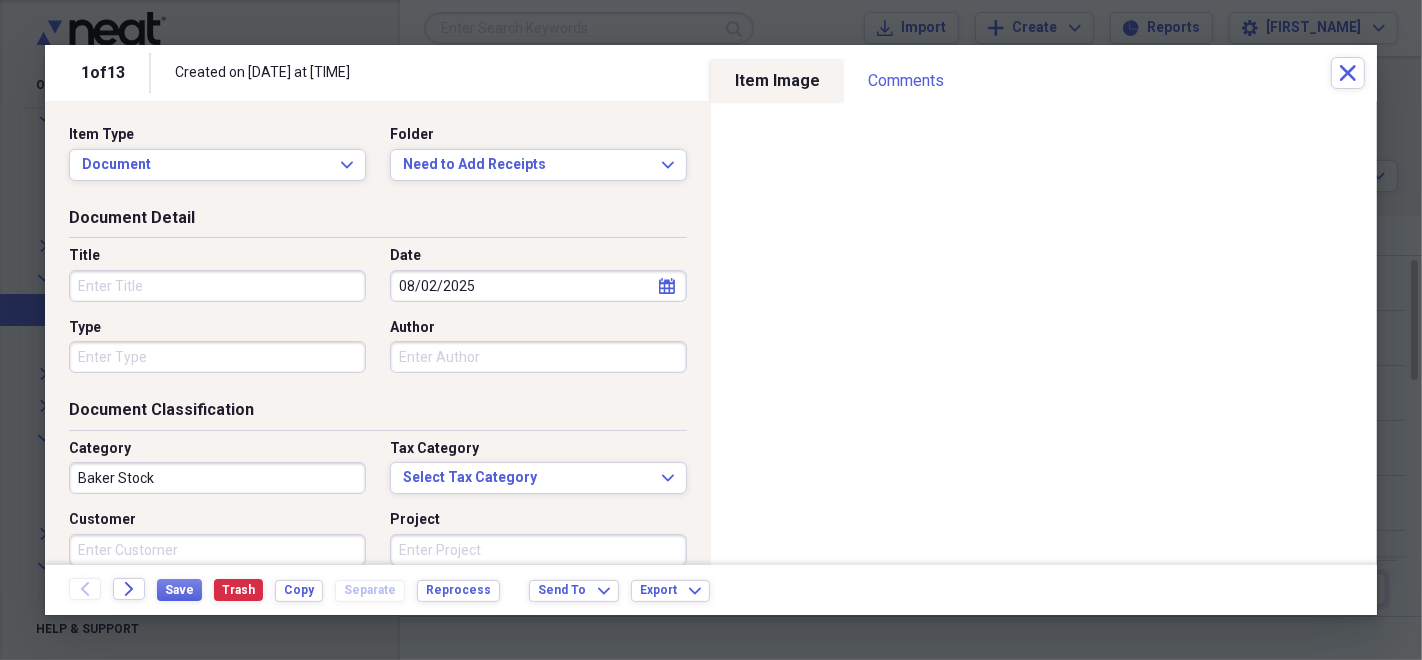 click on "Title" at bounding box center [217, 286] 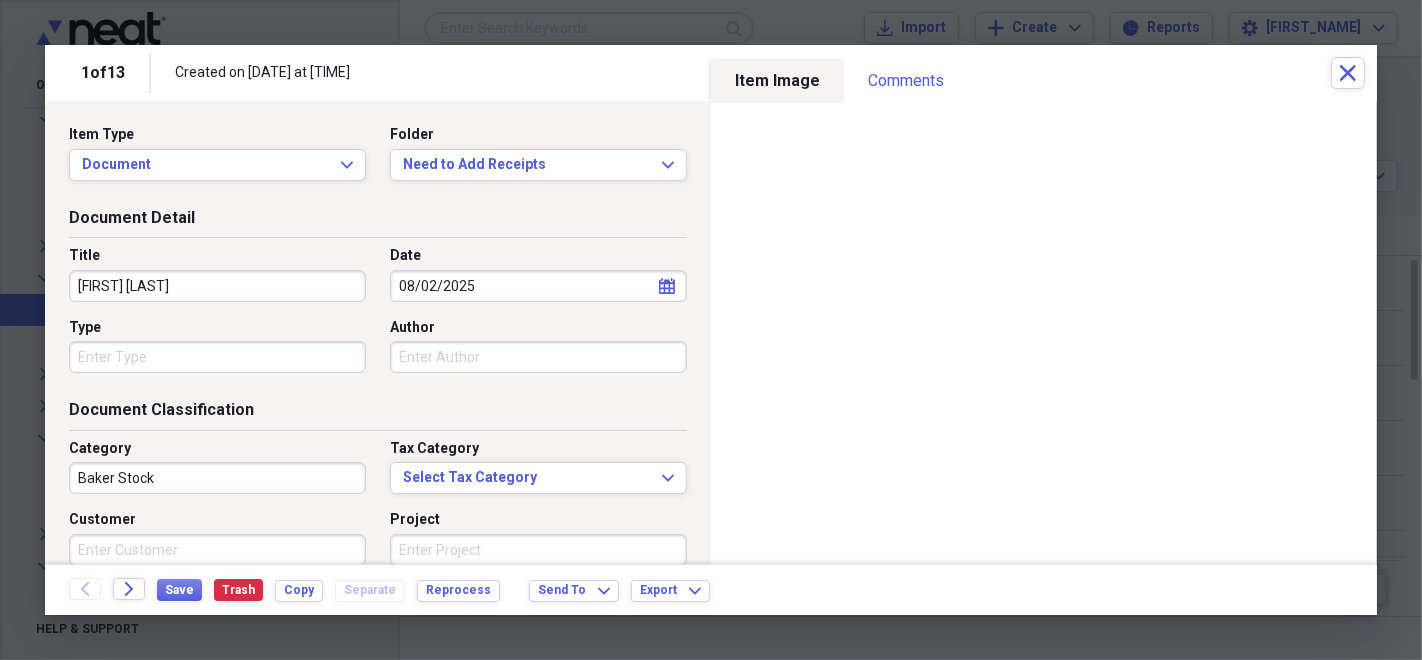 type on "[FIRST] [LAST]" 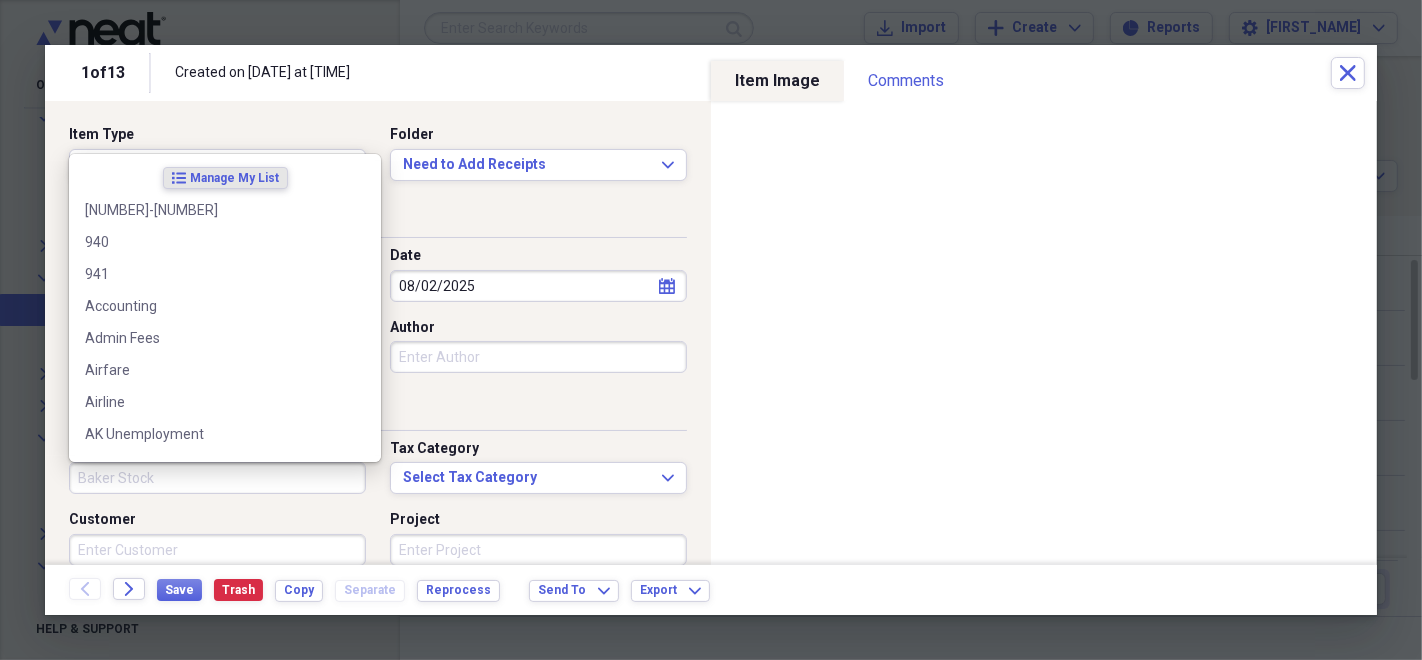 type 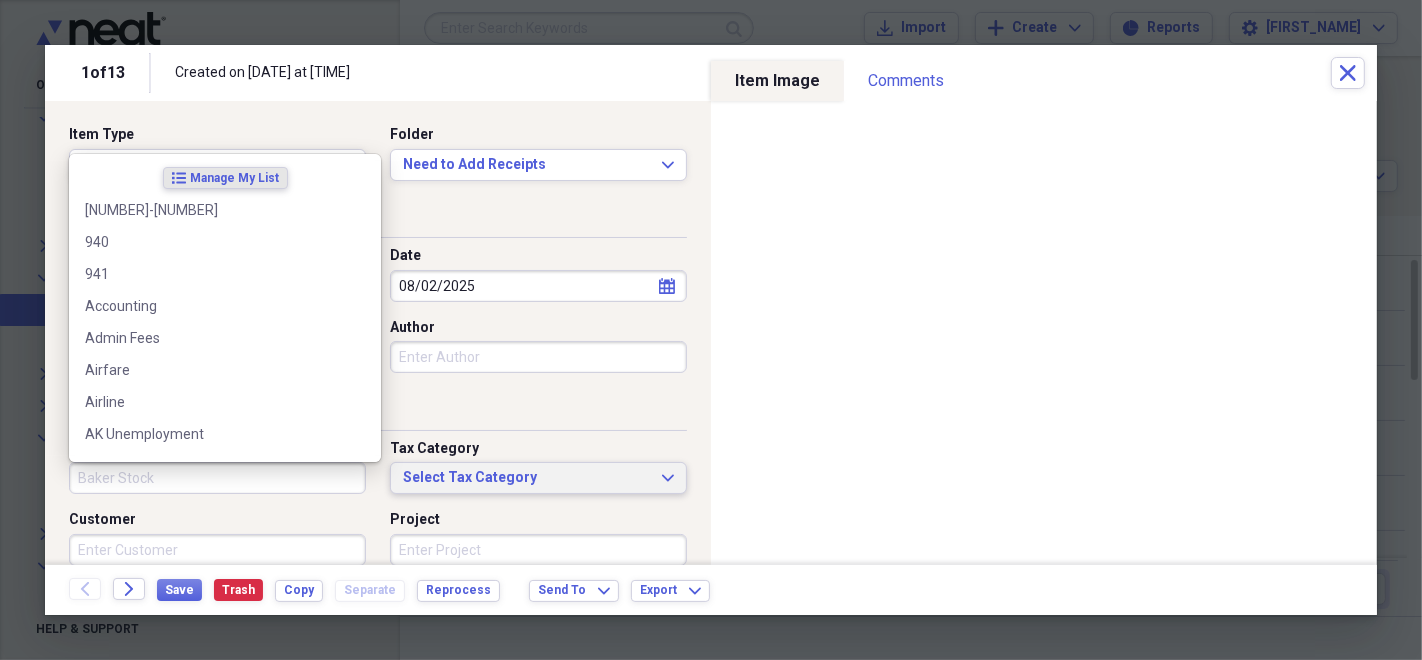 type 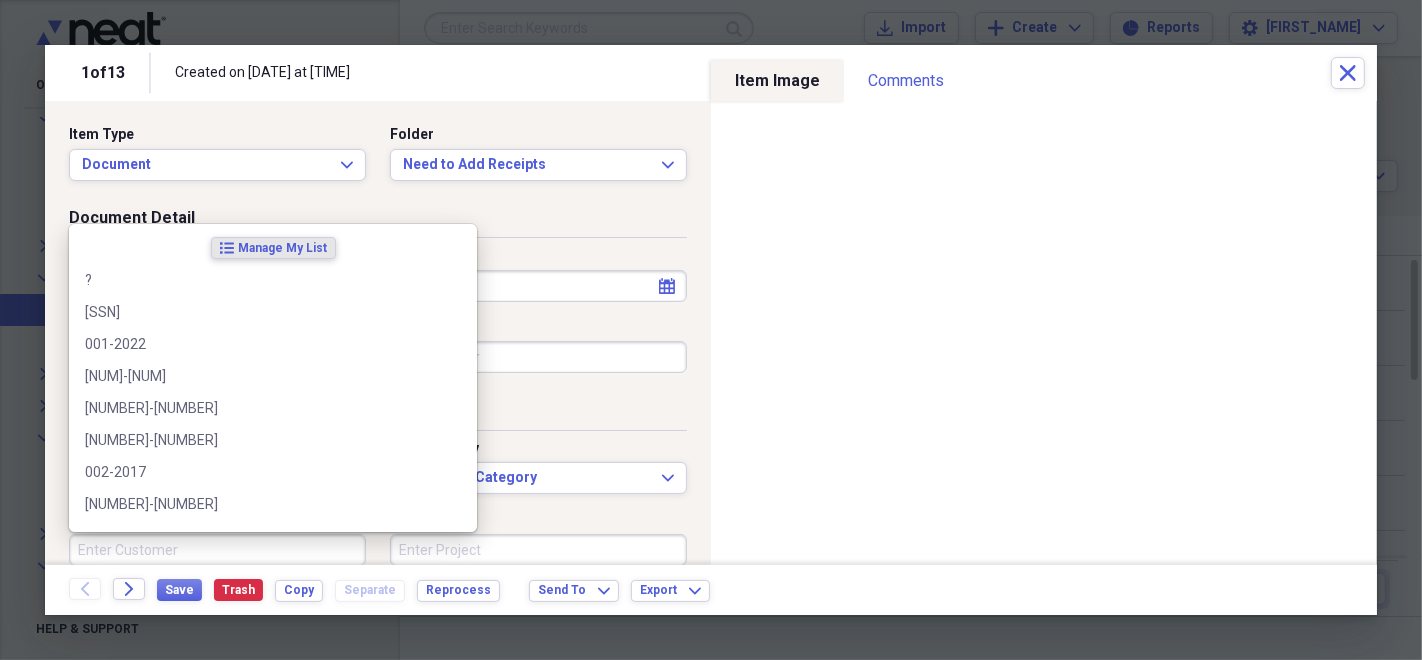 scroll, scrollTop: 0, scrollLeft: 0, axis: both 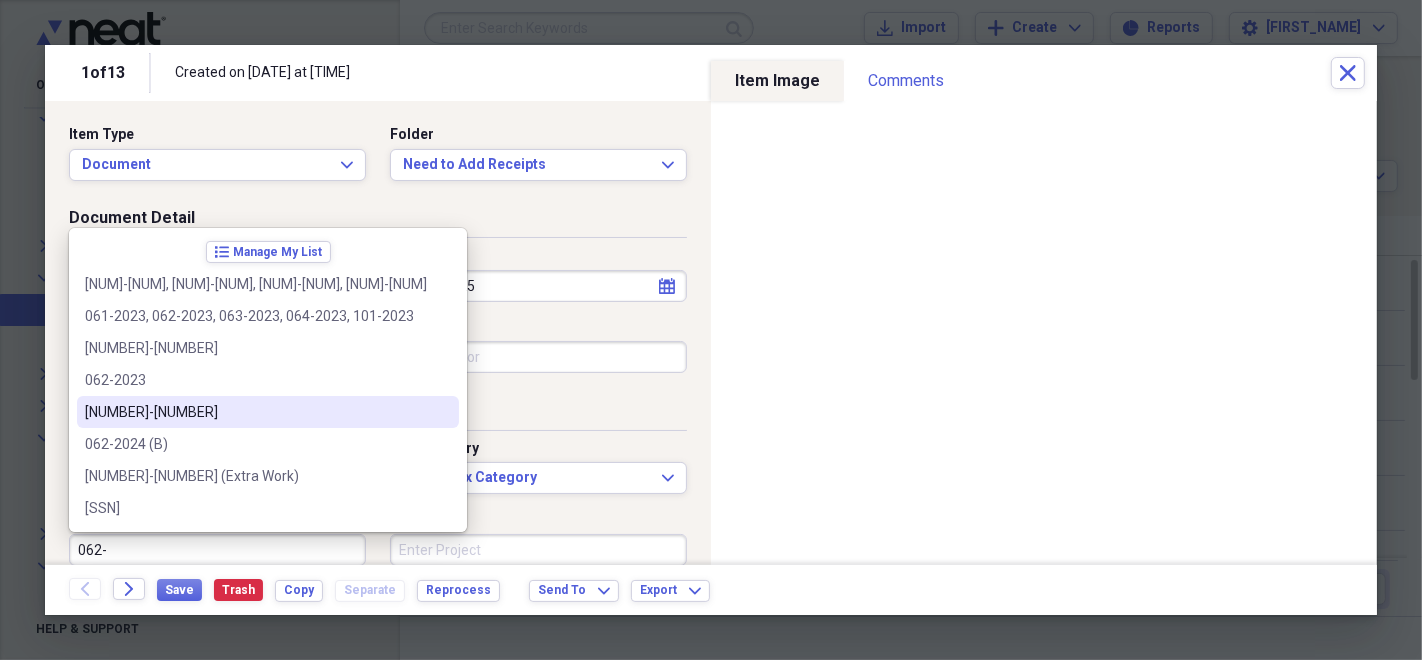 click on "[NUMBER]-[NUMBER]" at bounding box center (256, 412) 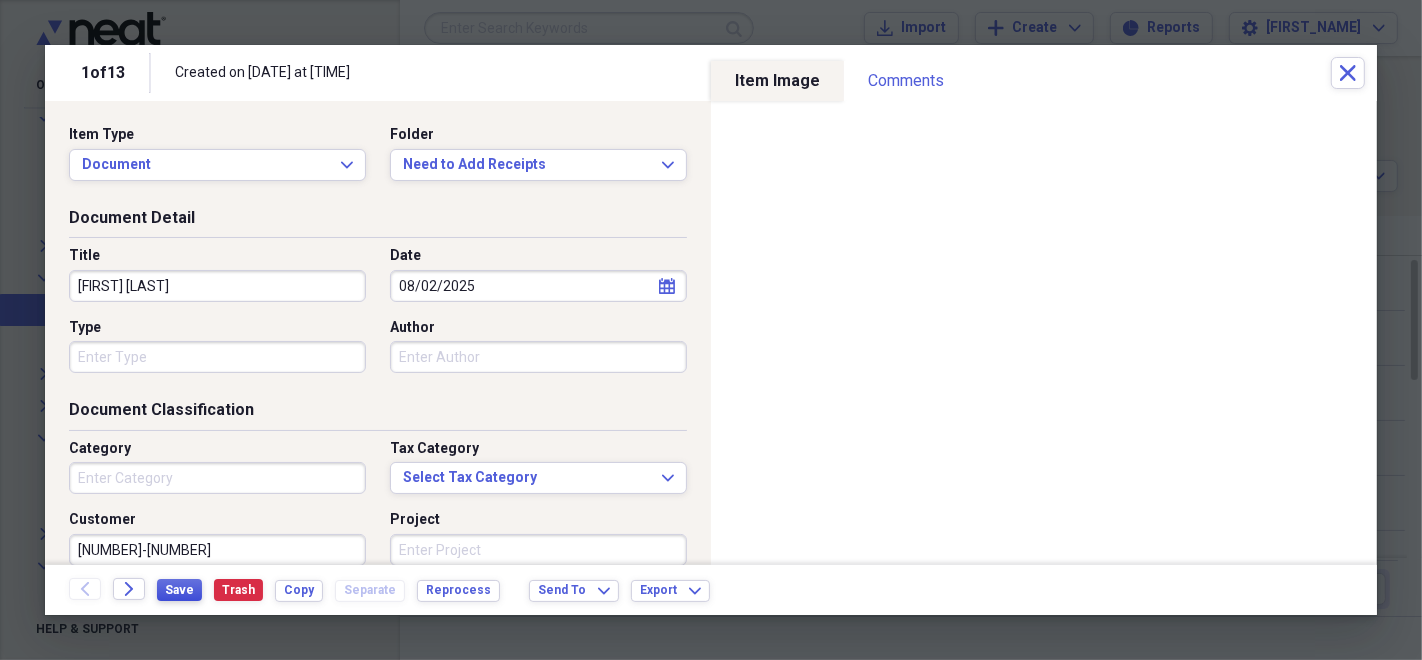 click on "Save" at bounding box center [179, 590] 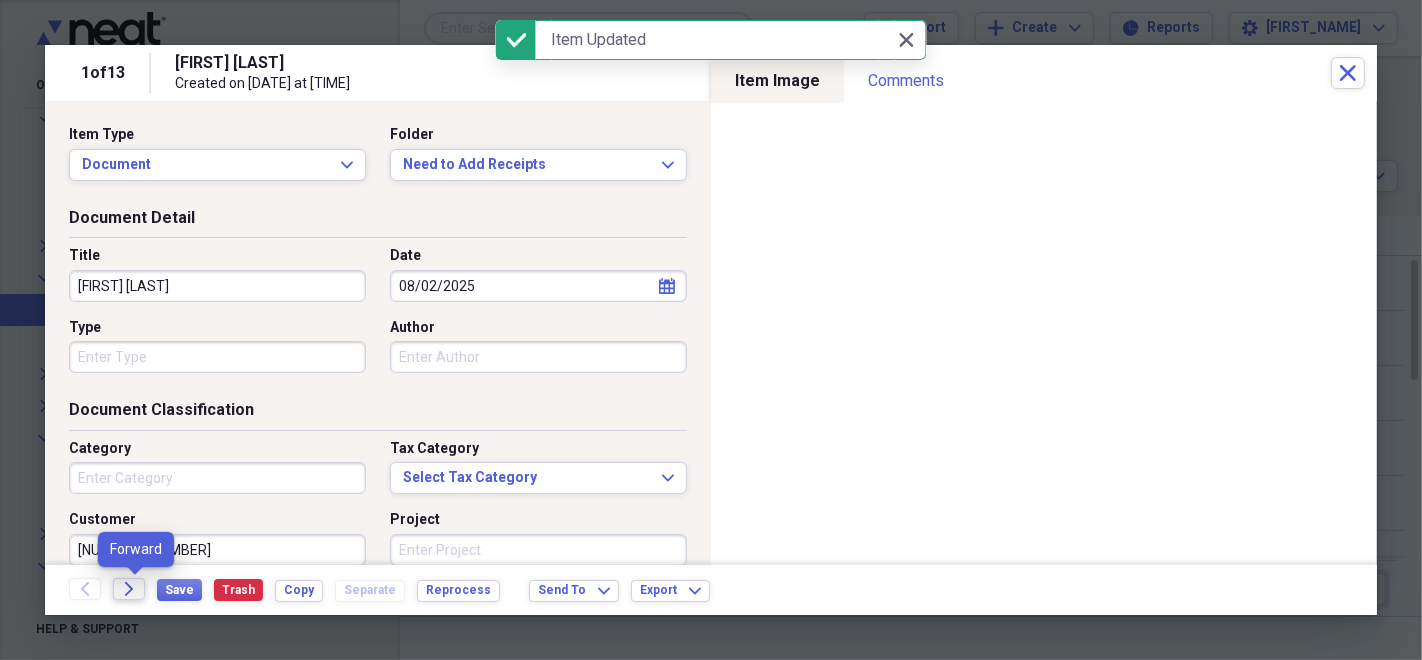 click on "Forward" at bounding box center (129, 589) 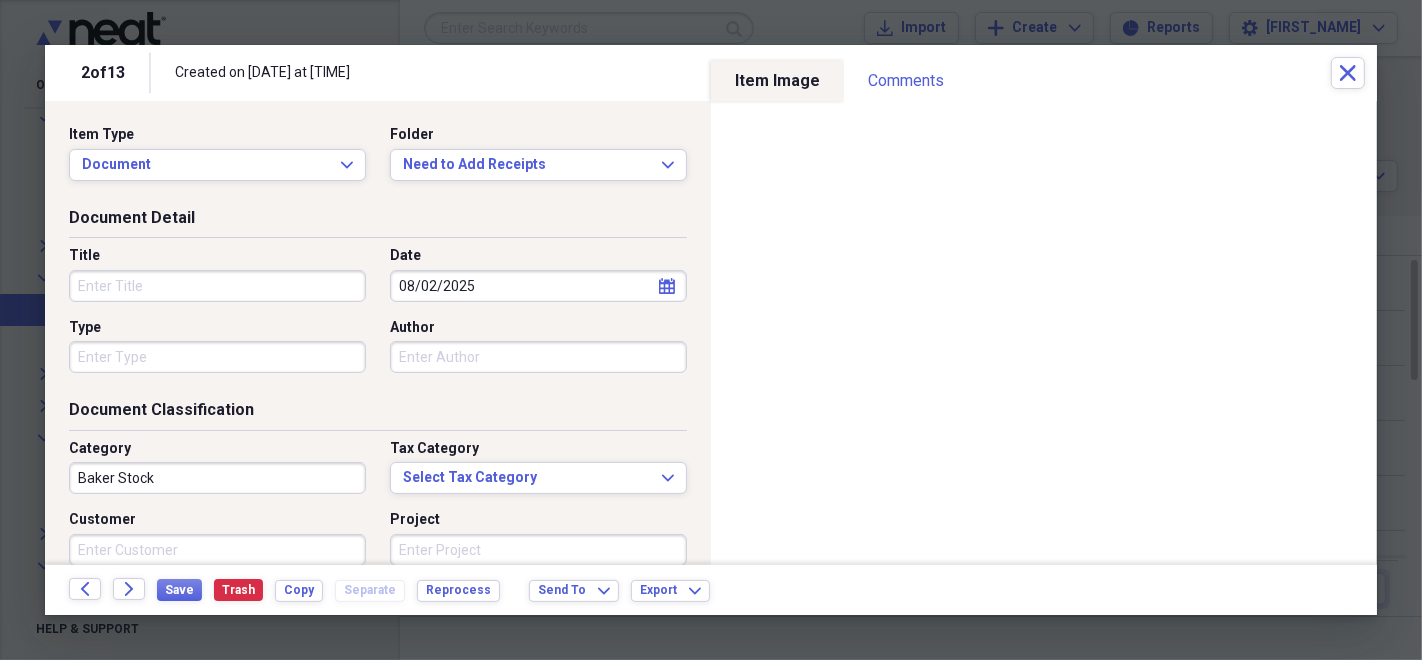 click on "Title" at bounding box center (217, 286) 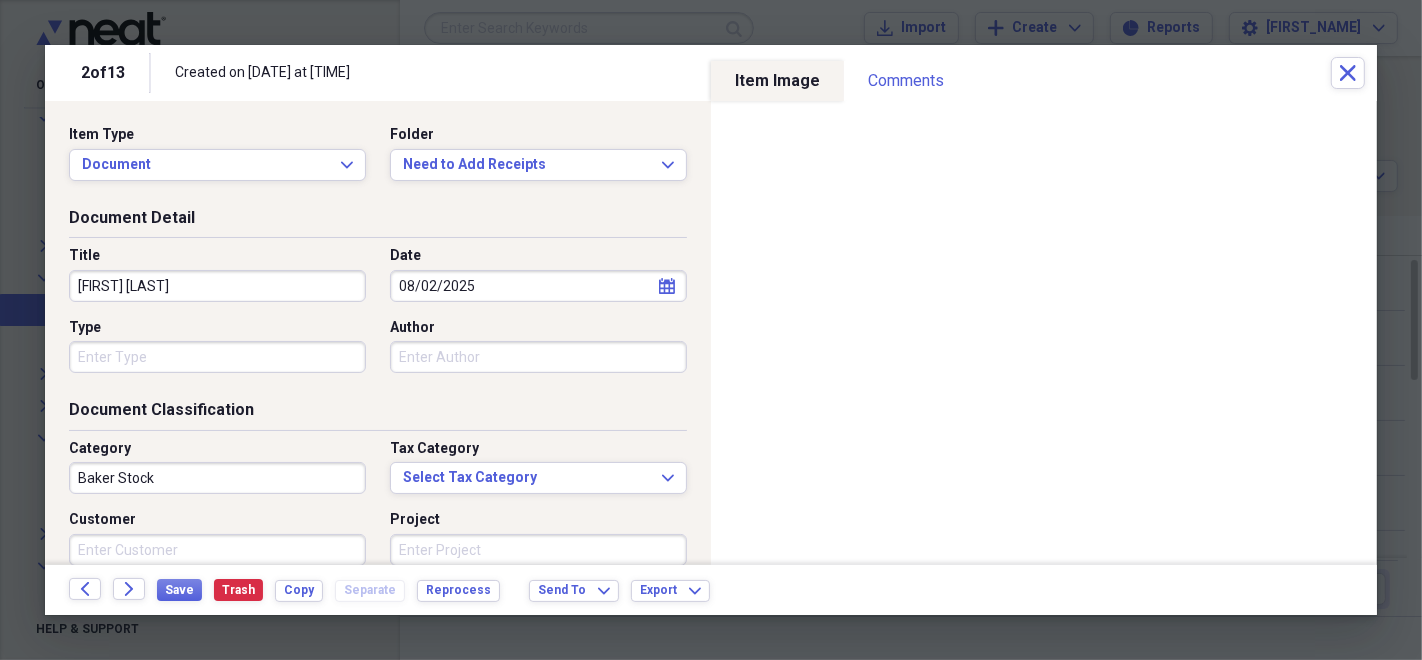 type on "[FIRST] [LAST]" 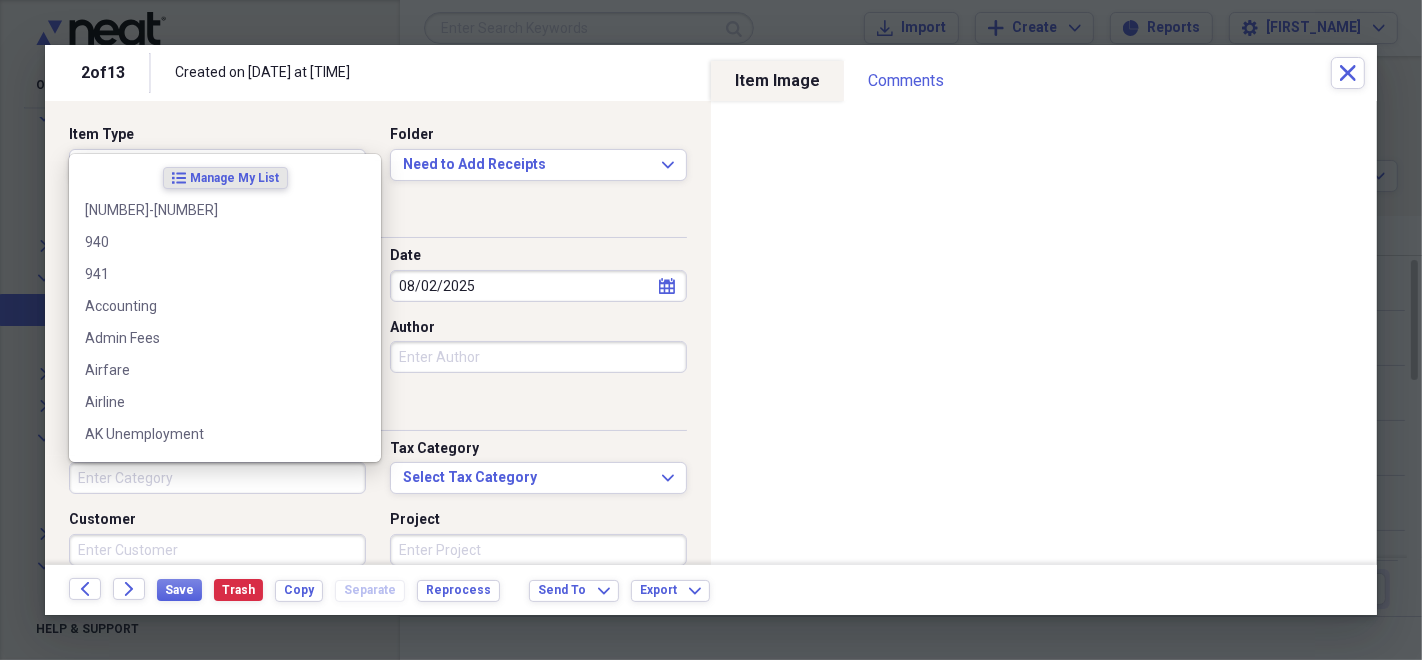 type 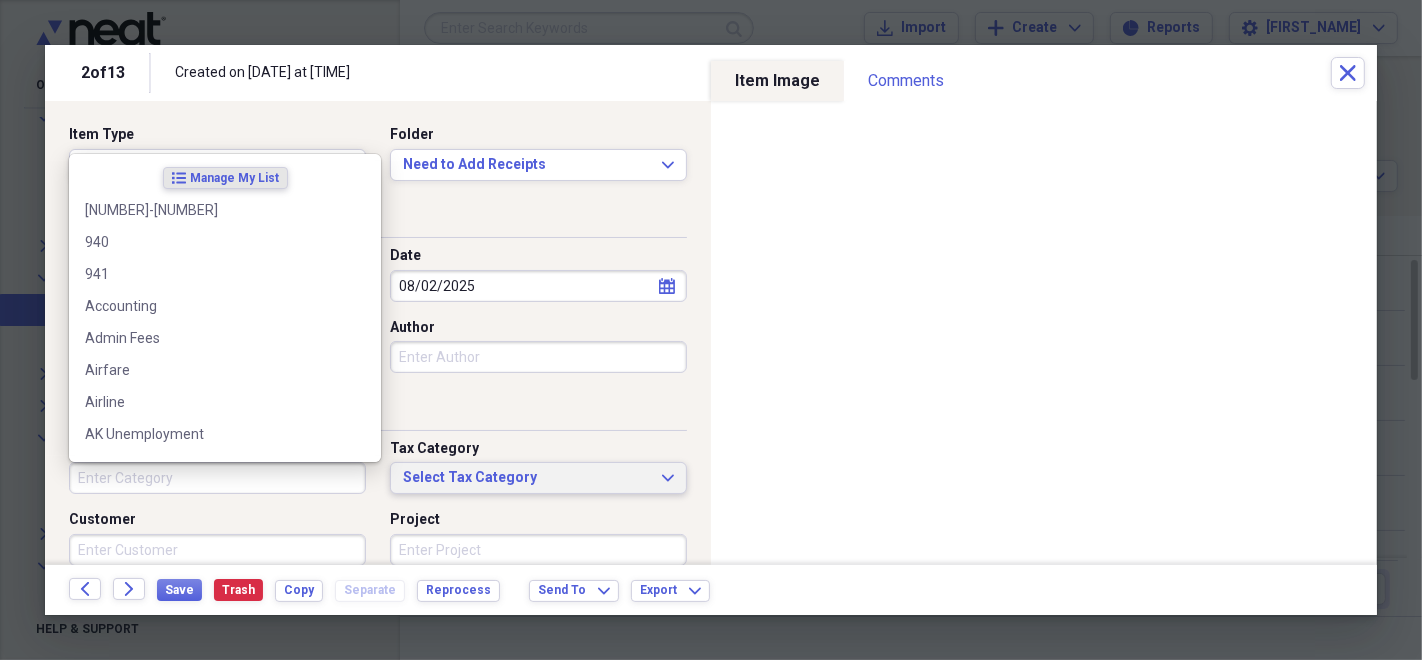 type 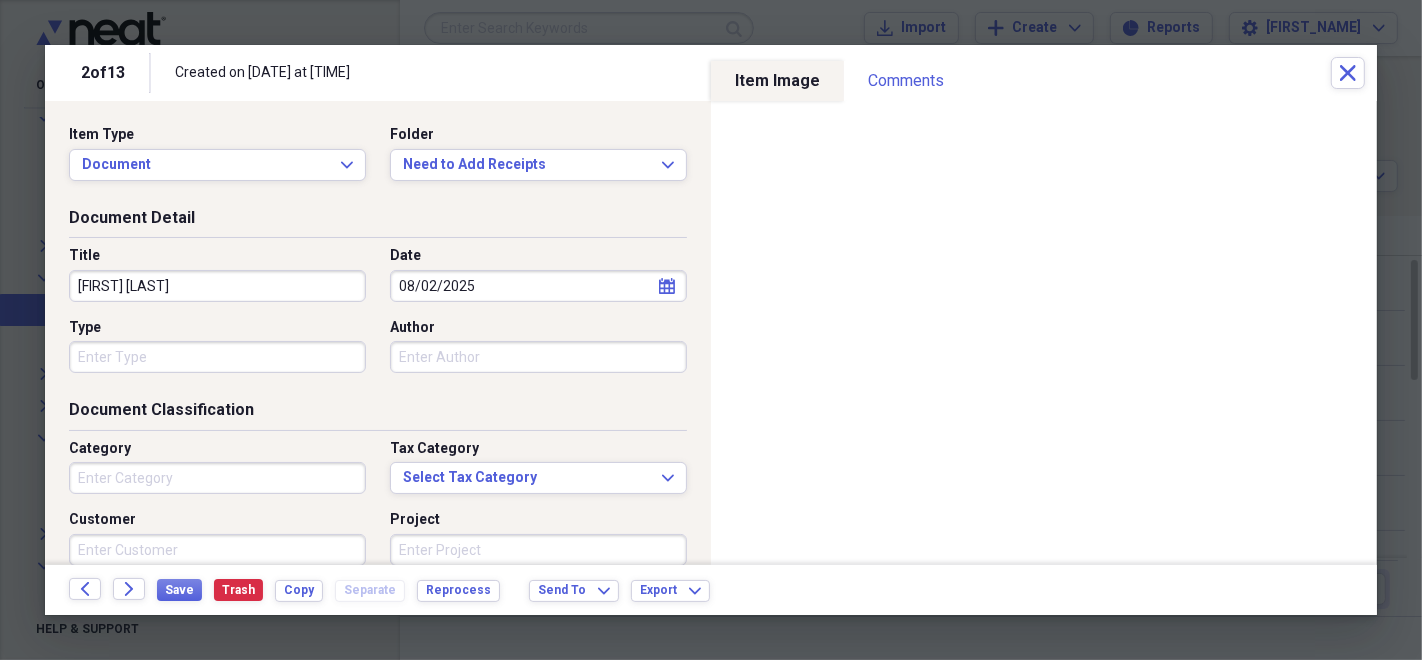 scroll, scrollTop: 0, scrollLeft: 0, axis: both 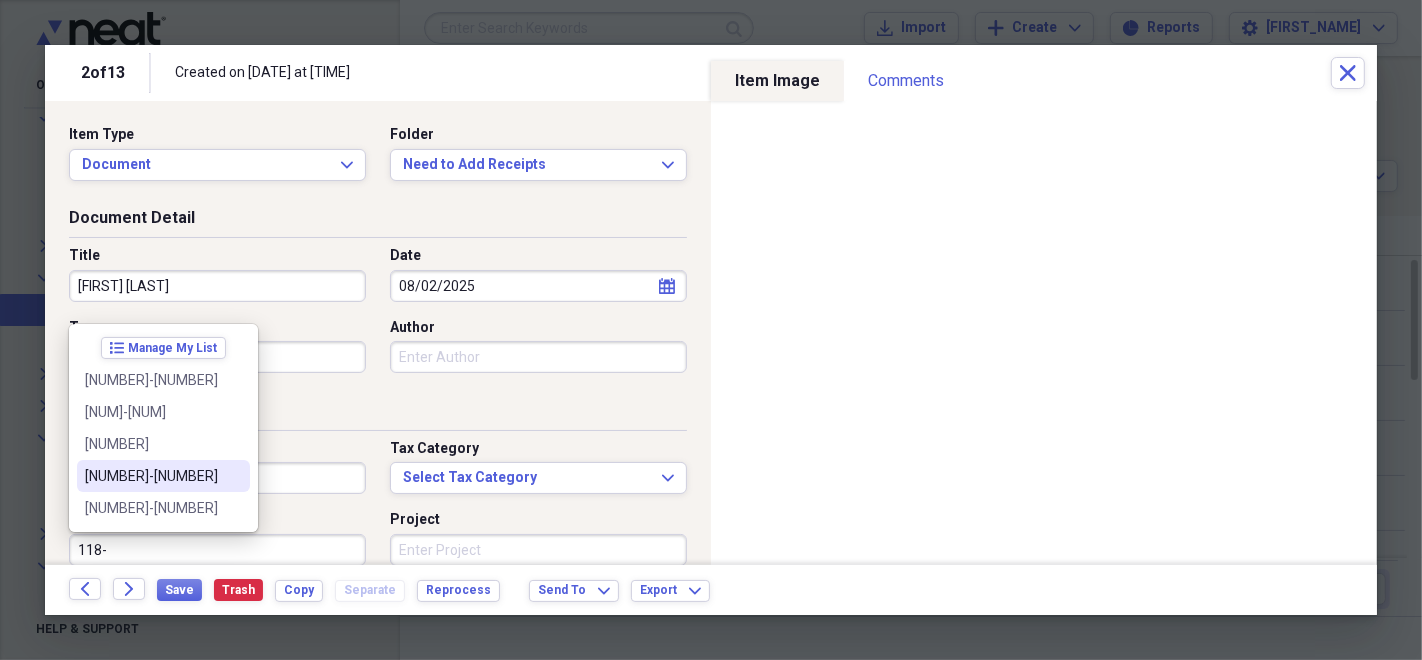 click on "[NUMBER]-[NUMBER]" at bounding box center (151, 476) 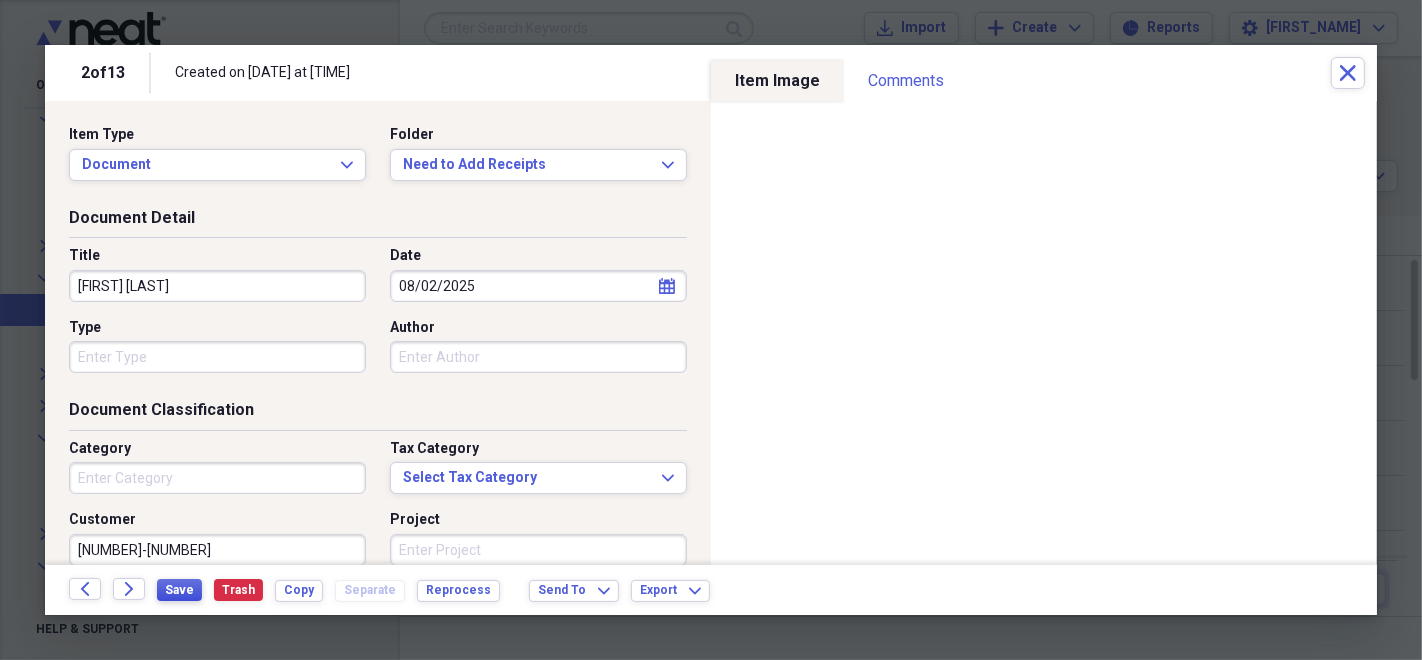 click on "Save" at bounding box center [179, 590] 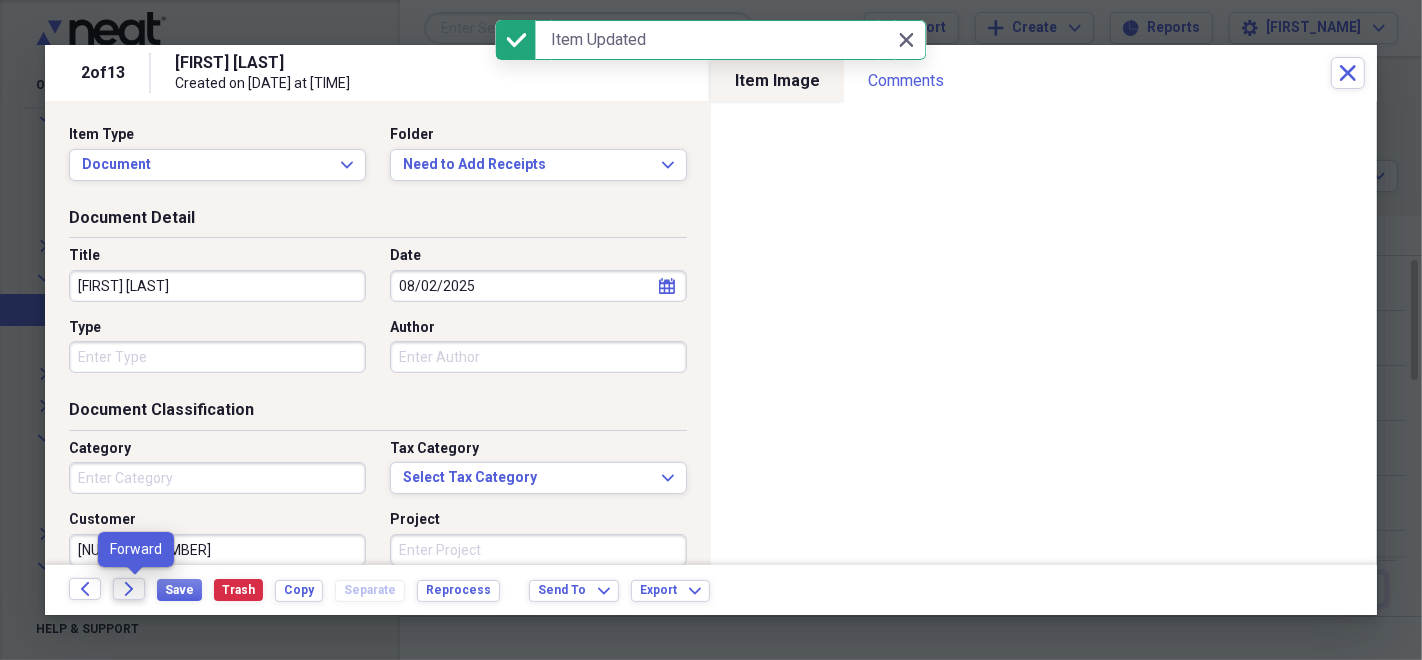 click on "Forward" 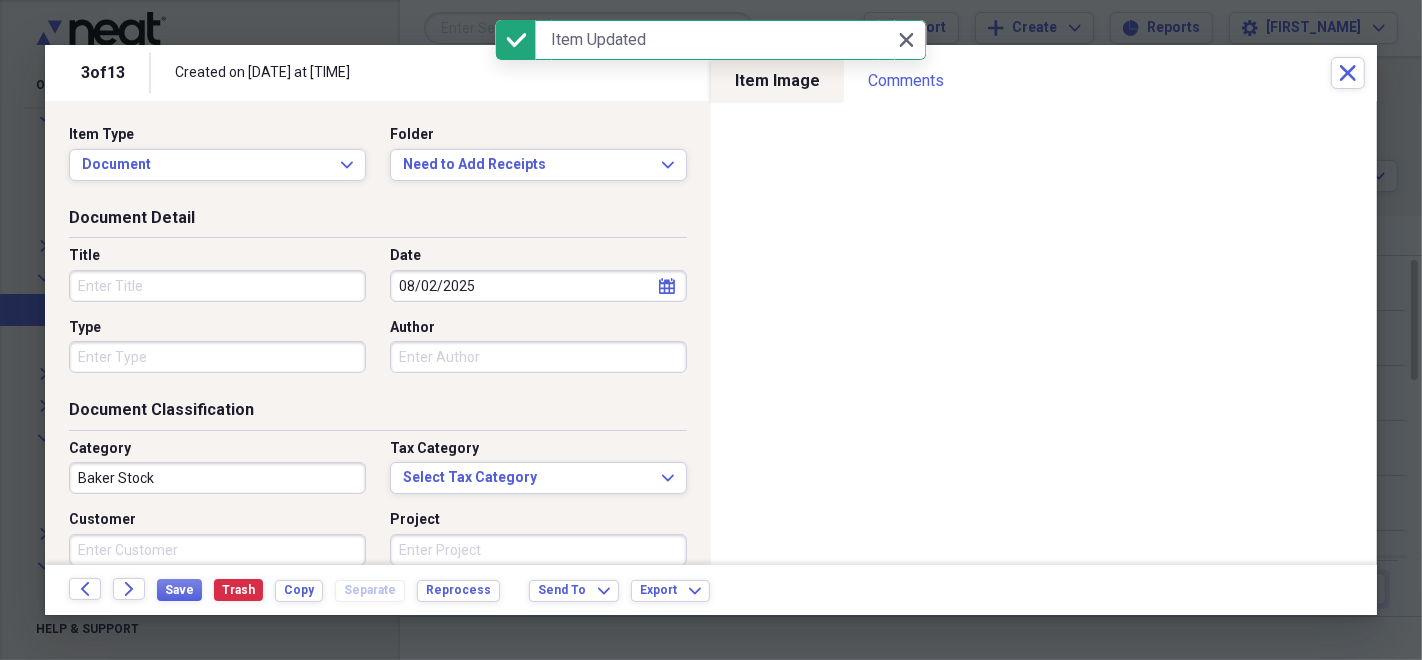 click on "Title" at bounding box center [217, 286] 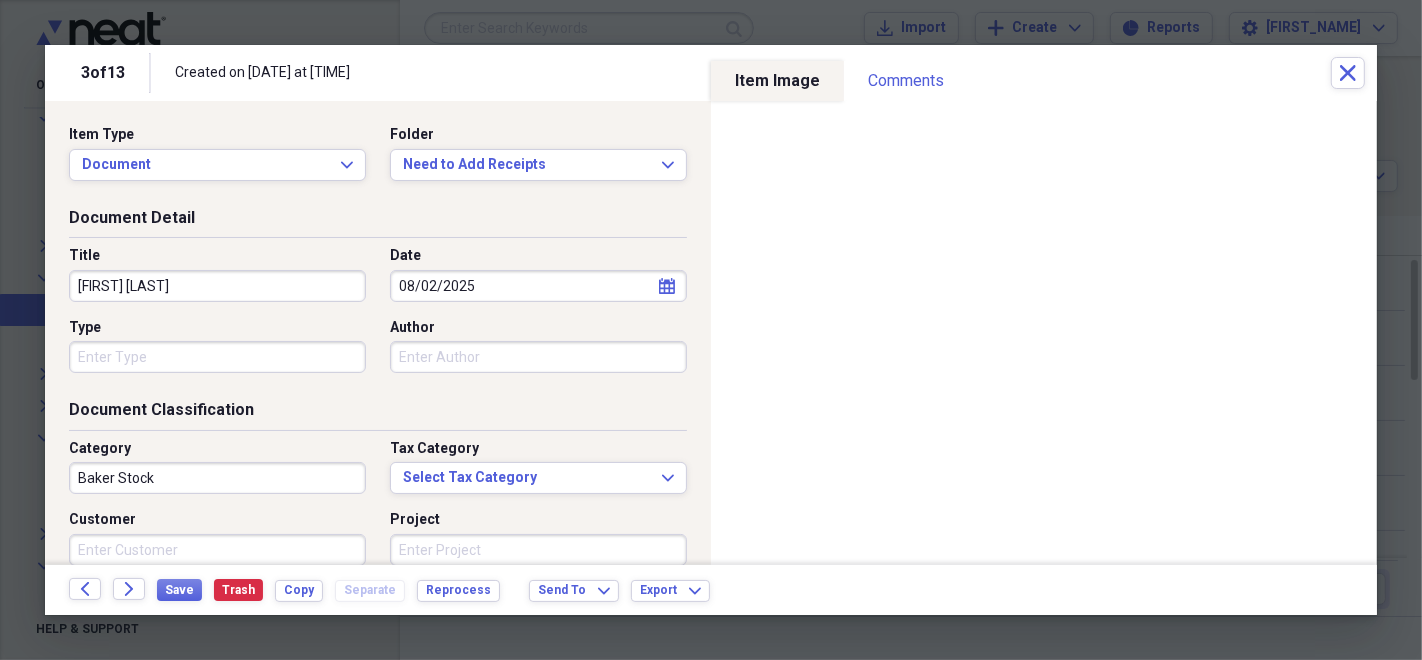 type on "[FIRST] [LAST]" 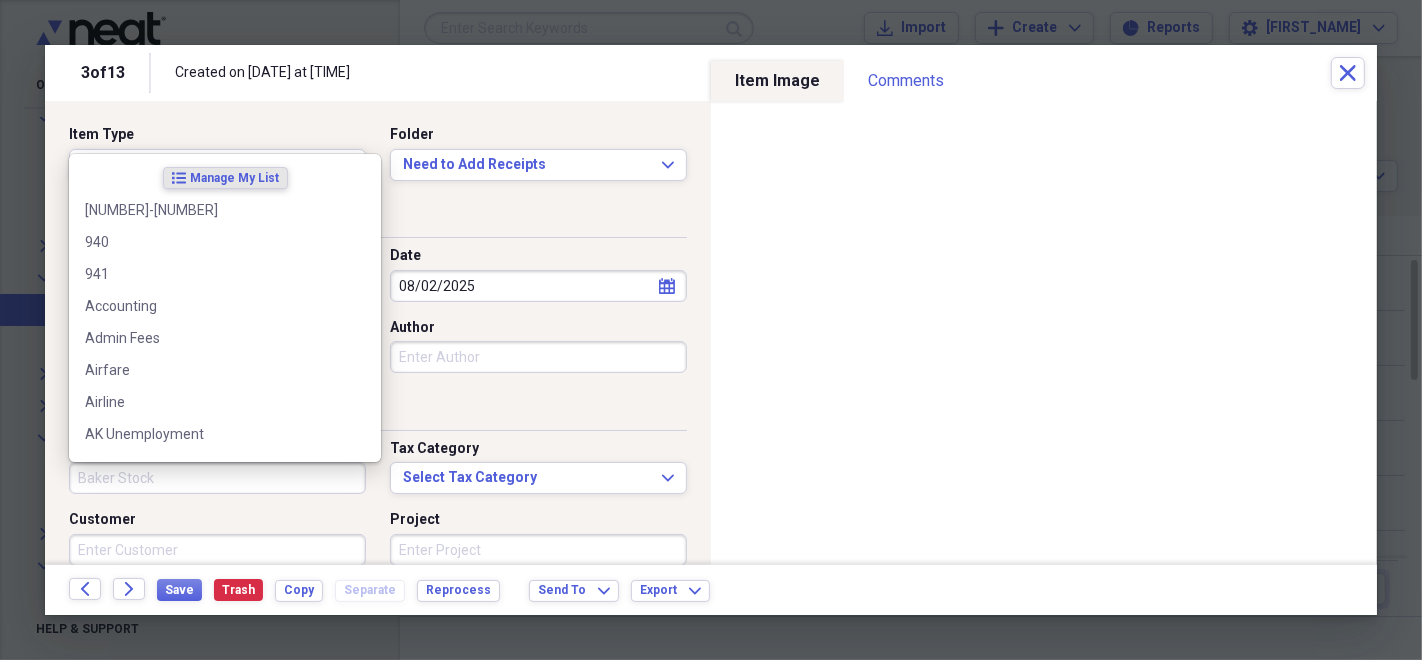 type 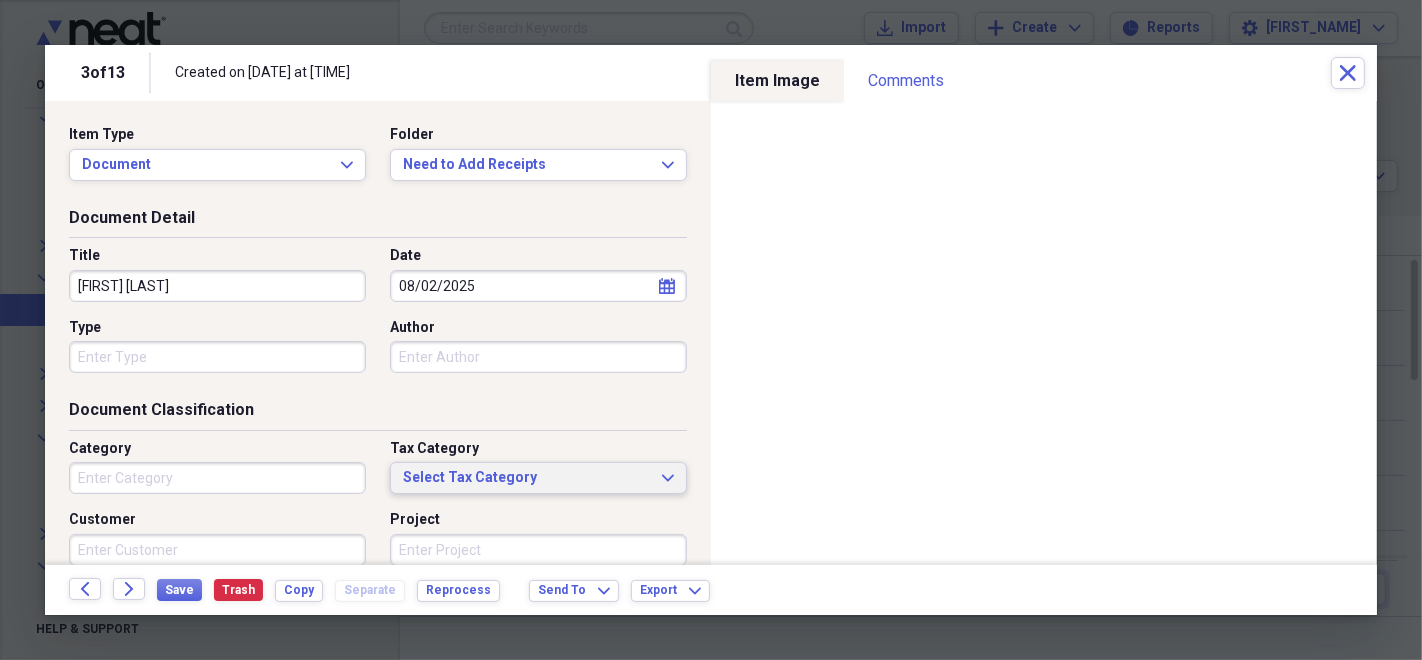 type 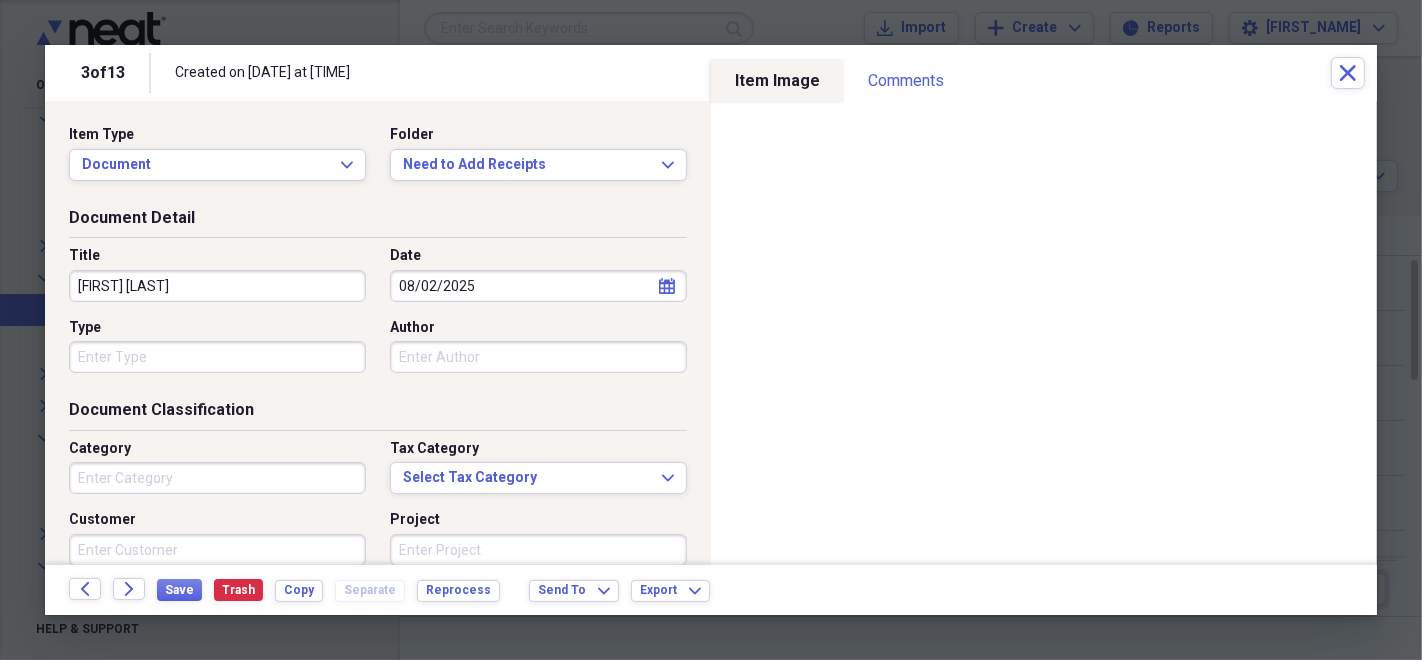 scroll, scrollTop: 0, scrollLeft: 0, axis: both 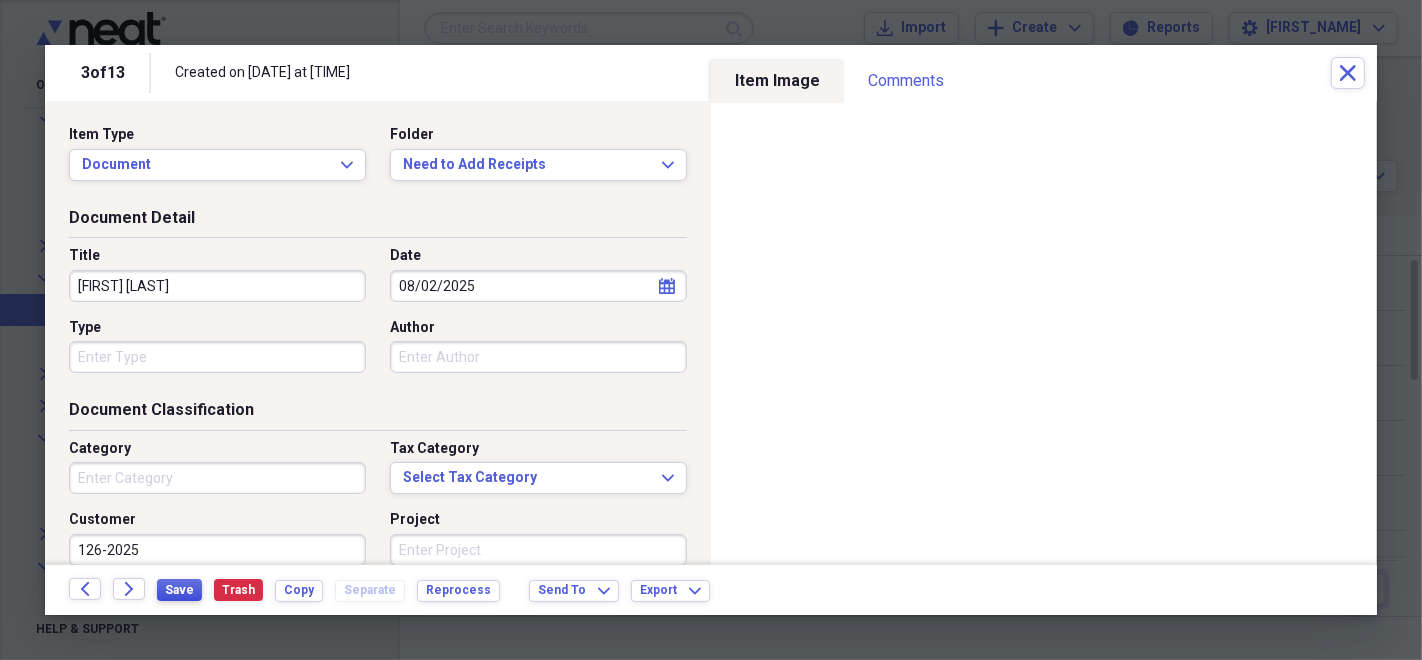 type on "[NUMBER]-[NUMBER]" 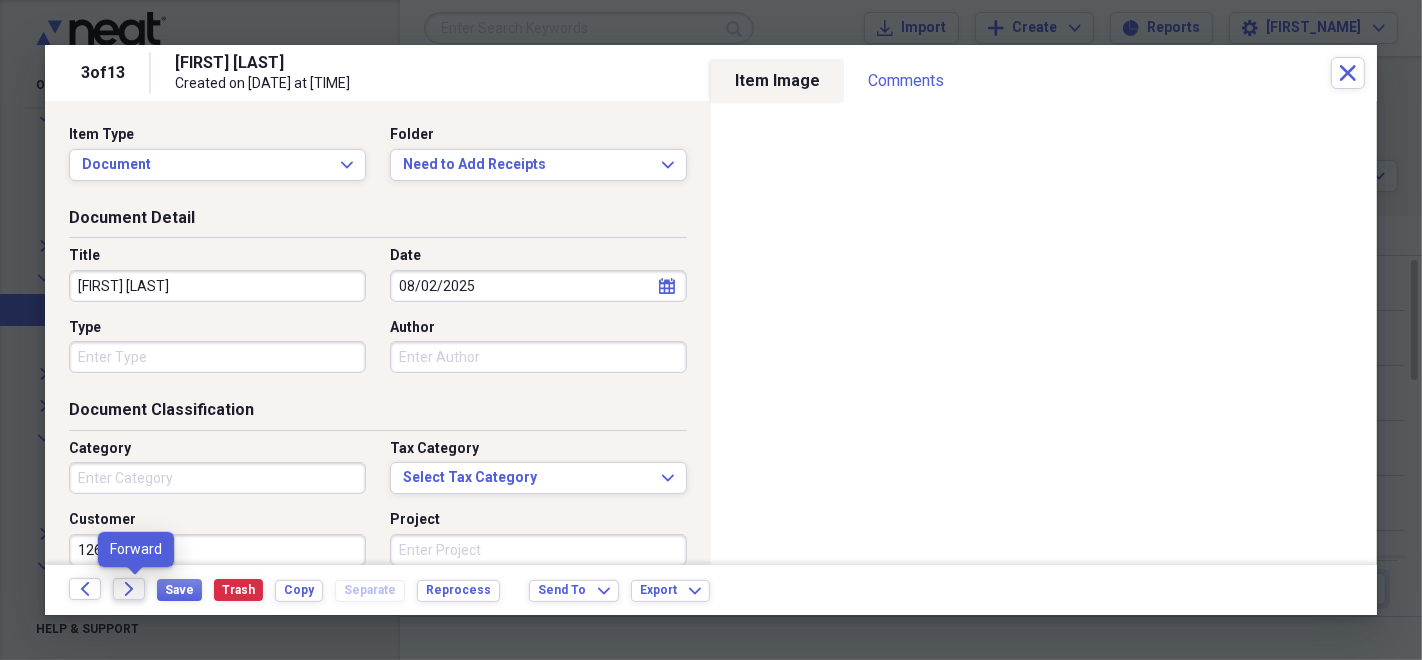 click on "Forward" 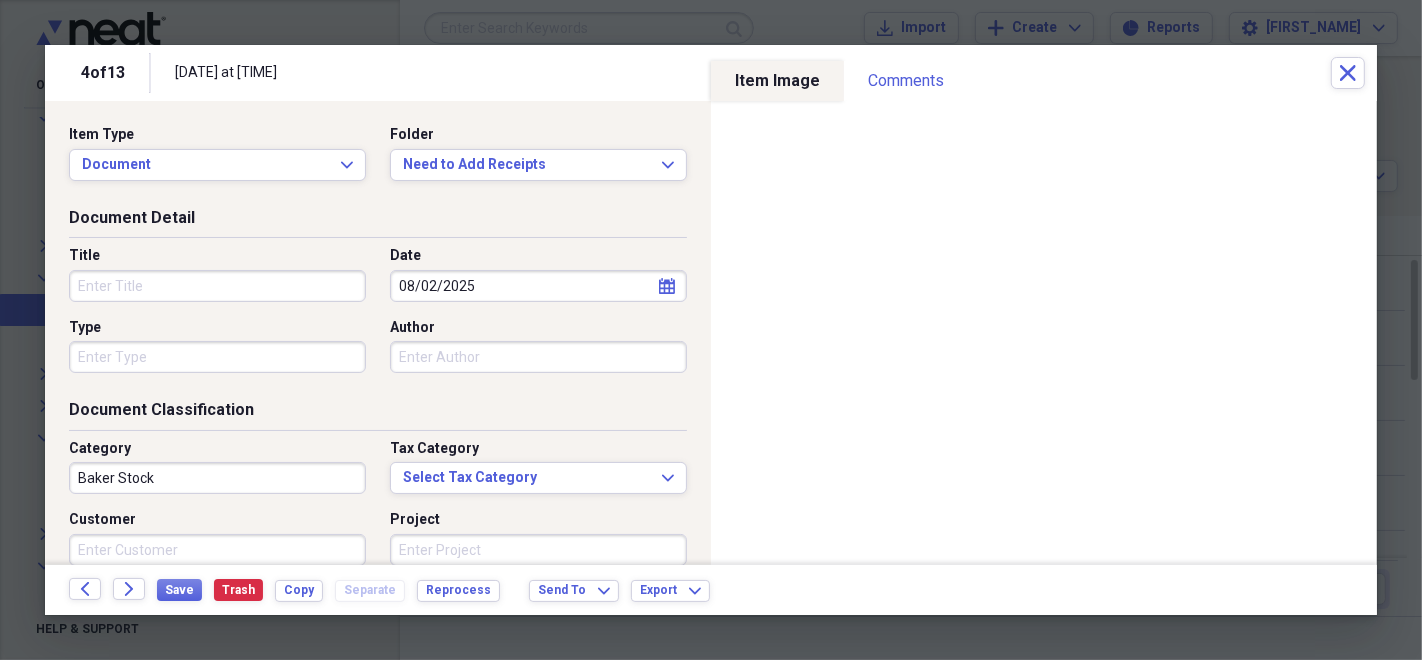 click on "Title" at bounding box center [217, 286] 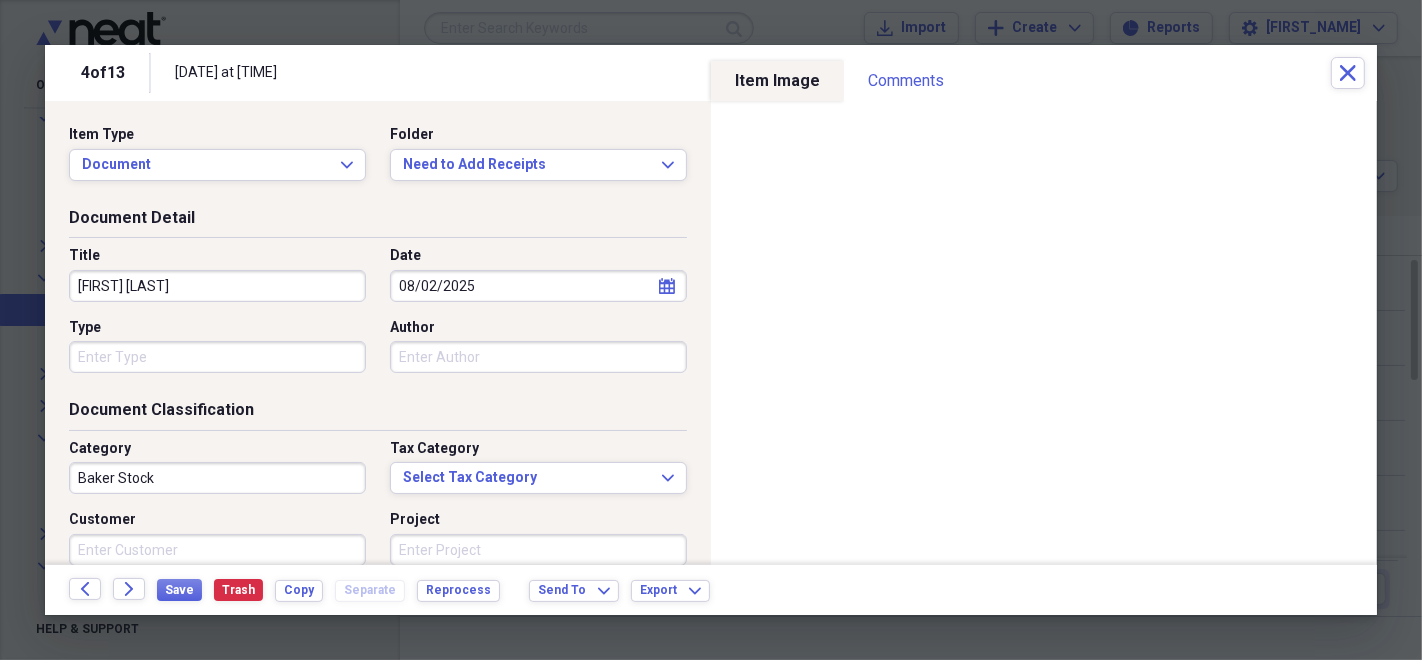 type on "[FIRST] [LAST]" 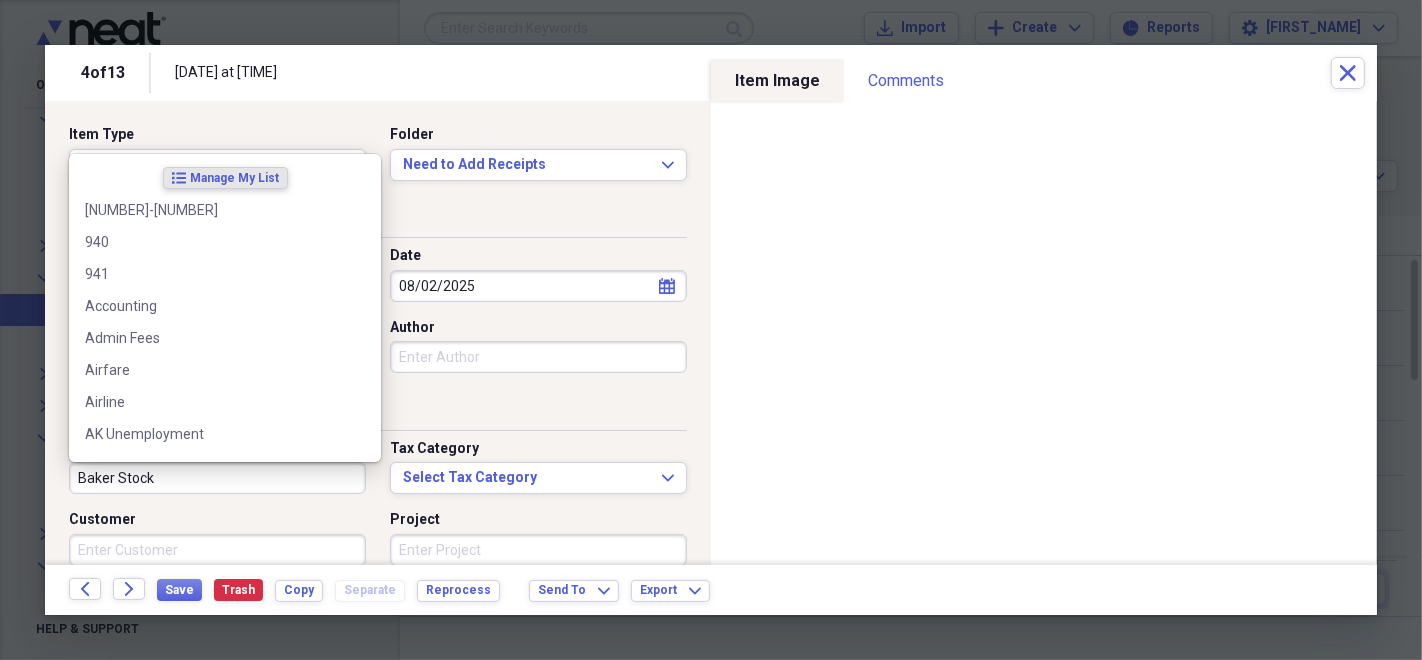 click on "Baker Stock" at bounding box center (217, 478) 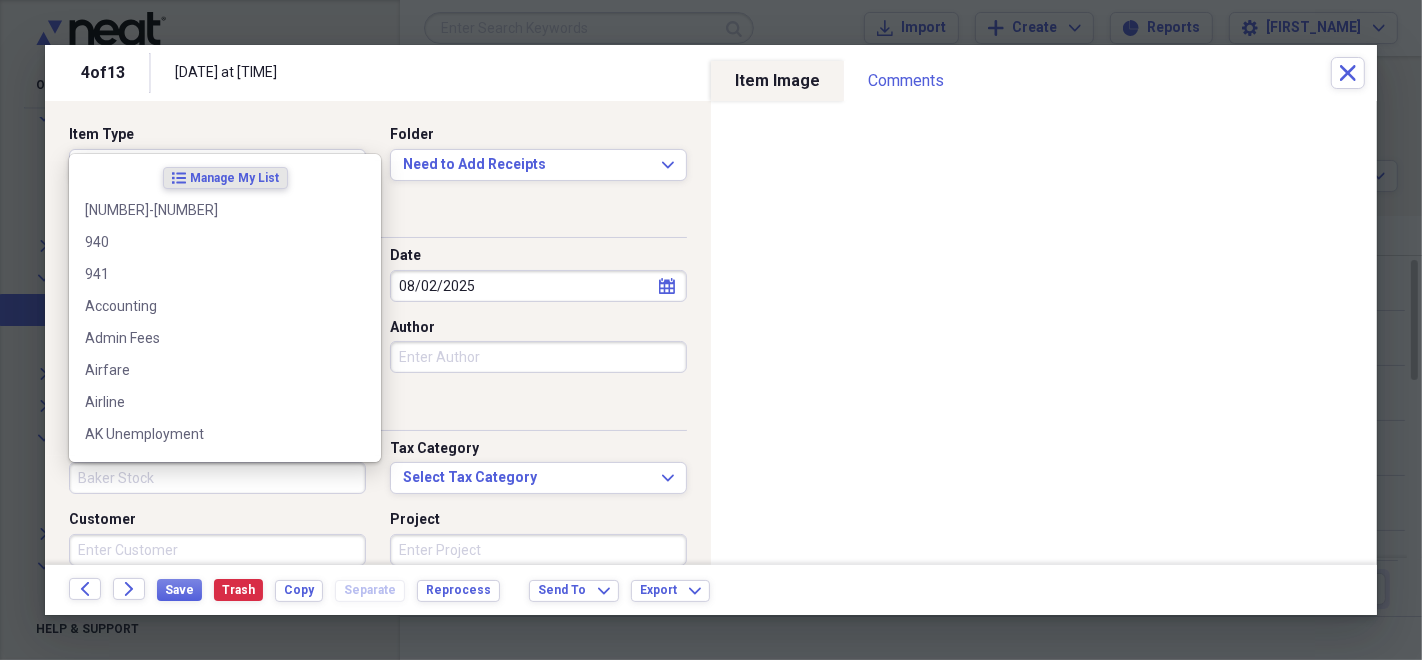 type 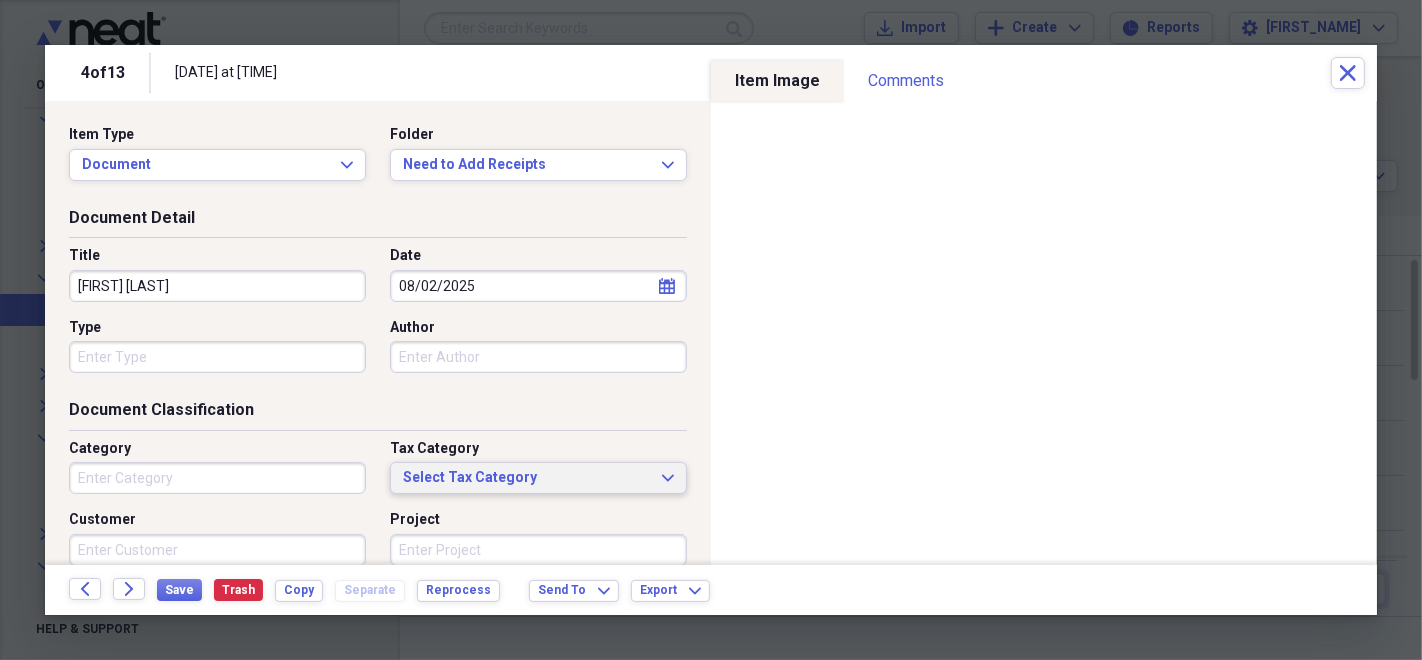 type 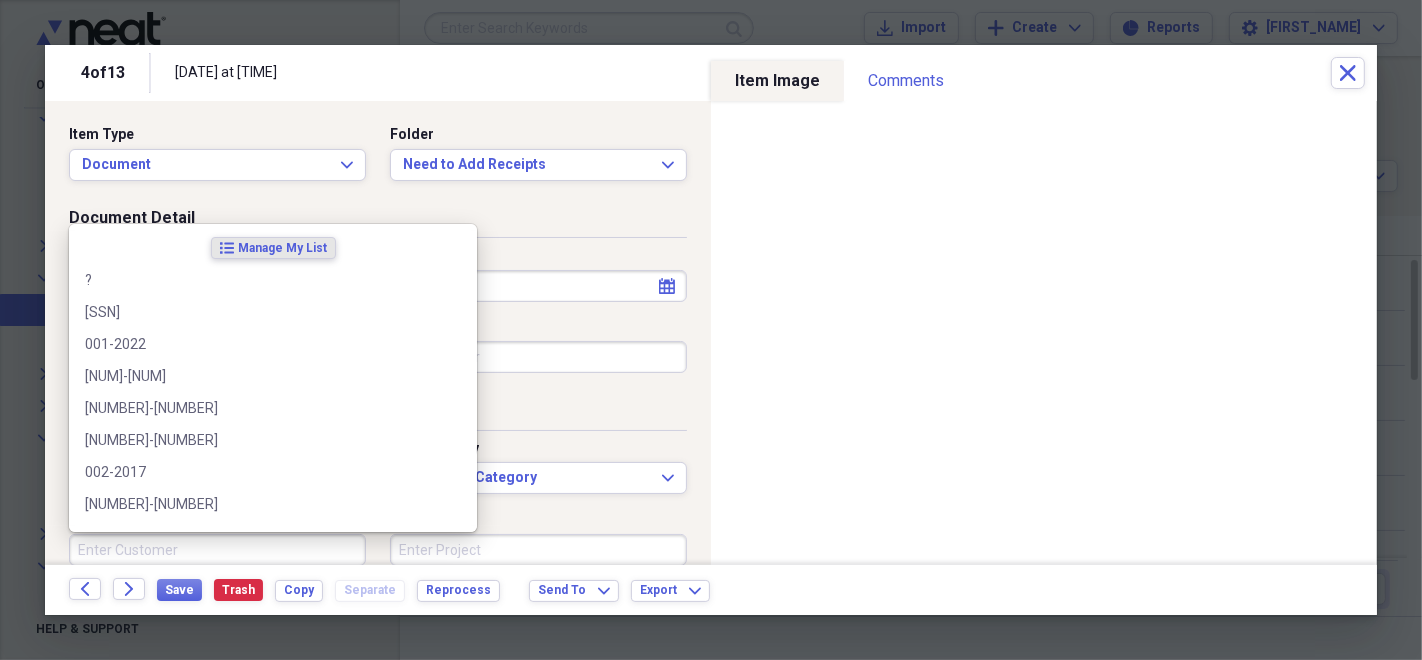 scroll, scrollTop: 0, scrollLeft: 0, axis: both 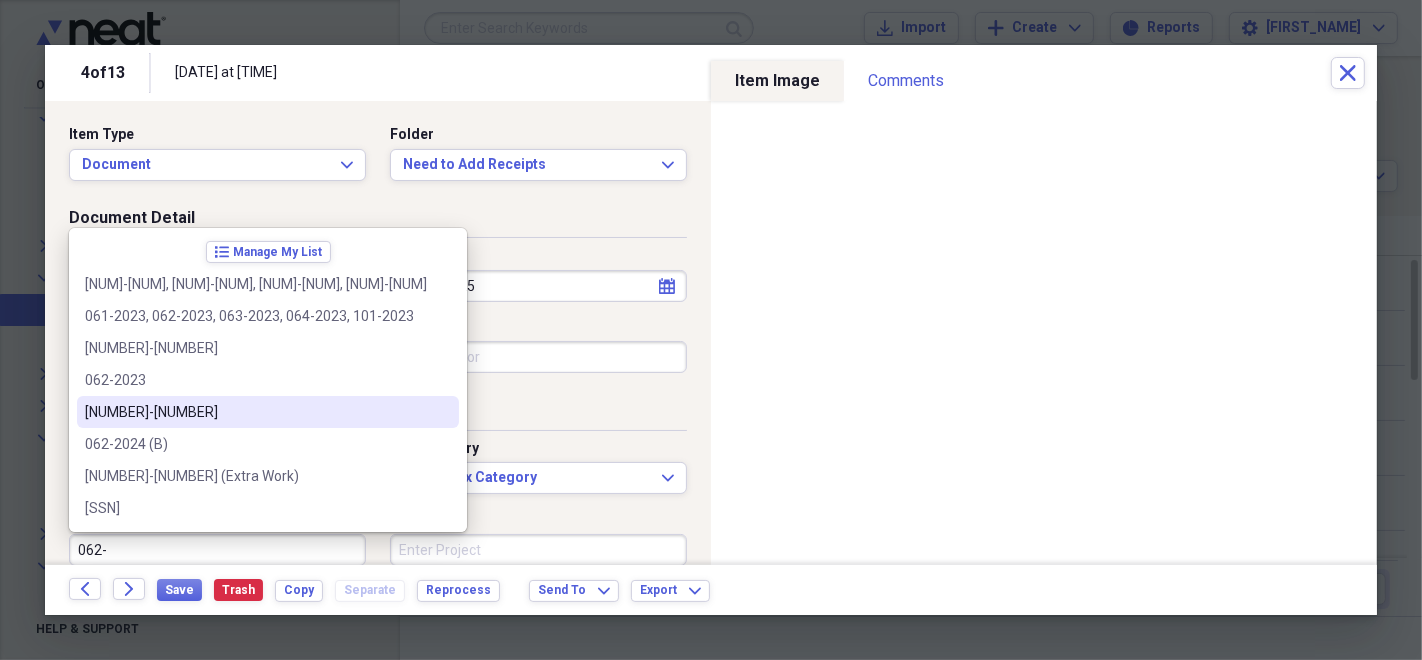click on "[NUMBER]-[NUMBER]" at bounding box center [256, 412] 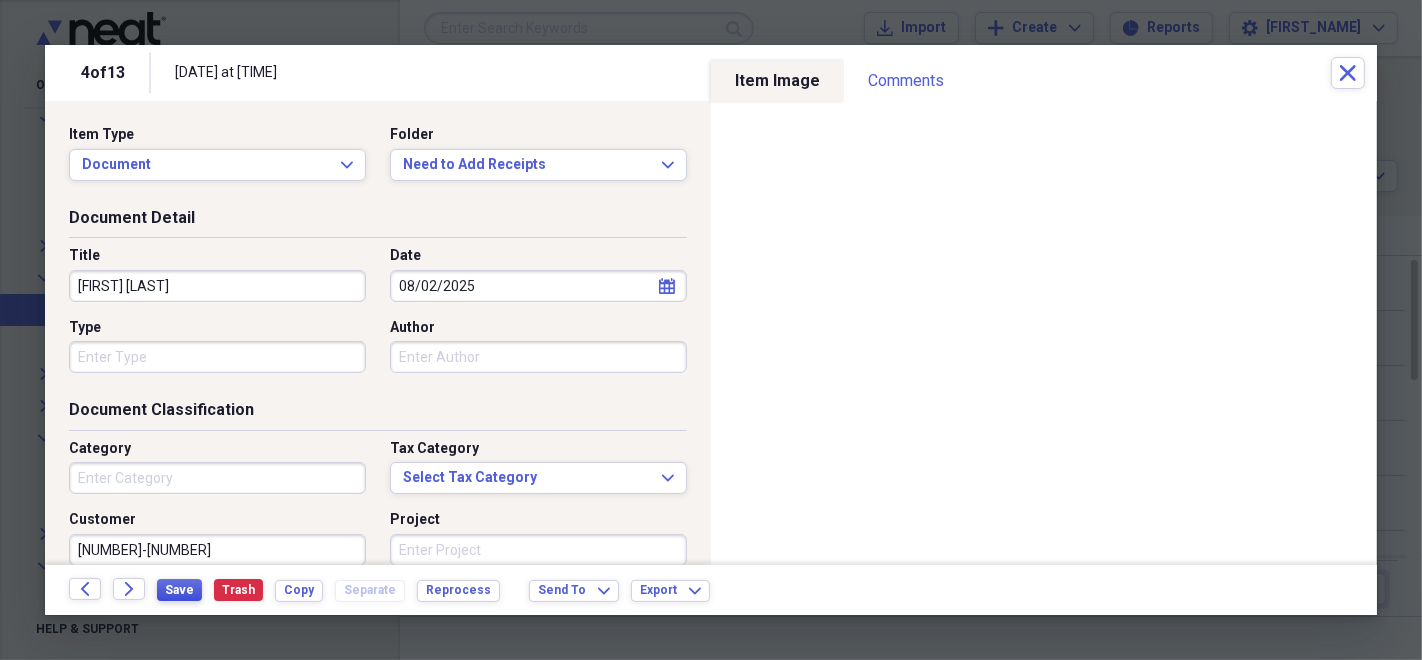 click on "Save" at bounding box center [179, 590] 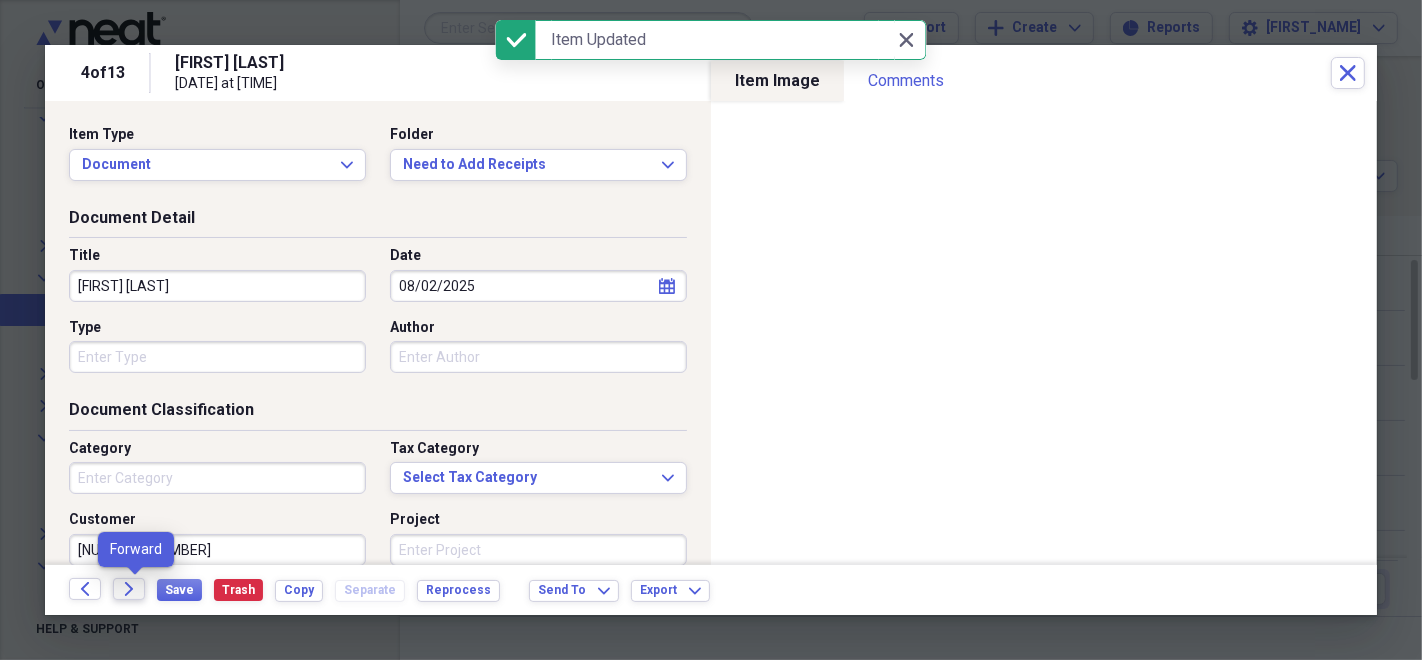 click on "Forward" 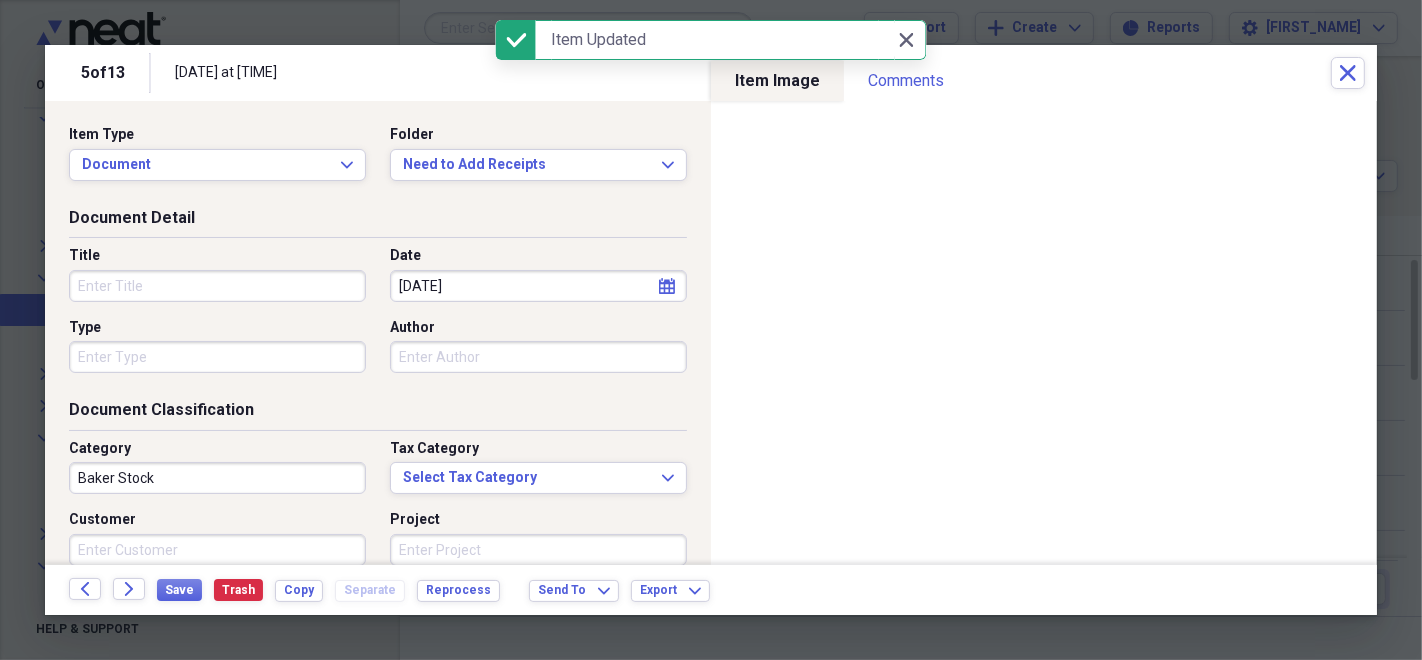 click on "Title" at bounding box center [217, 286] 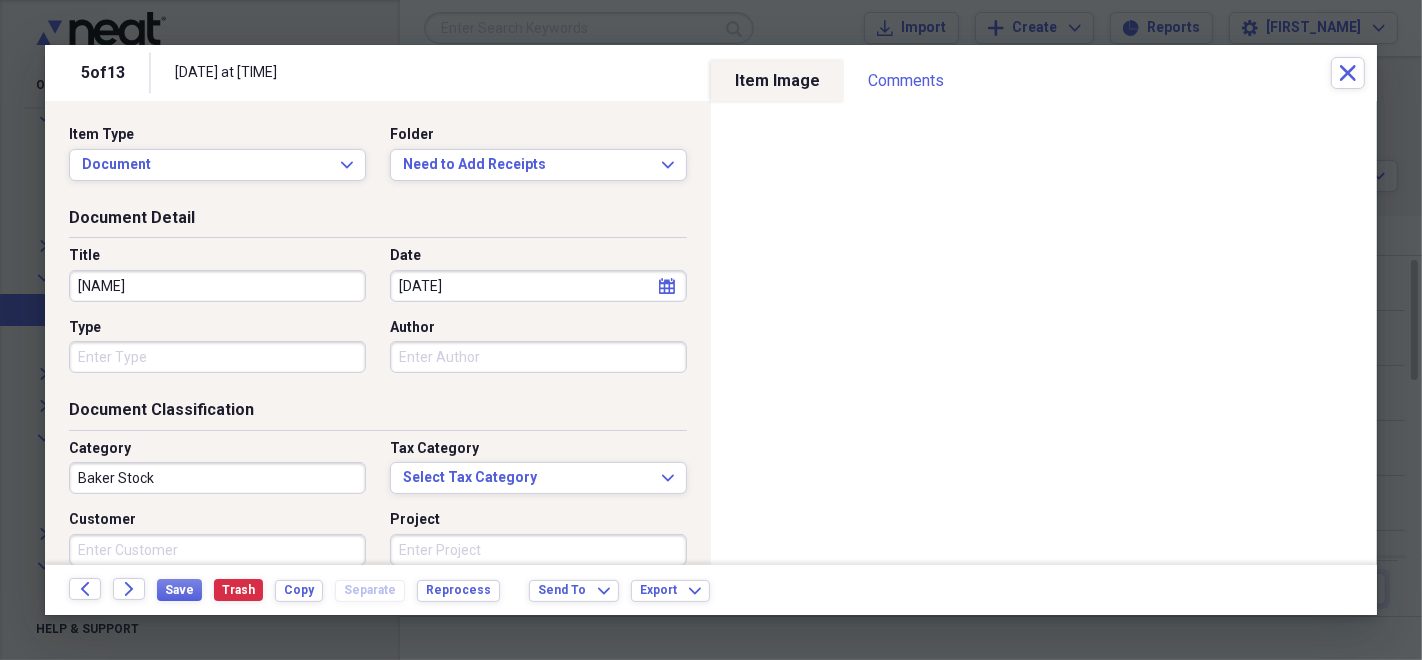 type on "[FIRST] [LAST]" 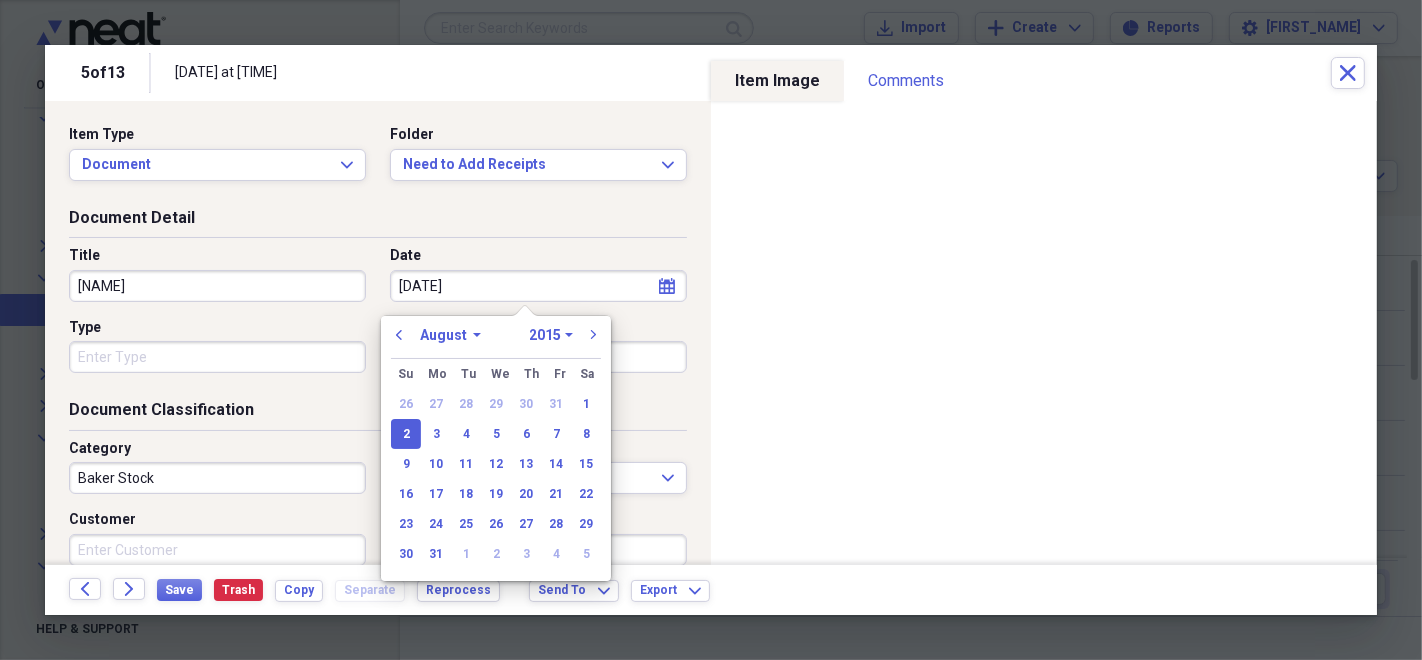 type on "08/02/20" 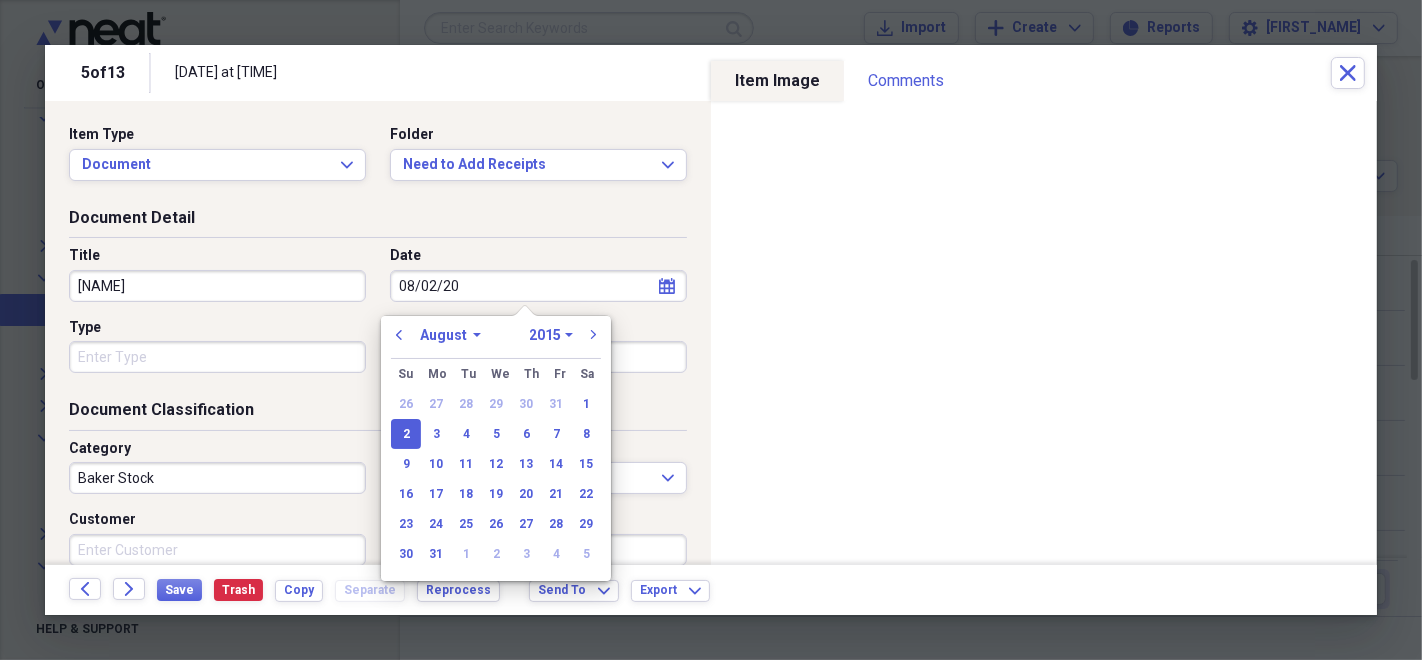 select on "2020" 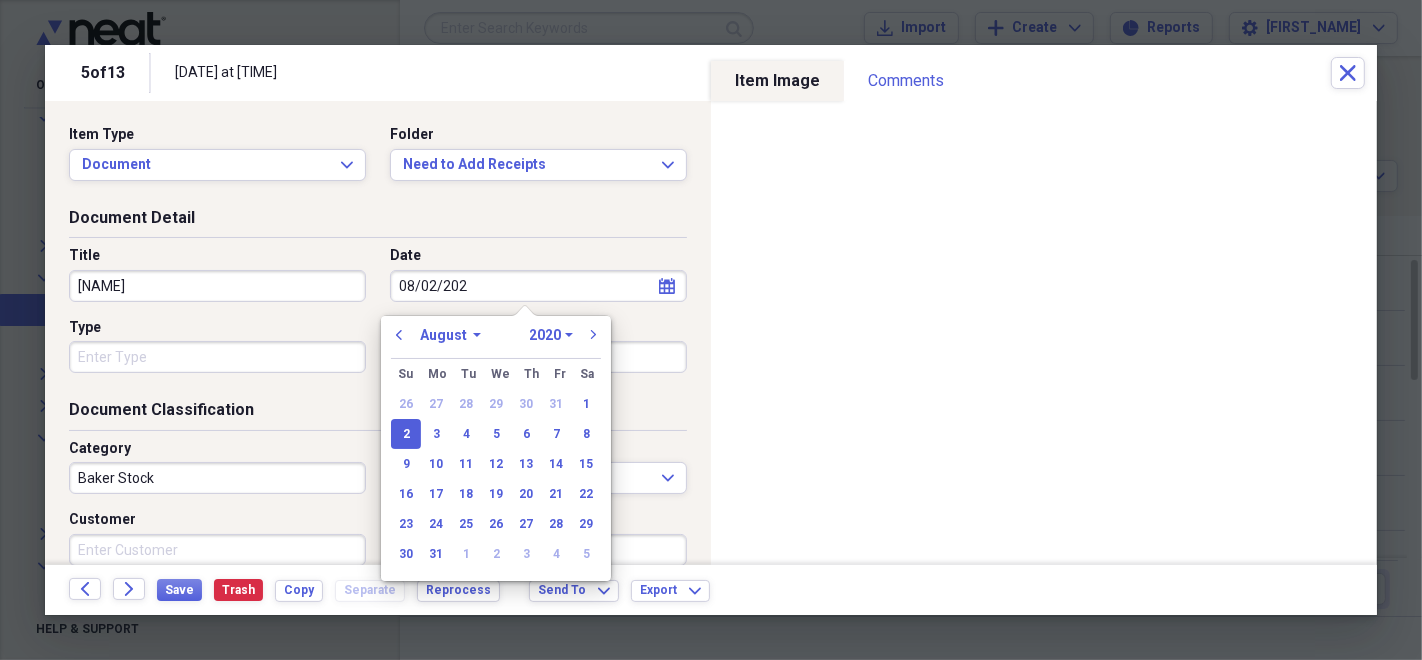 type on "08/02/2025" 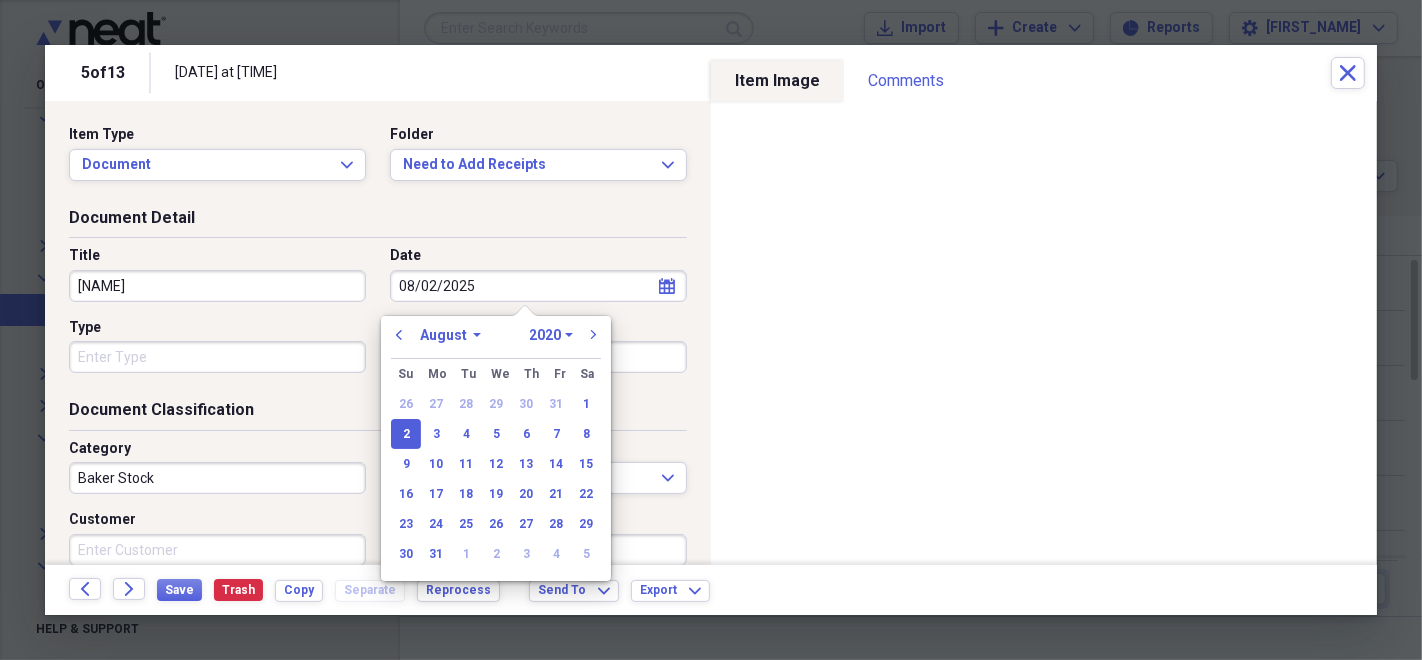 select on "2025" 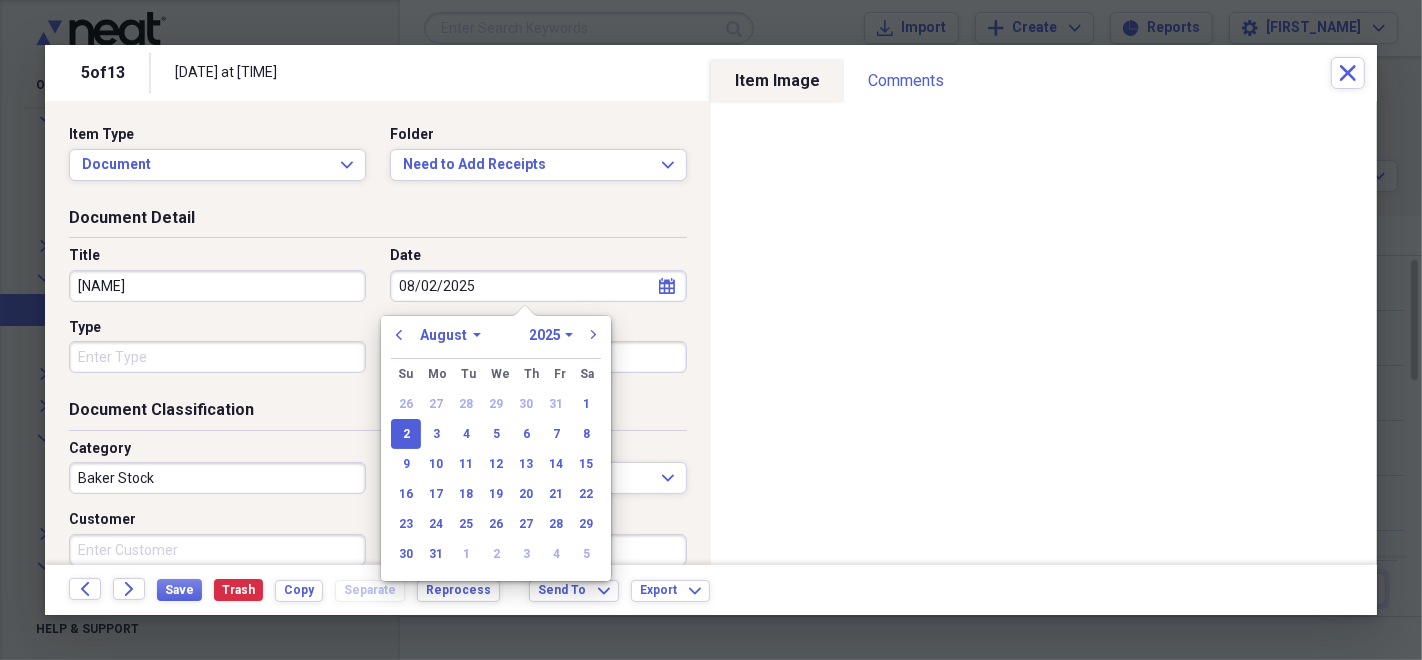 type on "08/02/2025" 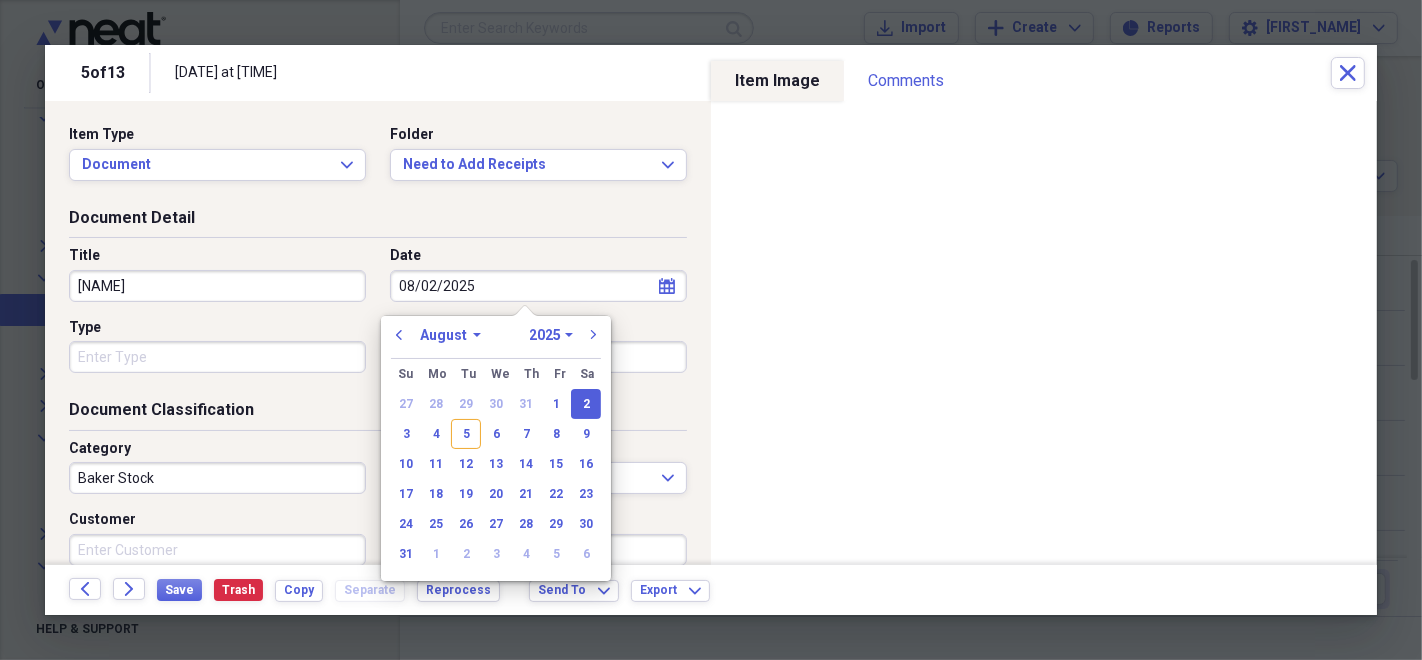 type 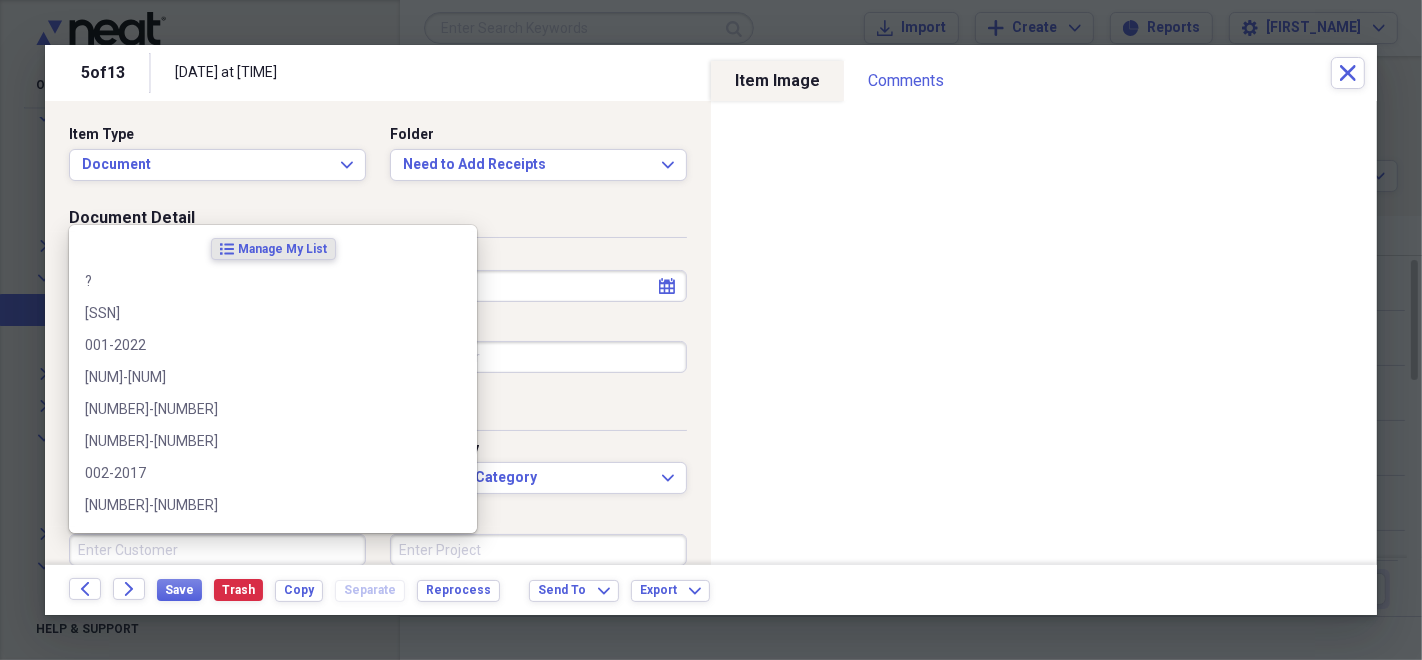 click on "Customer" at bounding box center [217, 550] 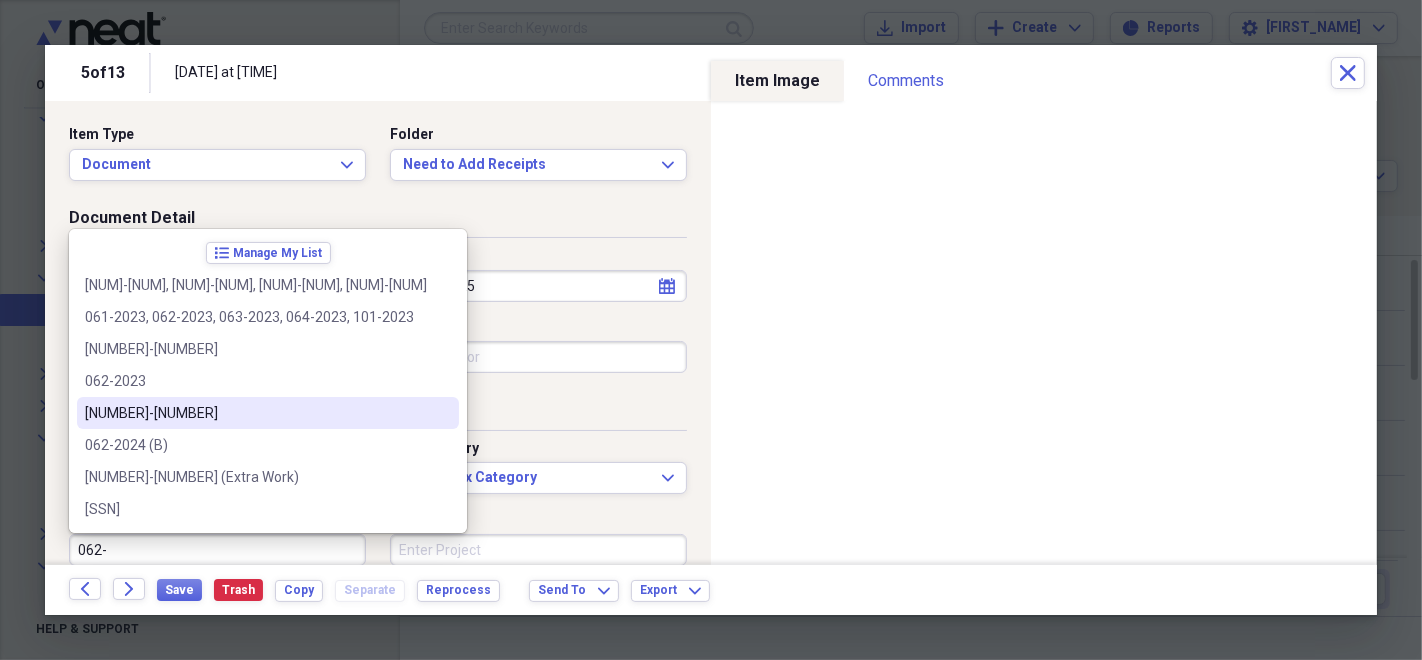 click on "[NUMBER]-[NUMBER]" at bounding box center [268, 413] 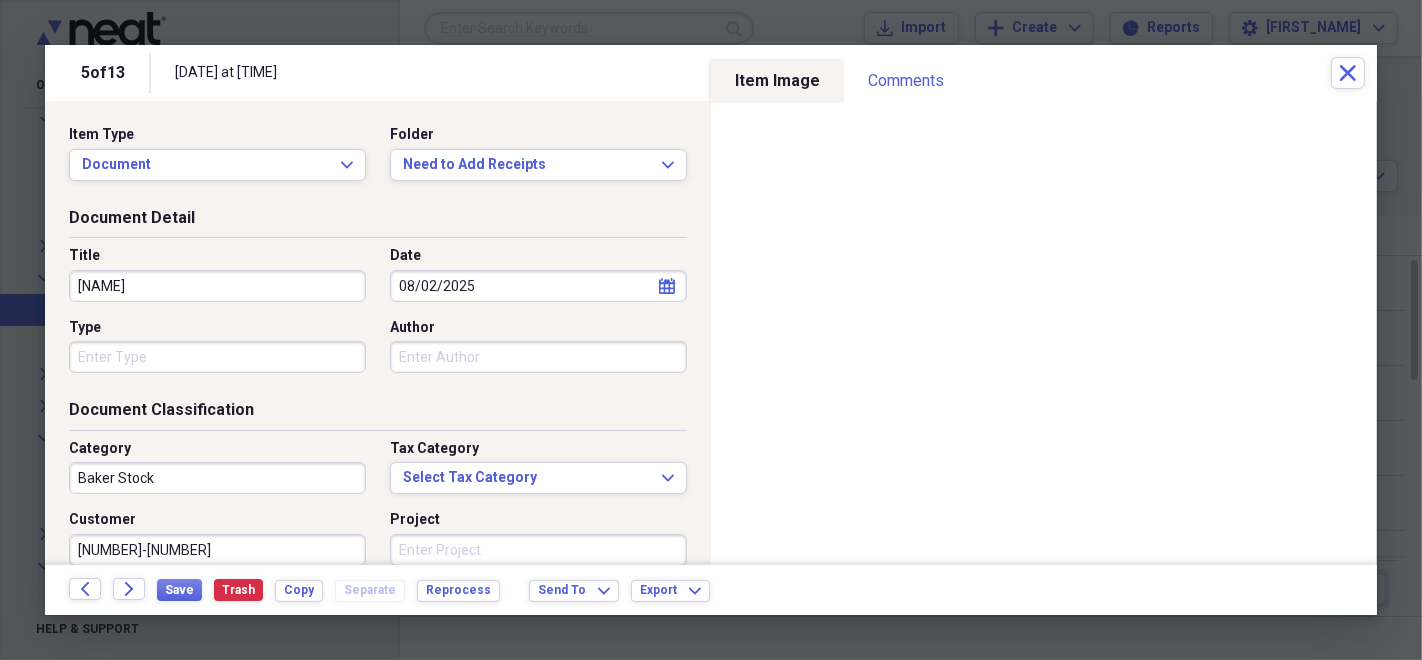 scroll, scrollTop: 0, scrollLeft: 0, axis: both 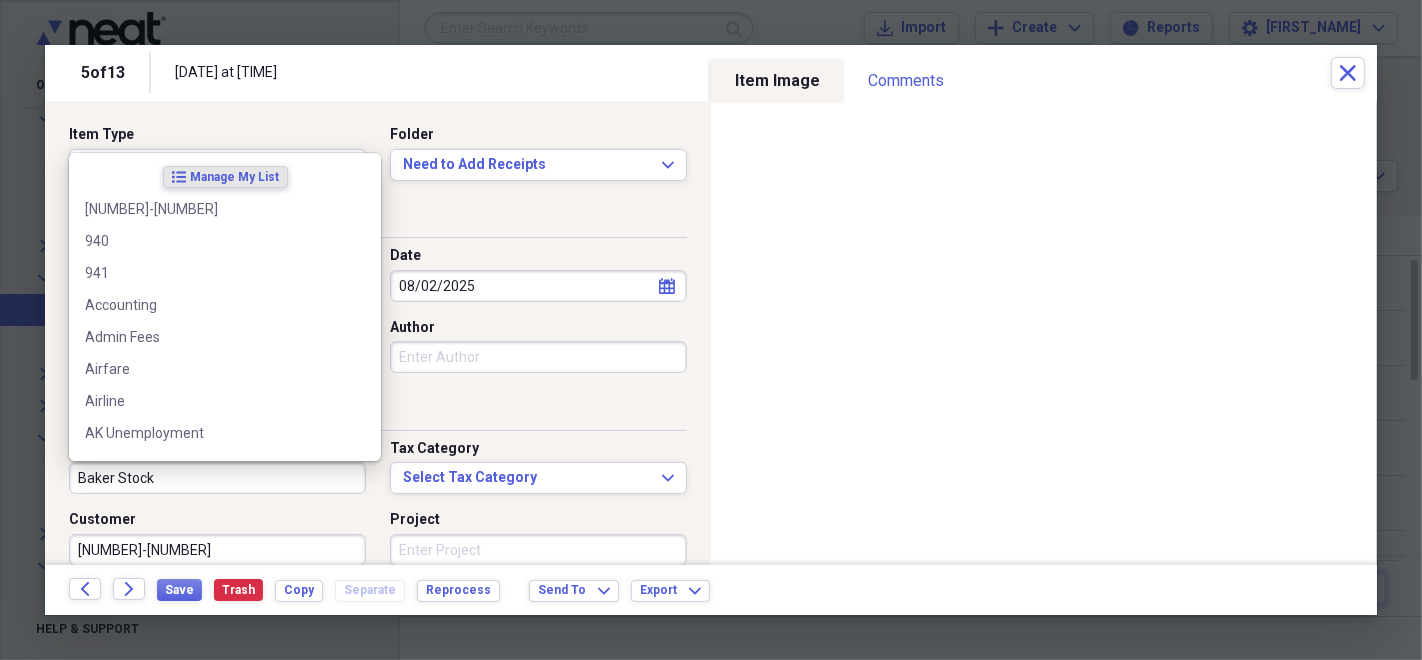 click on "Baker Stock" at bounding box center [217, 478] 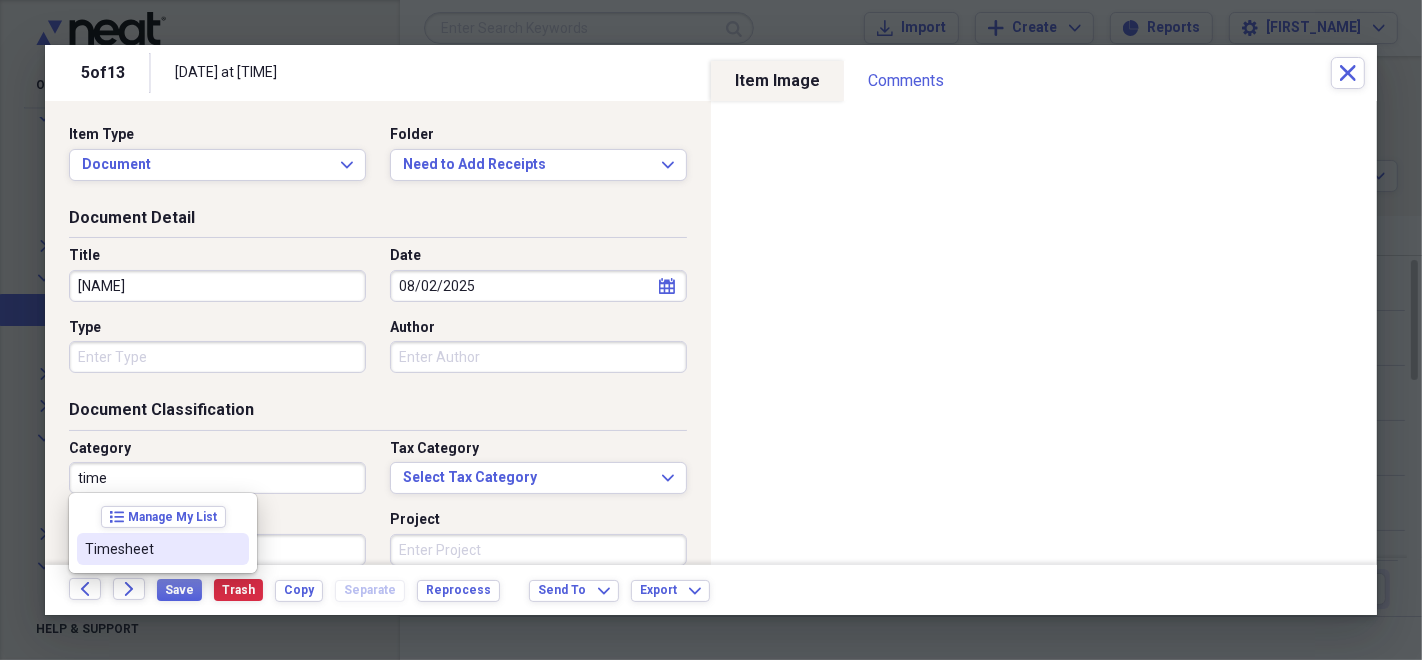 click on "Timesheet" at bounding box center [151, 549] 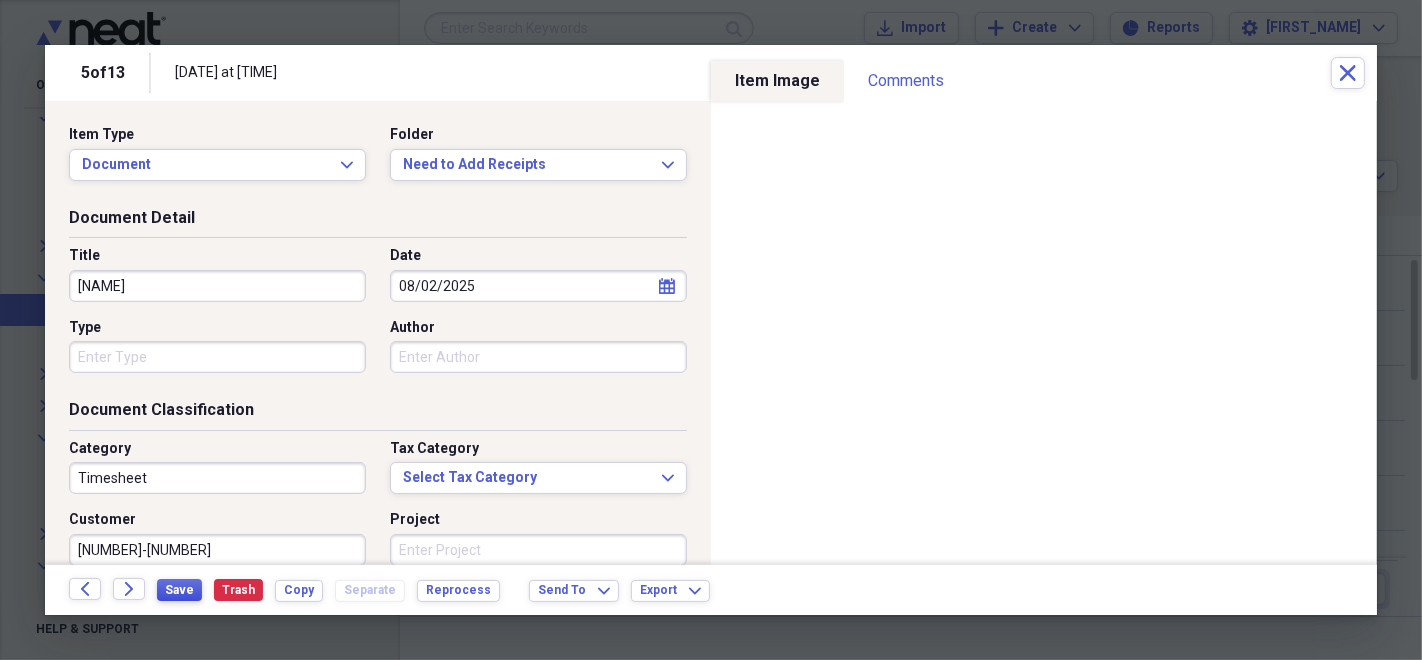 click on "Save" at bounding box center [179, 590] 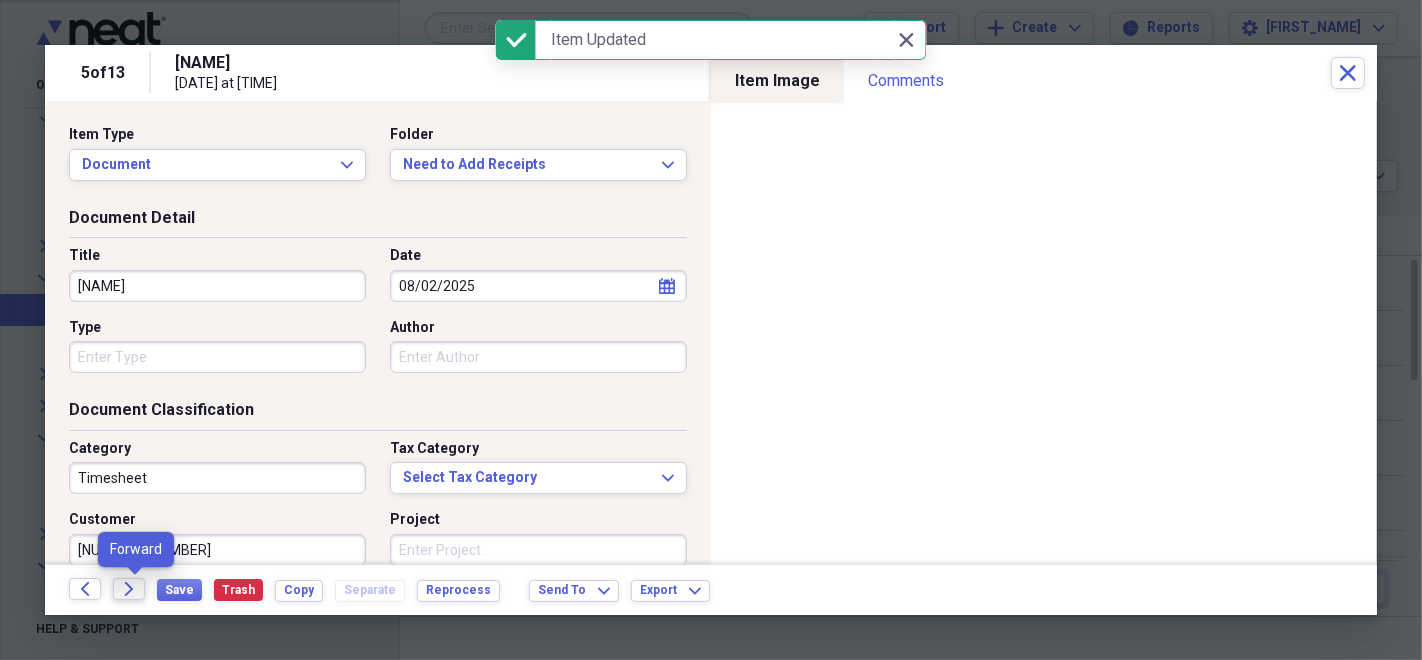 click on "Forward" at bounding box center [129, 589] 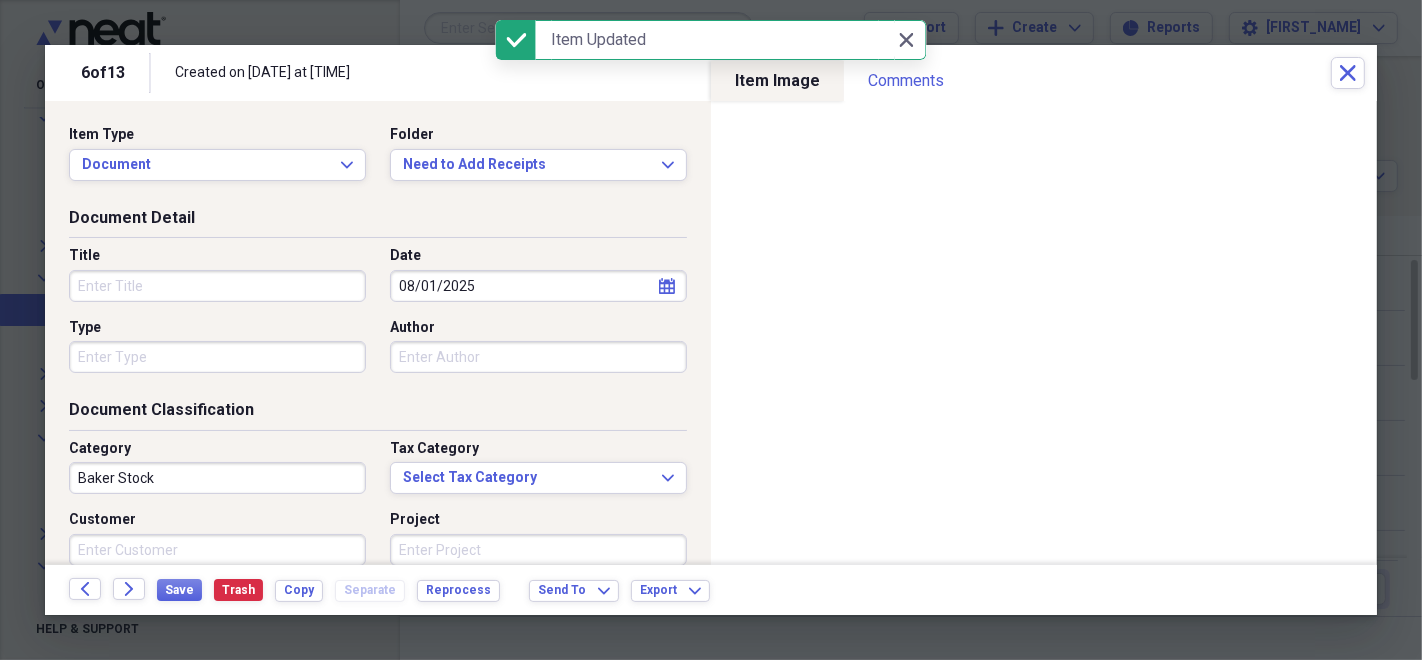 click on "Title" at bounding box center (217, 286) 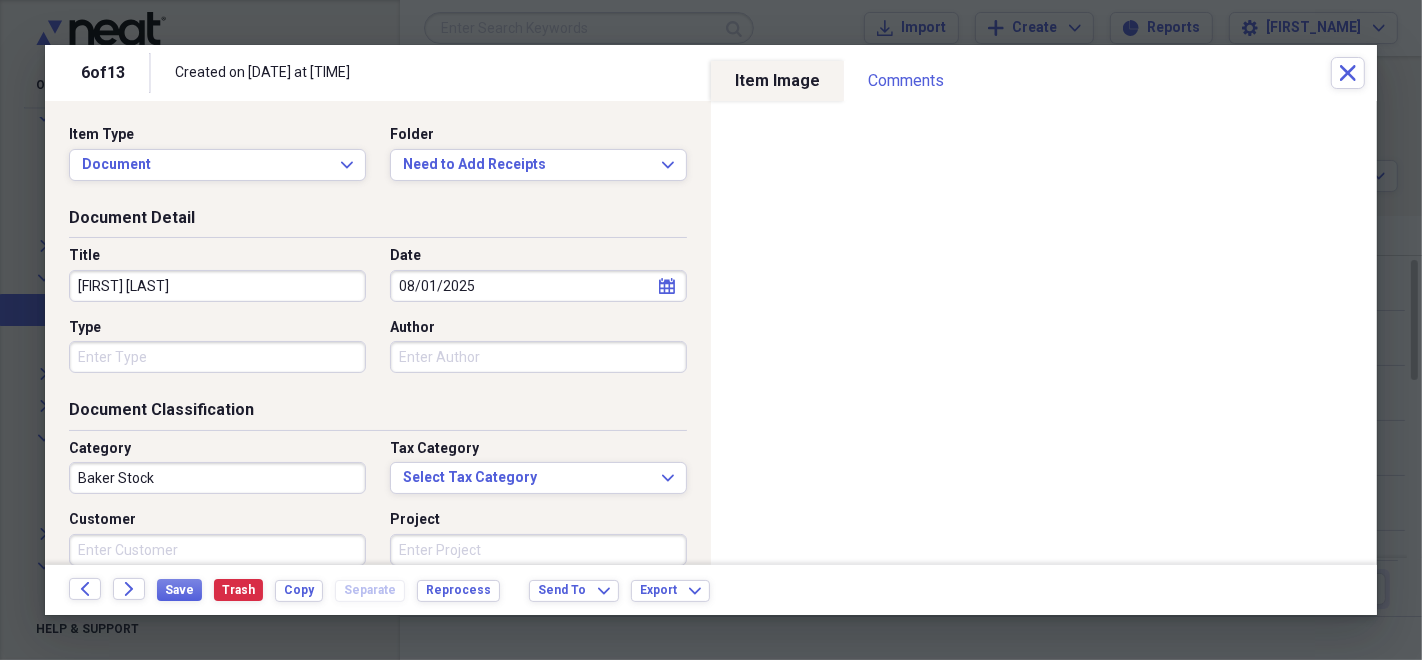 type on "[FIRST] [LAST]" 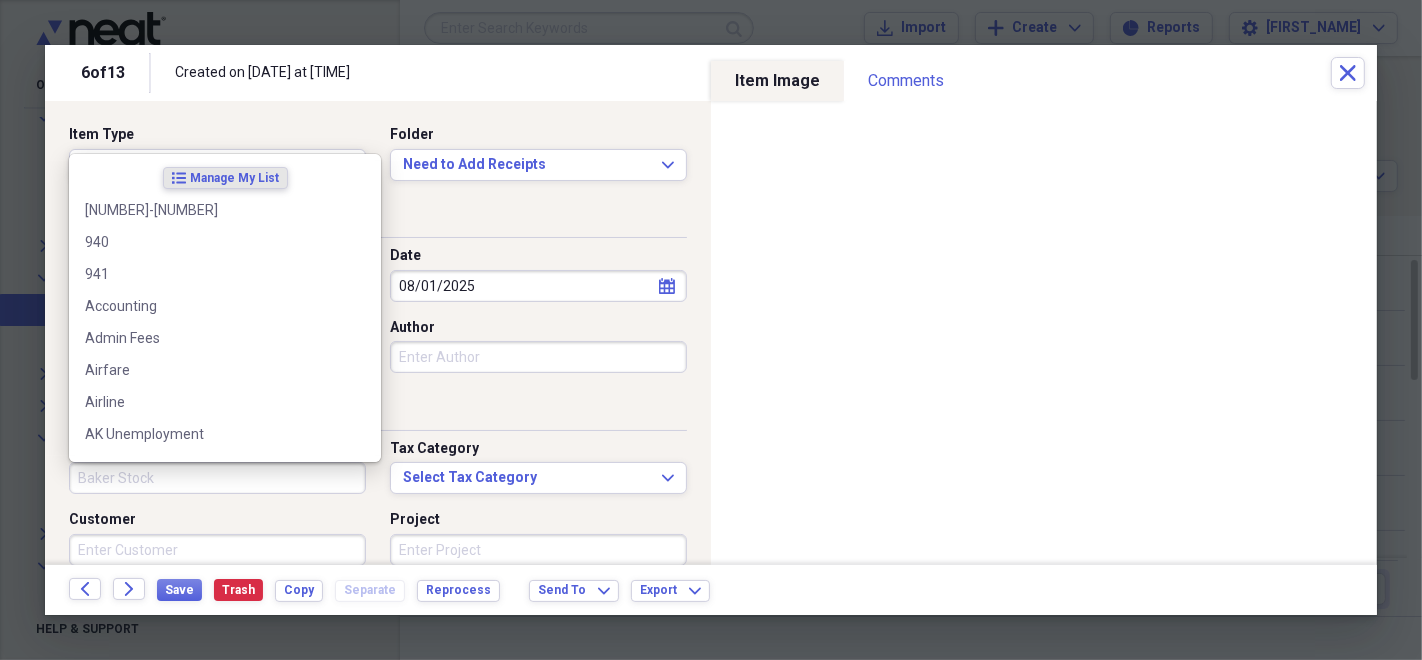 type 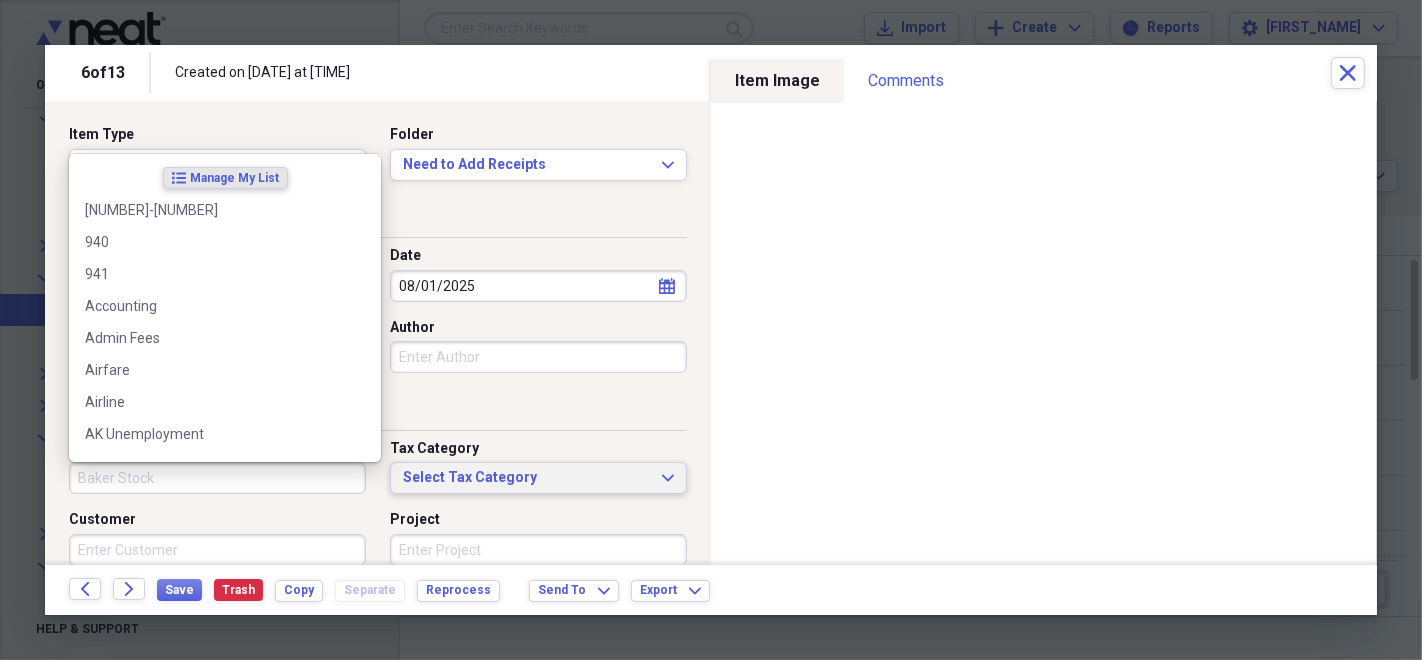 type 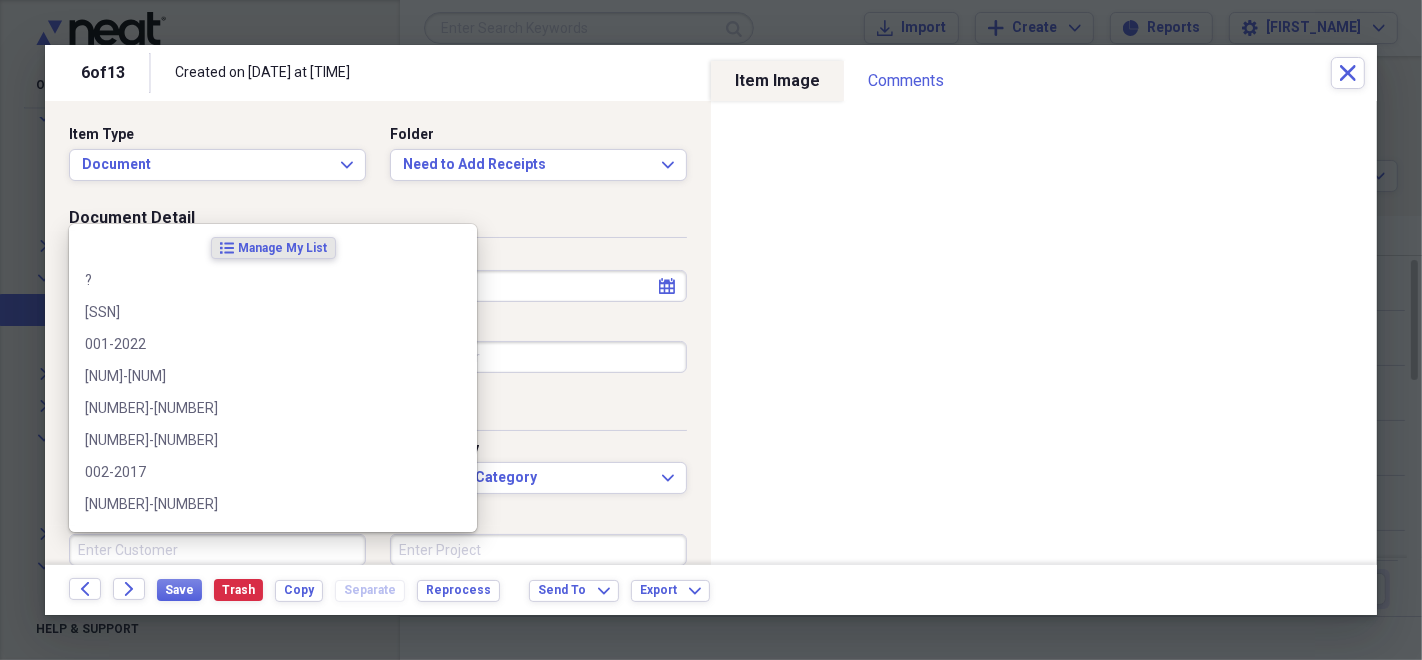 scroll, scrollTop: 0, scrollLeft: 0, axis: both 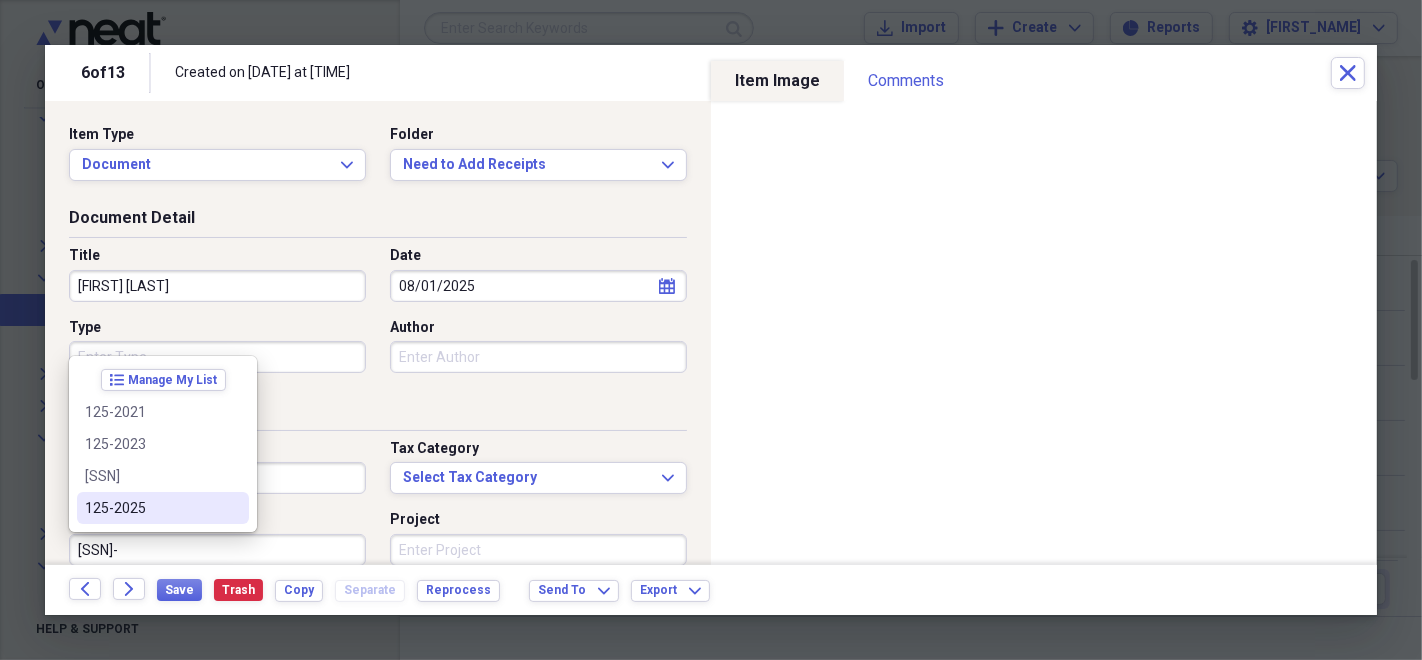 click on "125-2025" at bounding box center (151, 508) 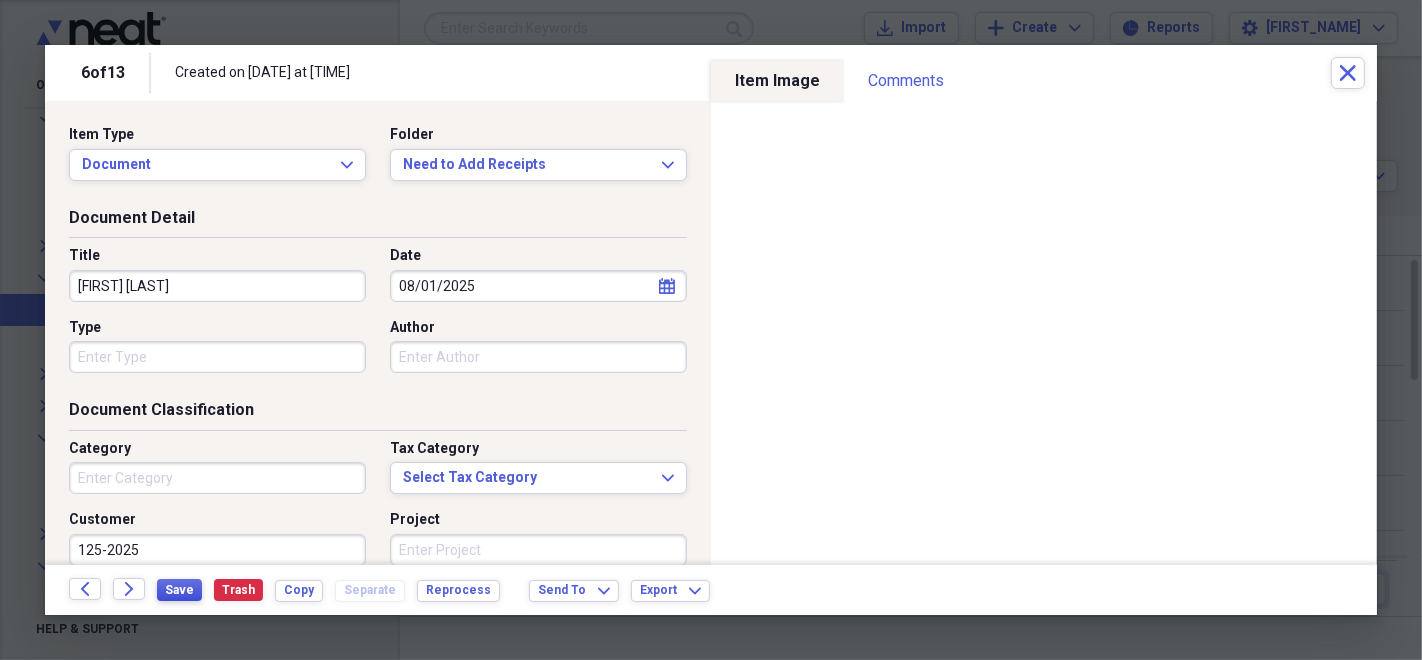 click on "Save" at bounding box center [179, 590] 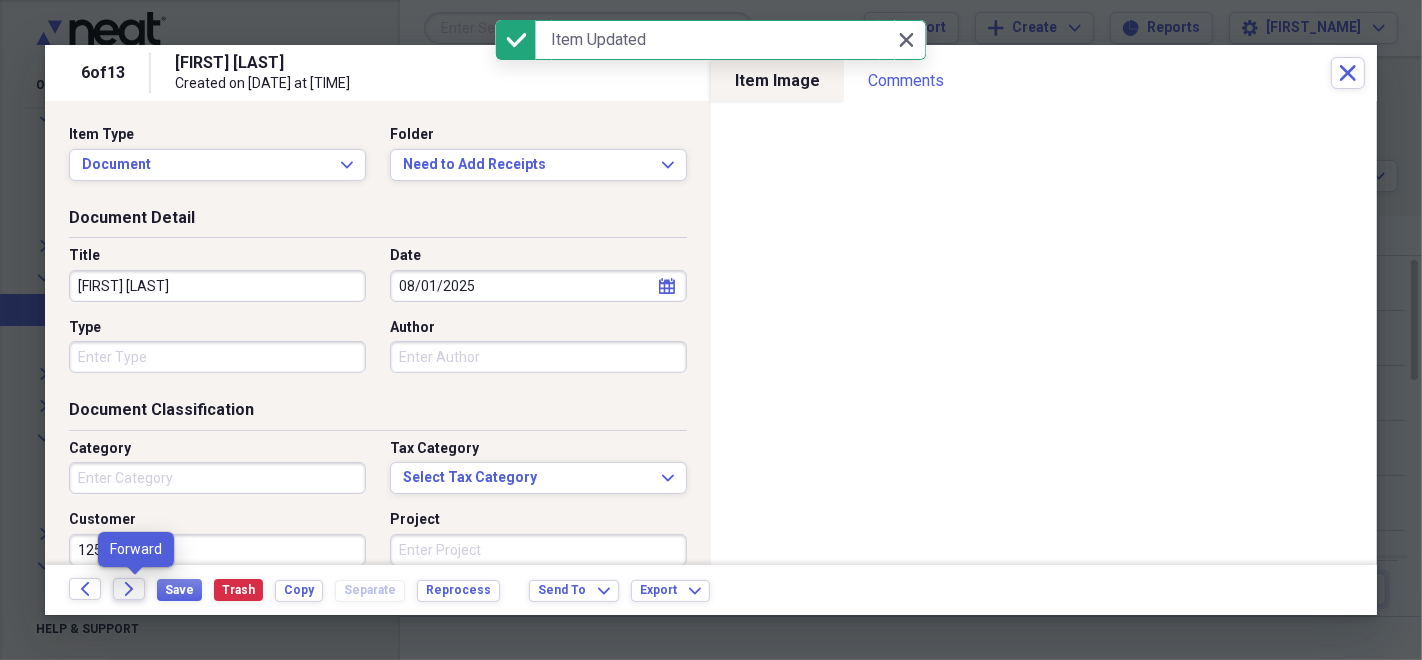 click on "Forward" 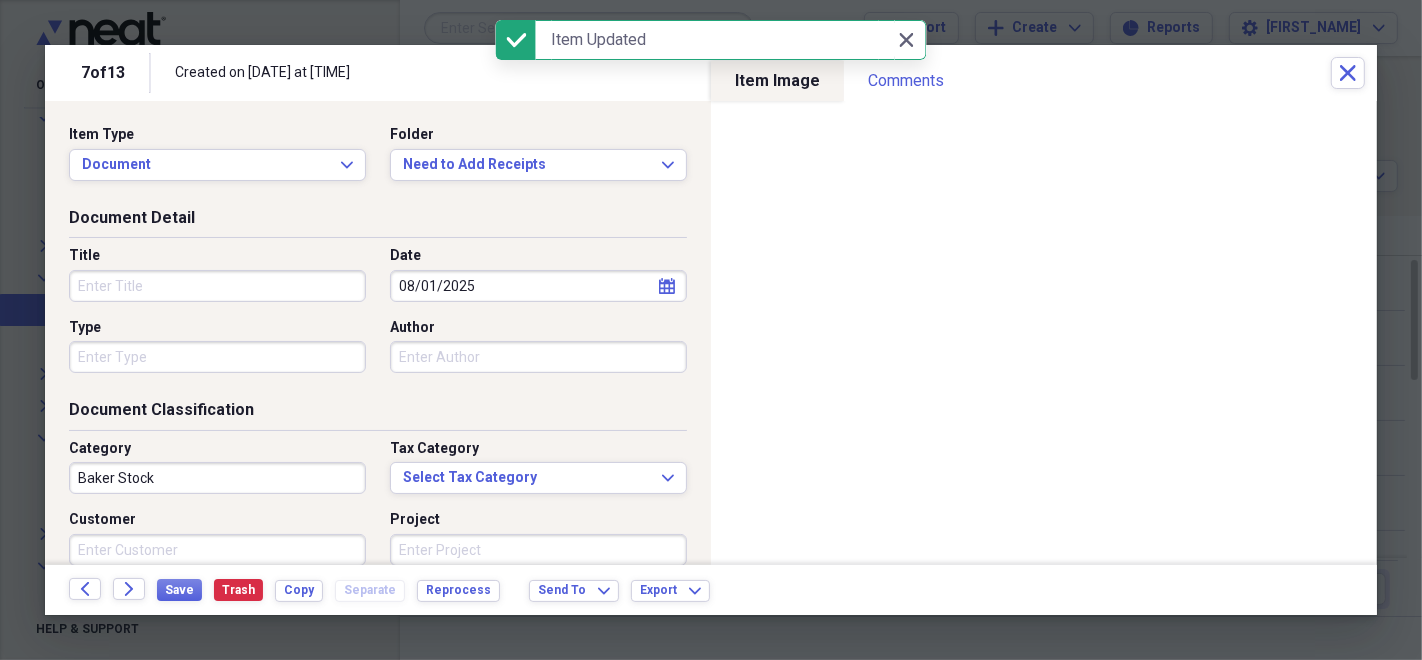 click on "Title" at bounding box center (217, 286) 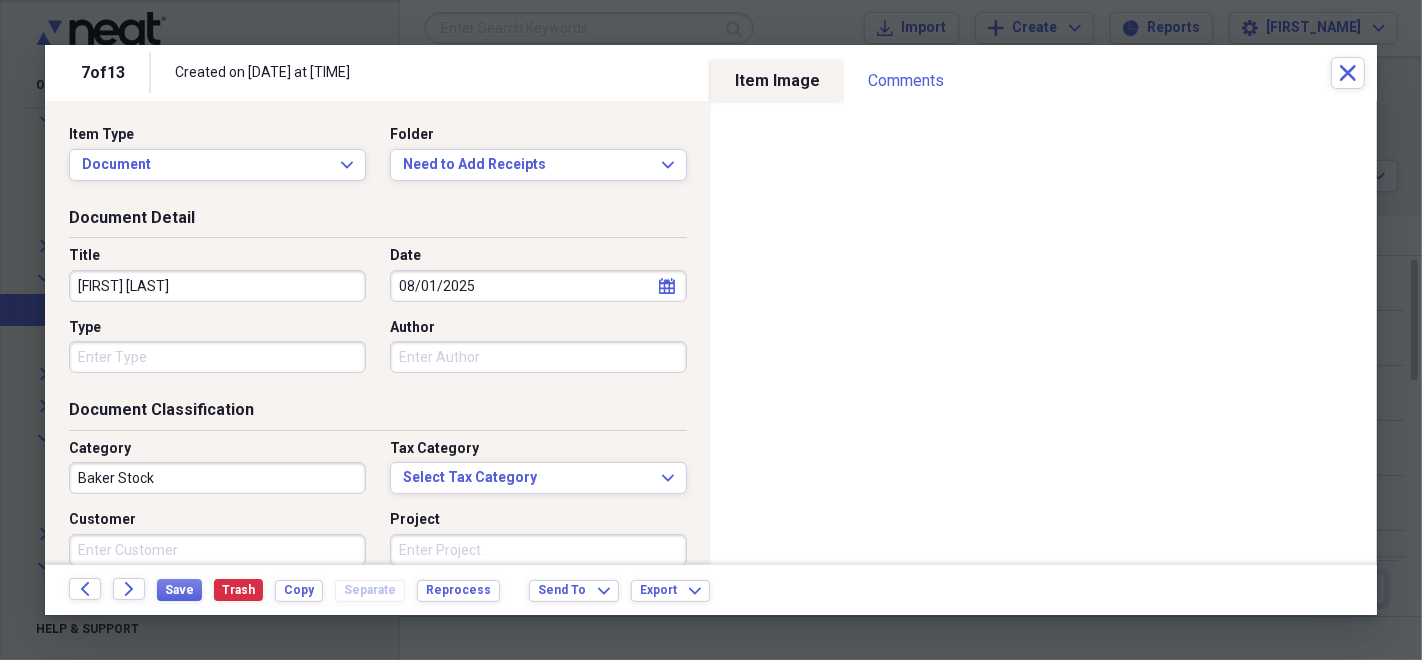 type on "[FIRST] [LAST]" 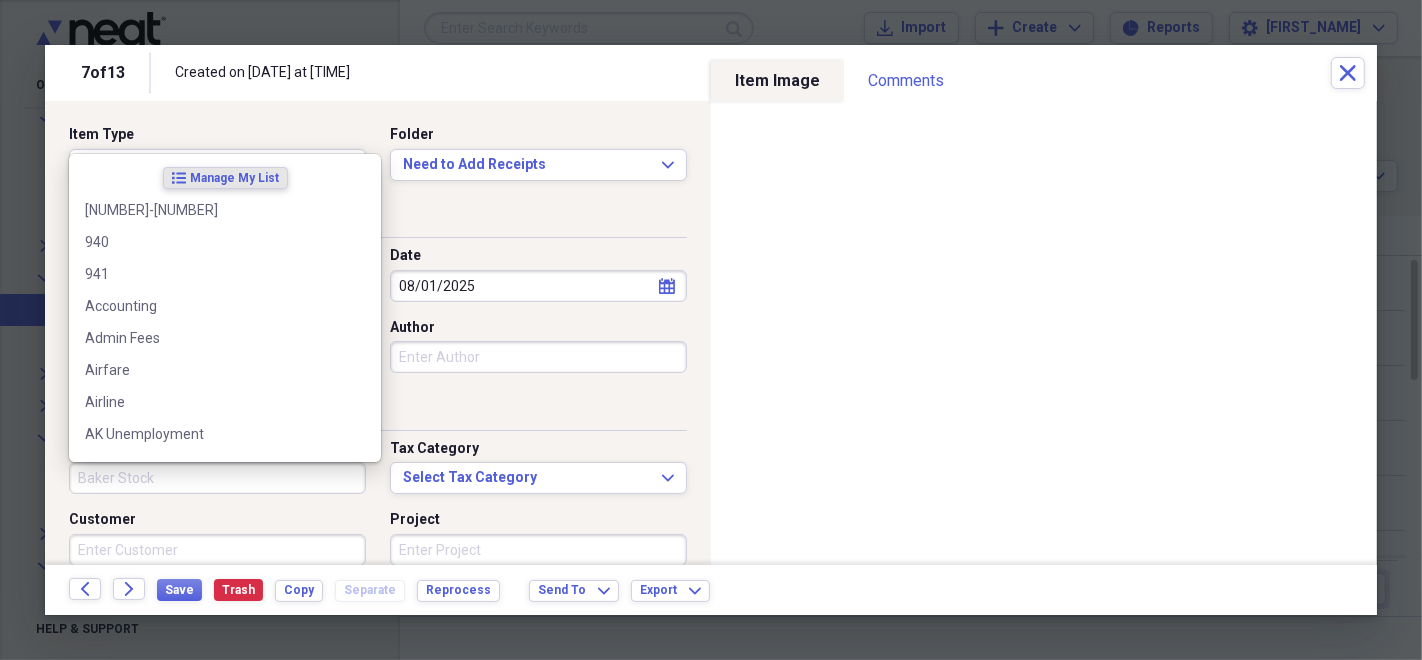type 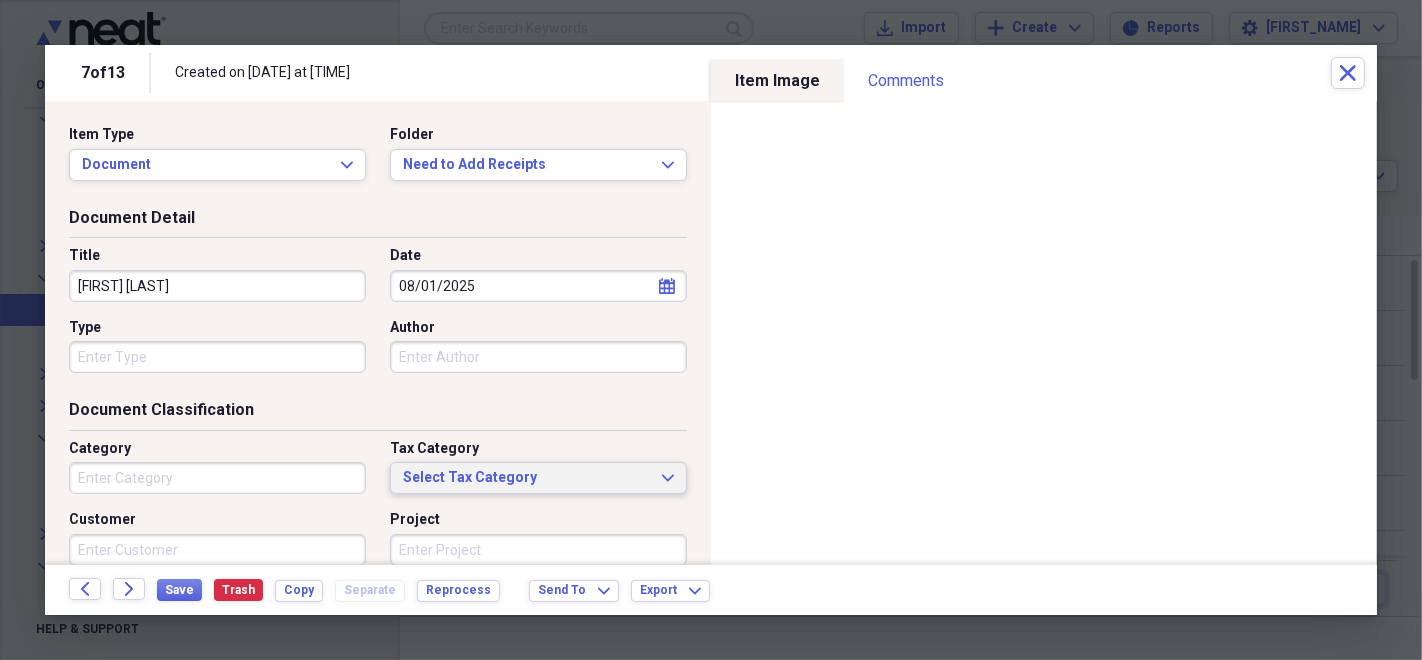 type 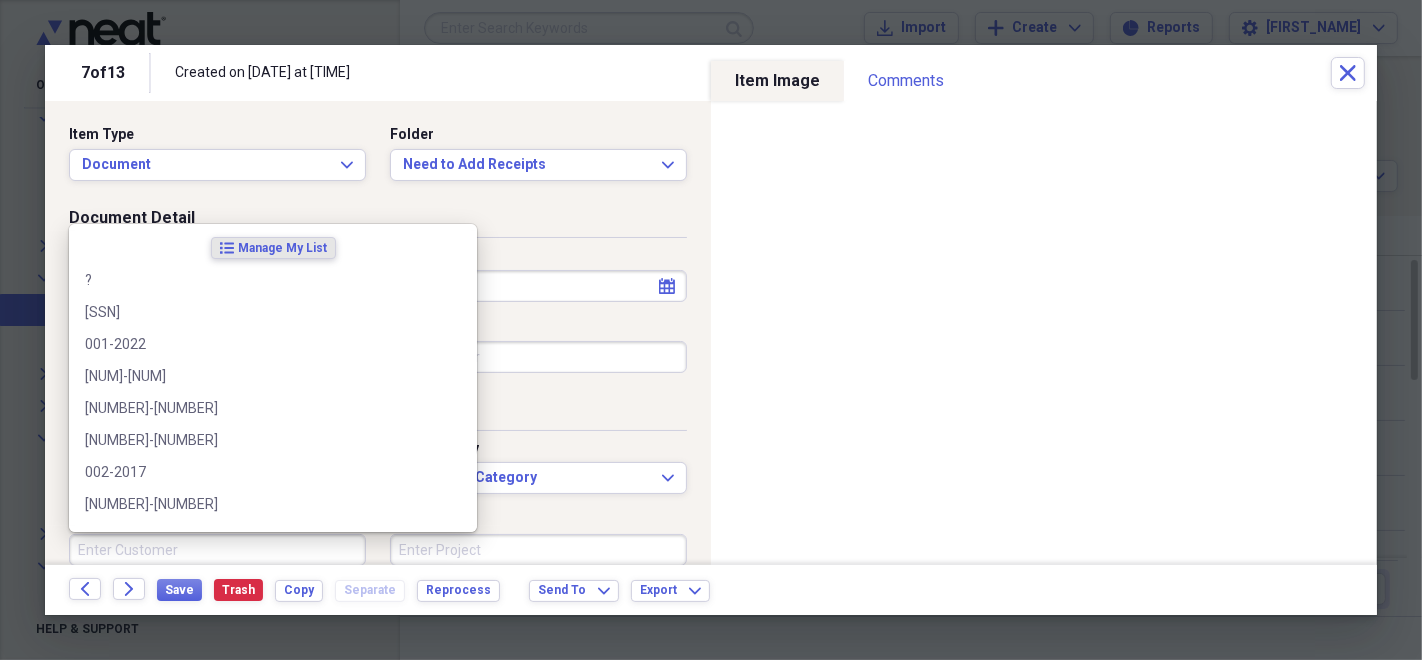 scroll, scrollTop: 0, scrollLeft: 0, axis: both 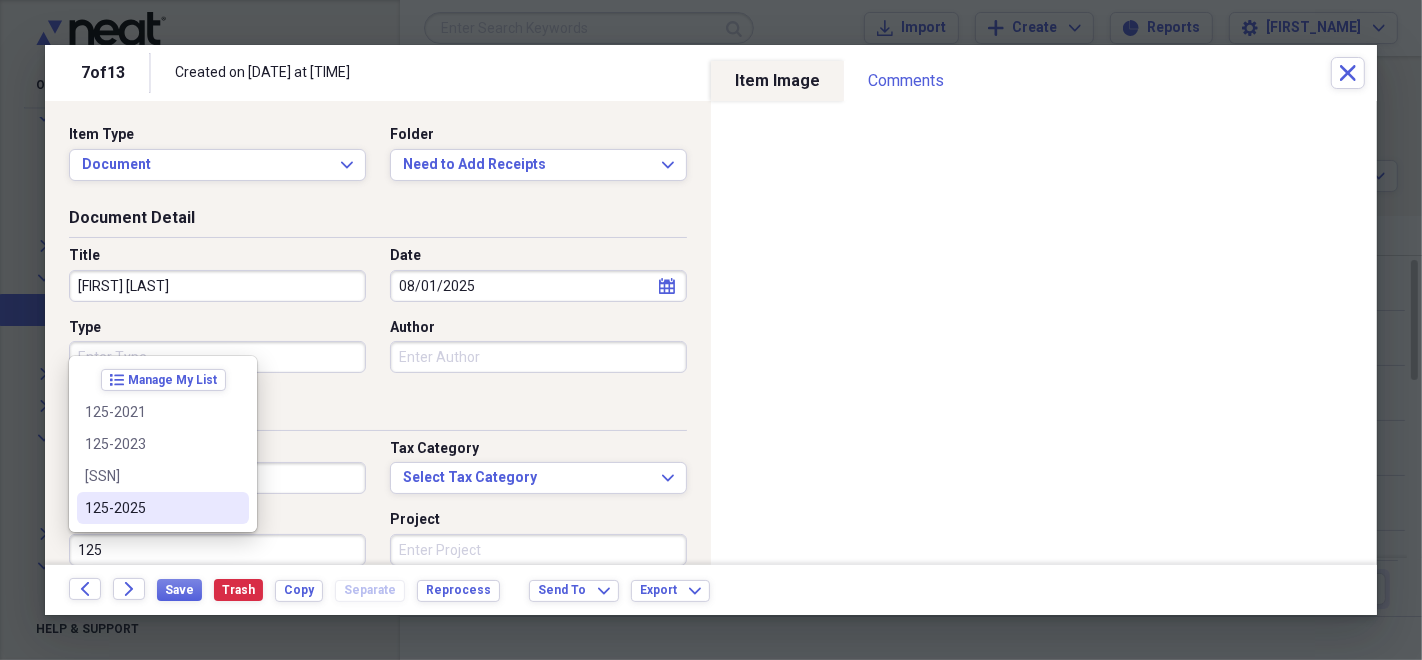 click on "125-2025" at bounding box center [151, 508] 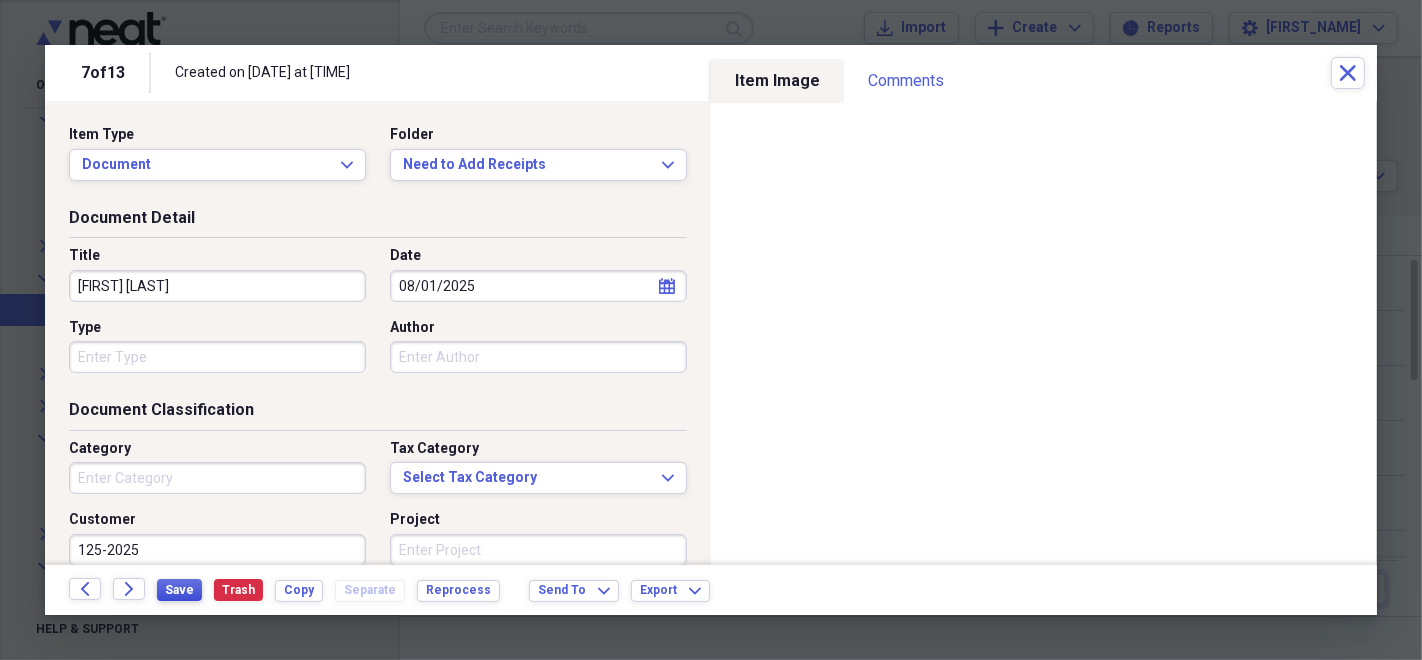 click on "Save" at bounding box center (179, 590) 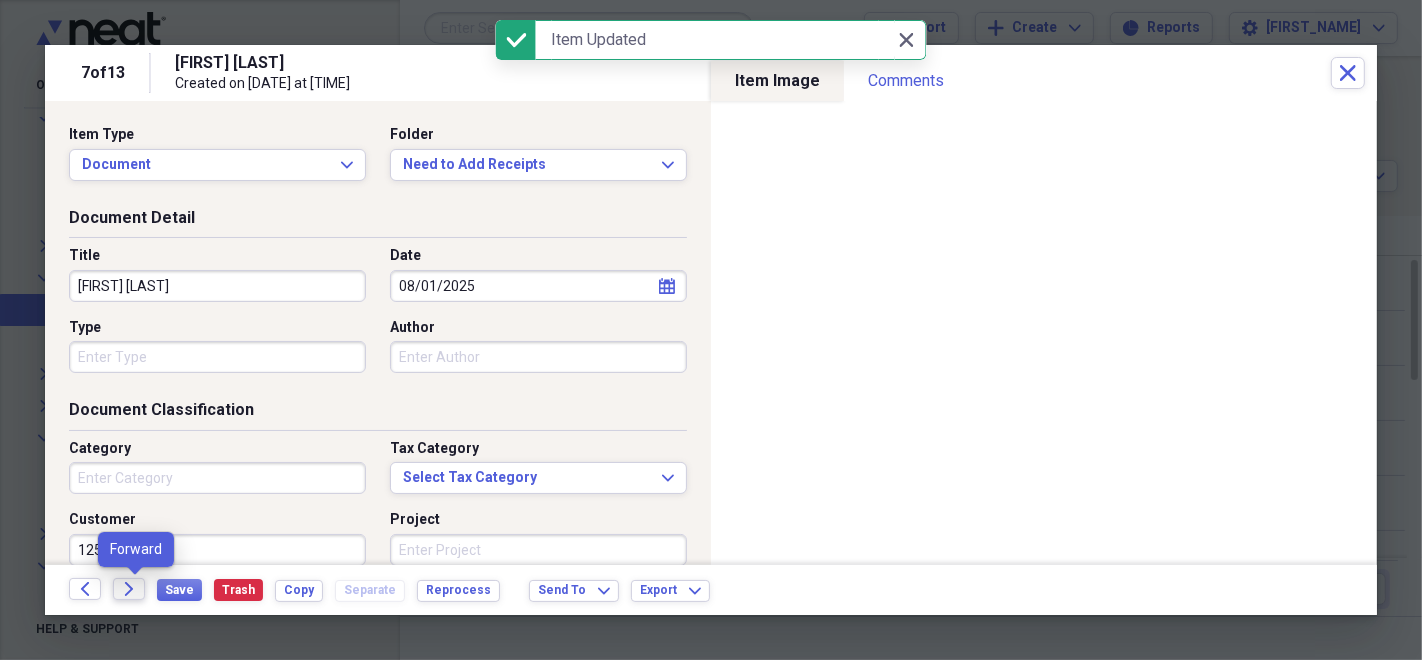 click 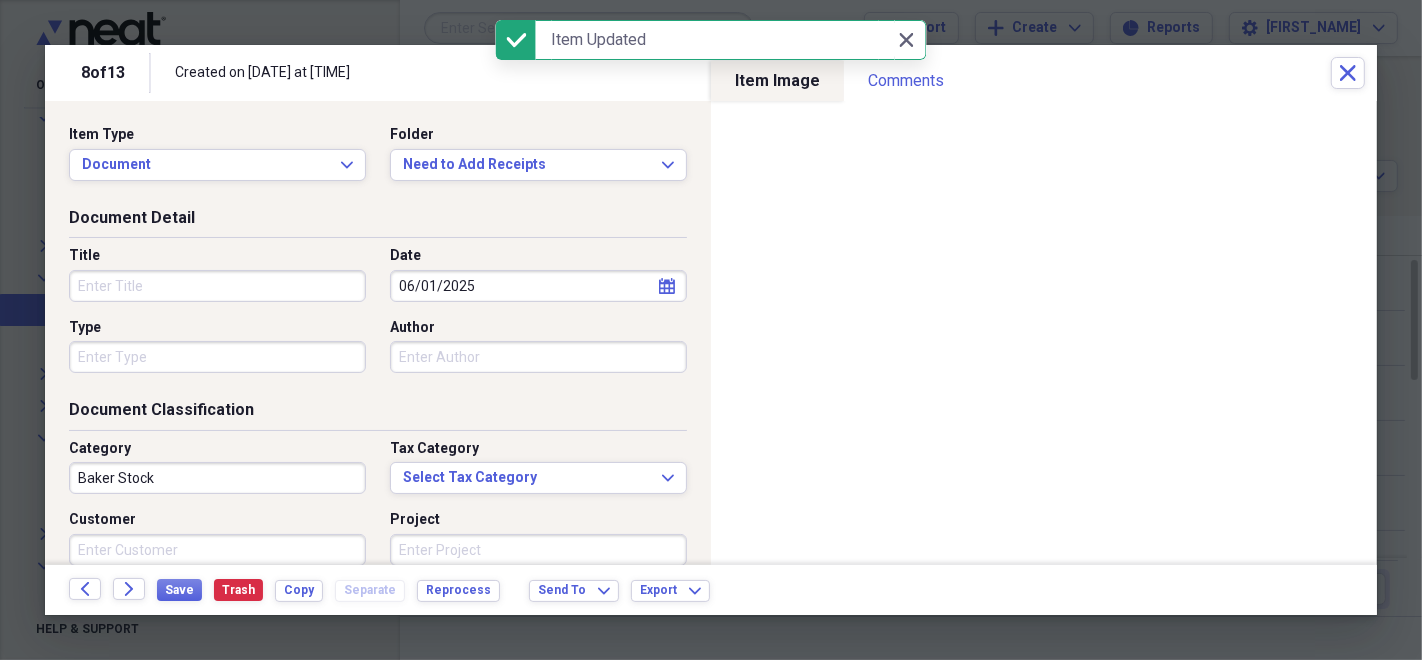 click on "Title" at bounding box center (217, 286) 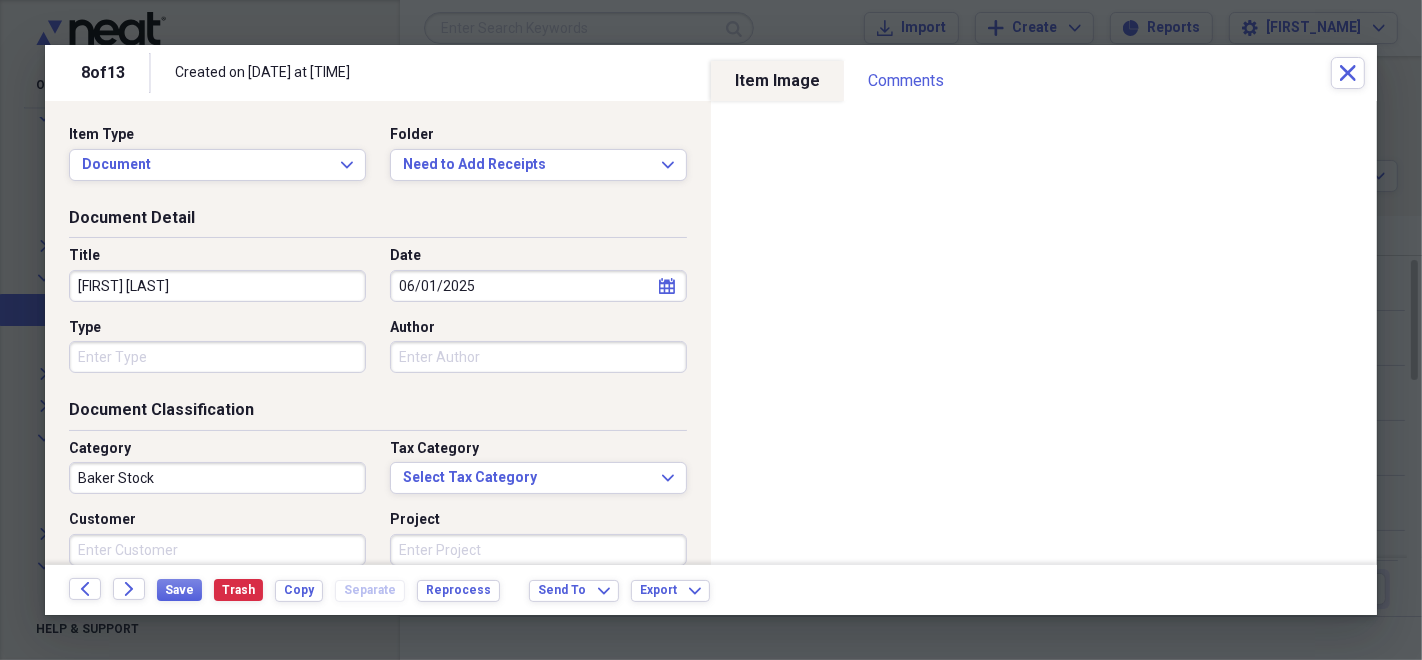 type on "[FIRST] [LAST]" 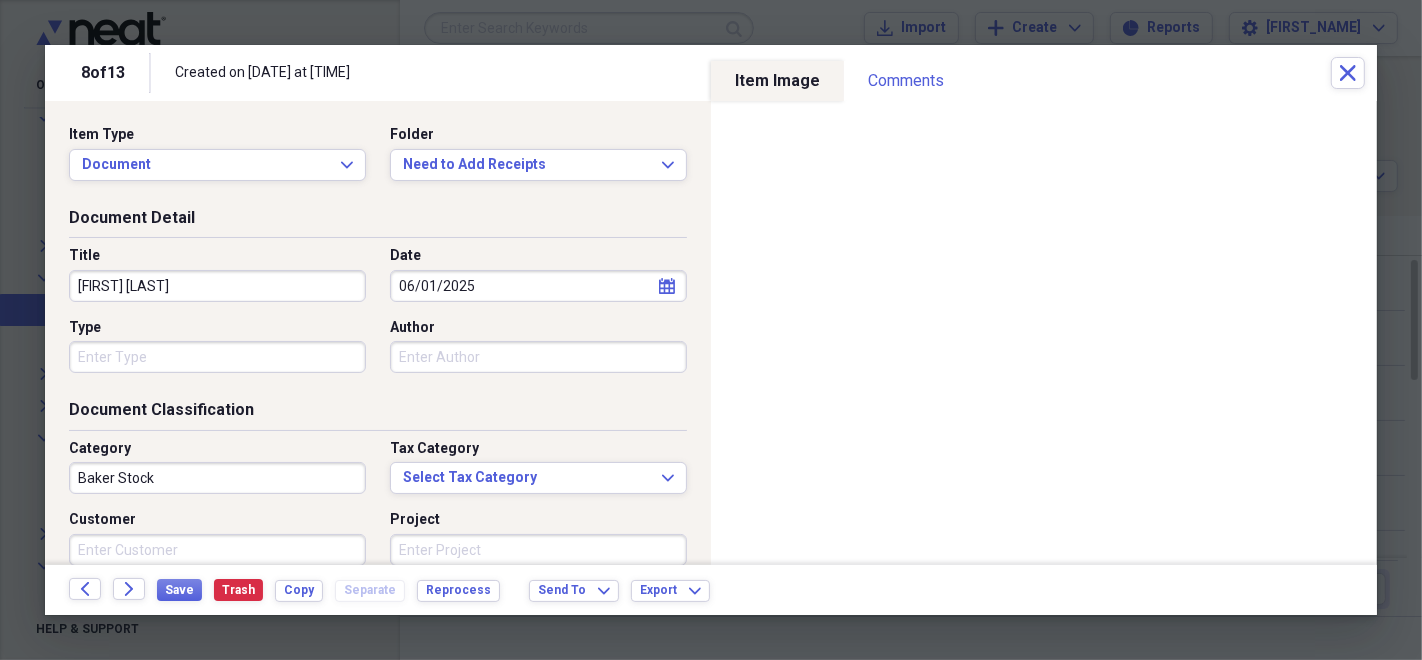 click on "06/01/2025" at bounding box center (538, 286) 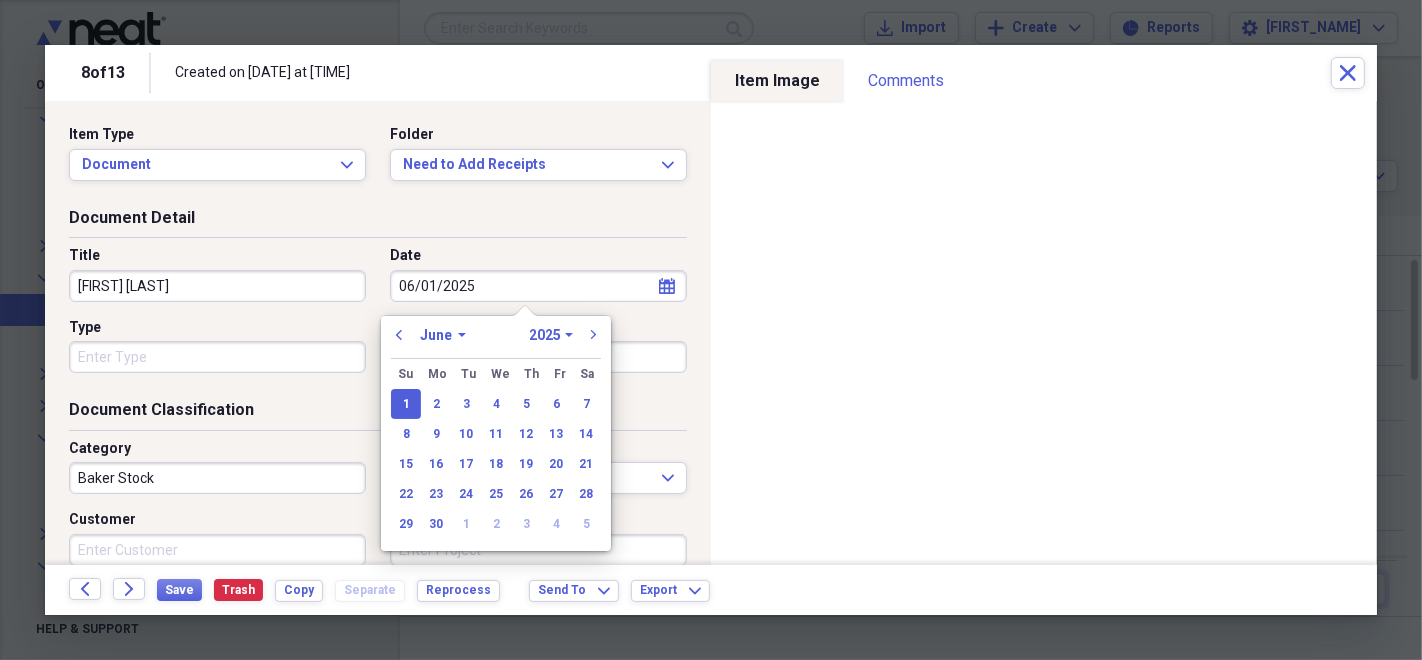 drag, startPoint x: 587, startPoint y: 275, endPoint x: 345, endPoint y: 298, distance: 243.09052 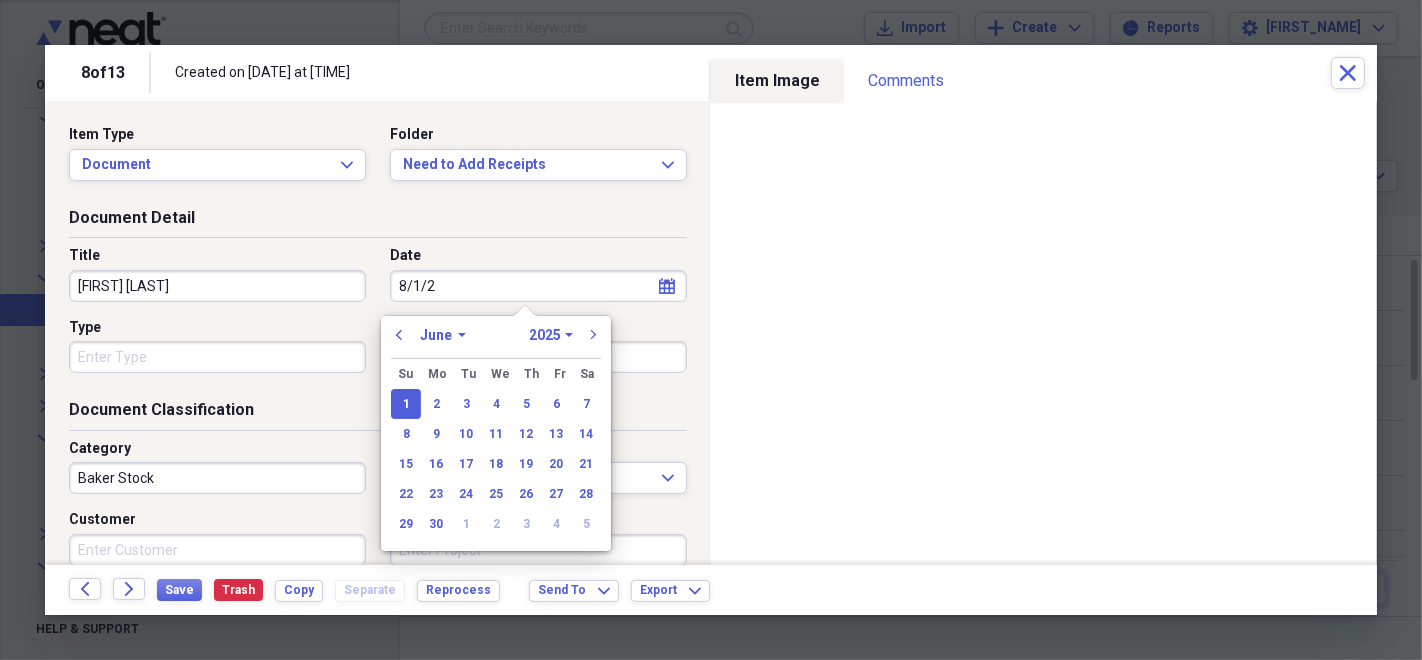 type on "8/1/25" 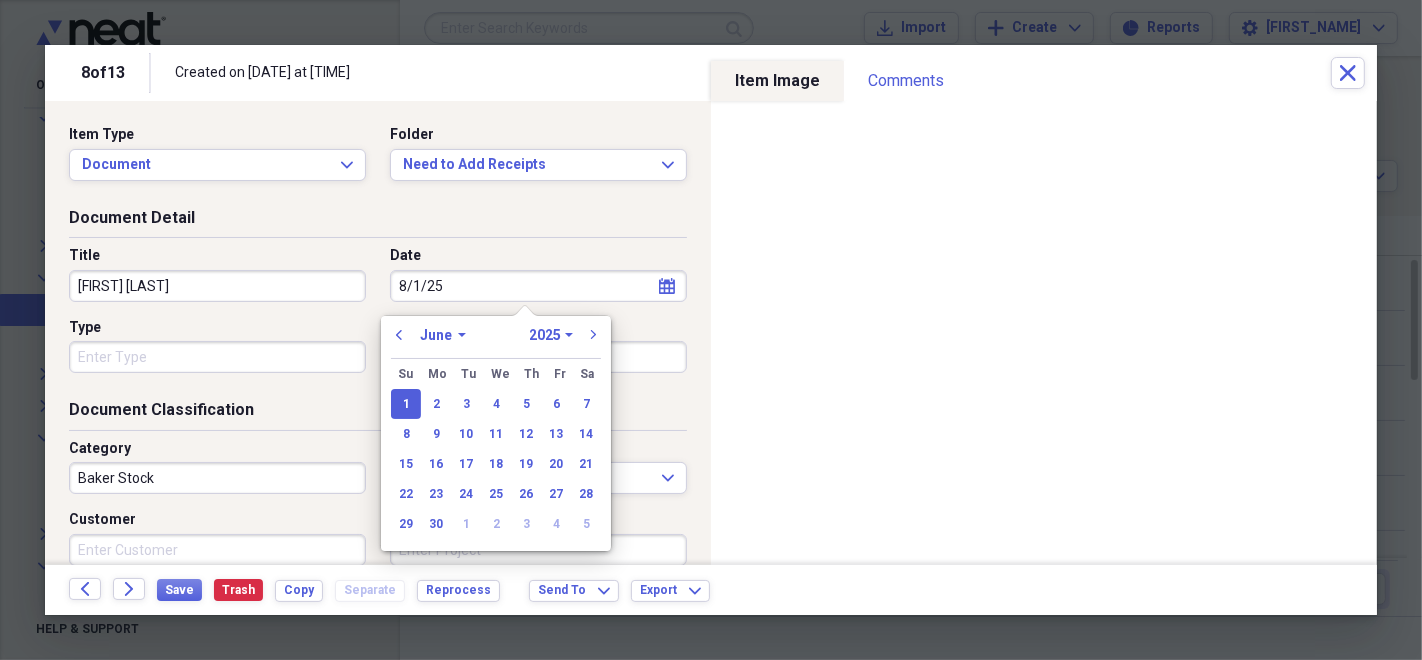 select on "7" 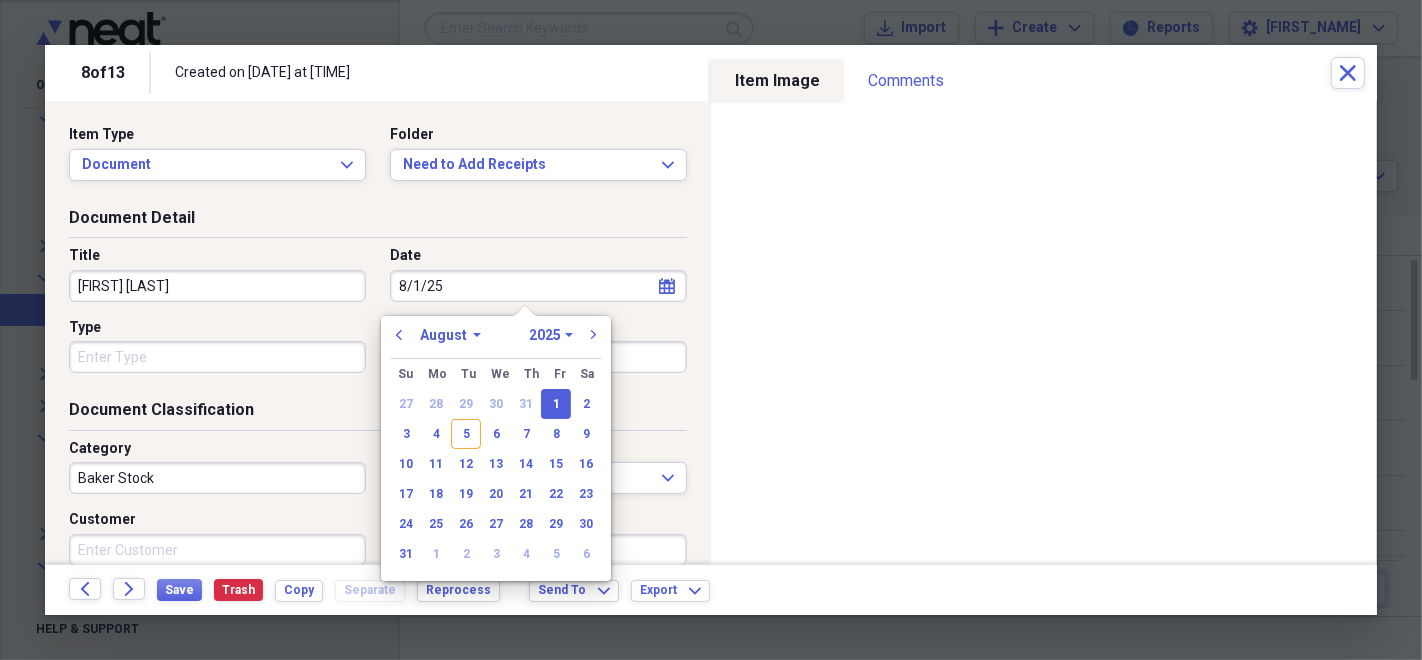 type on "08/01/2025" 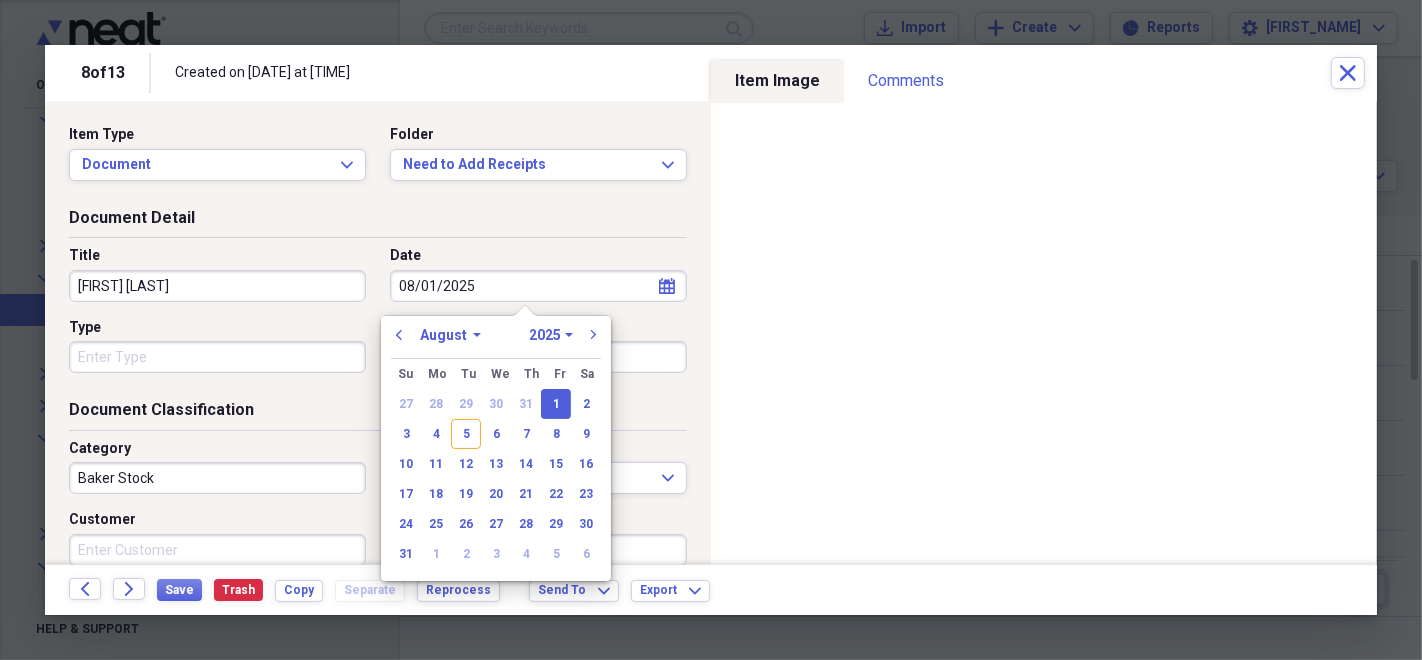 type 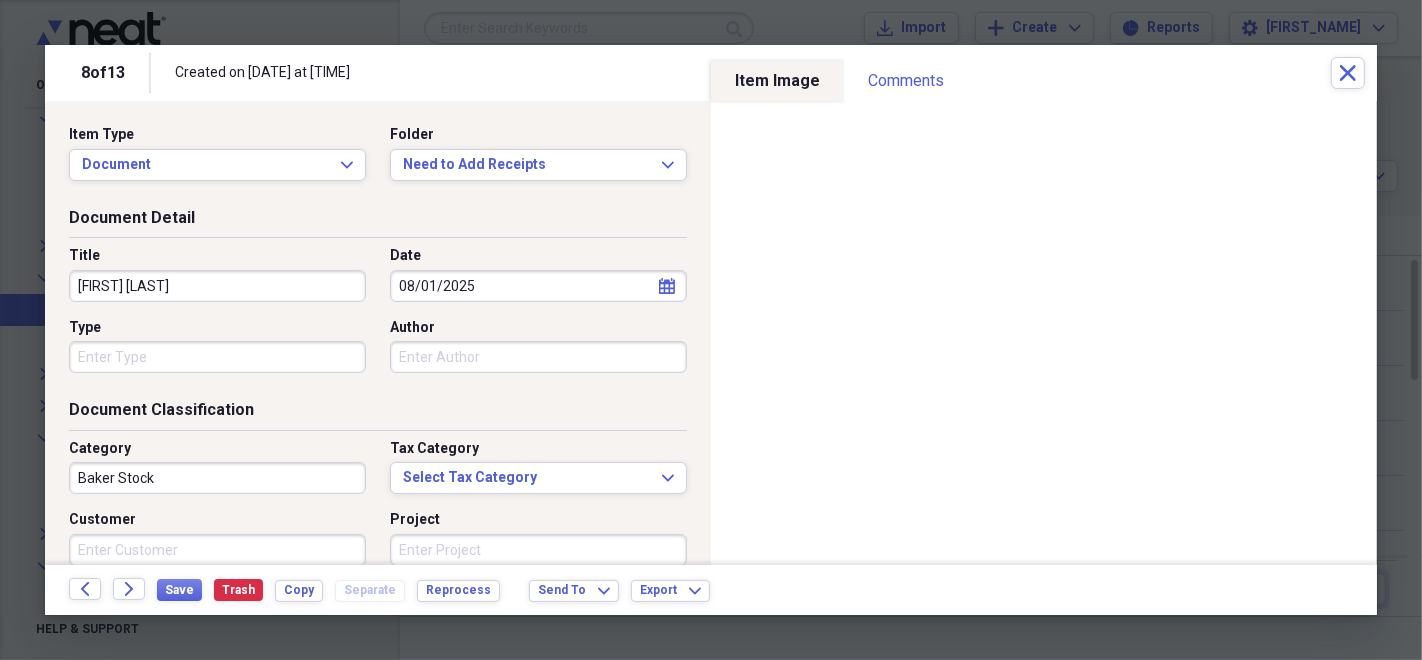 click on "Baker Stock" at bounding box center [217, 478] 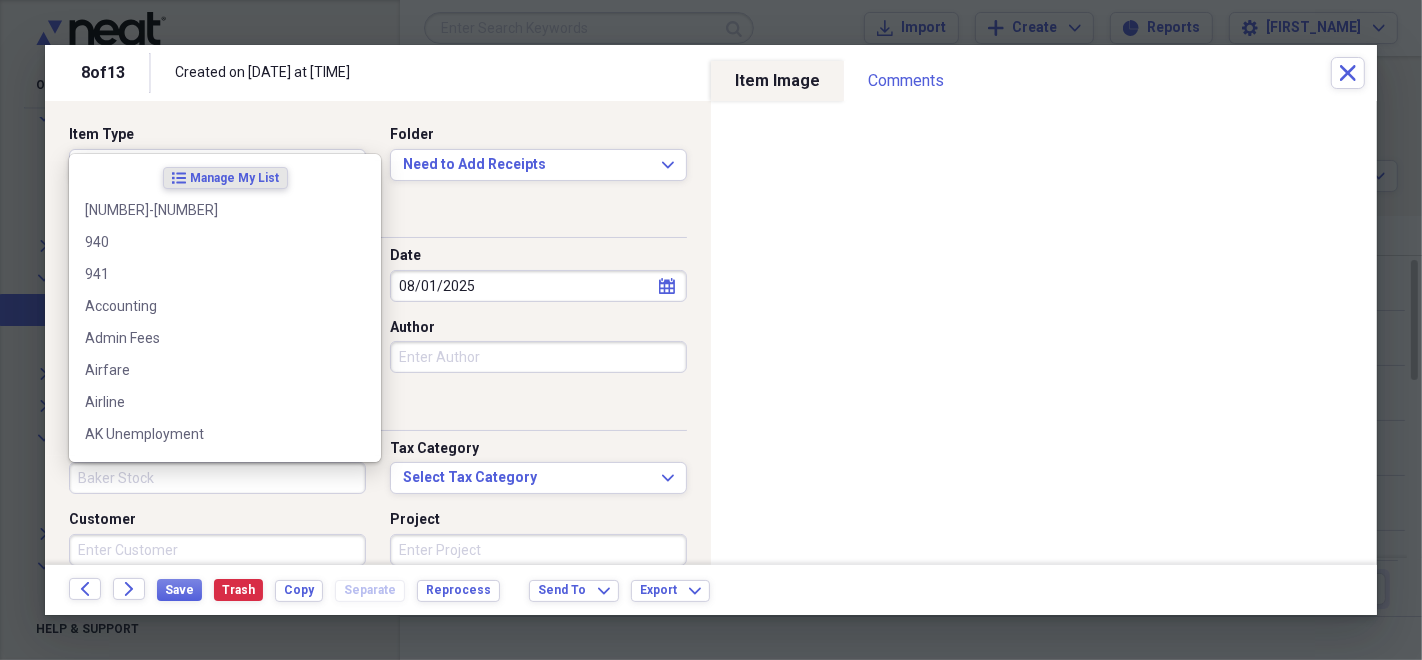 type 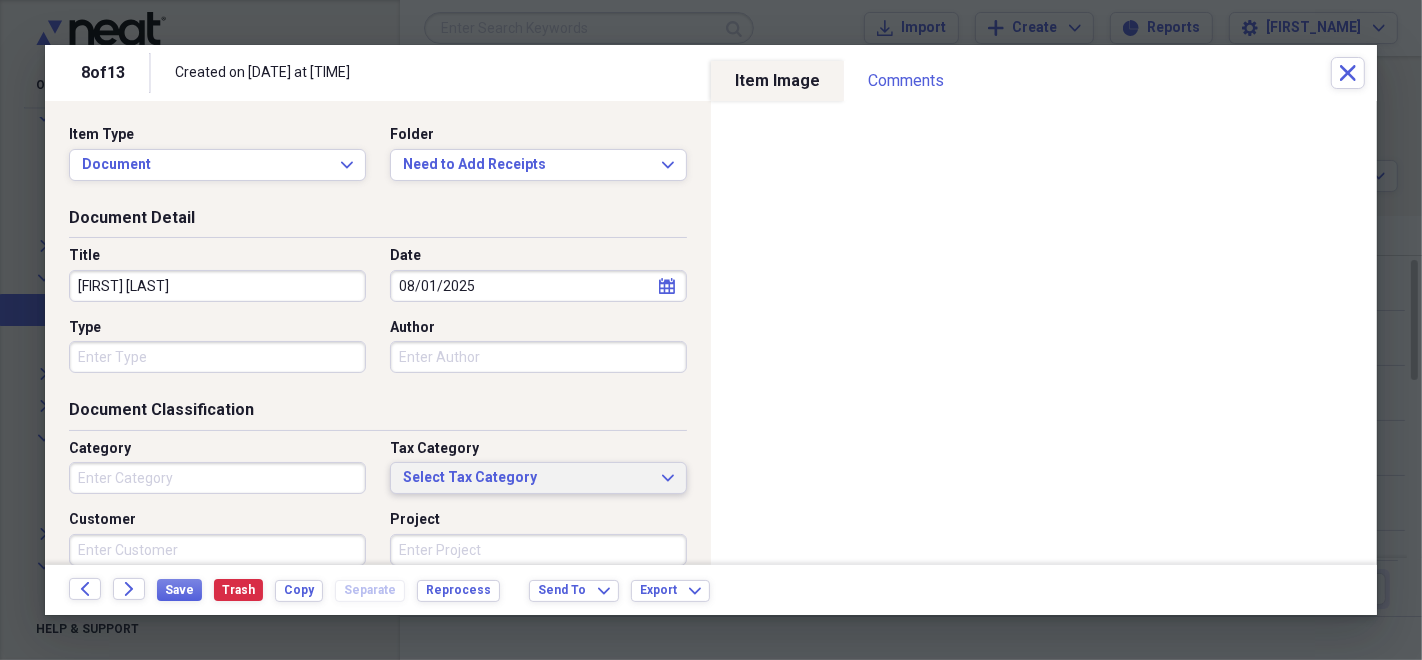 type 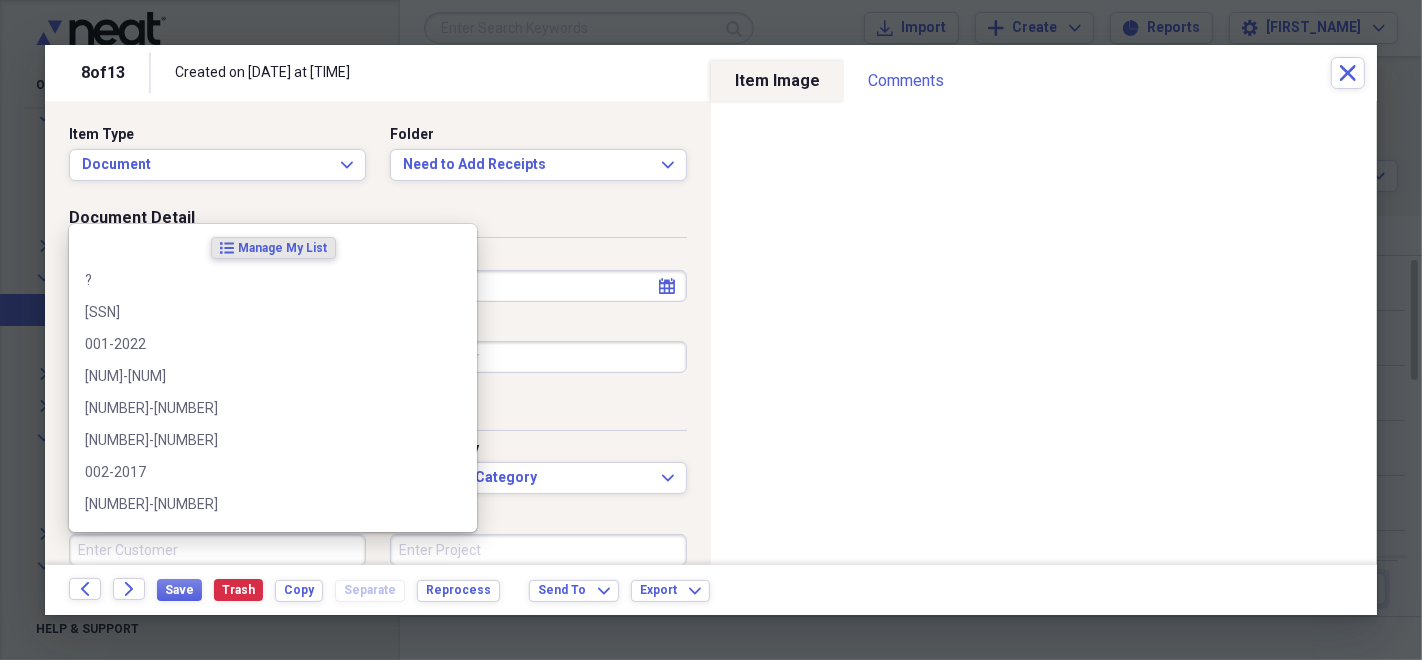 scroll, scrollTop: 0, scrollLeft: 0, axis: both 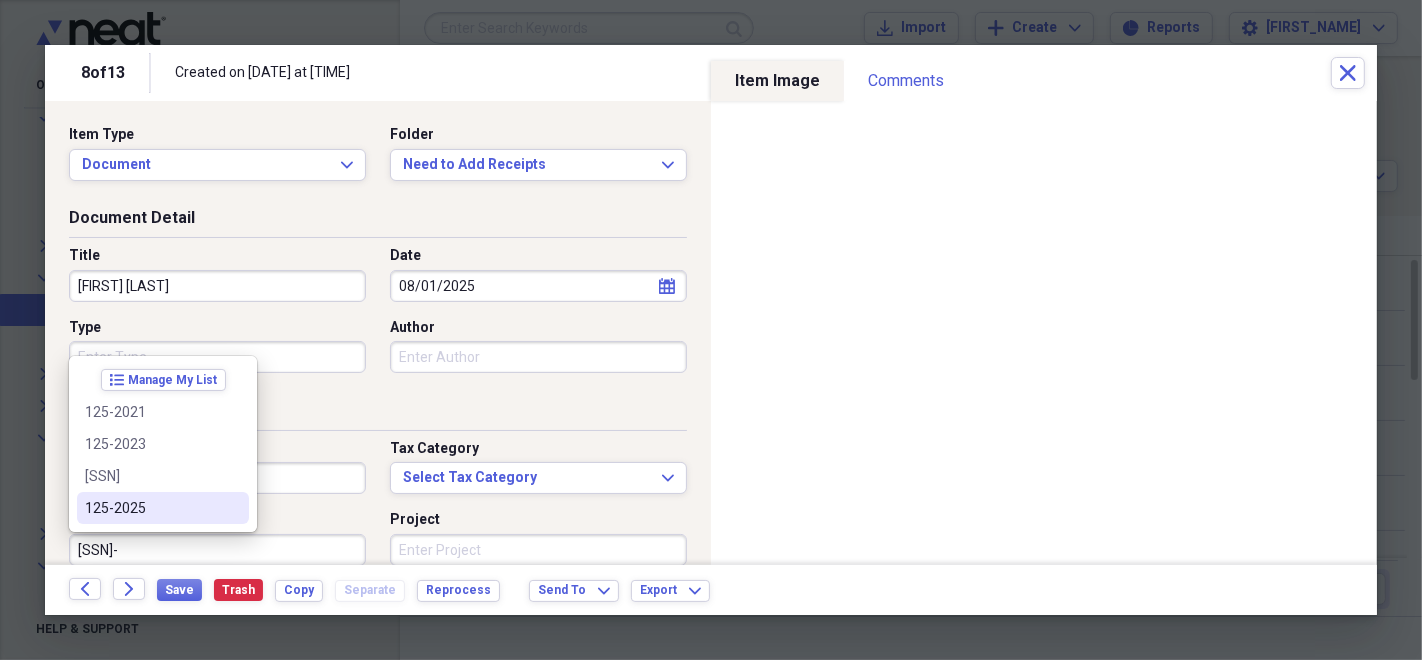 click on "125-2025" at bounding box center (151, 508) 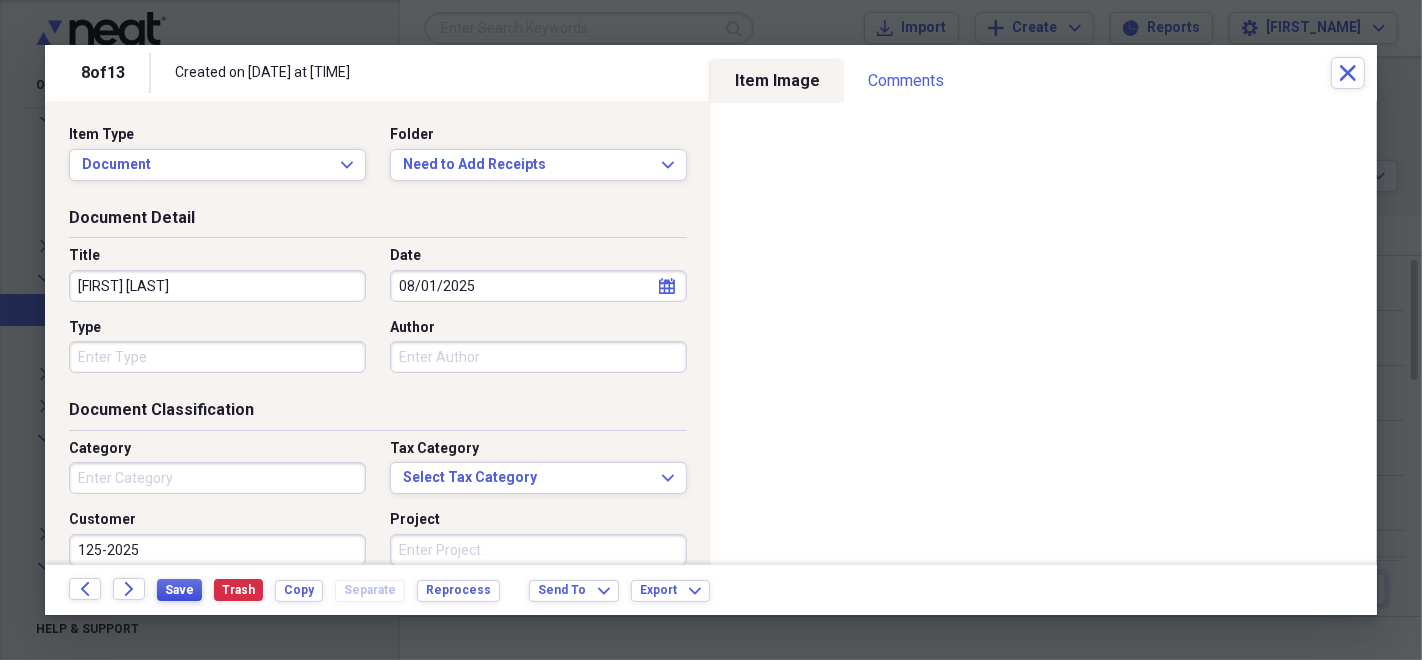 click on "Save" at bounding box center (179, 590) 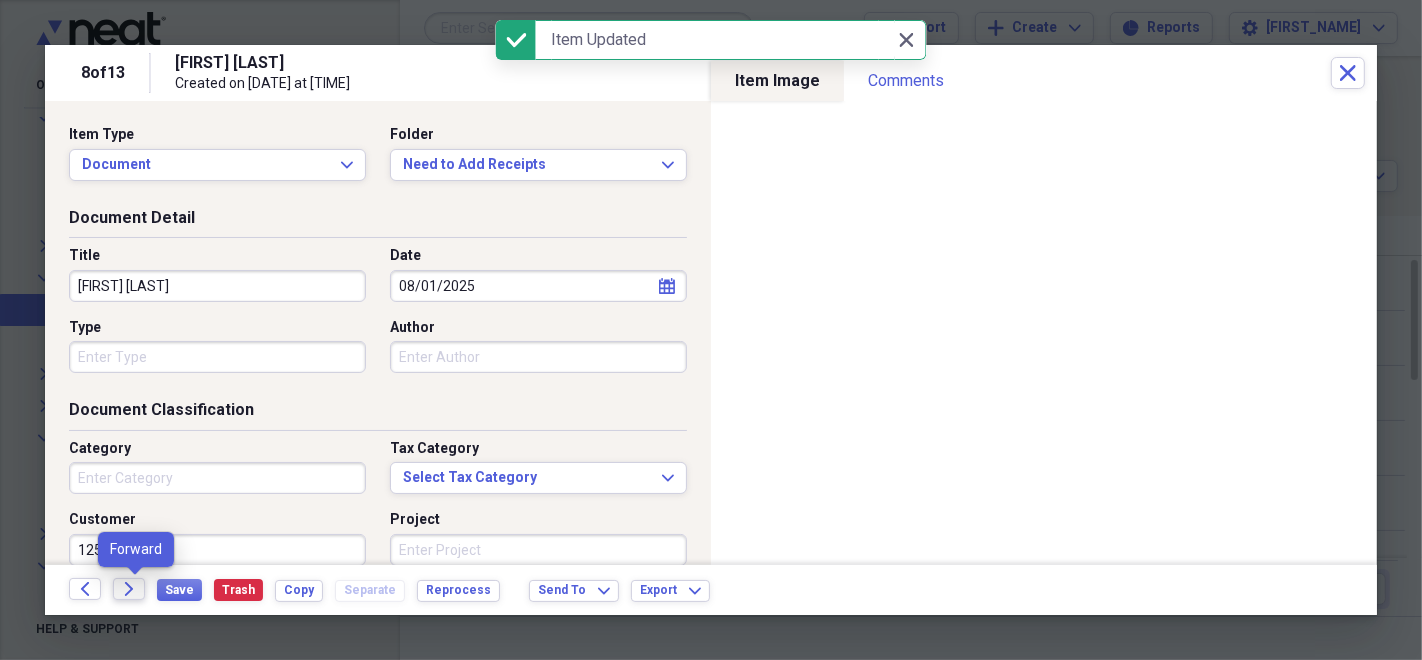 click on "Forward" 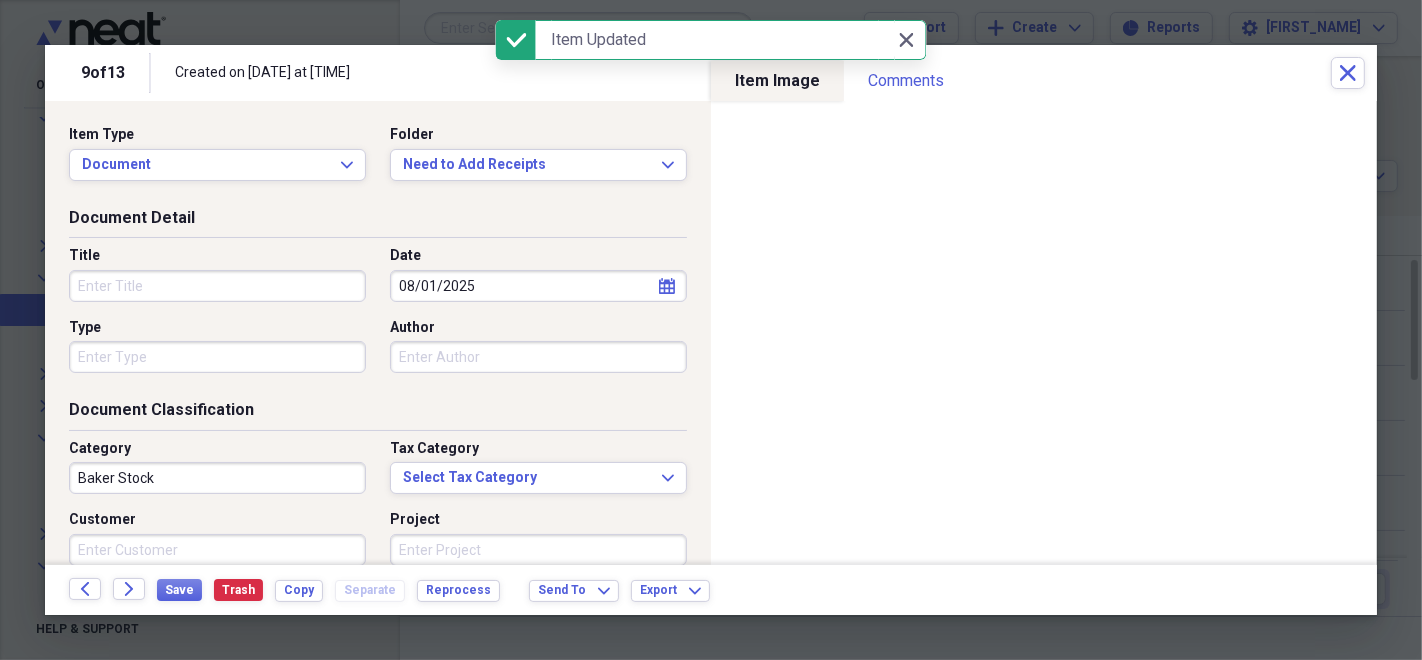 click on "Title" at bounding box center (217, 286) 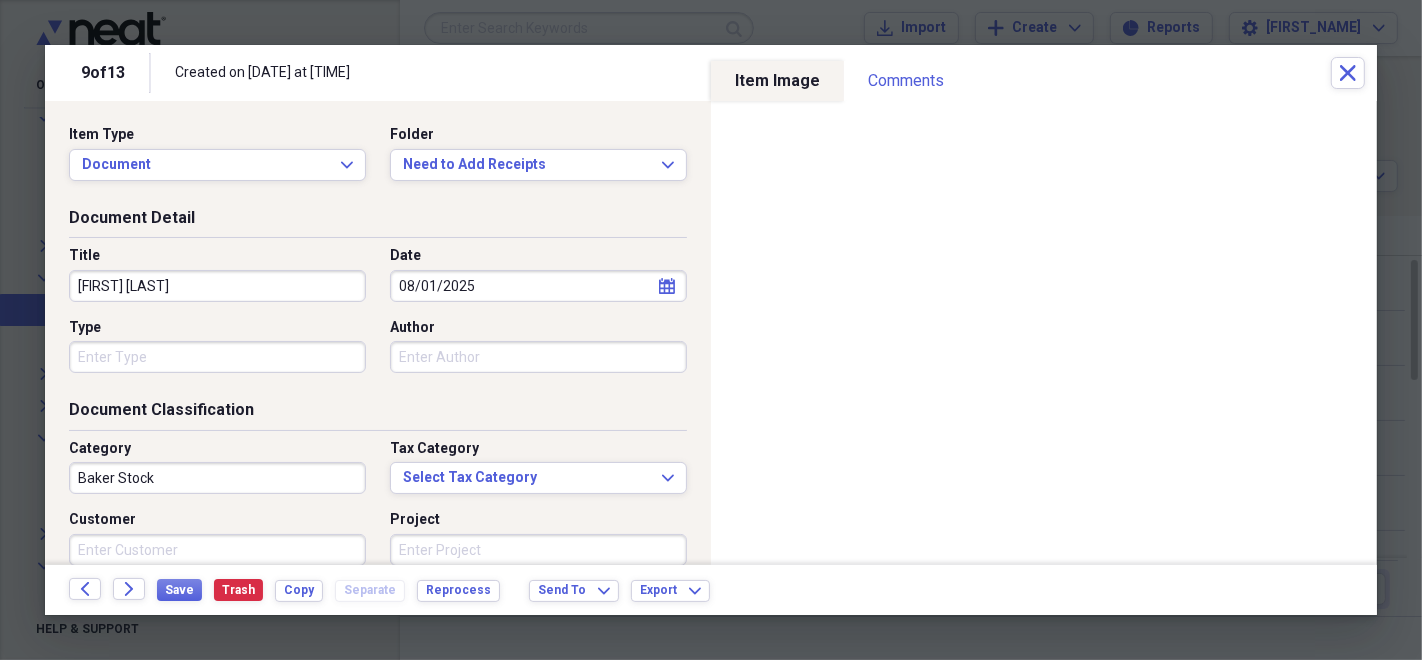 type on "[FIRST] [LAST]" 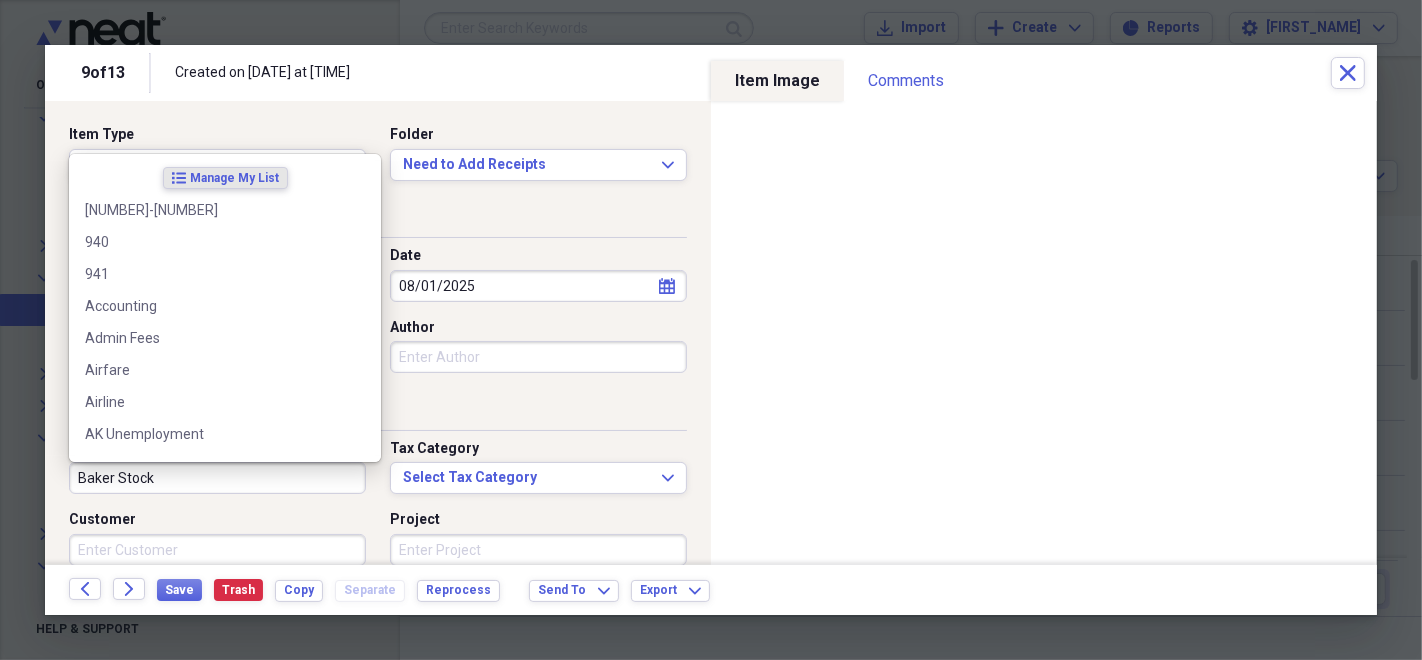 click on "Baker Stock" at bounding box center (217, 478) 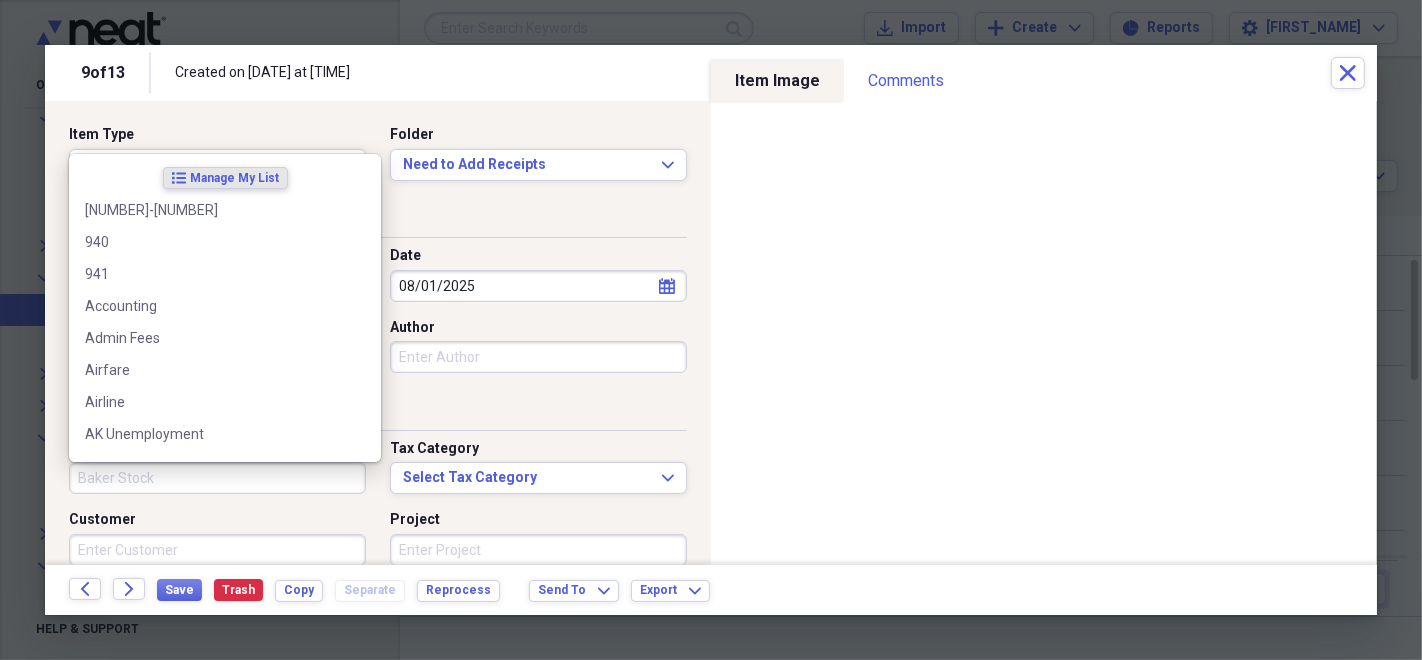 type 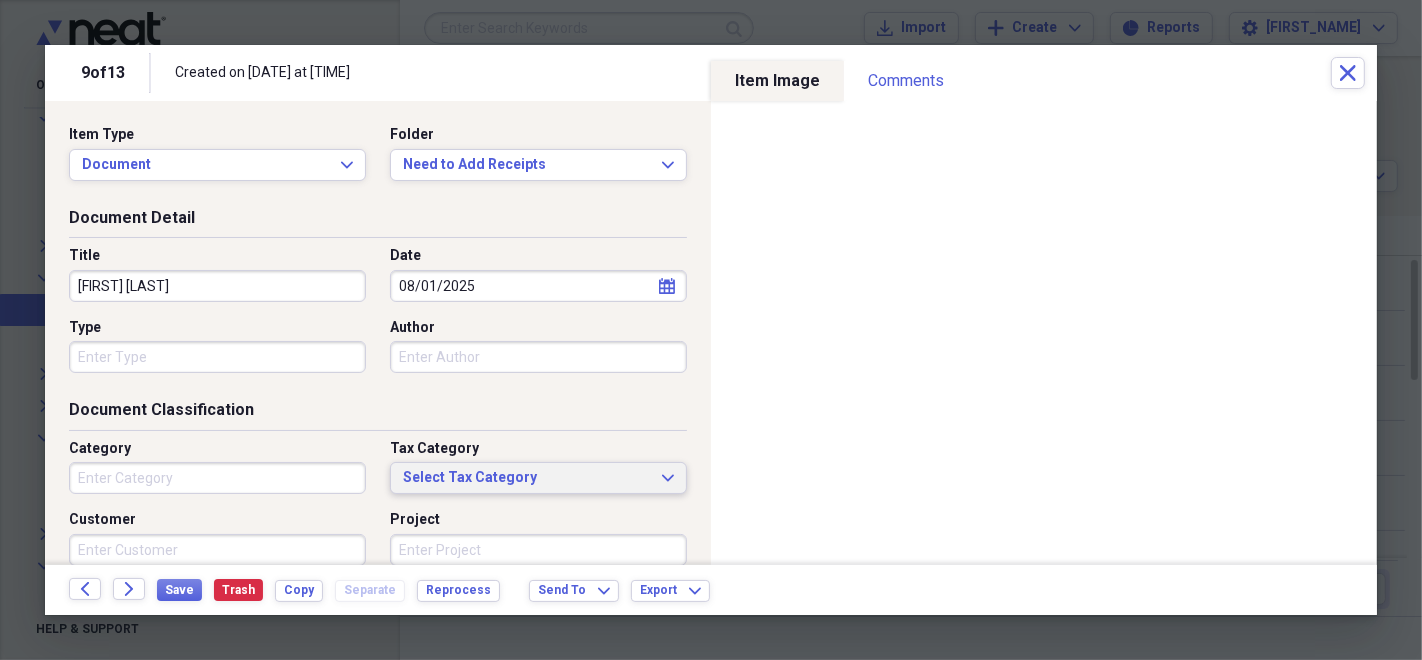 type 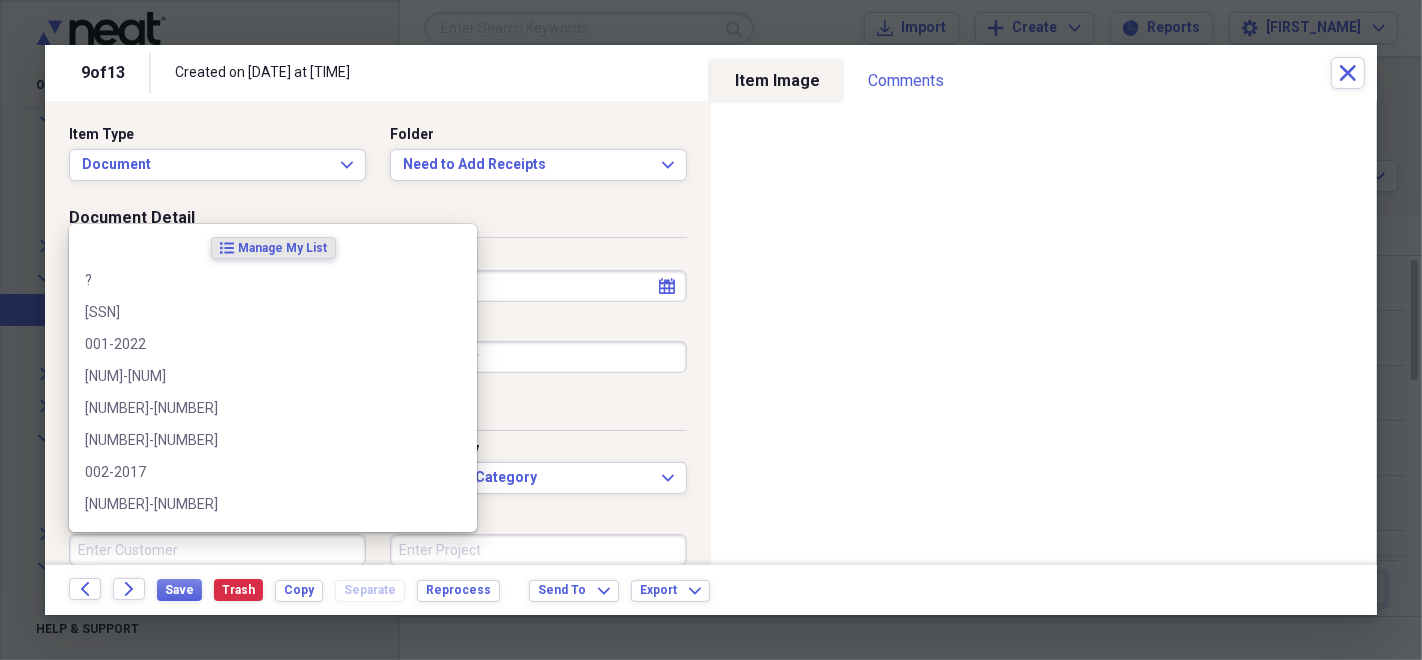 scroll, scrollTop: 0, scrollLeft: 0, axis: both 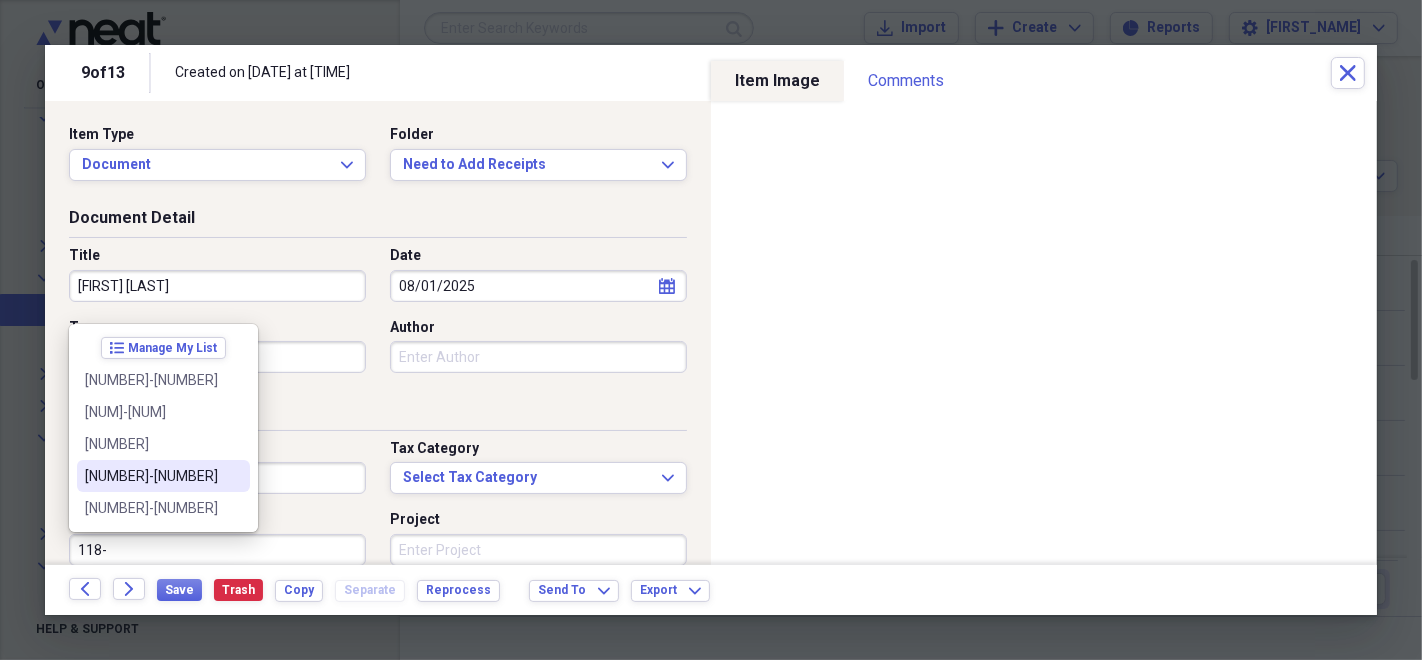 click on "[NUMBER]-[NUMBER]" at bounding box center (151, 476) 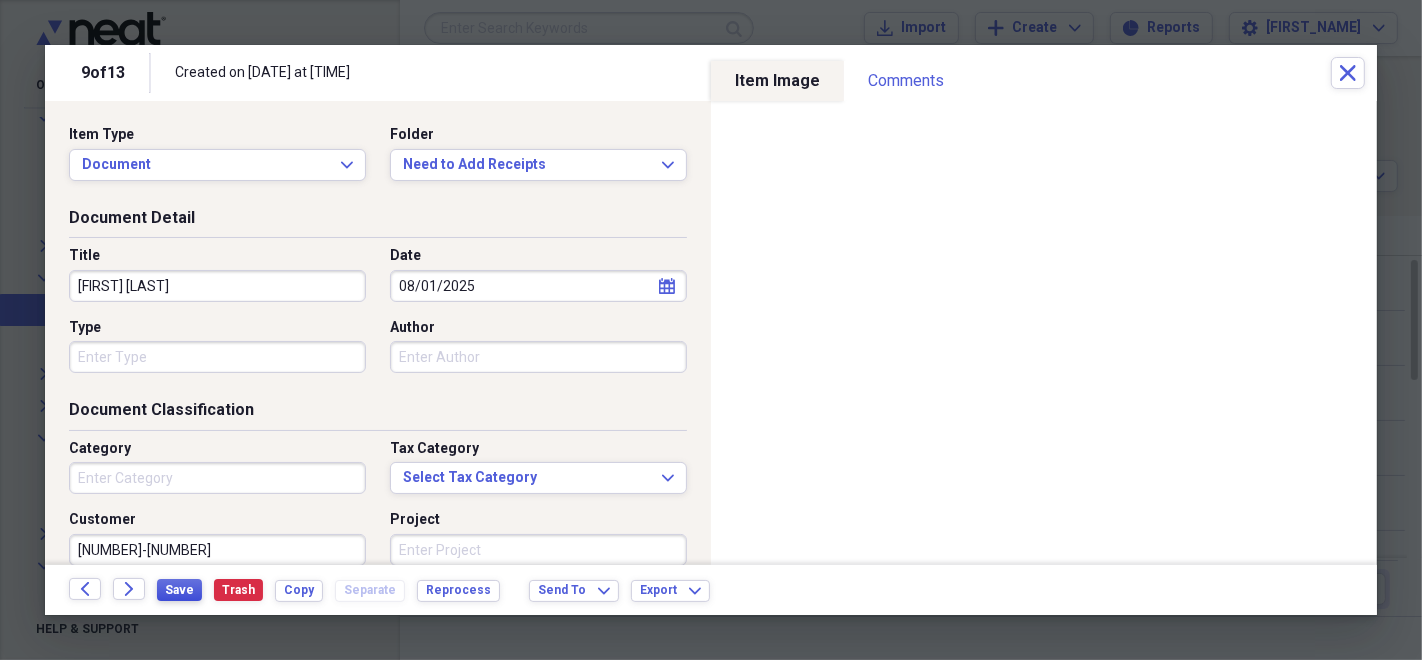 click on "Save" at bounding box center (179, 590) 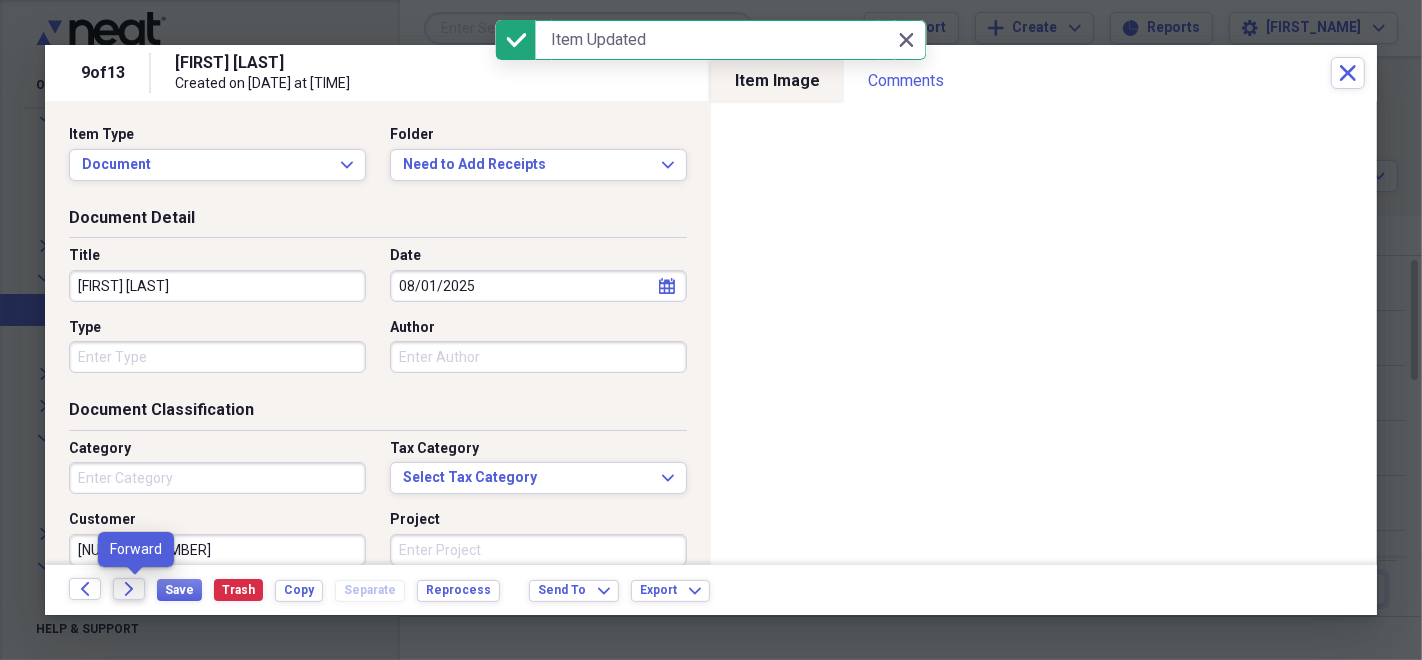click 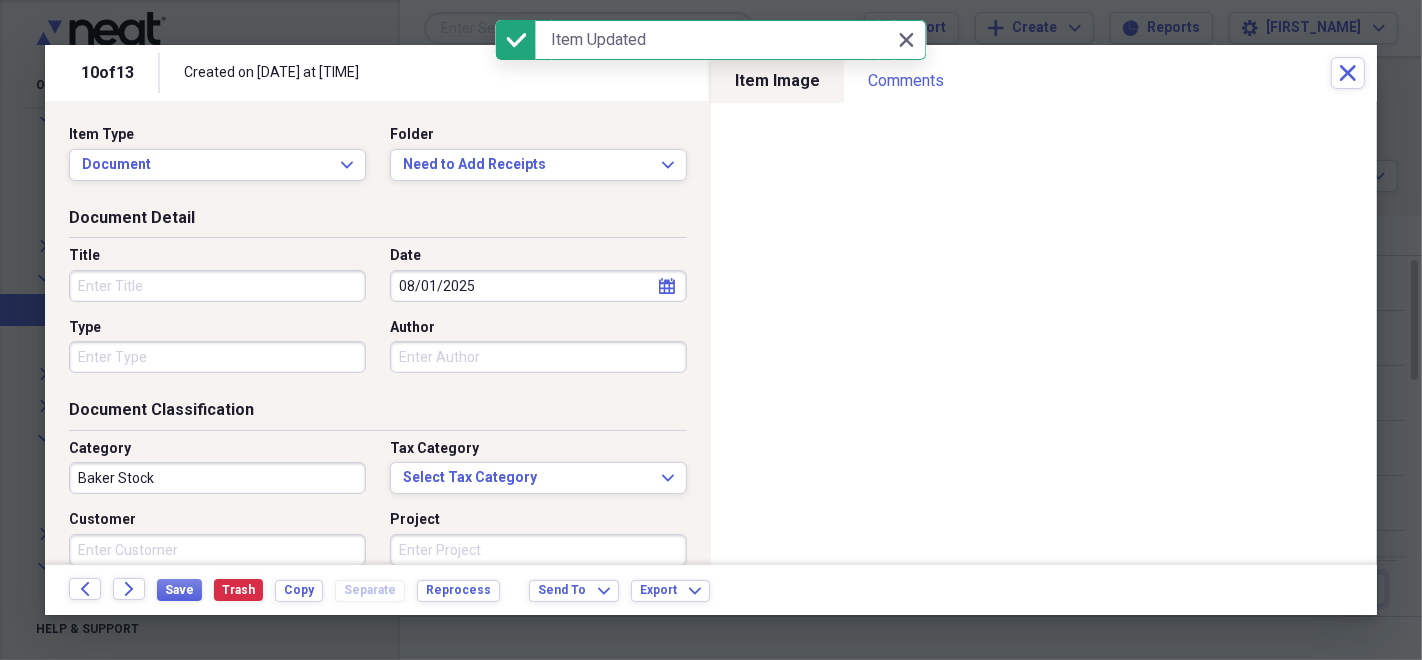 click on "Title" at bounding box center (217, 286) 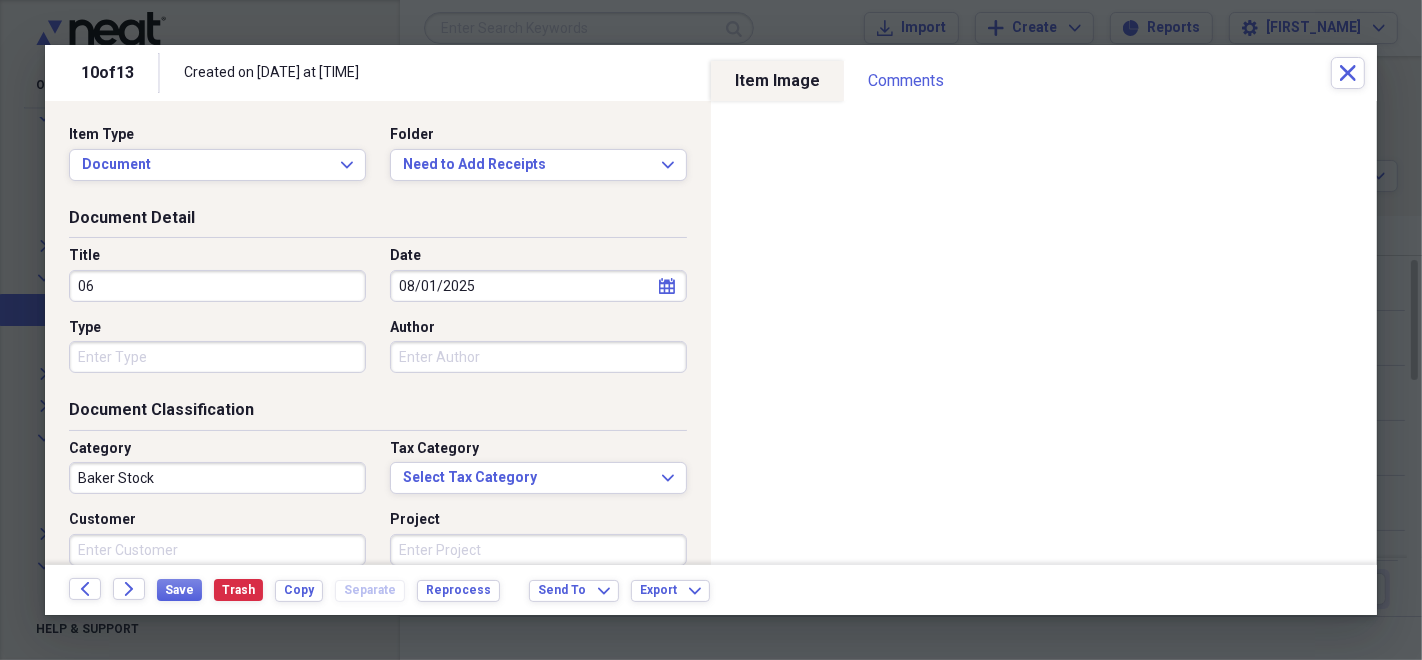 type on "0" 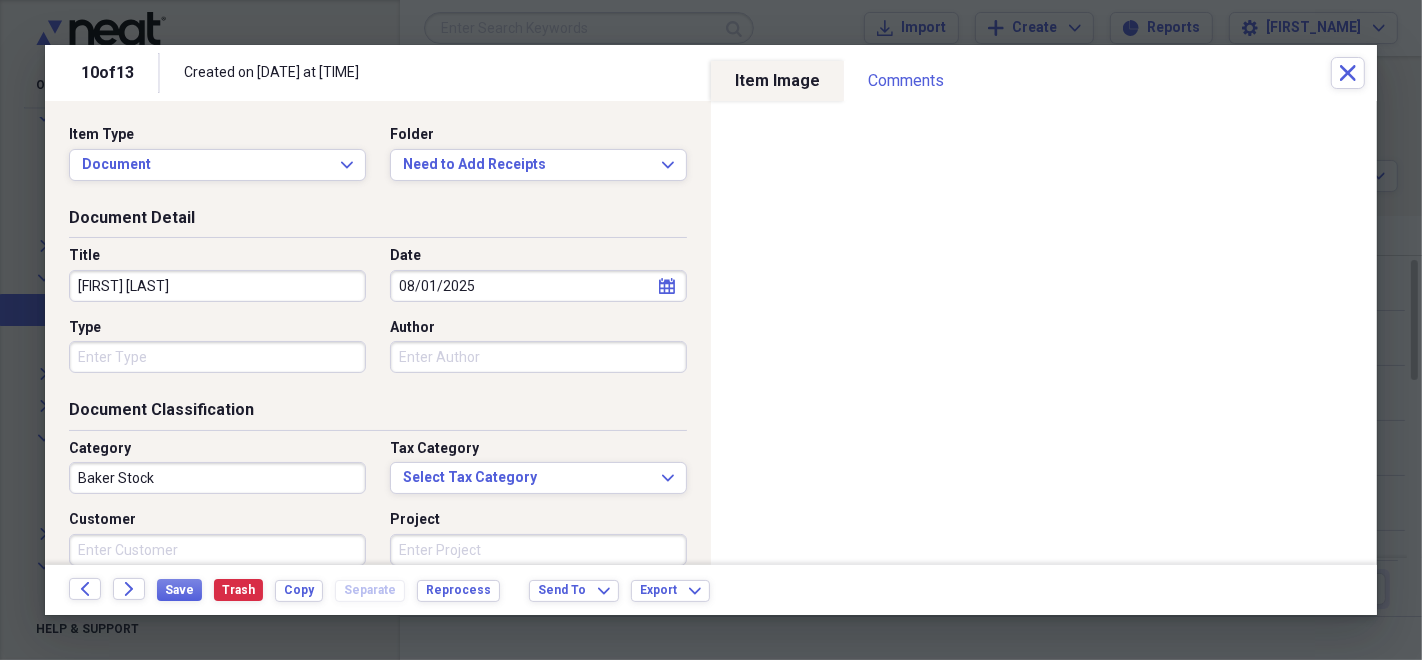 type on "[FIRST] [LAST]" 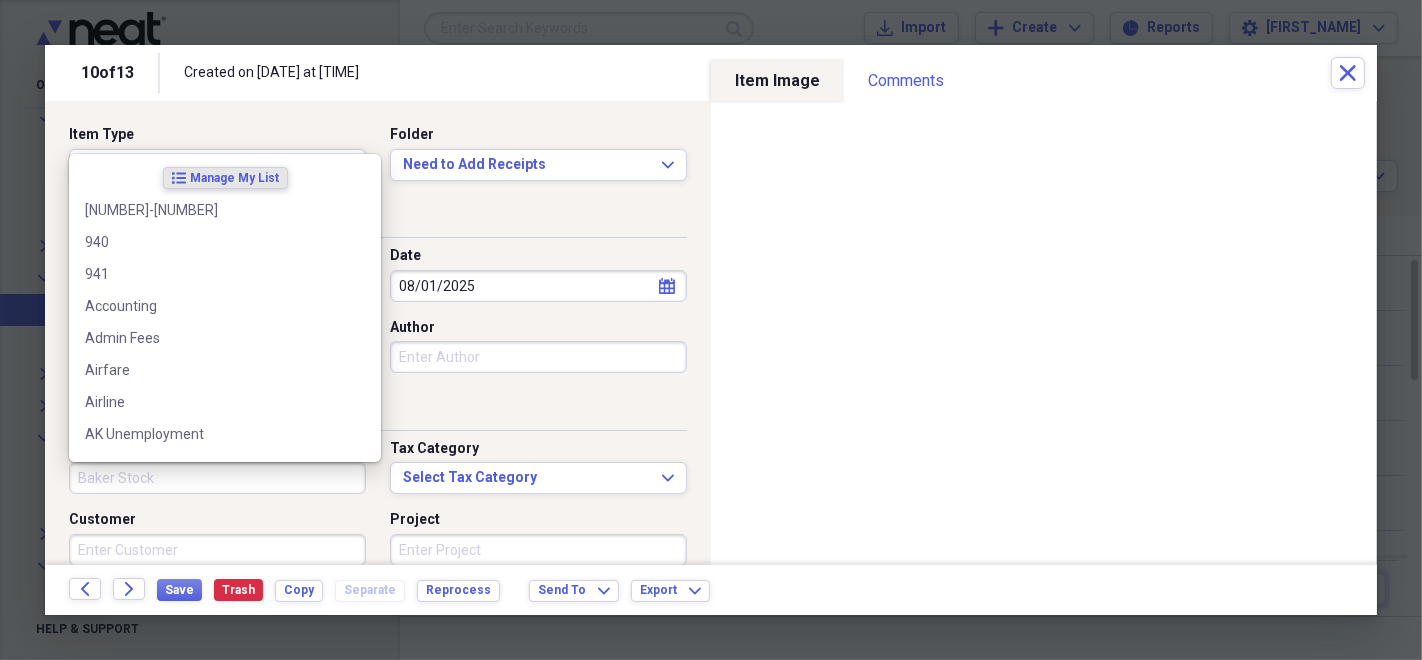 type 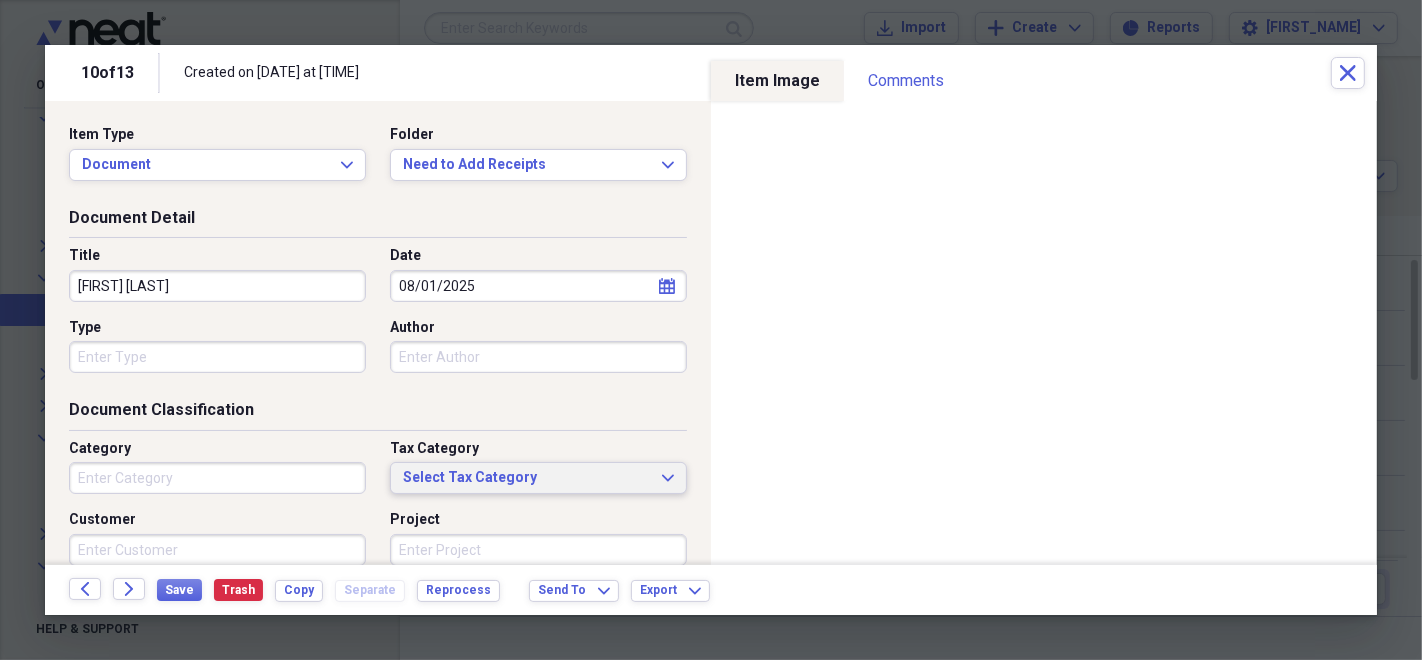type 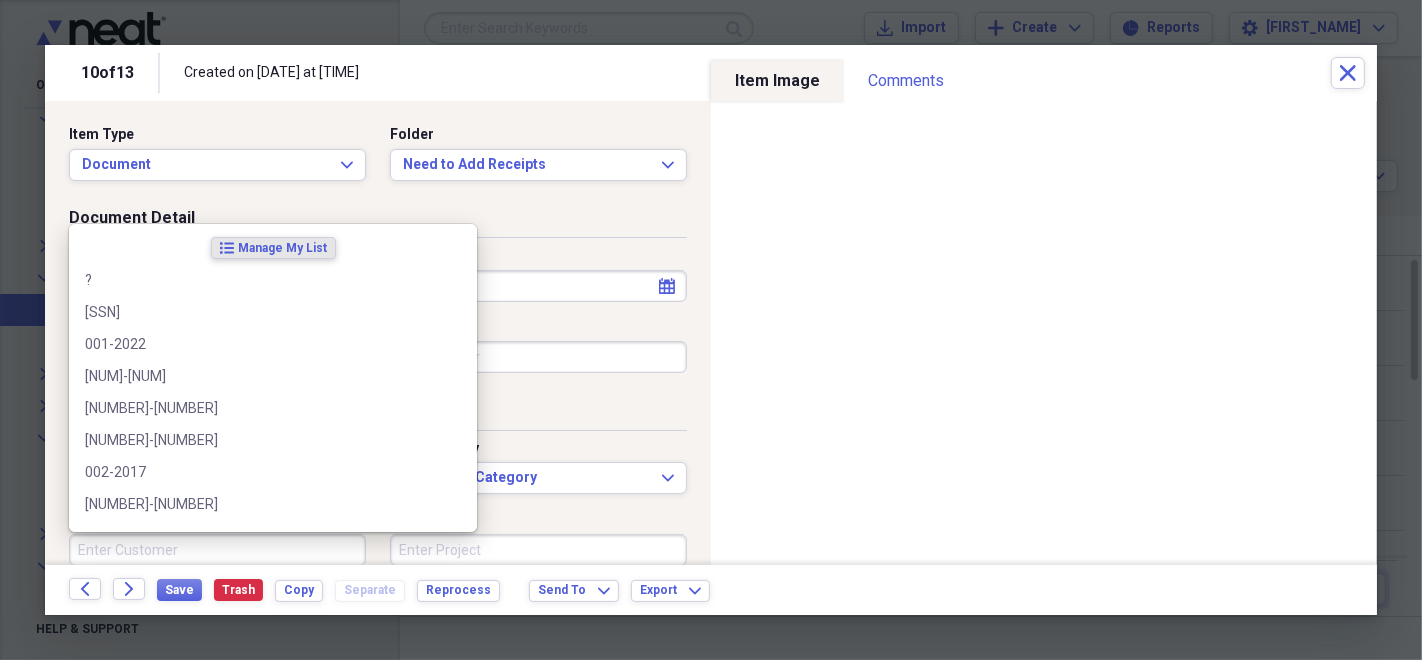 scroll, scrollTop: 0, scrollLeft: 0, axis: both 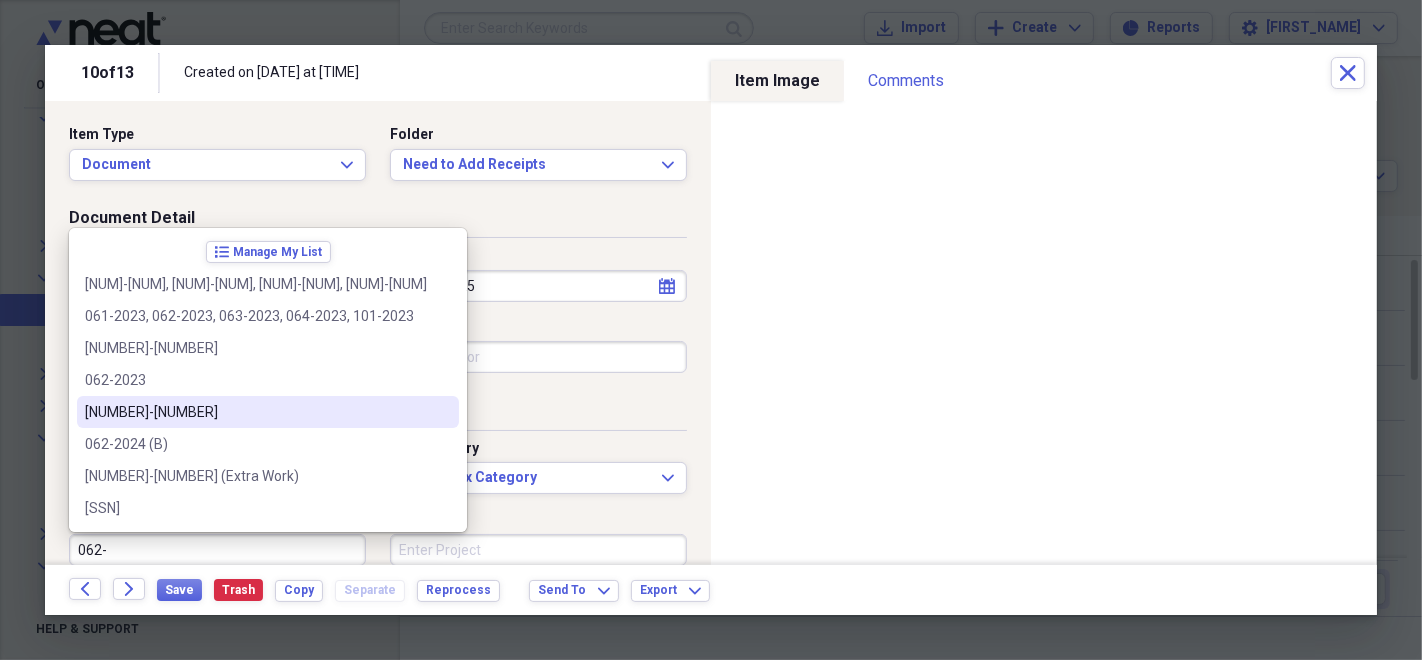 click on "[NUMBER]-[NUMBER]" at bounding box center (256, 412) 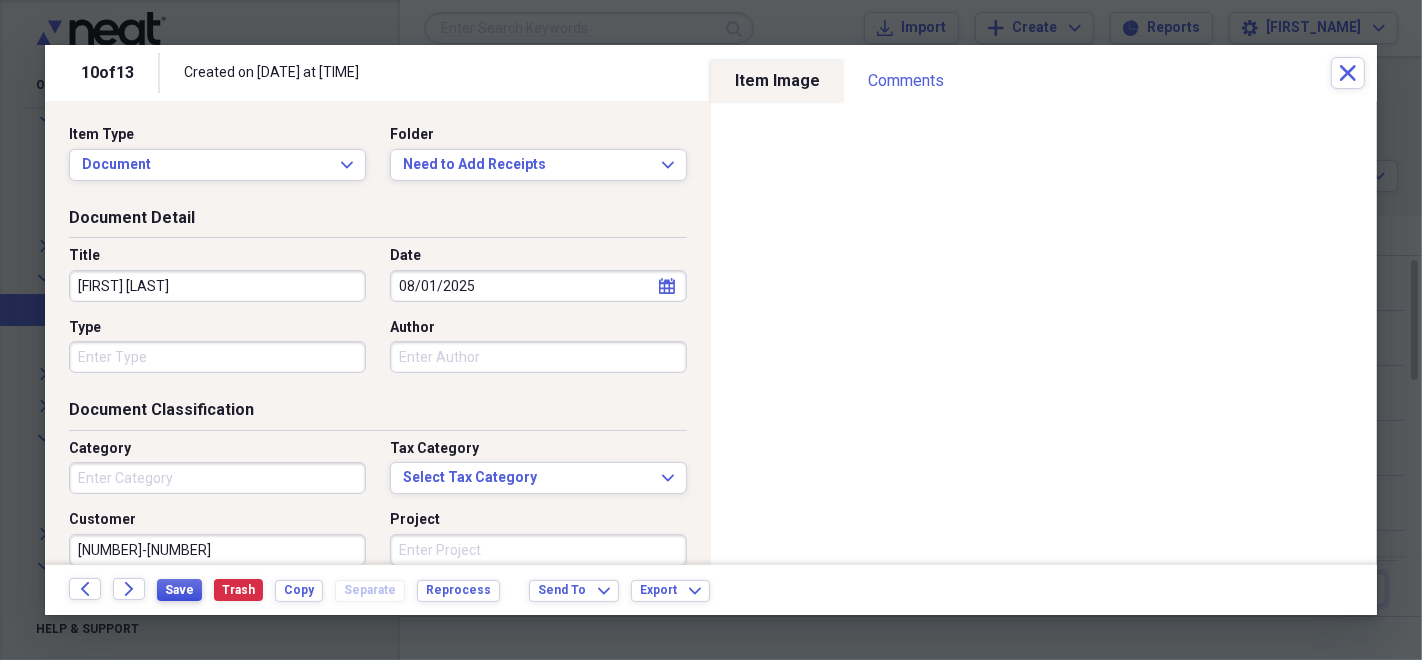 click on "Save" at bounding box center (179, 590) 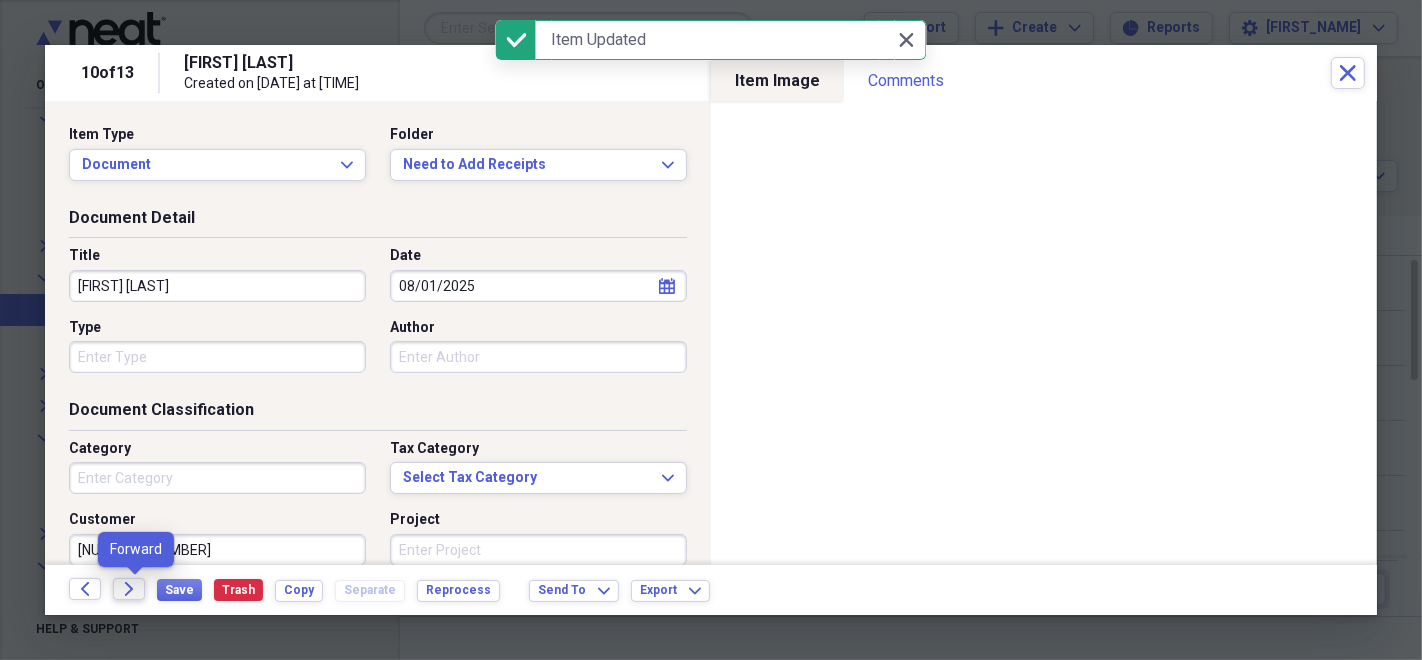 click on "Forward" 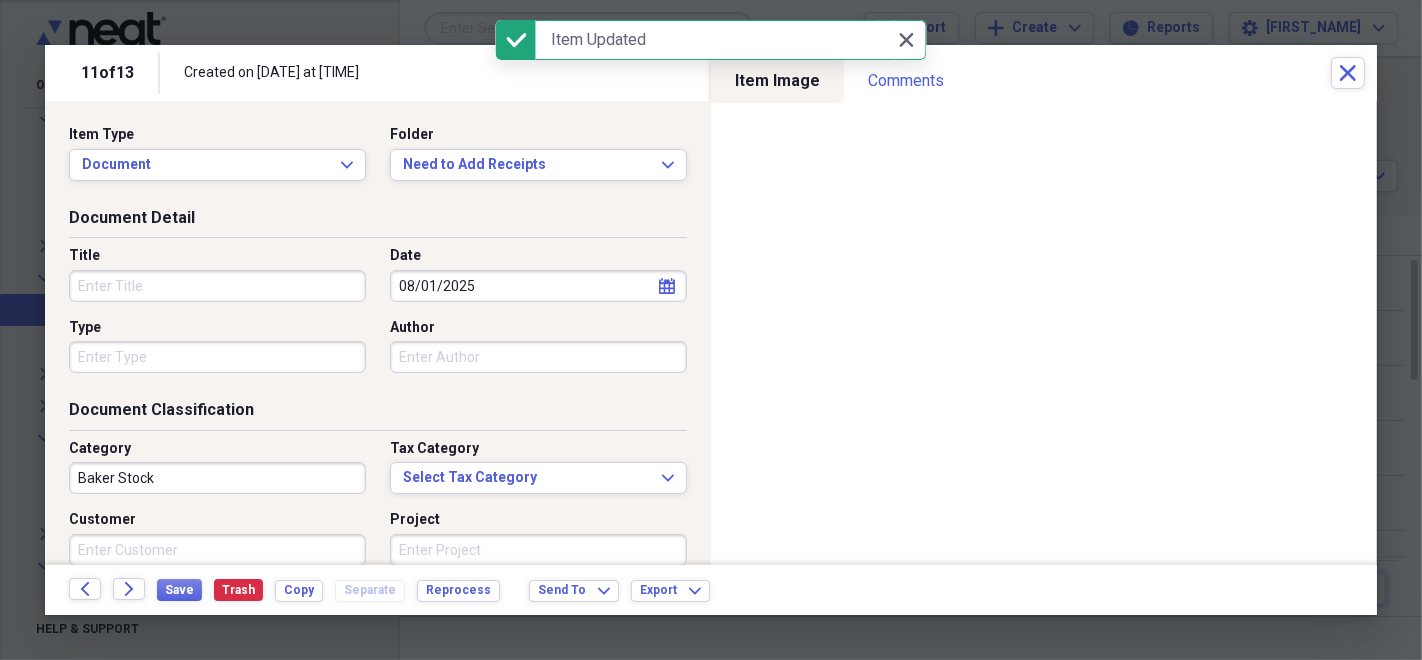click on "Title" at bounding box center [217, 286] 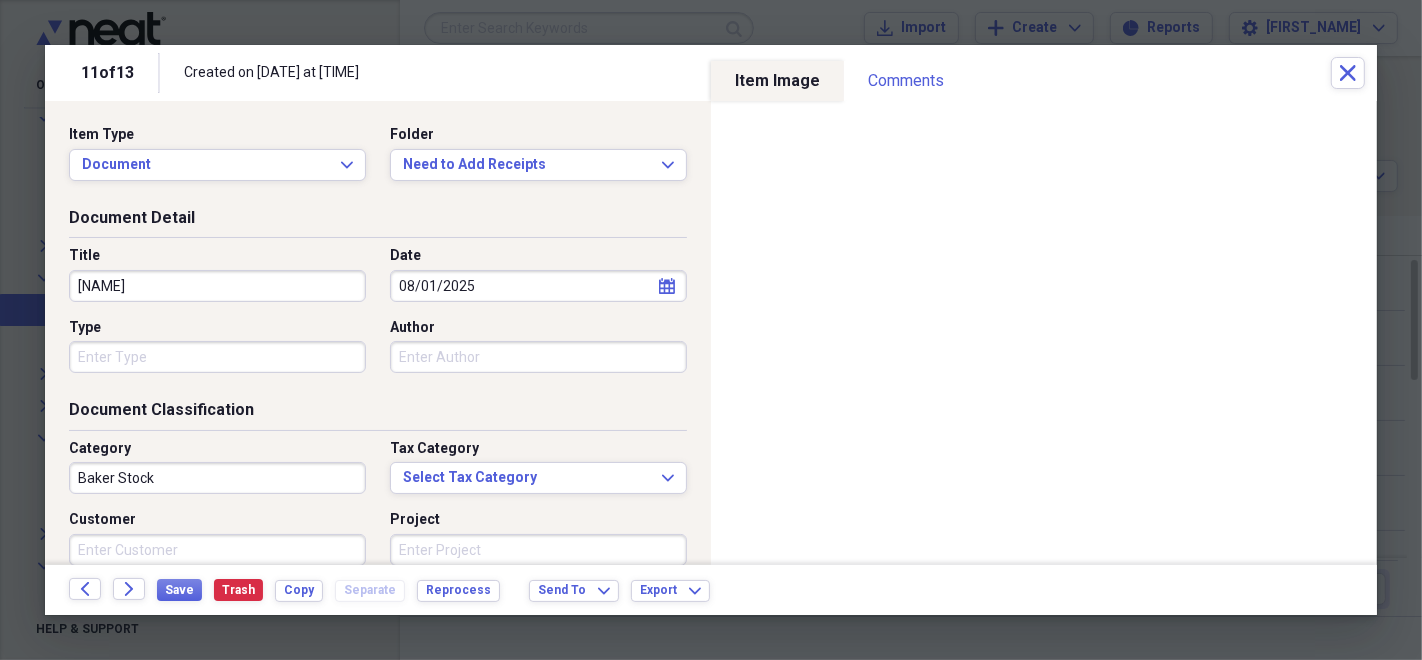 type on "[FIRST] [LAST]" 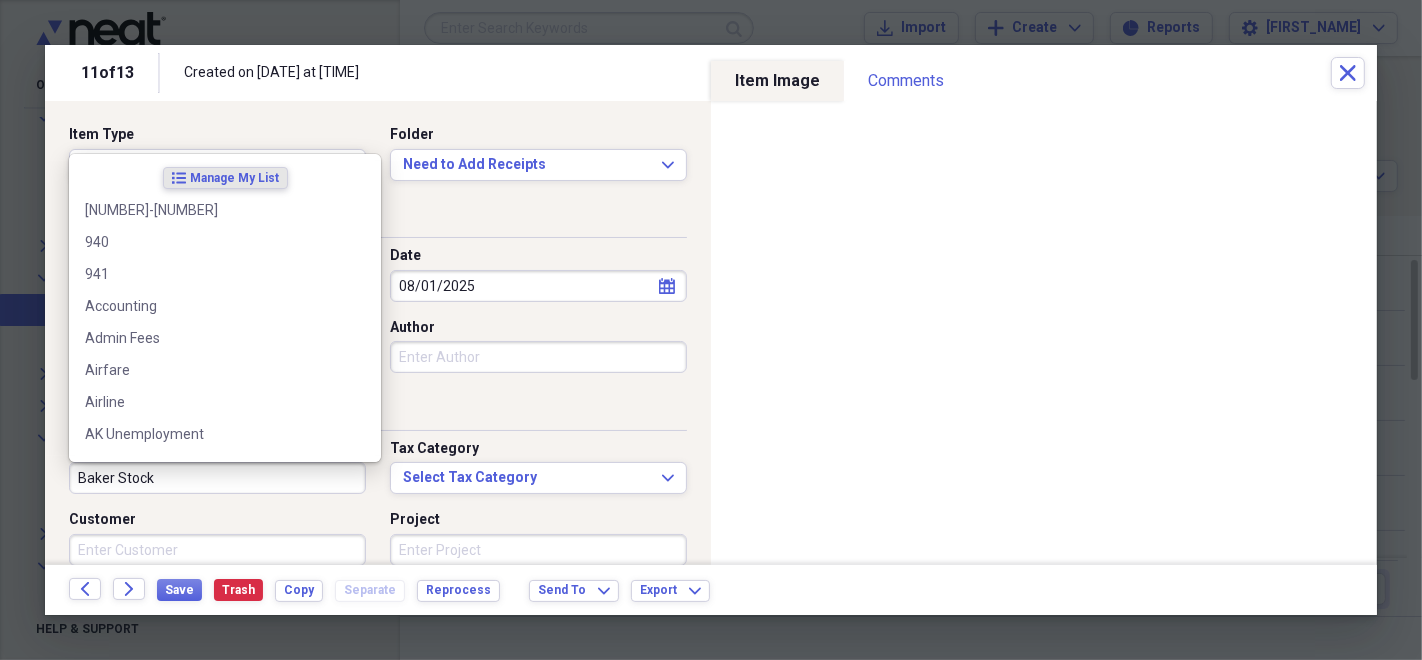 click on "Baker Stock" at bounding box center [217, 478] 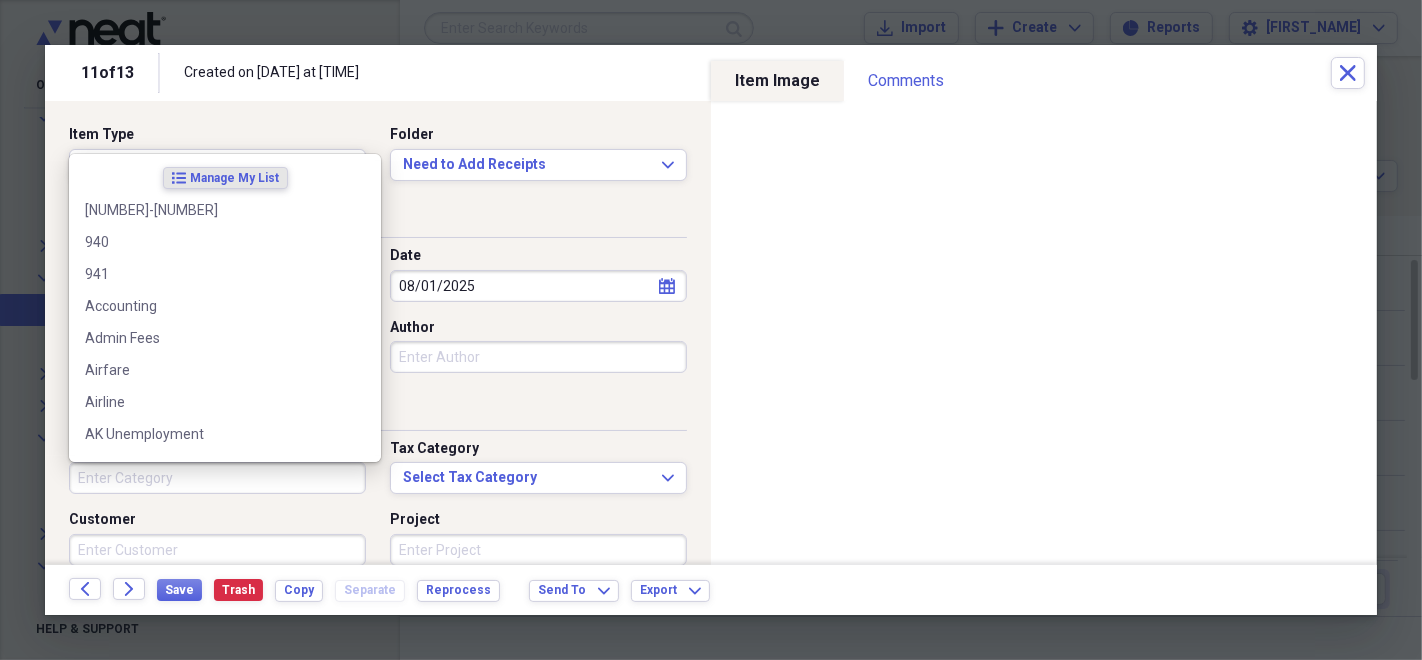 type 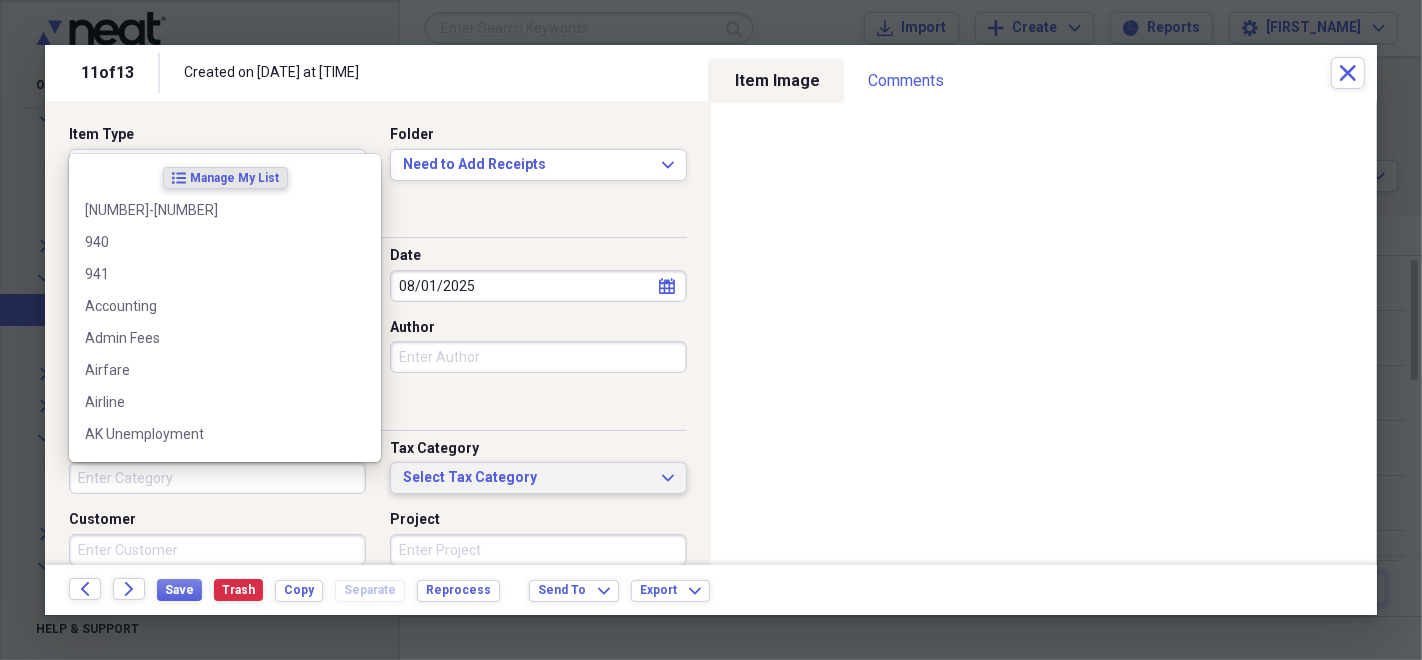 type 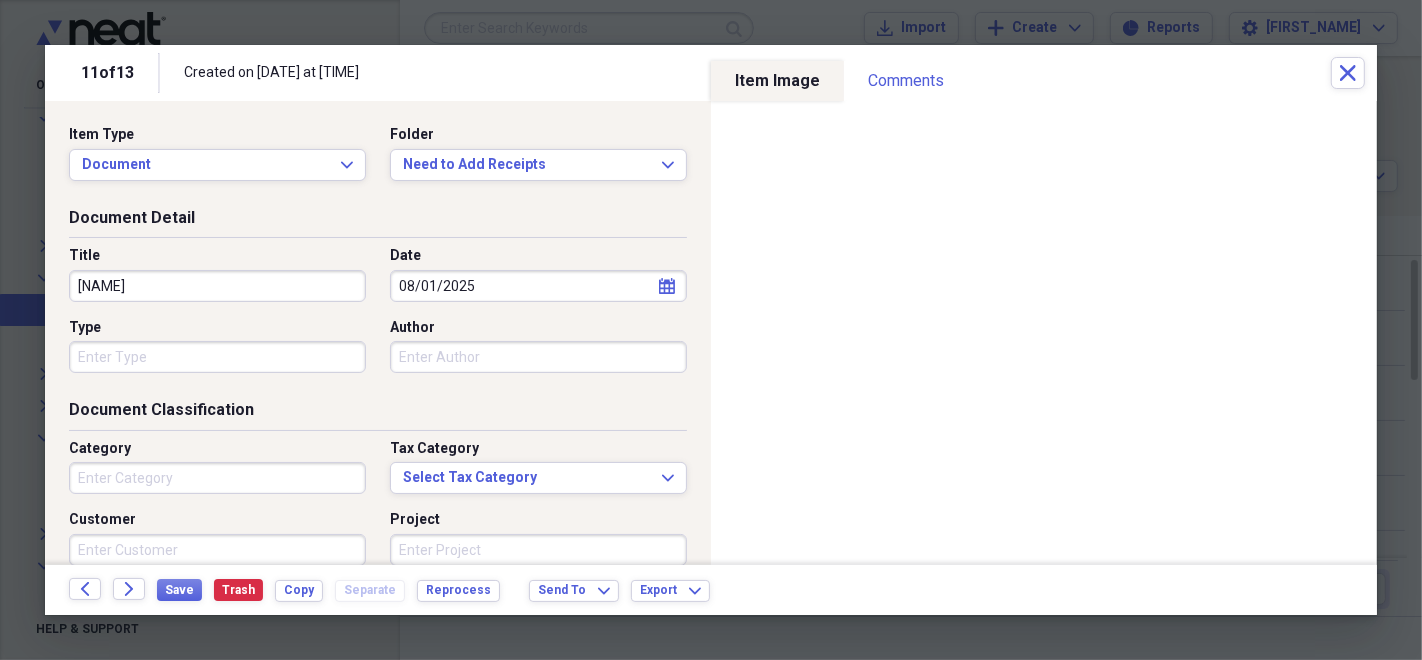 scroll, scrollTop: 0, scrollLeft: 0, axis: both 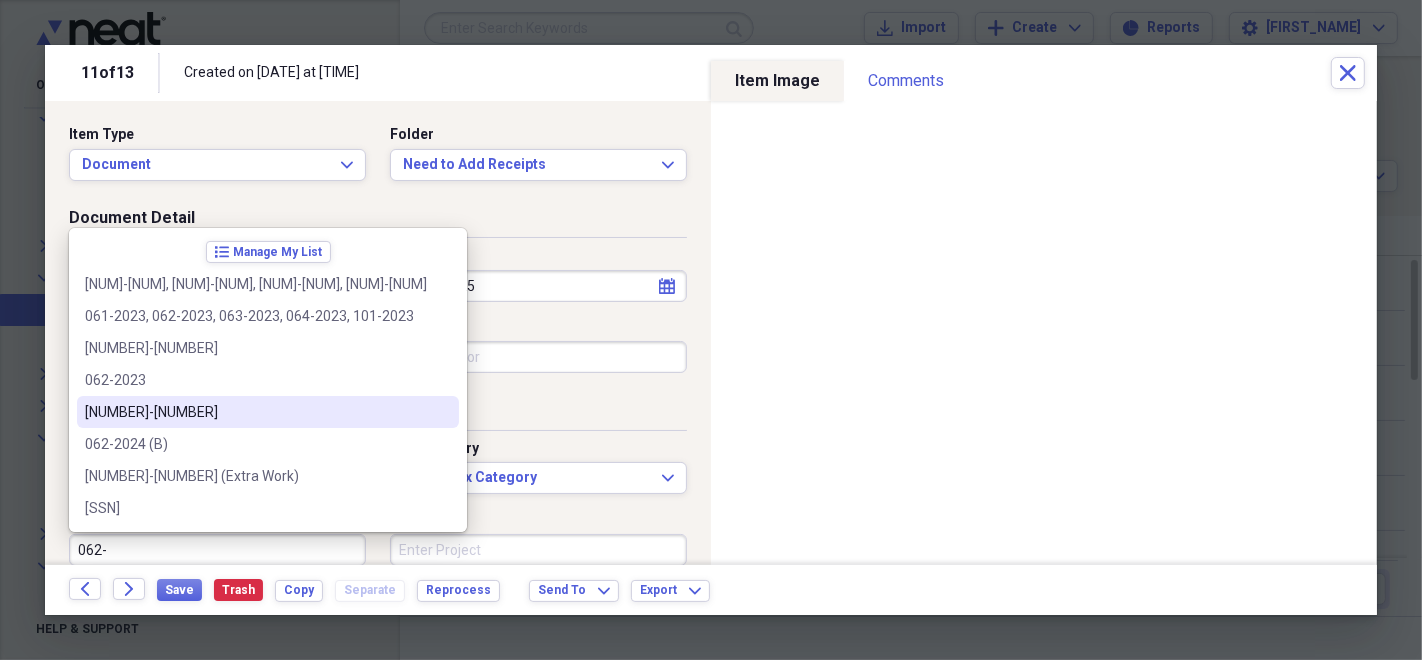 click on "[NUMBER]-[NUMBER]" at bounding box center (256, 412) 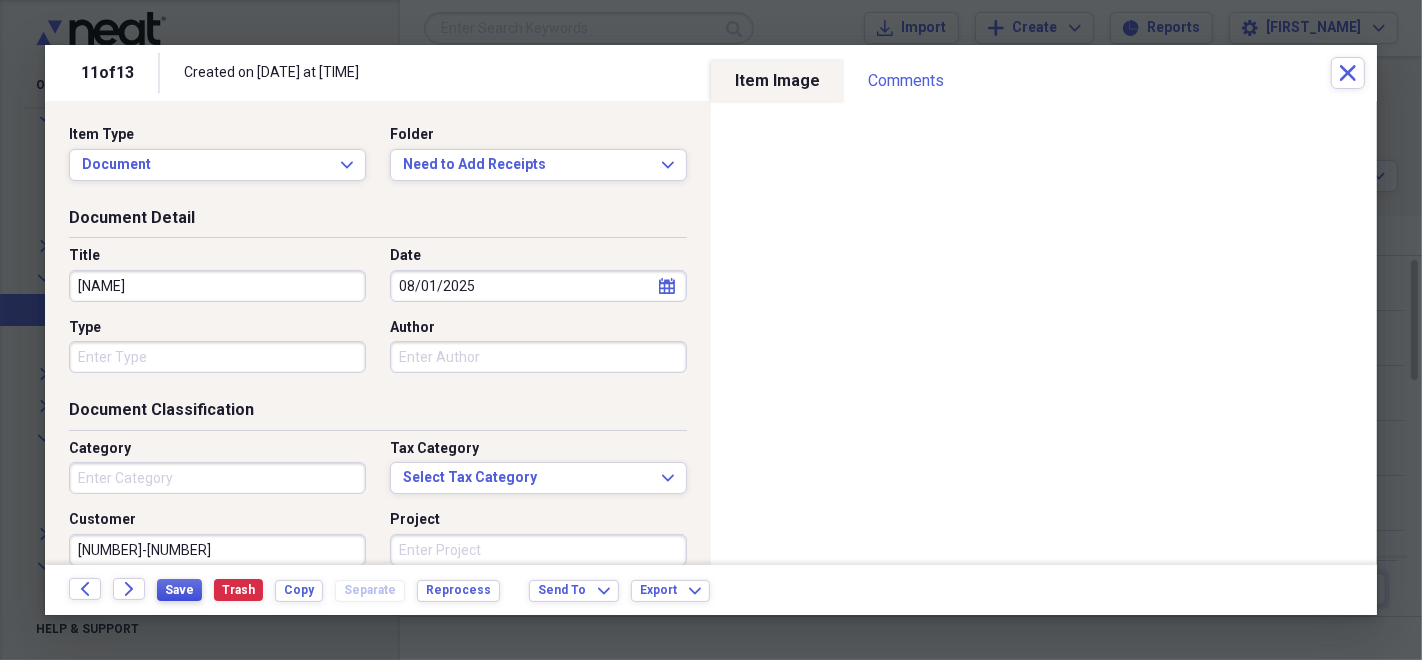 click on "Save" at bounding box center [179, 590] 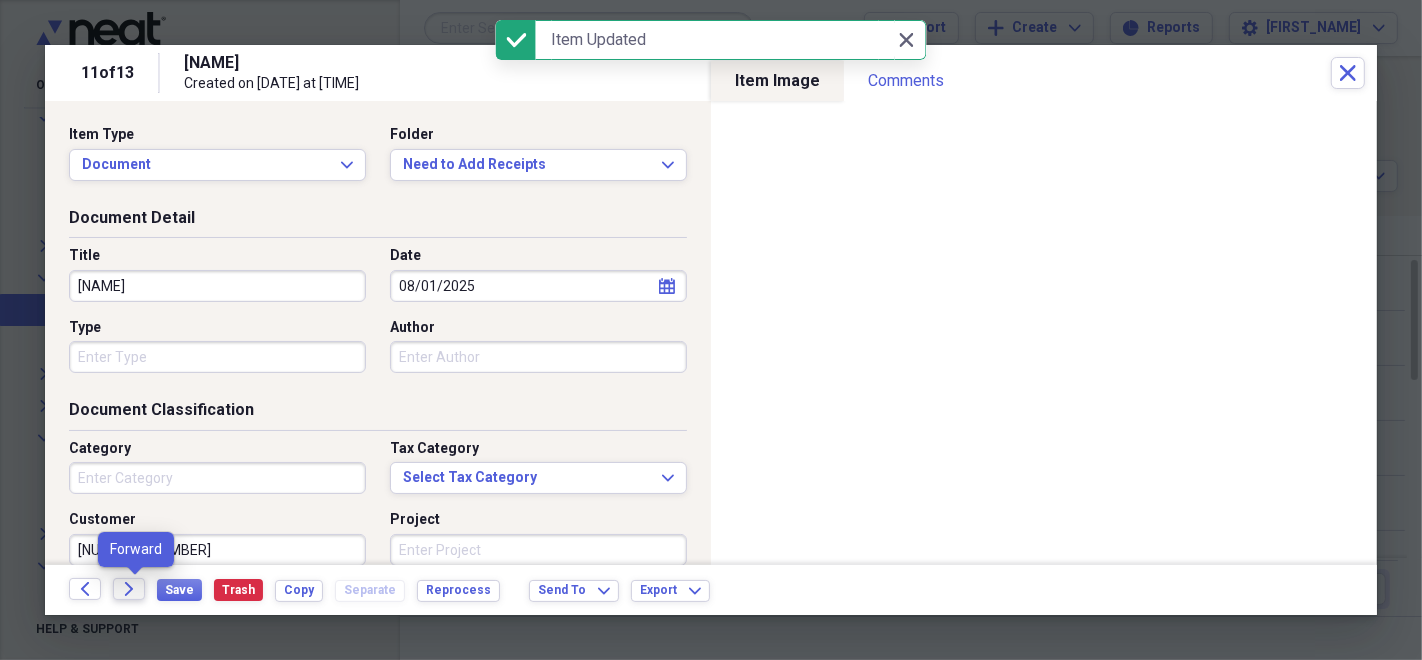 click on "Forward" at bounding box center [129, 589] 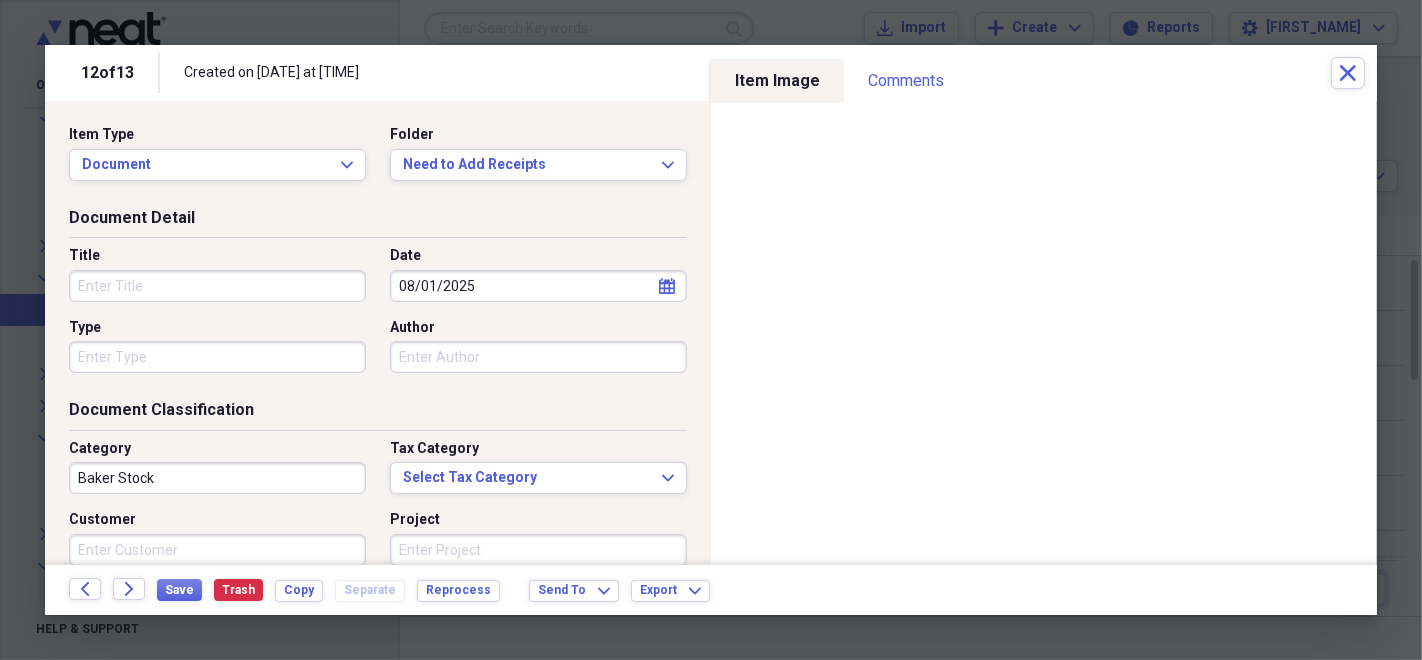 click on "Title" at bounding box center [217, 286] 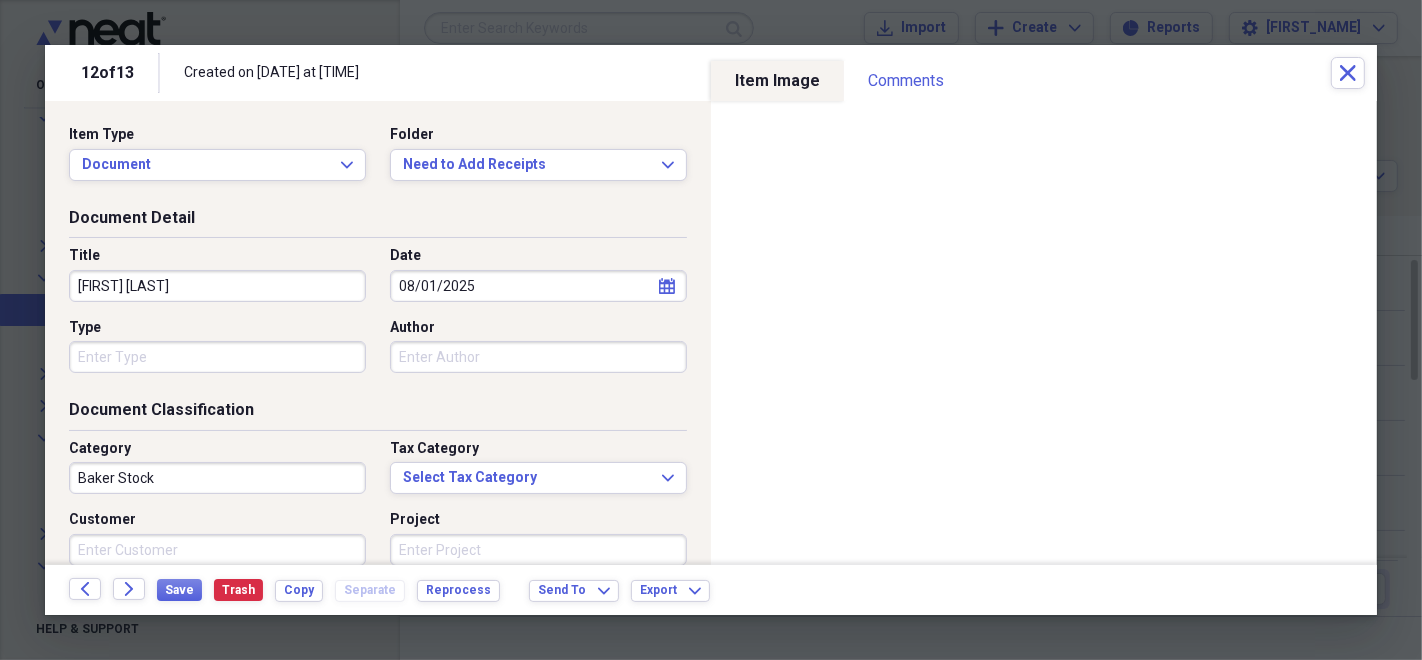 type on "[FIRST] [LAST]" 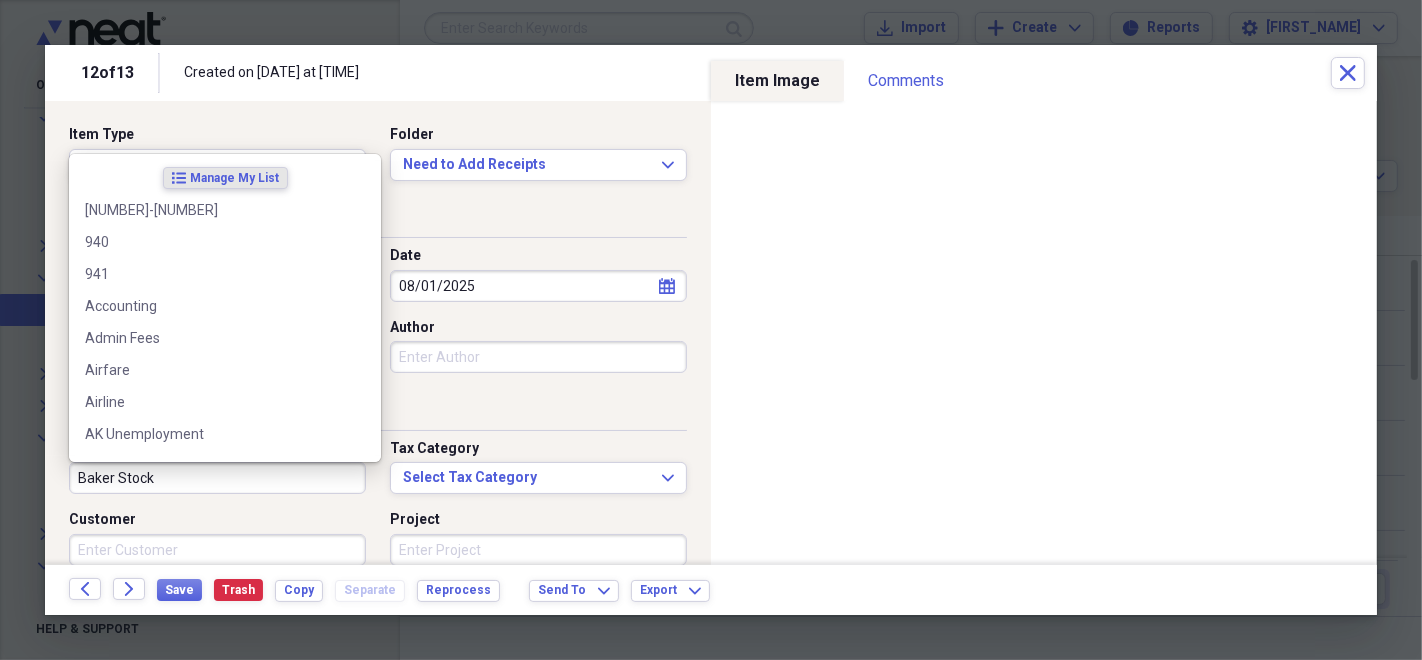 click on "Baker Stock" at bounding box center [217, 478] 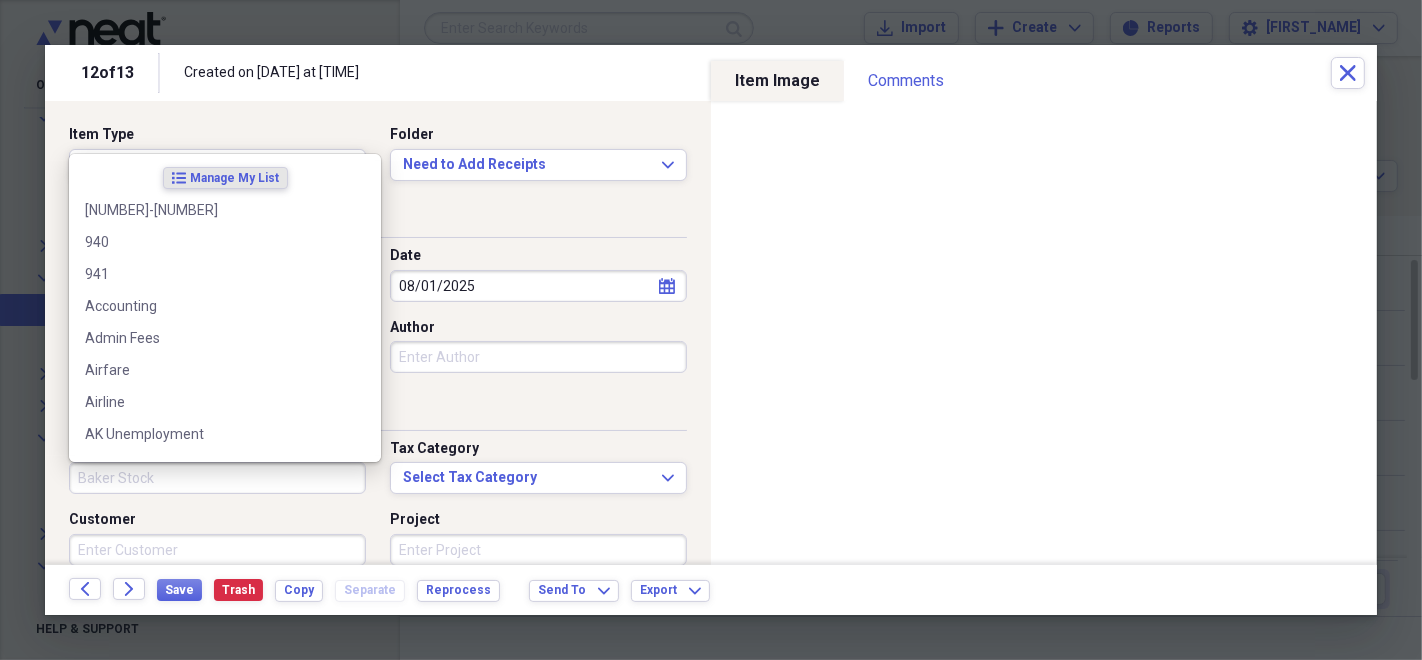 type 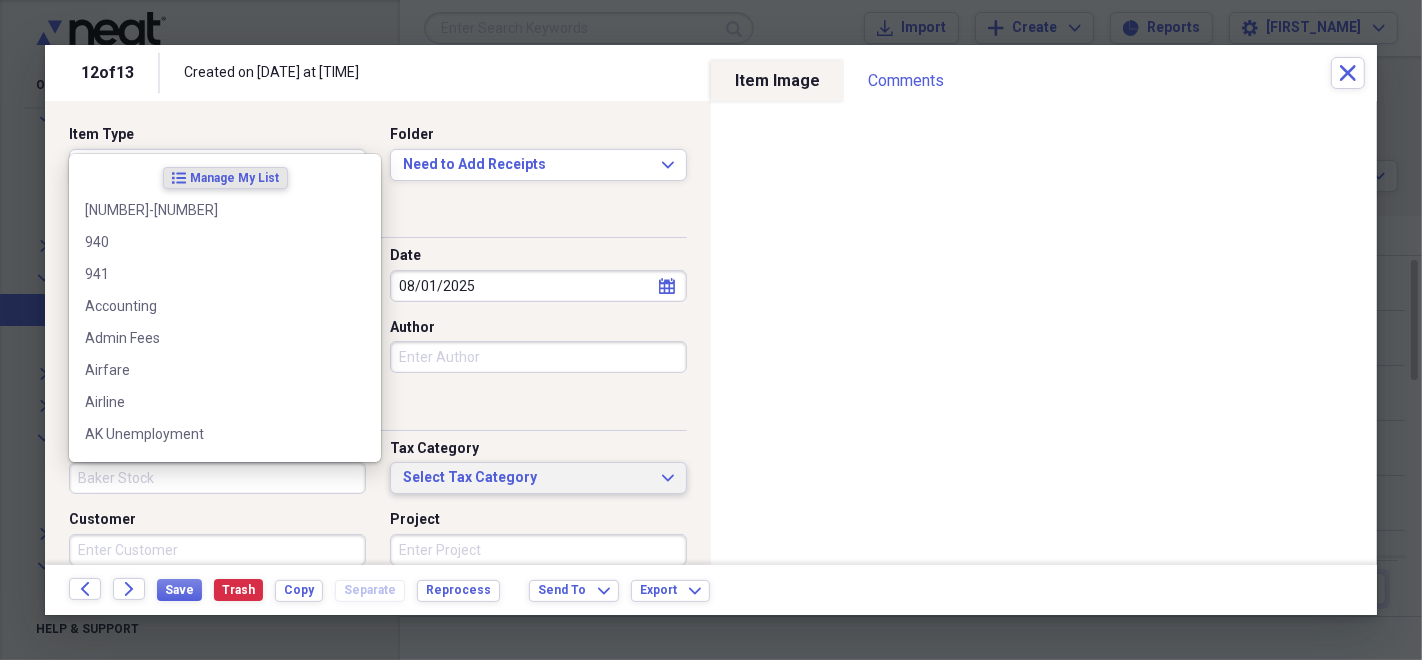 type 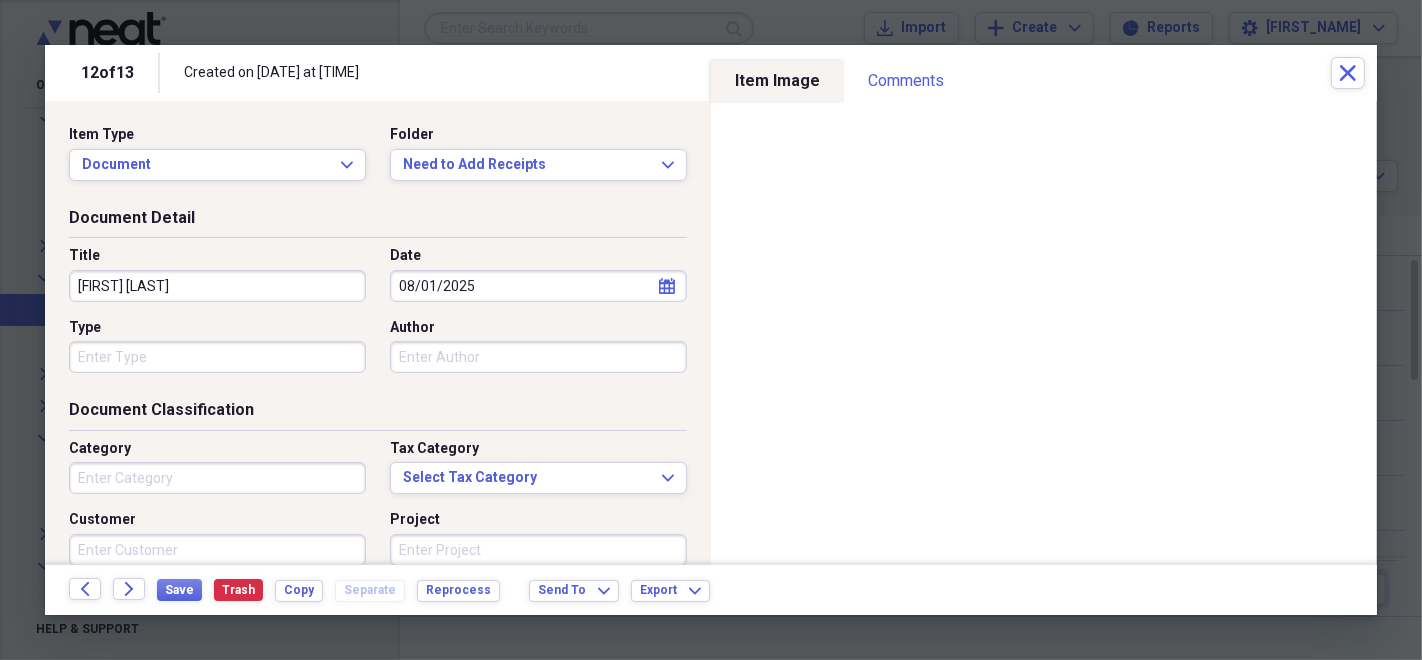 scroll, scrollTop: 0, scrollLeft: 0, axis: both 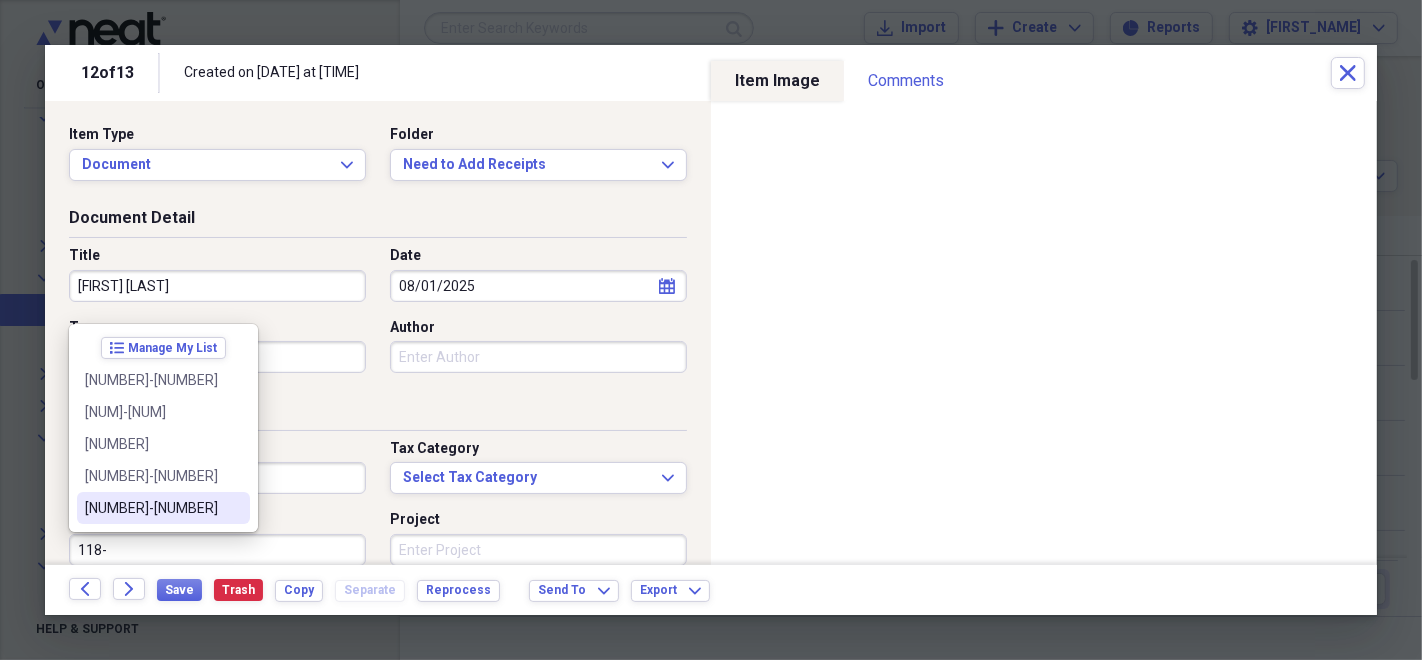 click on "[NUMBER]" at bounding box center [163, 508] 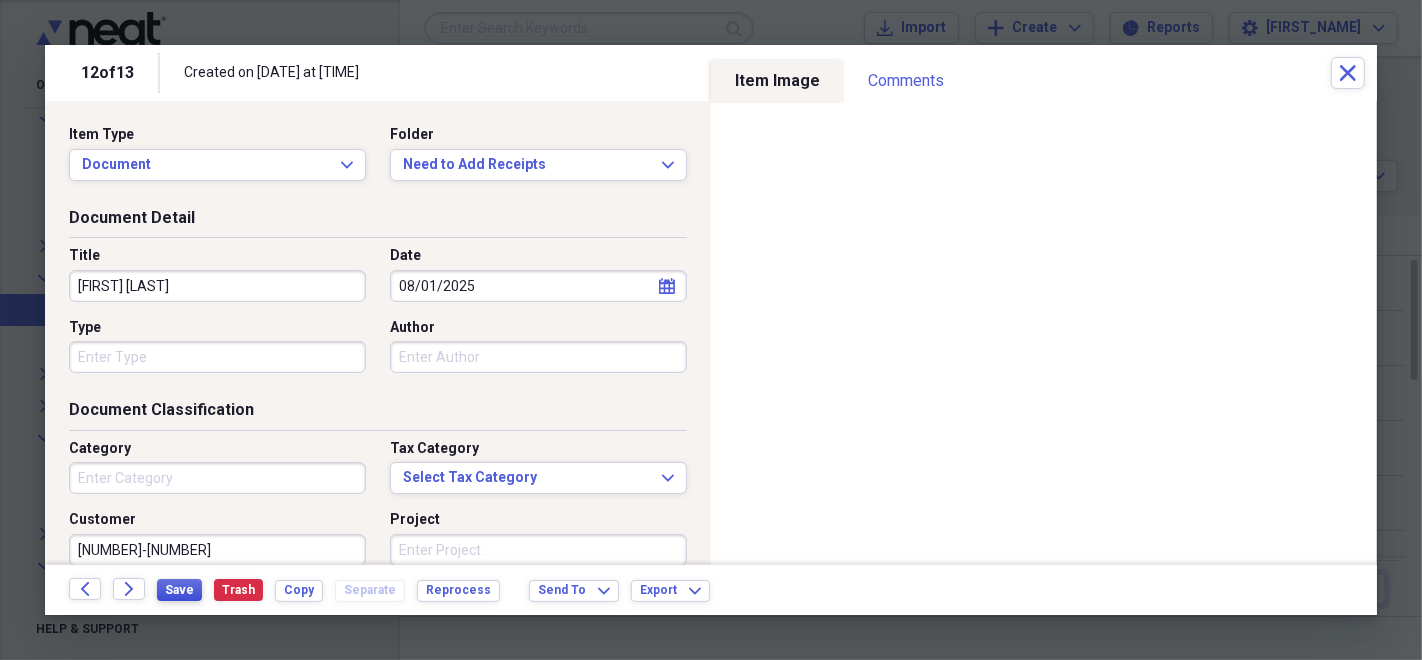 click on "Save" at bounding box center [179, 590] 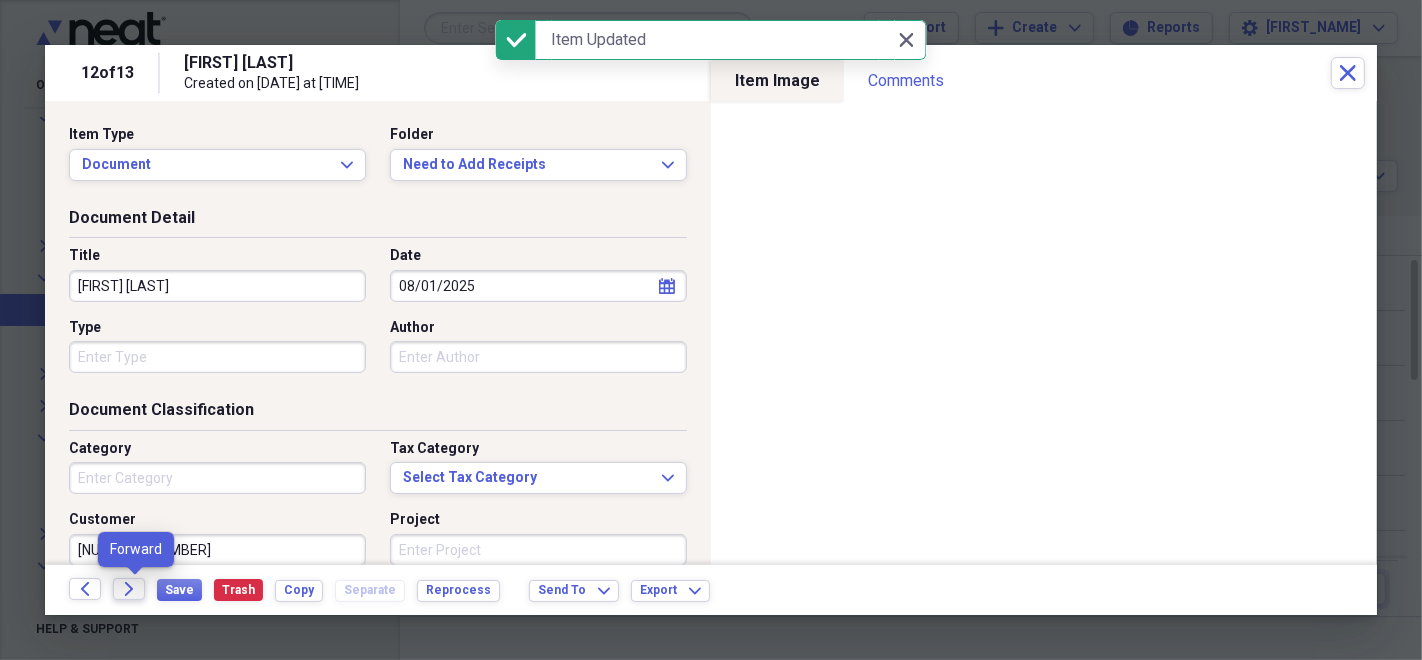 click on "Forward" 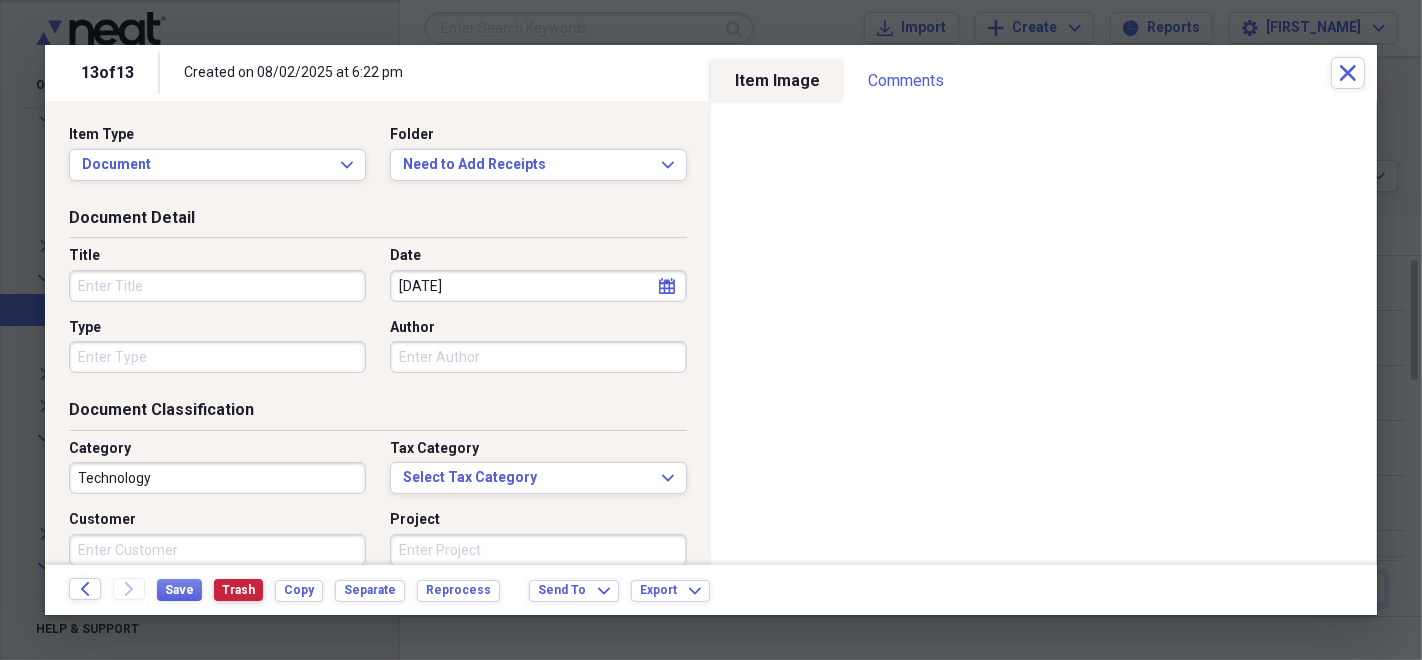 click on "Trash" at bounding box center (238, 590) 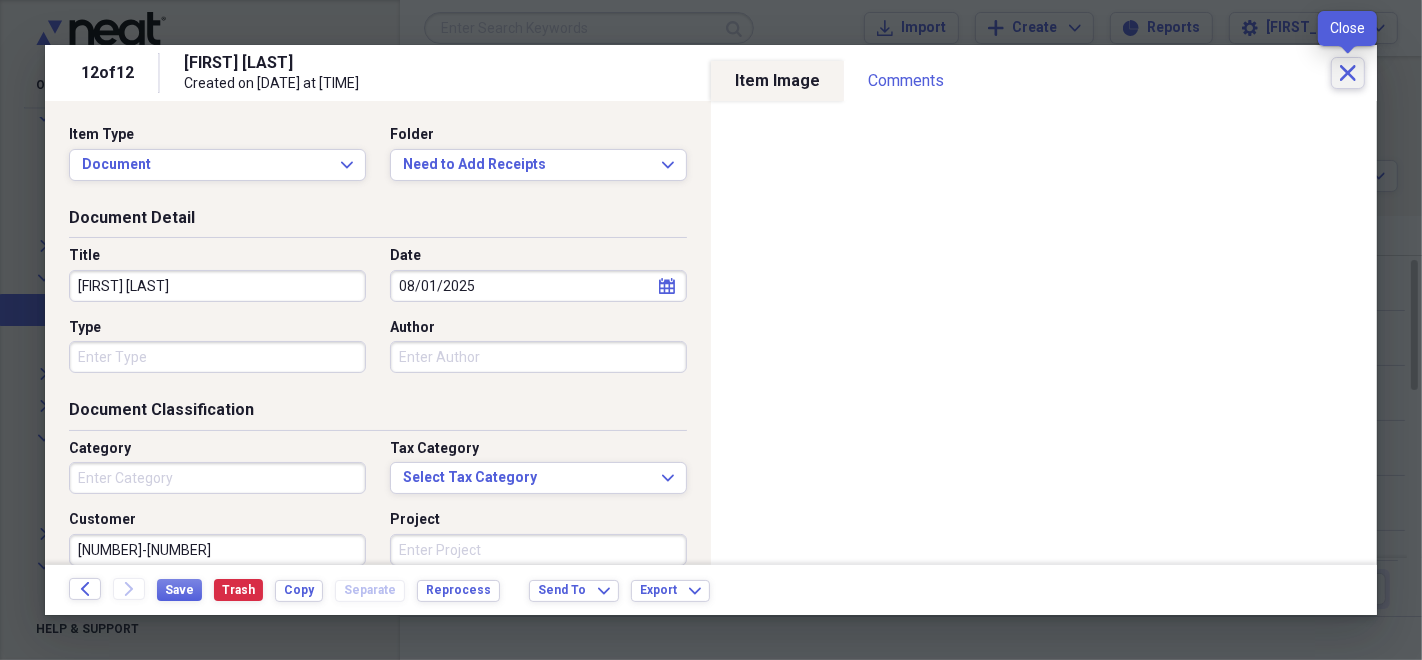 click 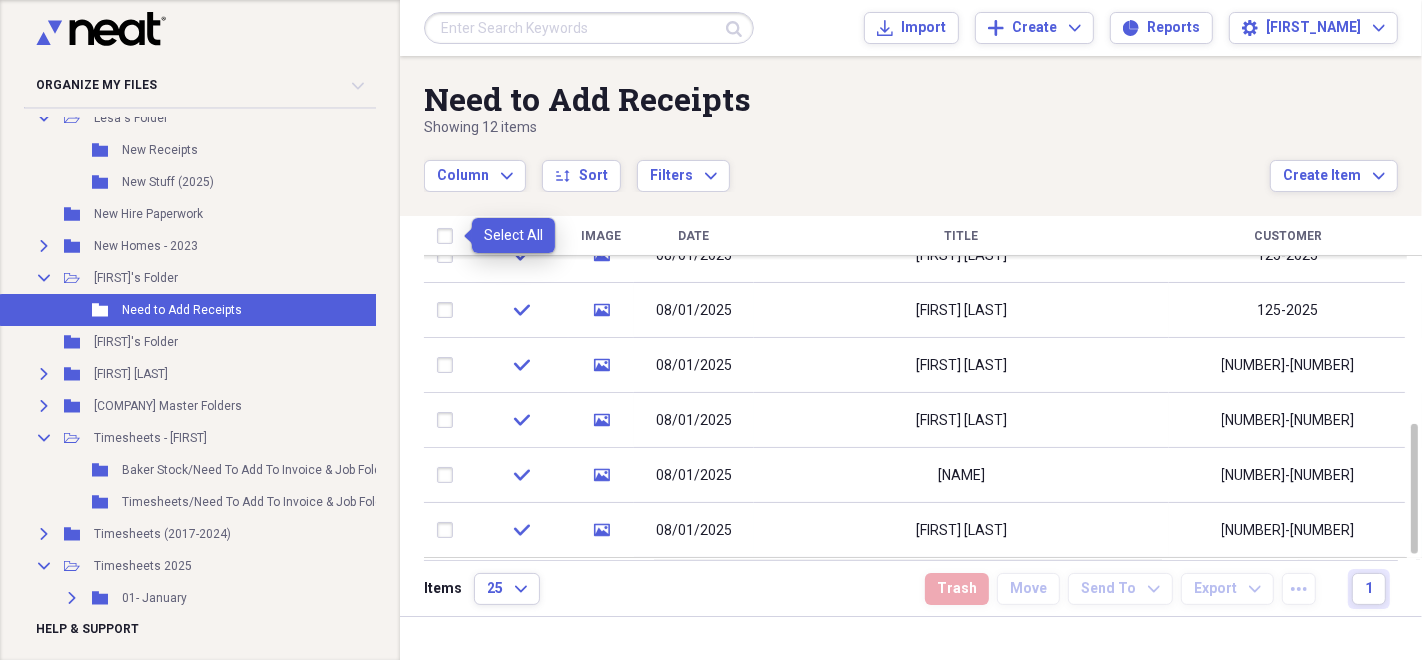 click at bounding box center [449, 236] 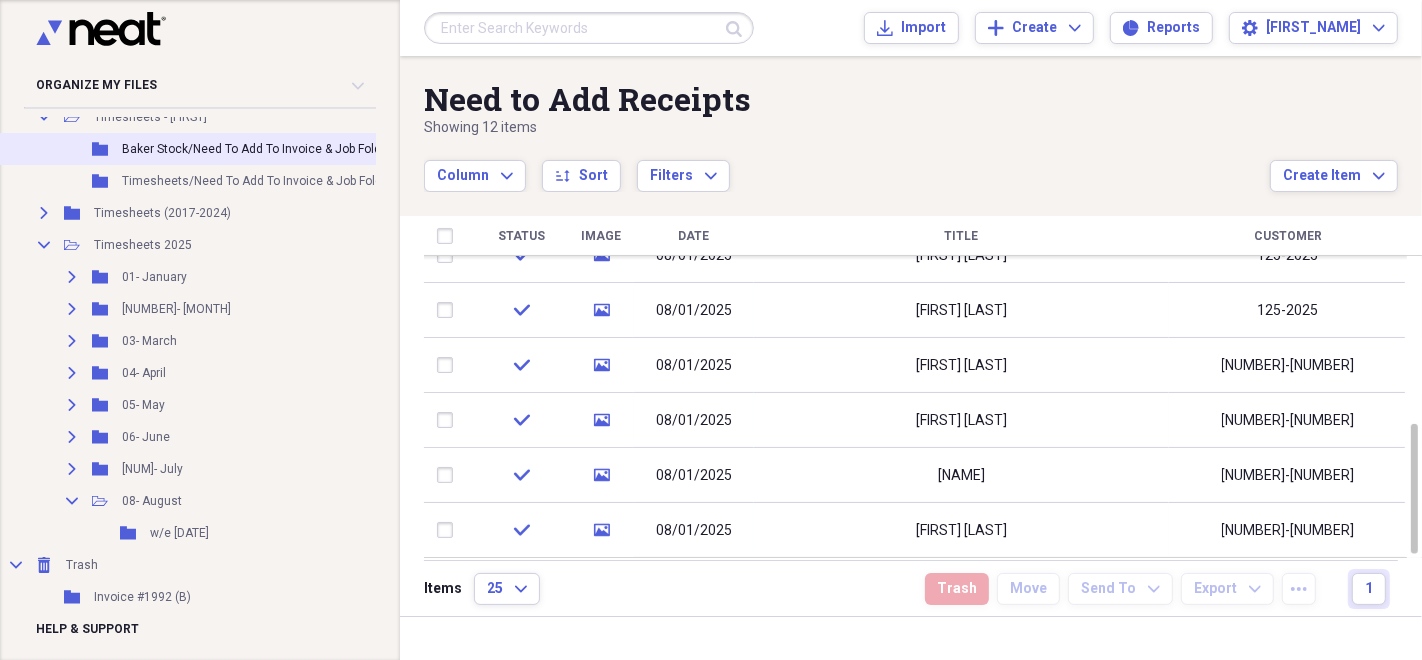 scroll, scrollTop: 4448, scrollLeft: 0, axis: vertical 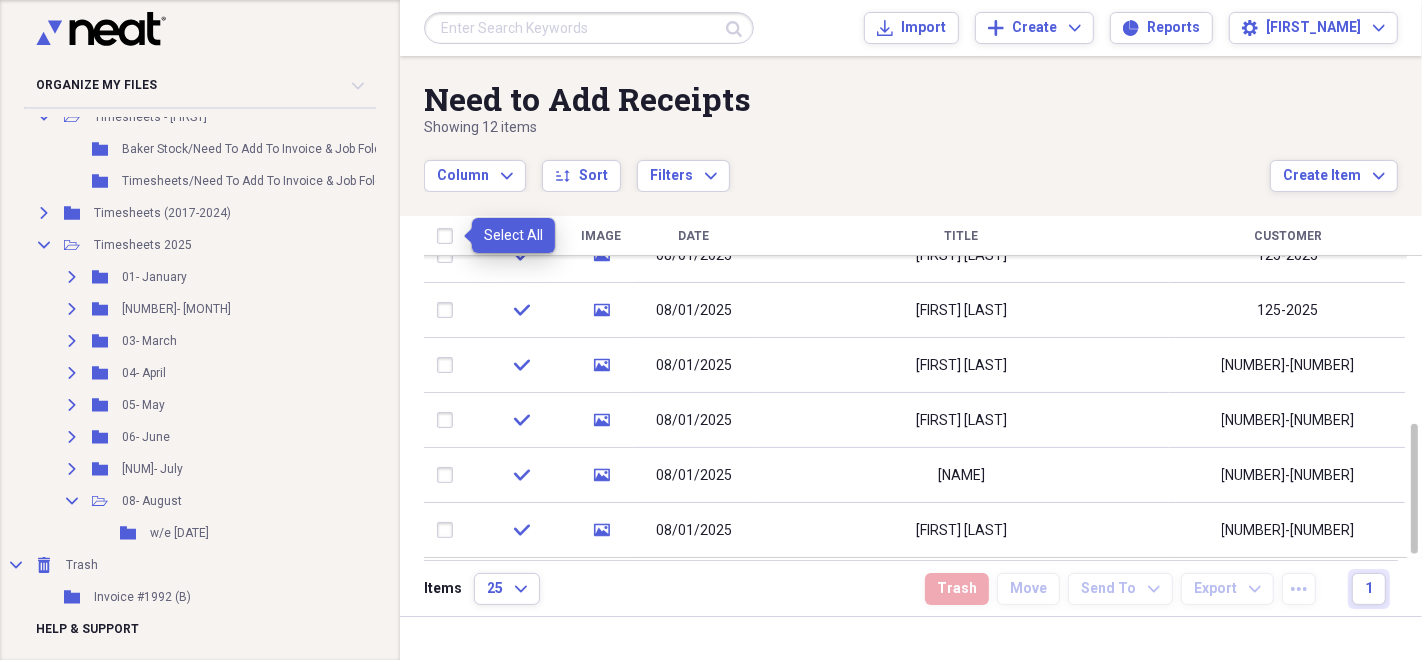 click at bounding box center (449, 236) 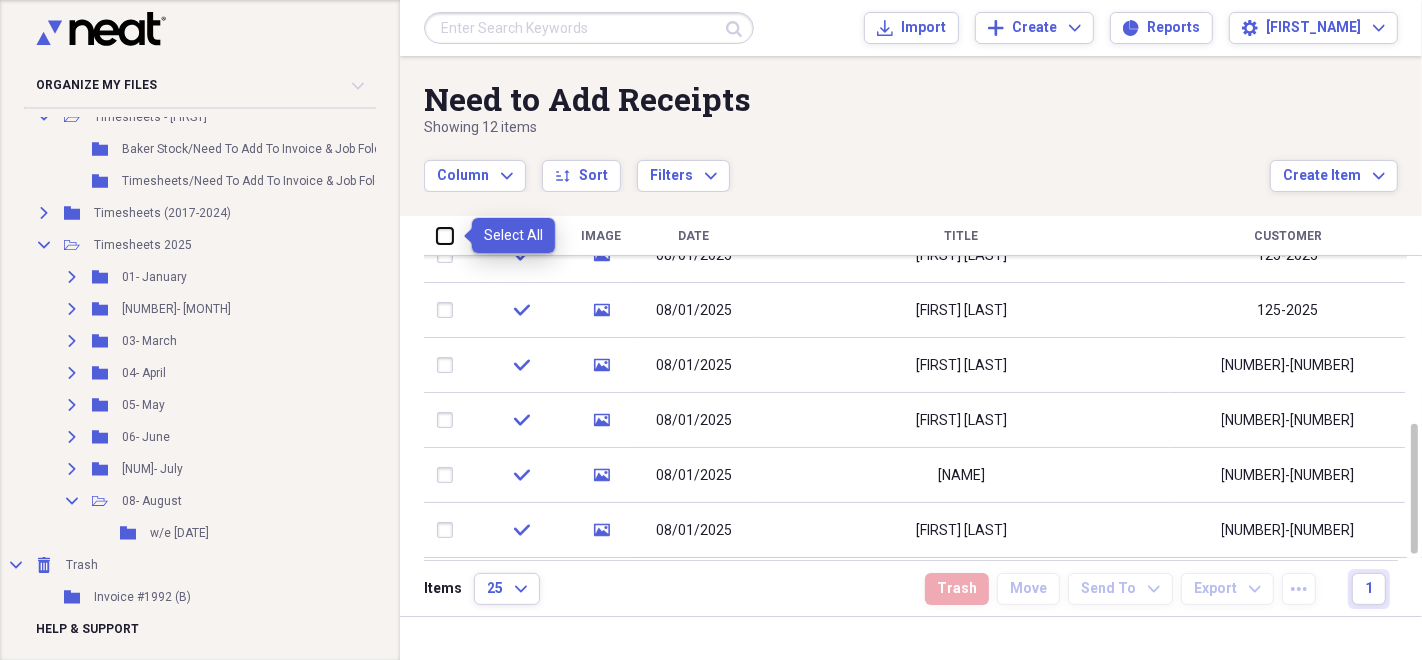 click at bounding box center [437, 235] 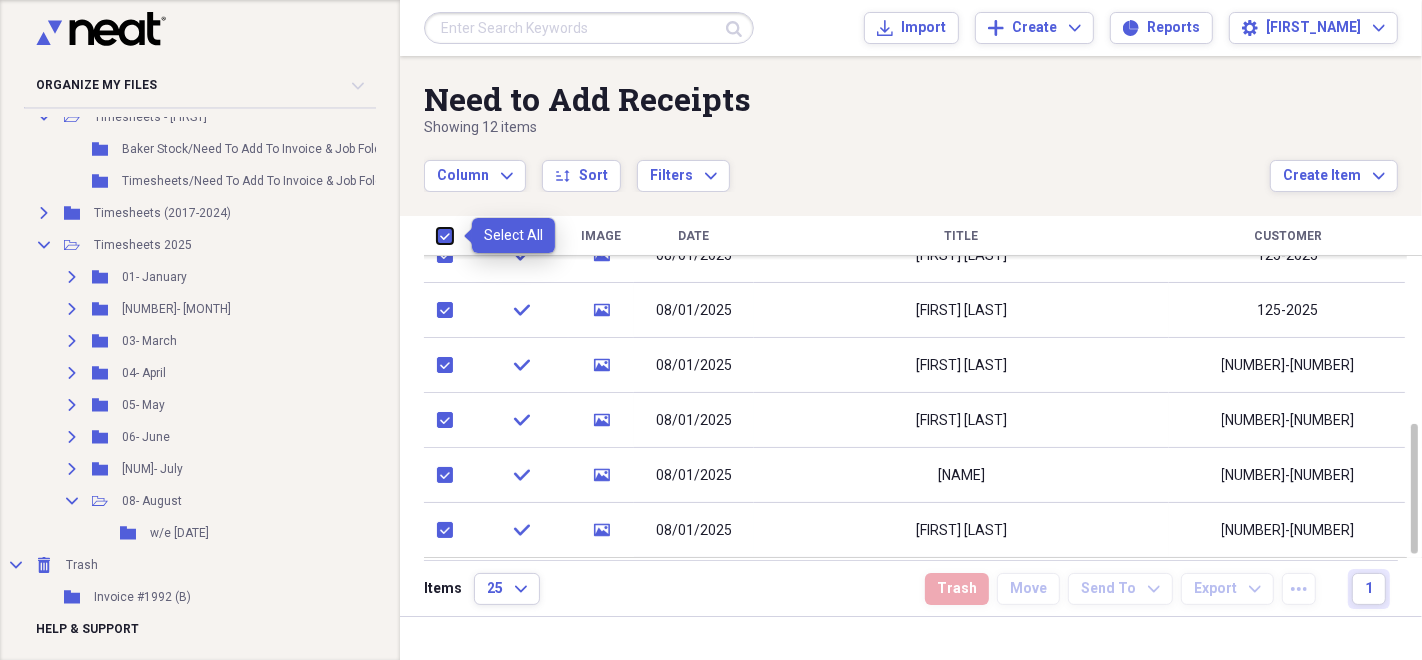 checkbox on "true" 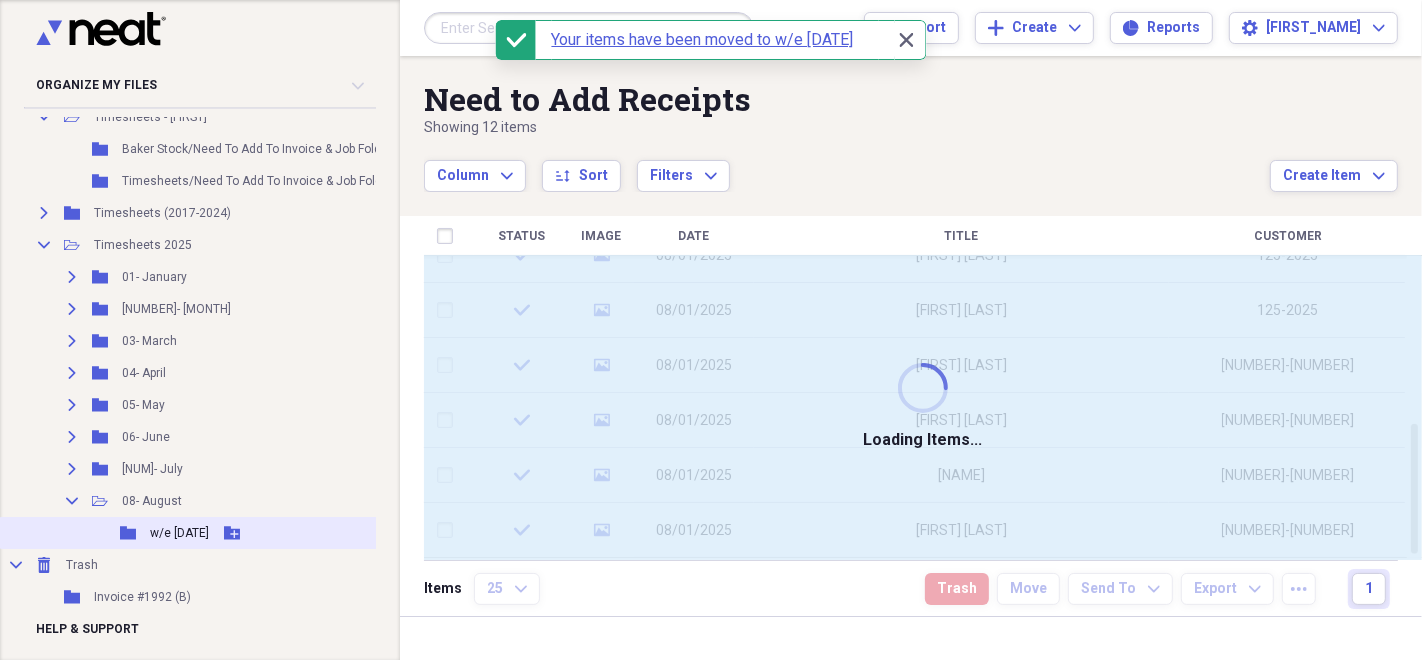 checkbox on "false" 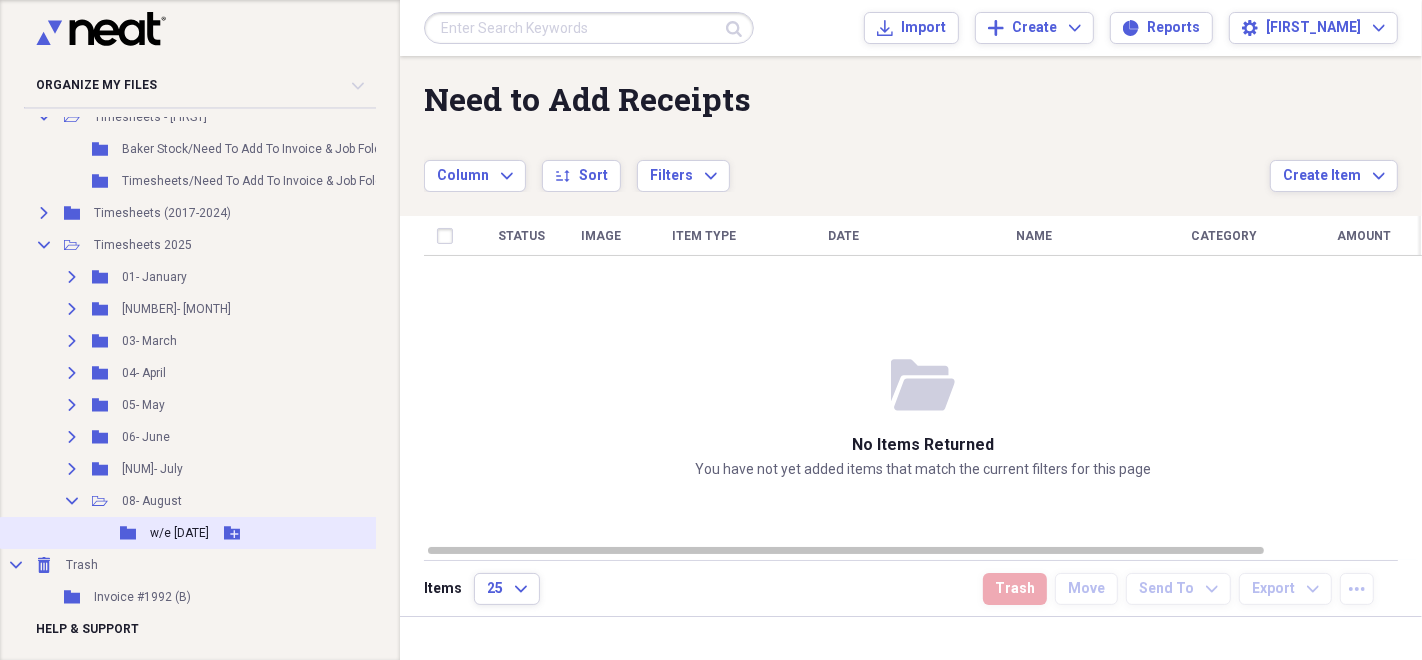 click on "w/e 08/03/25" at bounding box center [179, 533] 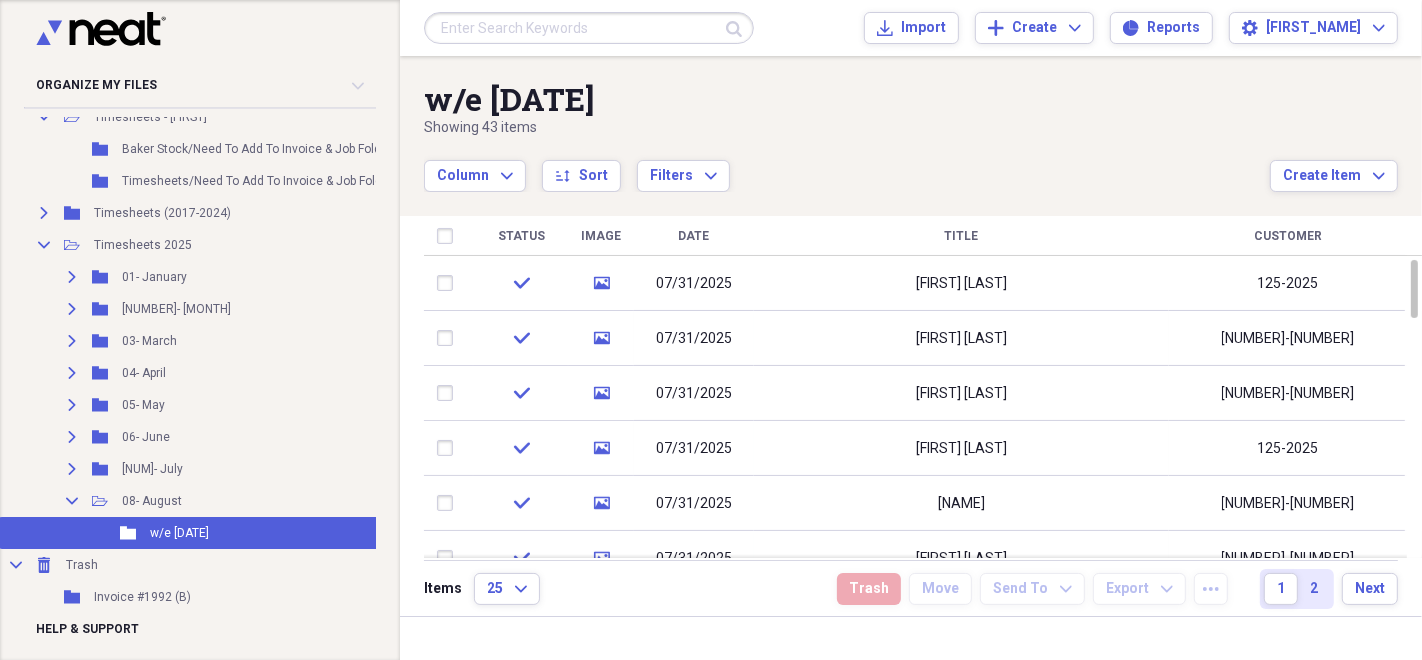 click on "Title" at bounding box center (961, 236) 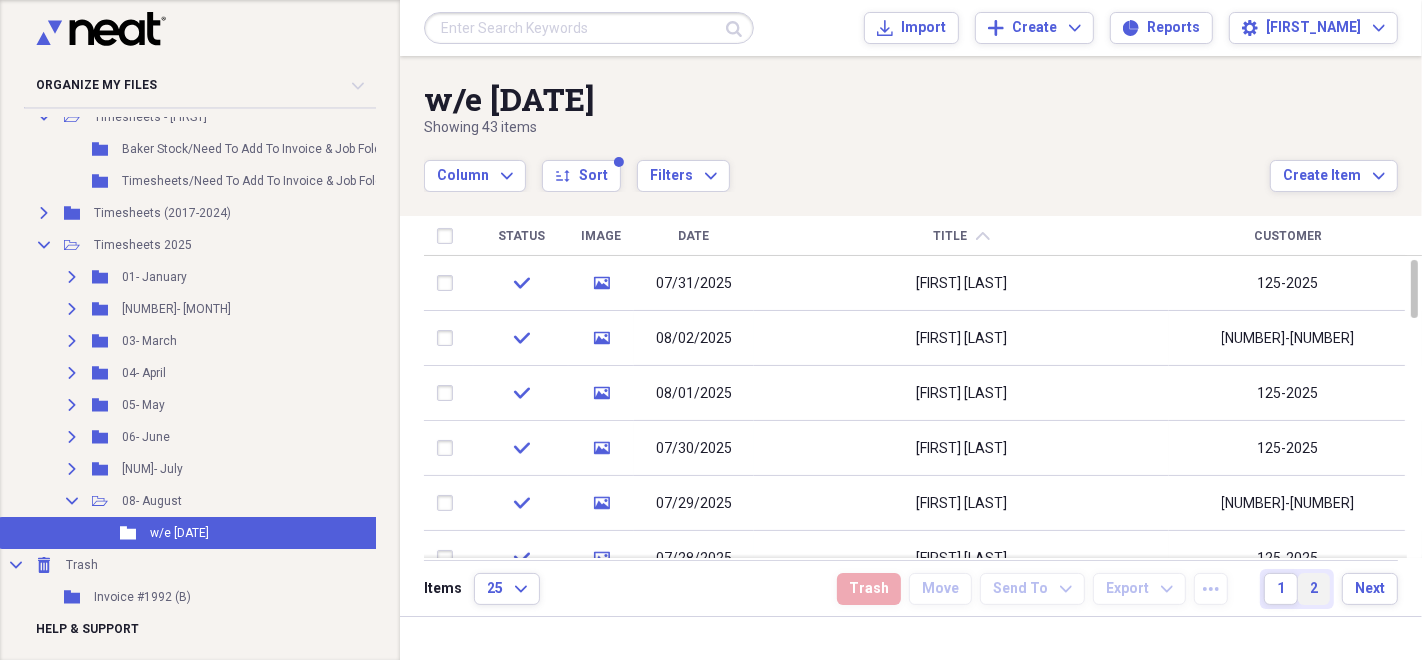 click on "2" at bounding box center [1314, 589] 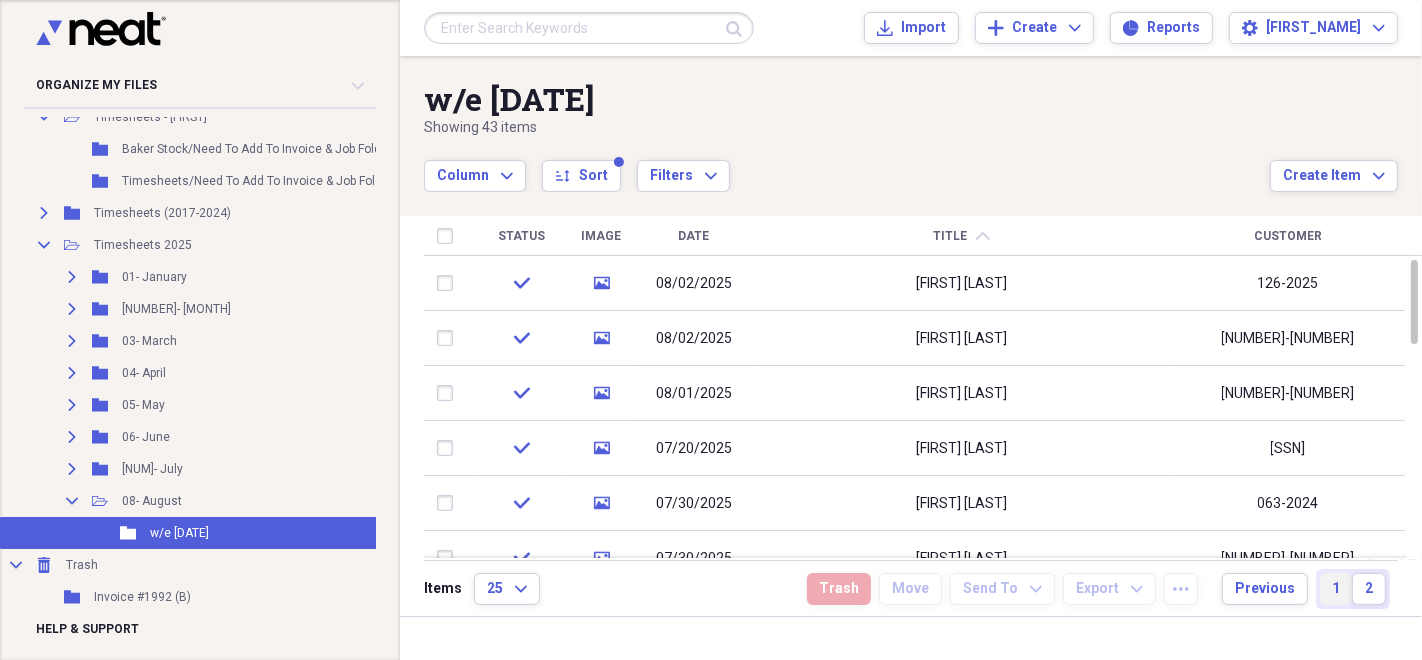 click on "1" at bounding box center (1336, 589) 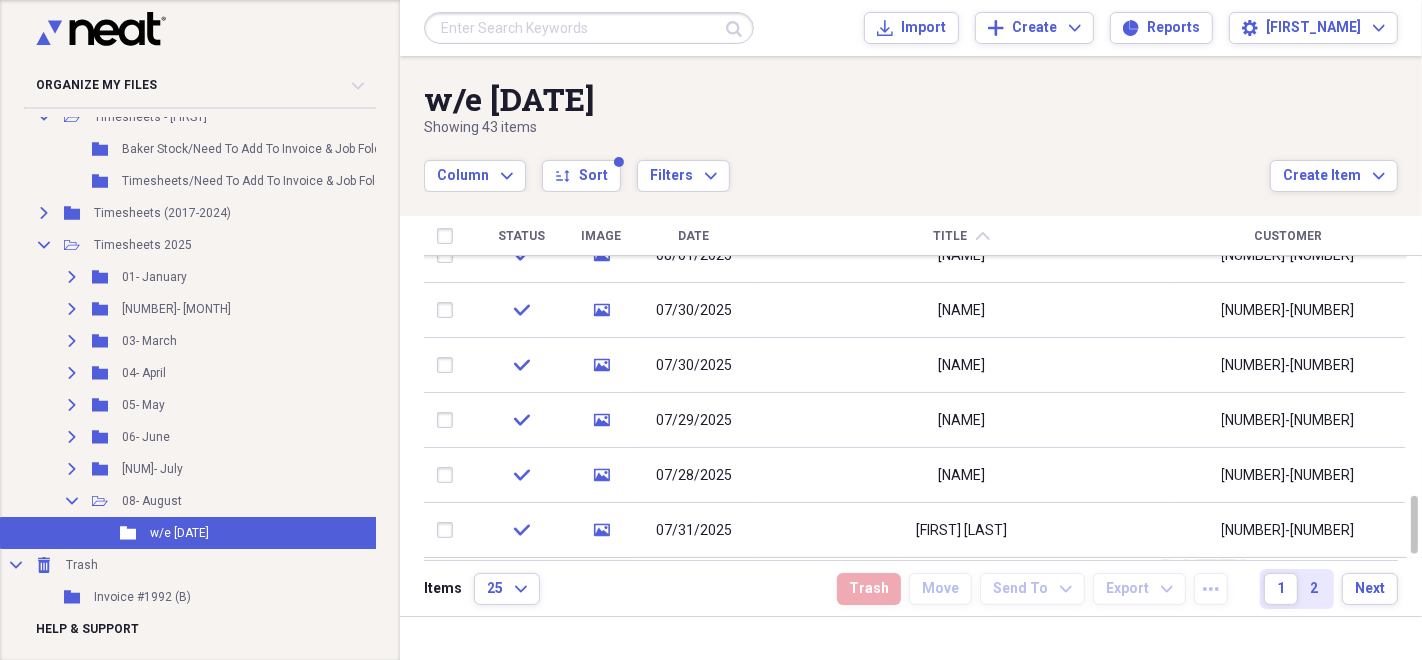 click on "Customer" at bounding box center (1288, 236) 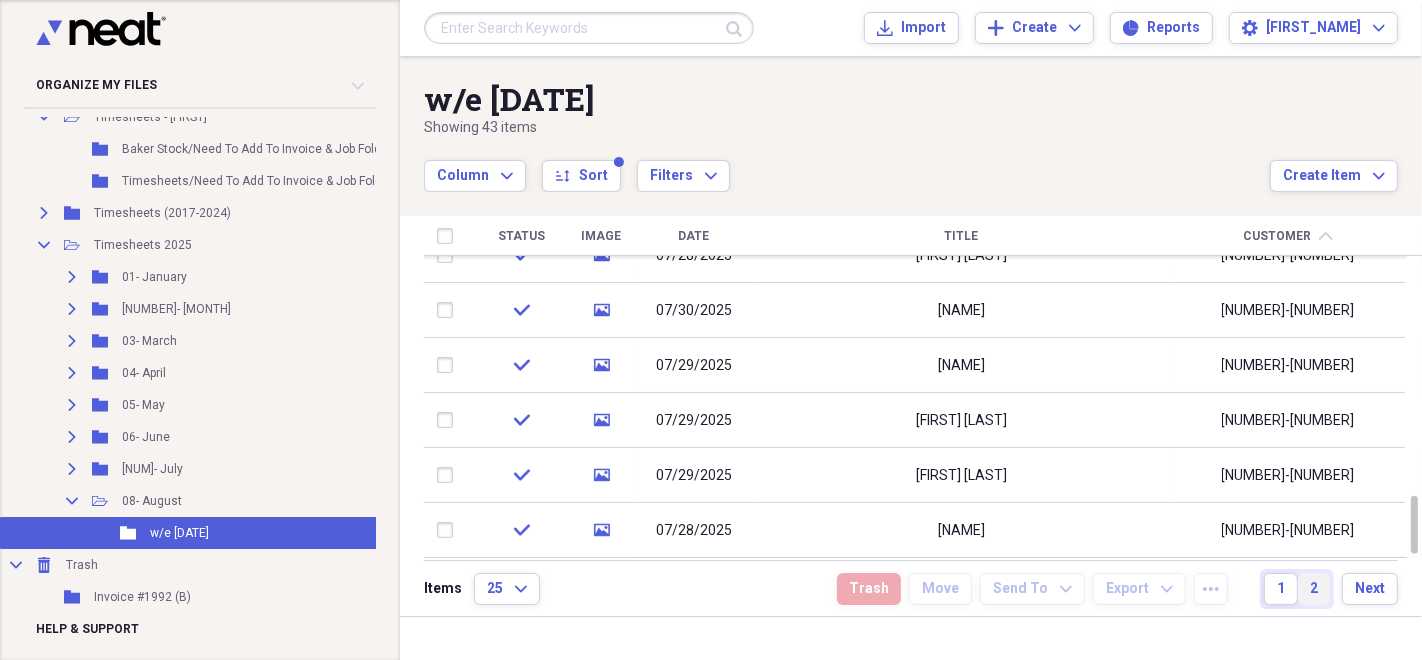 click on "2" at bounding box center [1314, 589] 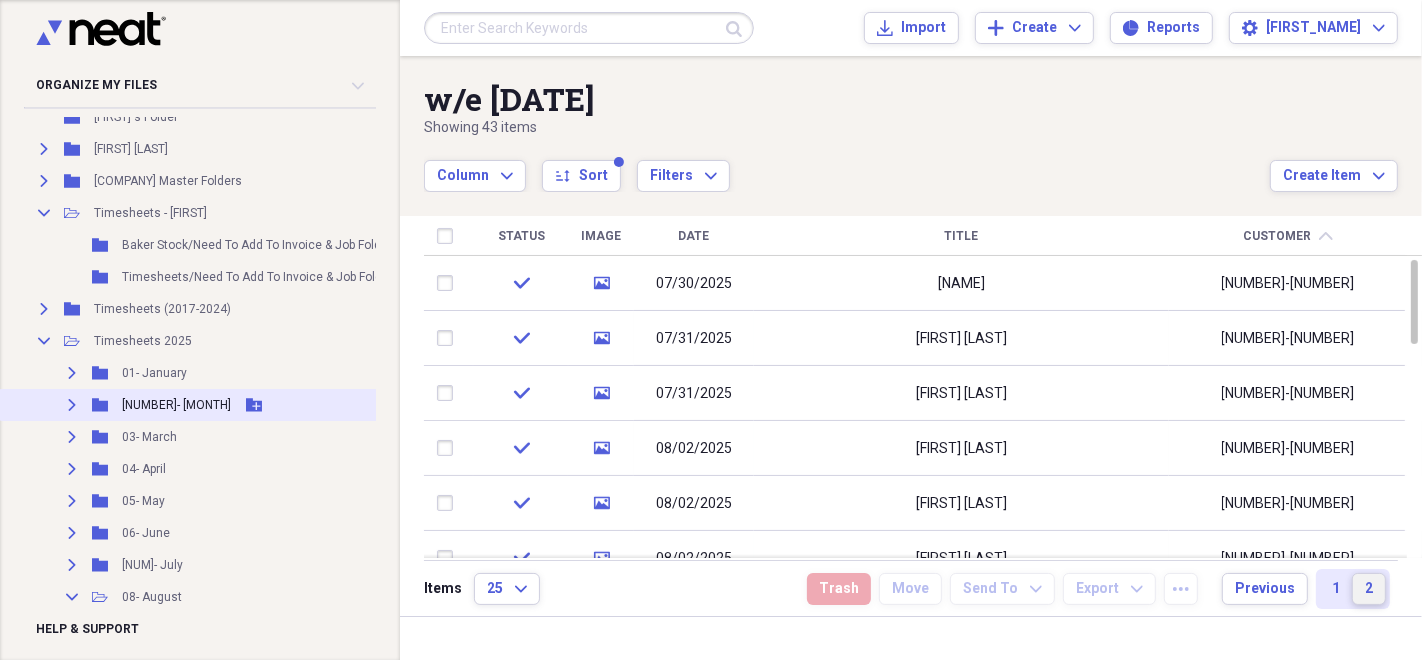scroll, scrollTop: 4225, scrollLeft: 0, axis: vertical 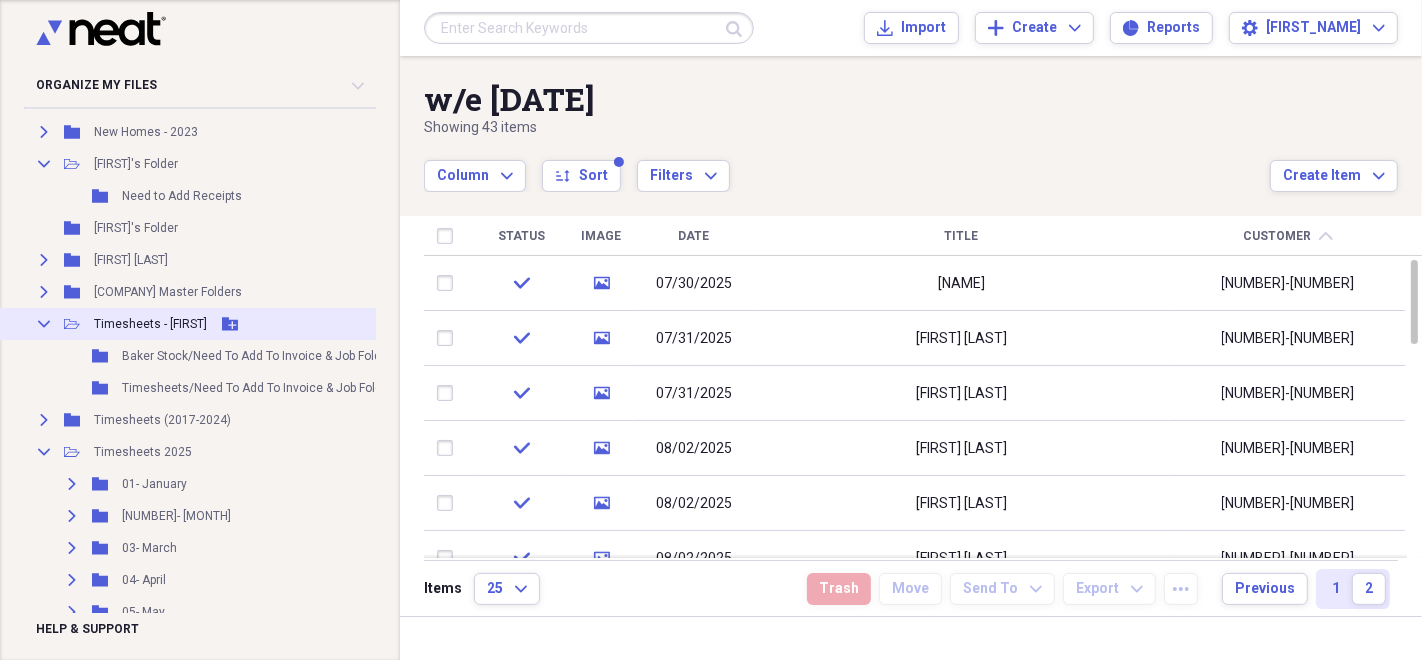 click on "Timesheets - [FIRST]" at bounding box center [150, 324] 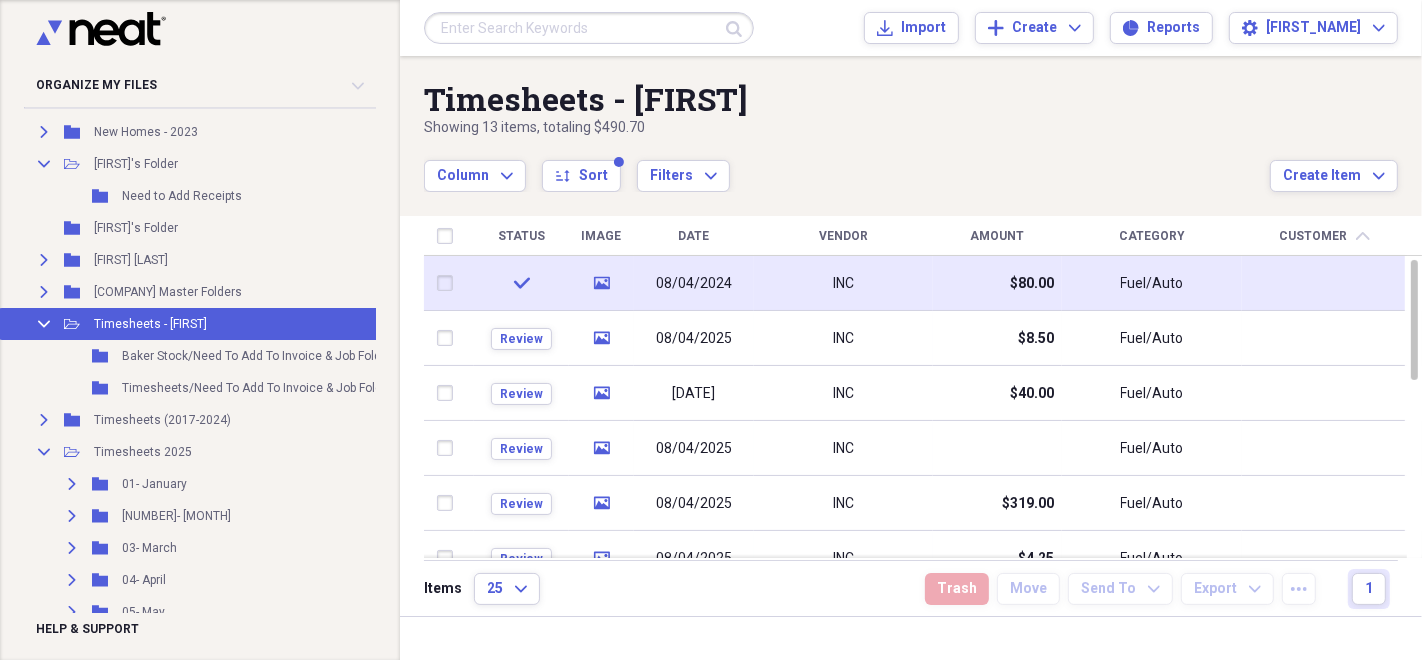 click on "INC" at bounding box center (843, 283) 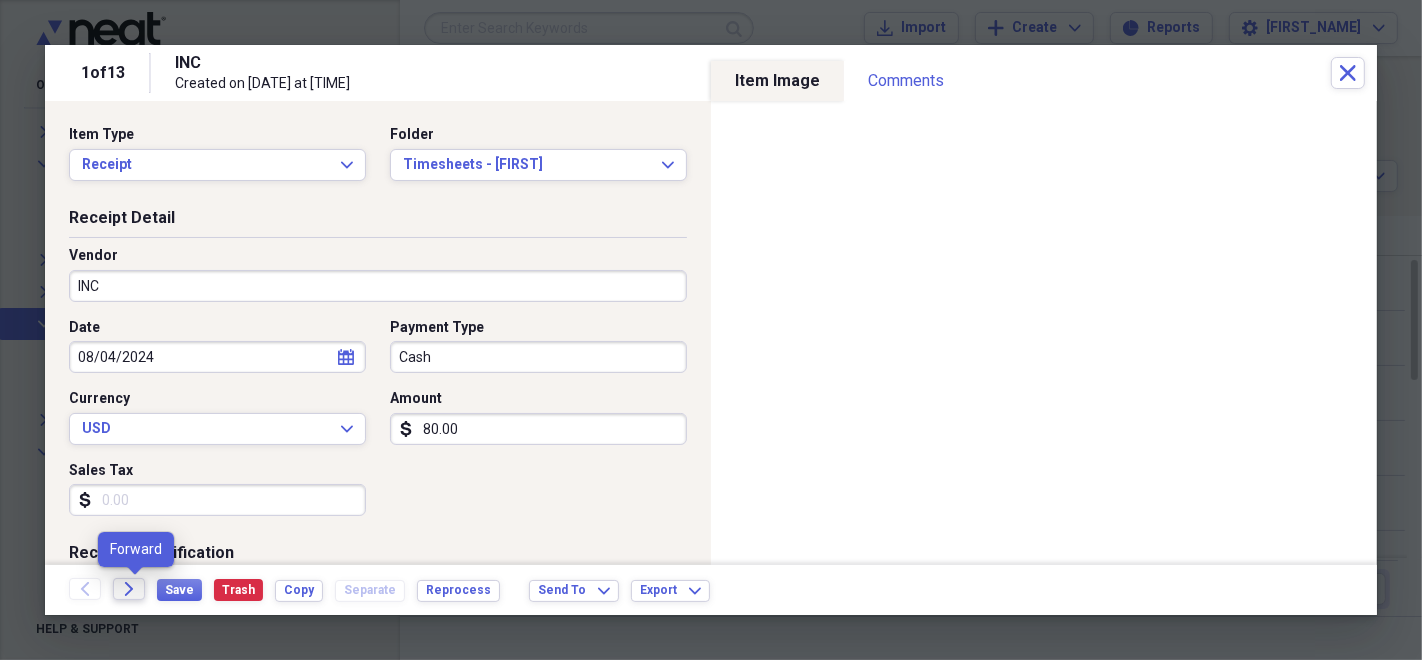 click on "Forward" 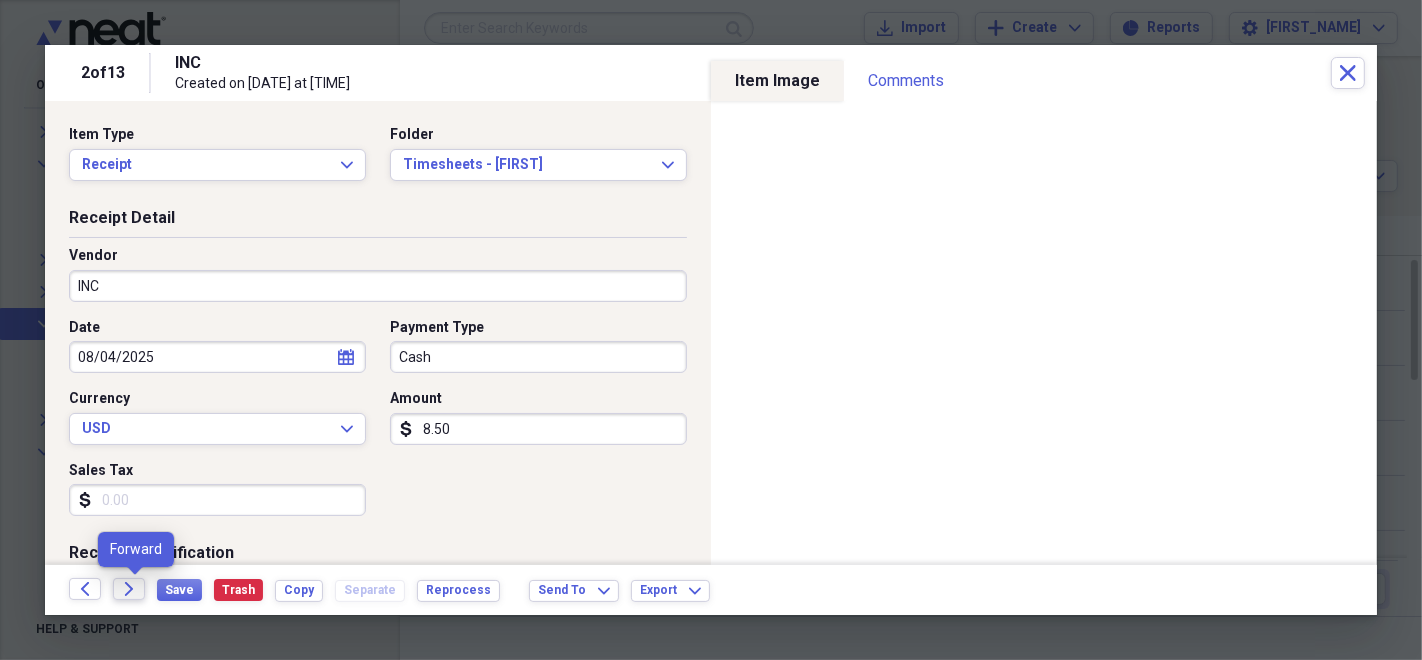 click on "Forward" 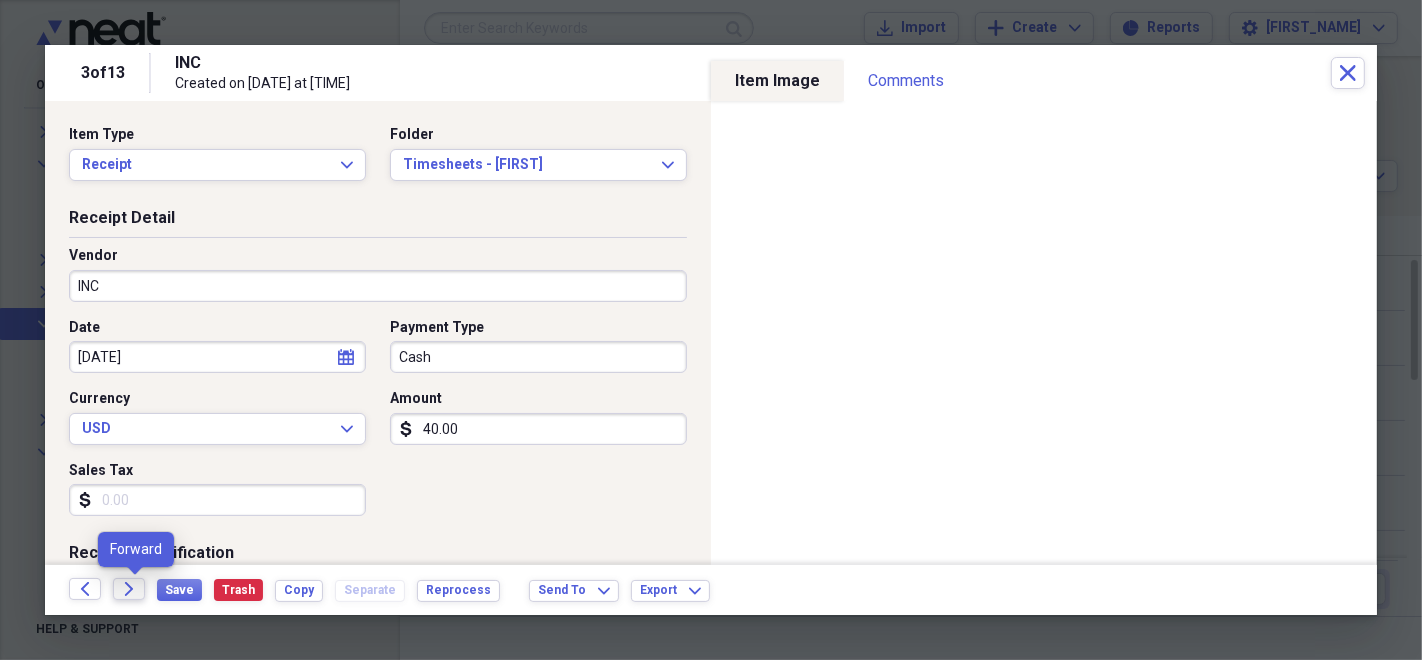 click on "Forward" 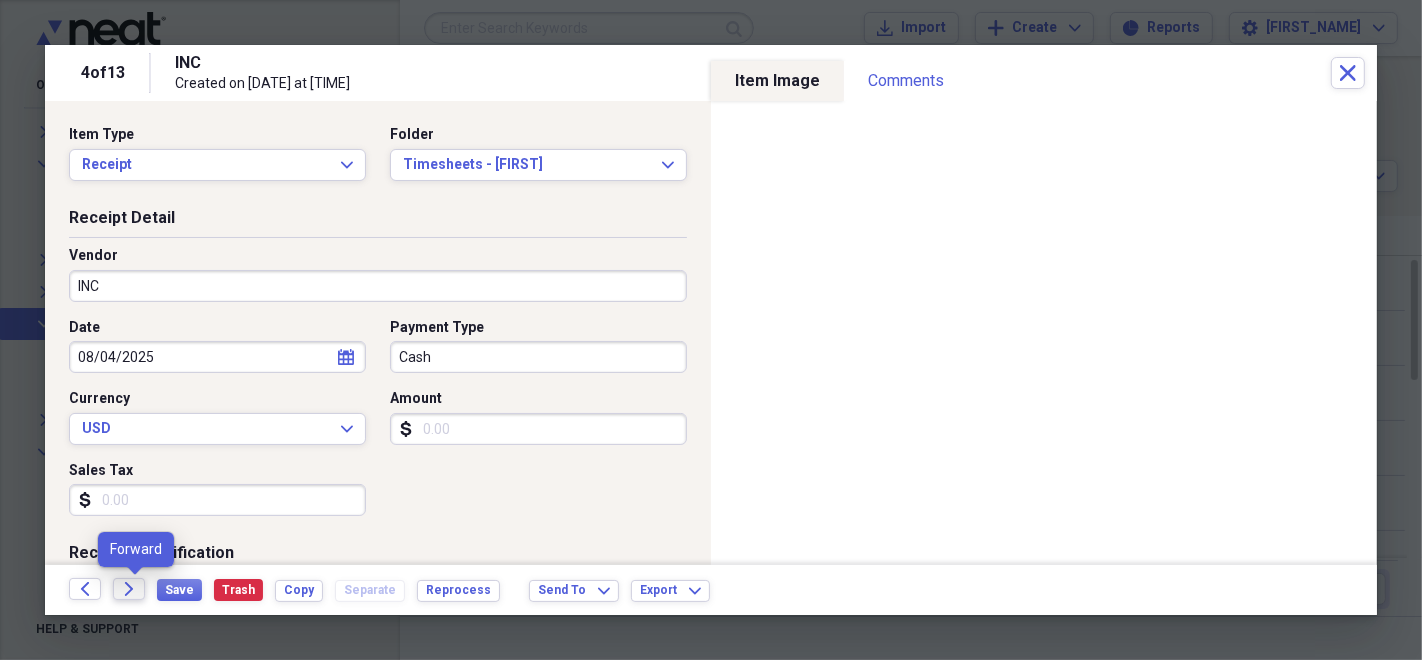 click on "Forward" 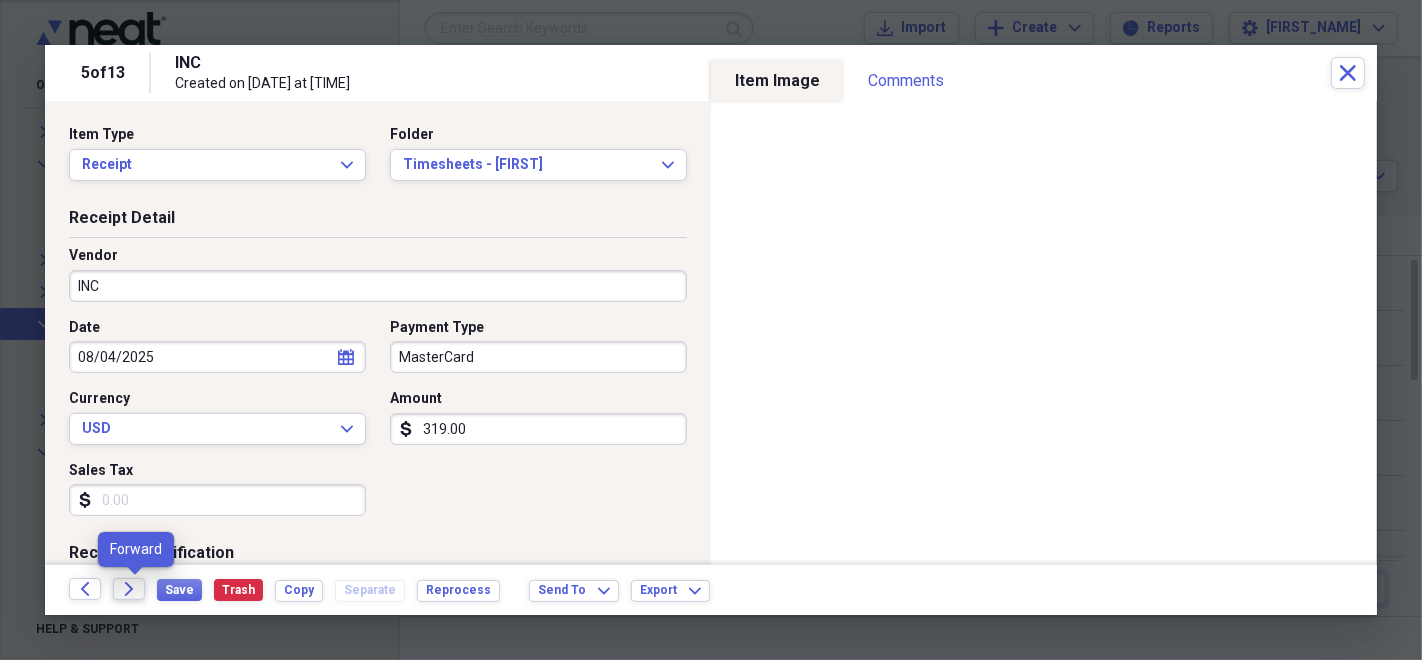 click on "Forward" 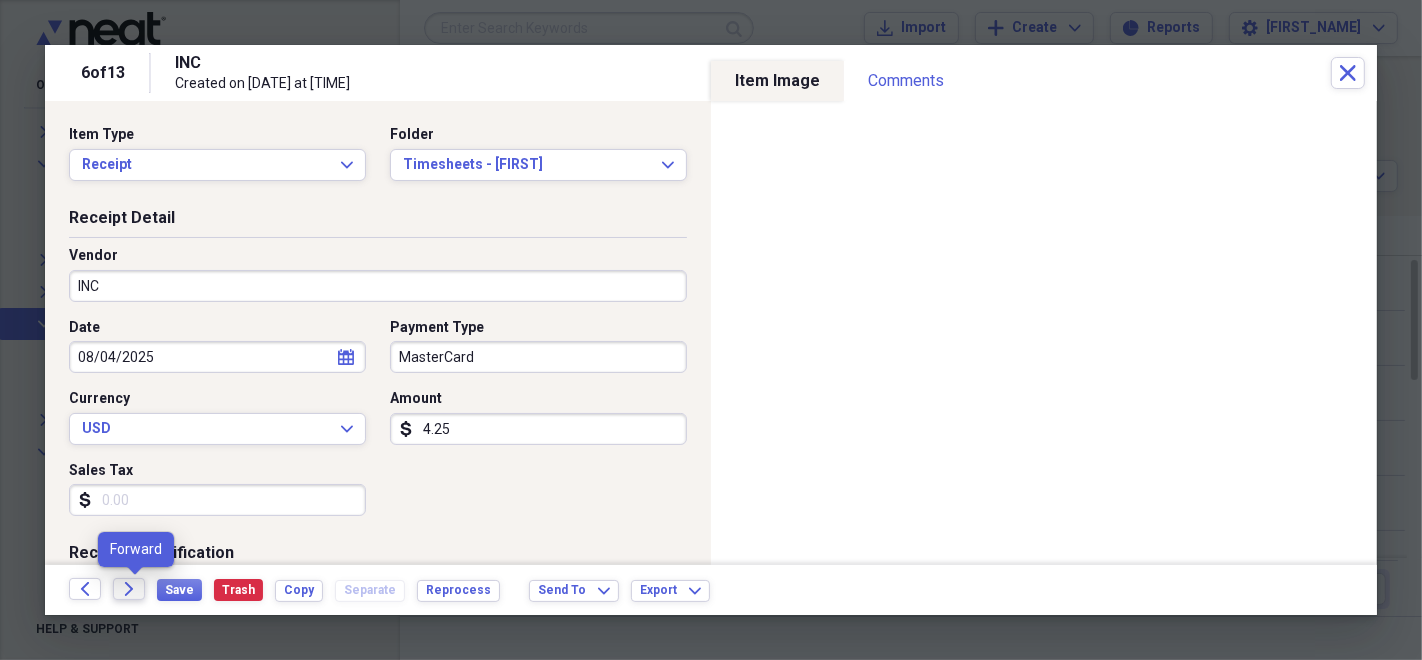 click on "Forward" 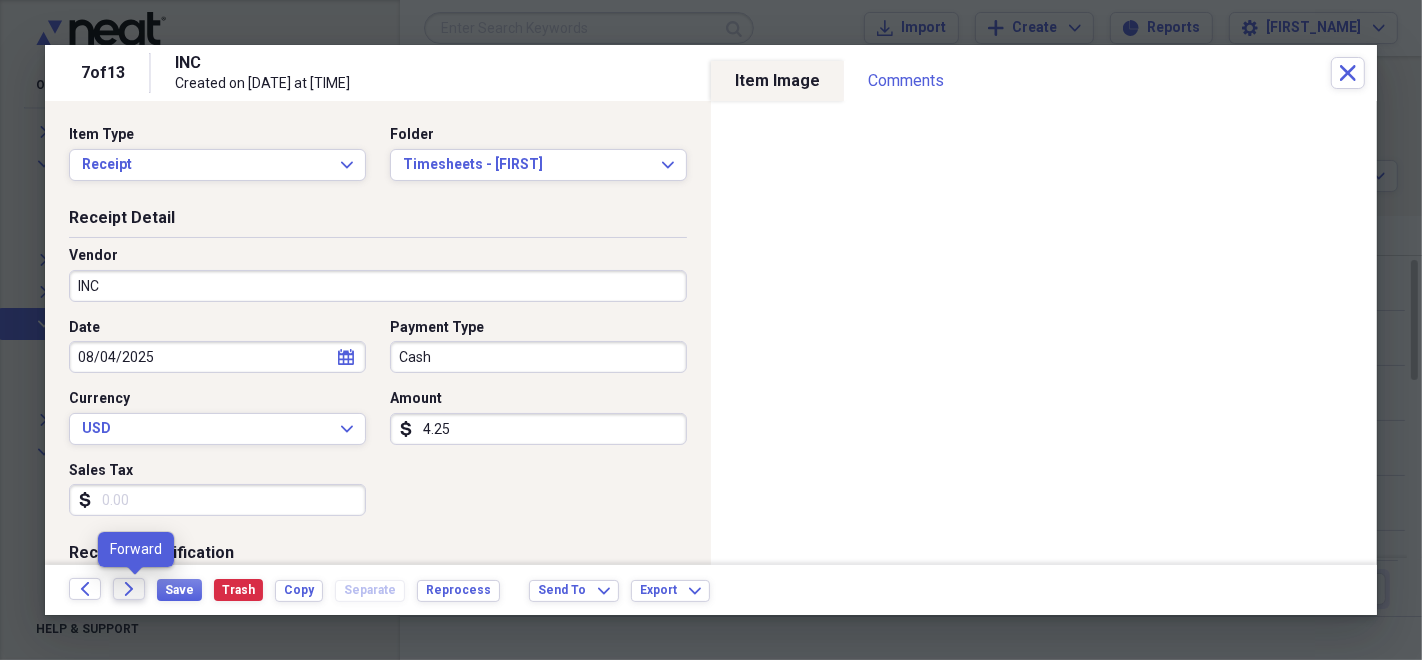 click on "Forward" 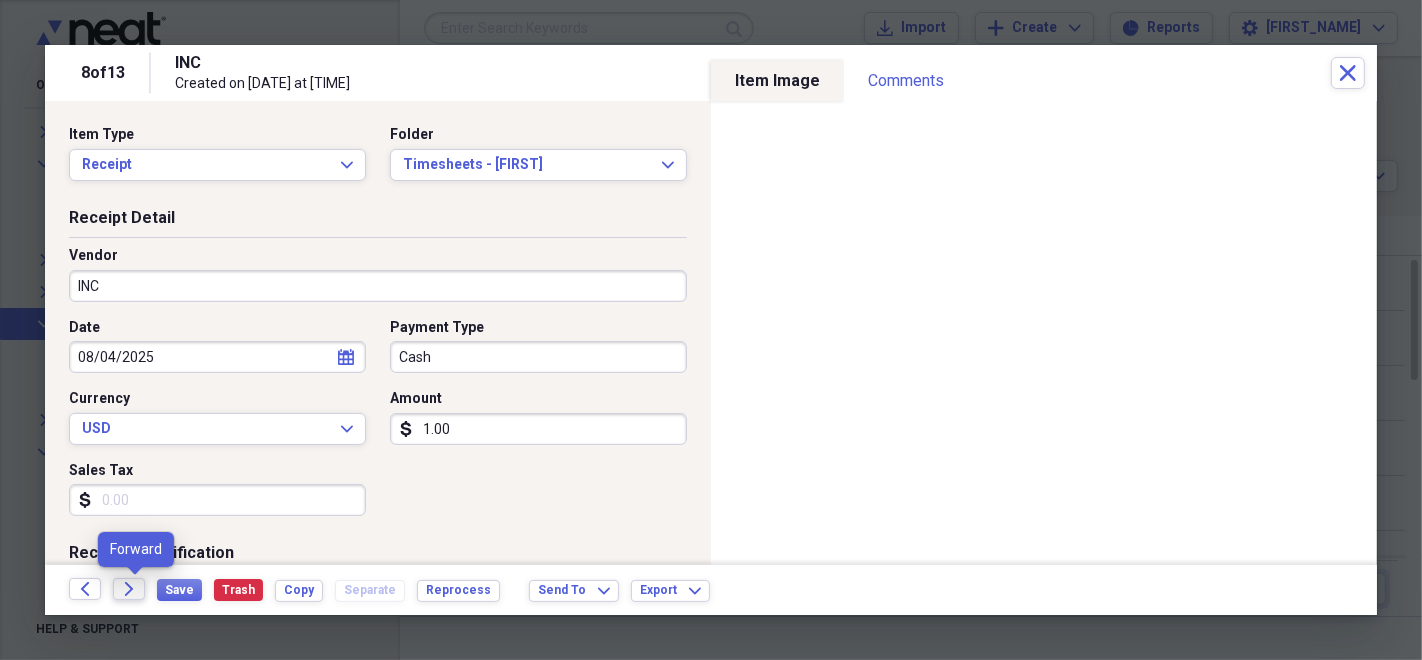 click on "Forward" 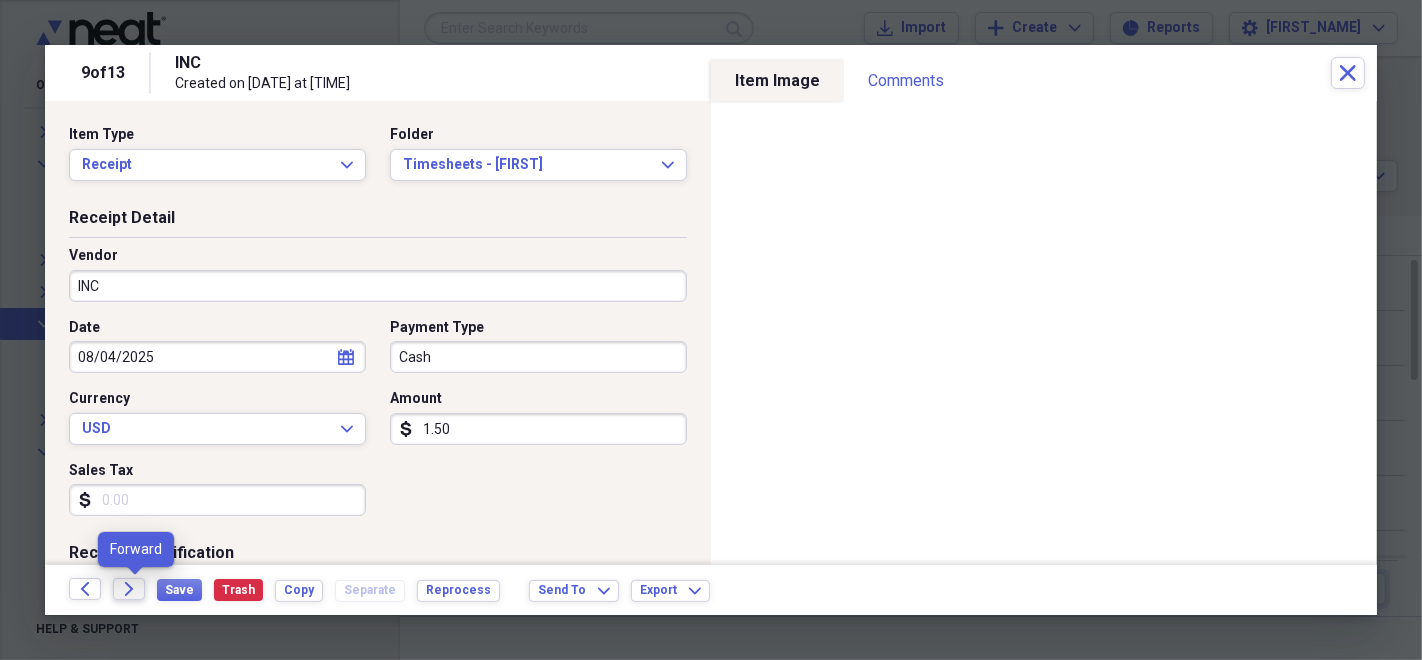 click on "Forward" 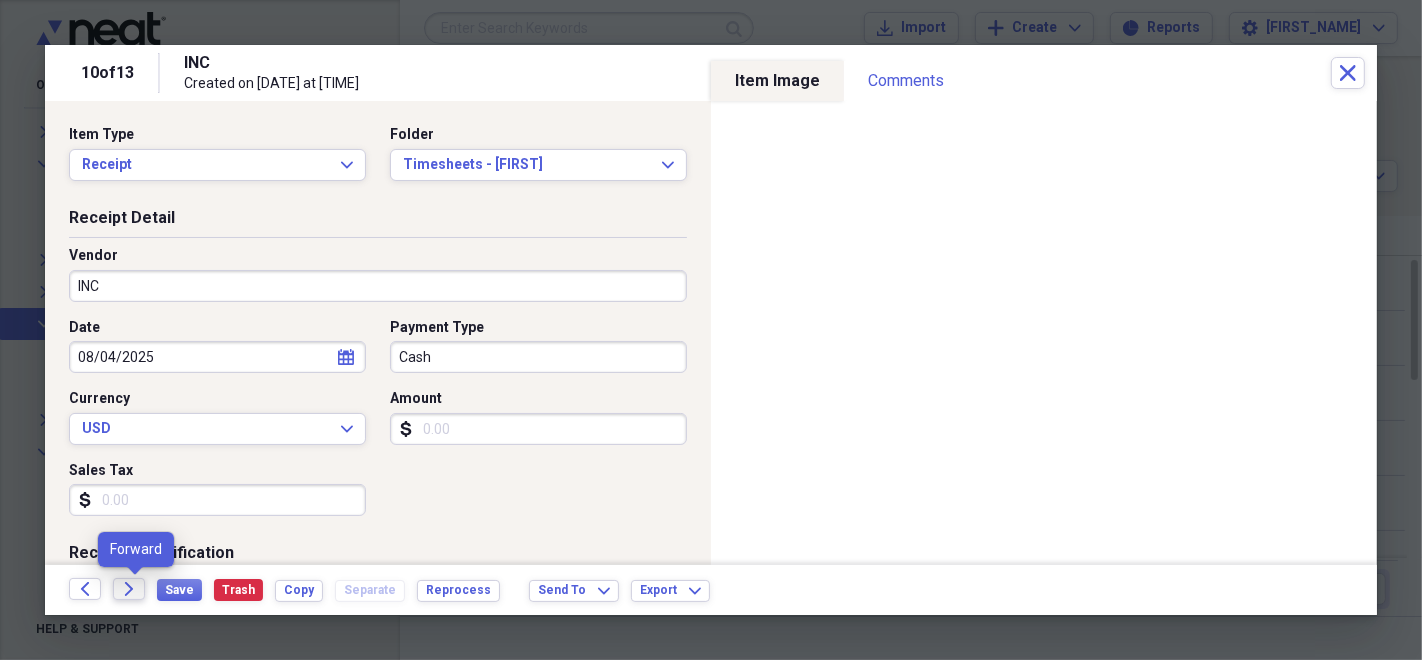 click on "Forward" 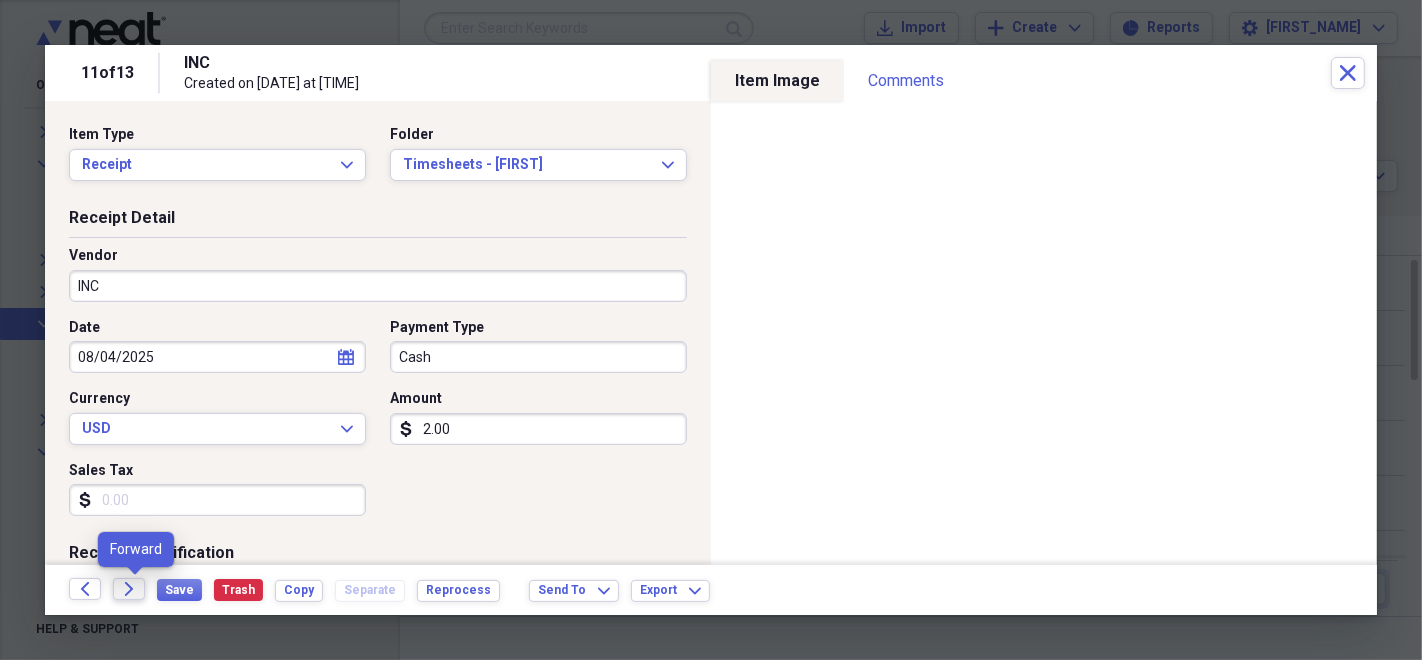 click on "Forward" 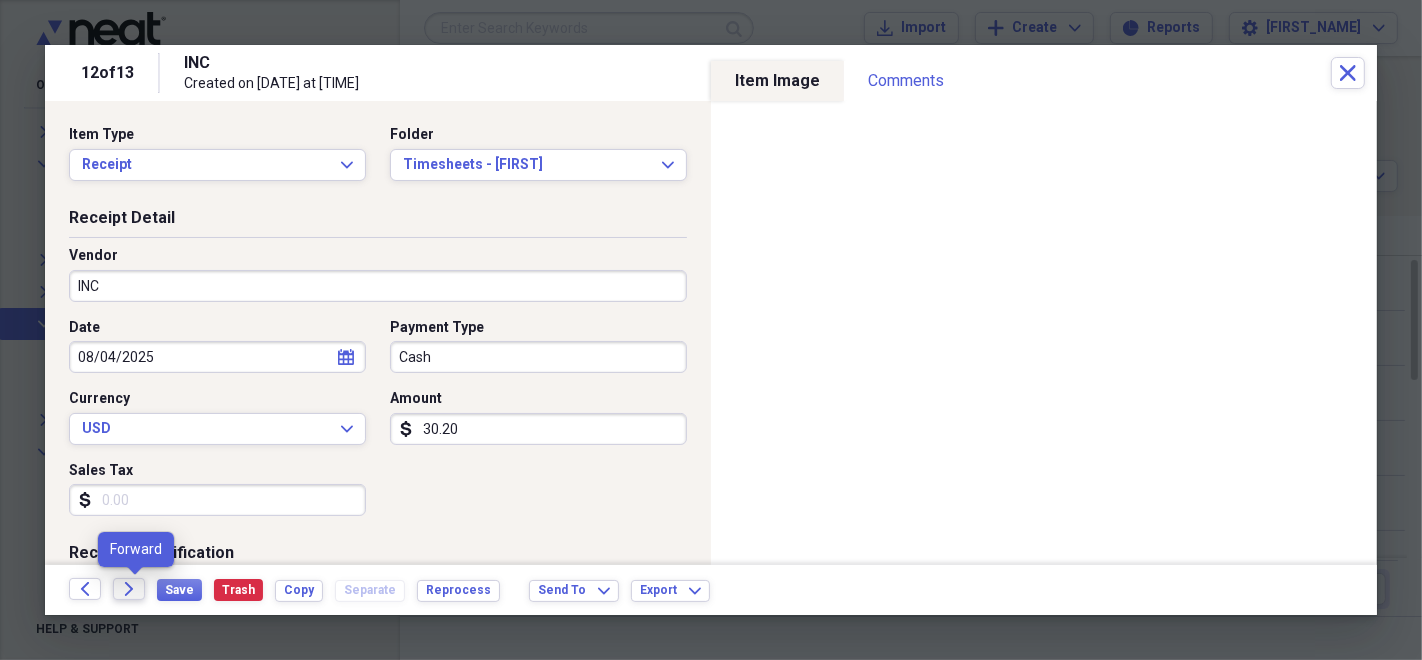 click on "Forward" 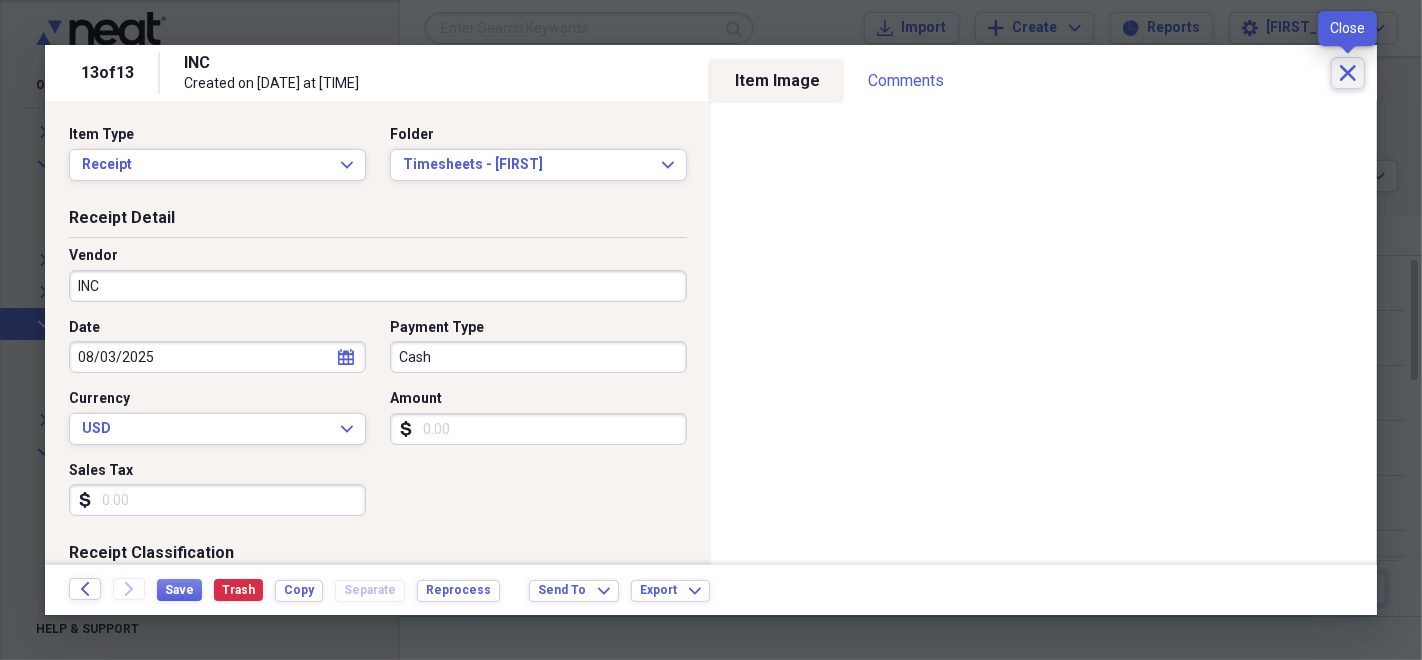 click on "Close" 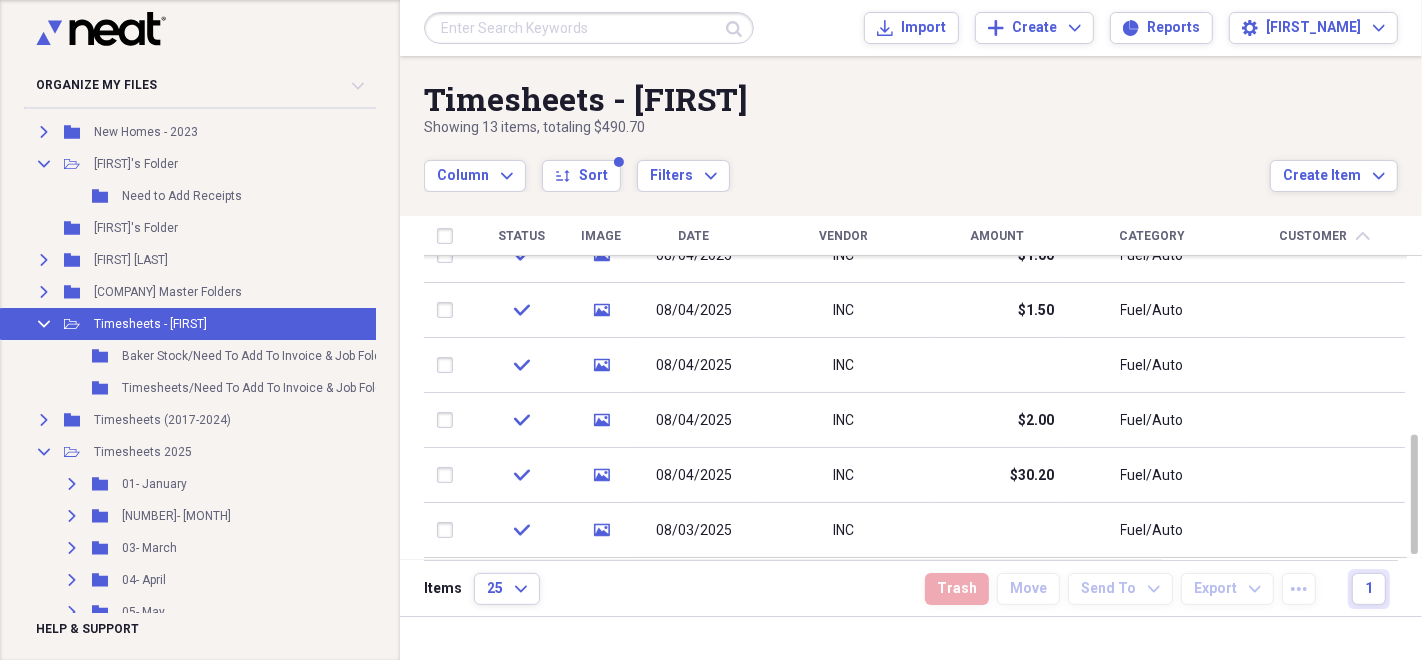 click on "Timesheets - [FIRST]" at bounding box center (847, 99) 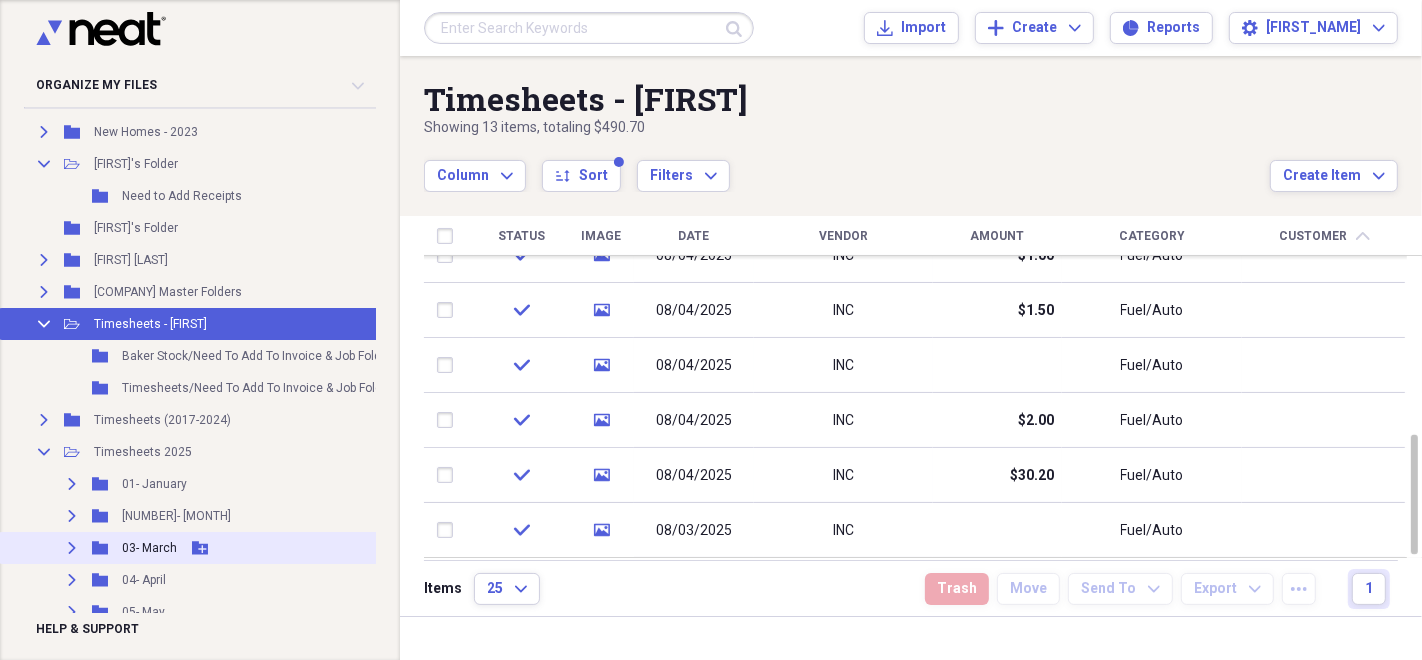 scroll, scrollTop: 4448, scrollLeft: 0, axis: vertical 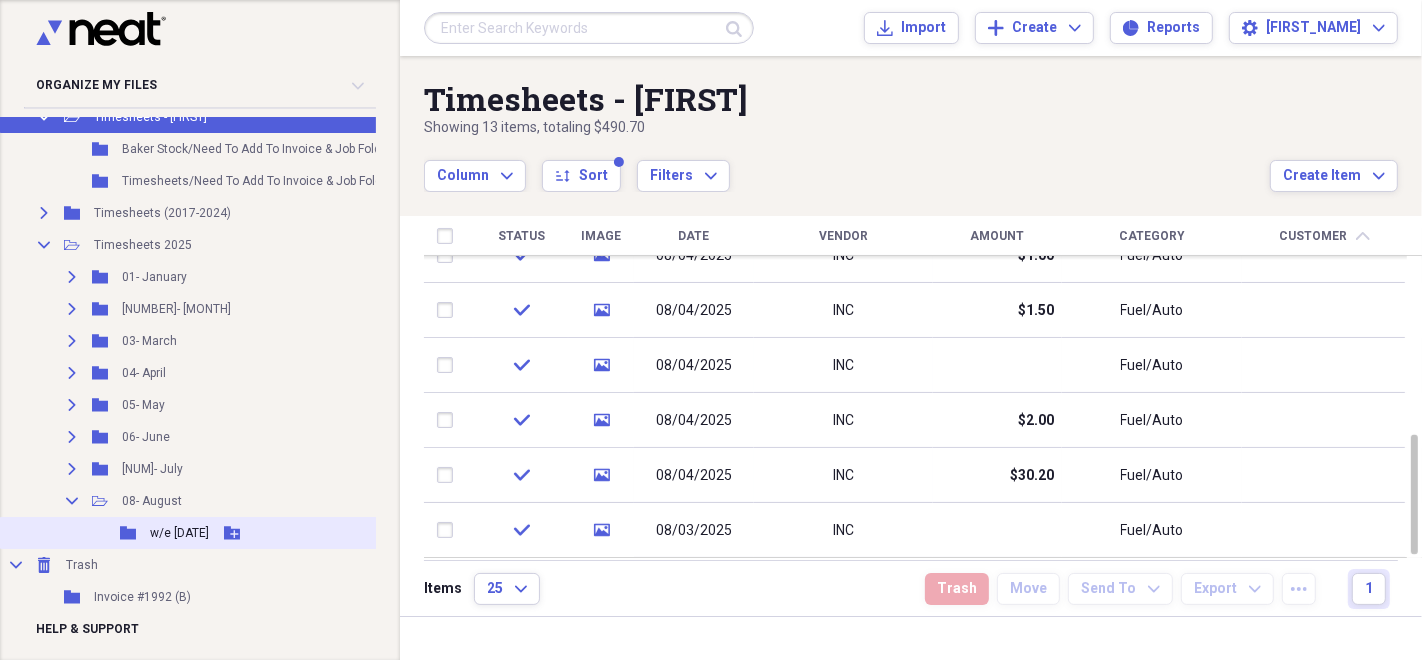 click on "w/e 08/03/25" at bounding box center [179, 533] 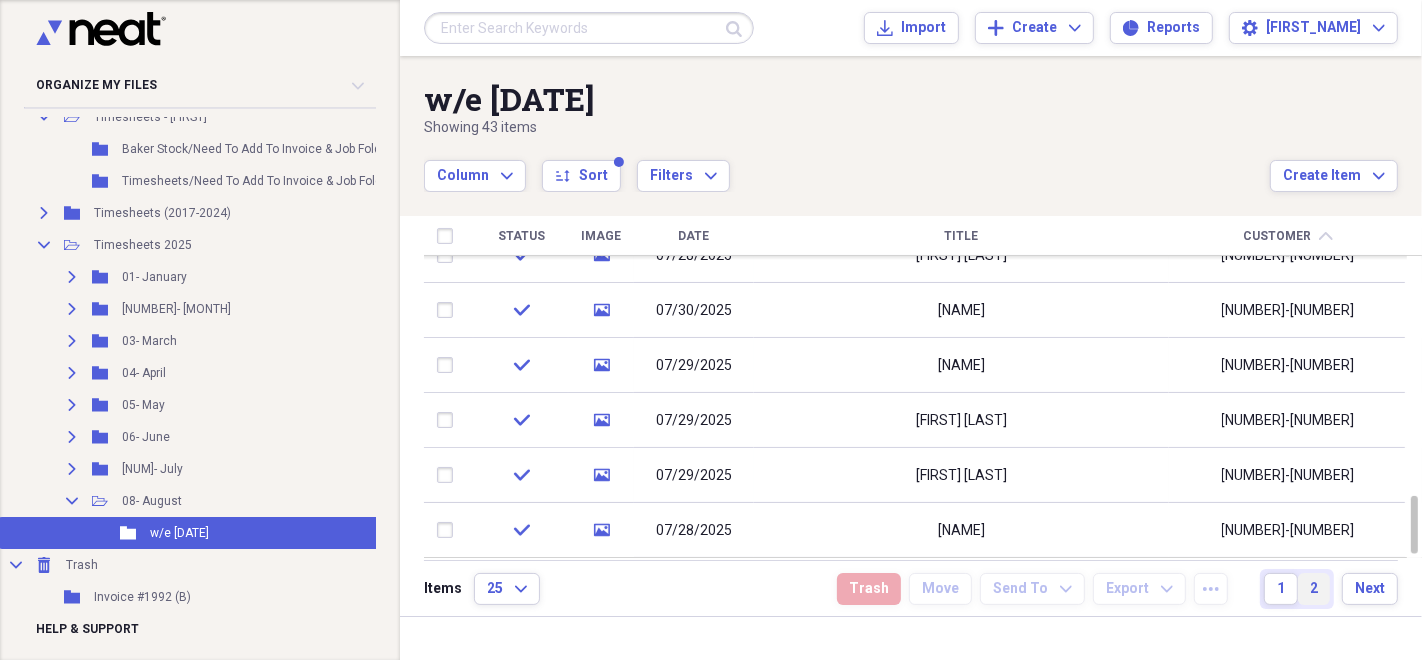 click on "2" at bounding box center [1314, 589] 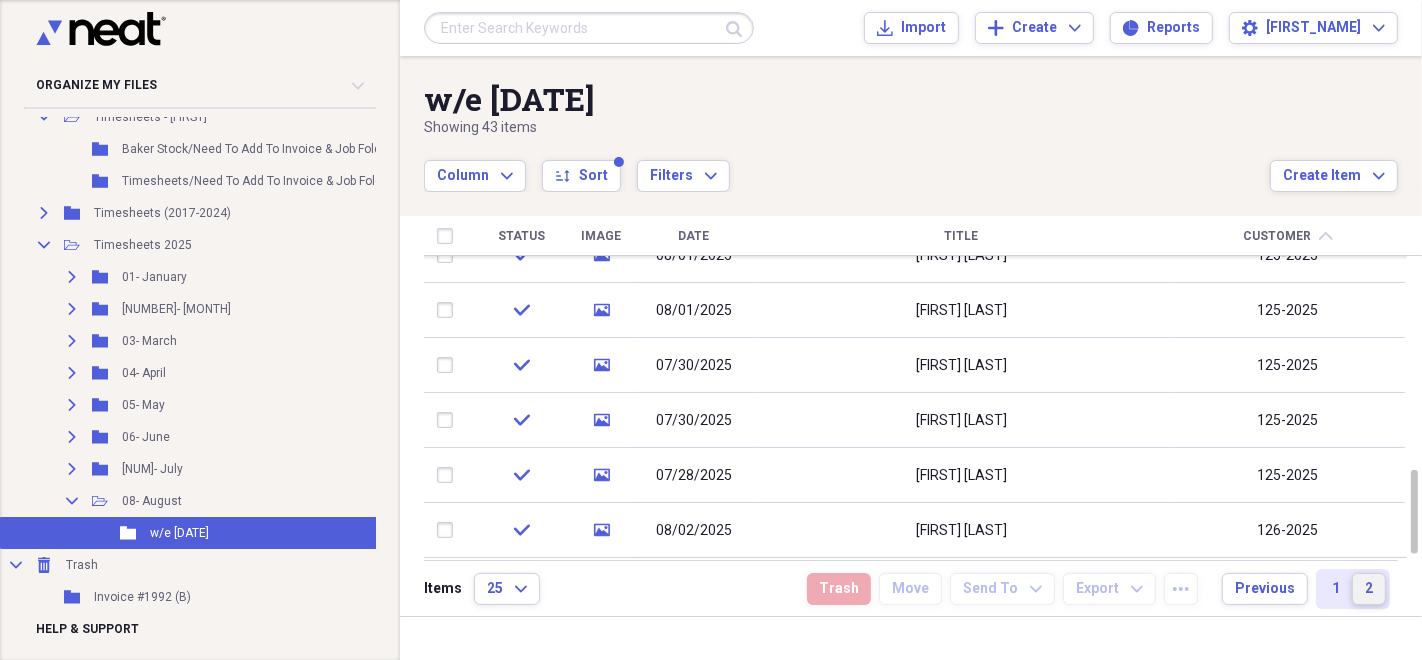 type 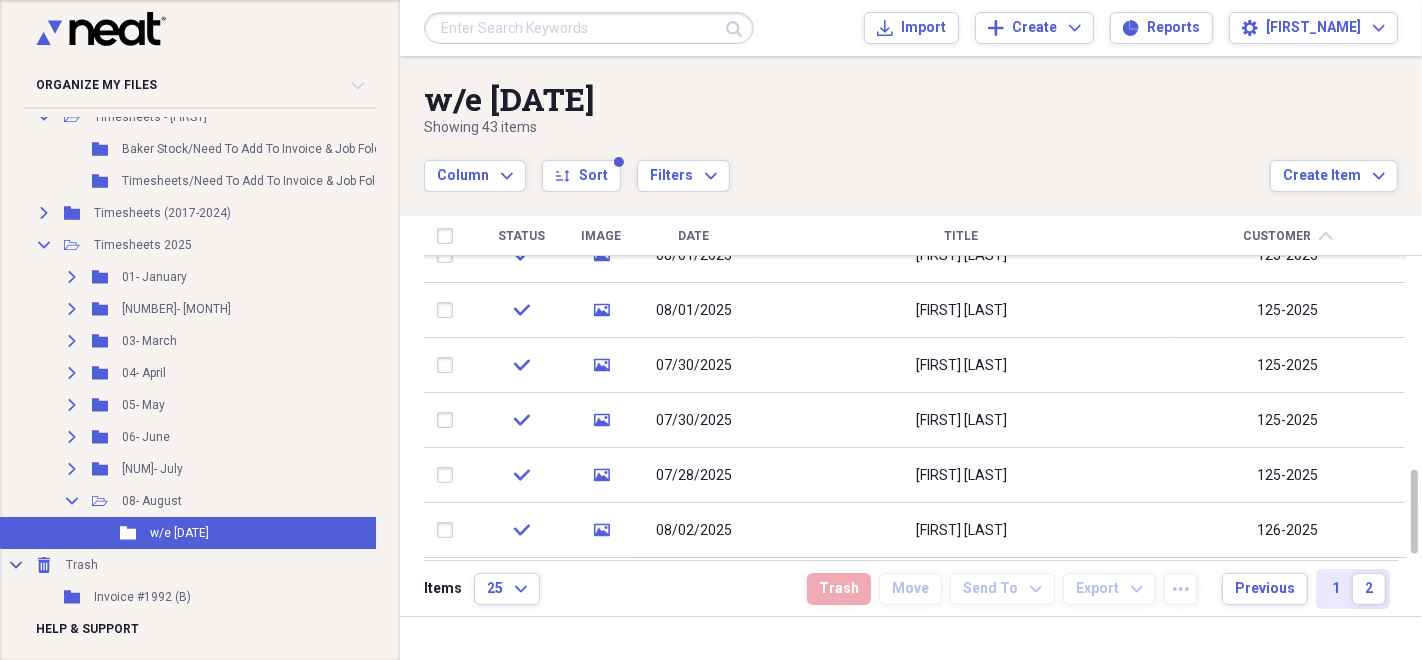 click on "Column Expand sort Sort Filters  Expand" at bounding box center (847, 165) 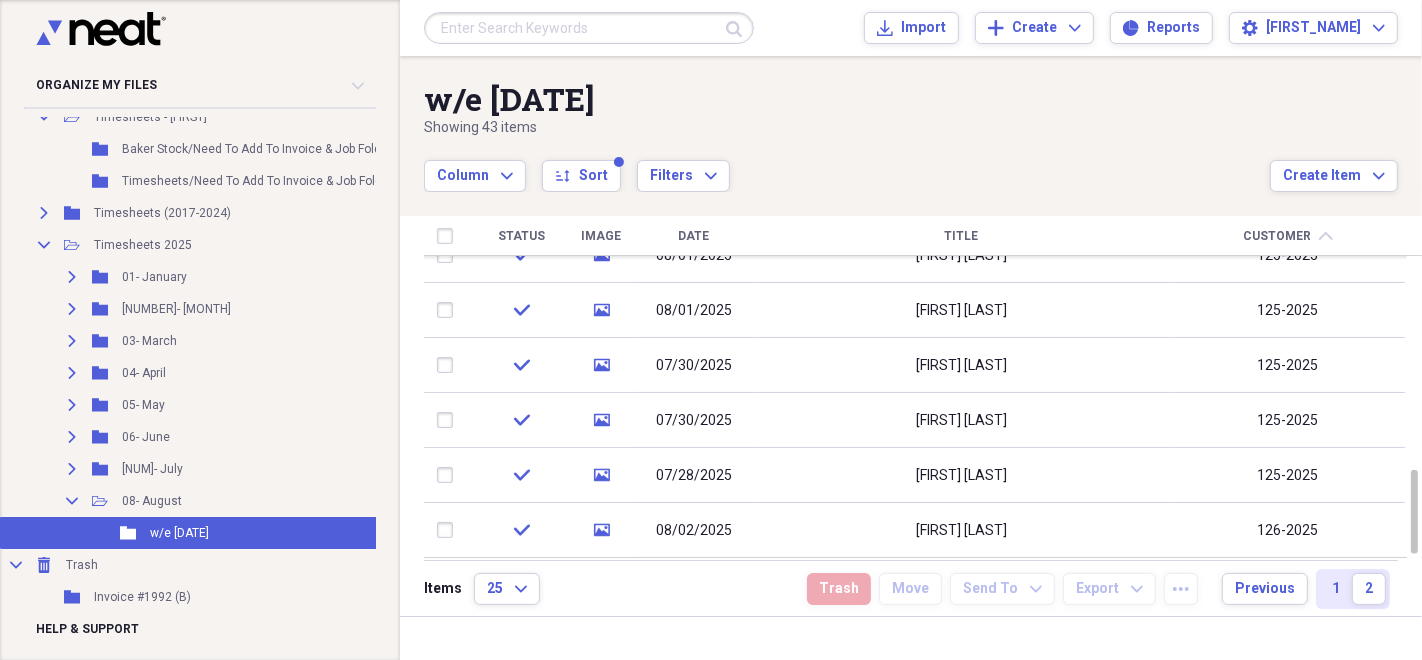 click on "w/e 08/03/25" at bounding box center [847, 99] 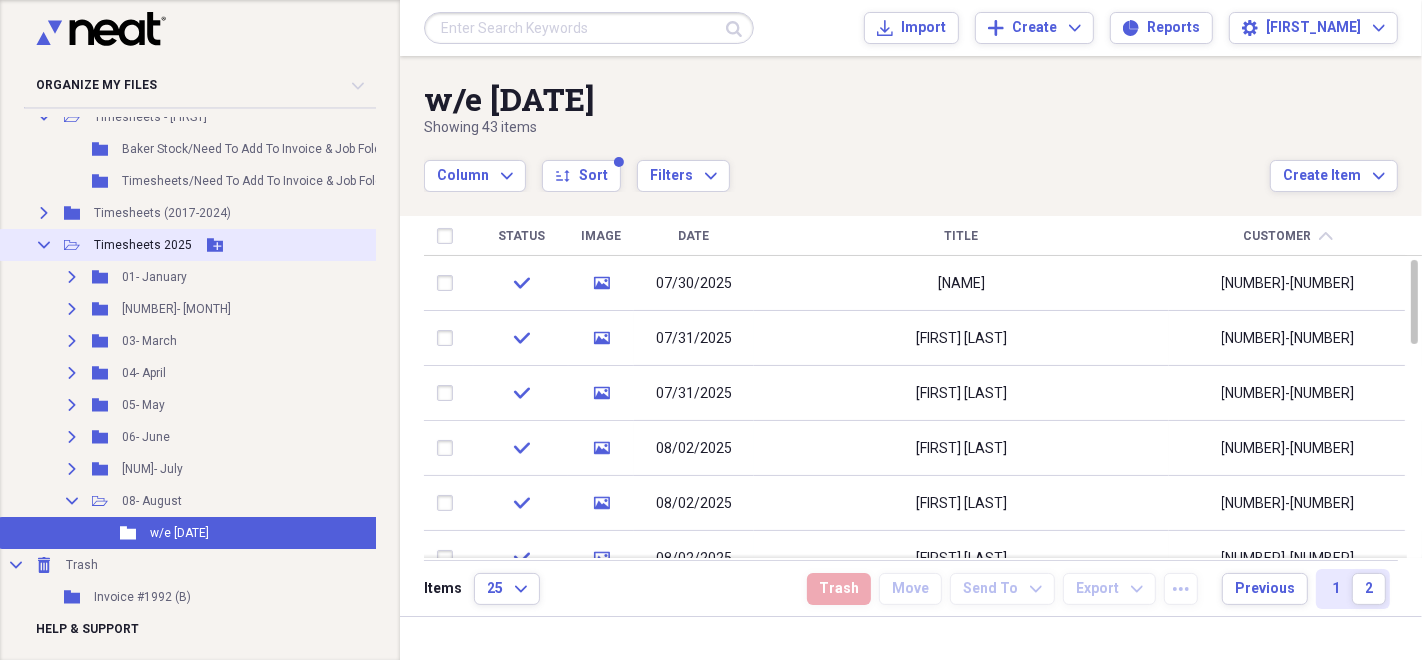 click on "Collapse" 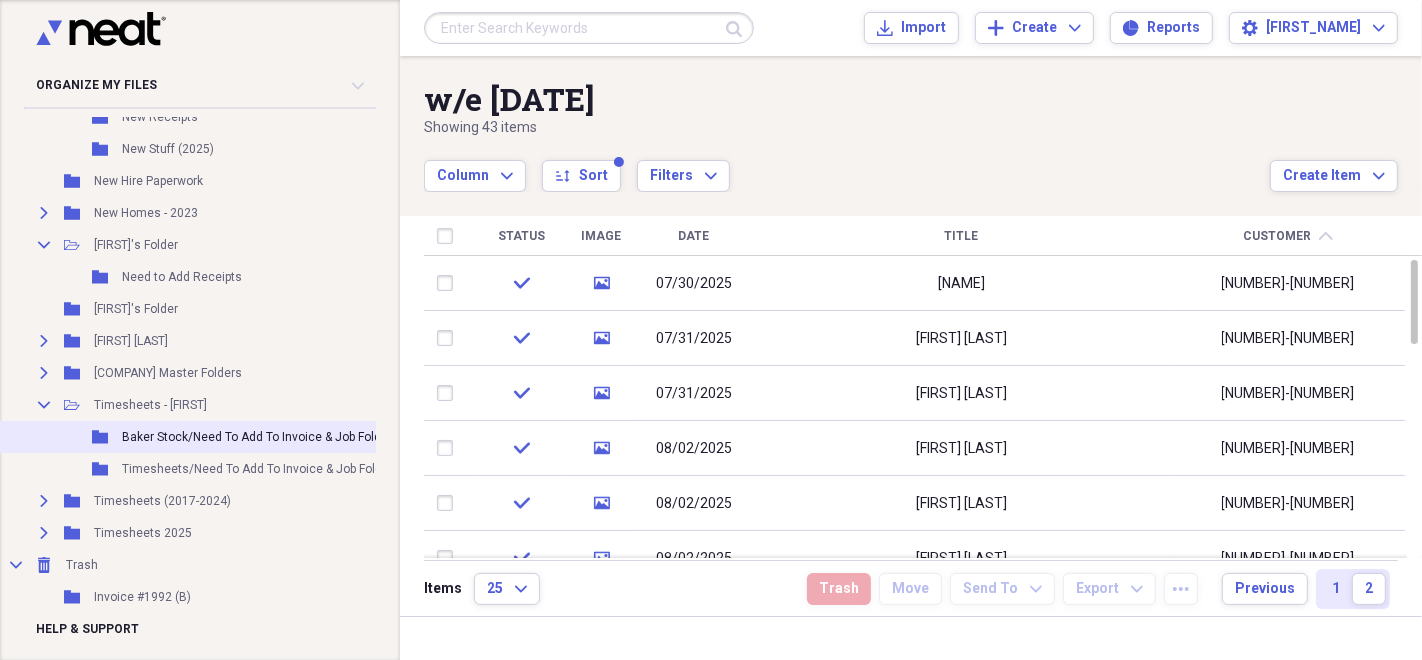 scroll, scrollTop: 4048, scrollLeft: 0, axis: vertical 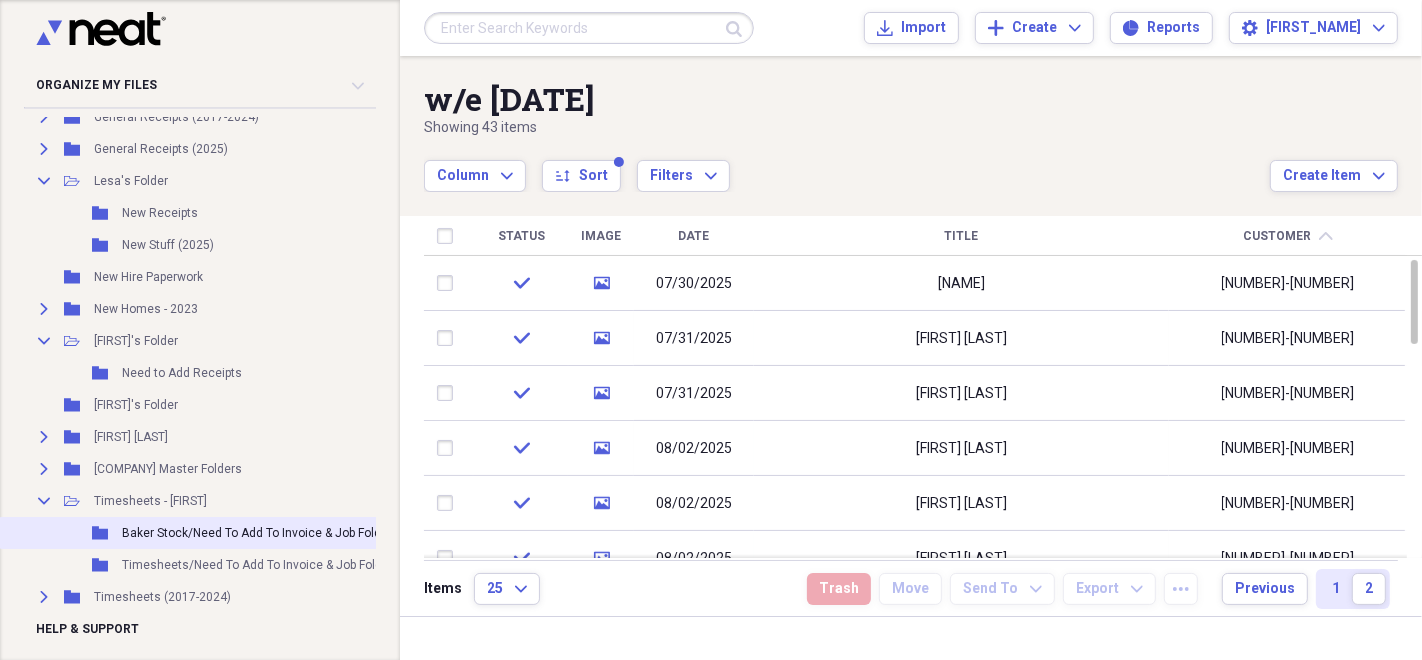 click on "Folder Baker Stock/Need To Add To Invoice & Job Folder Add Folder" at bounding box center [277, 533] 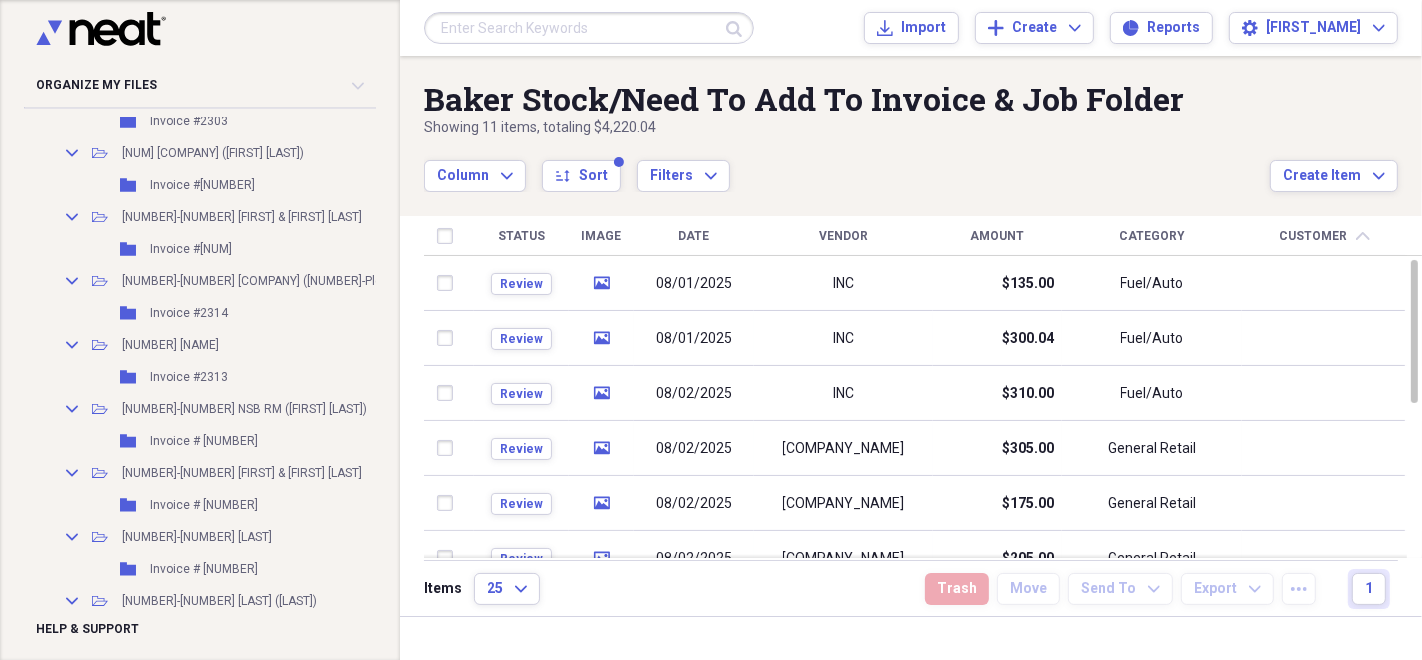 scroll, scrollTop: 2382, scrollLeft: 0, axis: vertical 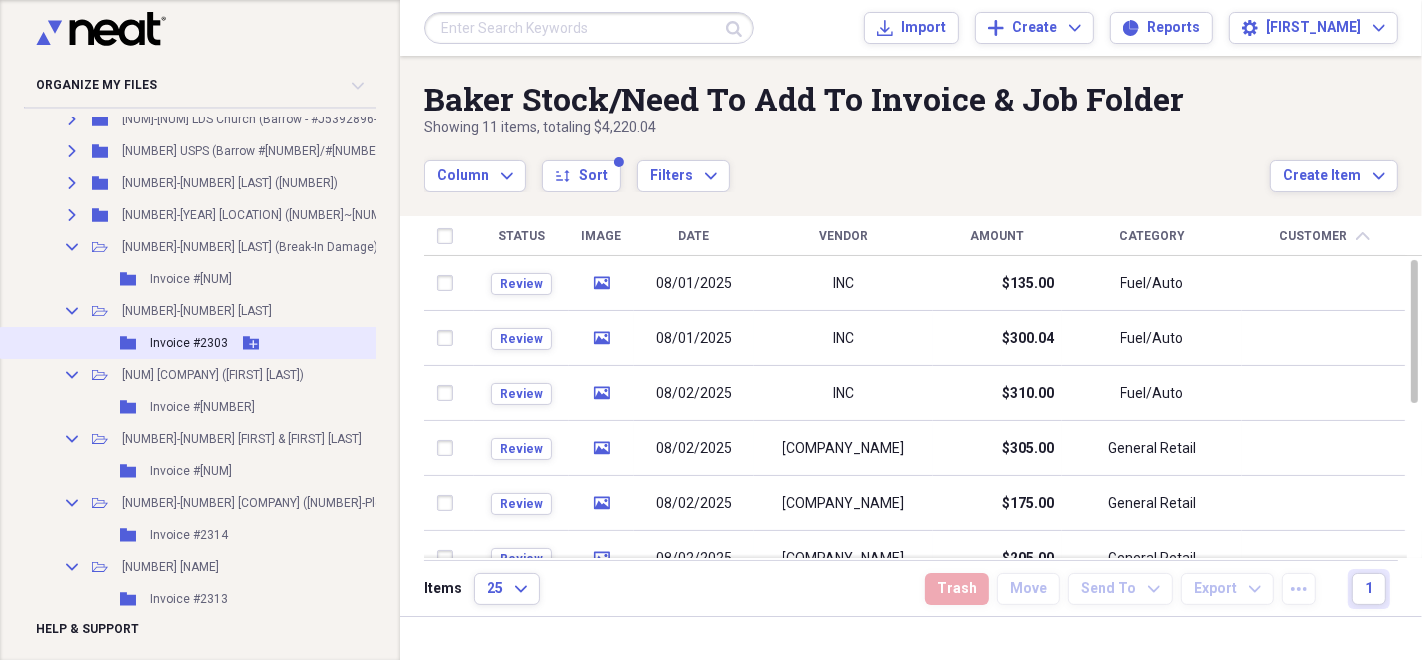 click on "Invoice #[NUMBER]" at bounding box center (189, 343) 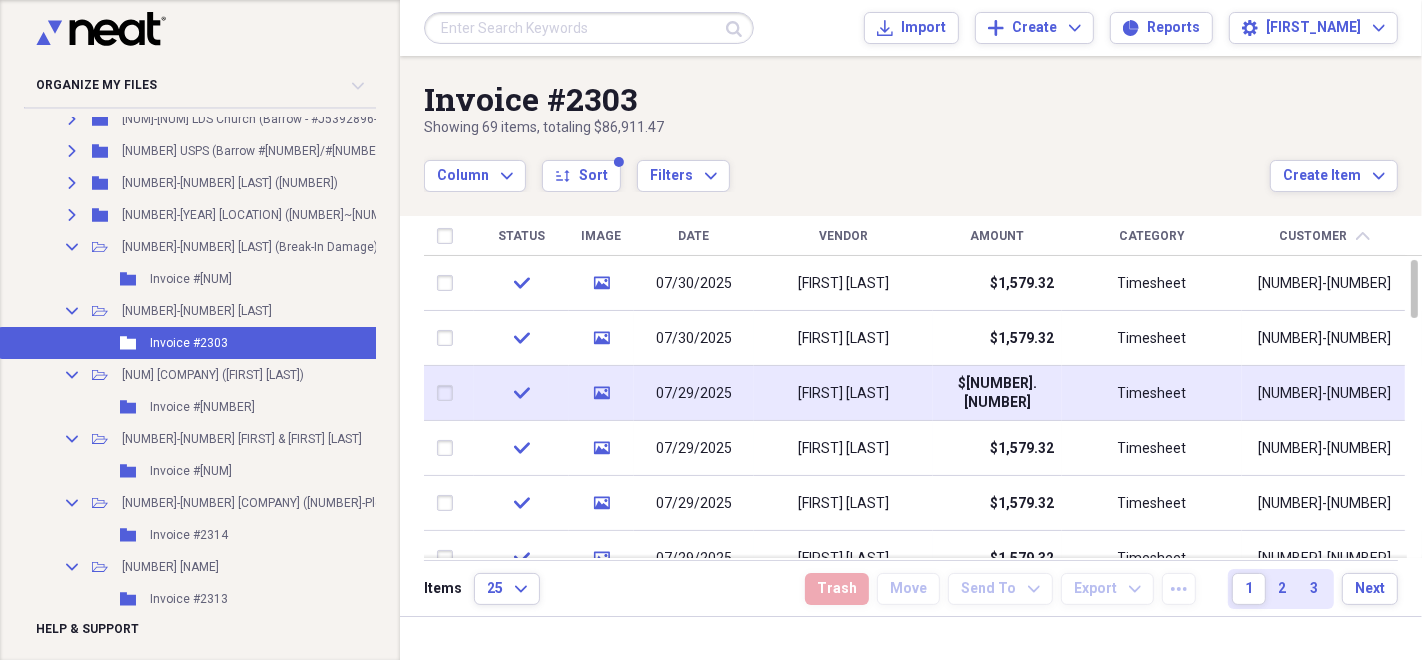 click on "$1,491.58" at bounding box center [997, 393] 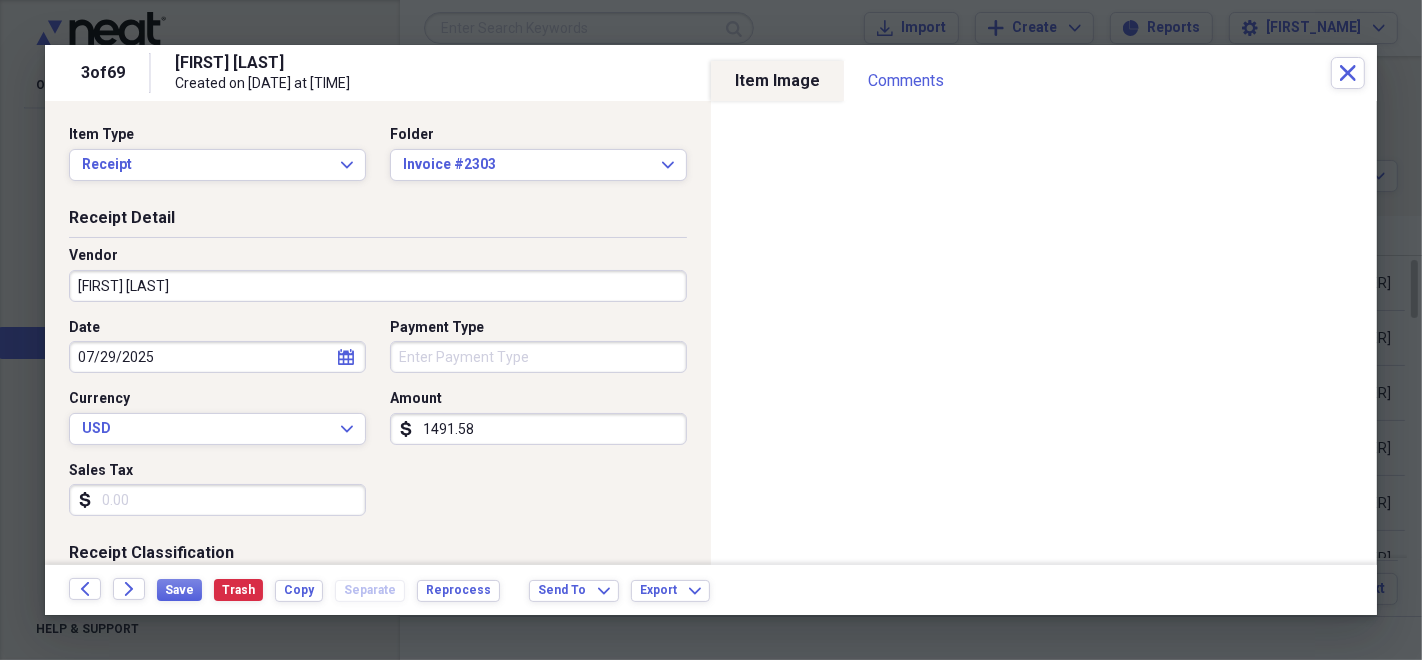 click on "1491.58" at bounding box center (538, 429) 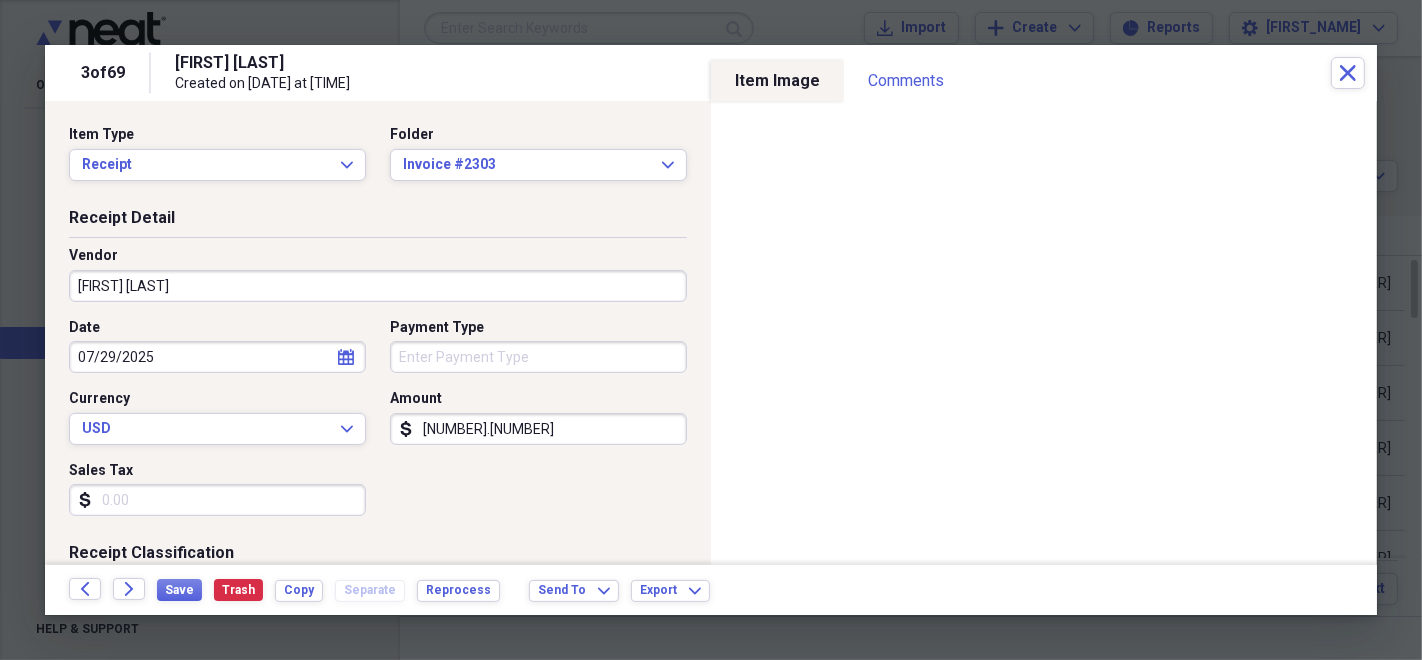 type on "701.92" 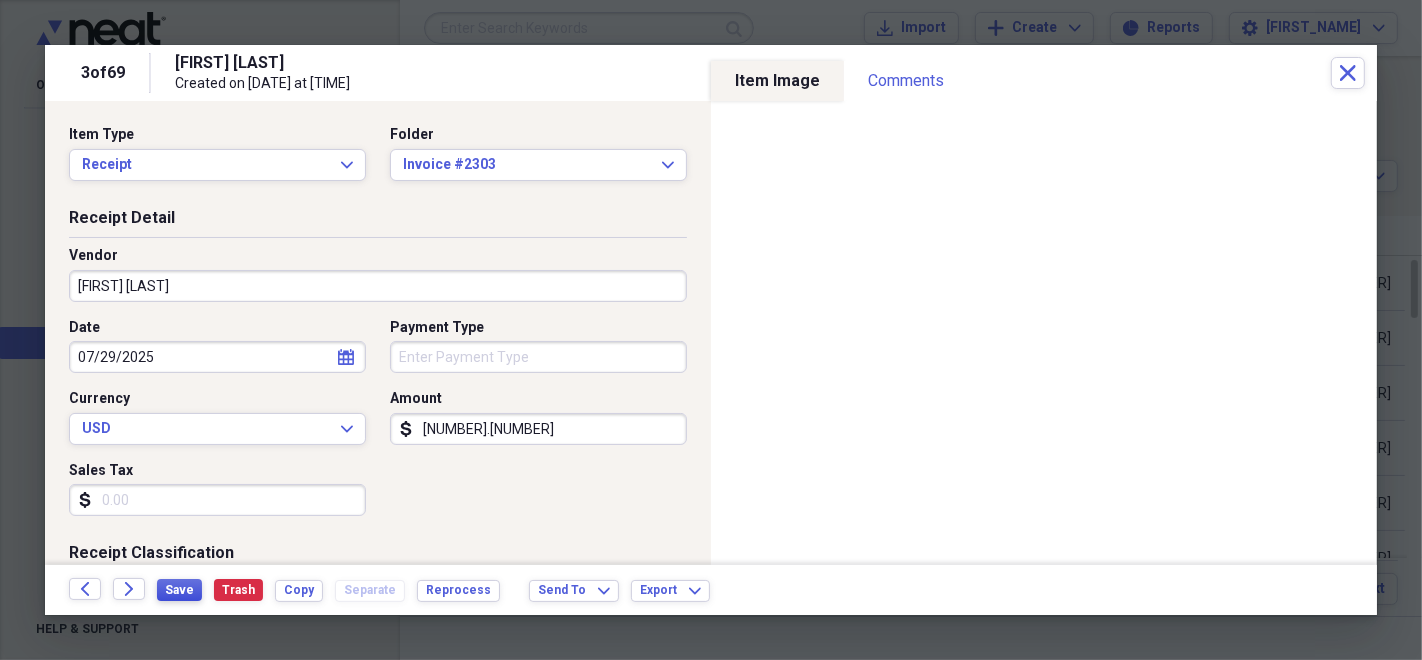 click on "Save" at bounding box center (179, 590) 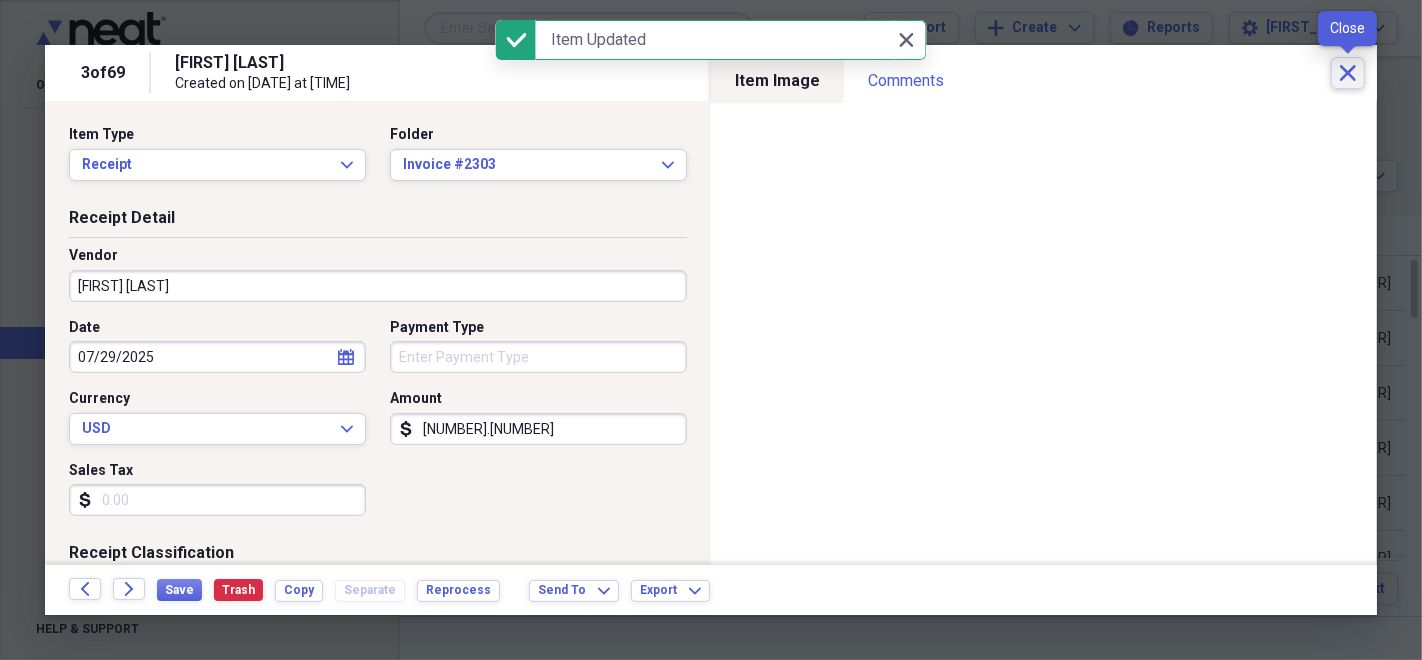 click on "Close" at bounding box center (1348, 73) 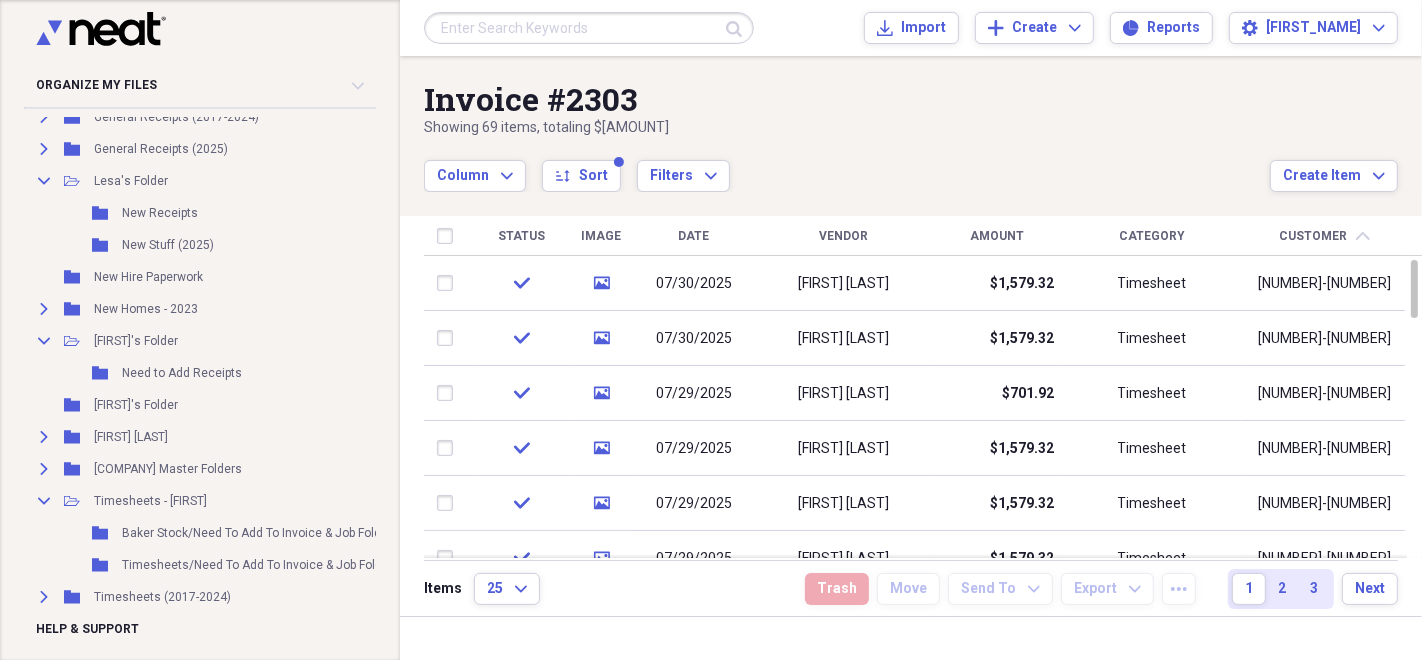 scroll, scrollTop: 4160, scrollLeft: 0, axis: vertical 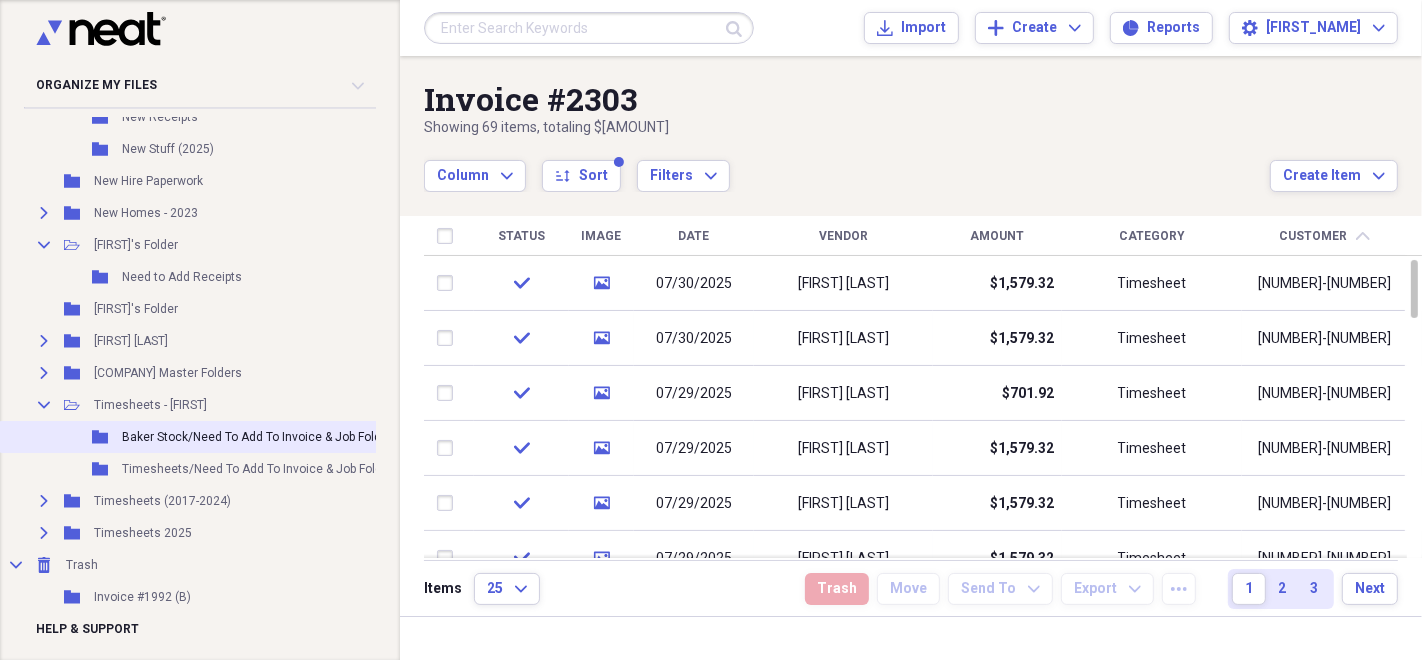 click on "Folder Baker Stock/Need To Add To Invoice & Job Folder Add Folder" at bounding box center [277, 437] 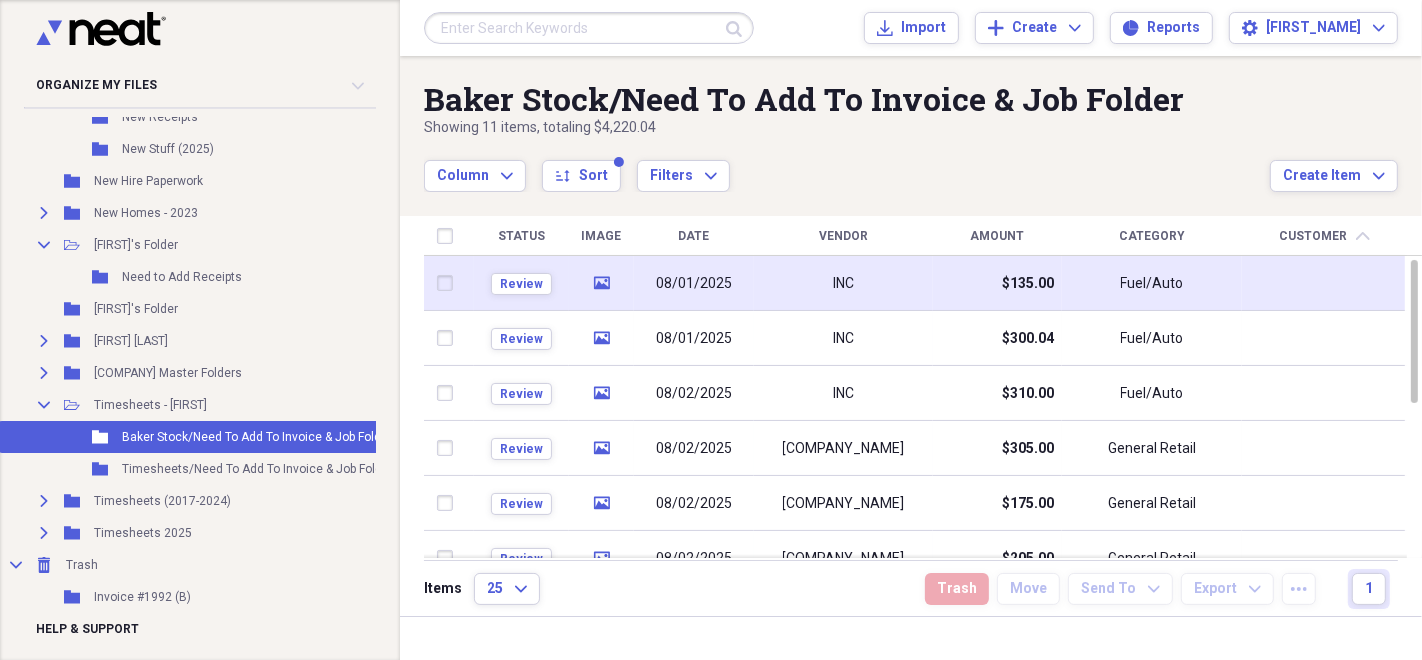 click on "INC" at bounding box center [843, 283] 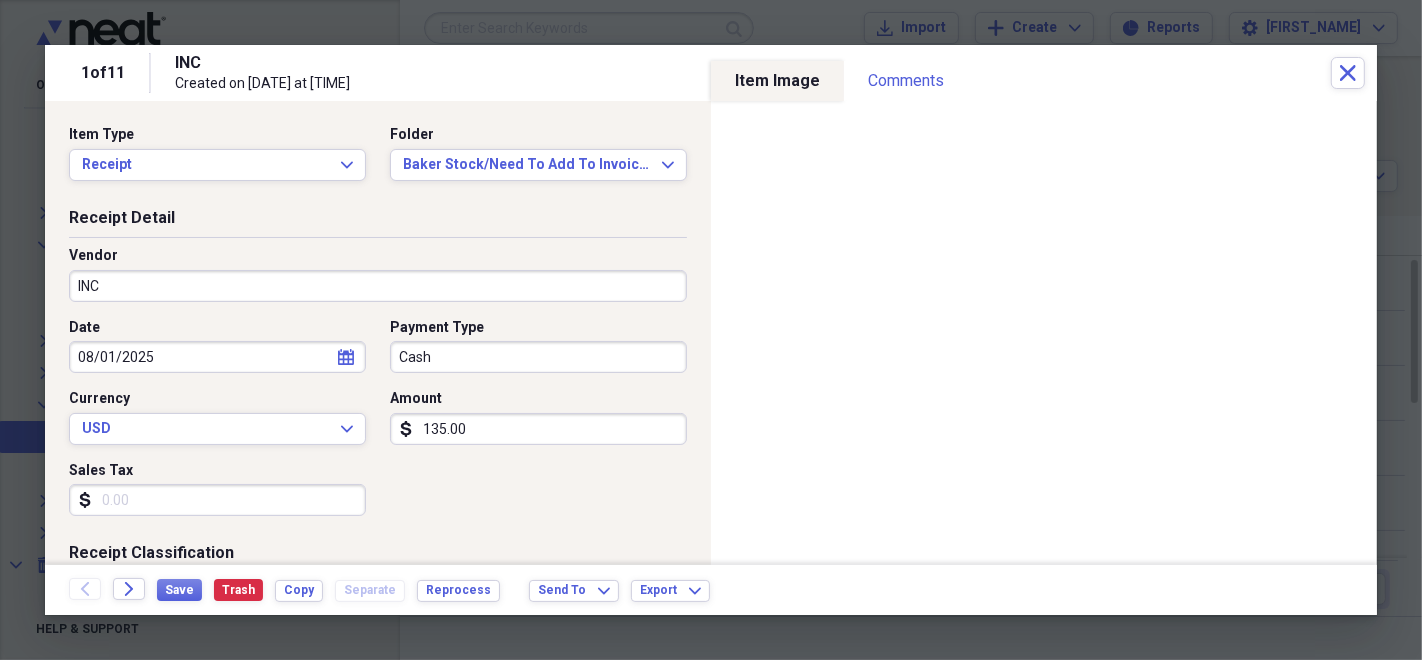 click on "INC" at bounding box center [378, 286] 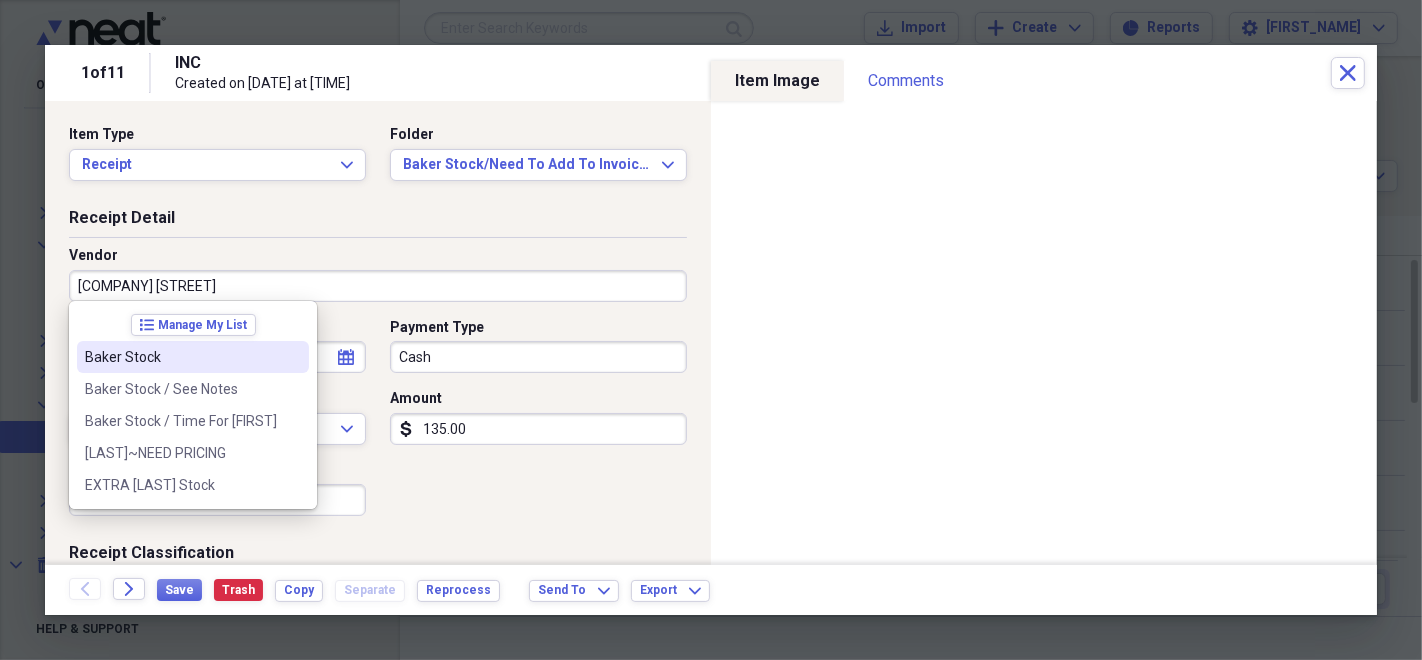 click on "Baker Stock" at bounding box center [181, 357] 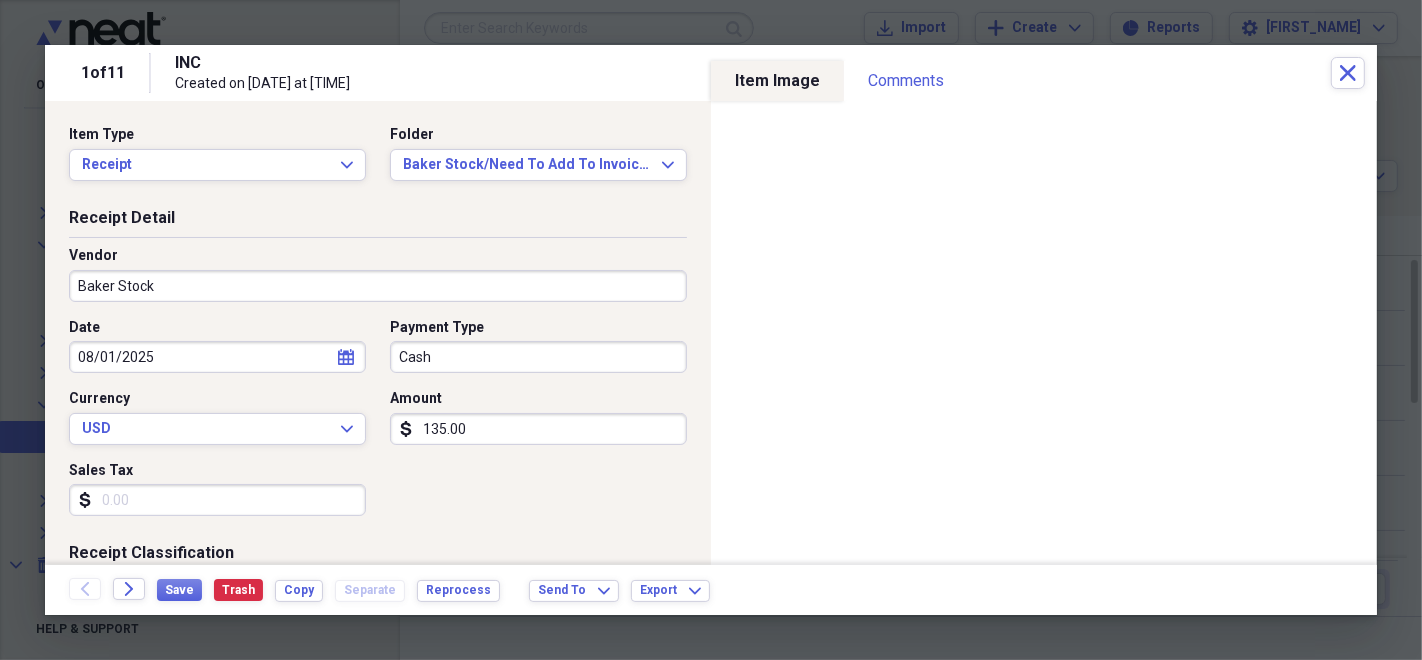 type on "Baker Stock" 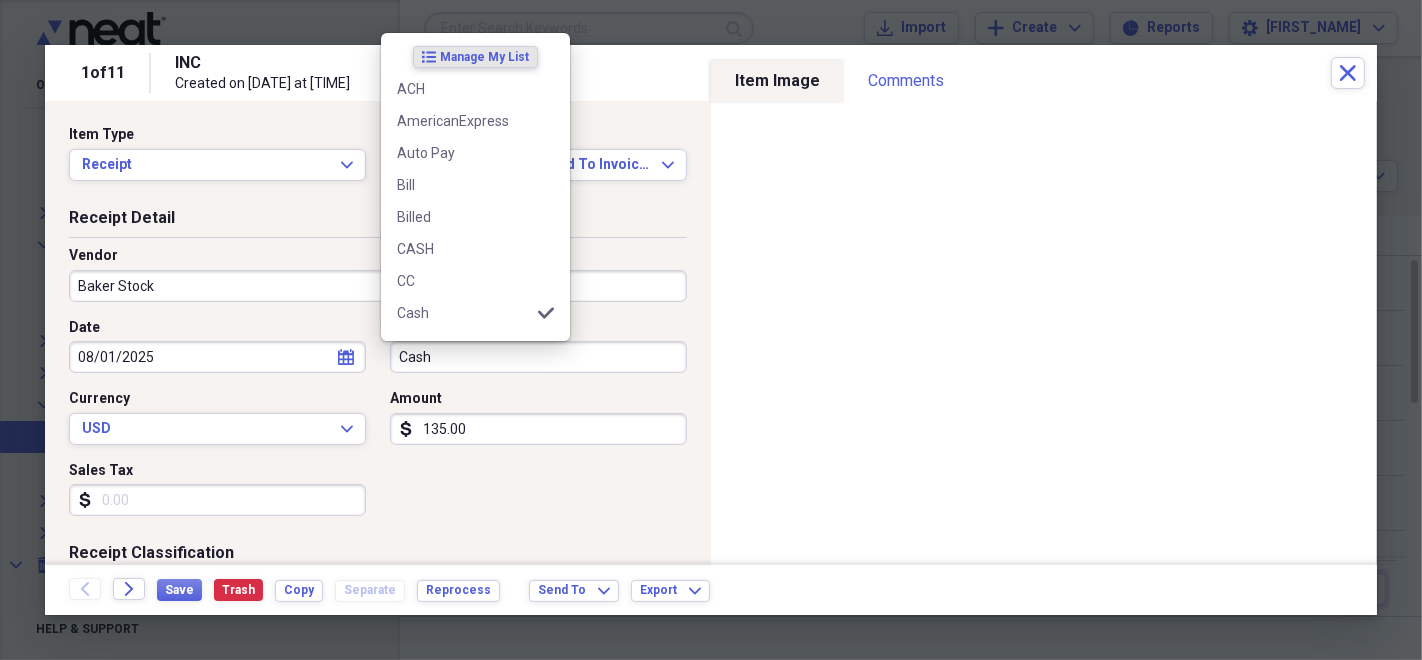 click on "Cash" at bounding box center [538, 357] 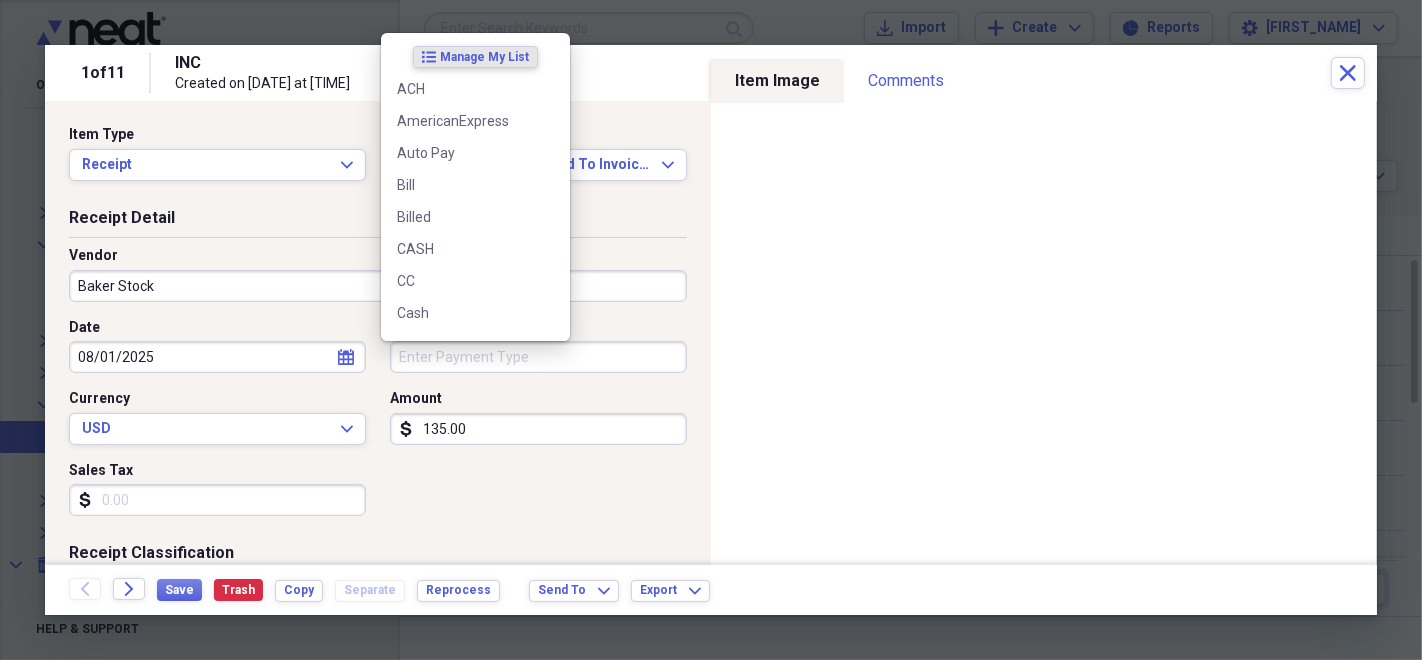 type 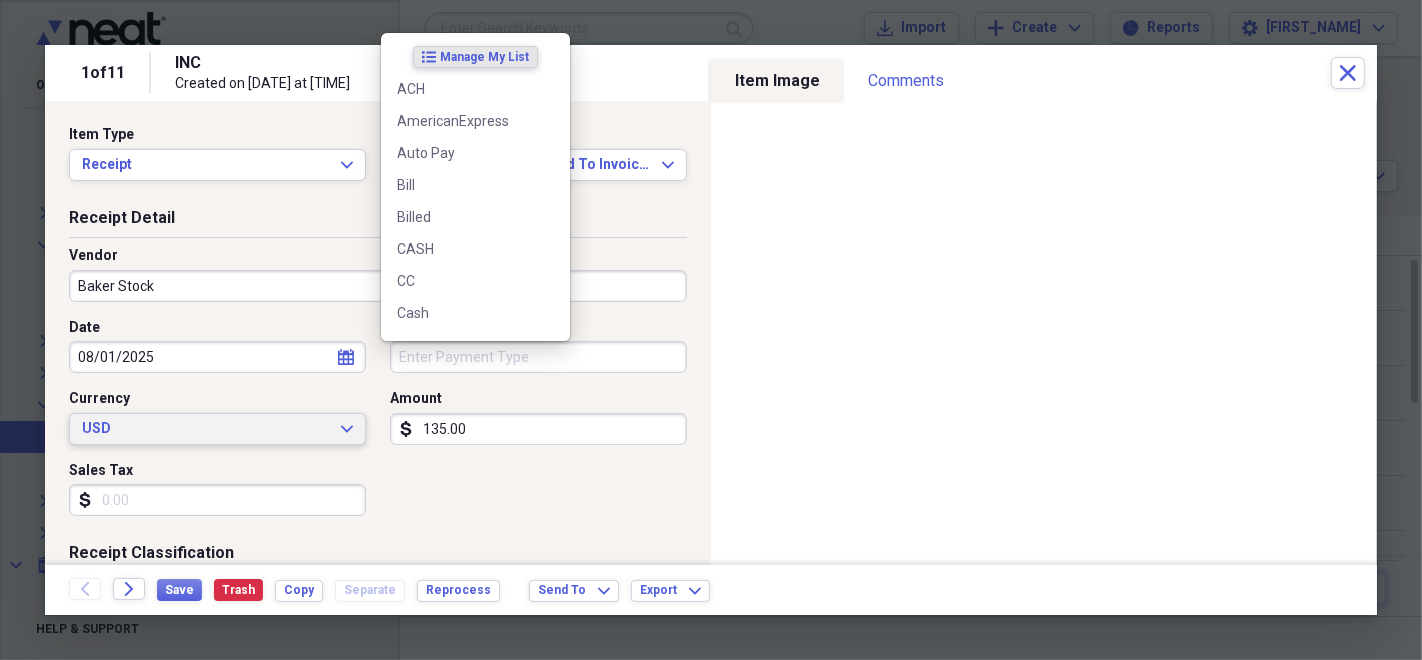 type 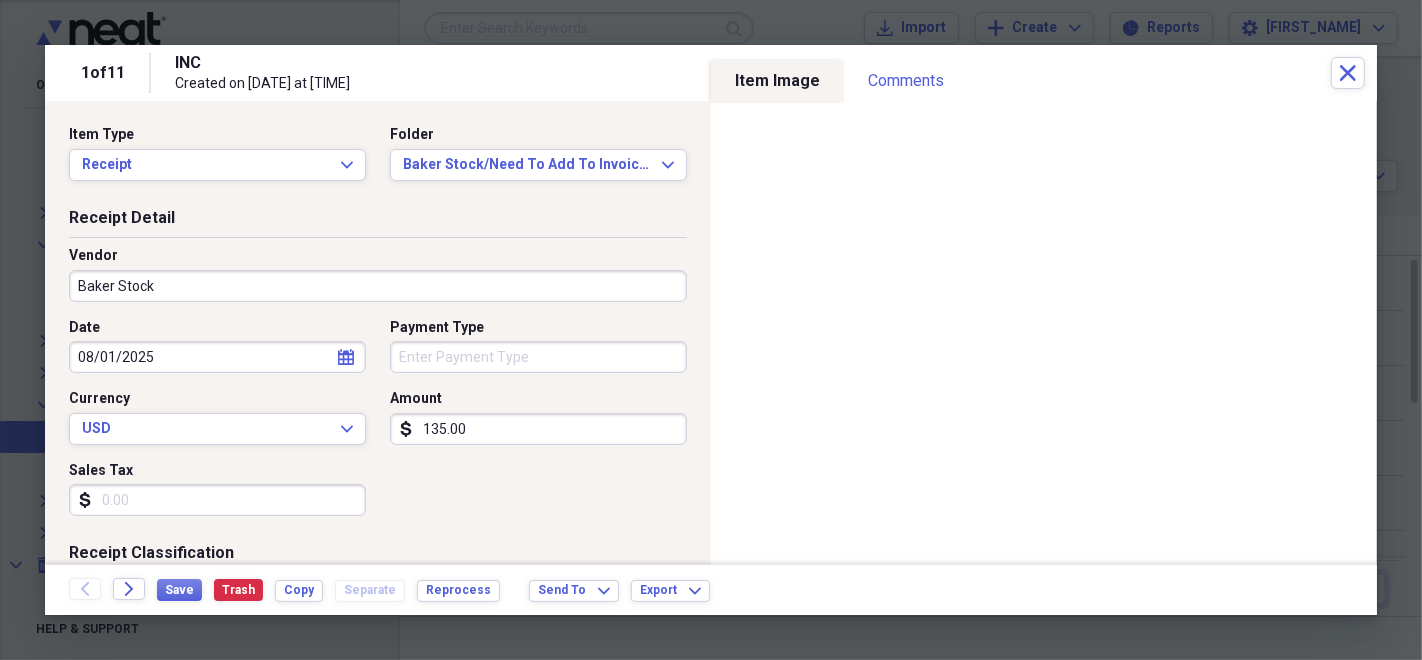 scroll, scrollTop: 222, scrollLeft: 0, axis: vertical 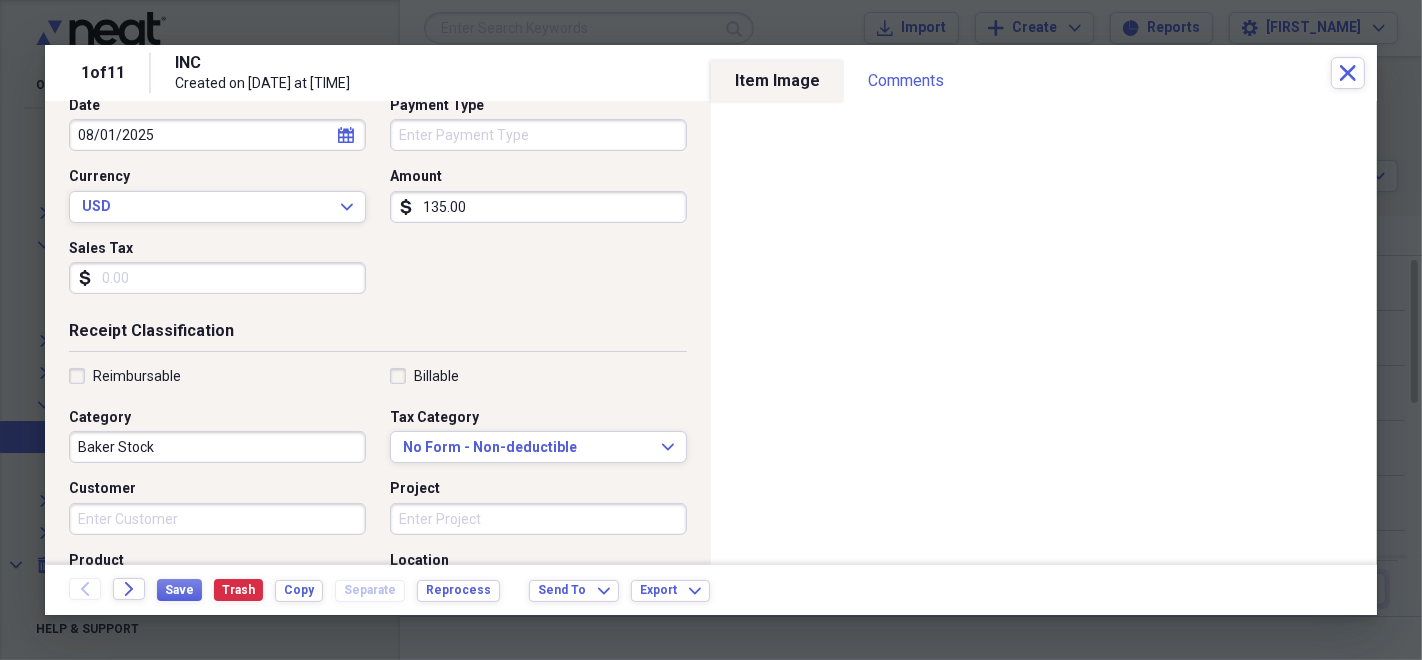 click on "Customer" at bounding box center (217, 519) 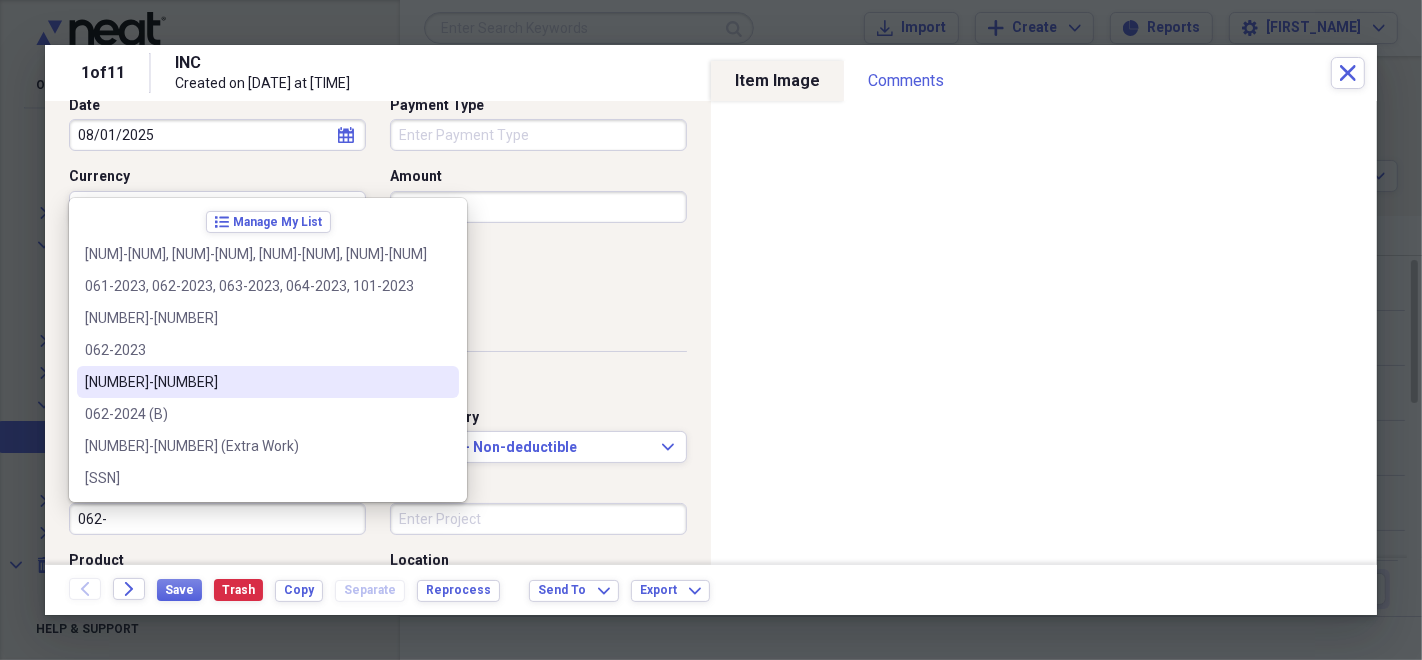 click on "[NUMBER]-[NUMBER]" at bounding box center [256, 382] 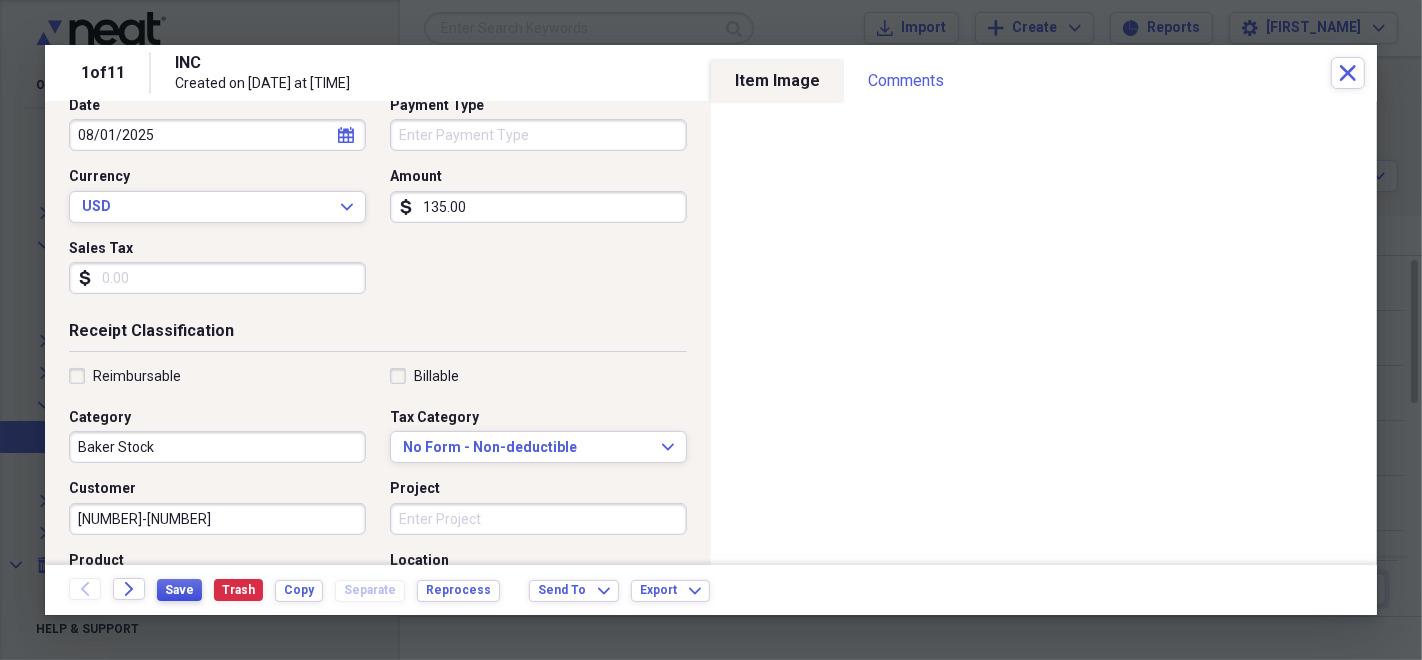 click on "Save" at bounding box center [179, 590] 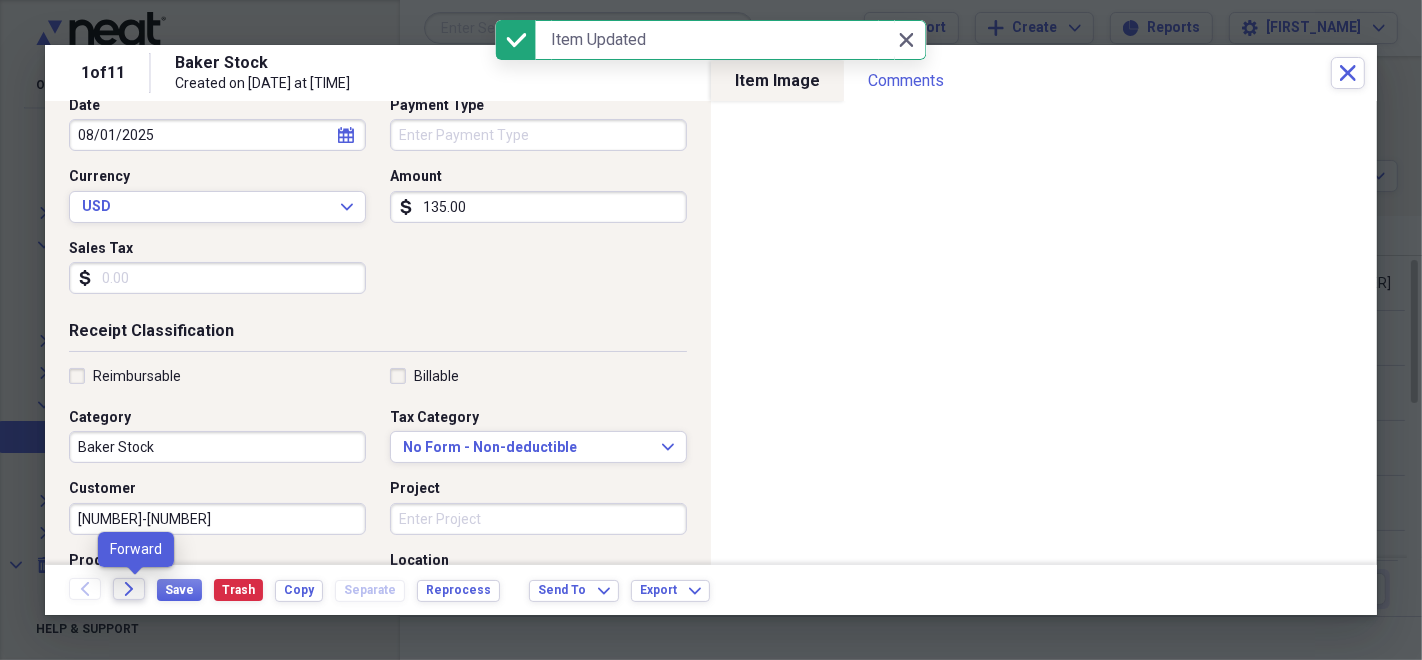 click on "Forward" at bounding box center (129, 589) 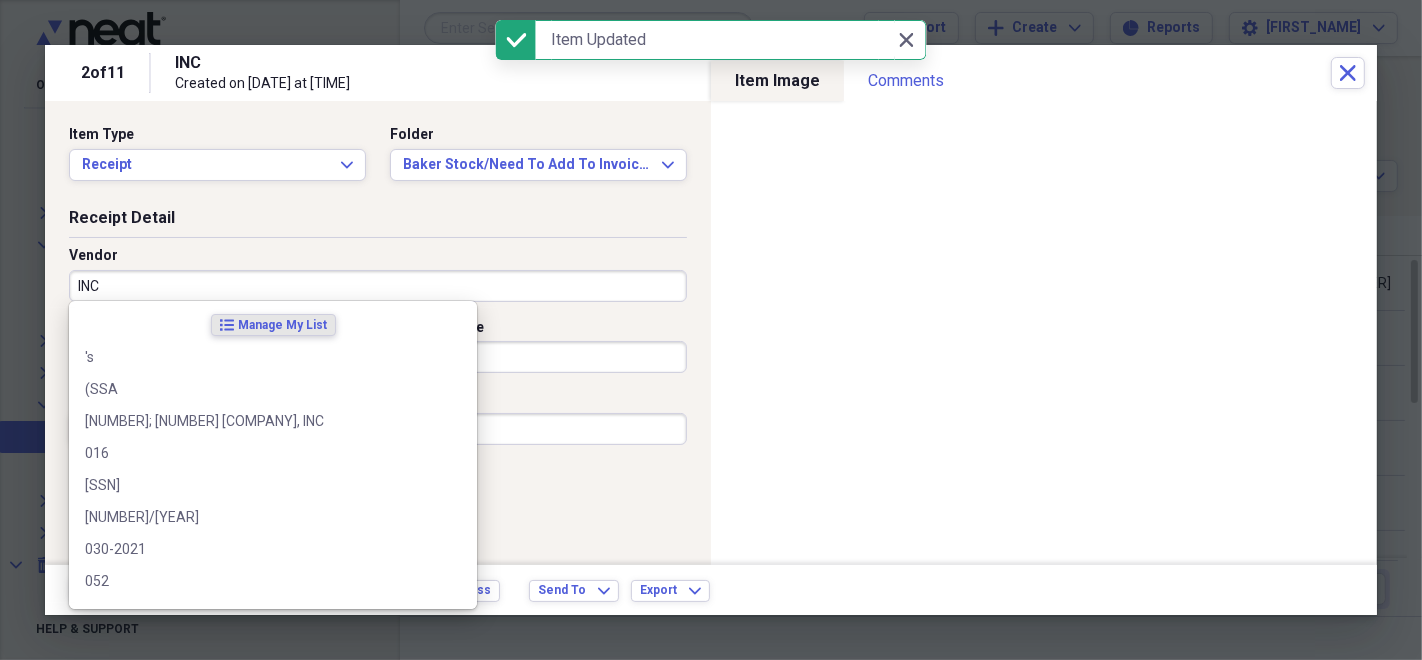 click on "INC" at bounding box center [378, 286] 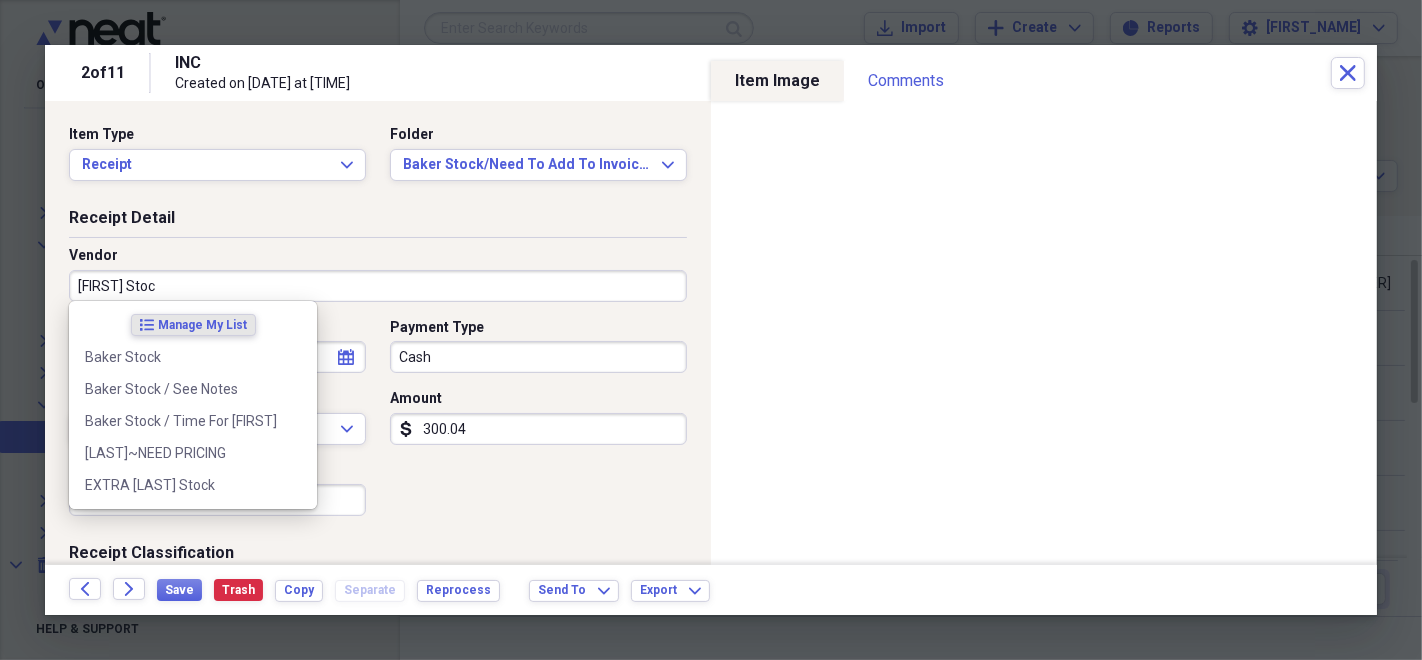 type on "Baker Stock" 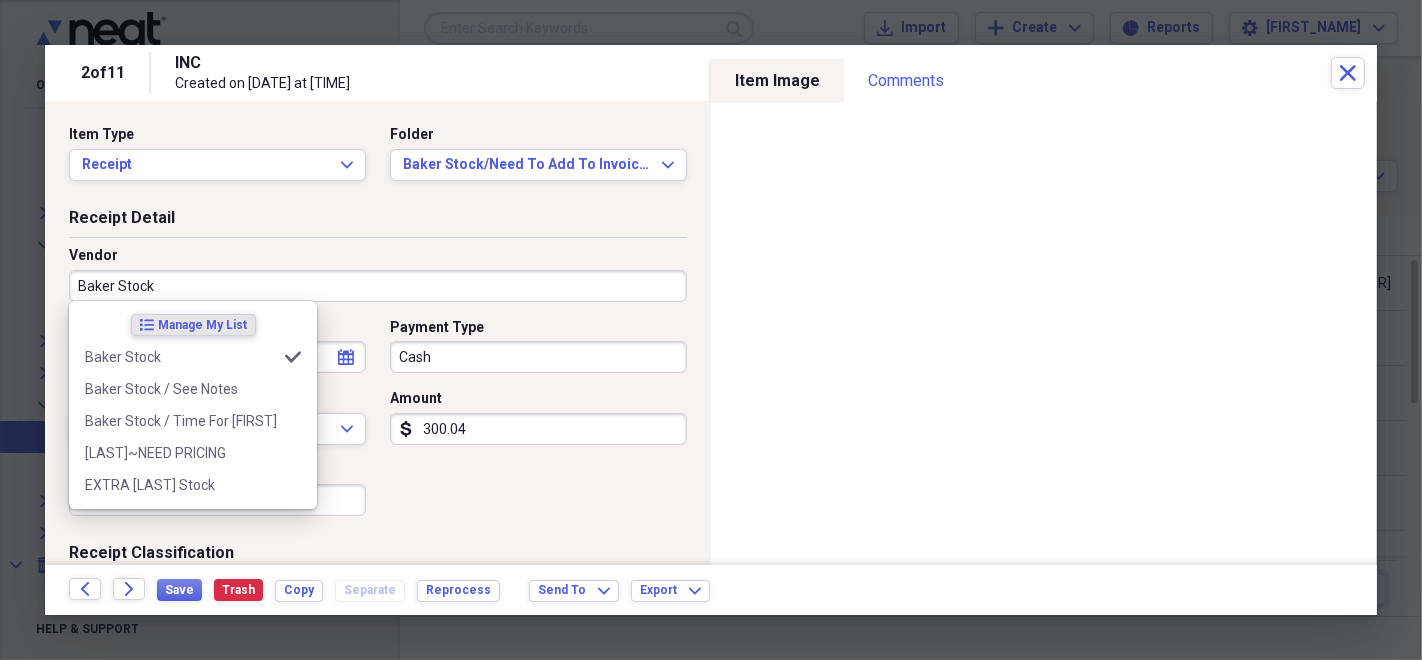 type on "Baker Stock" 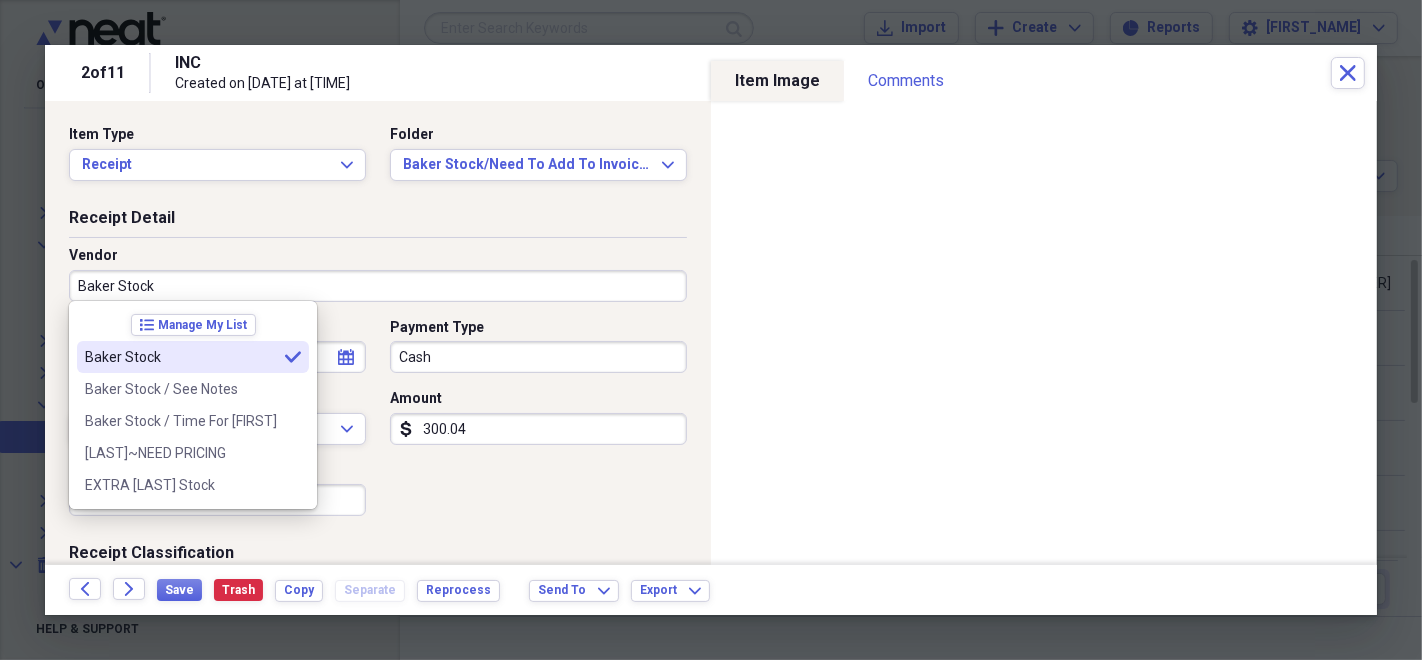 type on "Baker Stock" 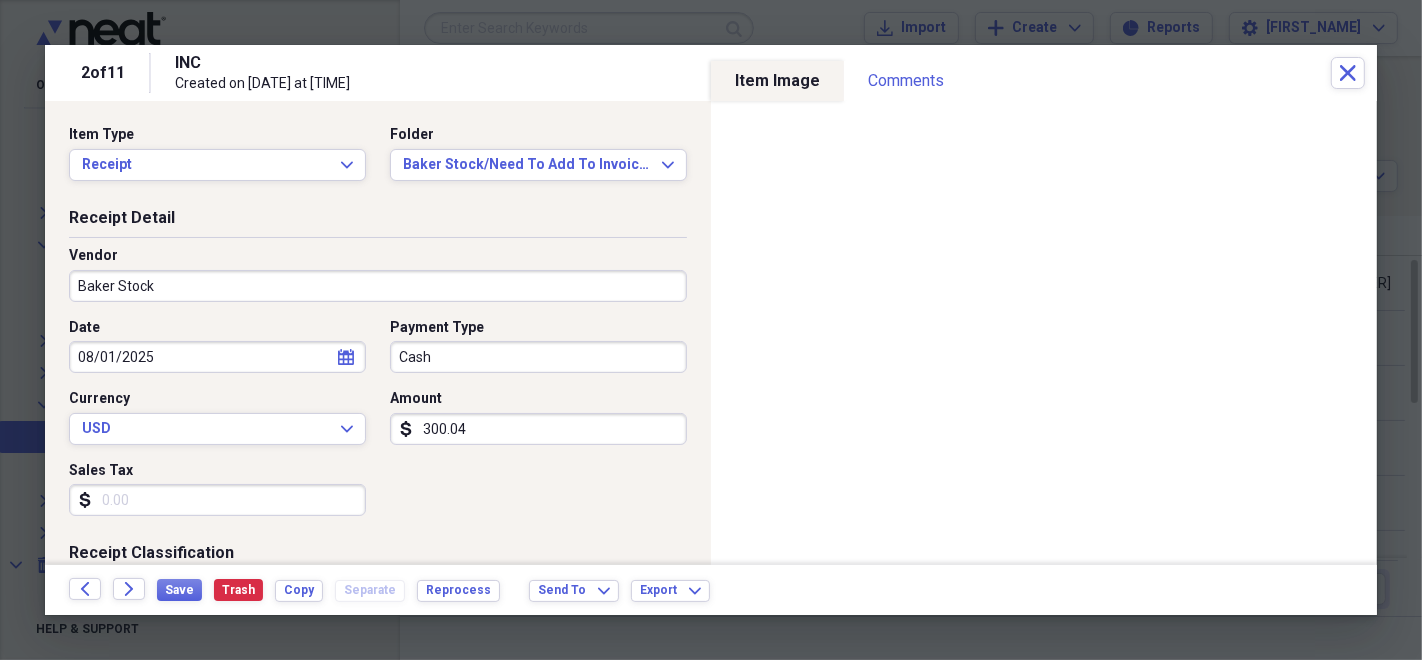 click on "Cash" at bounding box center [538, 357] 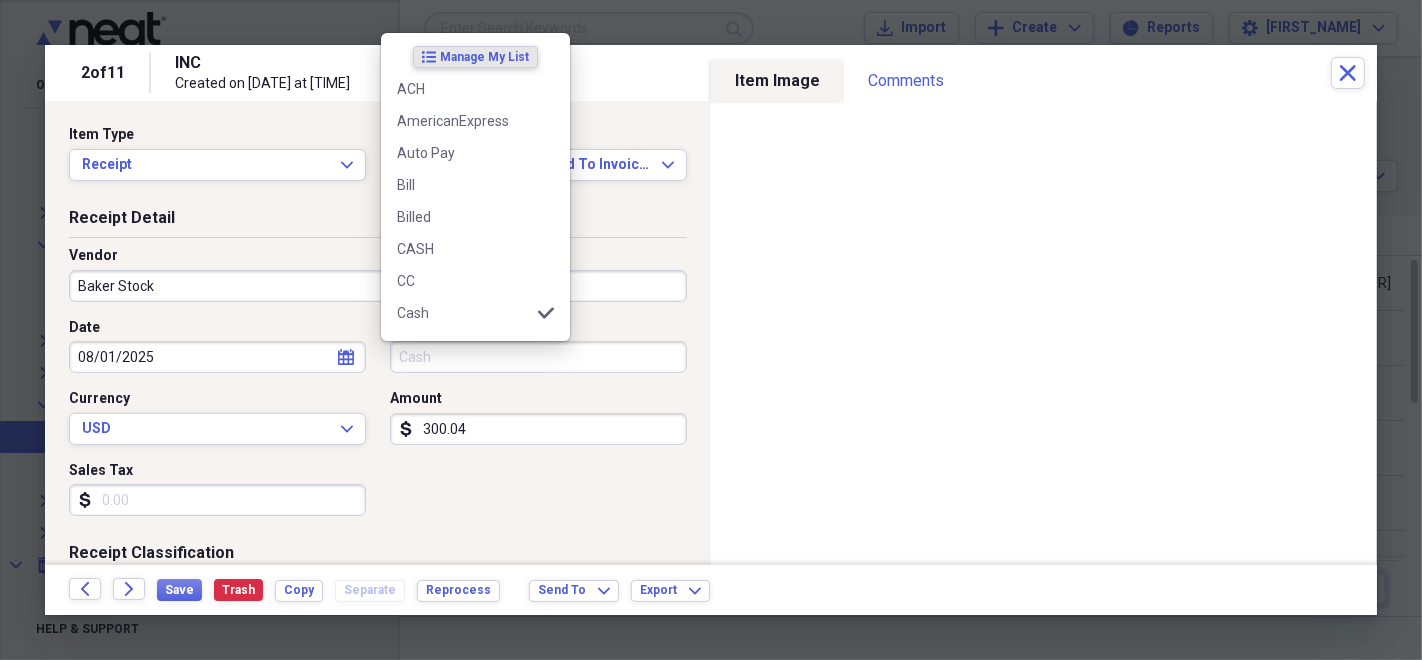 type 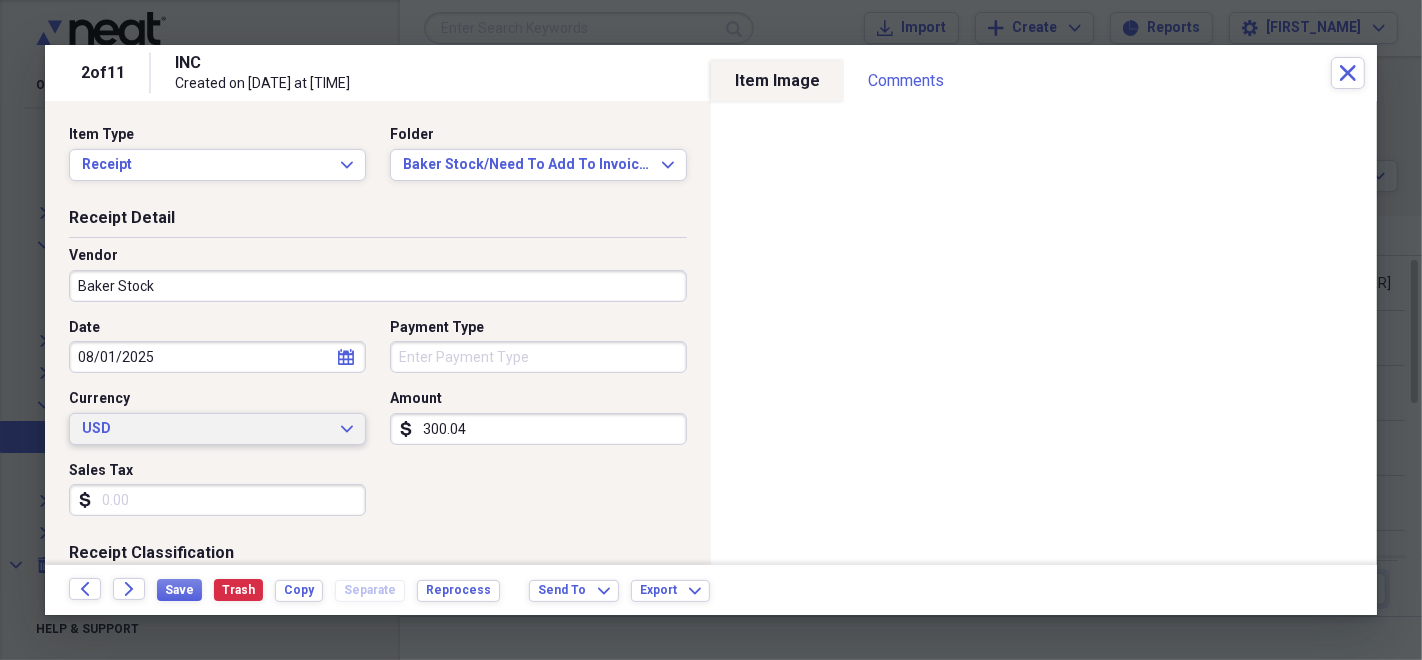 type 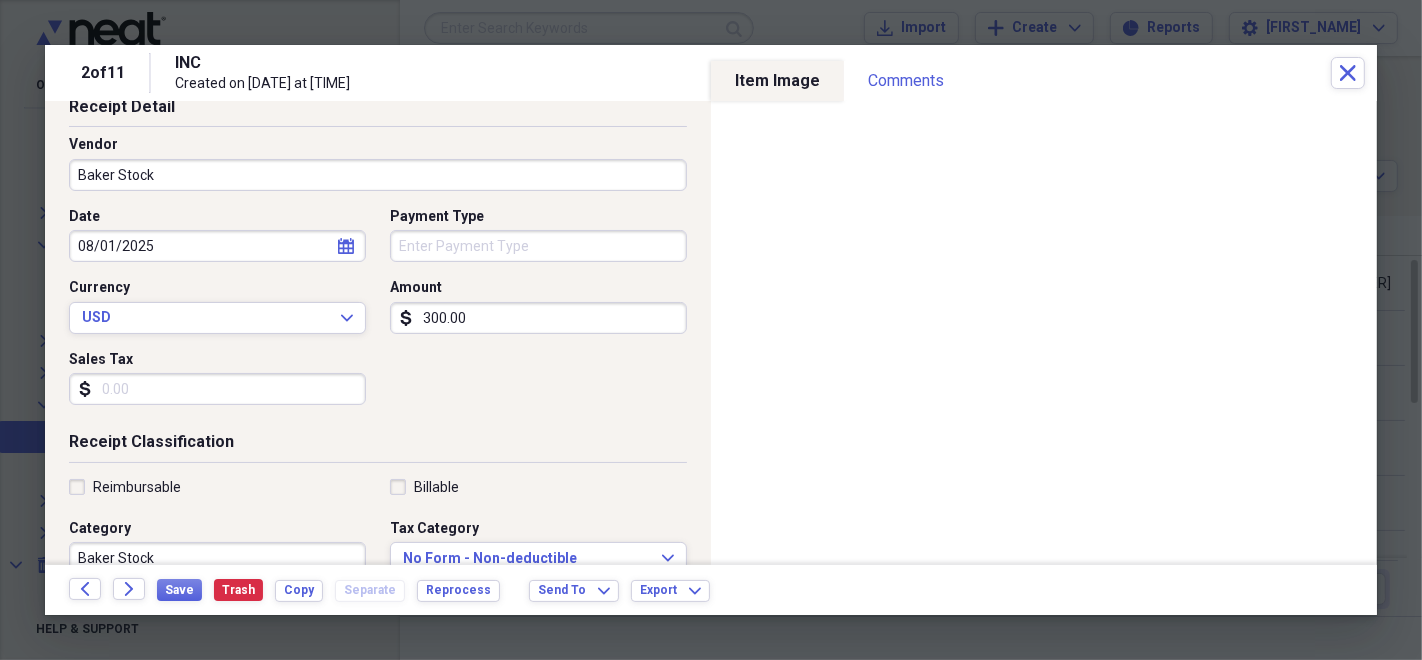 scroll, scrollTop: 222, scrollLeft: 0, axis: vertical 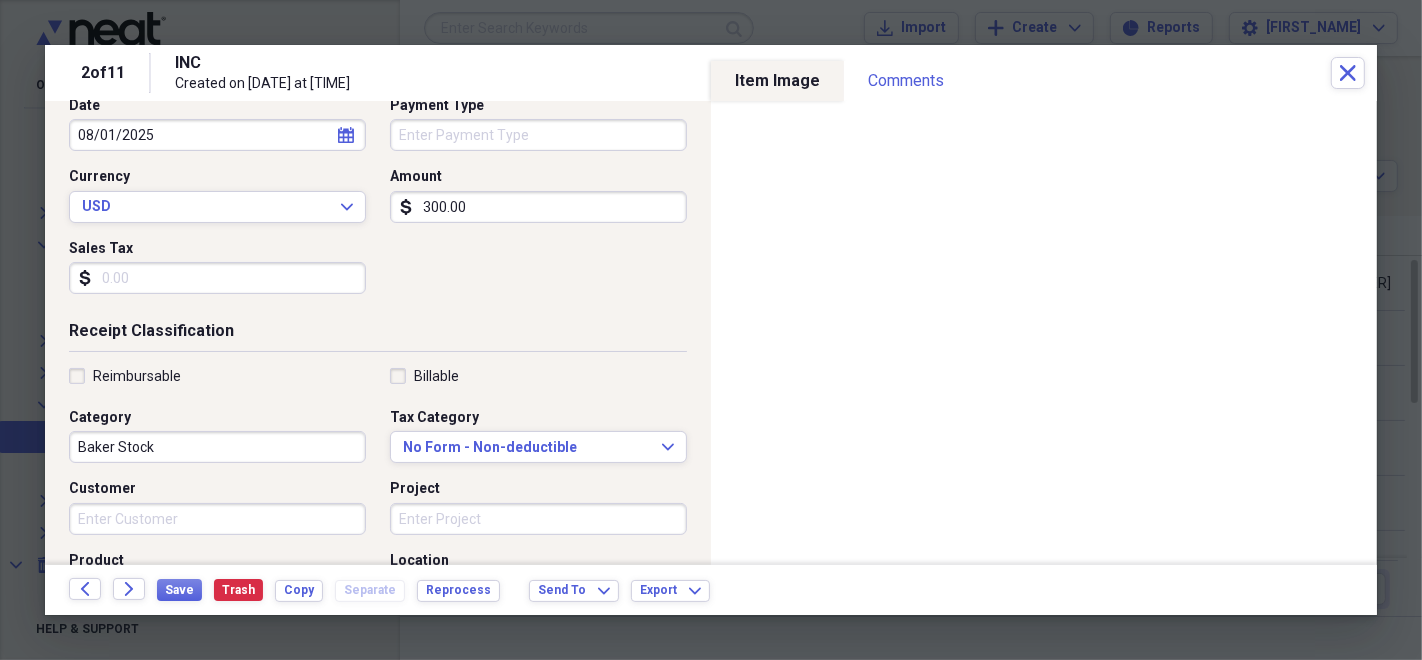 type on "300.00" 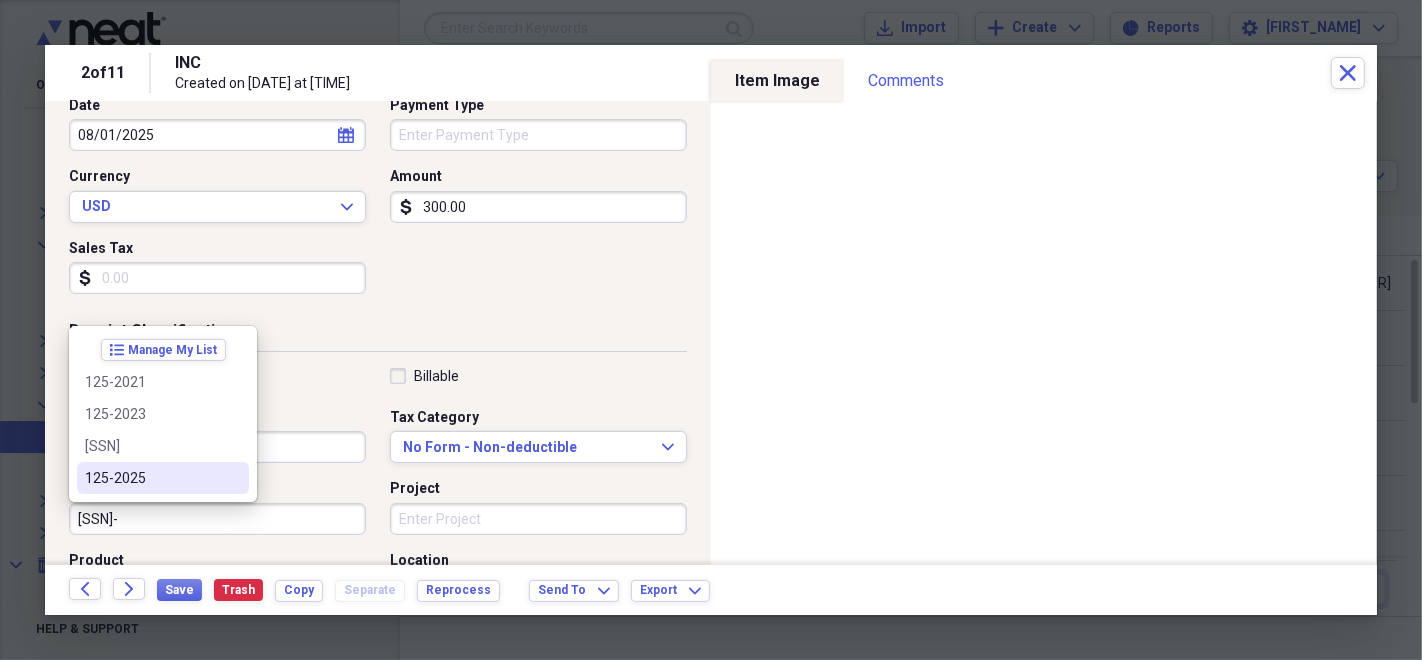 click on "125-2025" at bounding box center [163, 478] 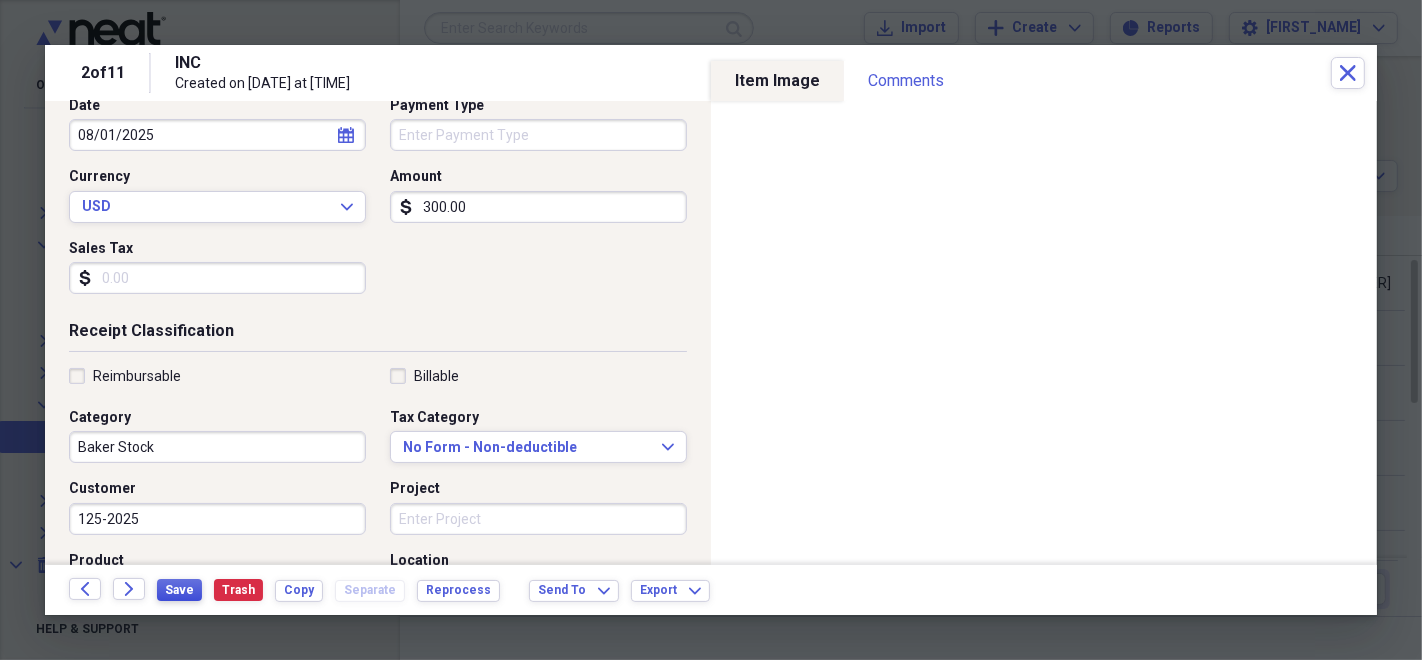 click on "Save" at bounding box center [179, 590] 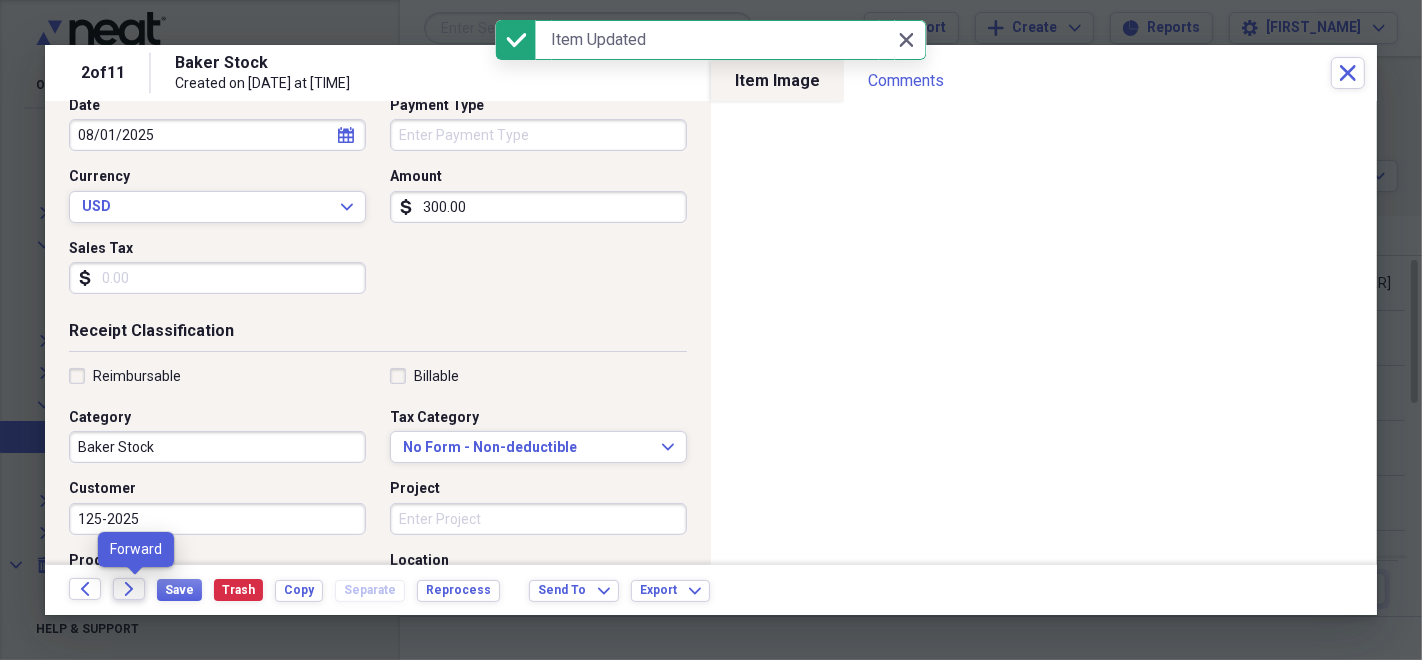 click on "Forward" at bounding box center [129, 589] 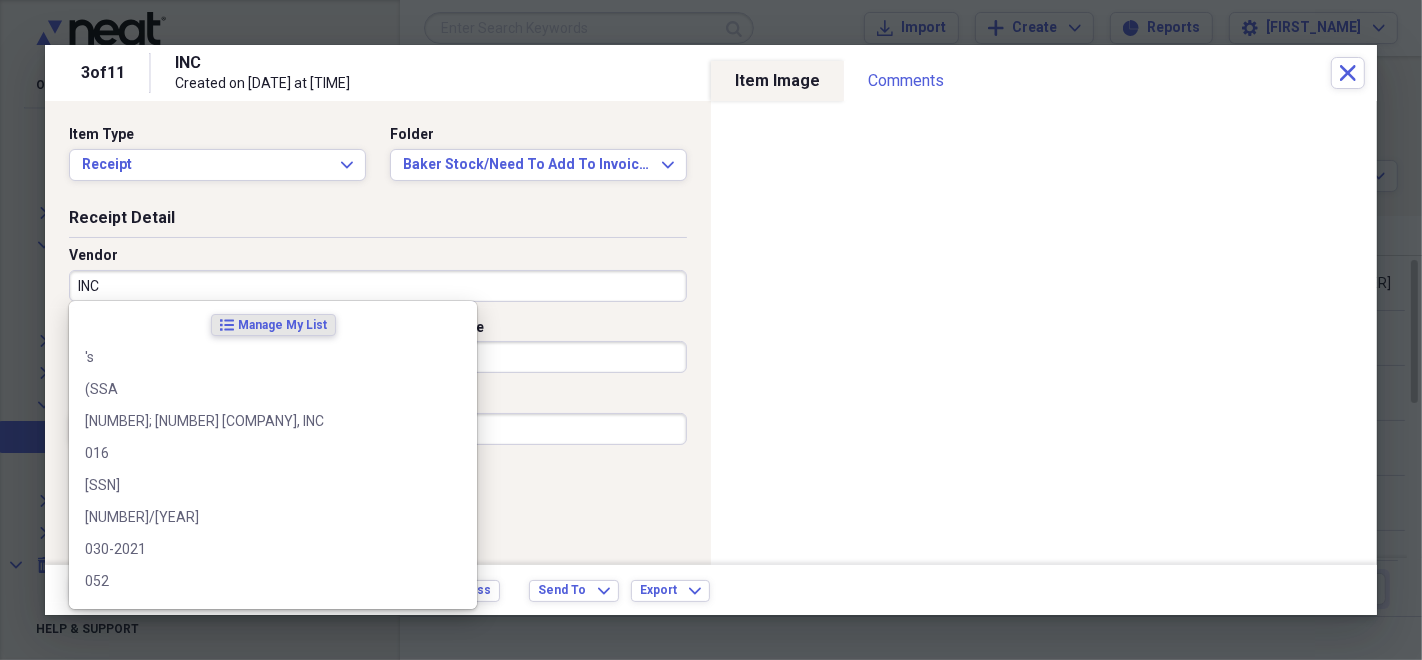 click on "INC" at bounding box center (378, 286) 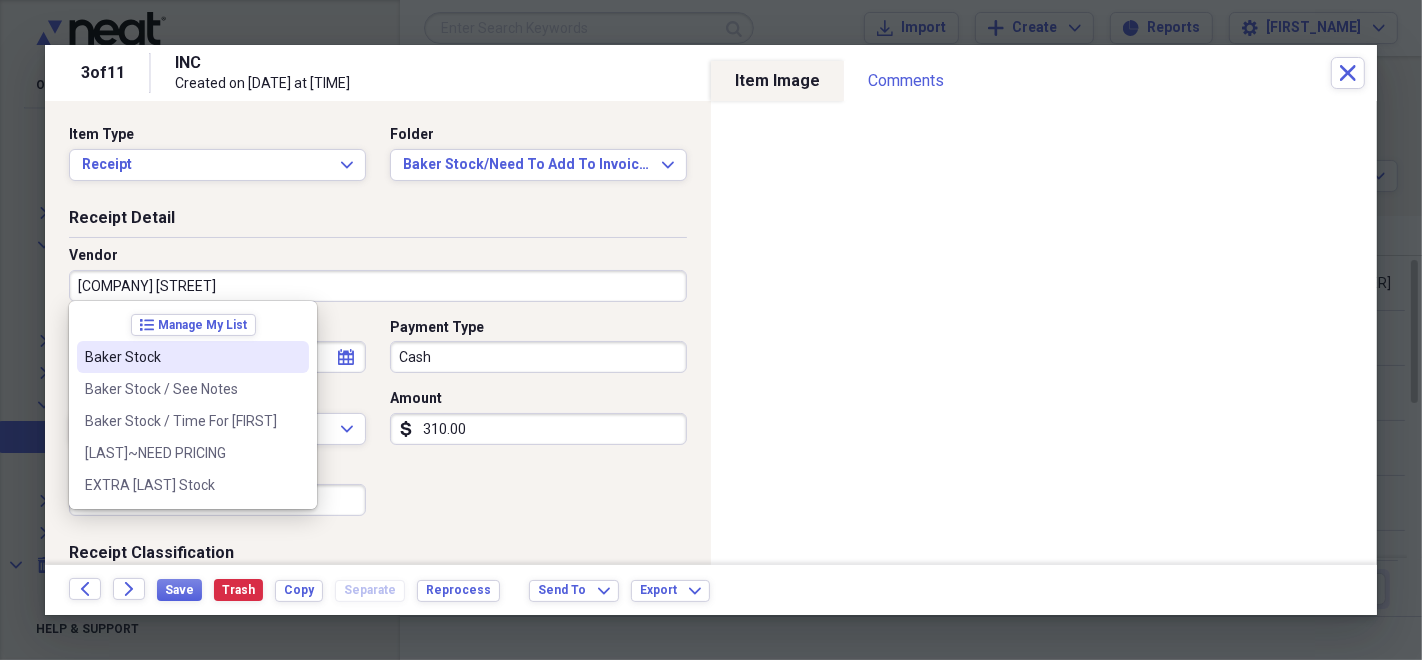 click on "Baker Stock" at bounding box center [181, 357] 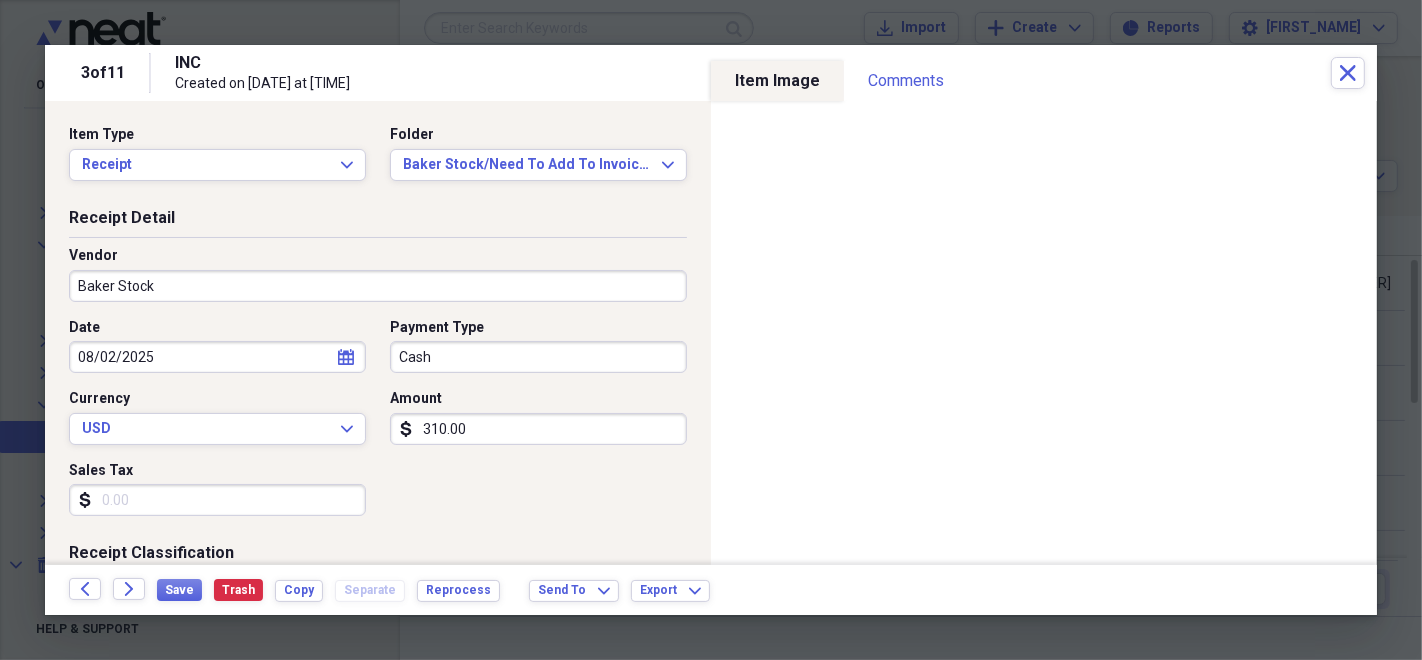 type on "Baker Stock" 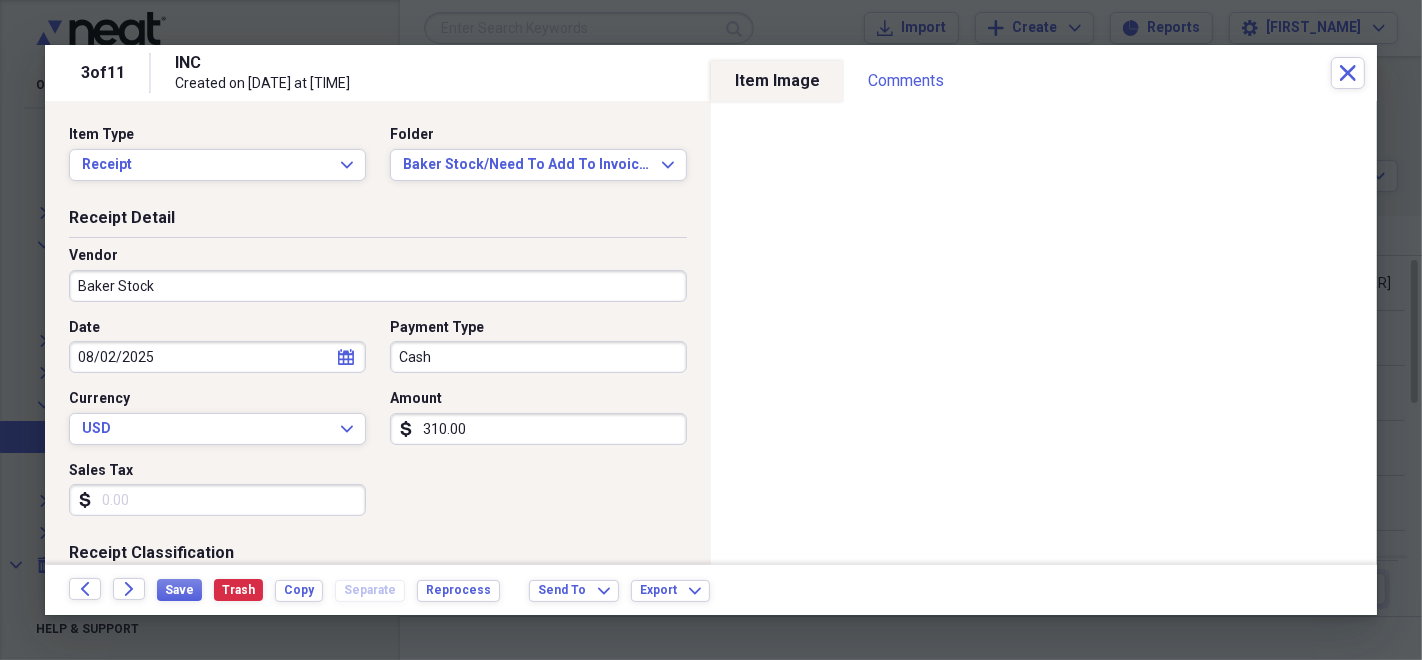 click on "Payment Type Cash" at bounding box center (532, 346) 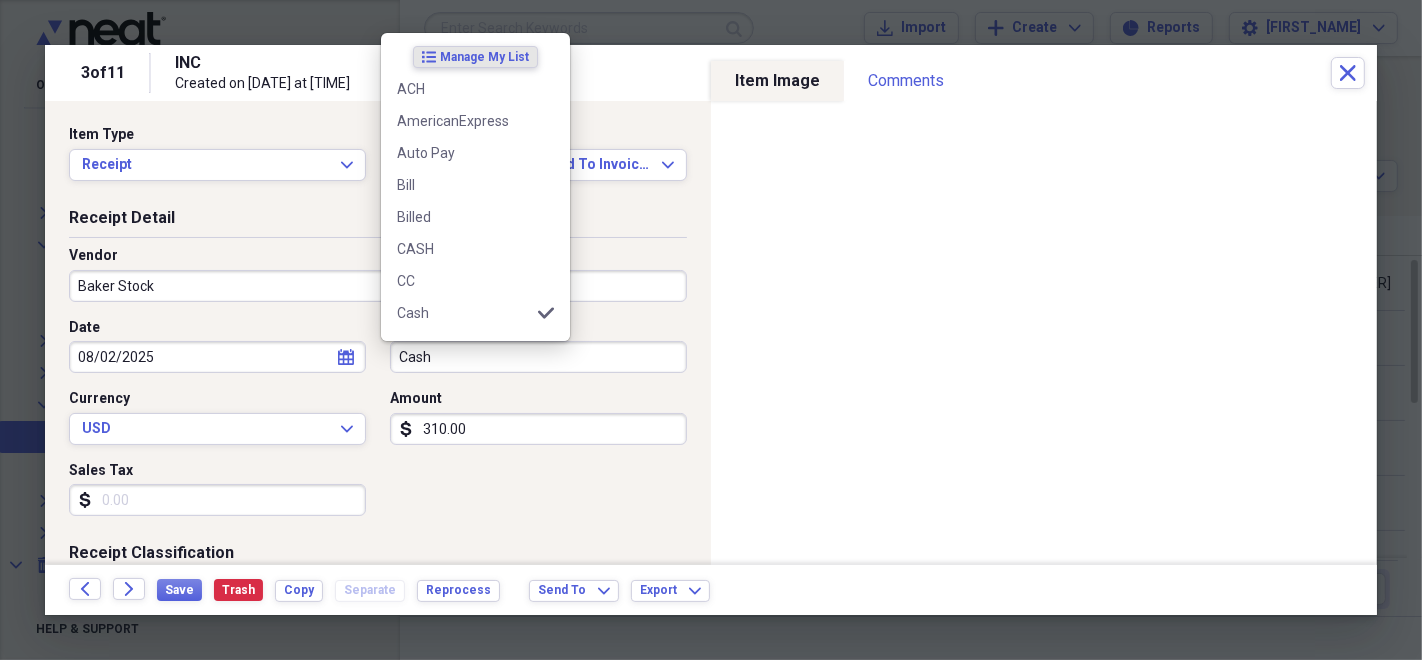 click on "Cash" at bounding box center [538, 357] 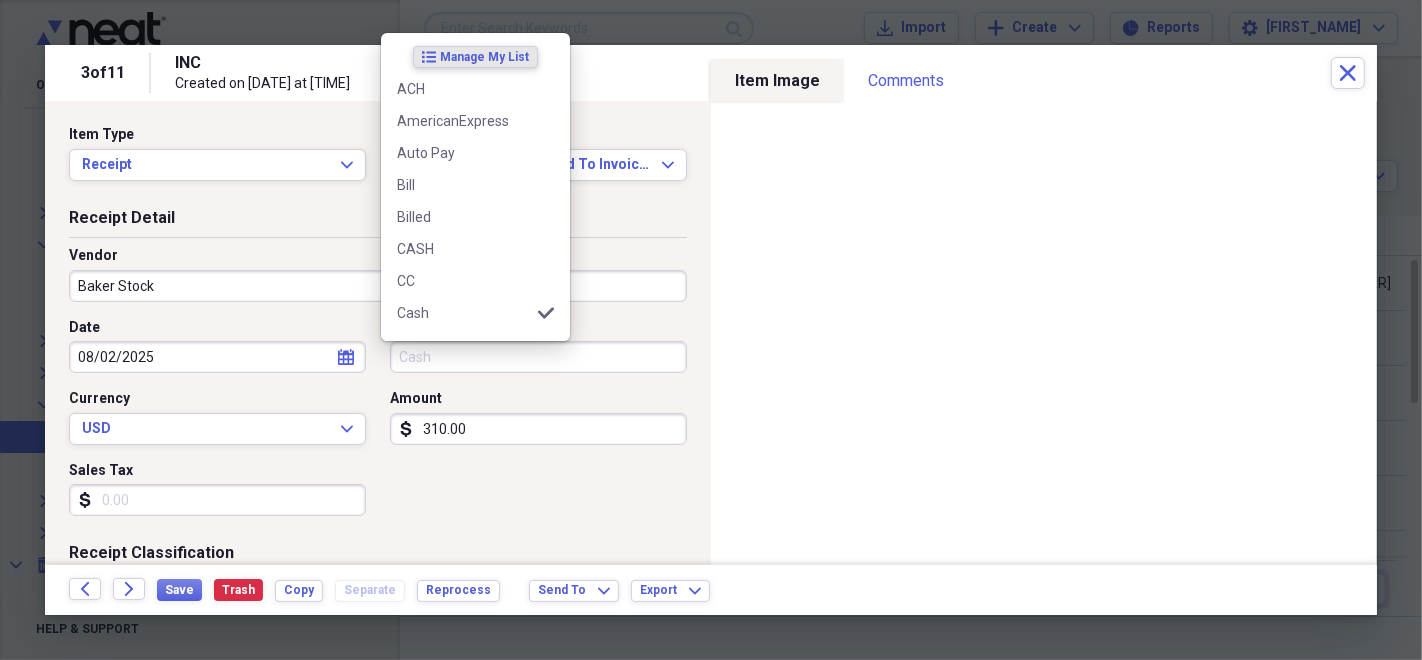type 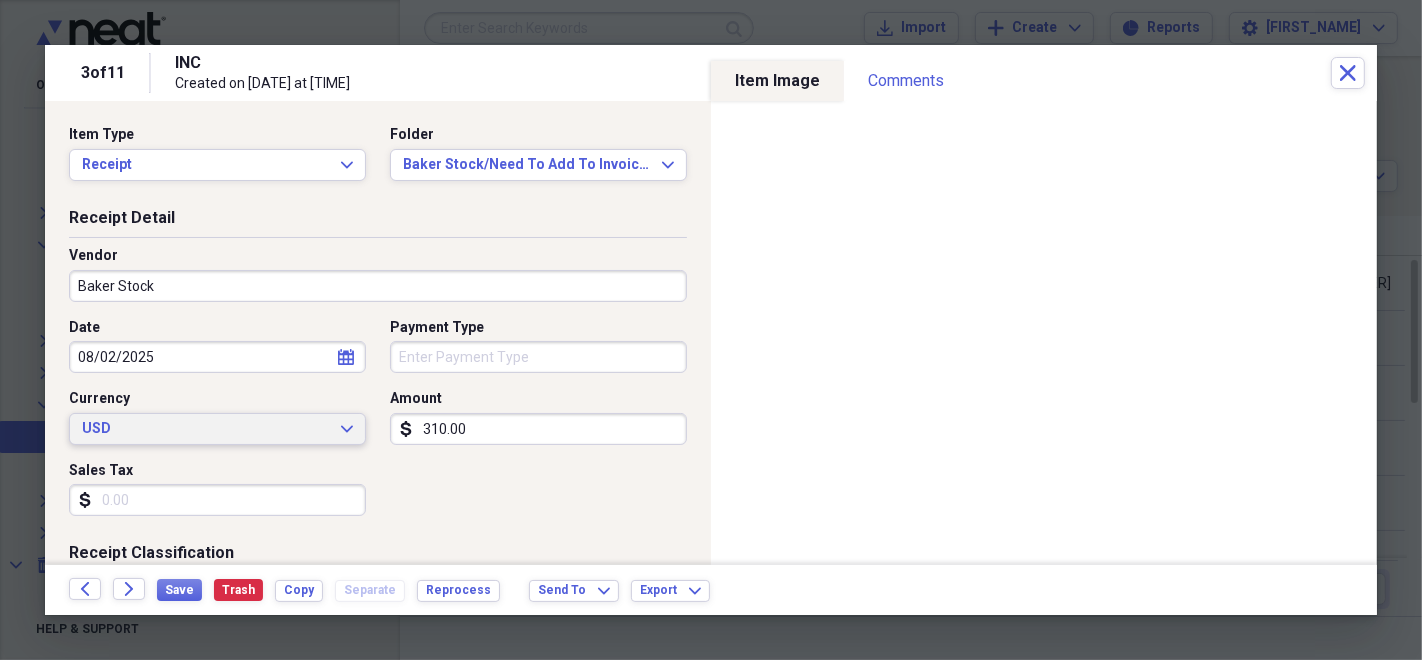type 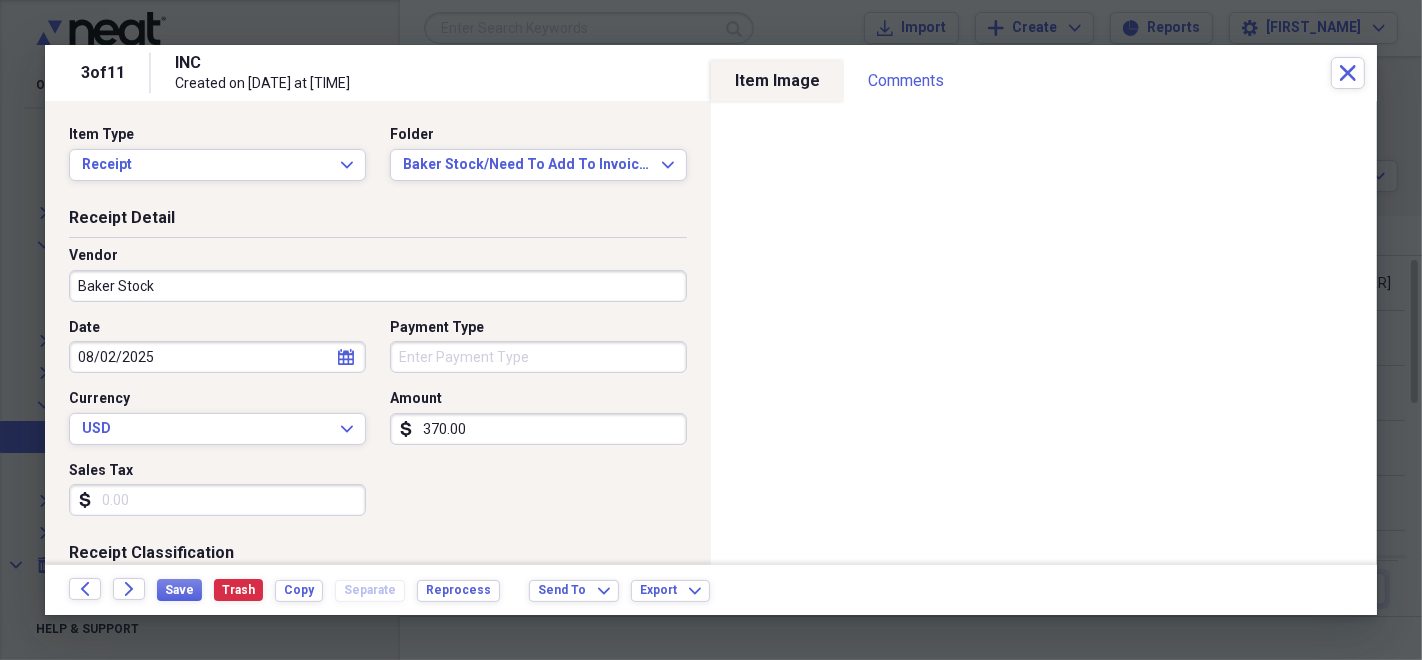 scroll, scrollTop: 222, scrollLeft: 0, axis: vertical 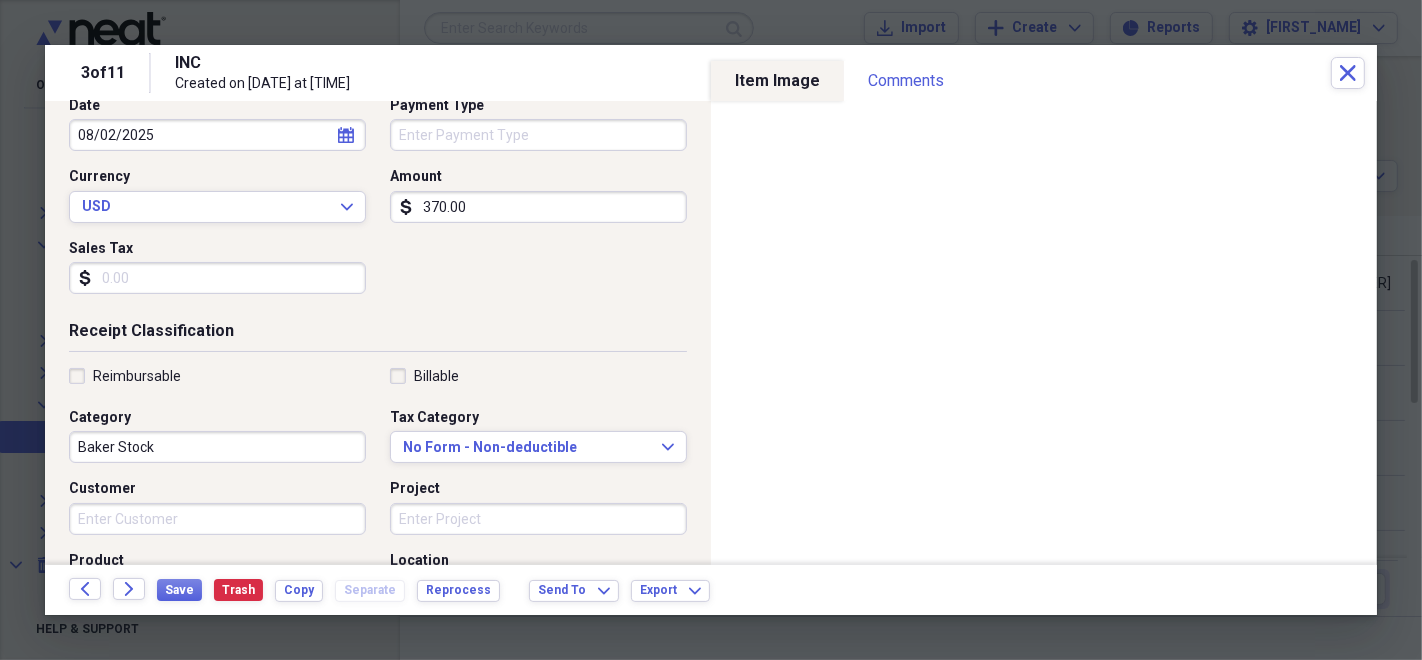 type on "370.00" 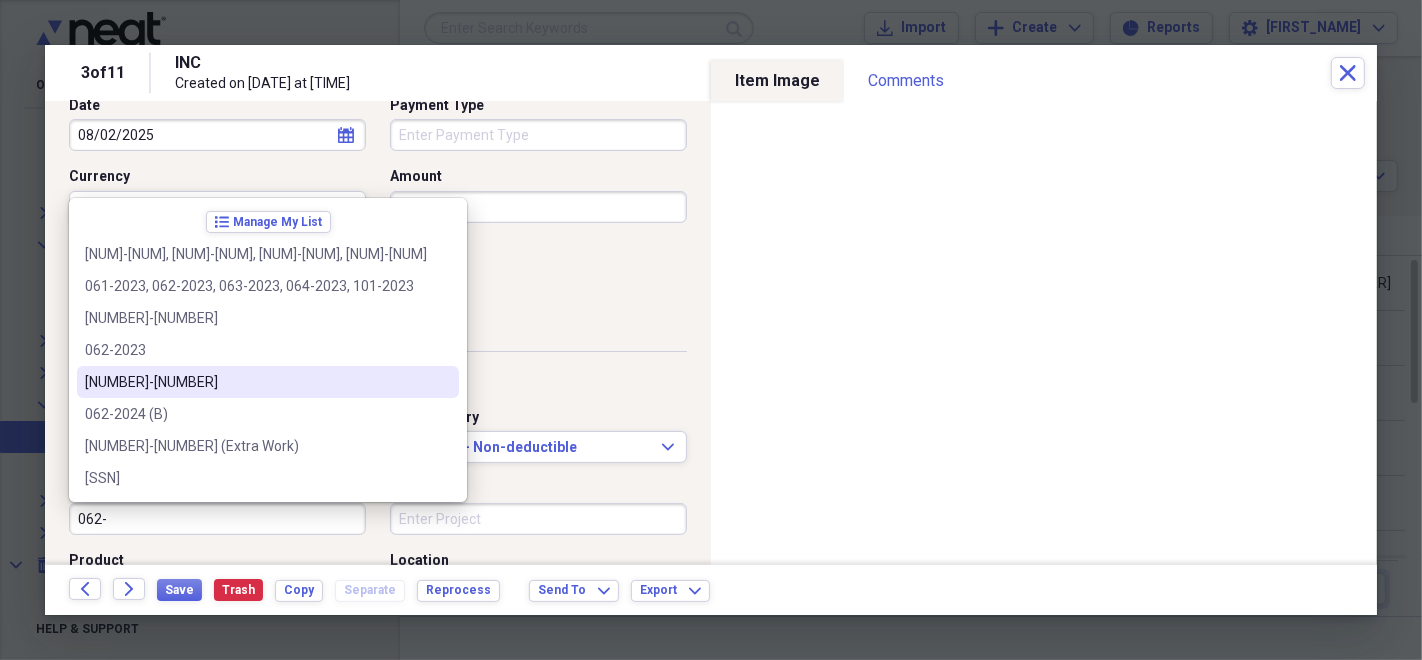click on "[NUMBER]-[NUMBER]" at bounding box center (256, 382) 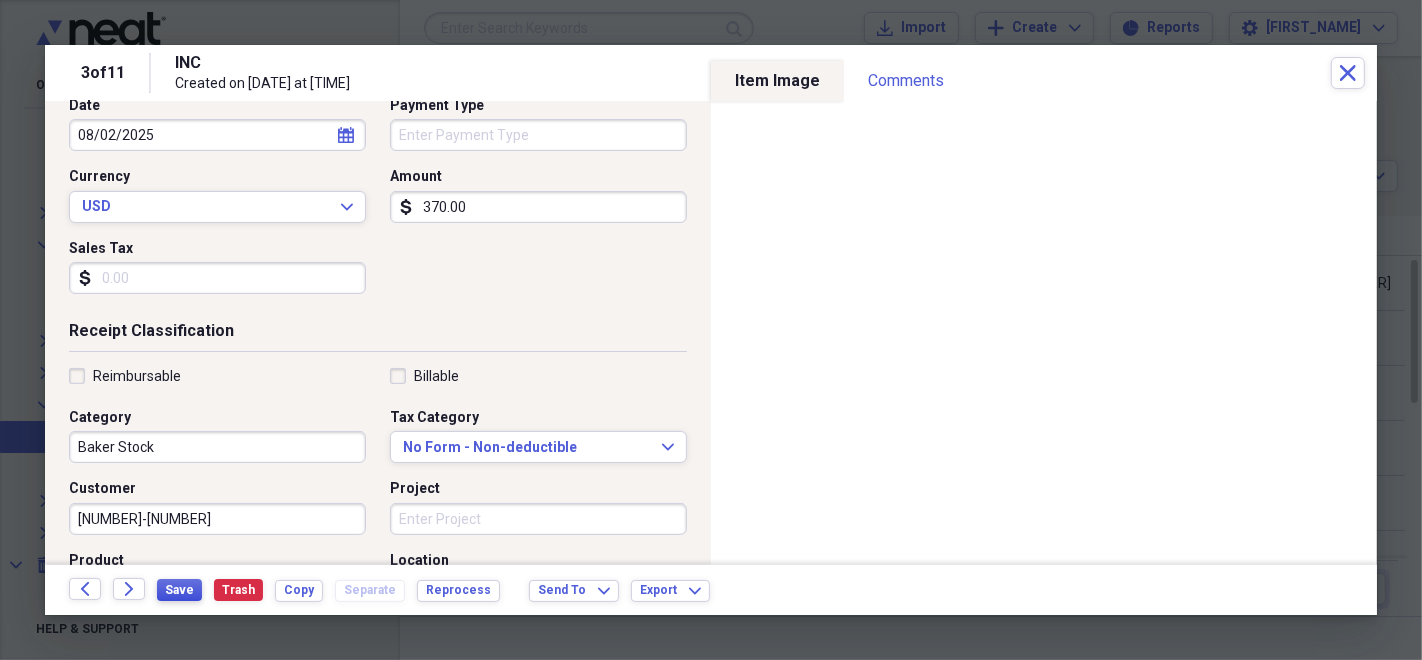 click on "Save" at bounding box center (179, 590) 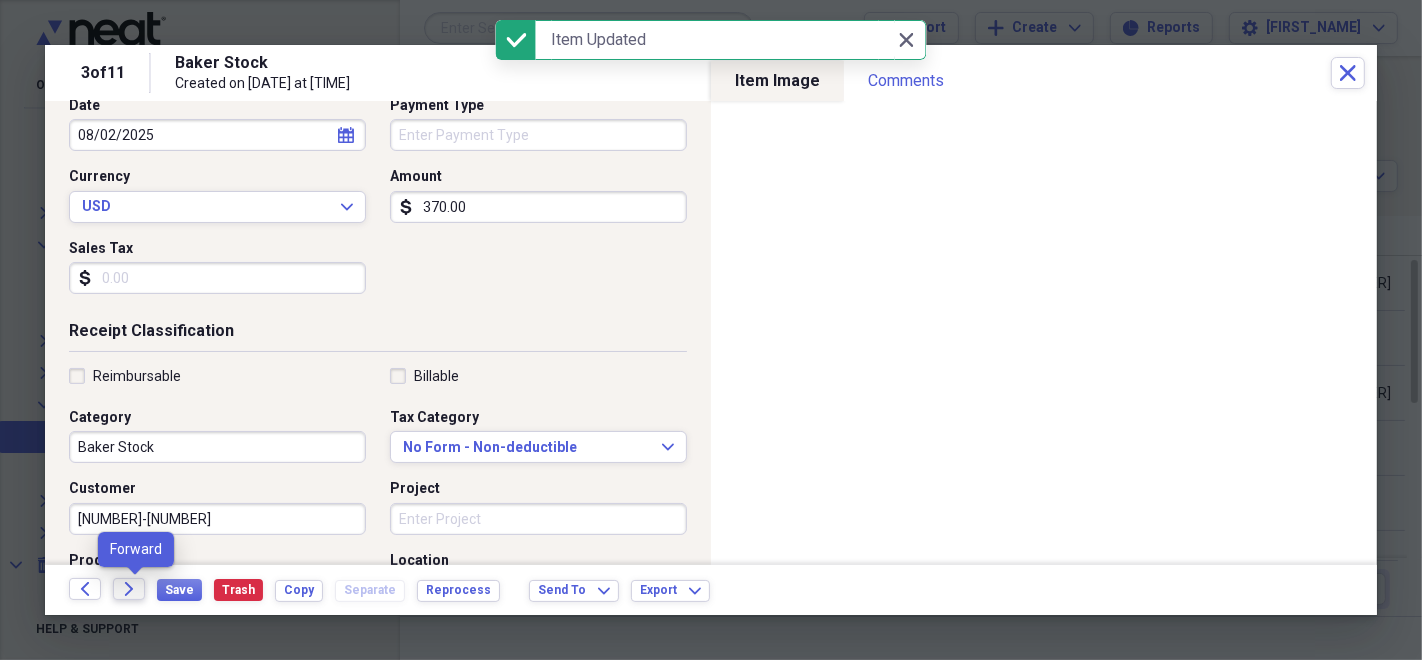 click on "Forward" 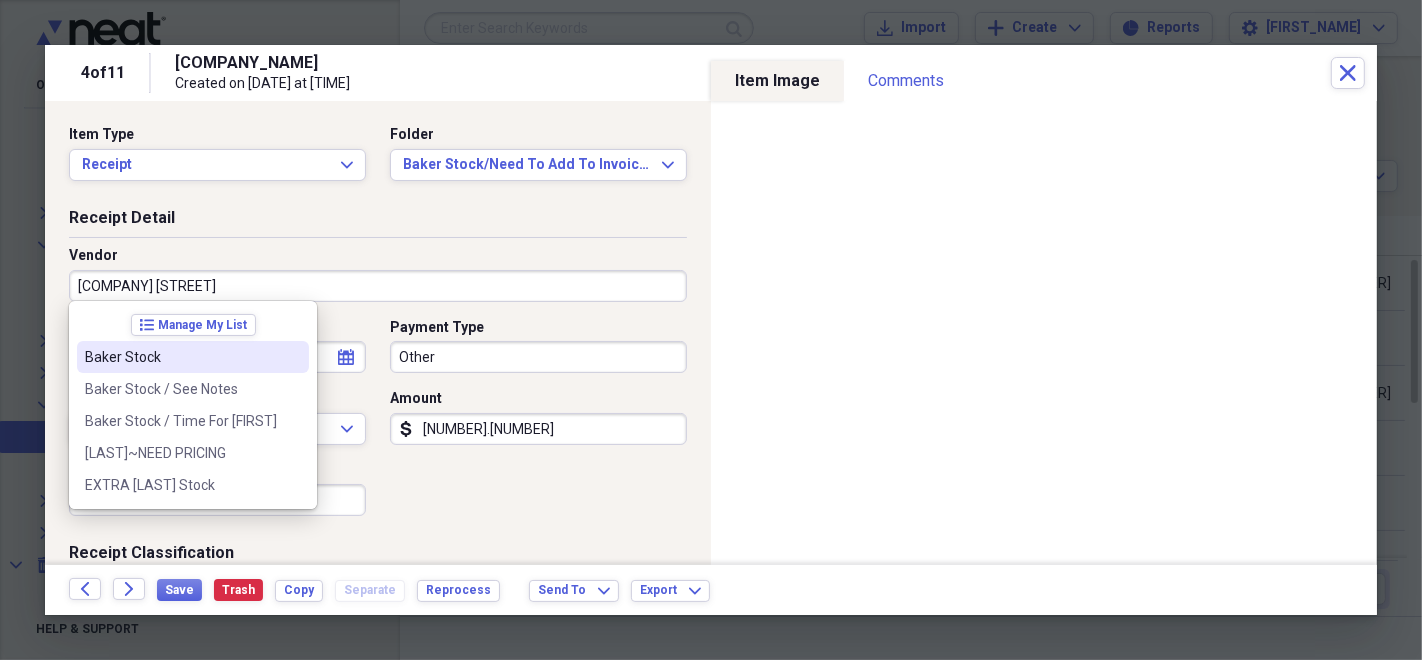 click on "Baker Stock" at bounding box center (181, 357) 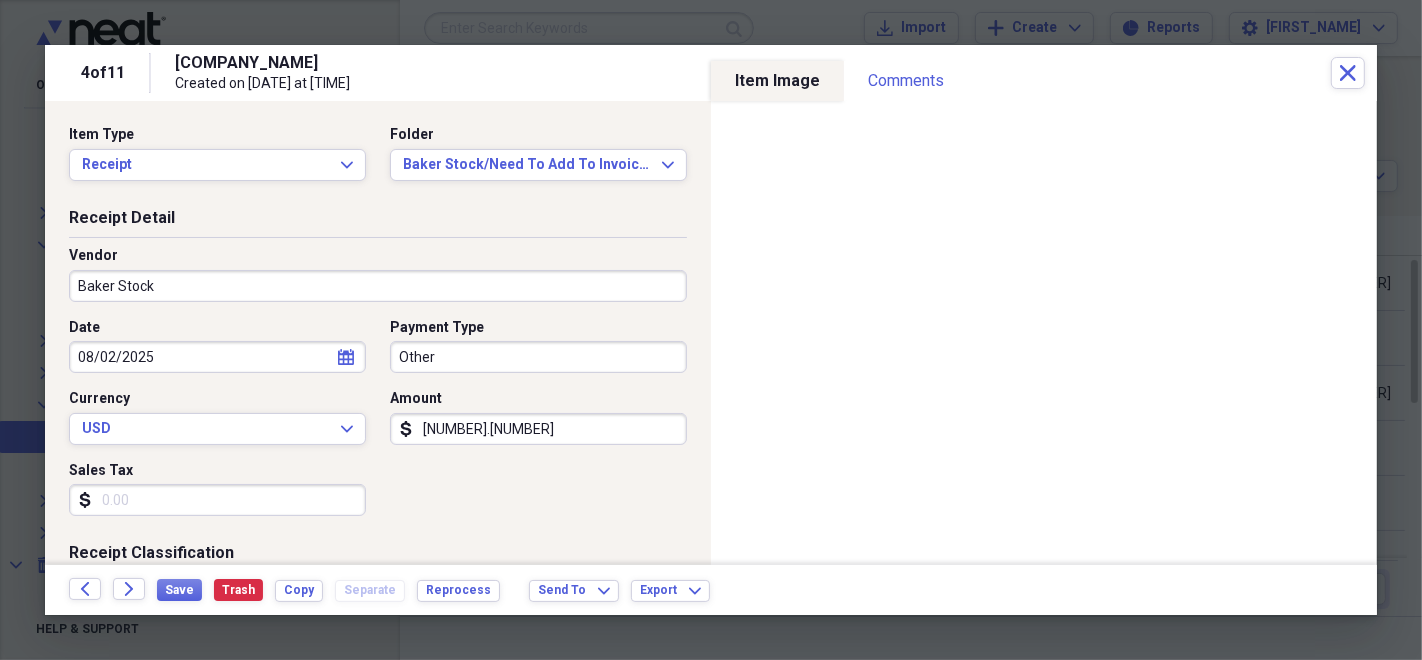 type on "Baker Stock" 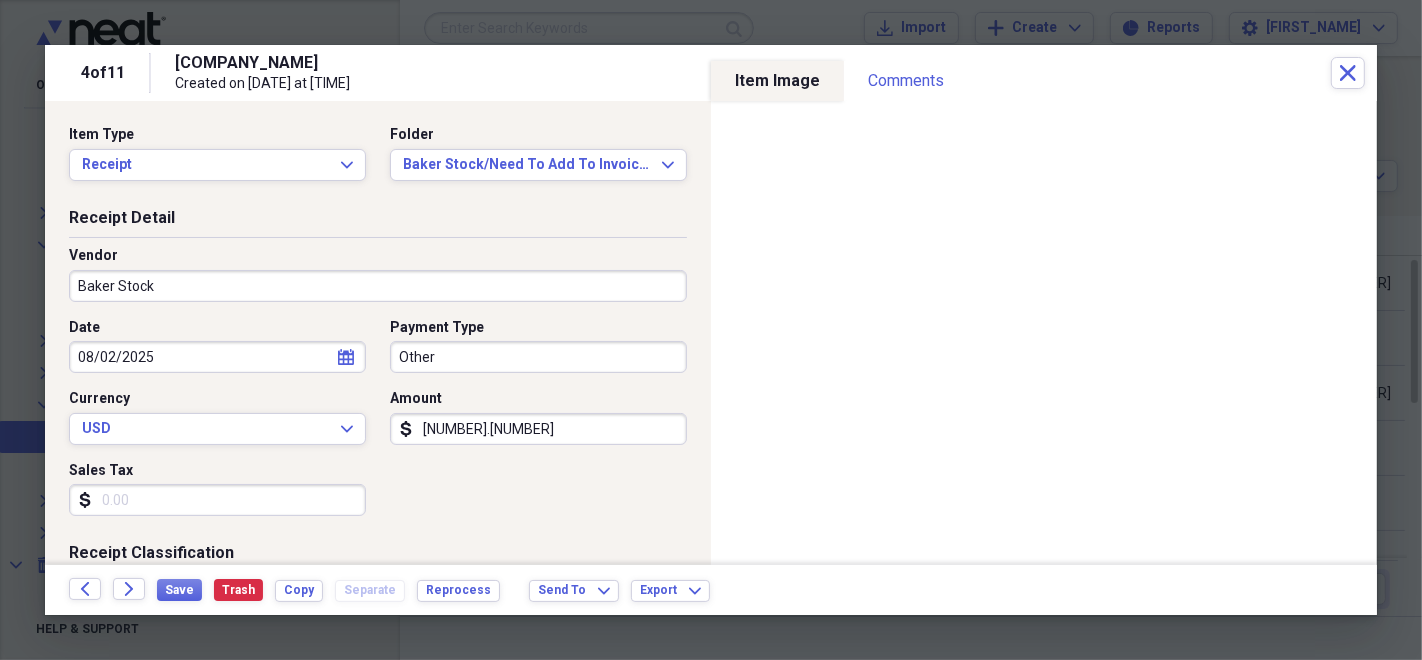 click on "Other" at bounding box center (538, 357) 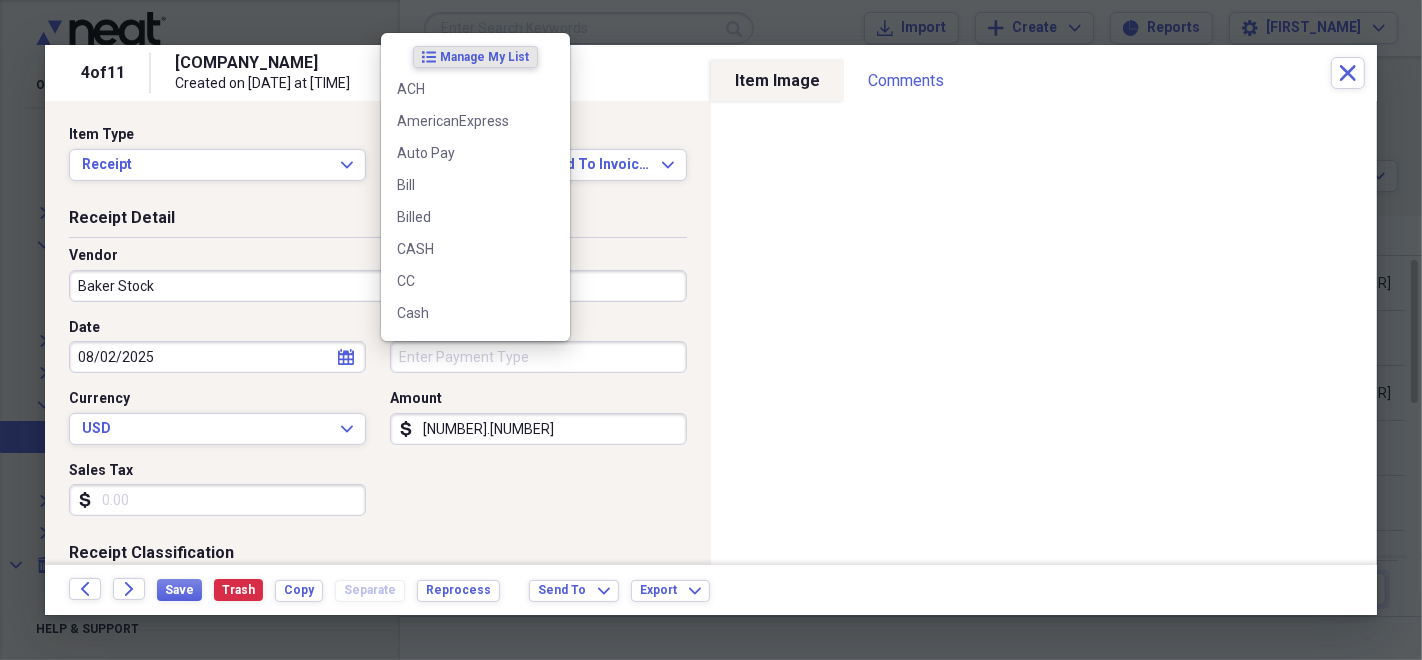 type 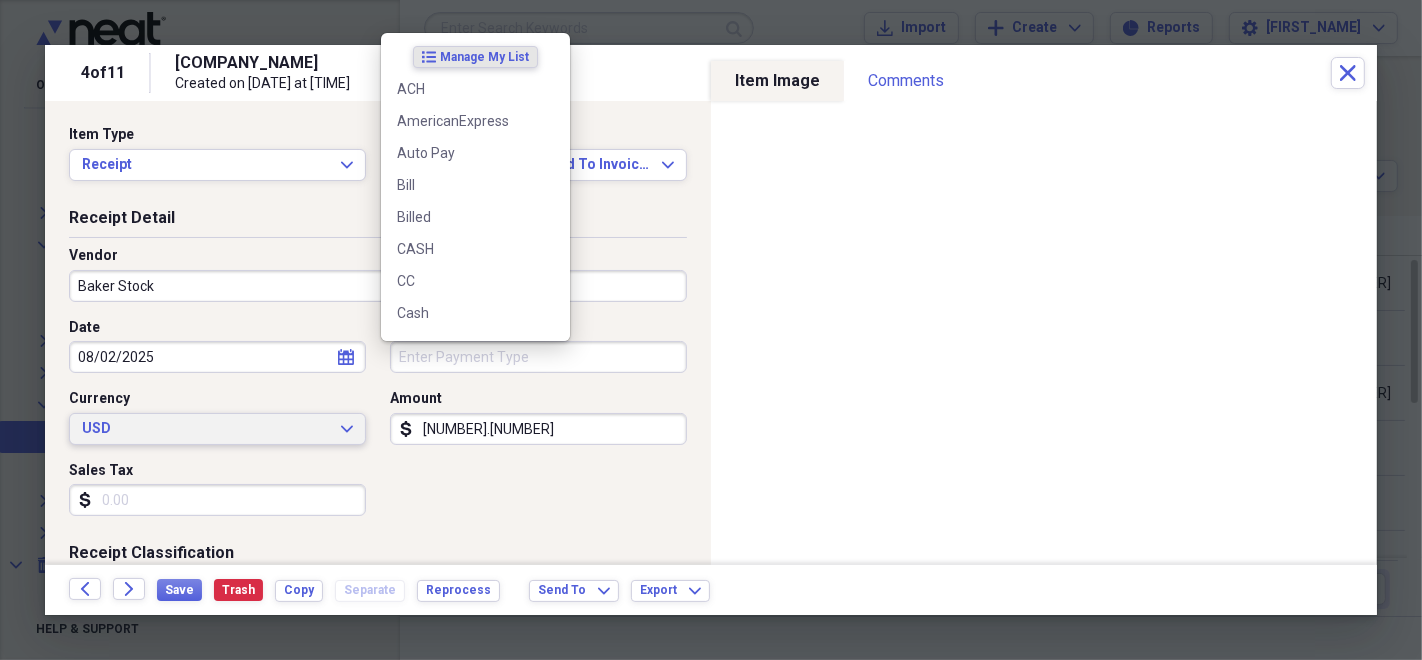 type 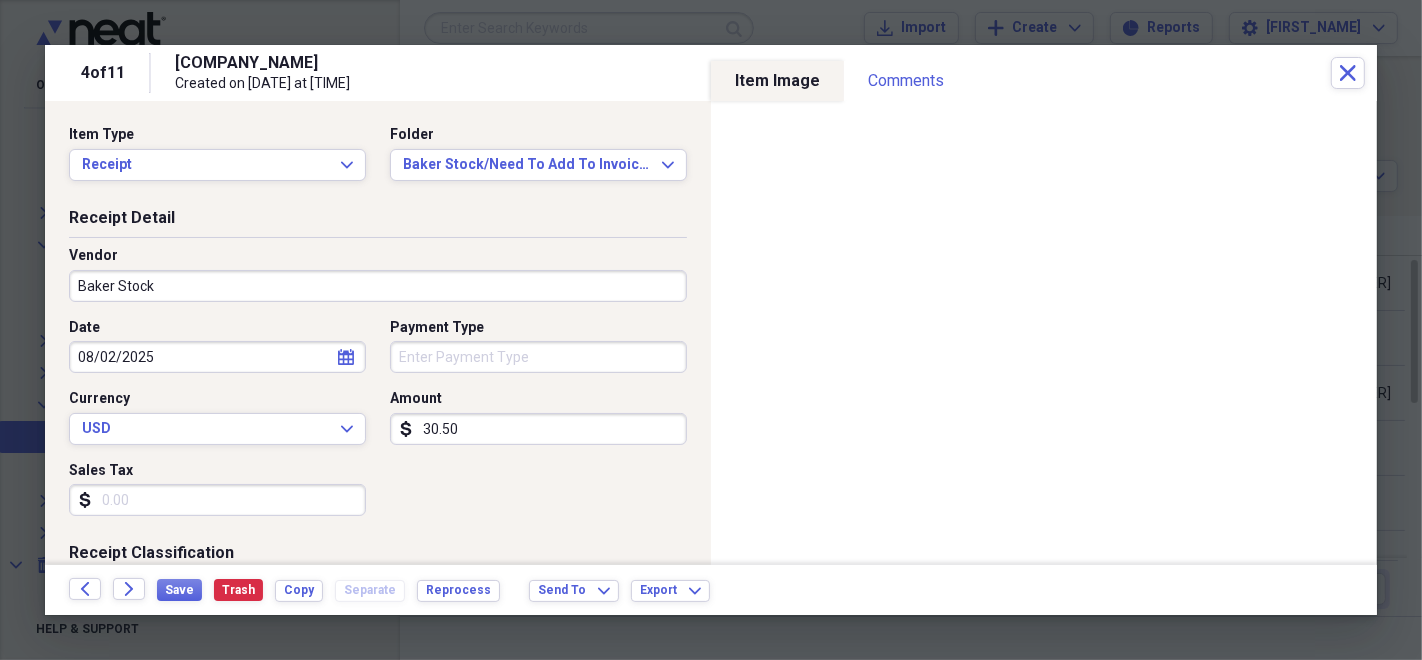 type on "305.00" 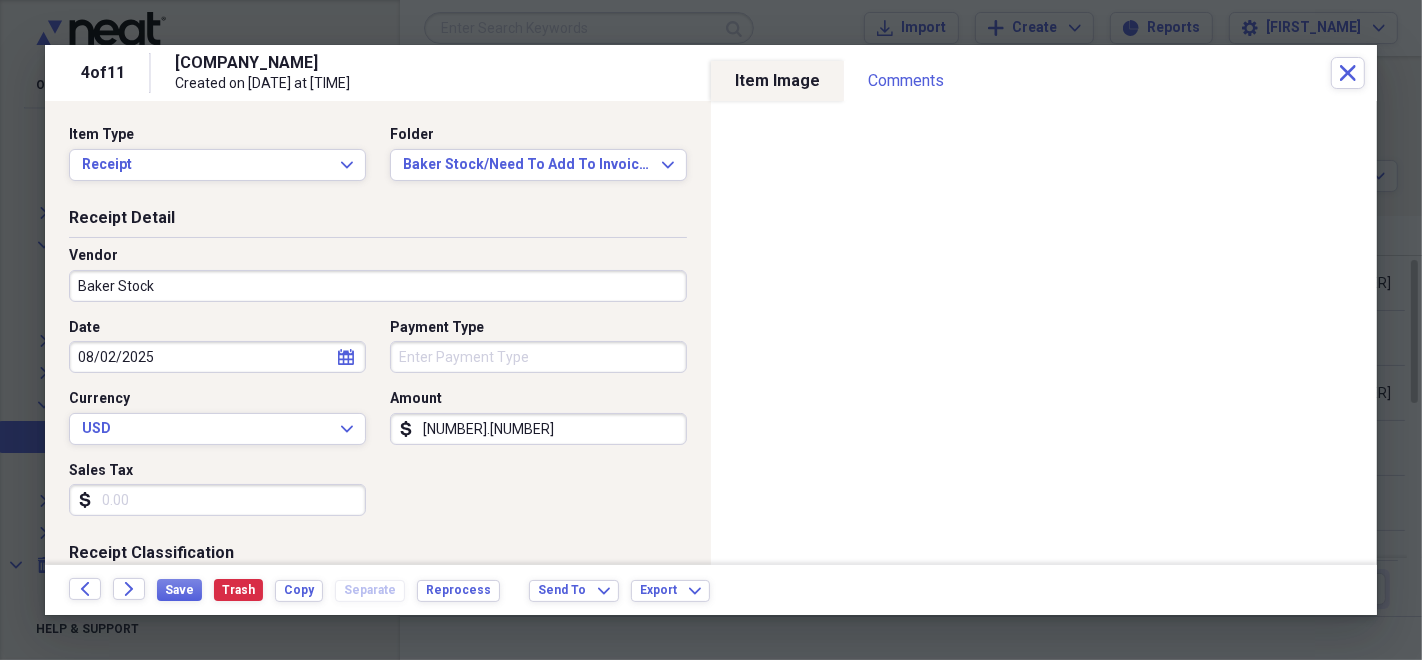 scroll, scrollTop: 222, scrollLeft: 0, axis: vertical 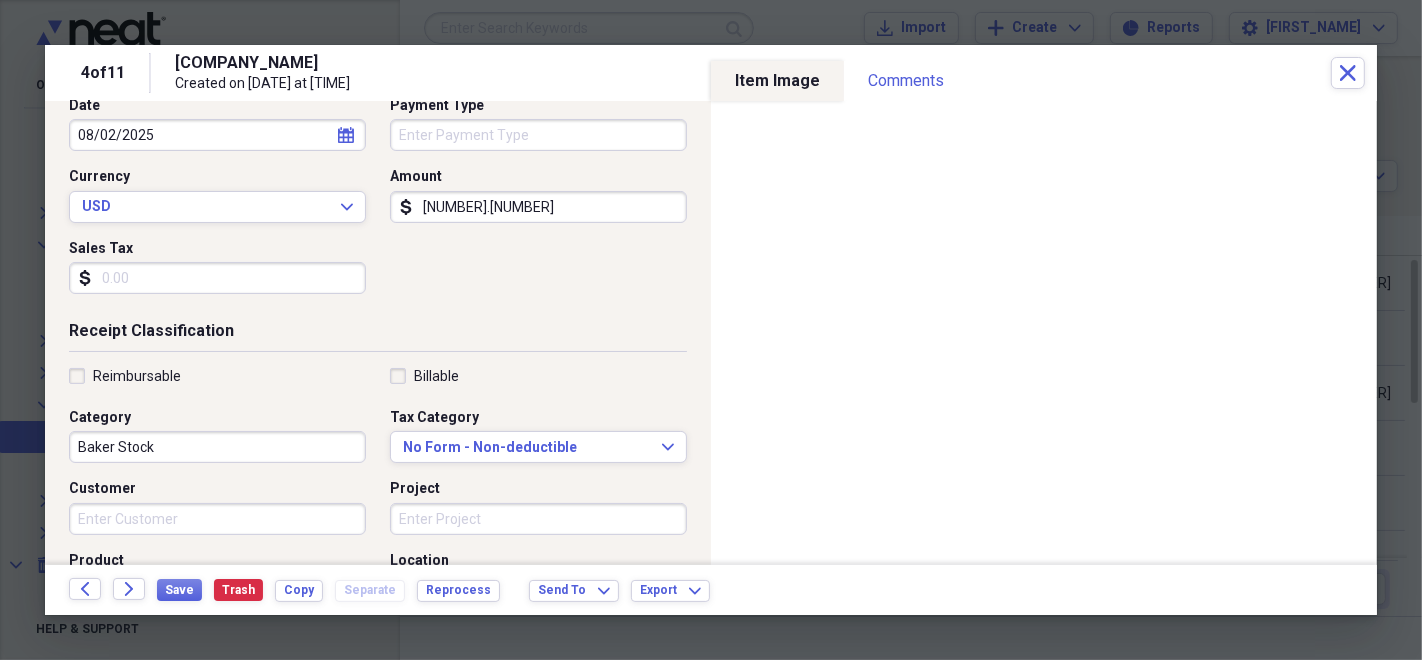 click on "Customer" at bounding box center (217, 519) 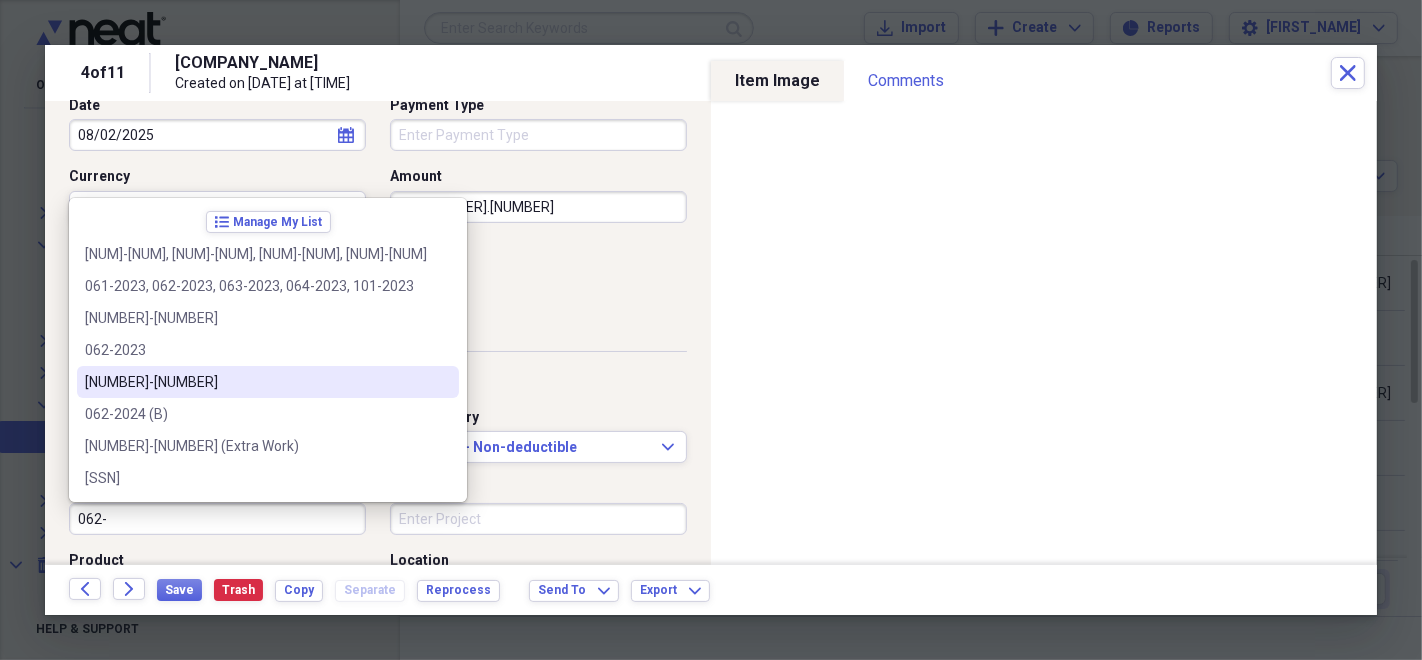 click on "[NUMBER]-[NUMBER]" at bounding box center [268, 382] 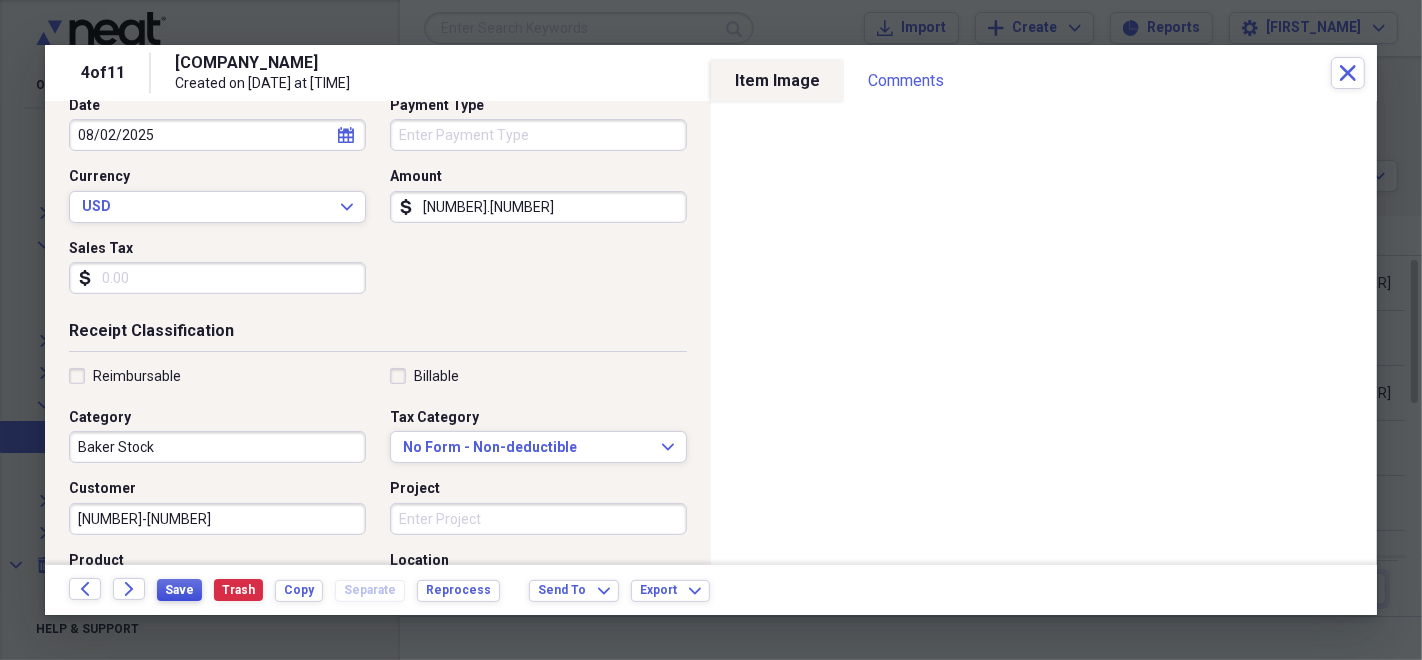 click on "Save" at bounding box center (179, 590) 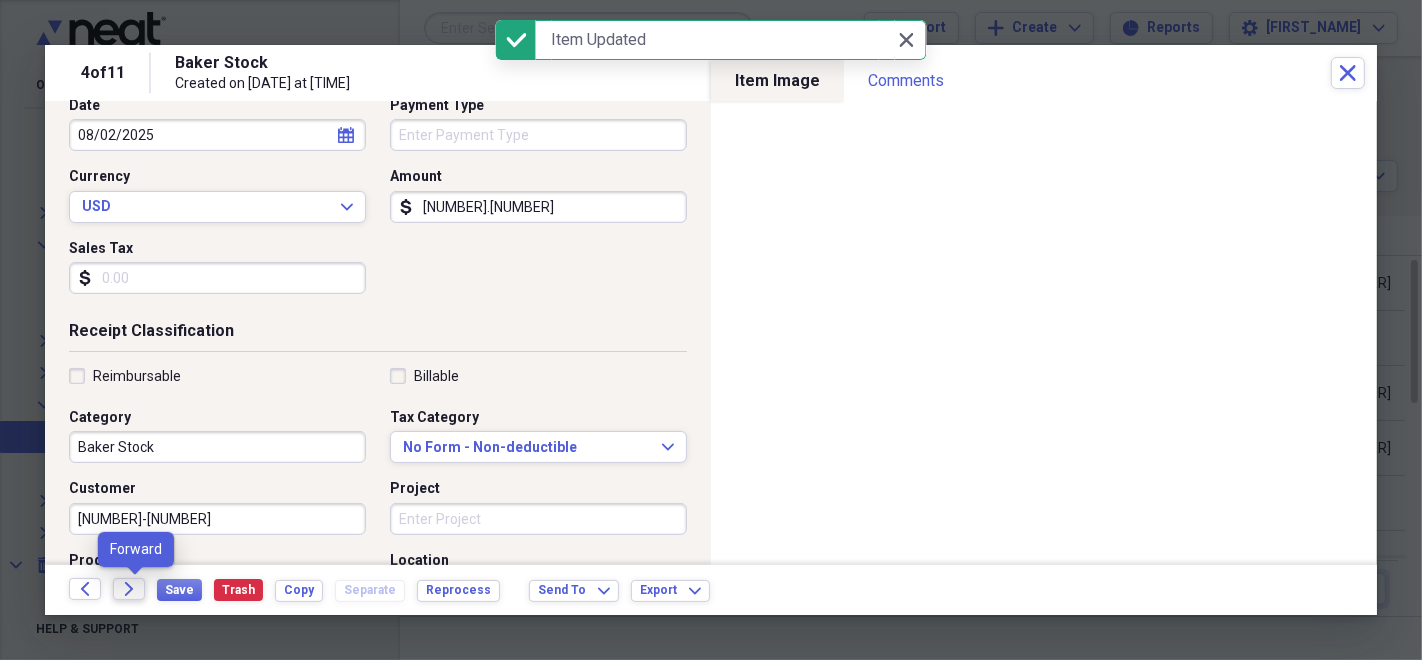 click on "Forward" at bounding box center (129, 589) 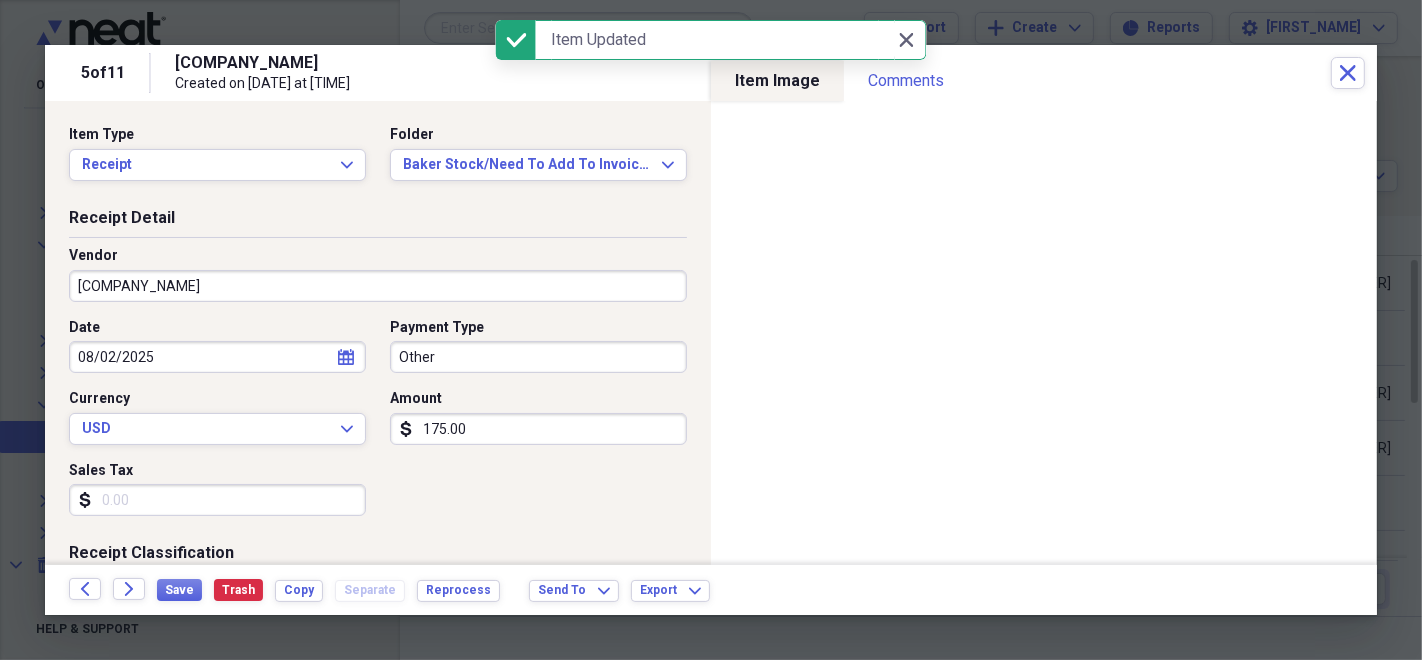 click on "[COMPANY] Inc." at bounding box center [378, 286] 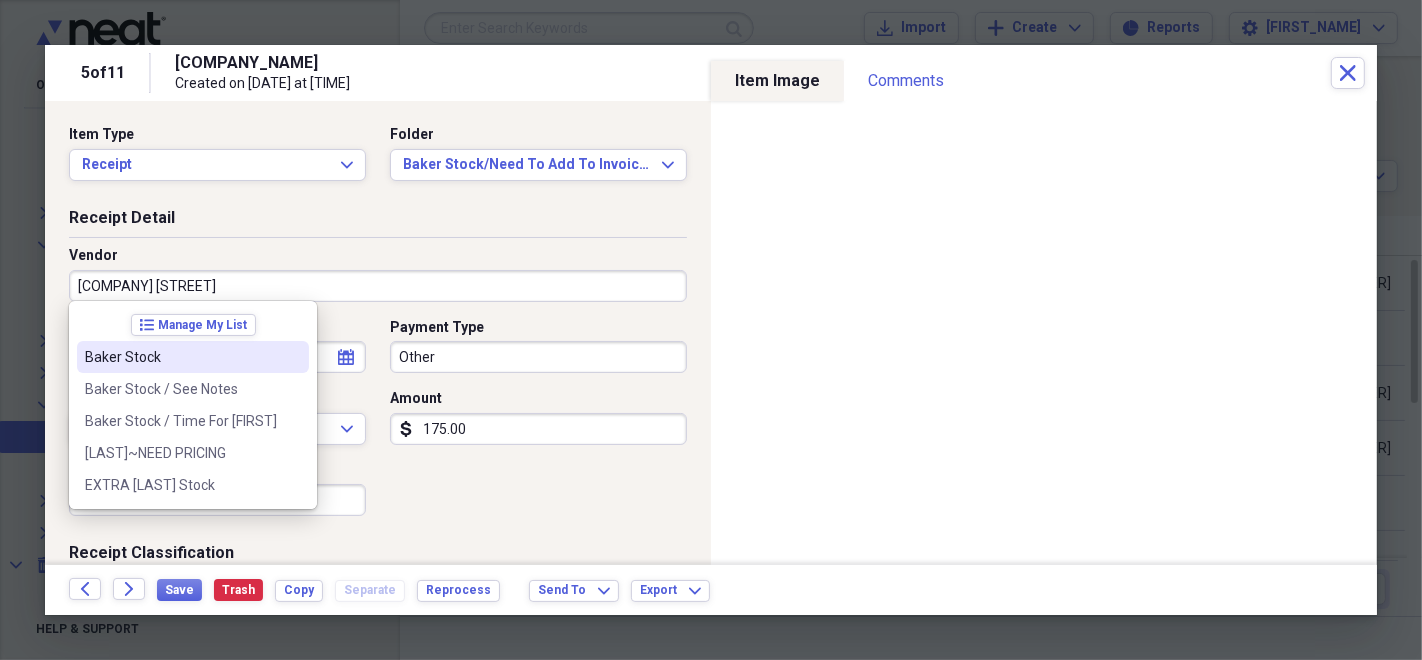 click on "Baker Stock" at bounding box center (181, 357) 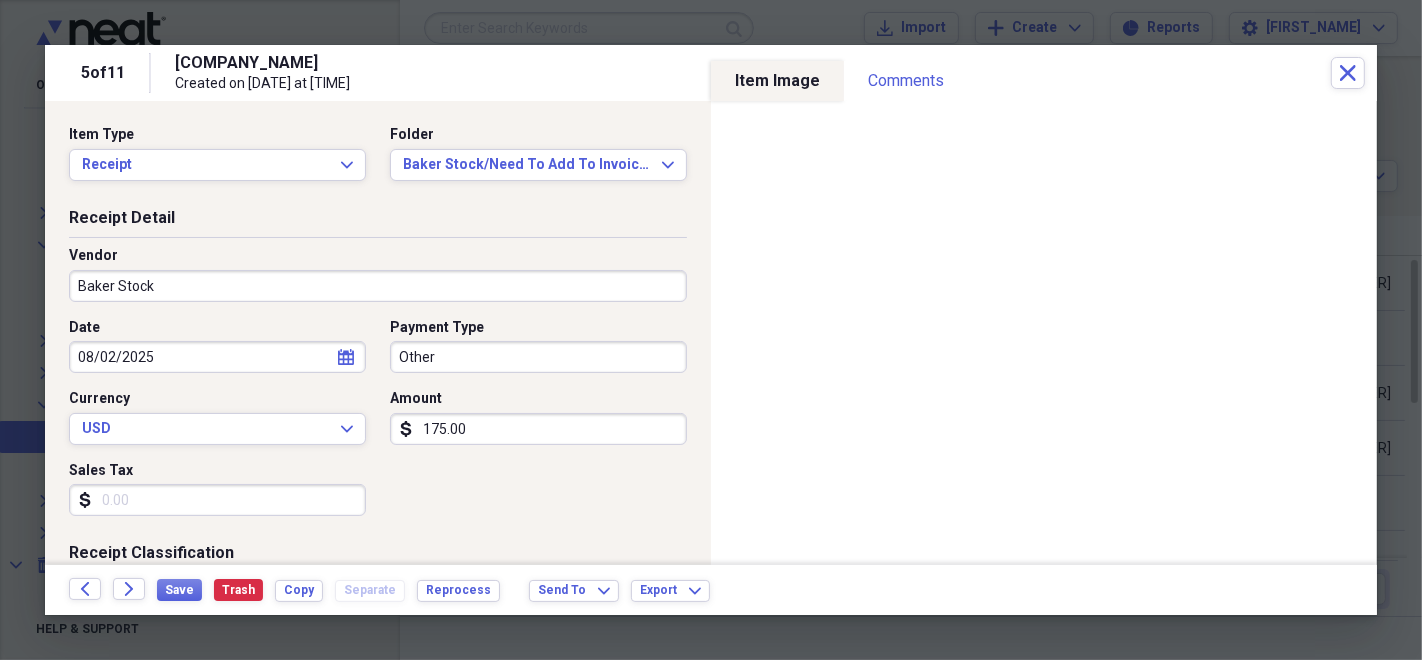 type on "Baker Stock" 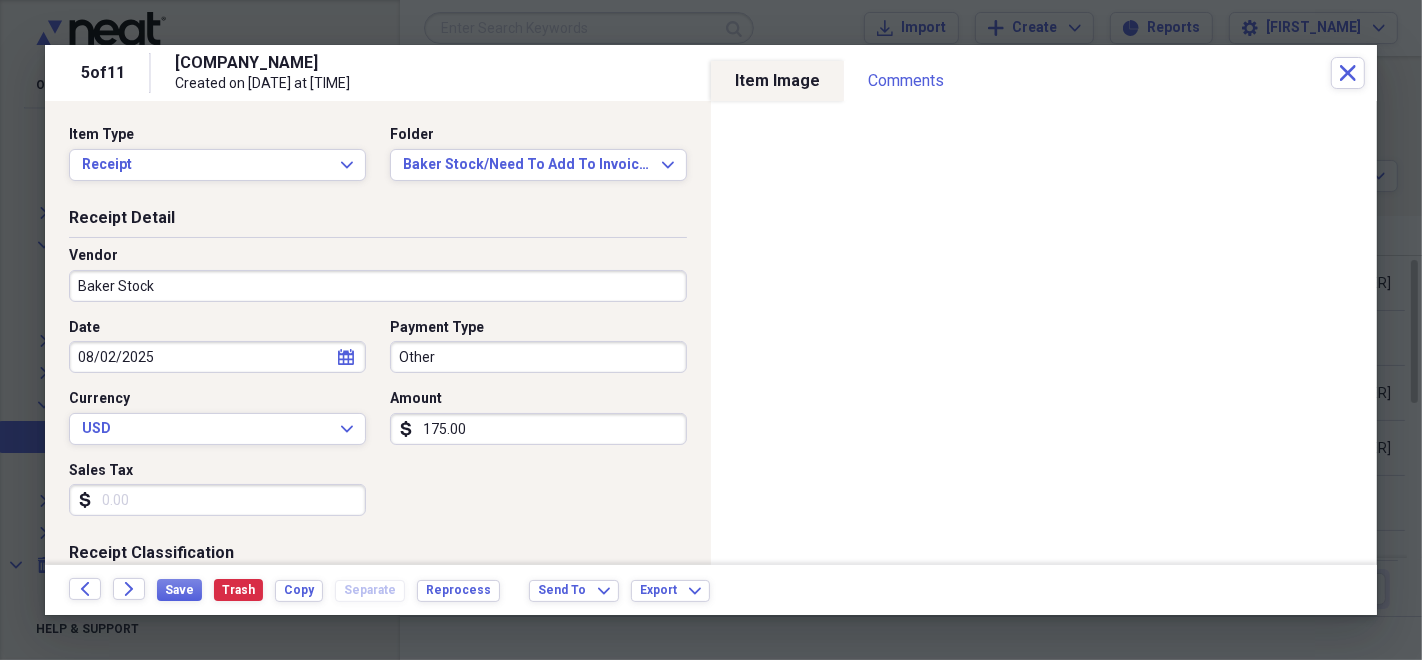 click on "Other" at bounding box center (538, 357) 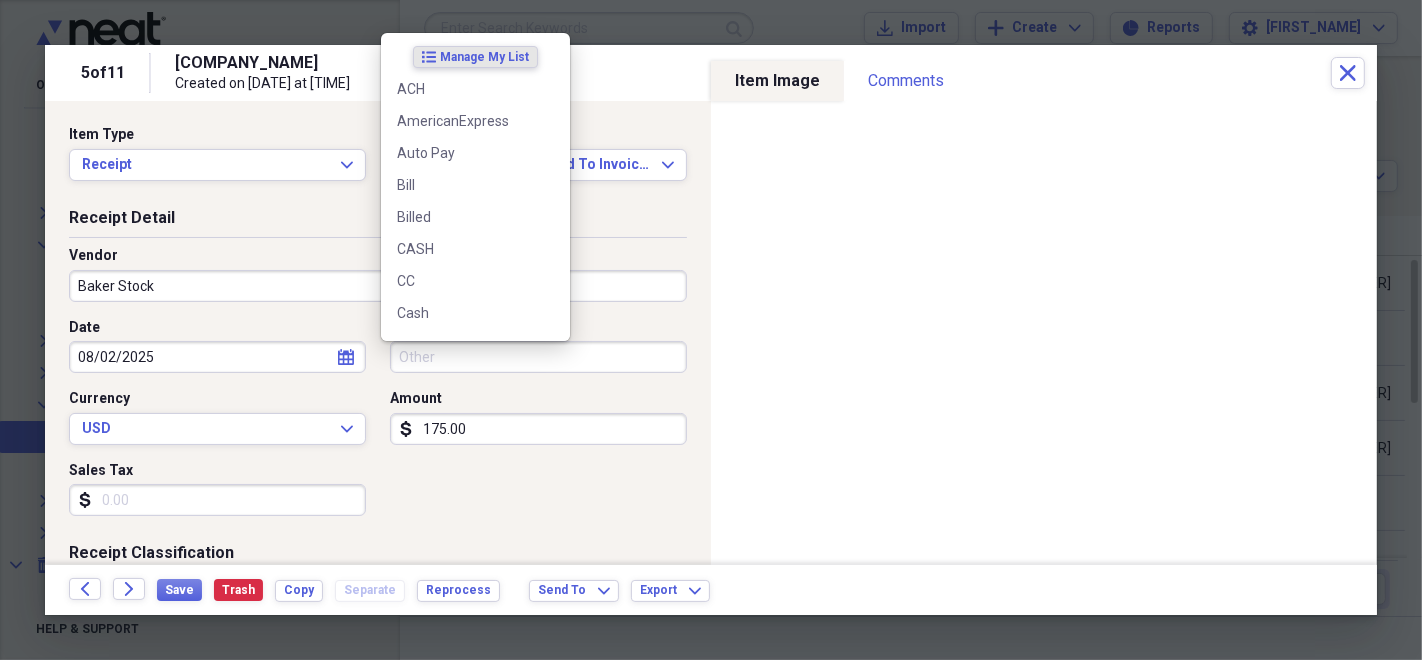 type 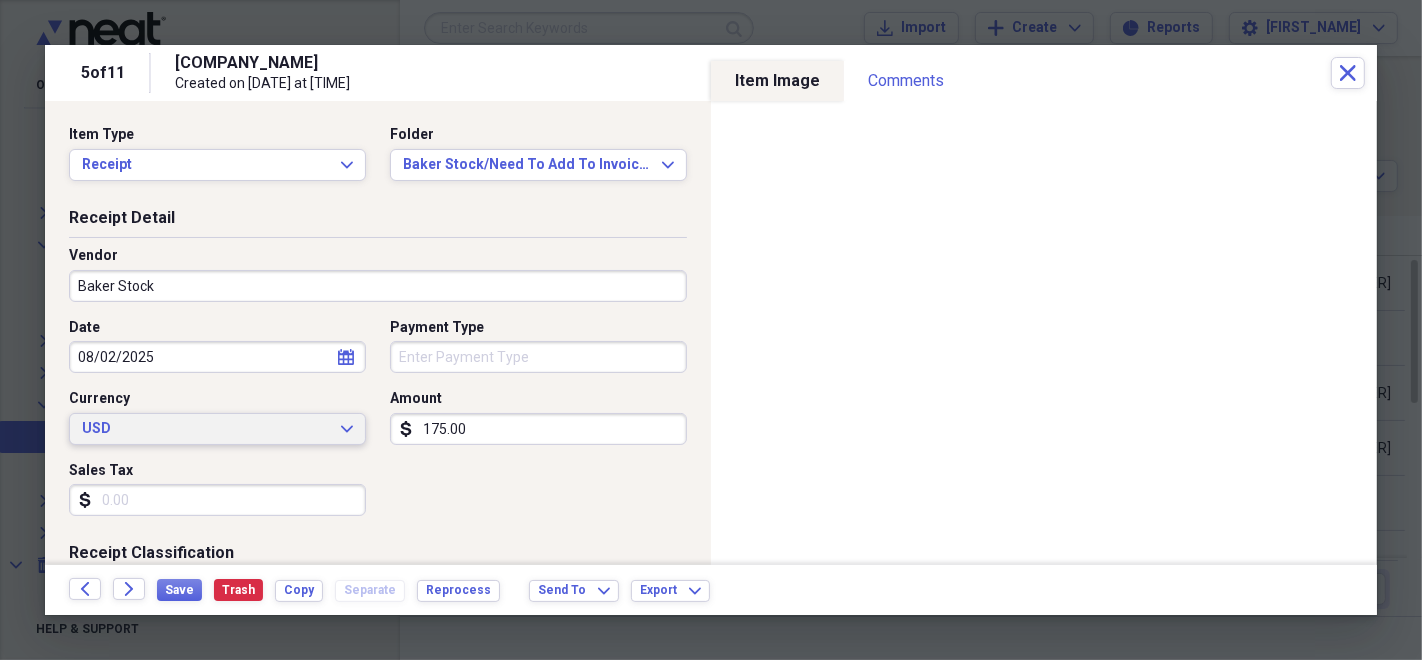 type 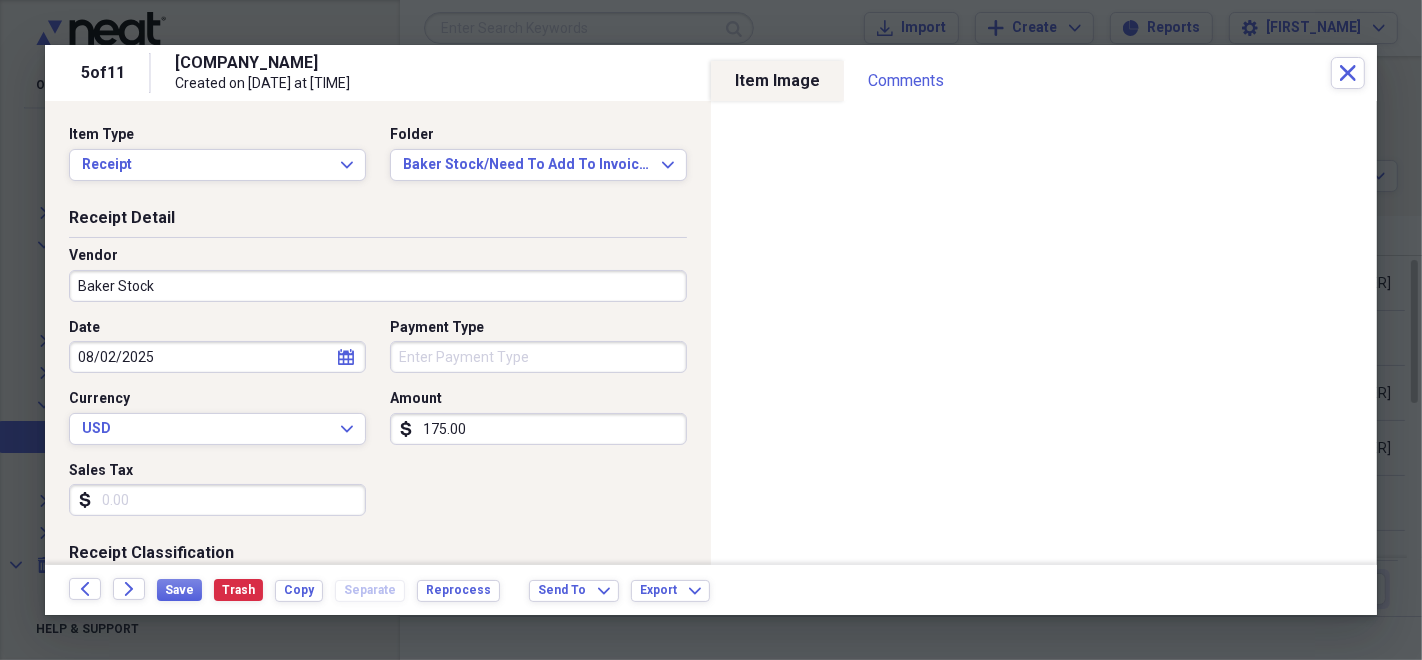 scroll, scrollTop: 222, scrollLeft: 0, axis: vertical 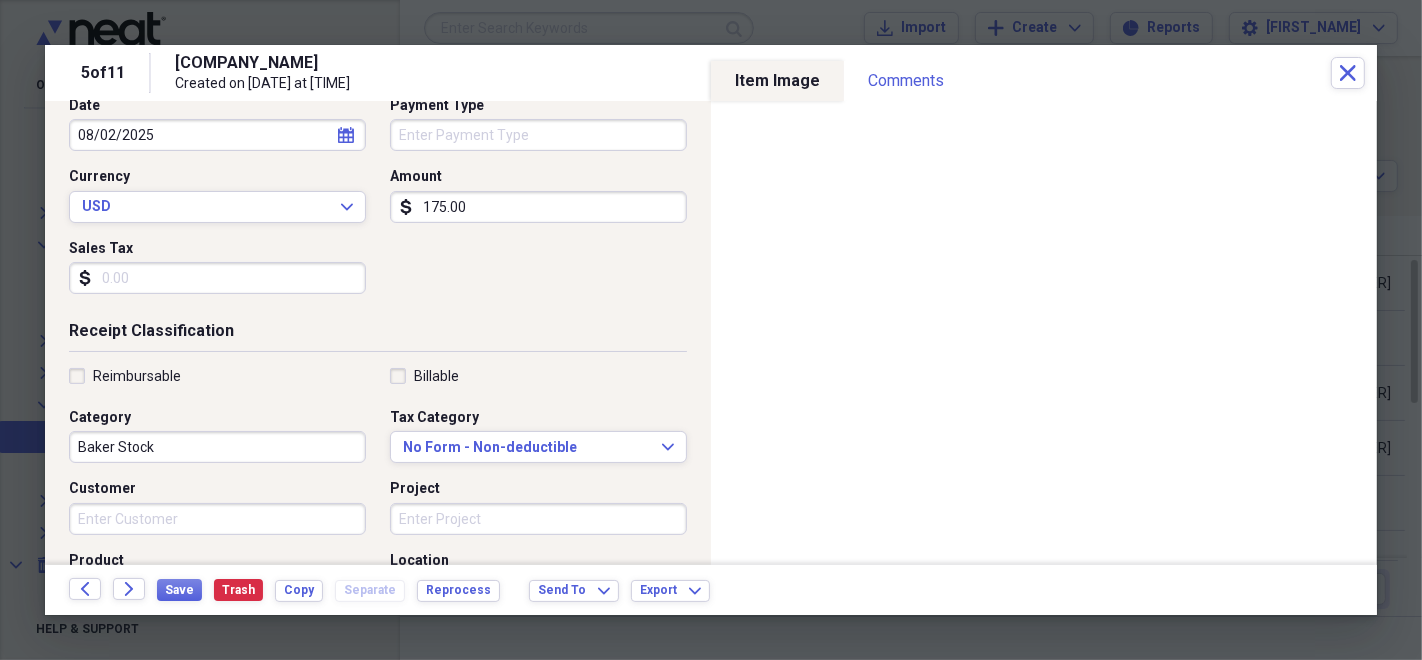 click on "Customer" at bounding box center (217, 519) 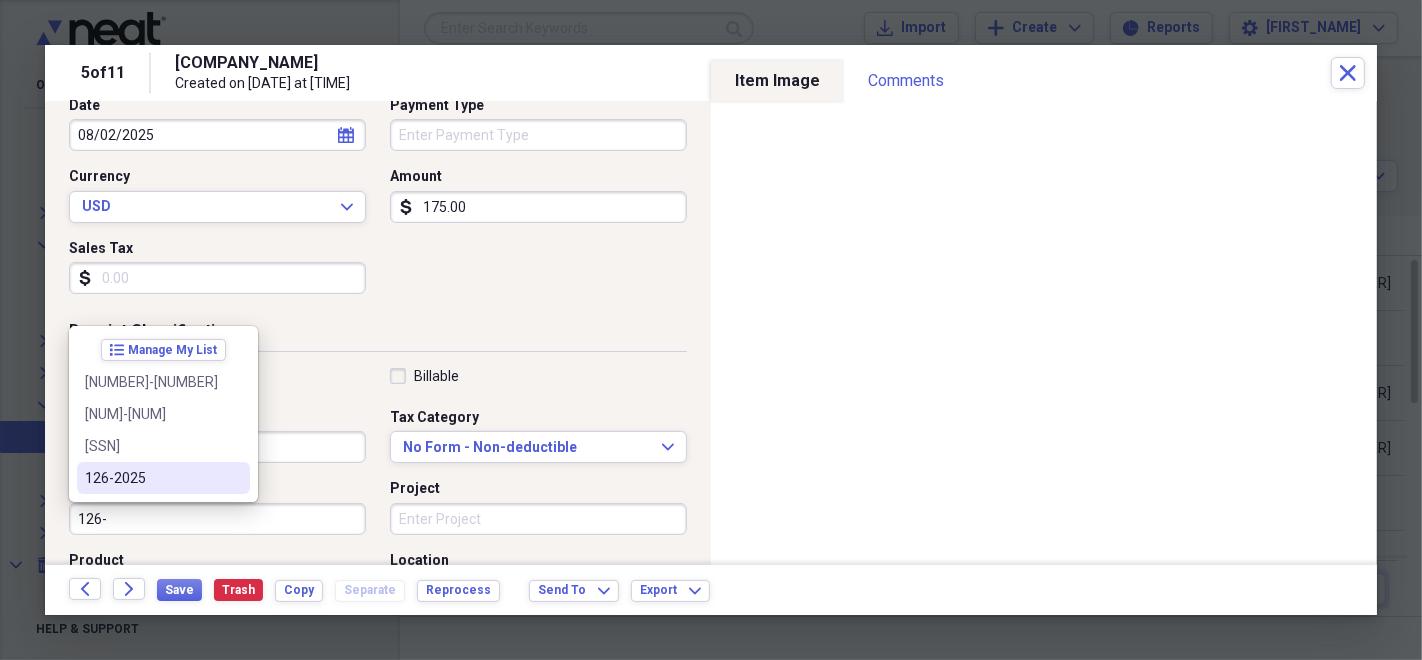 click on "[NUMBER]-[NUMBER]" at bounding box center [151, 478] 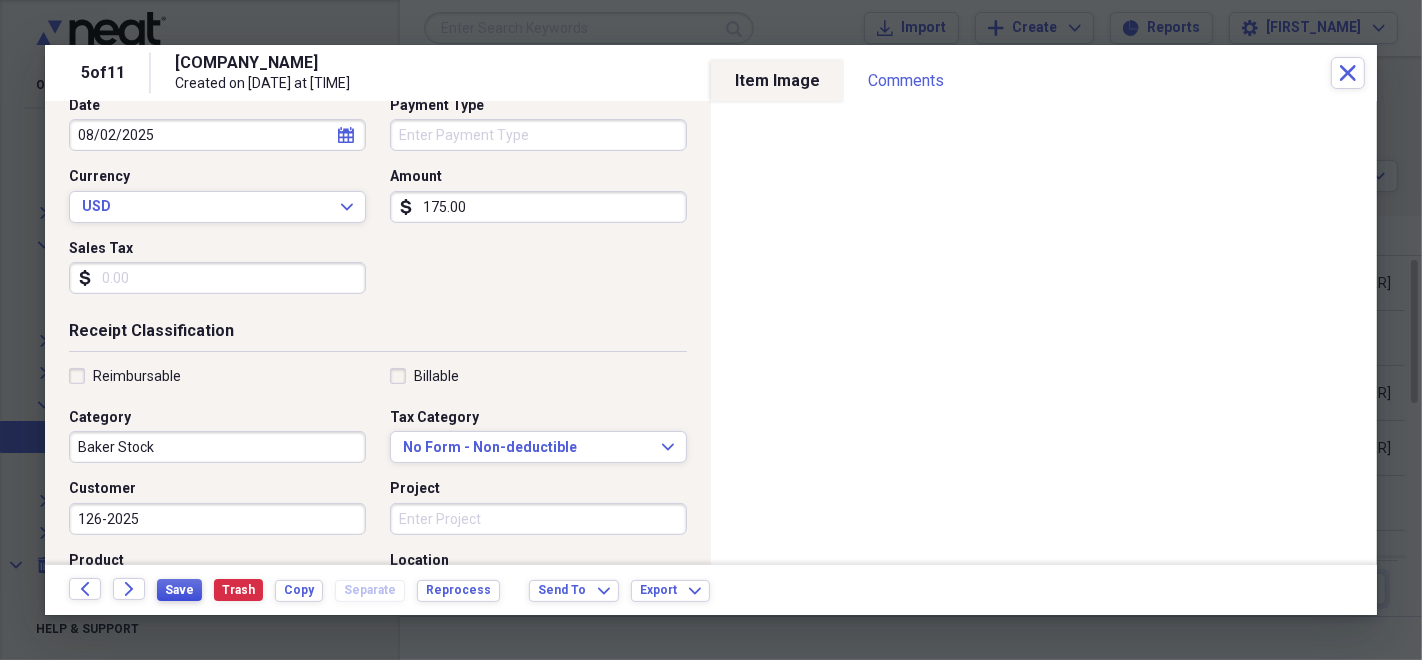 click on "Save" at bounding box center [179, 590] 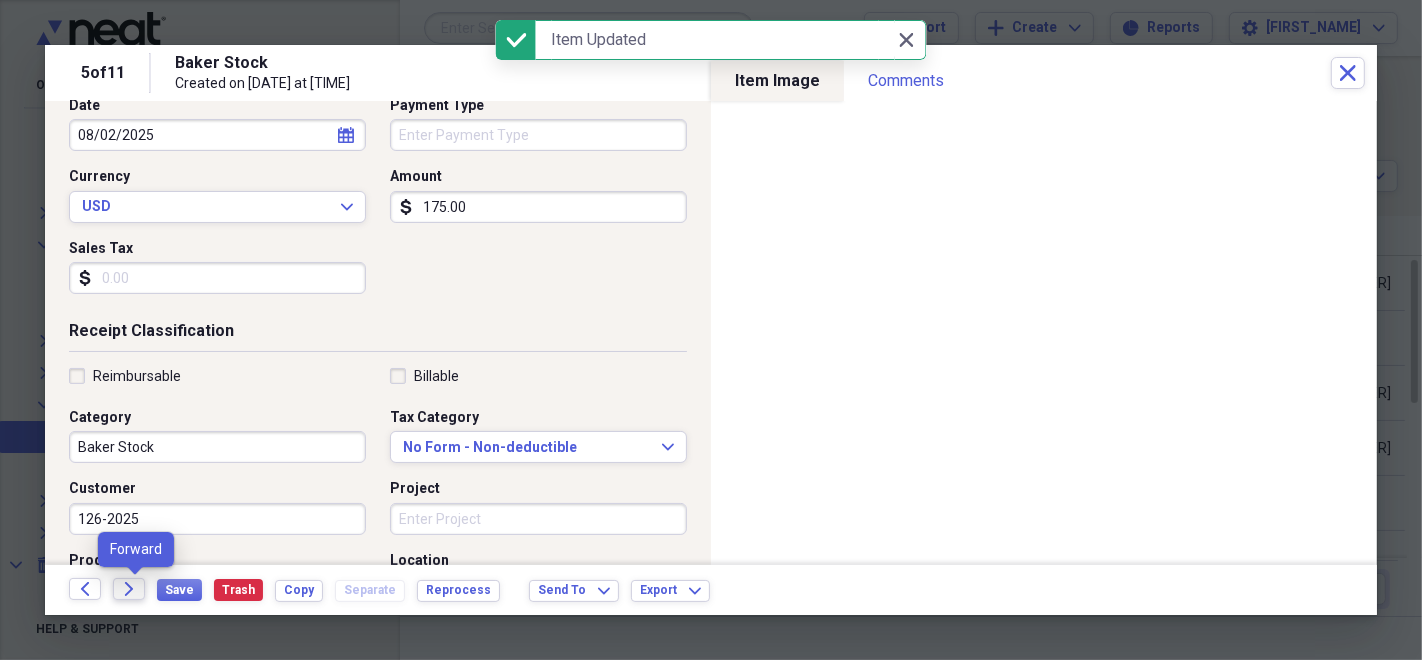 click on "Forward" at bounding box center [129, 589] 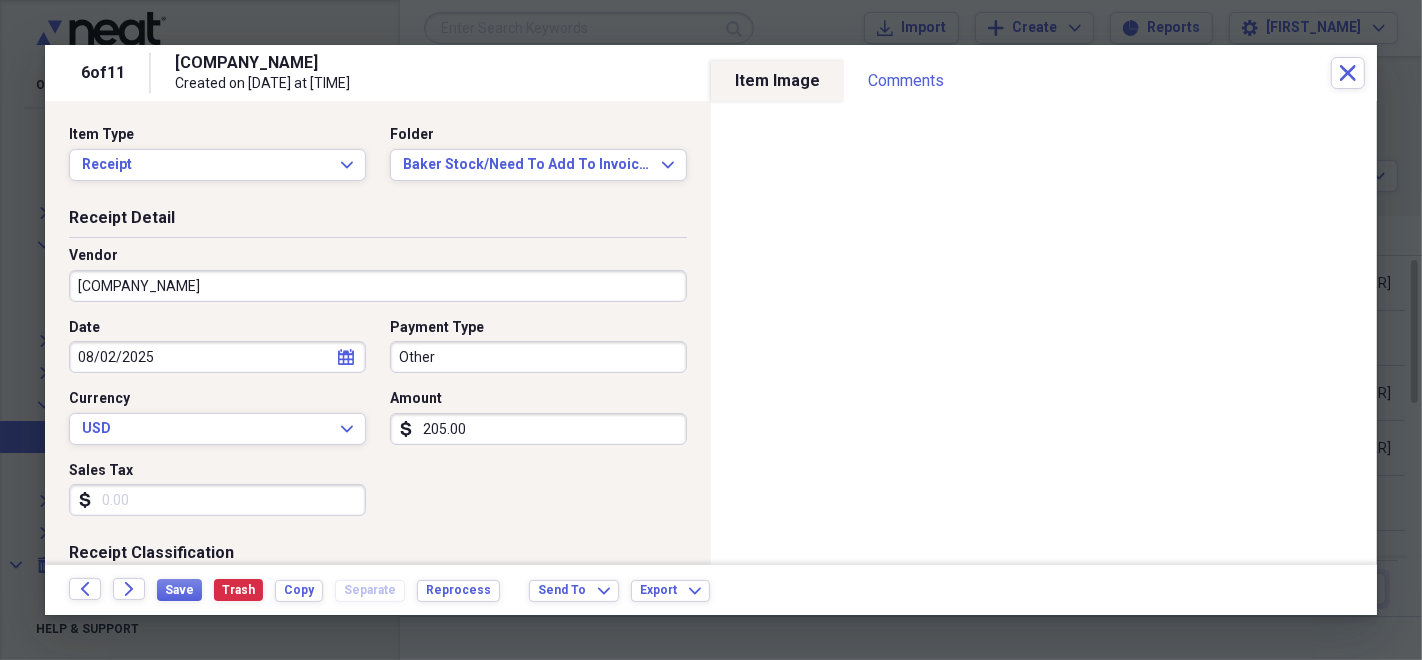 click on "[COMPANY] Inc." at bounding box center [378, 286] 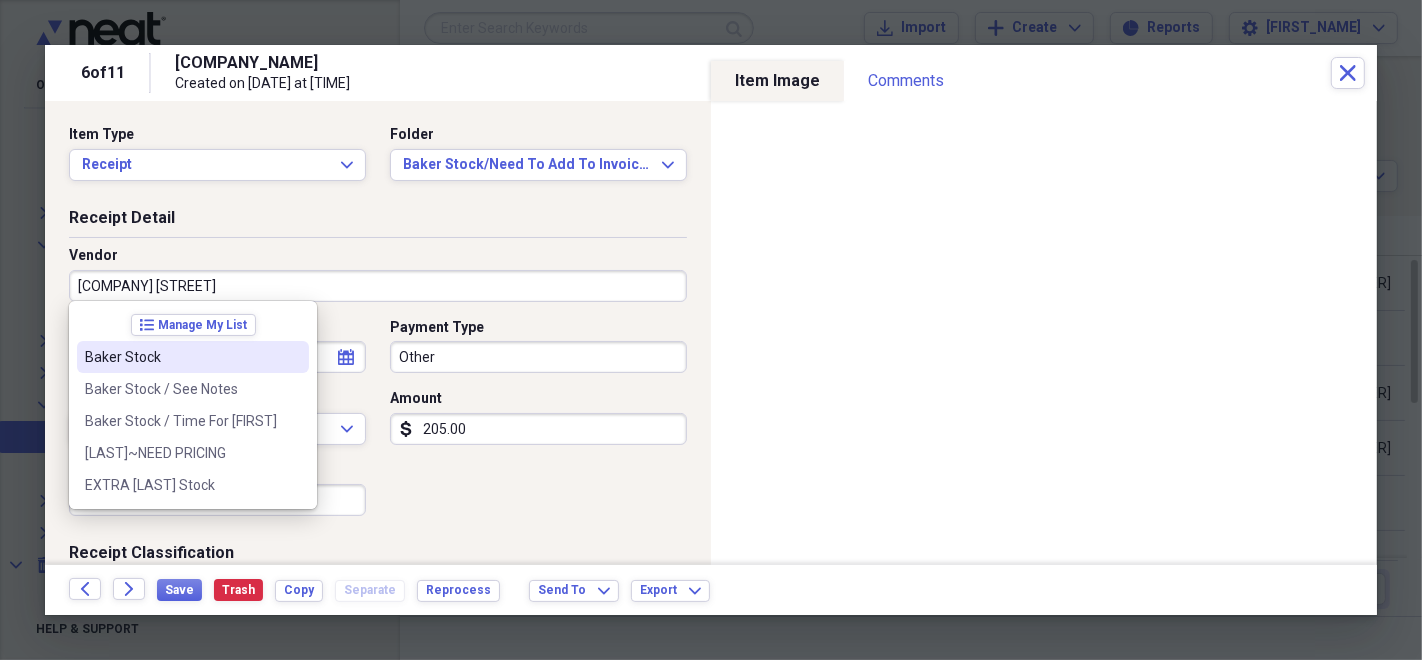 click on "Baker Stock" at bounding box center (181, 357) 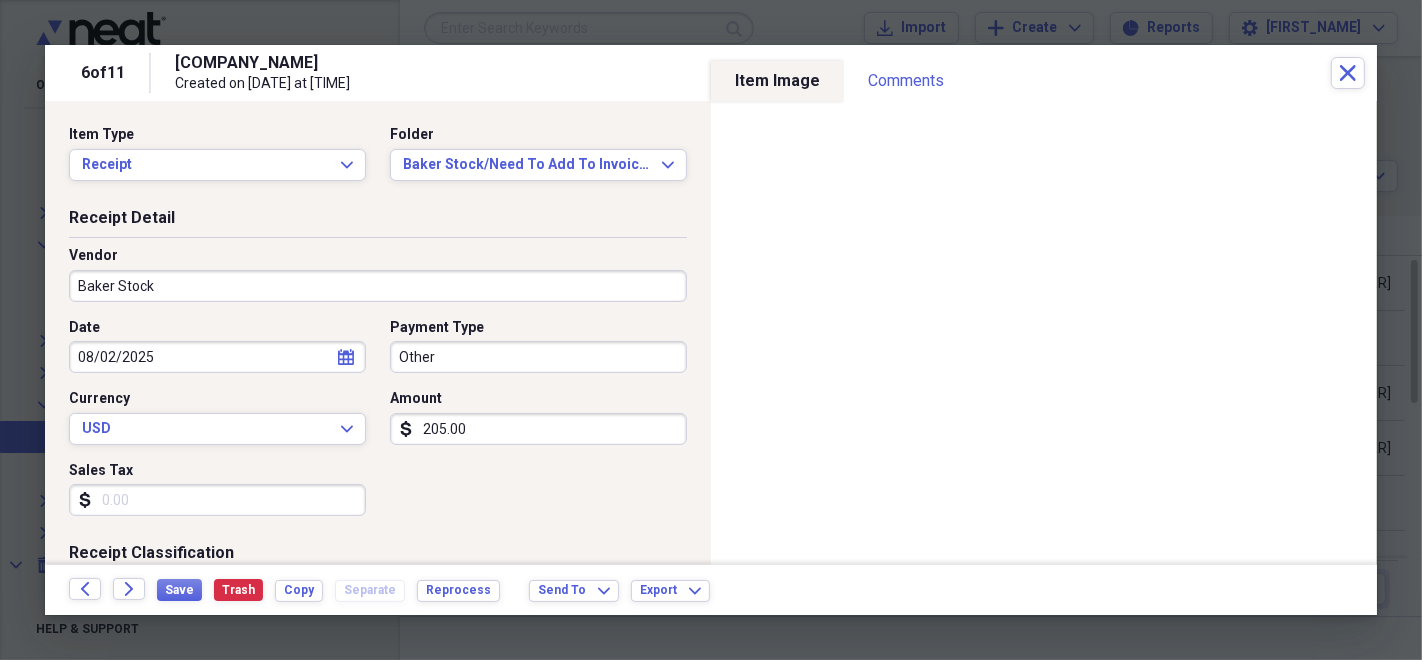 type on "Baker Stock" 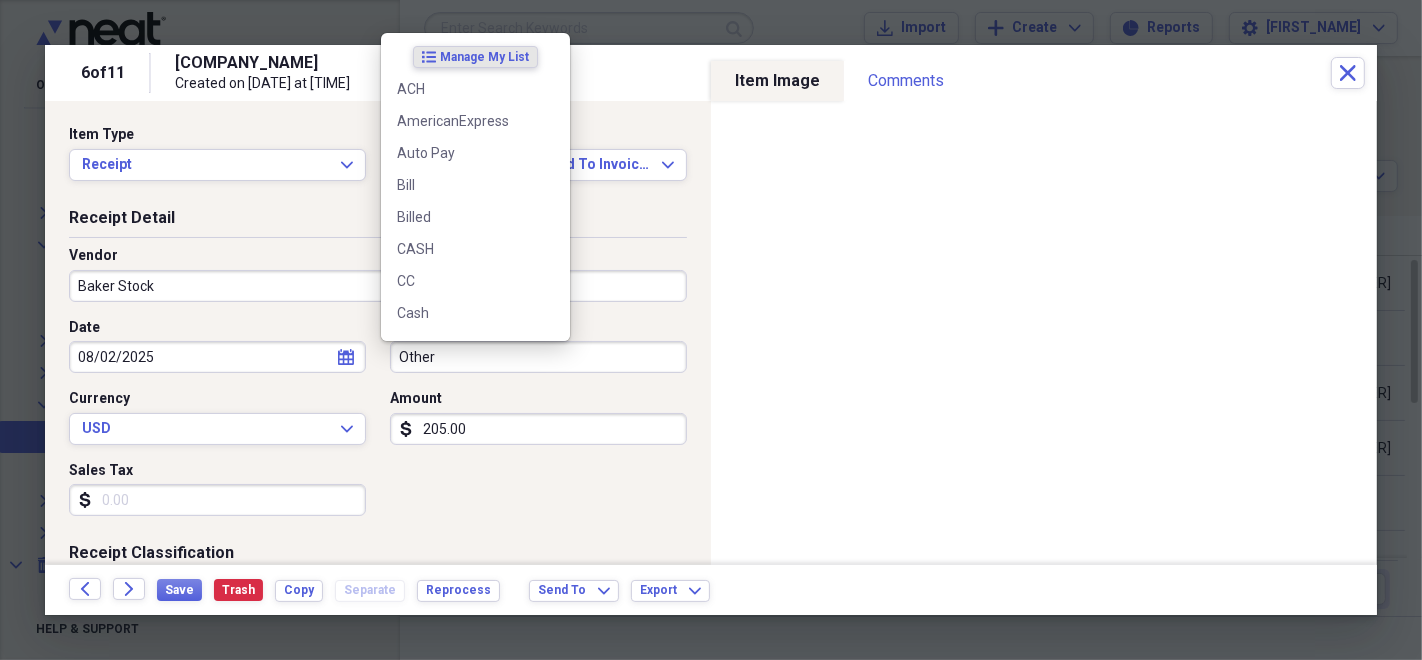 click on "Other" at bounding box center [538, 357] 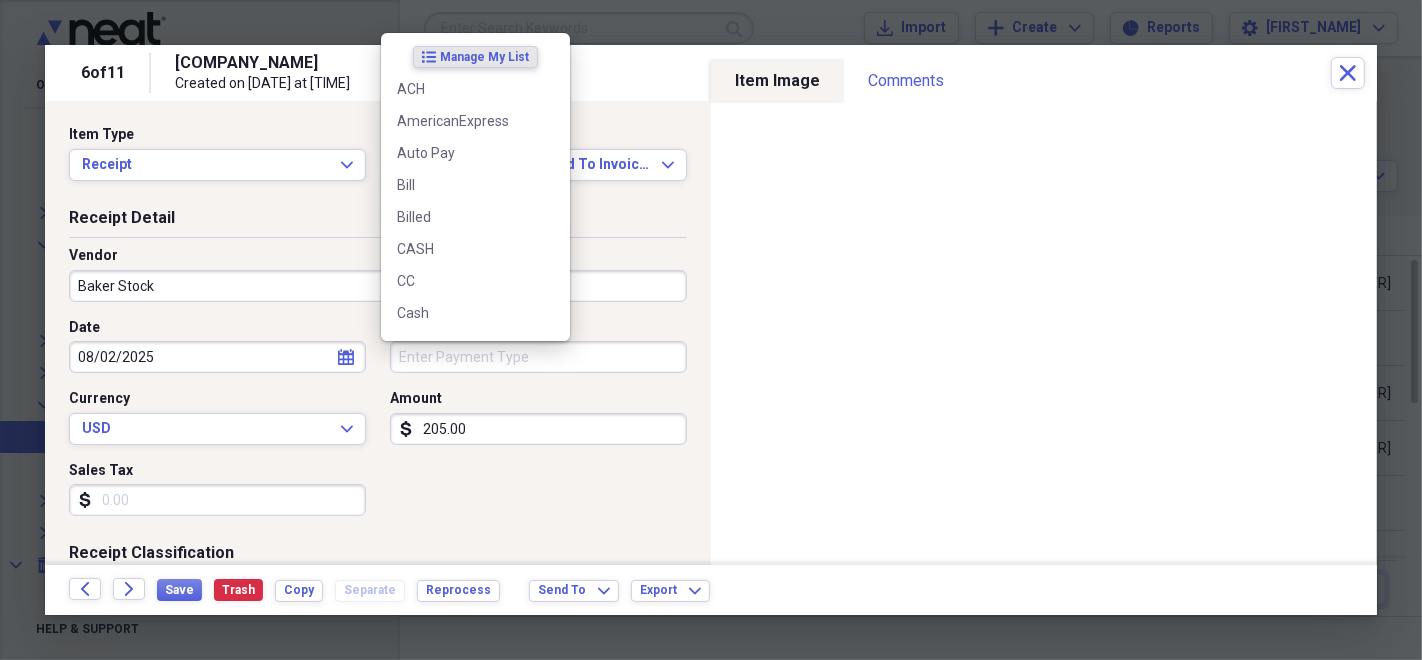type 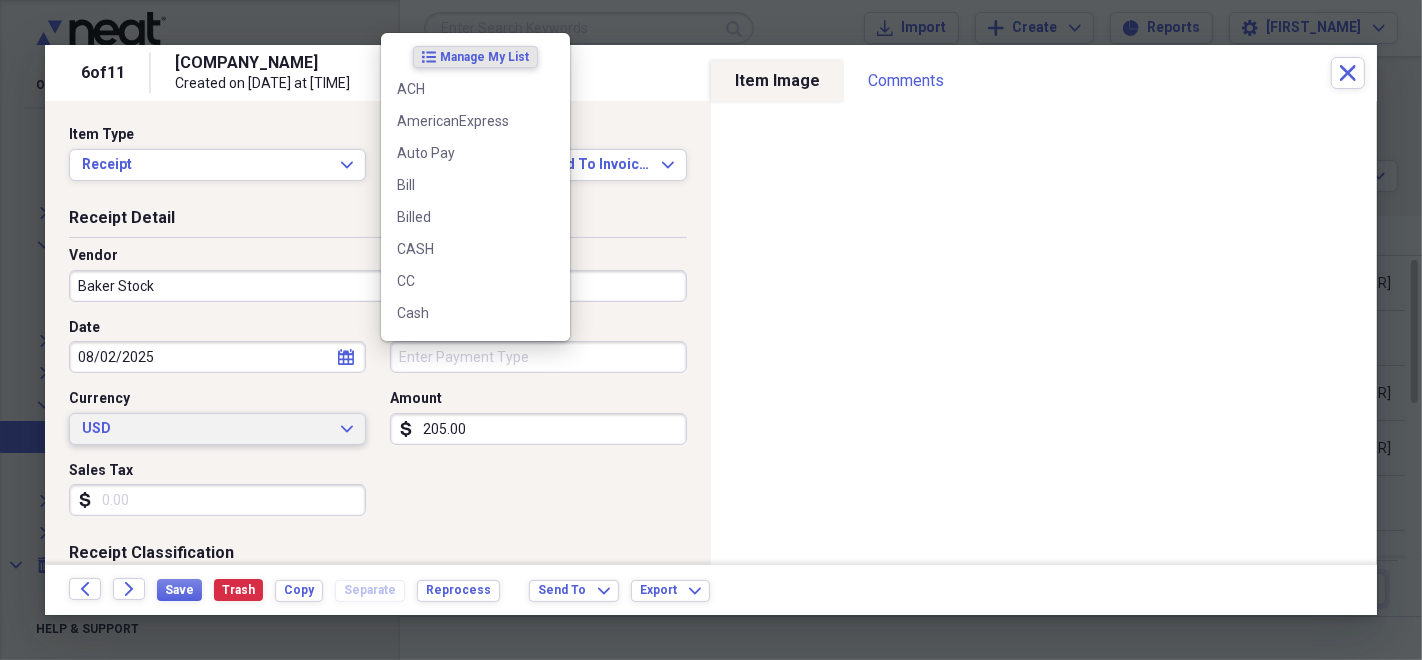 type 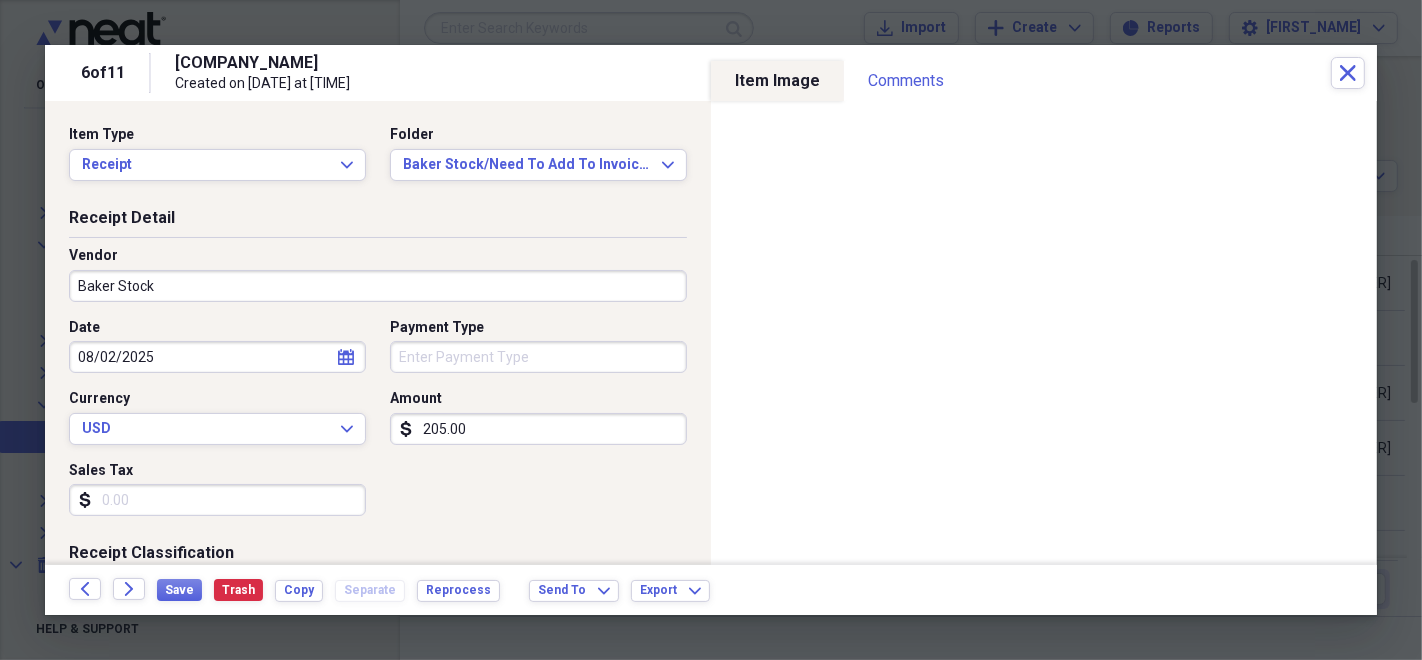 scroll, scrollTop: 222, scrollLeft: 0, axis: vertical 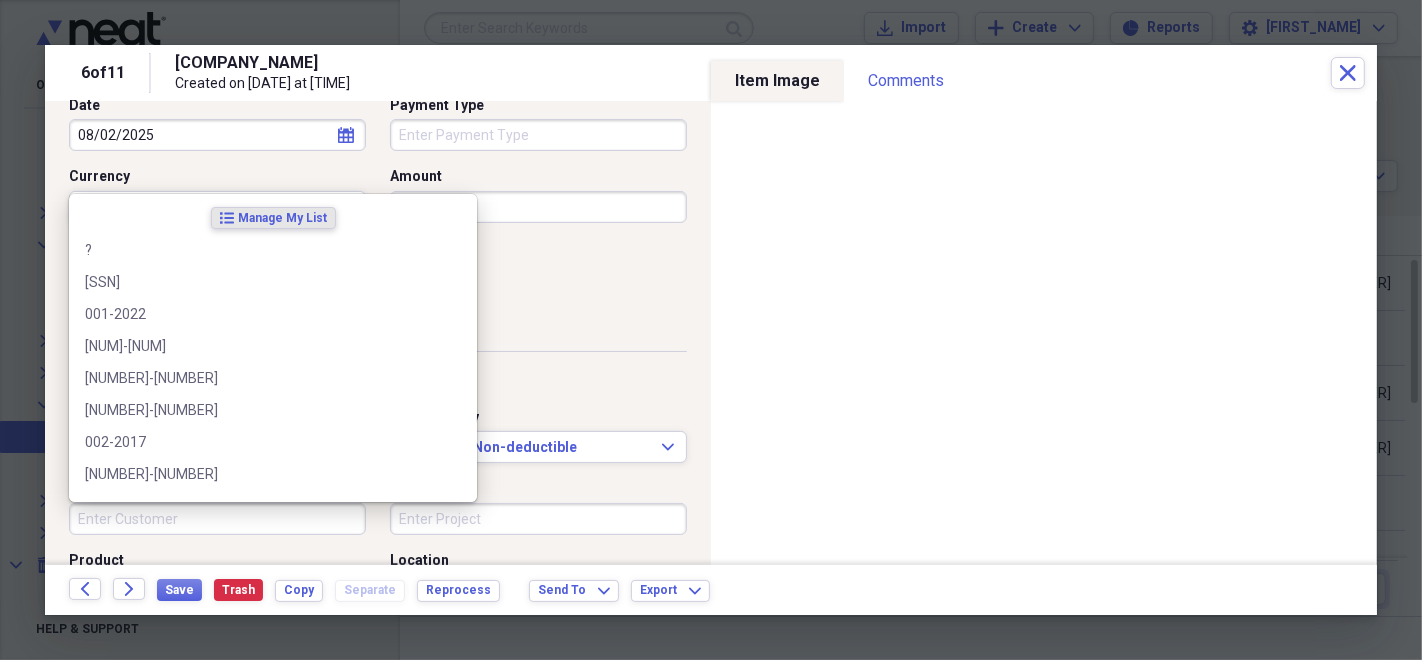click on "Customer" at bounding box center (217, 519) 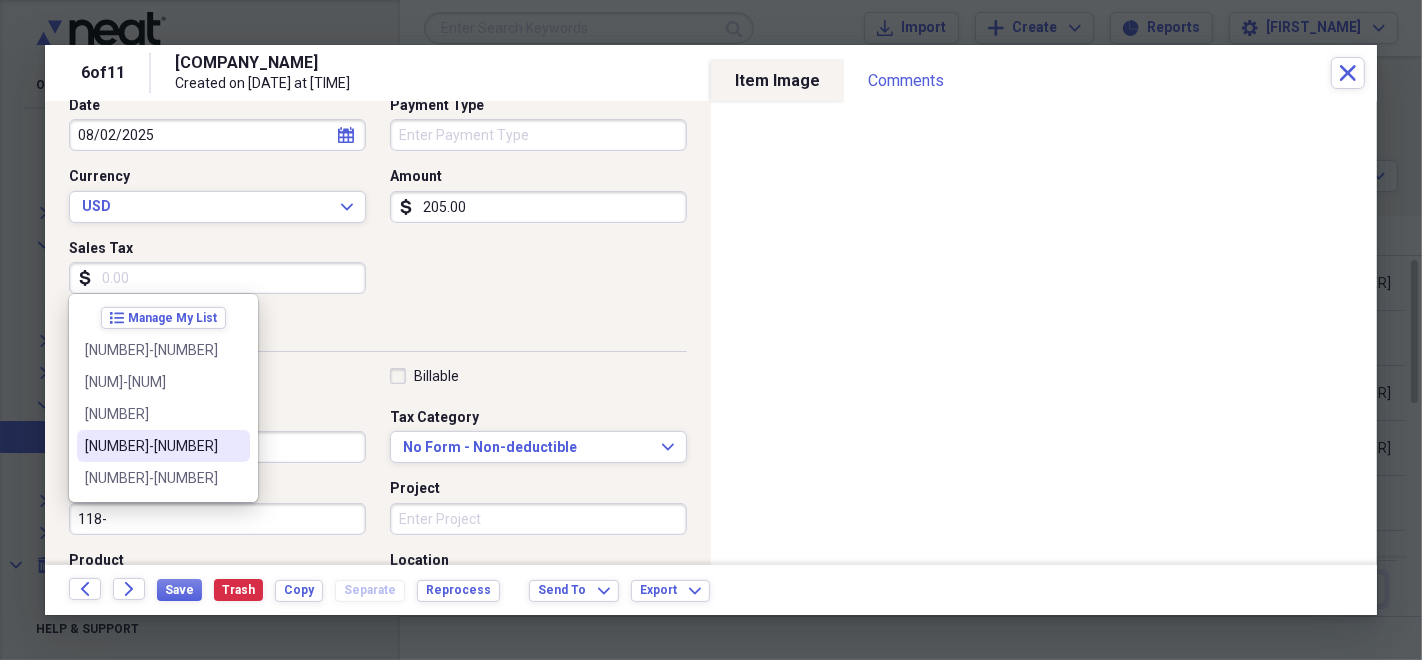click on "[NUMBER]-[NUMBER]" at bounding box center [151, 446] 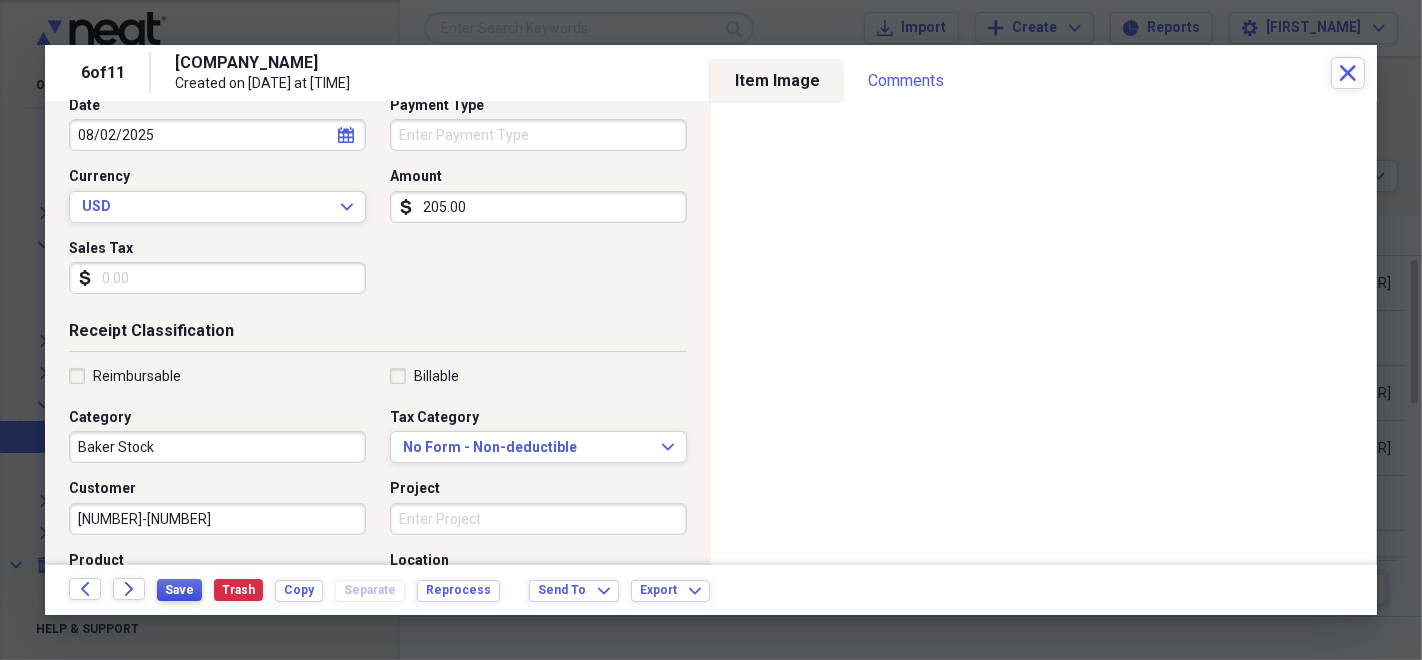click on "Save" at bounding box center [179, 590] 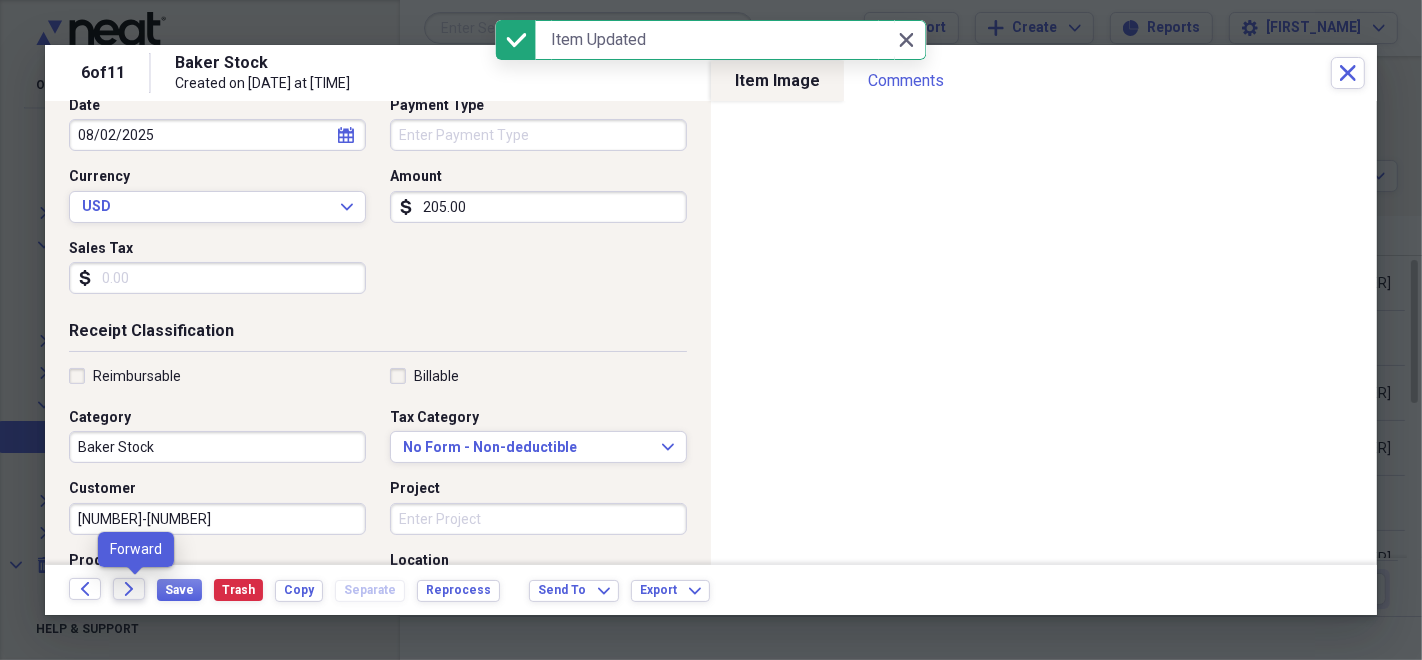 click on "Forward" 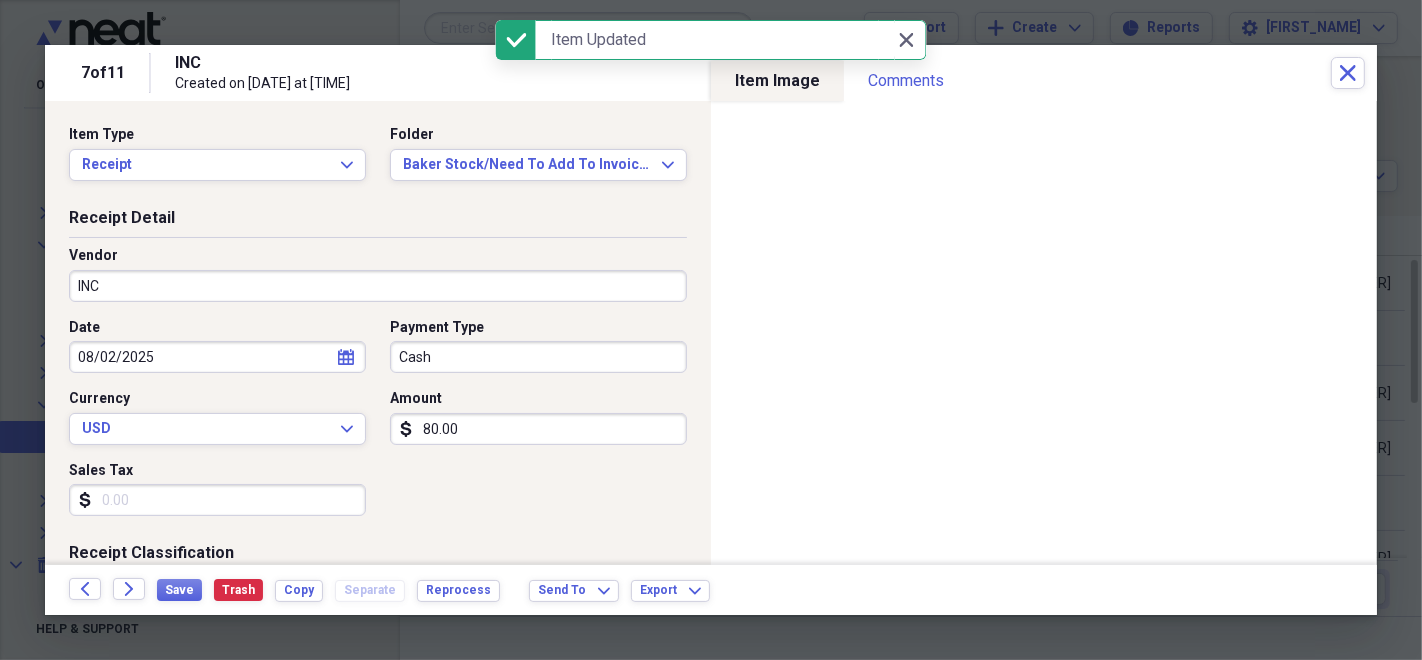 click on "INC" at bounding box center (378, 286) 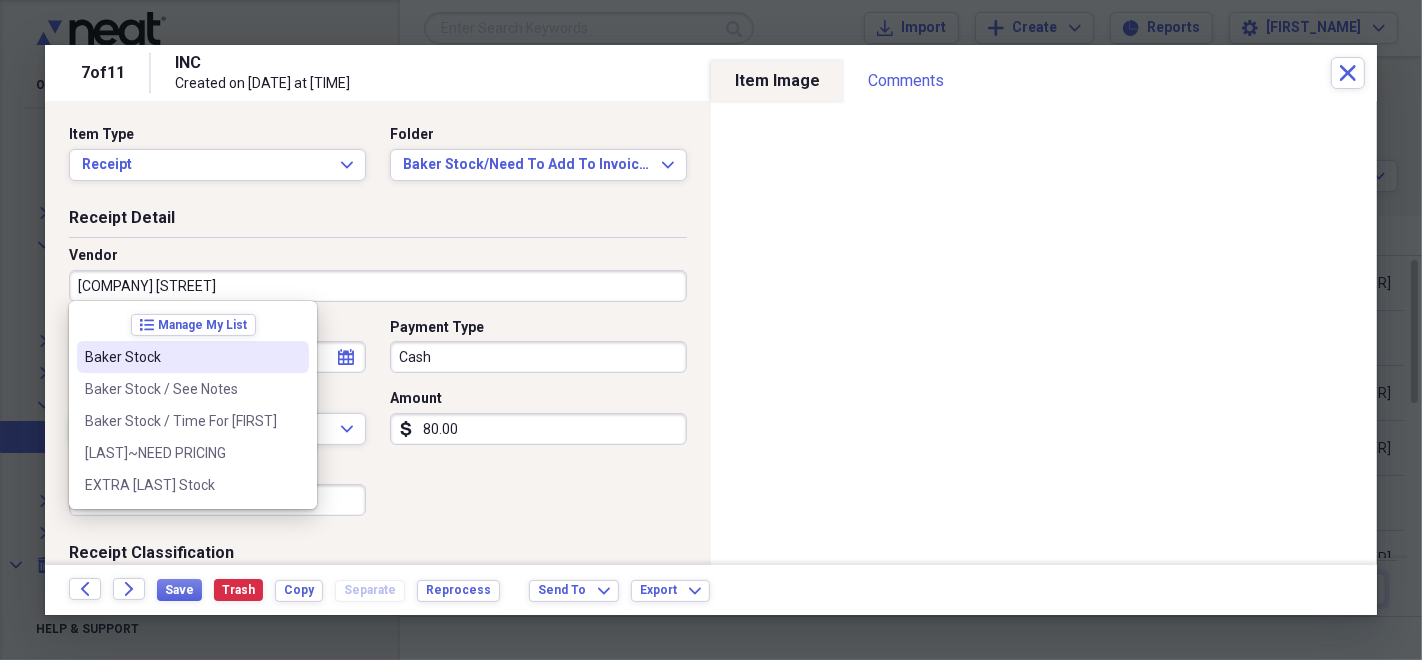 click on "Baker Stock" at bounding box center (181, 357) 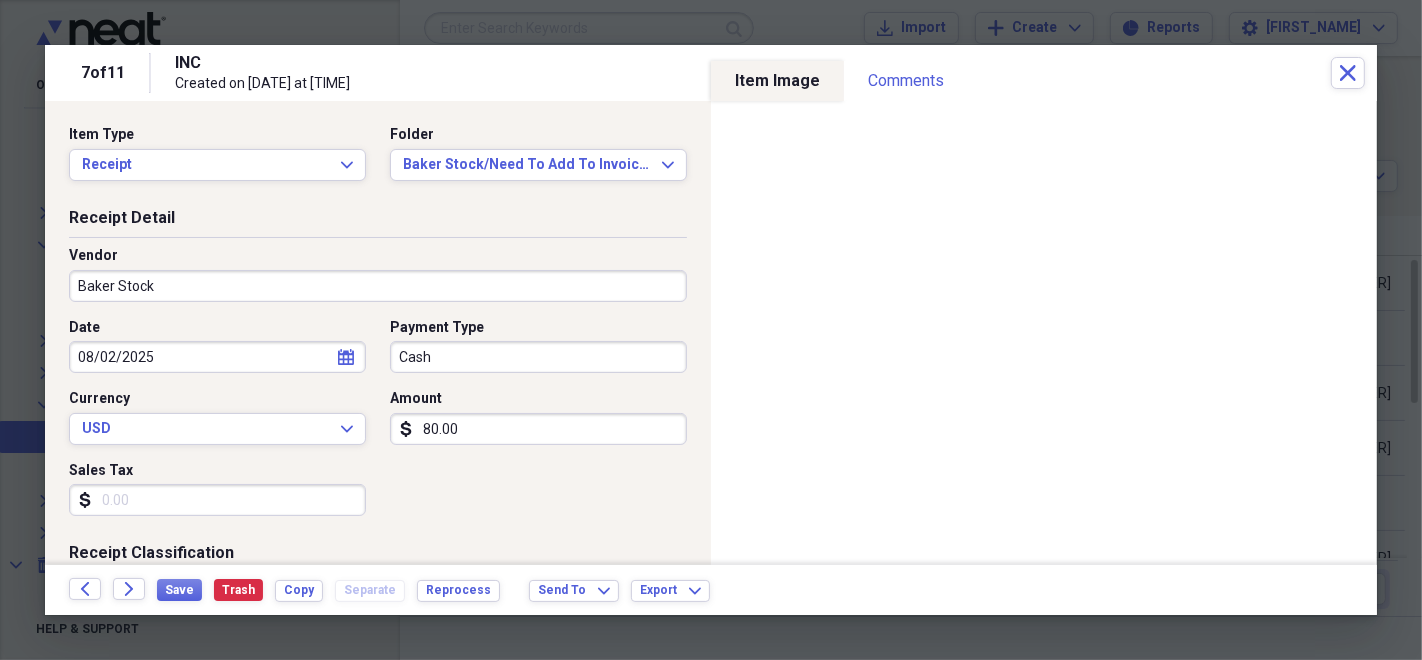 type on "Baker Stock" 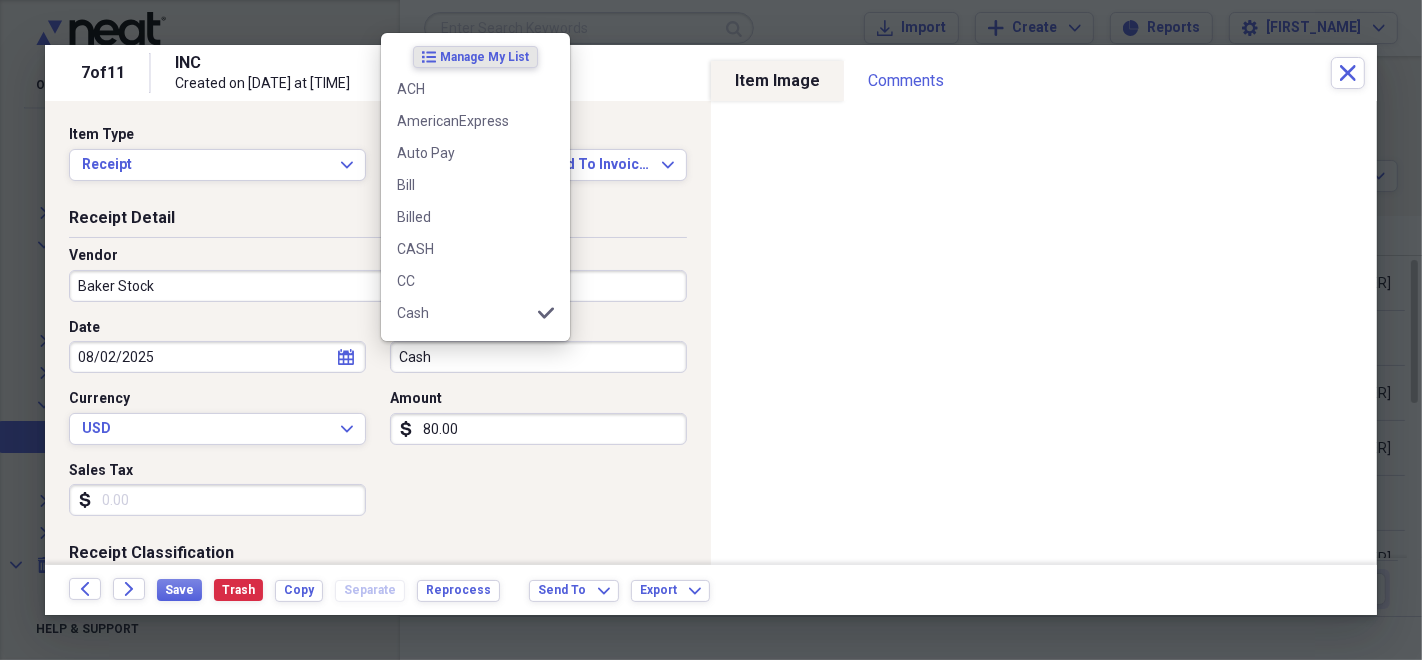 click on "Cash" at bounding box center (538, 357) 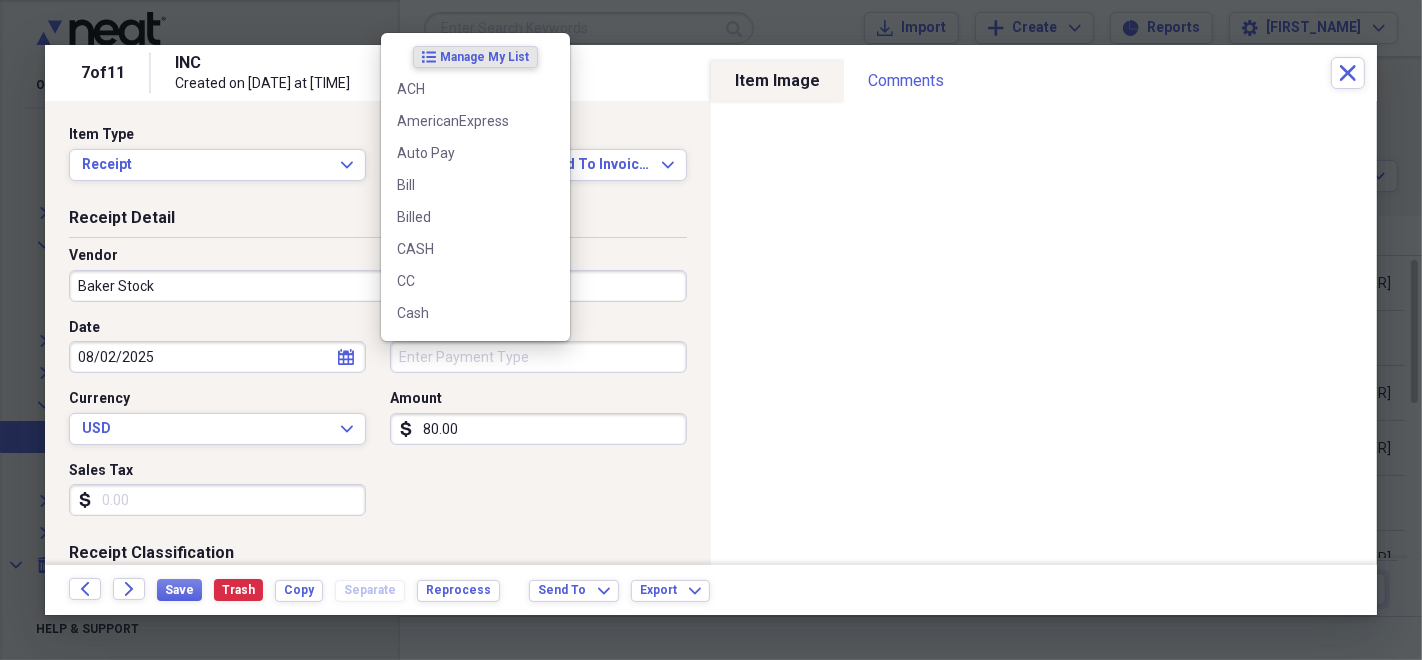 type 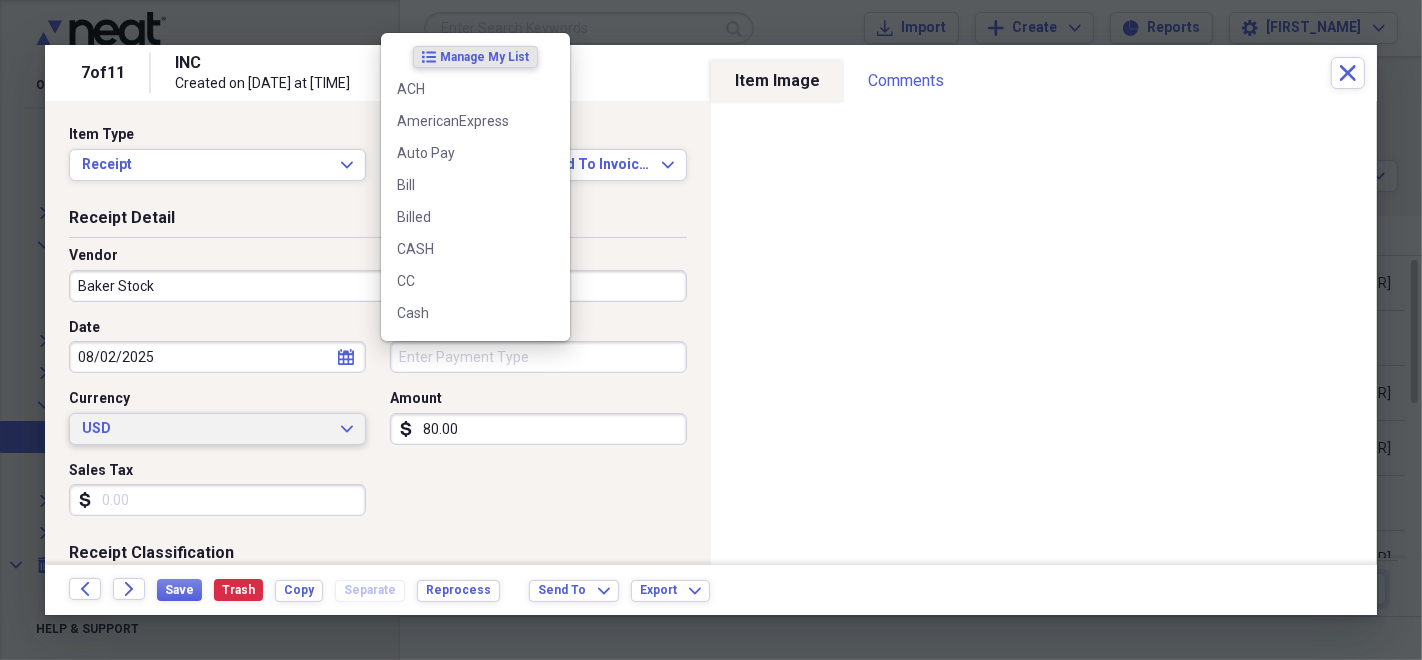 type 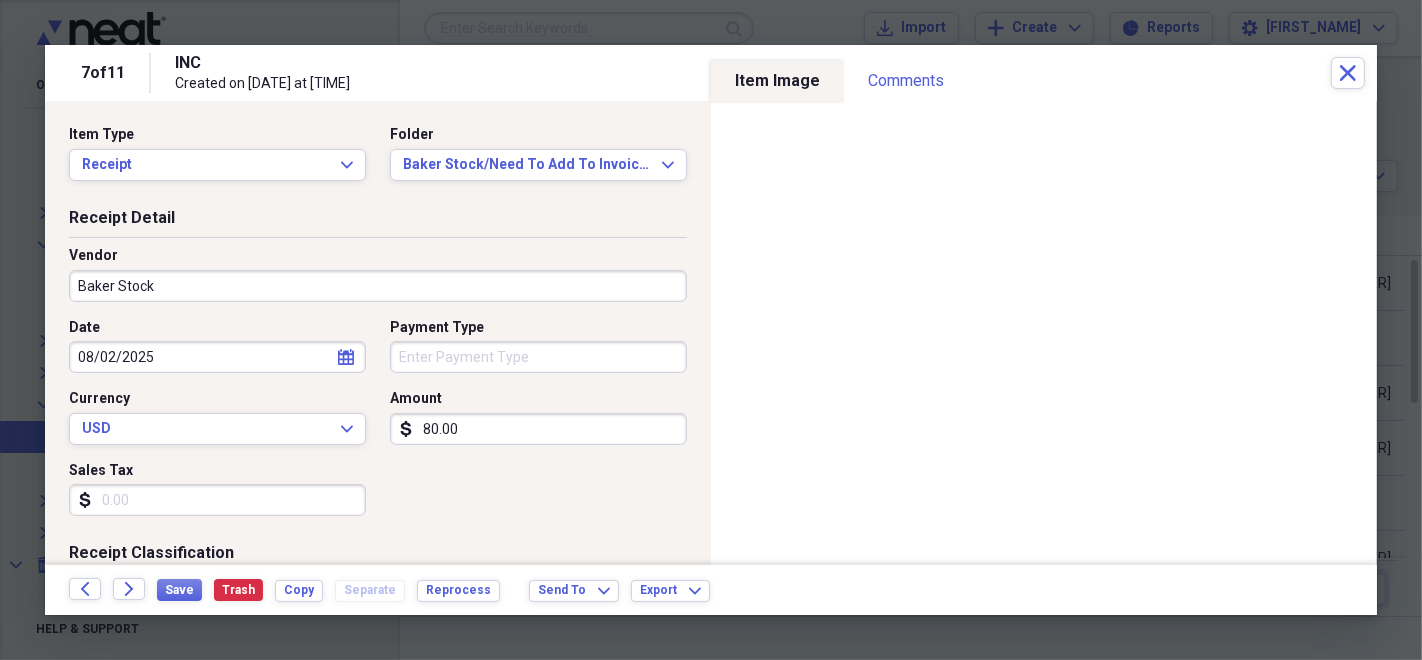 scroll, scrollTop: 222, scrollLeft: 0, axis: vertical 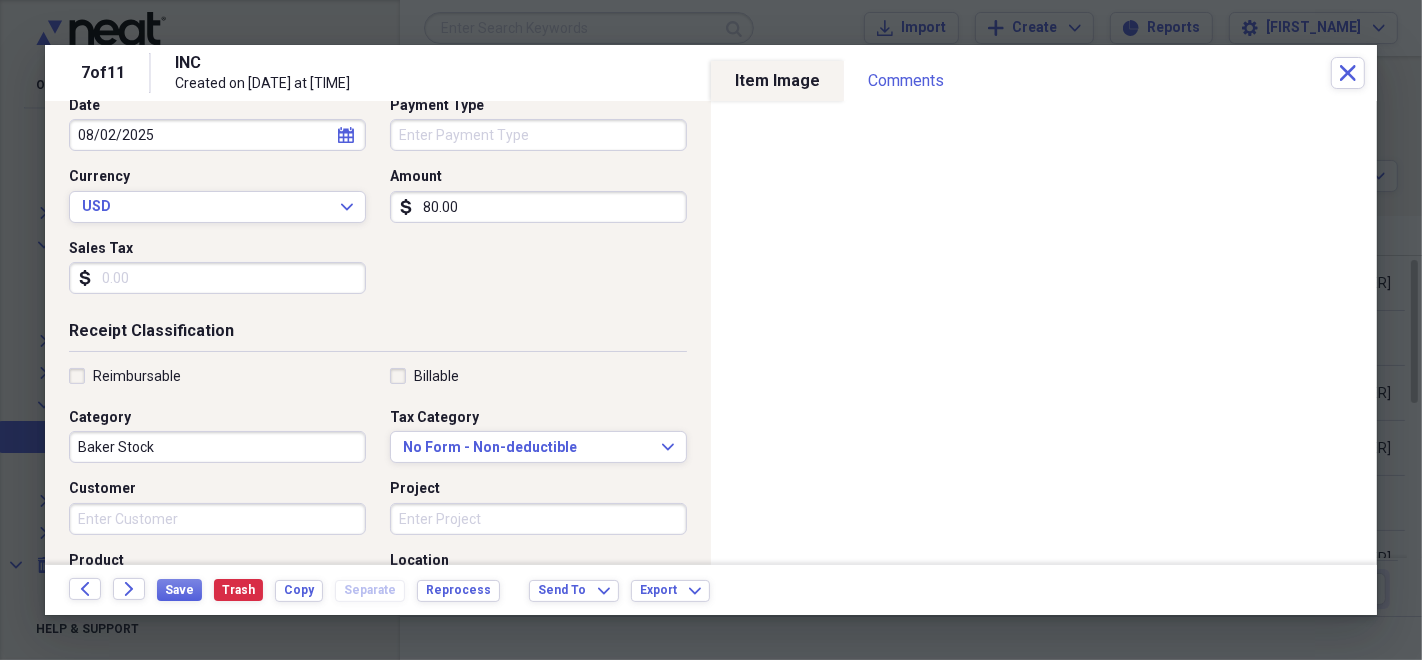 click on "Customer" at bounding box center [217, 519] 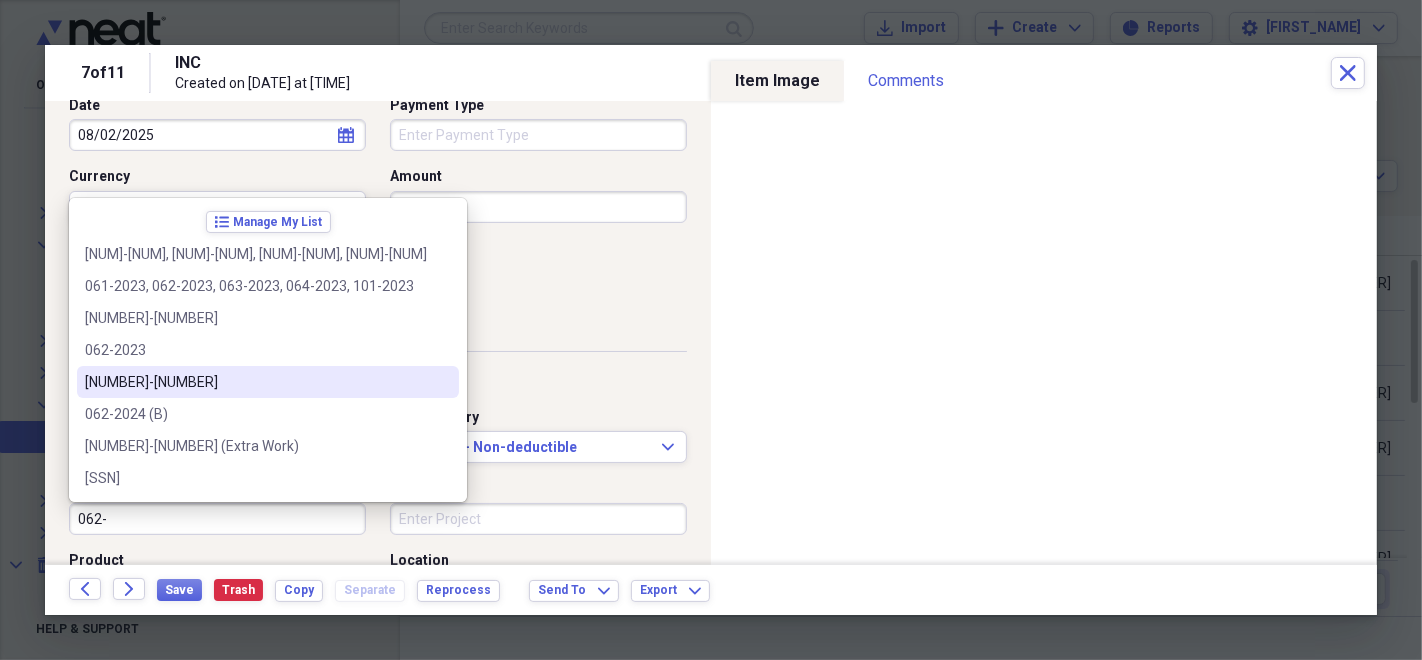 click on "[NUMBER]-[NUMBER]" at bounding box center (256, 382) 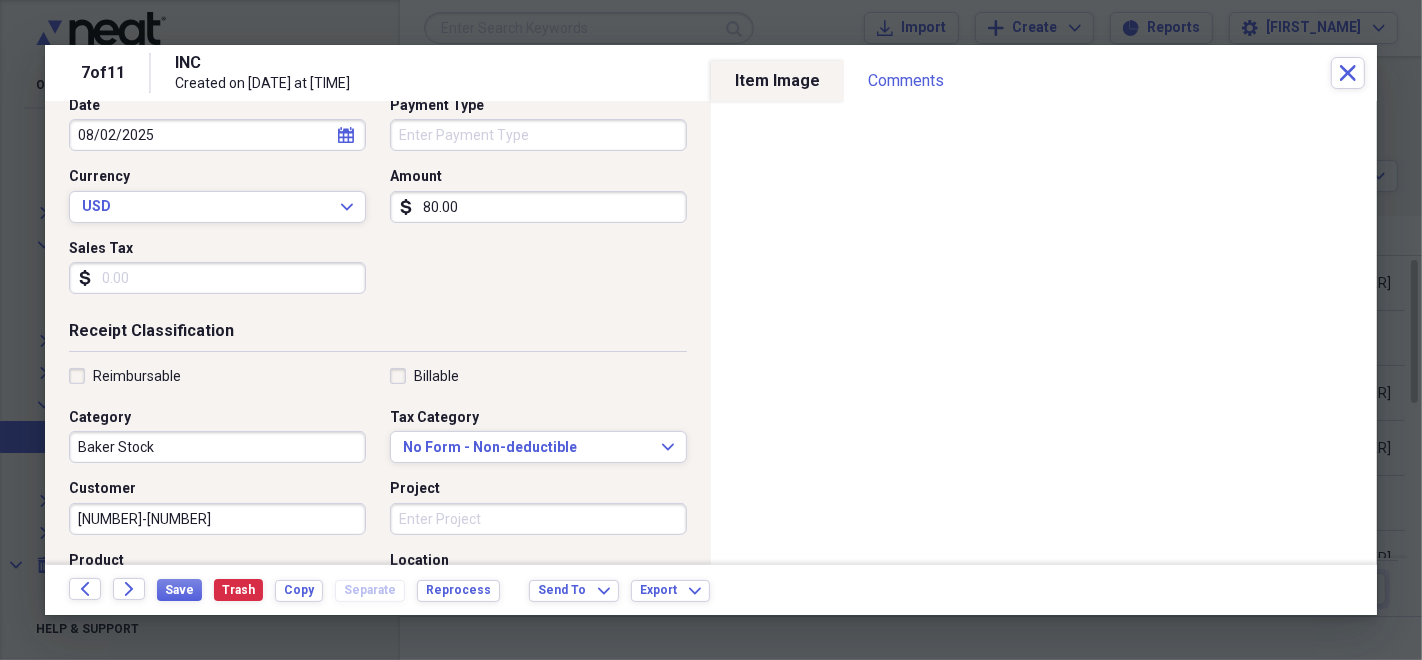 click on "Save Trash Copy Separate Reprocess" at bounding box center (334, 590) 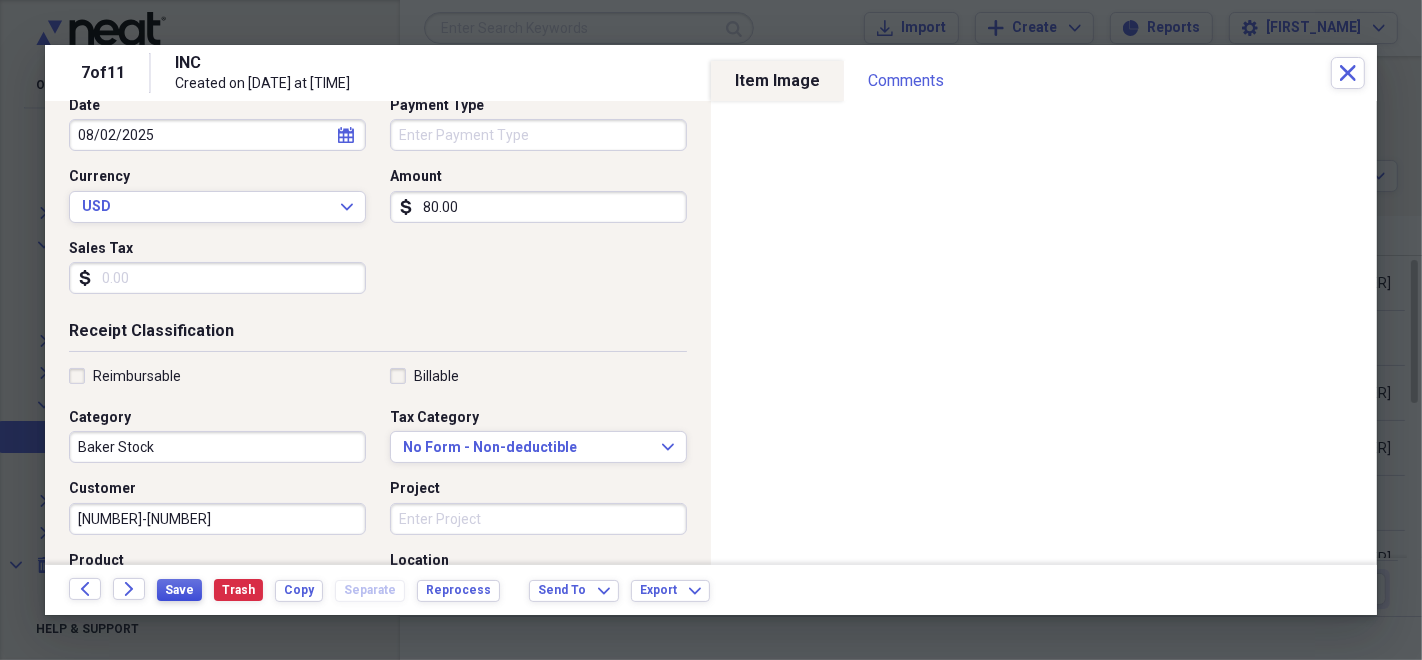 click on "Save" at bounding box center (179, 590) 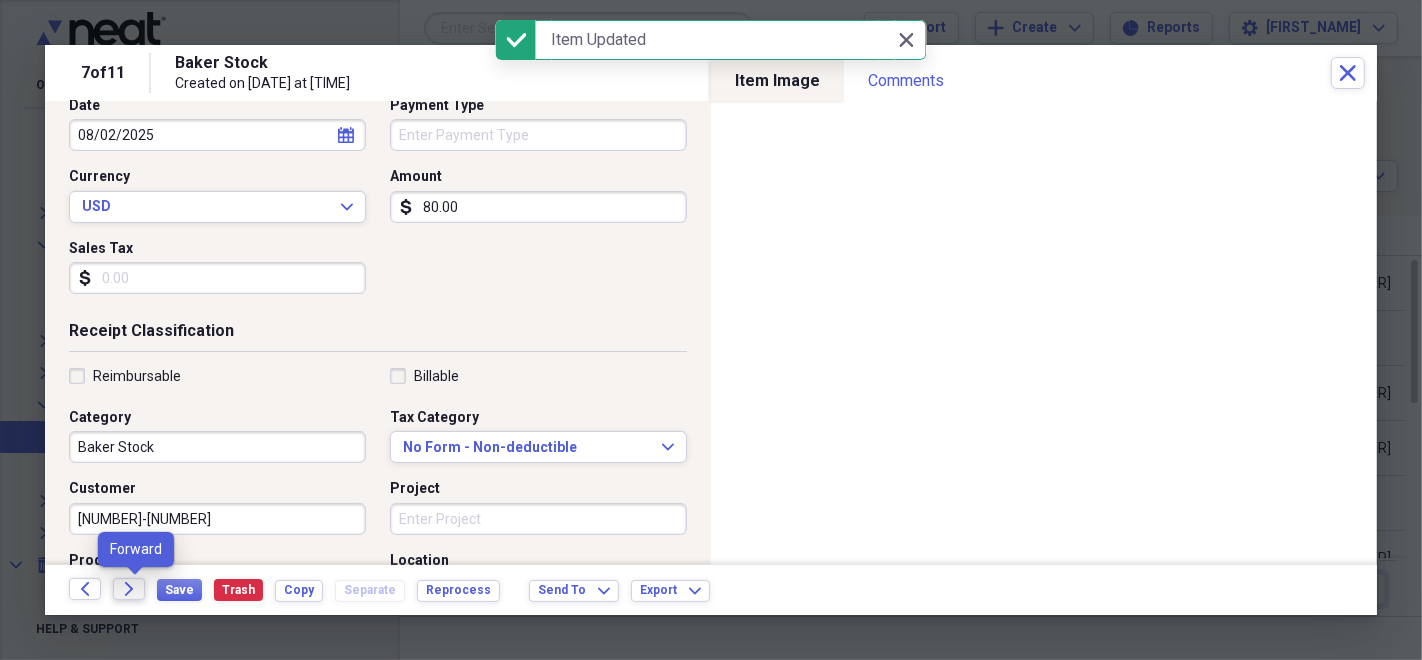 click 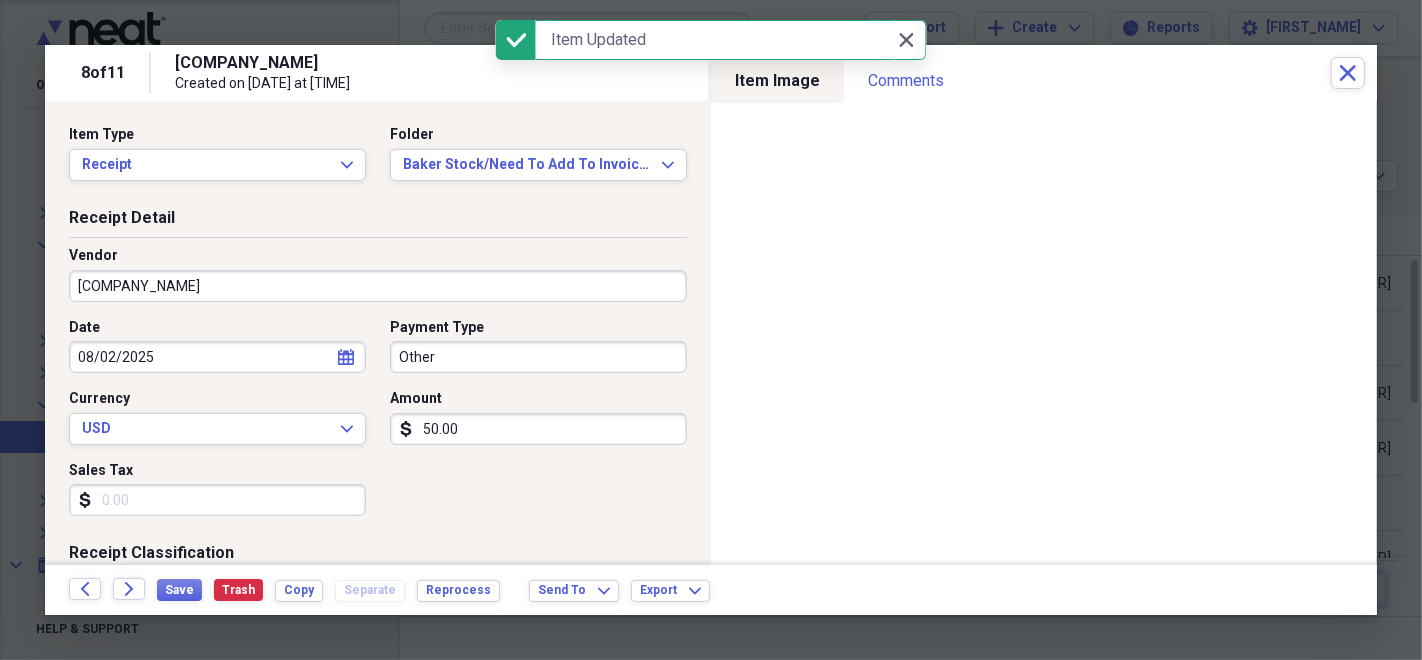 click on "[COMPANY] Inc." at bounding box center [378, 286] 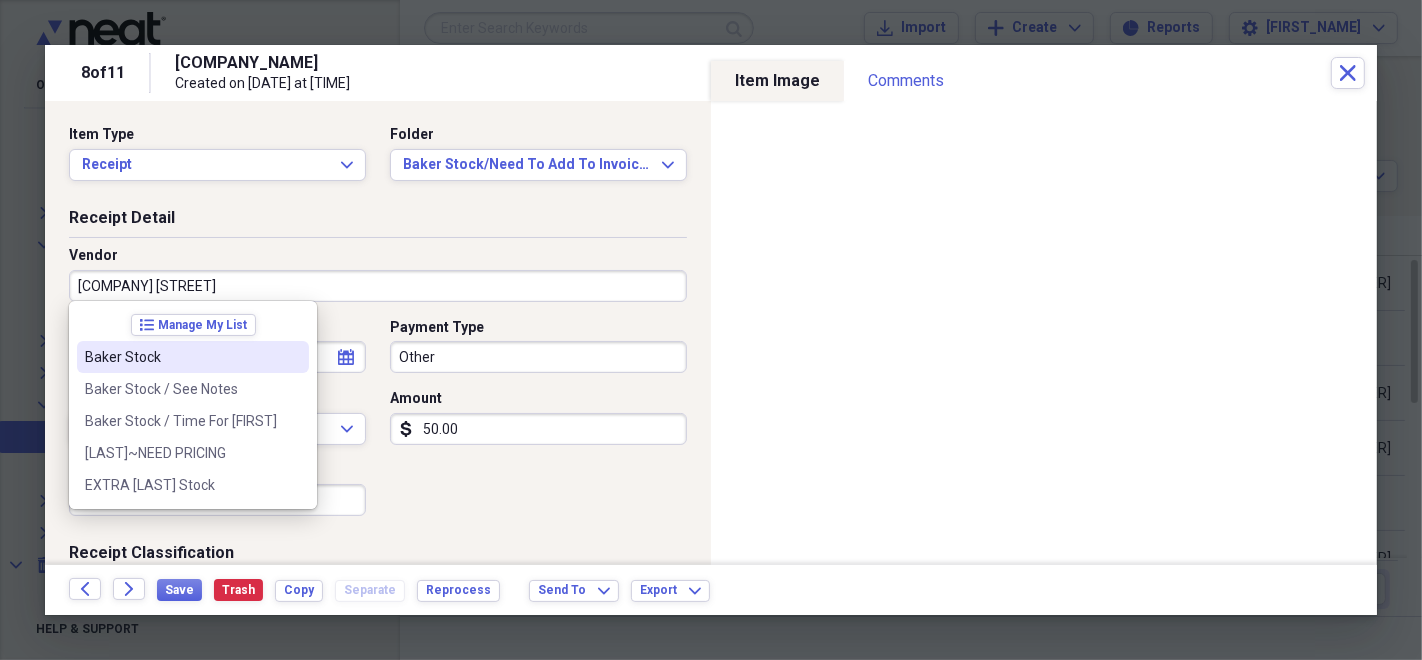 click on "Baker Stock" at bounding box center (181, 357) 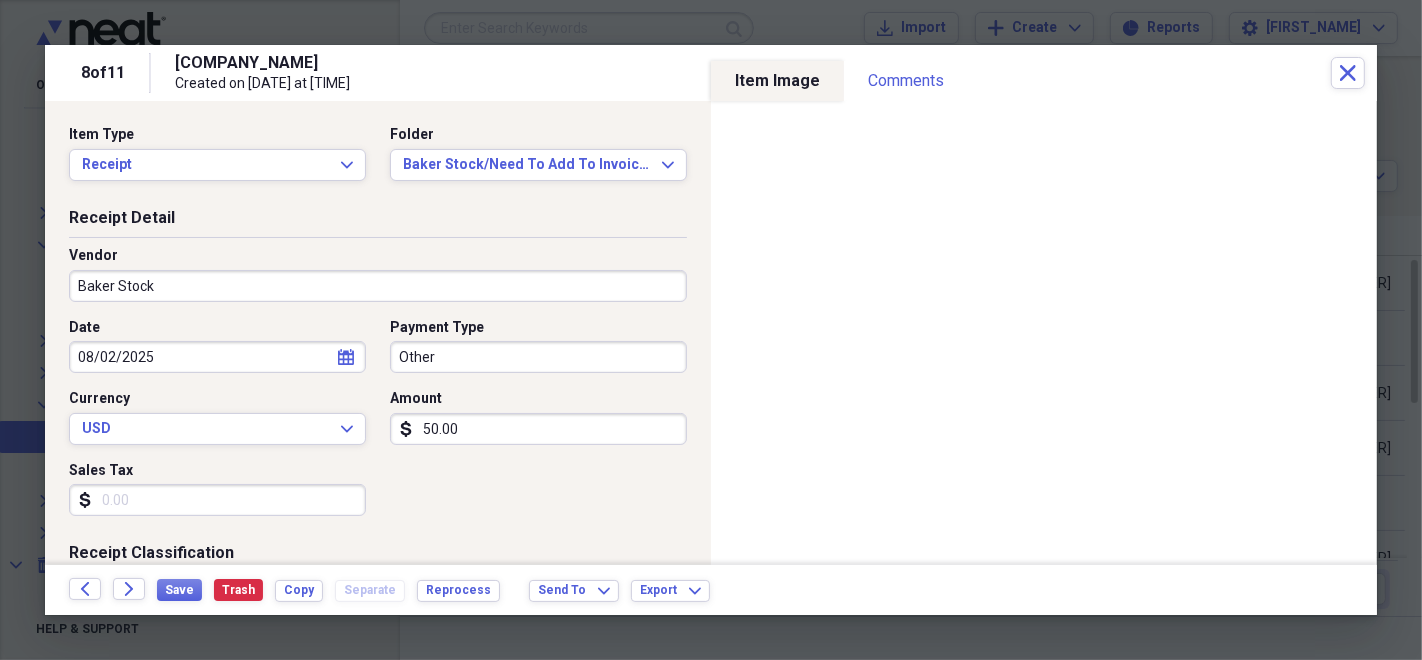 type on "Baker Stock" 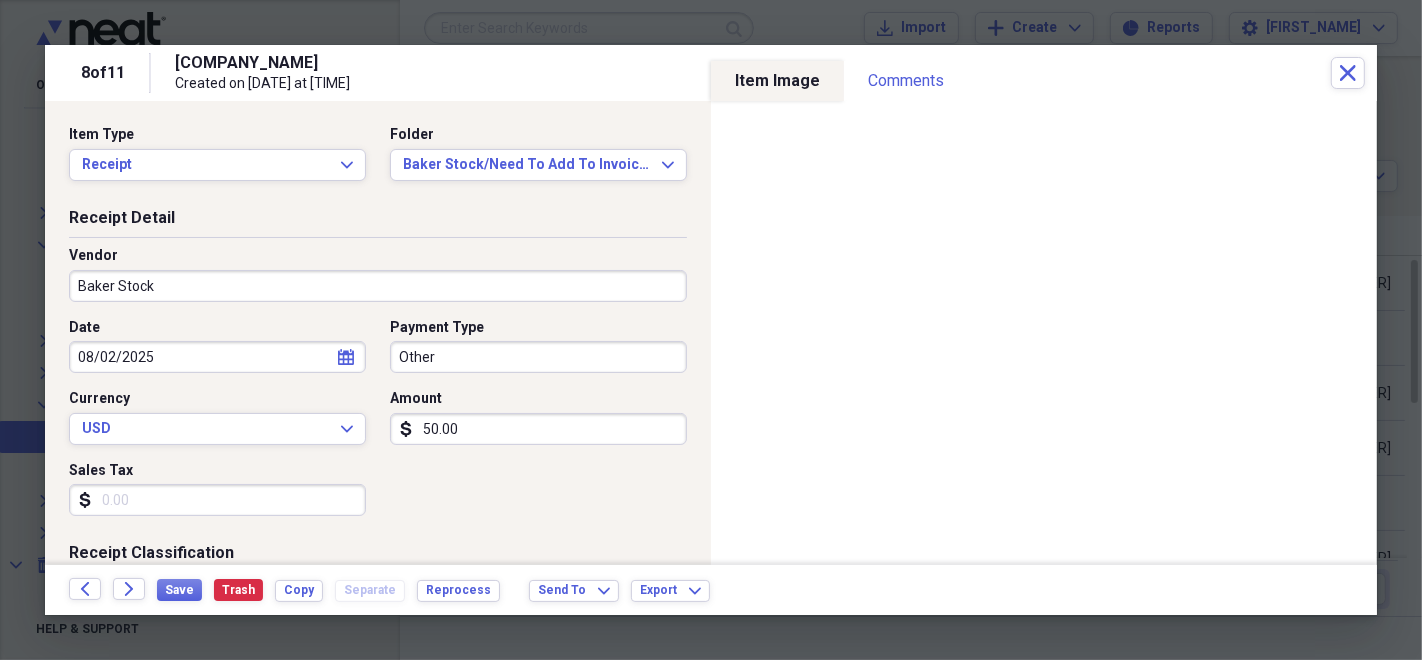 click on "Other" at bounding box center (538, 357) 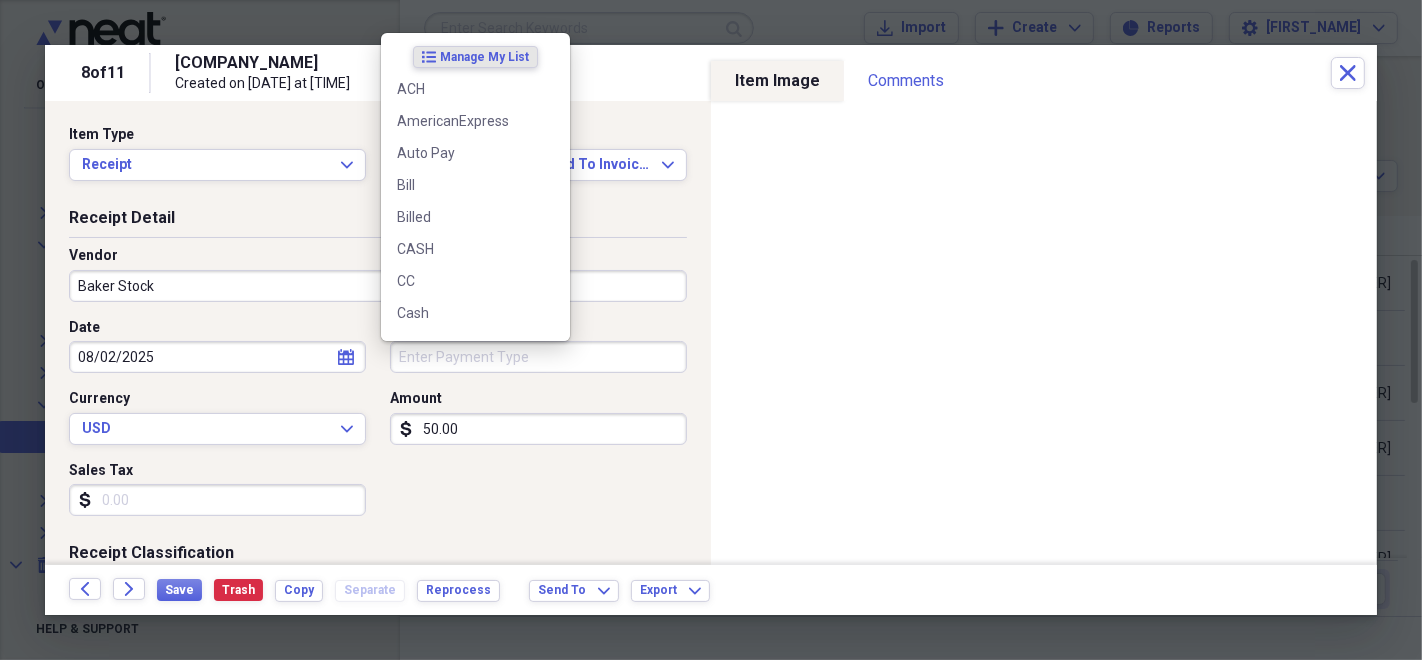type 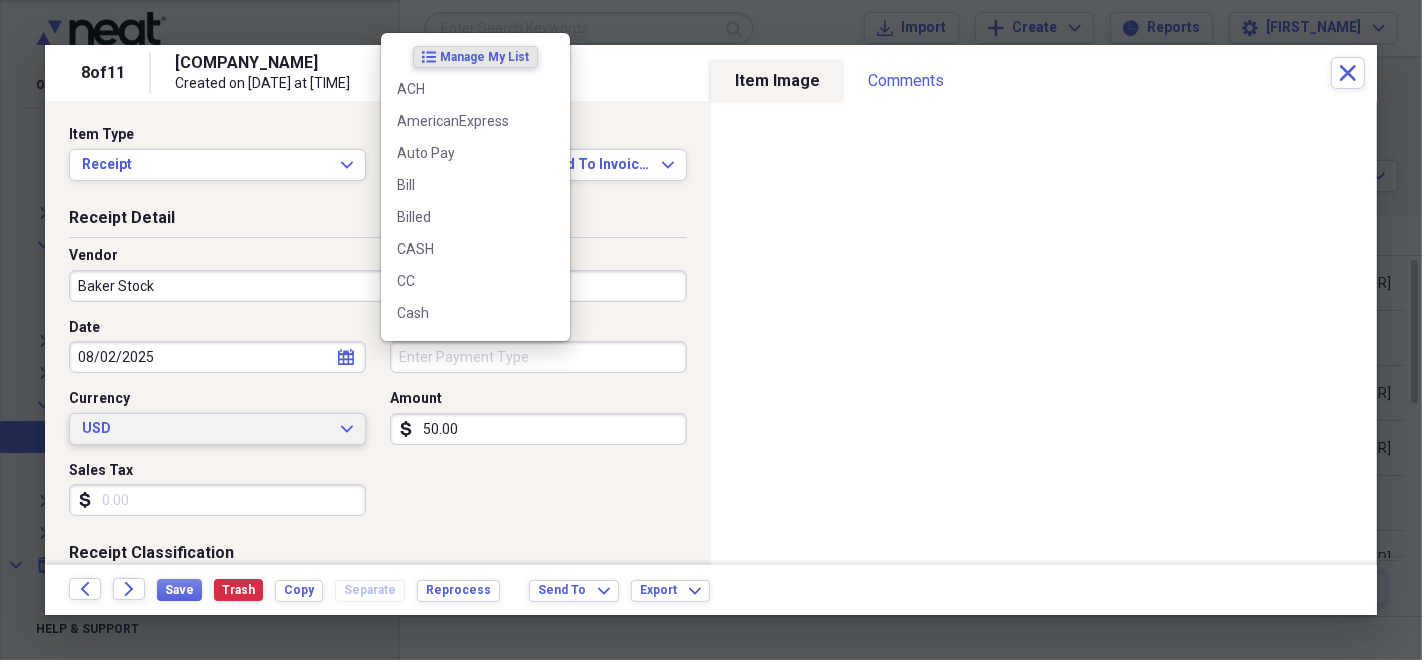 type 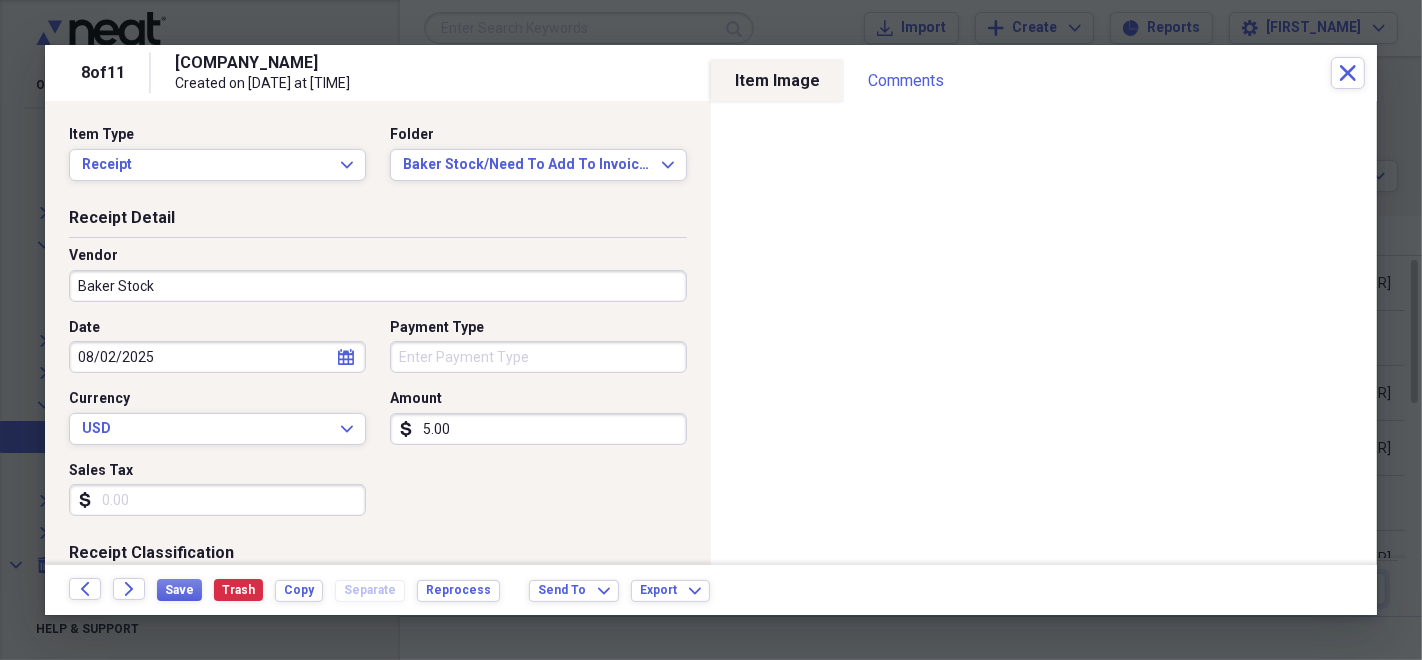 type on "50.00" 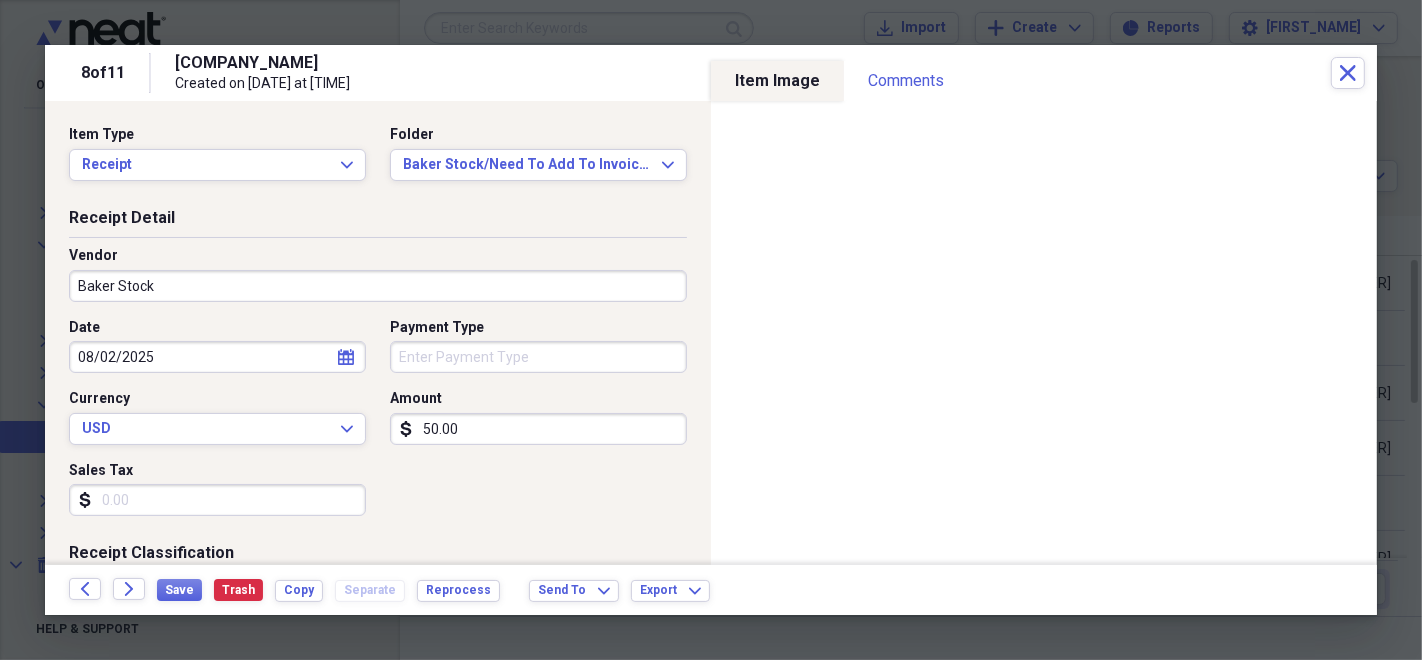 scroll, scrollTop: 222, scrollLeft: 0, axis: vertical 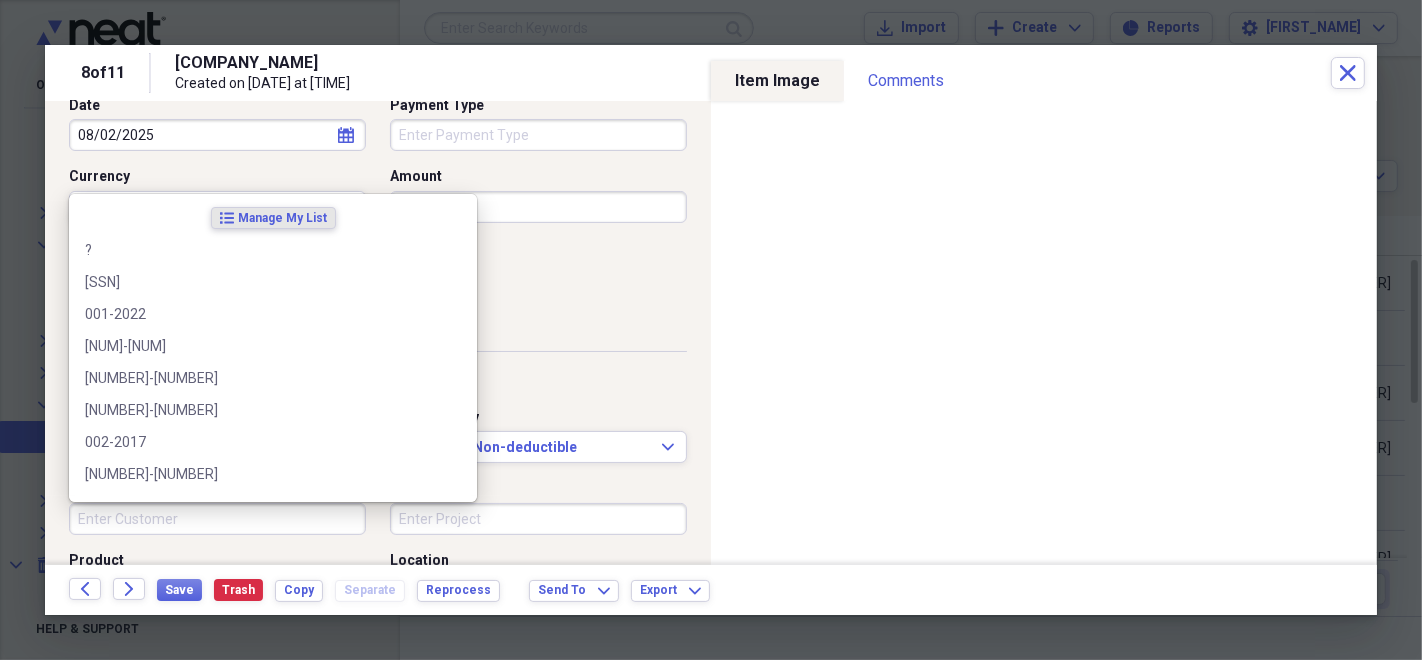 click on "Customer" at bounding box center (217, 519) 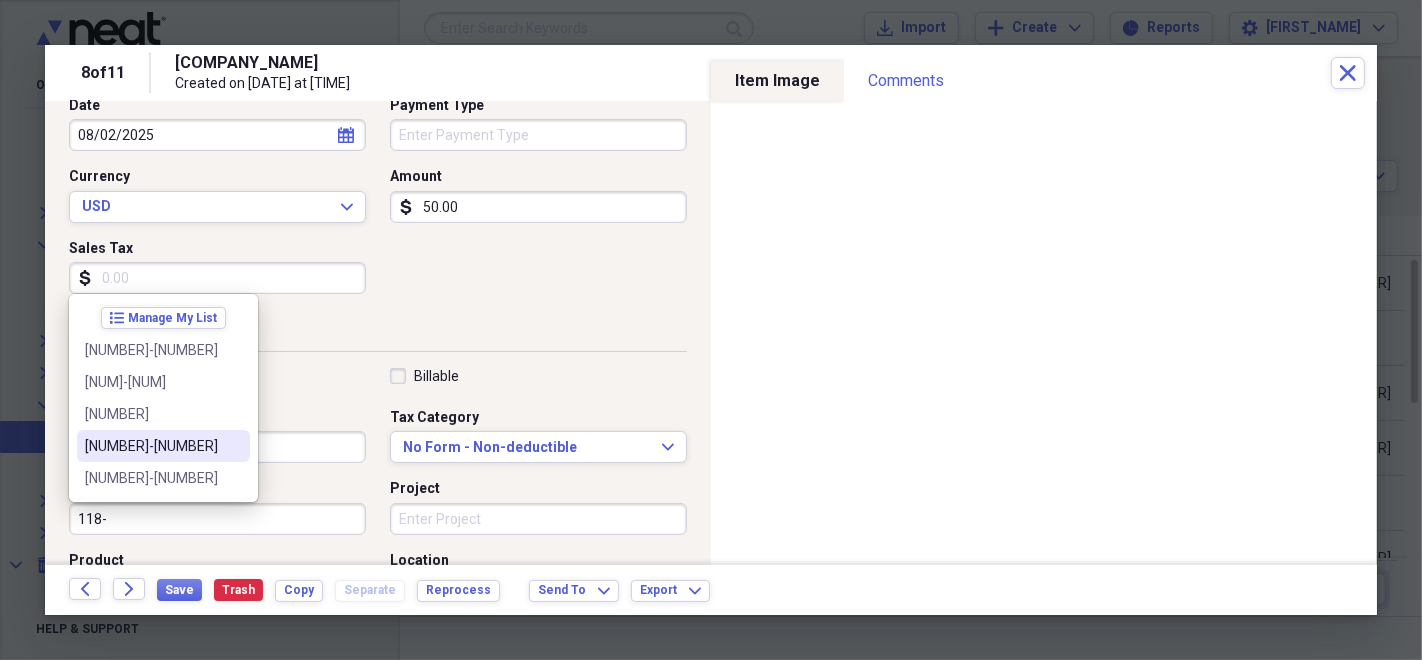 click on "[NUMBER]-[NUMBER]" at bounding box center (163, 446) 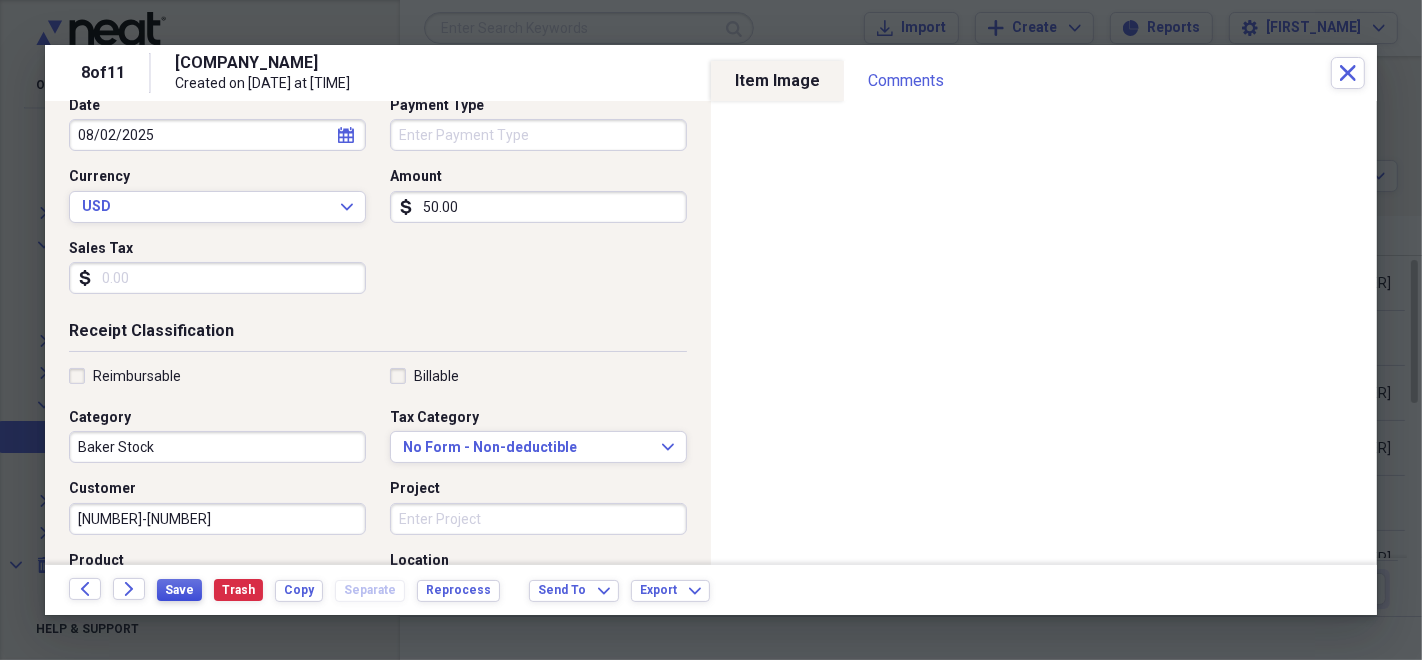 click on "Save" at bounding box center [179, 590] 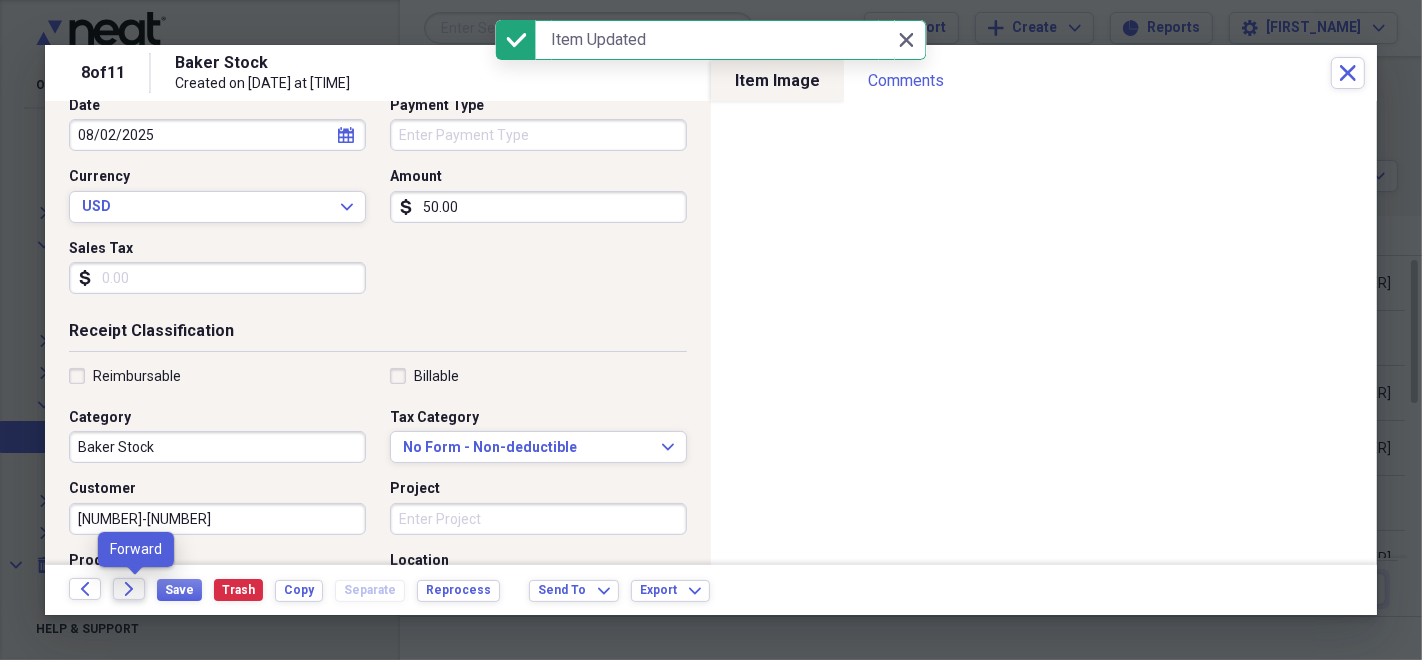 click on "Forward" 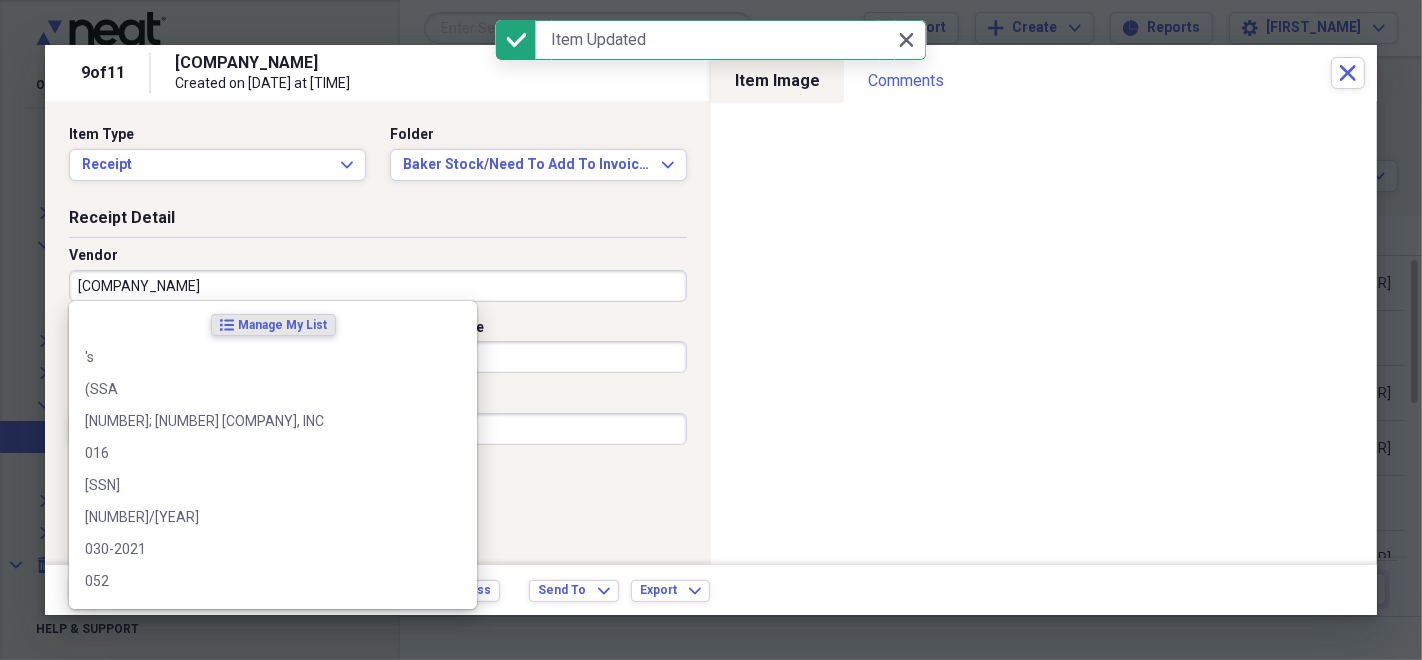 click on "[COMPANY] Inc." at bounding box center [378, 286] 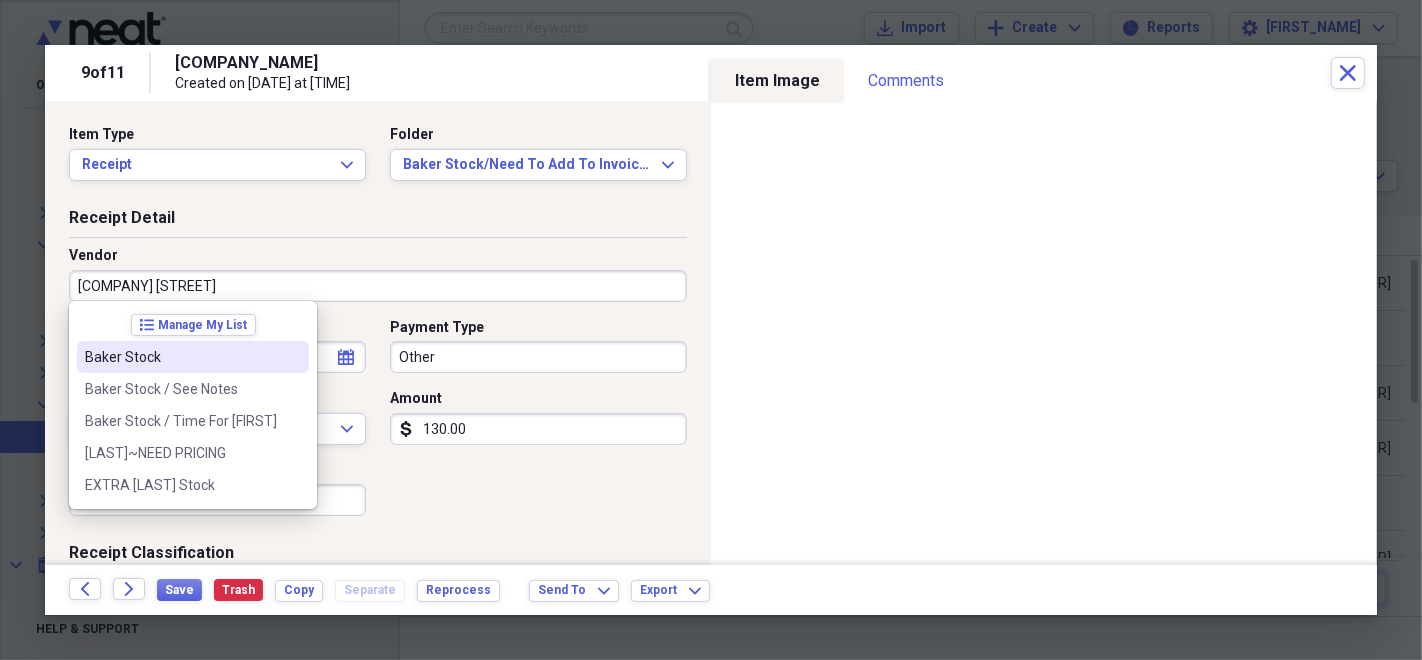click on "Baker Stock" at bounding box center [181, 357] 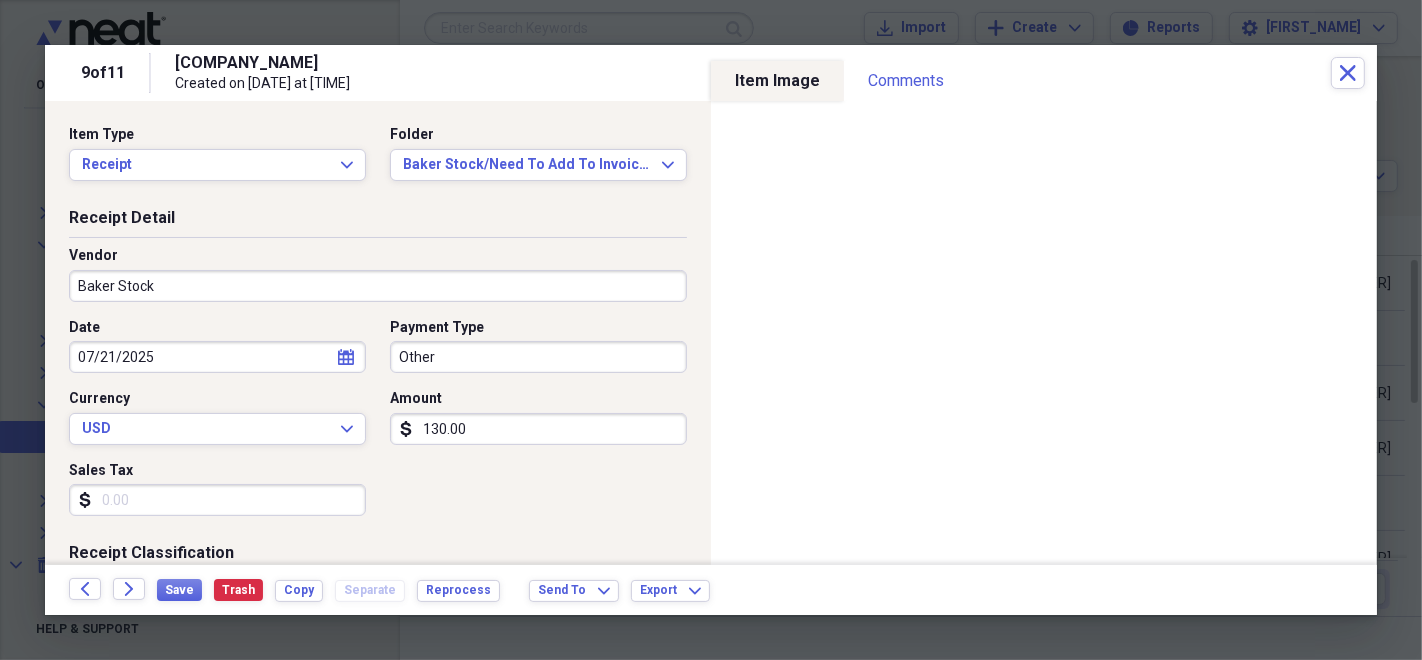 type on "Baker Stock" 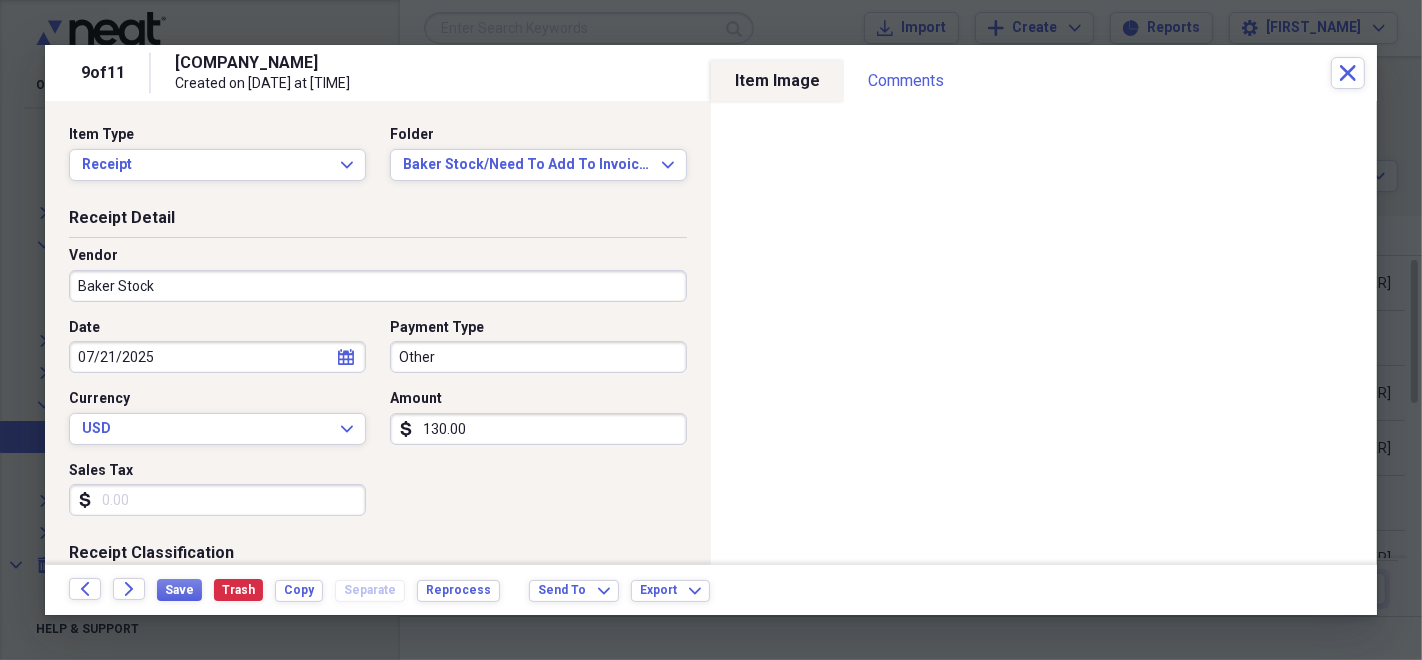 select on "6" 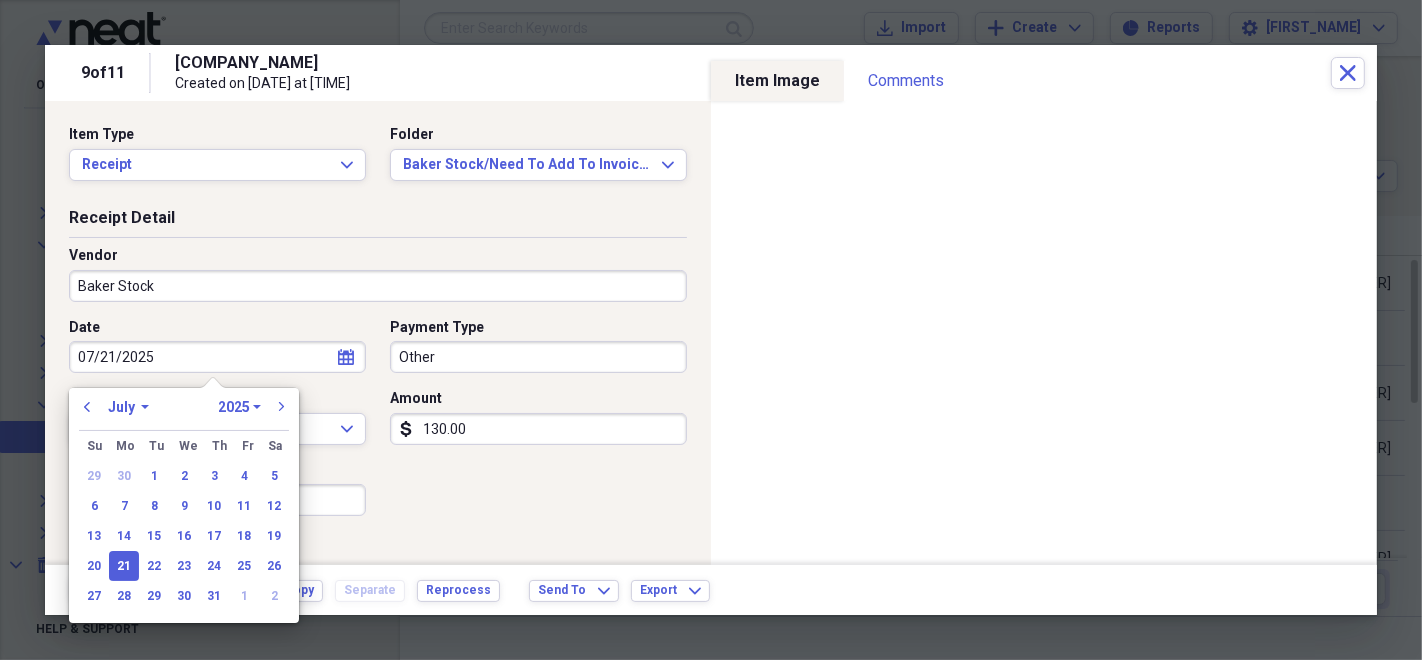 click on "07/21/2025" at bounding box center (217, 357) 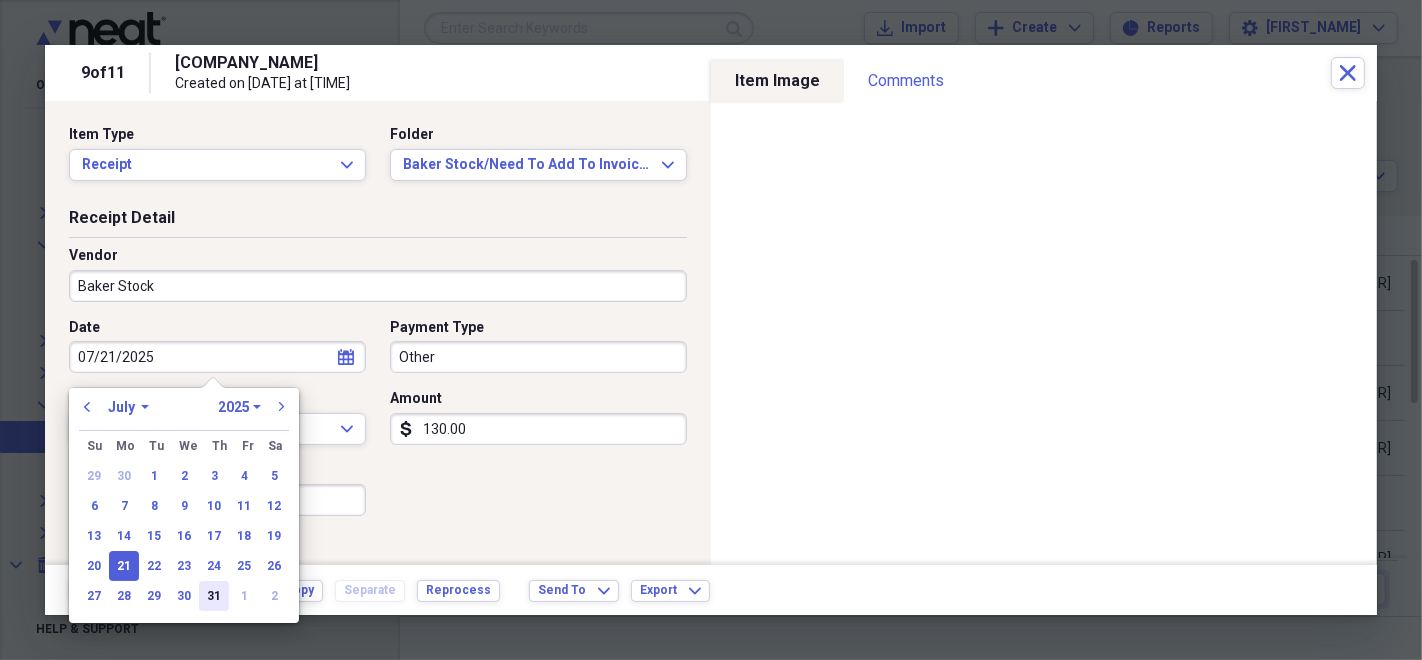 click on "31" at bounding box center [214, 596] 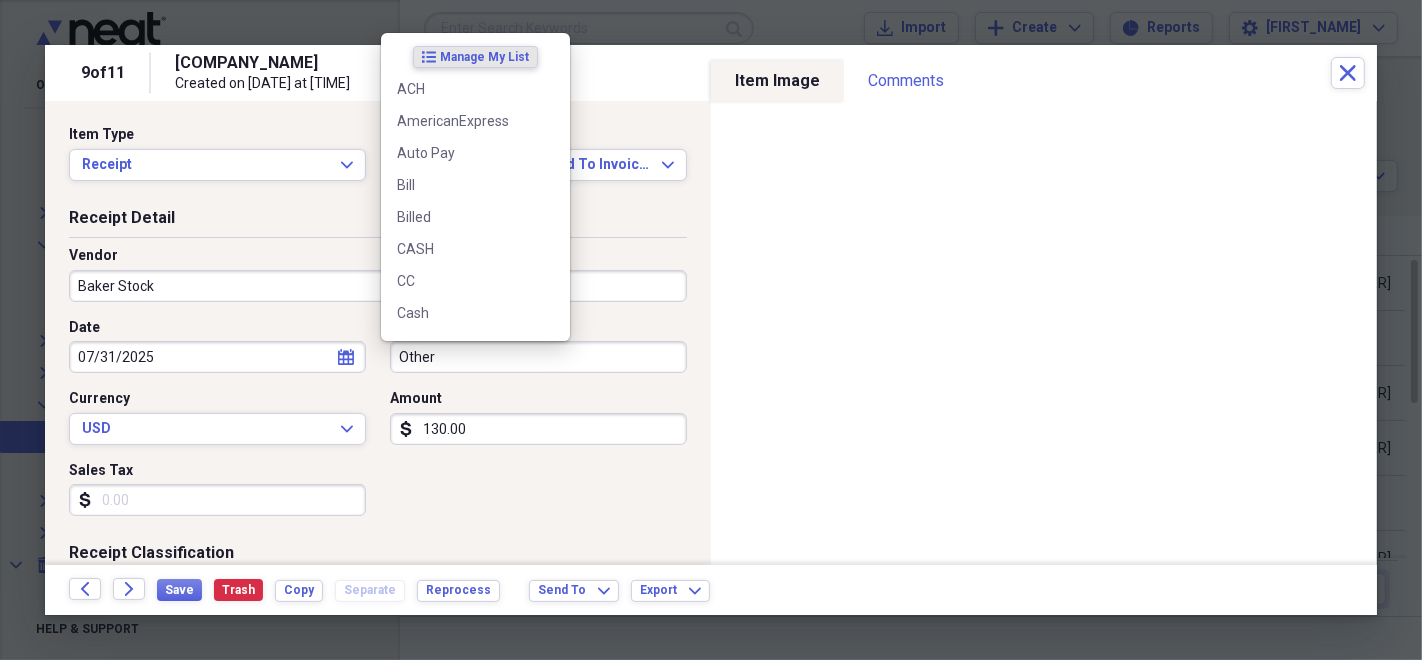 click on "Other" at bounding box center (538, 357) 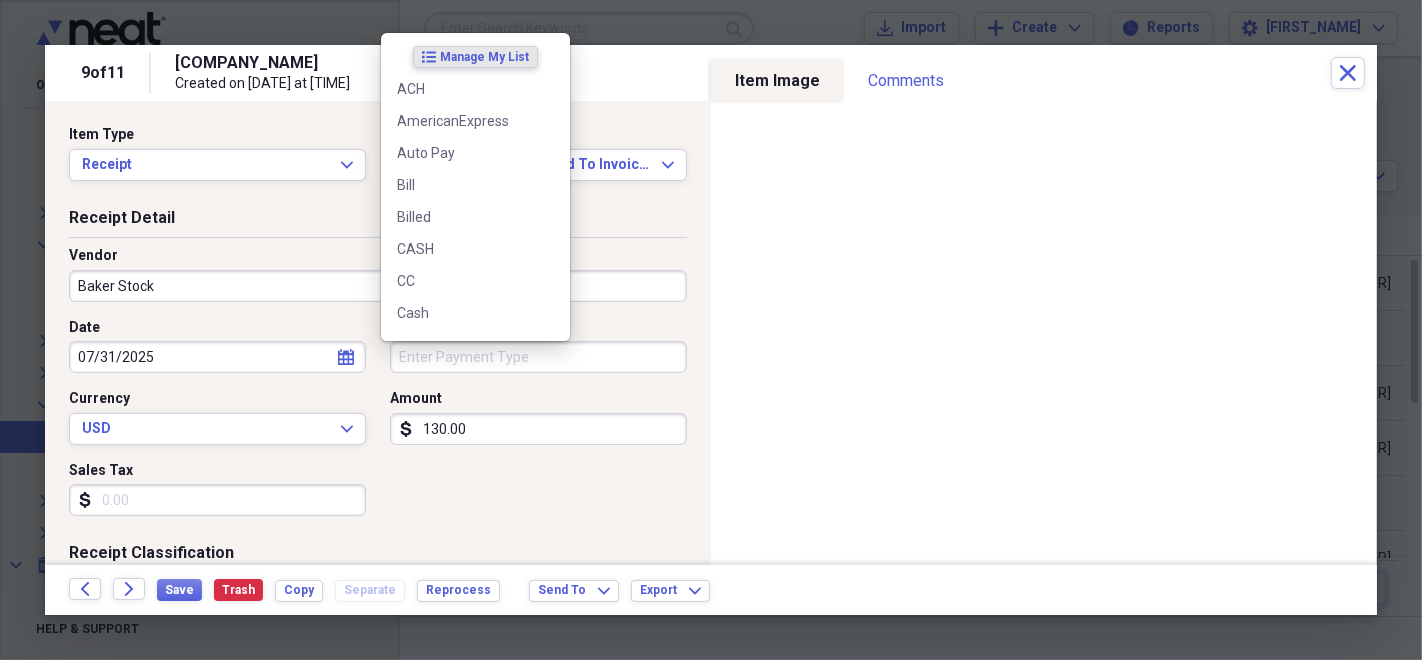 type 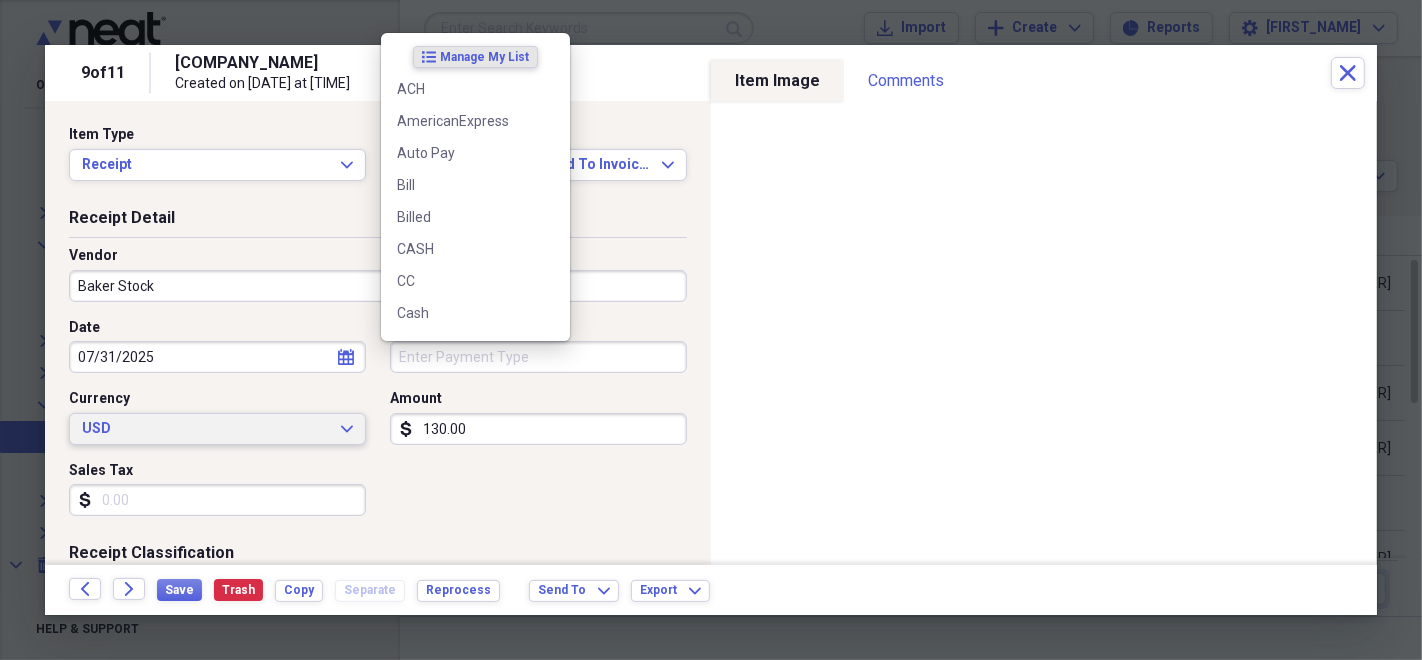 type 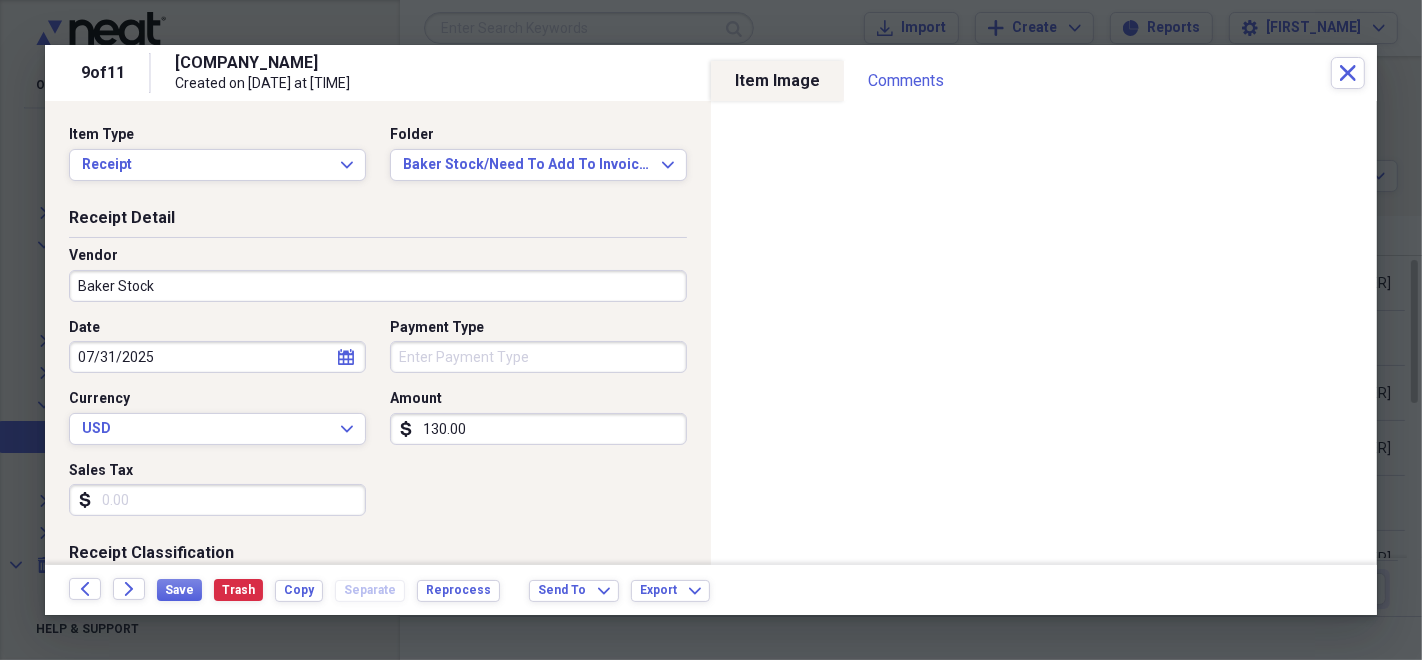 scroll, scrollTop: 333, scrollLeft: 0, axis: vertical 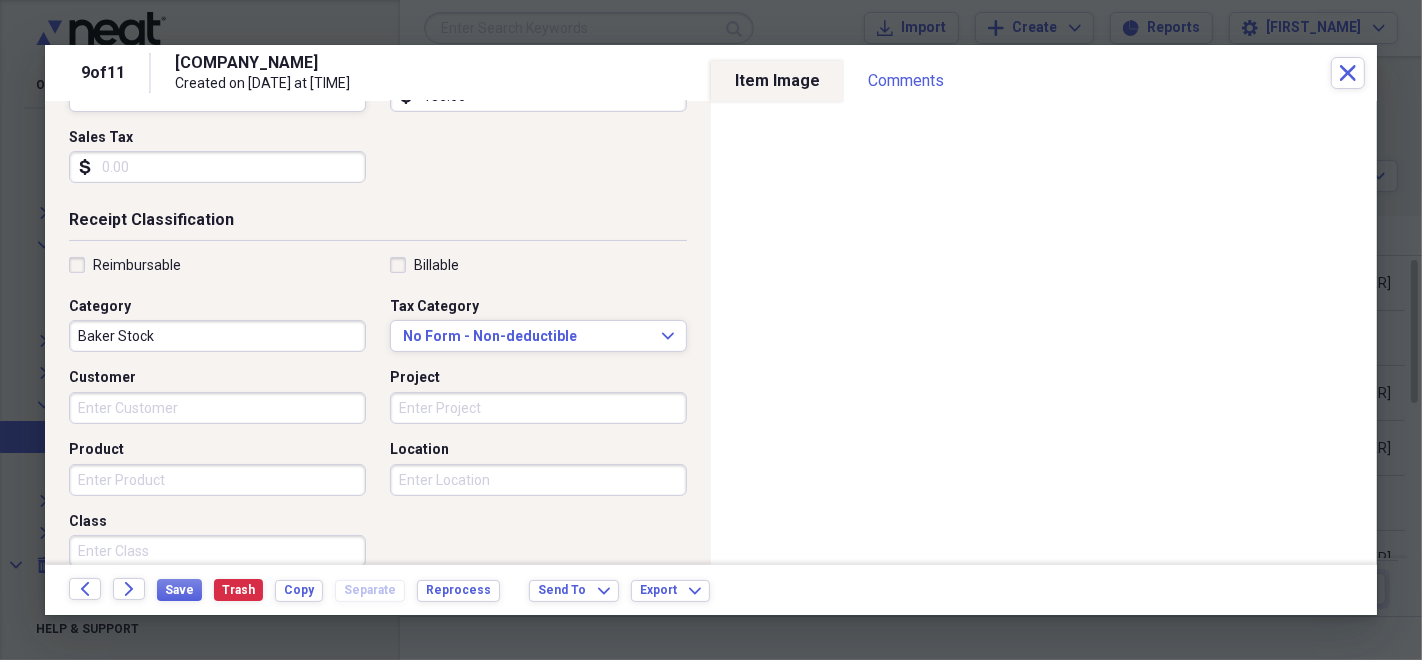 click on "Customer" at bounding box center [217, 408] 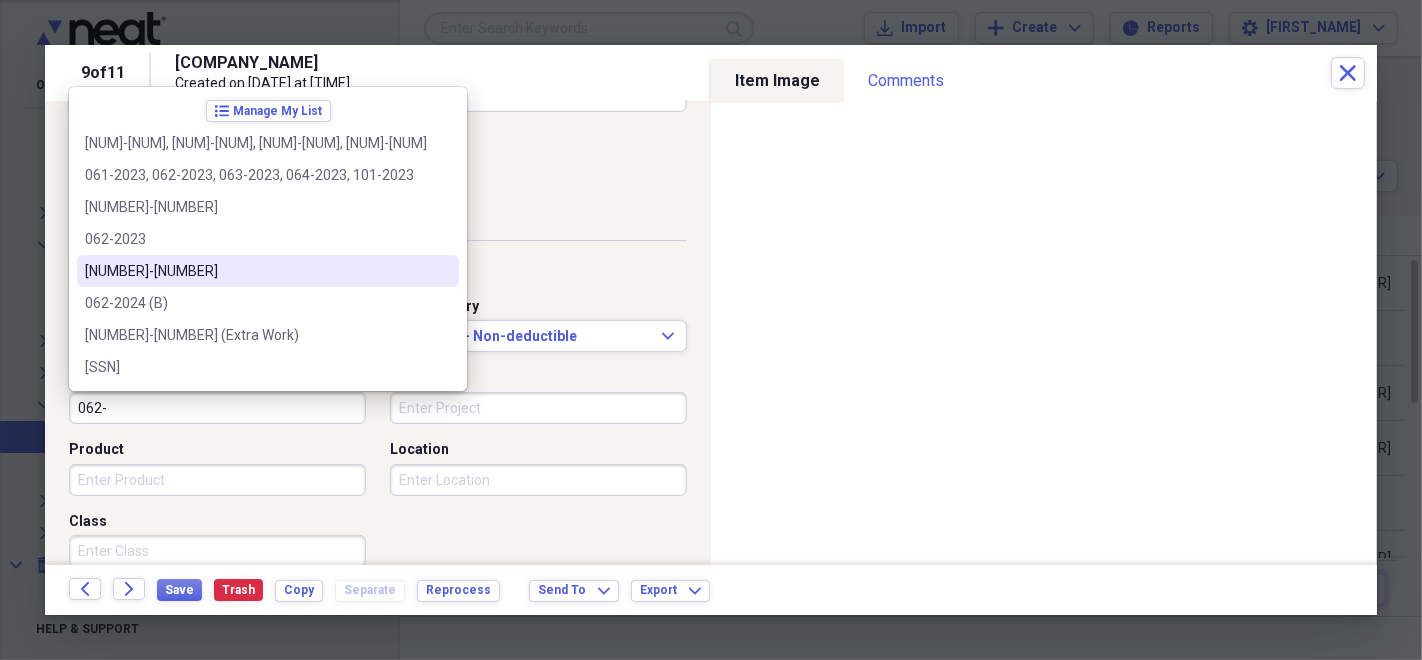 click on "[NUMBER]-[NUMBER]" at bounding box center [256, 271] 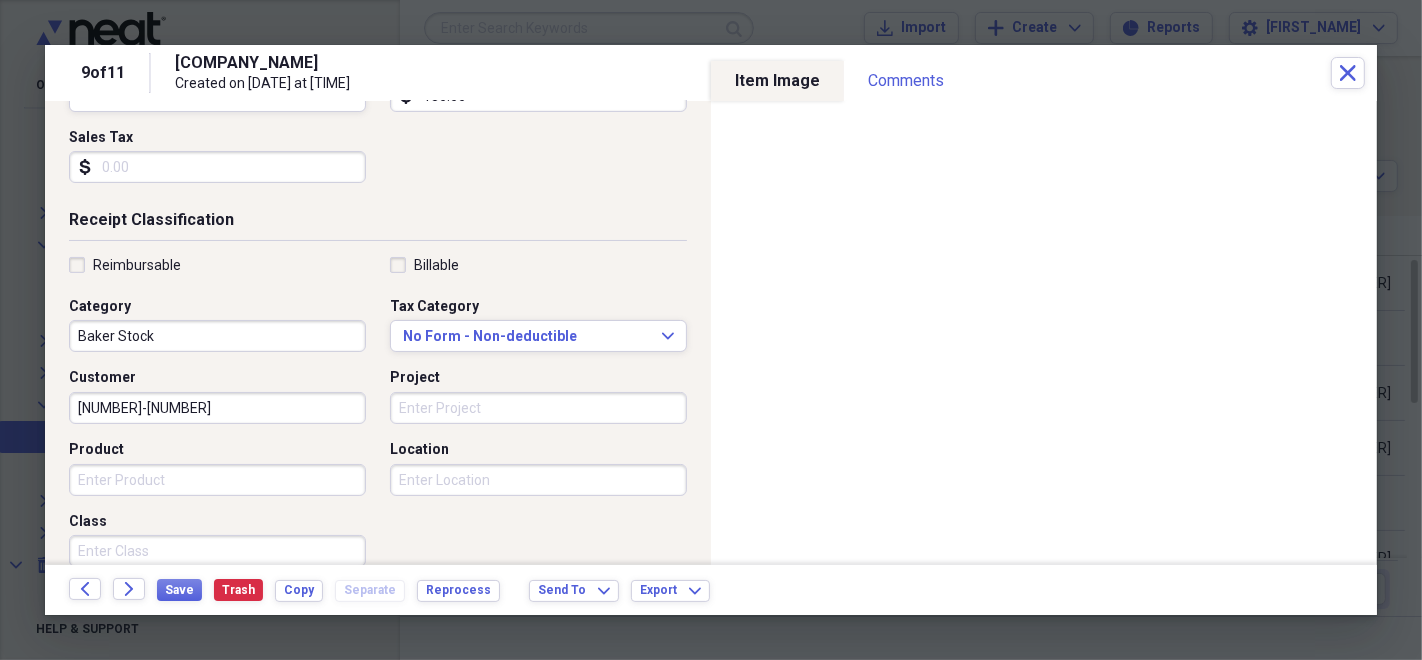 click on "Back Forward Save Trash Copy Separate Reprocess Send To Expand Export Expand" at bounding box center [711, 590] 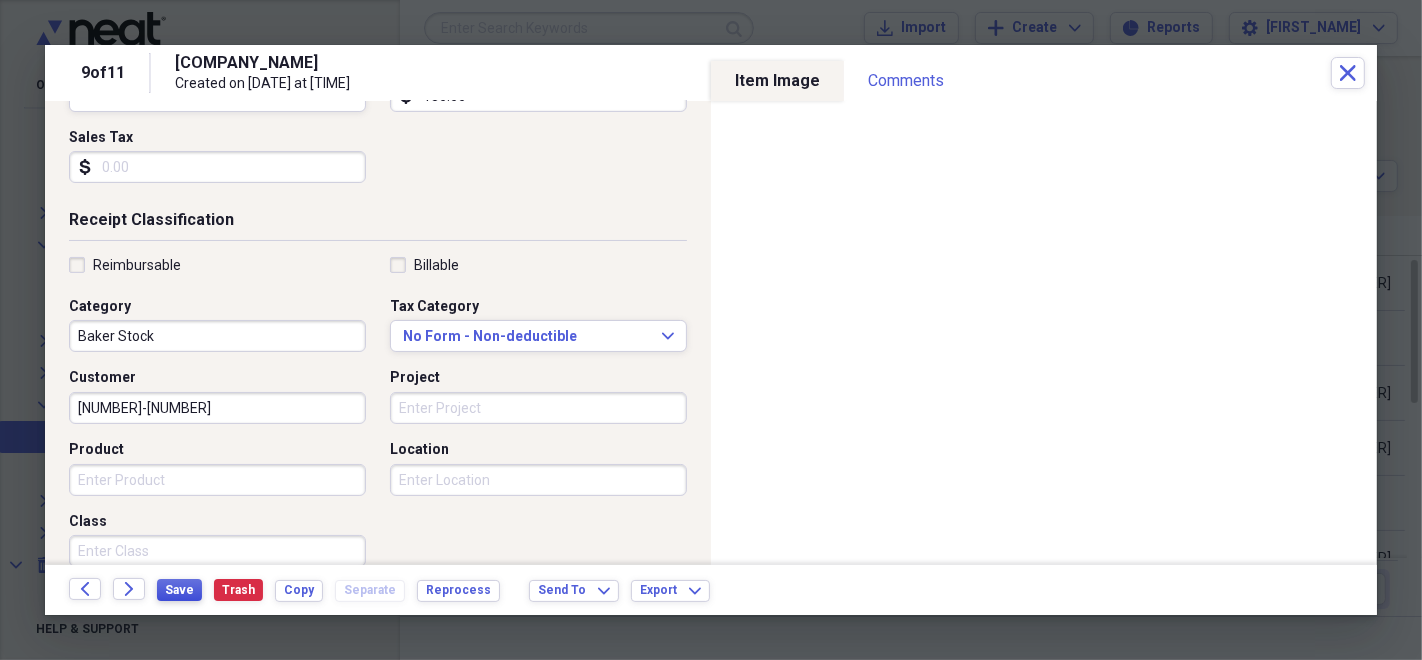 click on "Save" at bounding box center [179, 590] 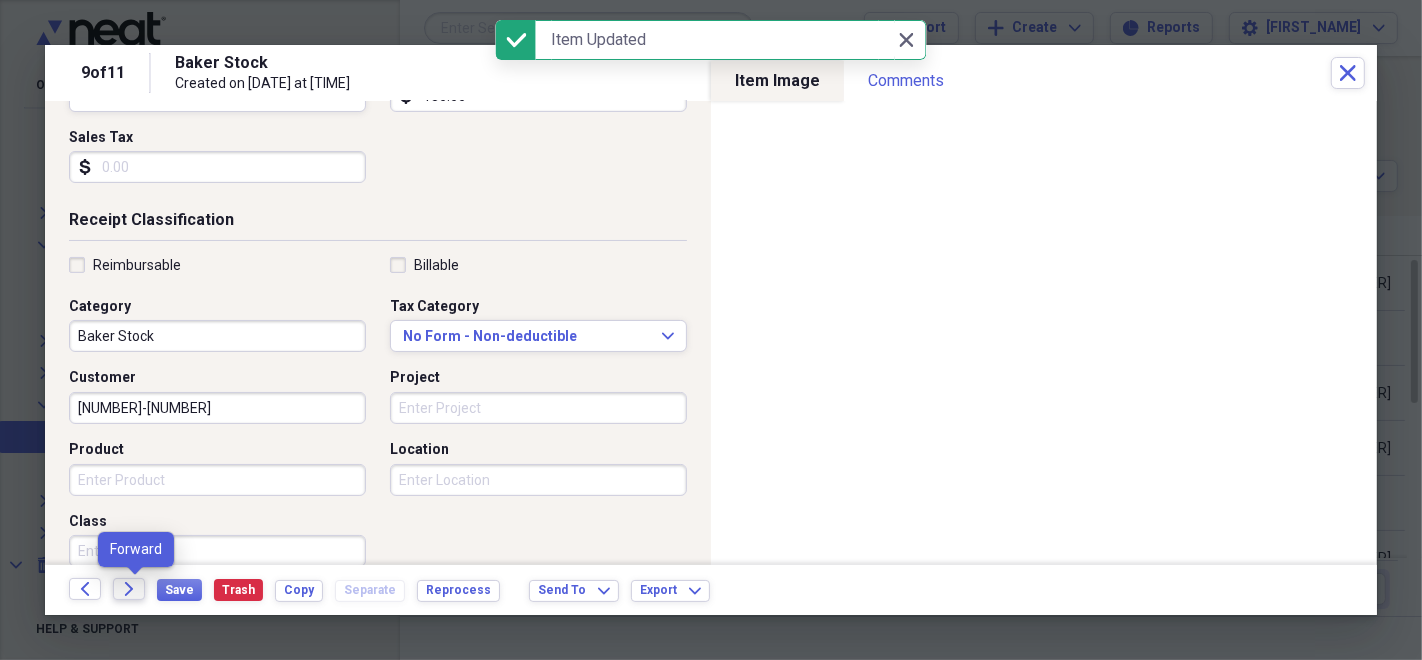 click 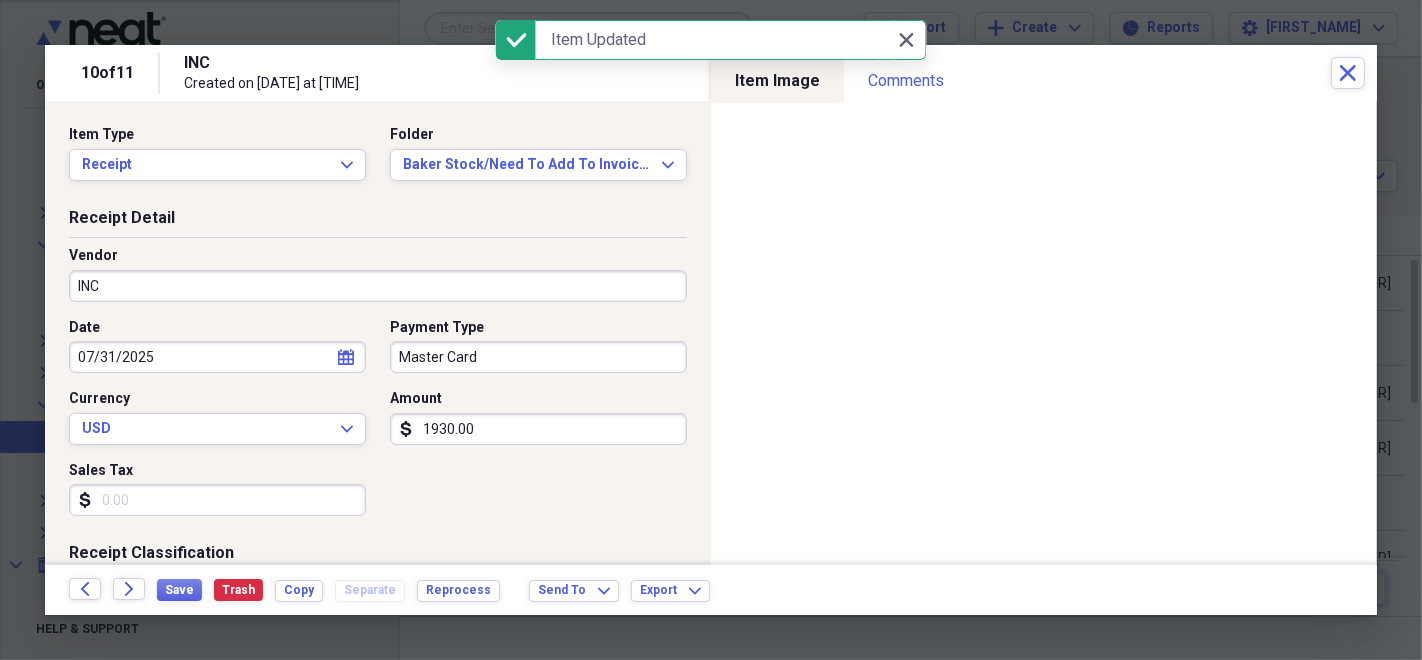 click on "INC" at bounding box center [378, 286] 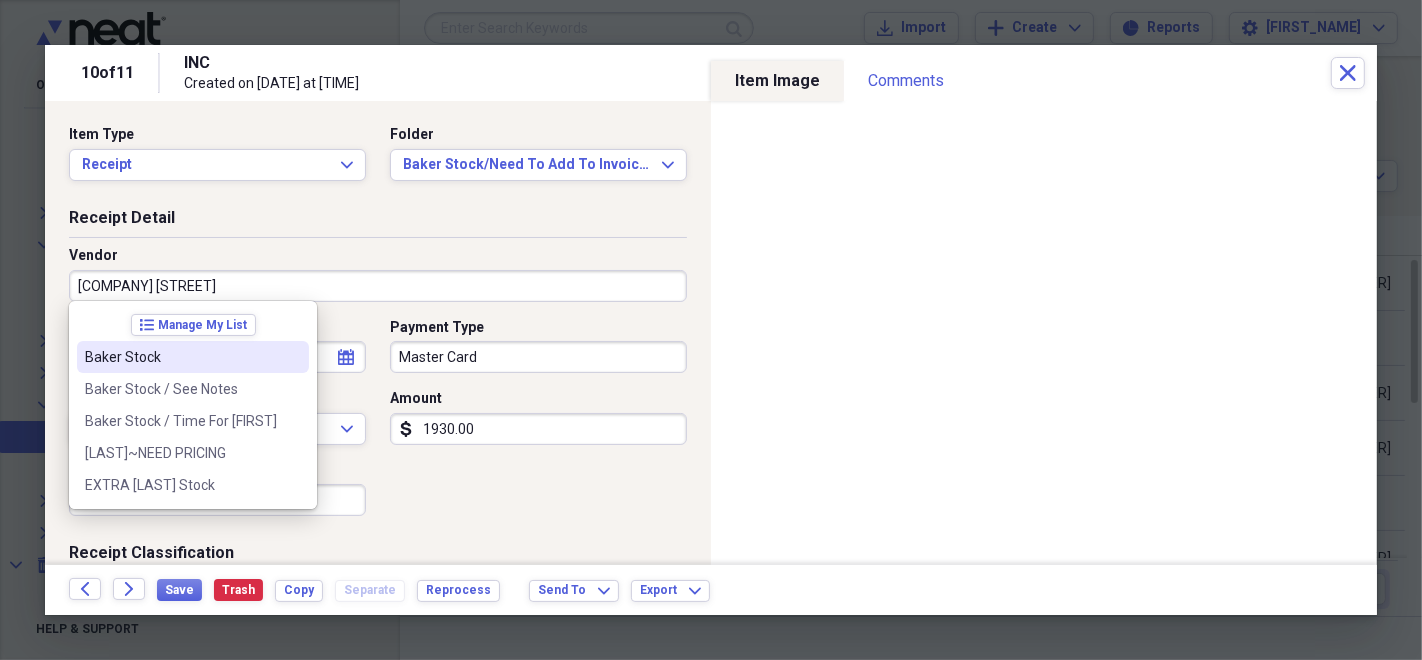 click on "Baker Stock" at bounding box center [181, 357] 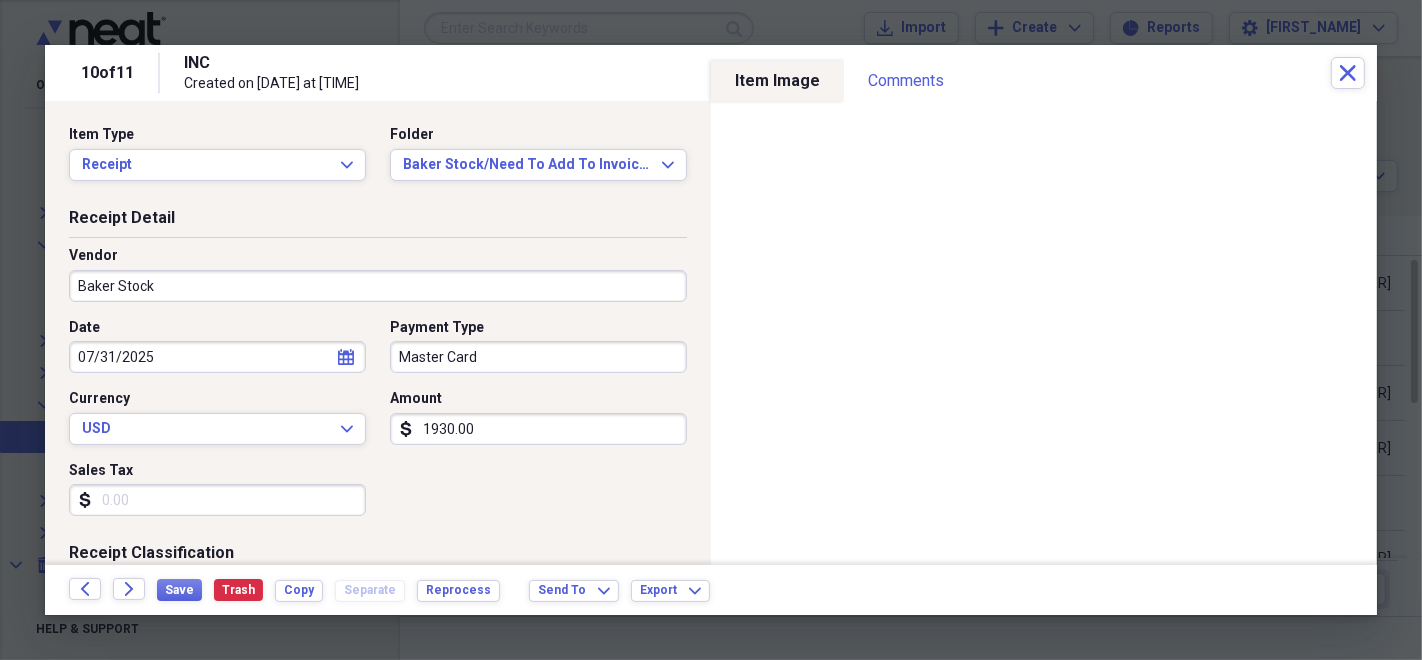 type on "Baker Stock" 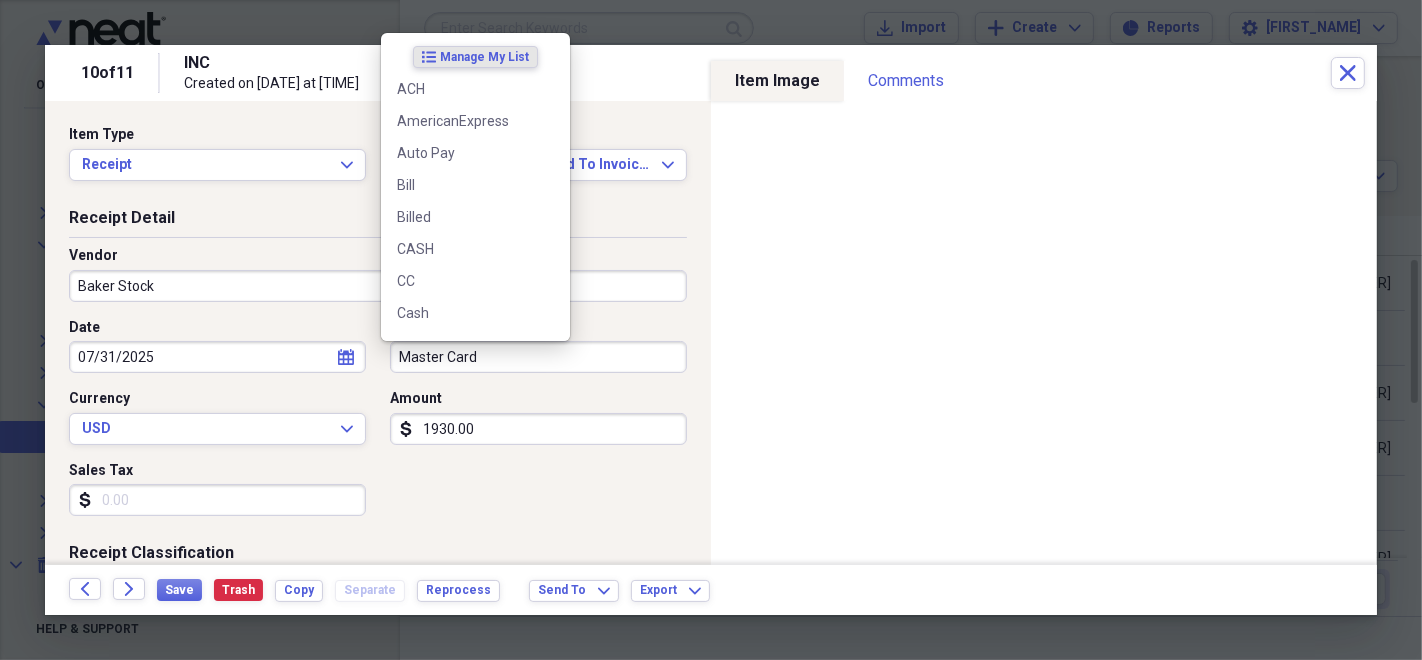 click on "Master Card" at bounding box center [538, 357] 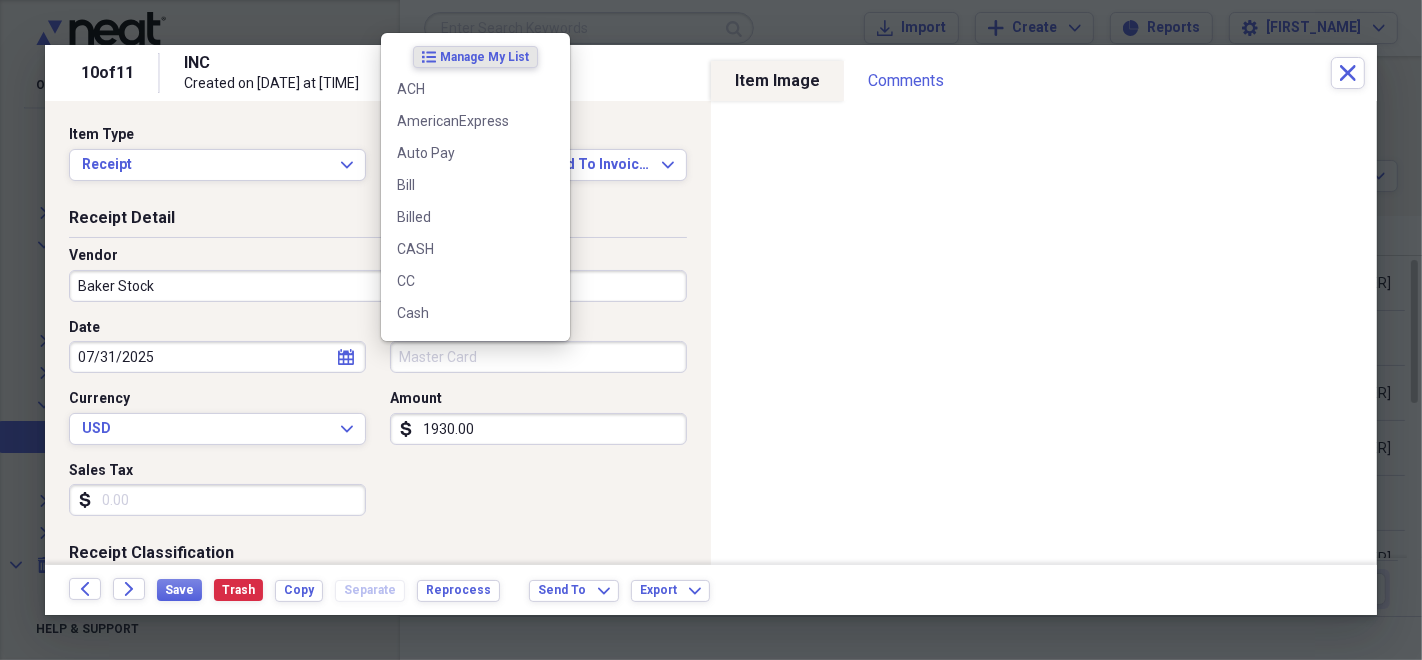 type 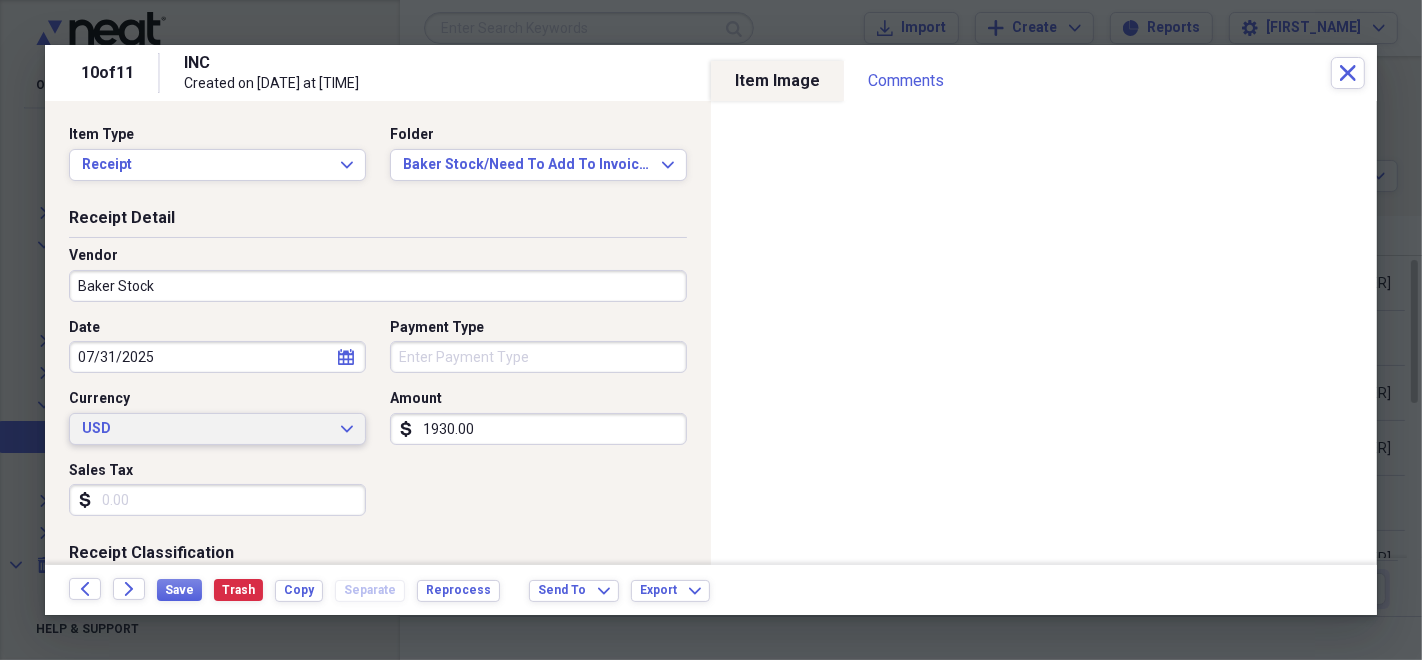 type 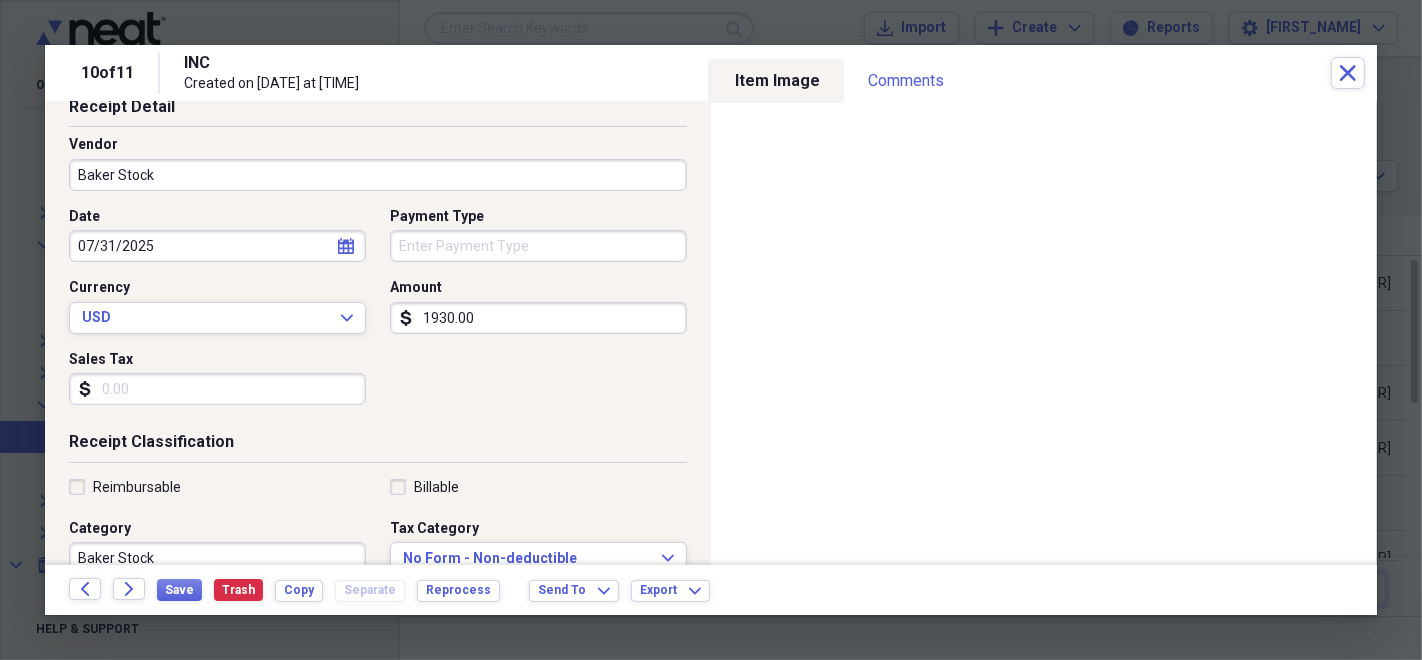scroll, scrollTop: 222, scrollLeft: 0, axis: vertical 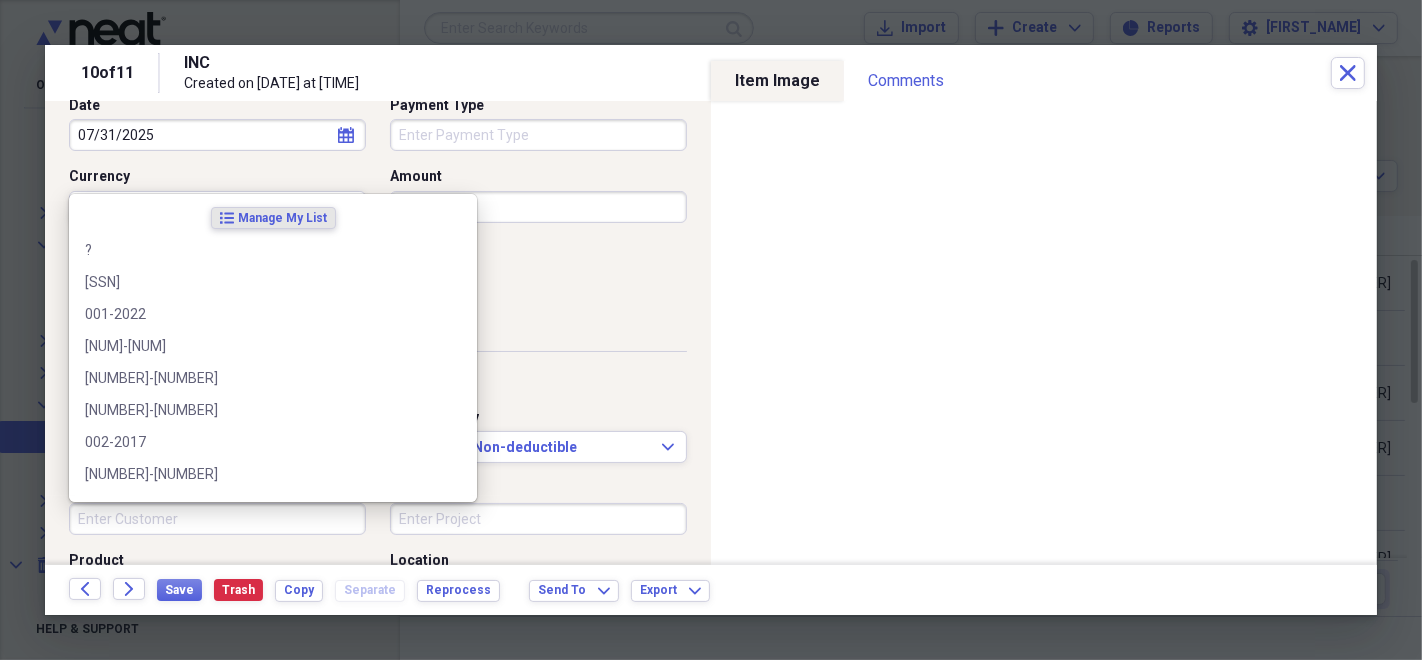 click on "Customer" at bounding box center [217, 519] 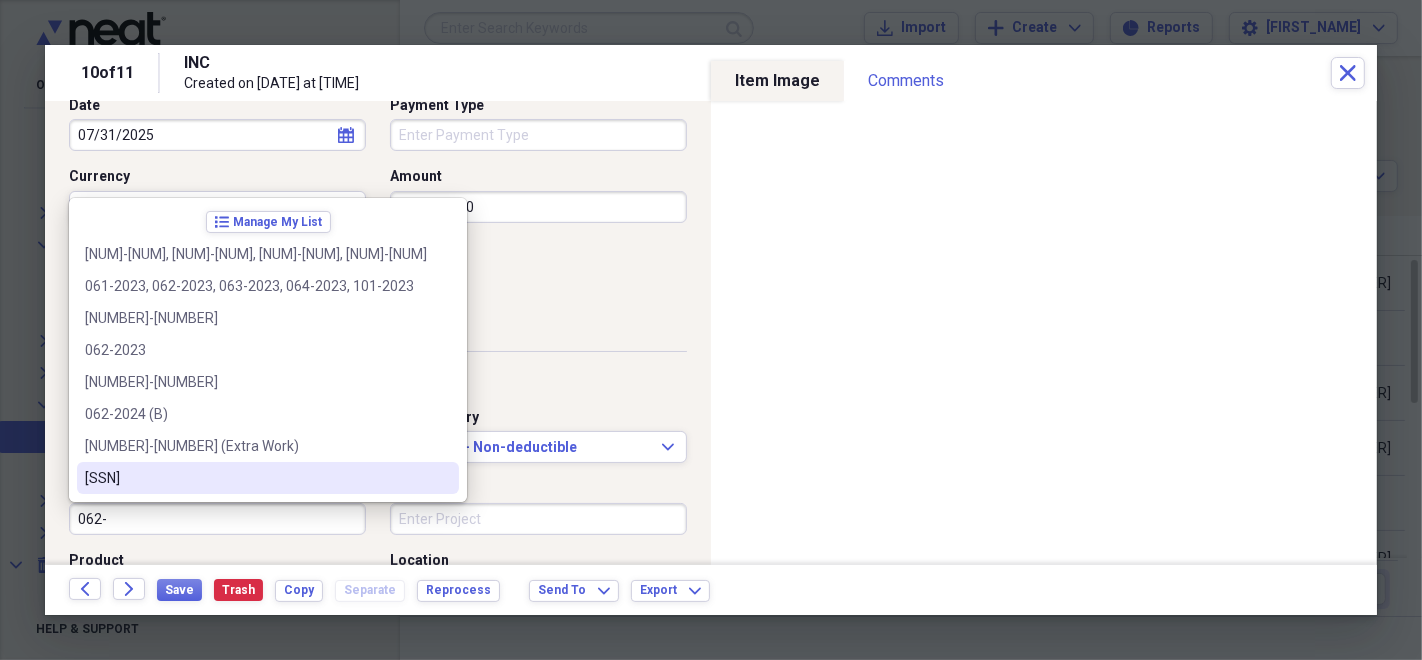 click on "[NUMBER]" at bounding box center (256, 478) 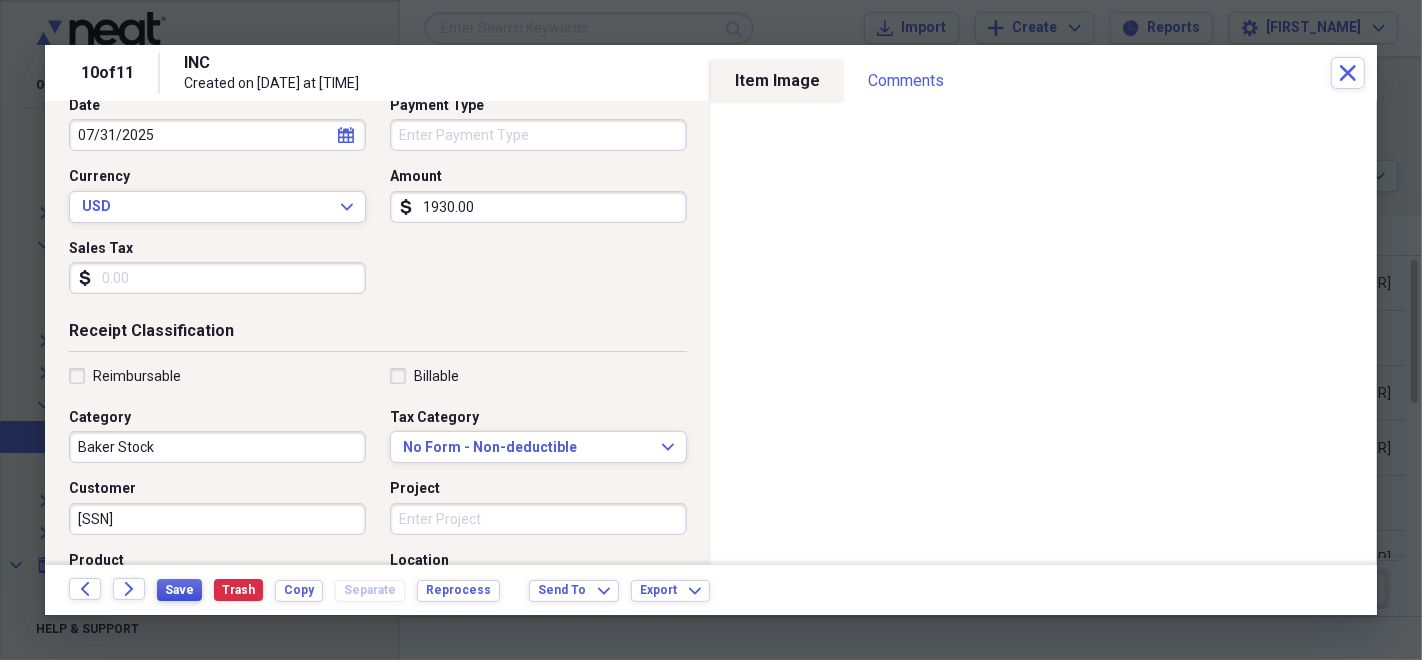 click on "Save" at bounding box center [179, 590] 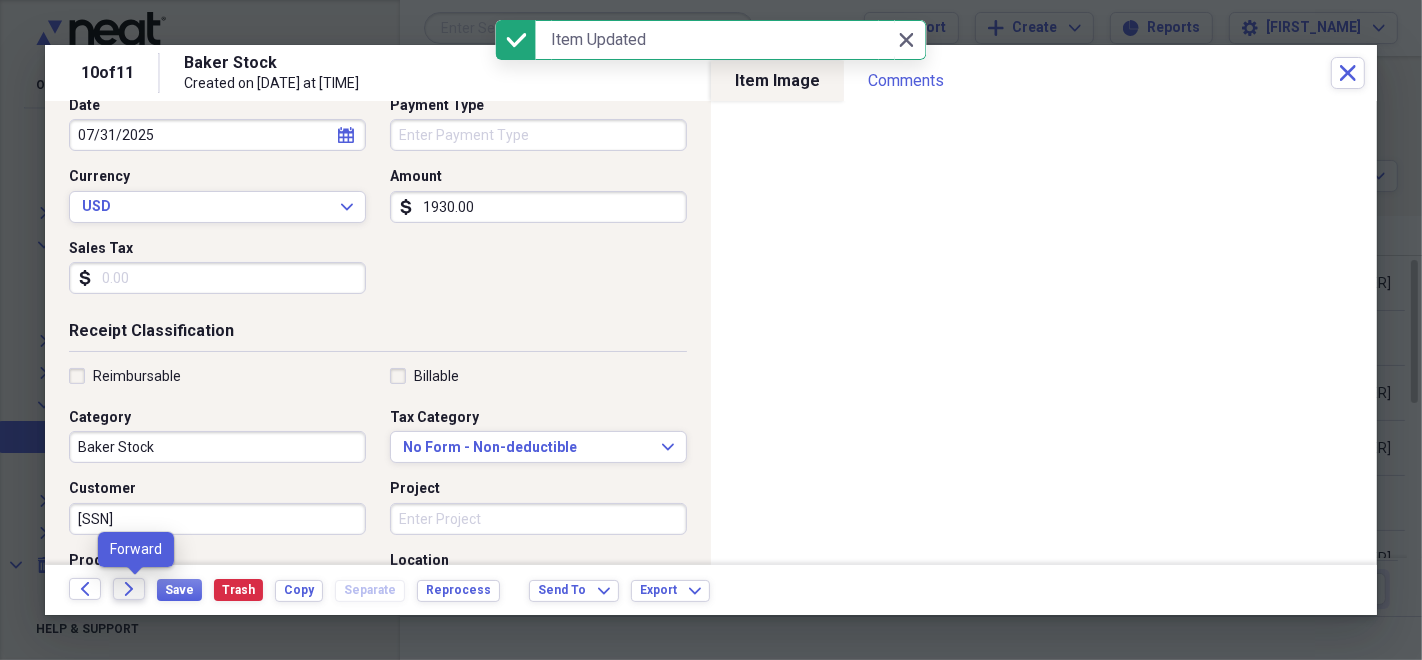 click on "Forward" at bounding box center (129, 589) 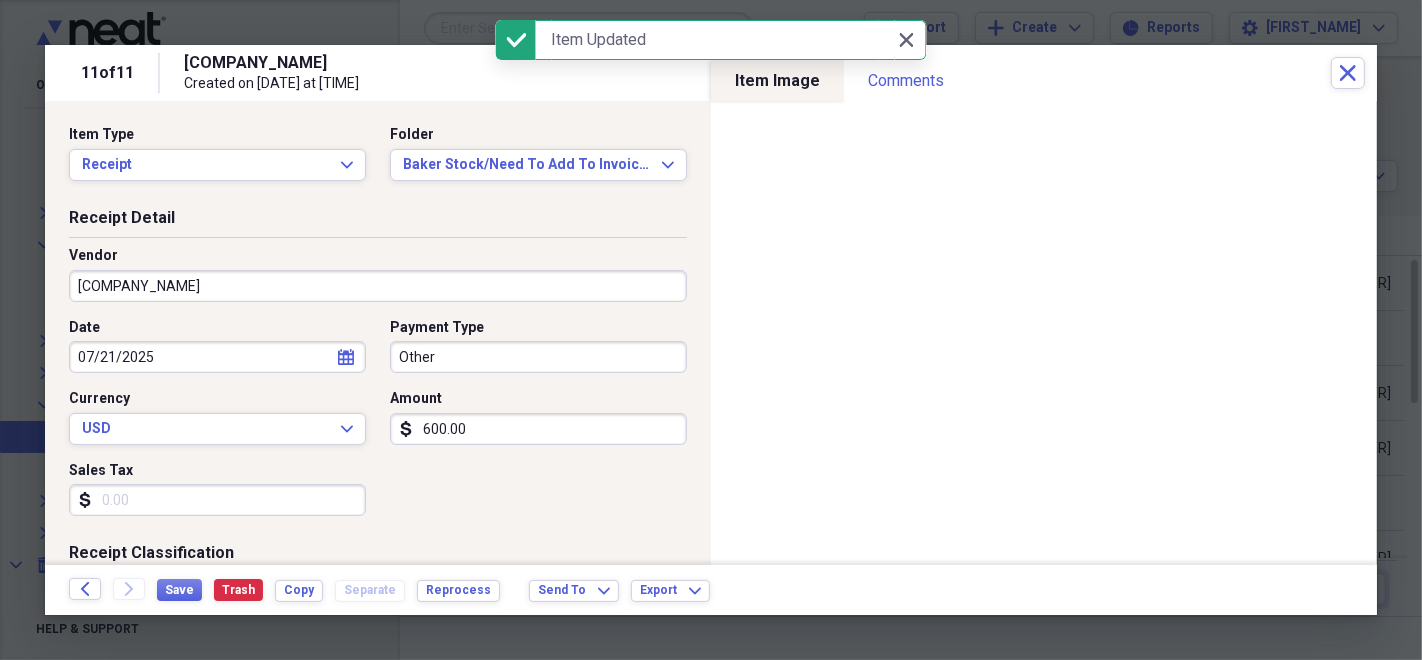 click on "[COMPANY] Inc." at bounding box center [378, 286] 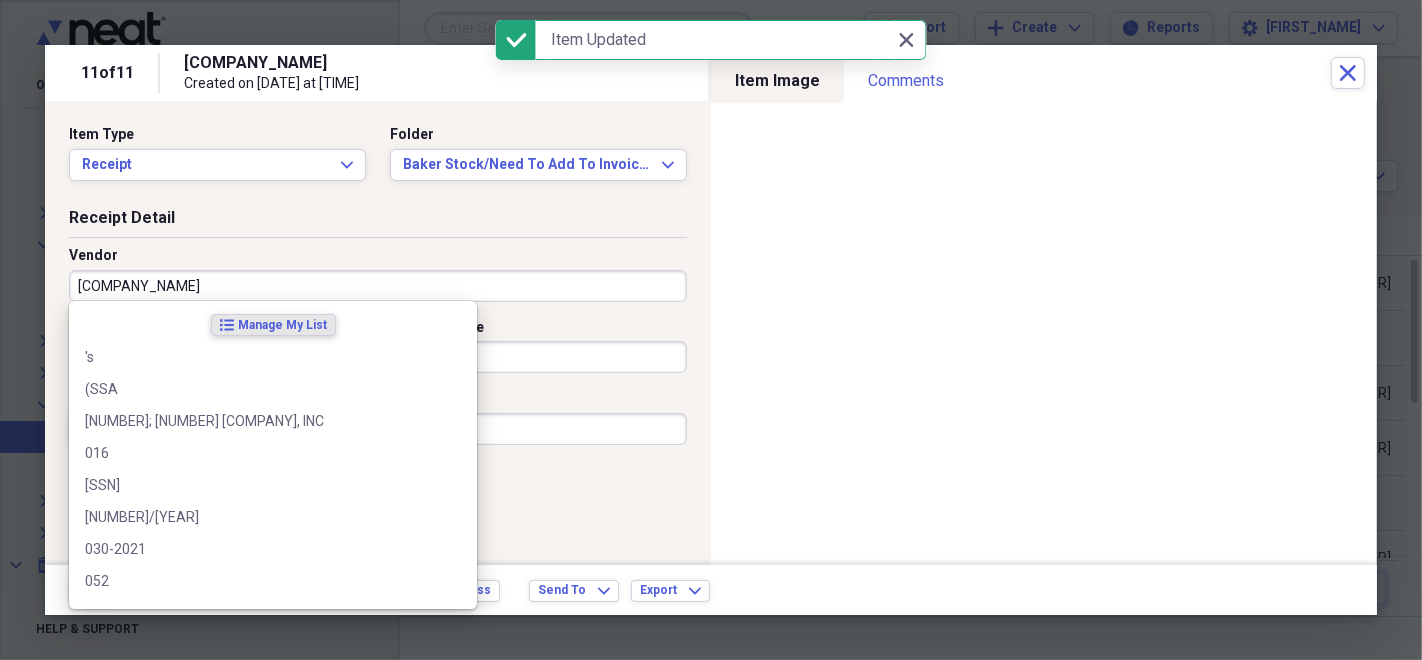 type on "B" 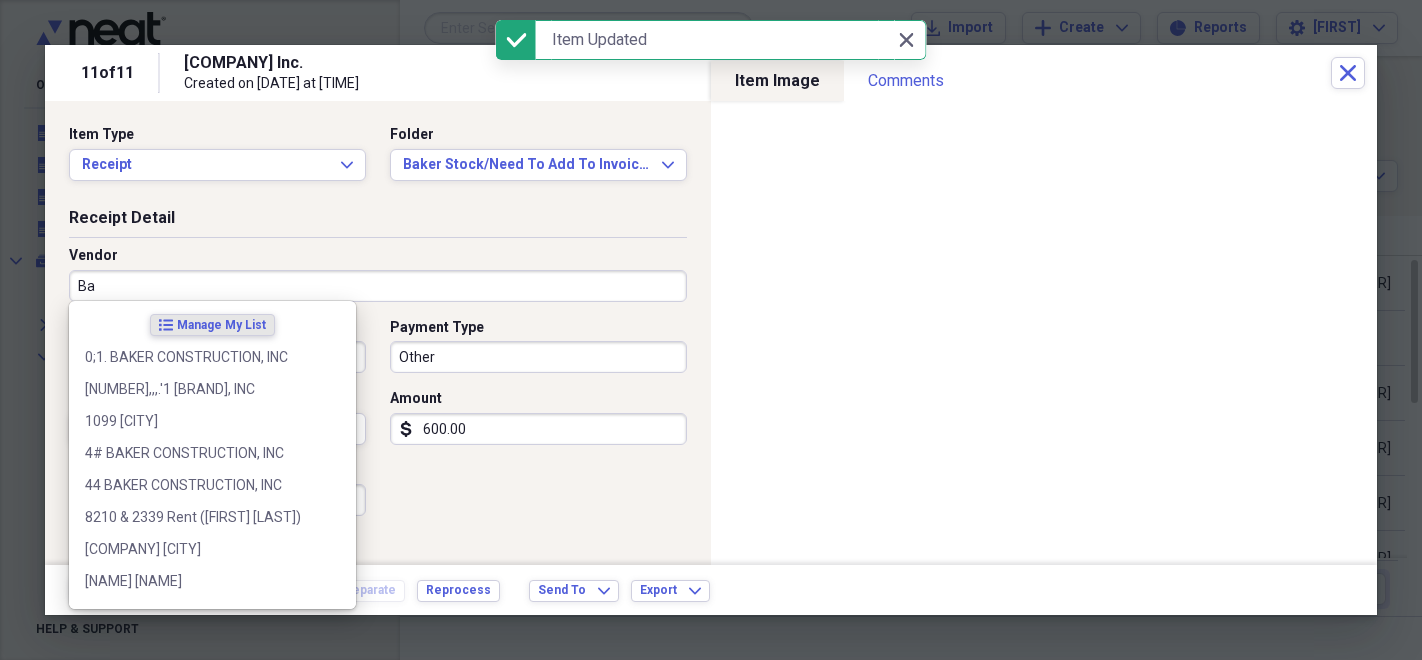 scroll, scrollTop: 0, scrollLeft: 0, axis: both 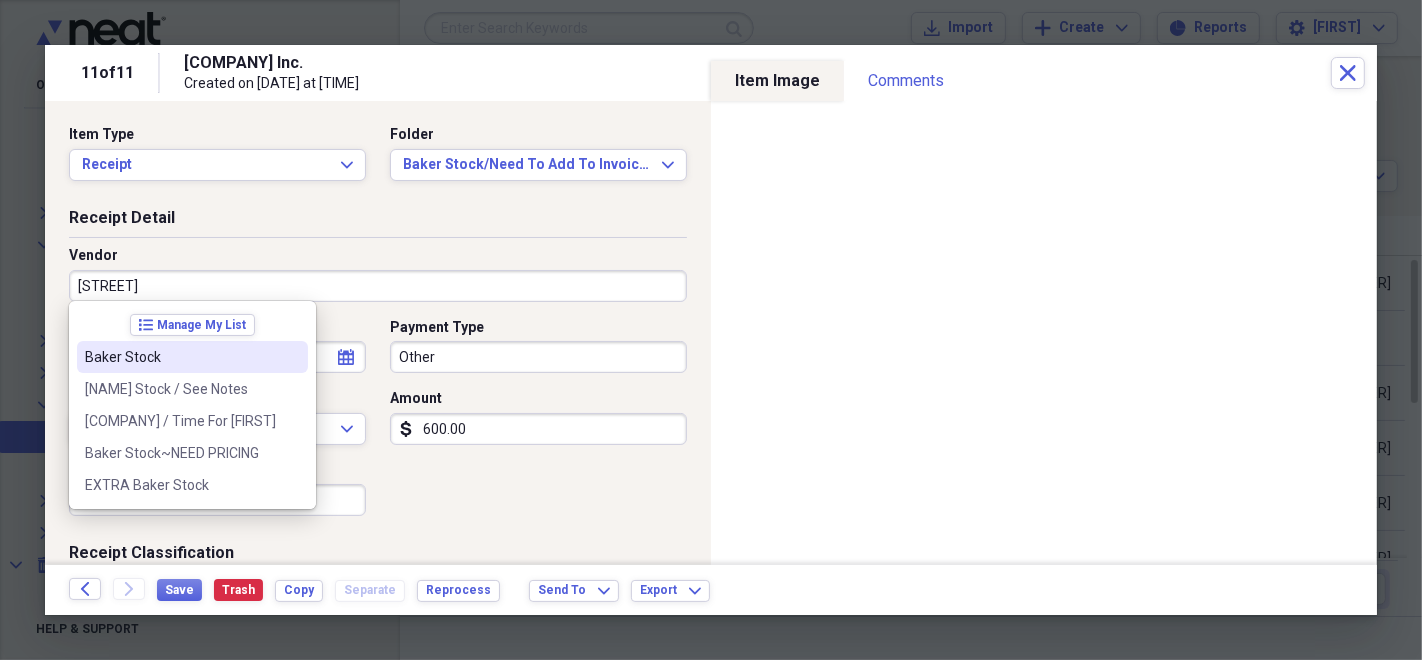 click on "Baker Stock" at bounding box center (180, 357) 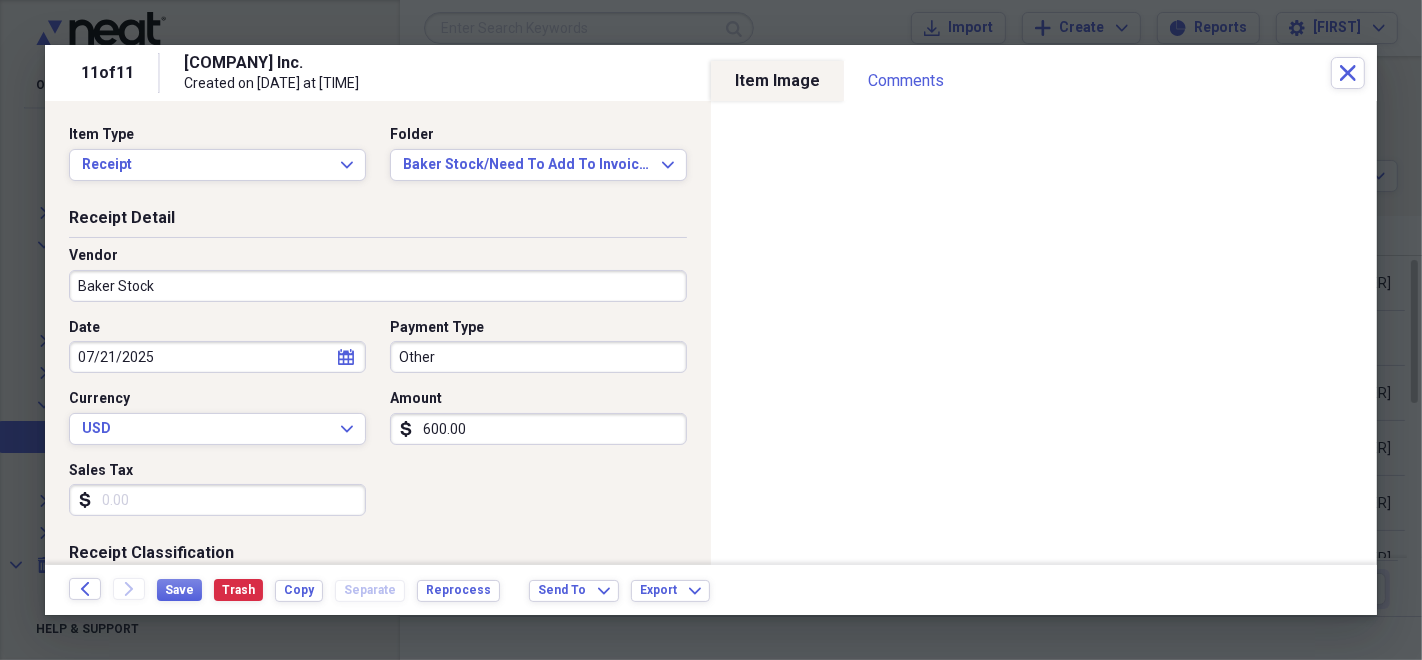 type on "Baker Stock" 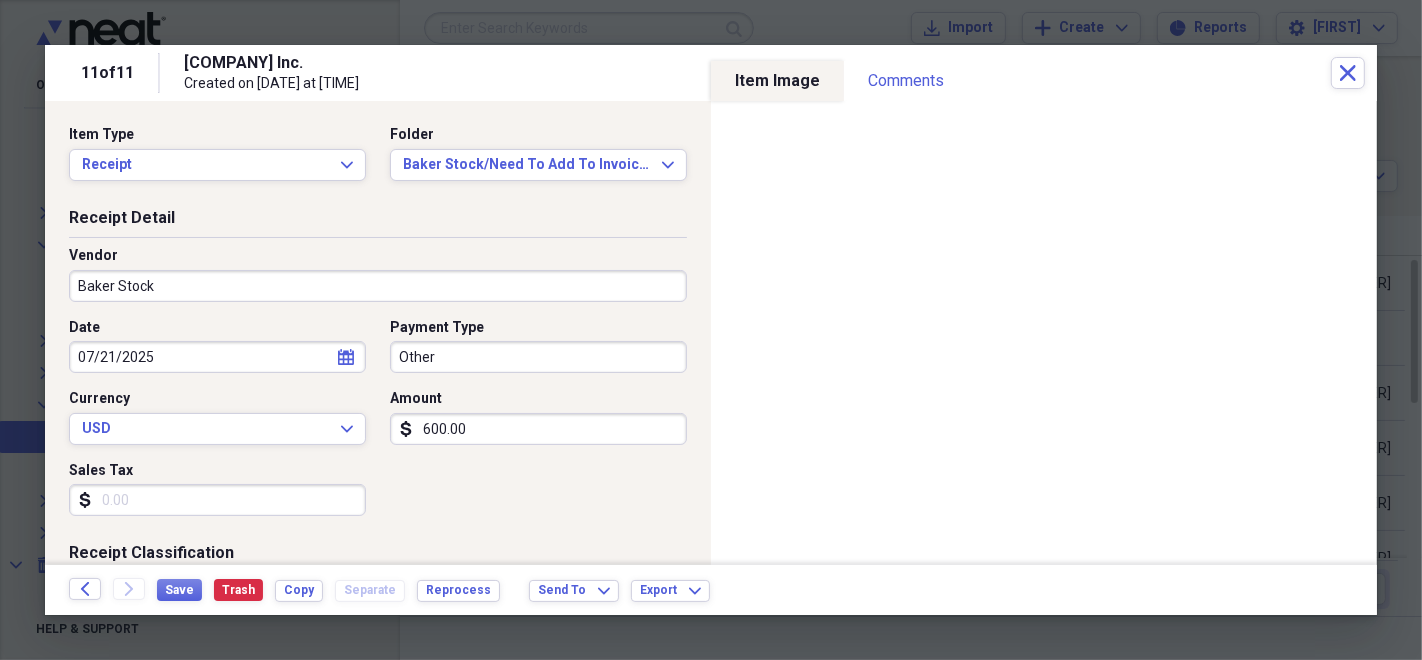 select on "6" 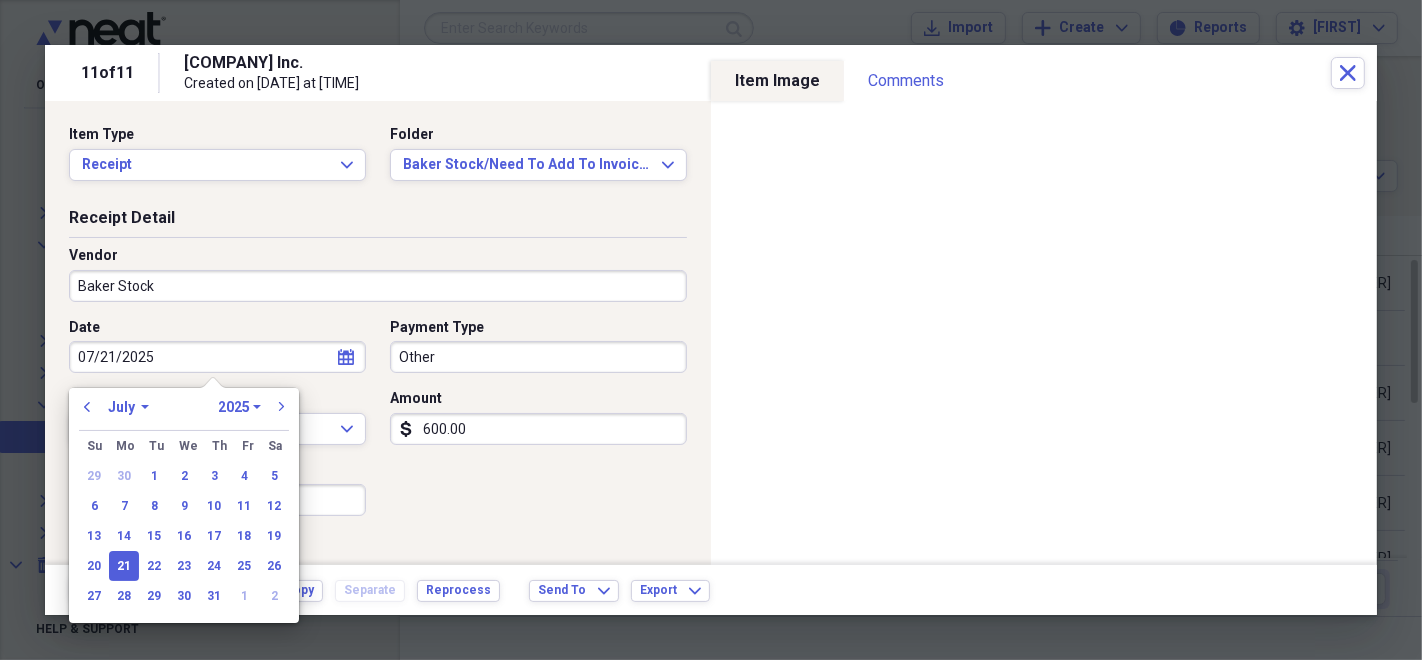 drag, startPoint x: 213, startPoint y: 359, endPoint x: 0, endPoint y: 384, distance: 214.46211 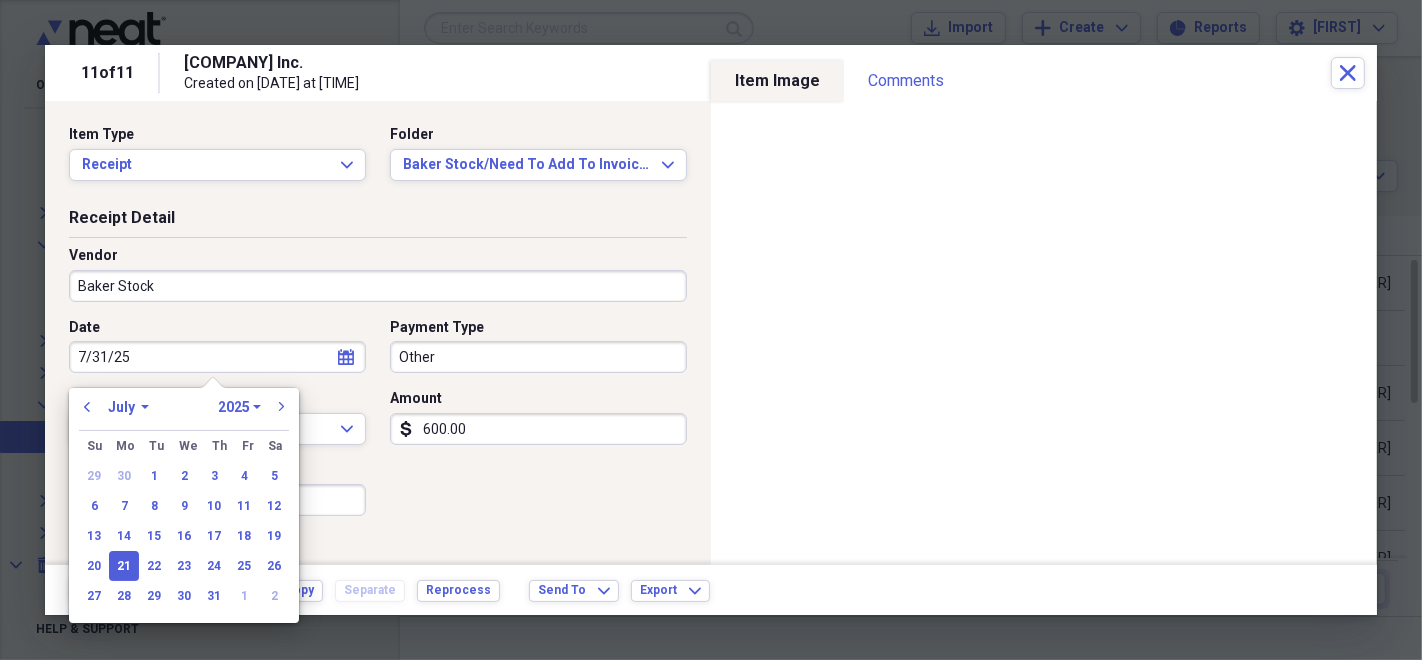 type on "07/31/2025" 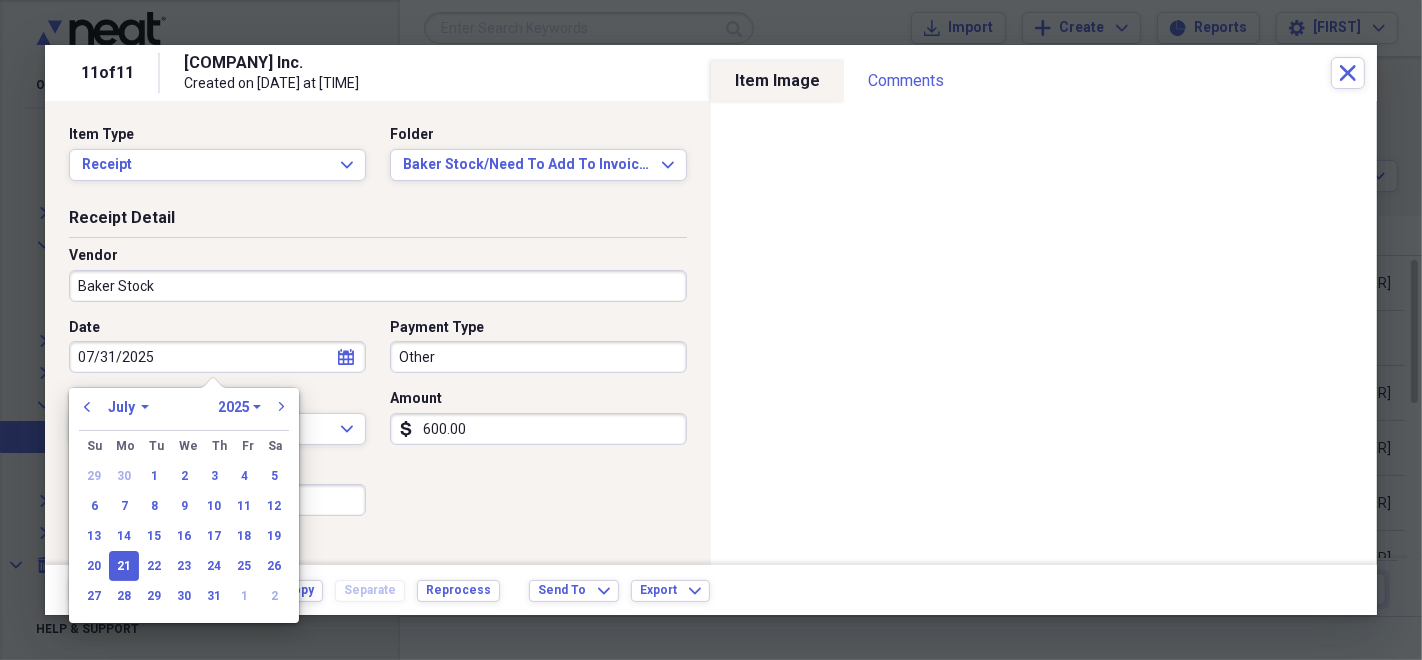 type 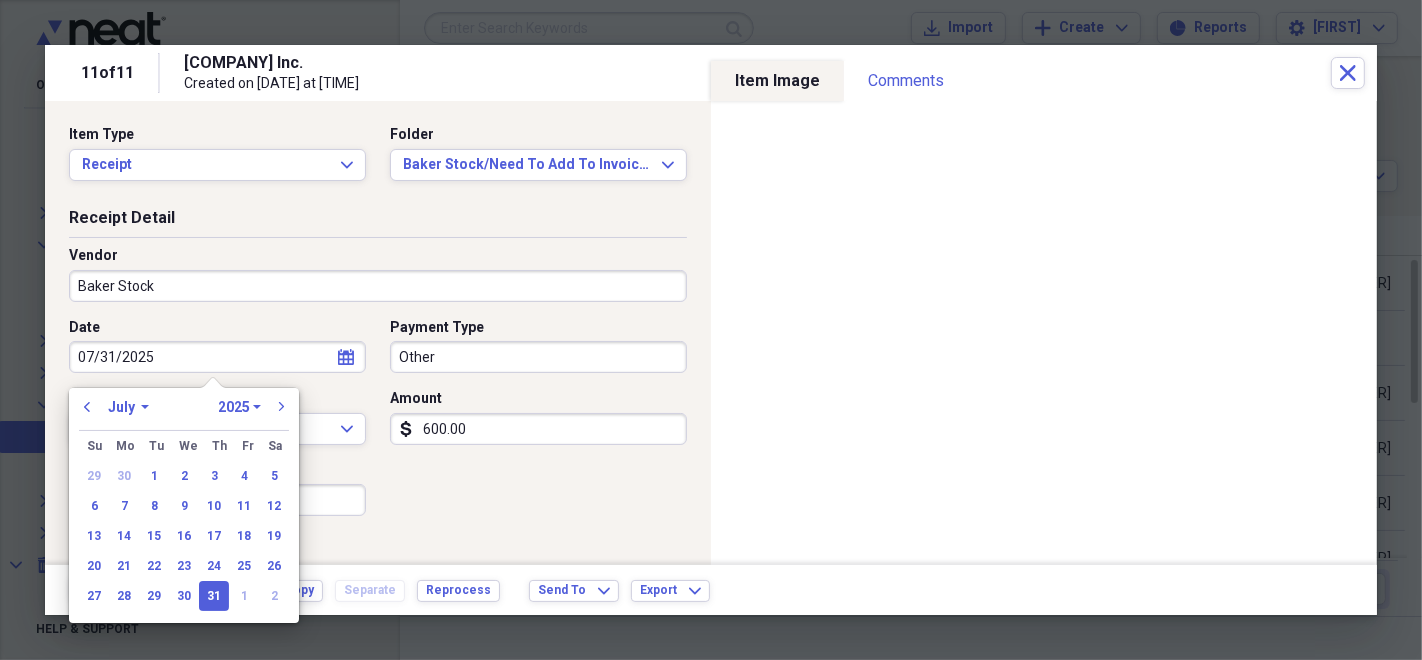 click on "Other" at bounding box center (538, 357) 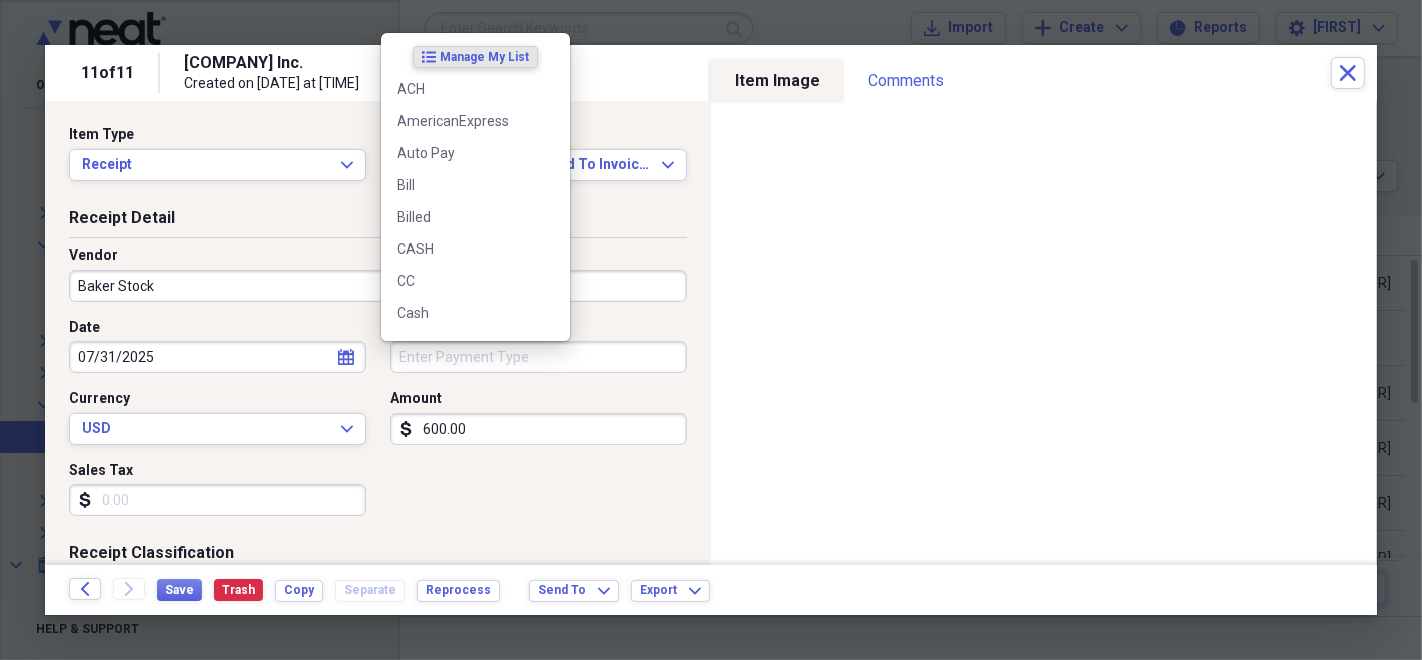 type 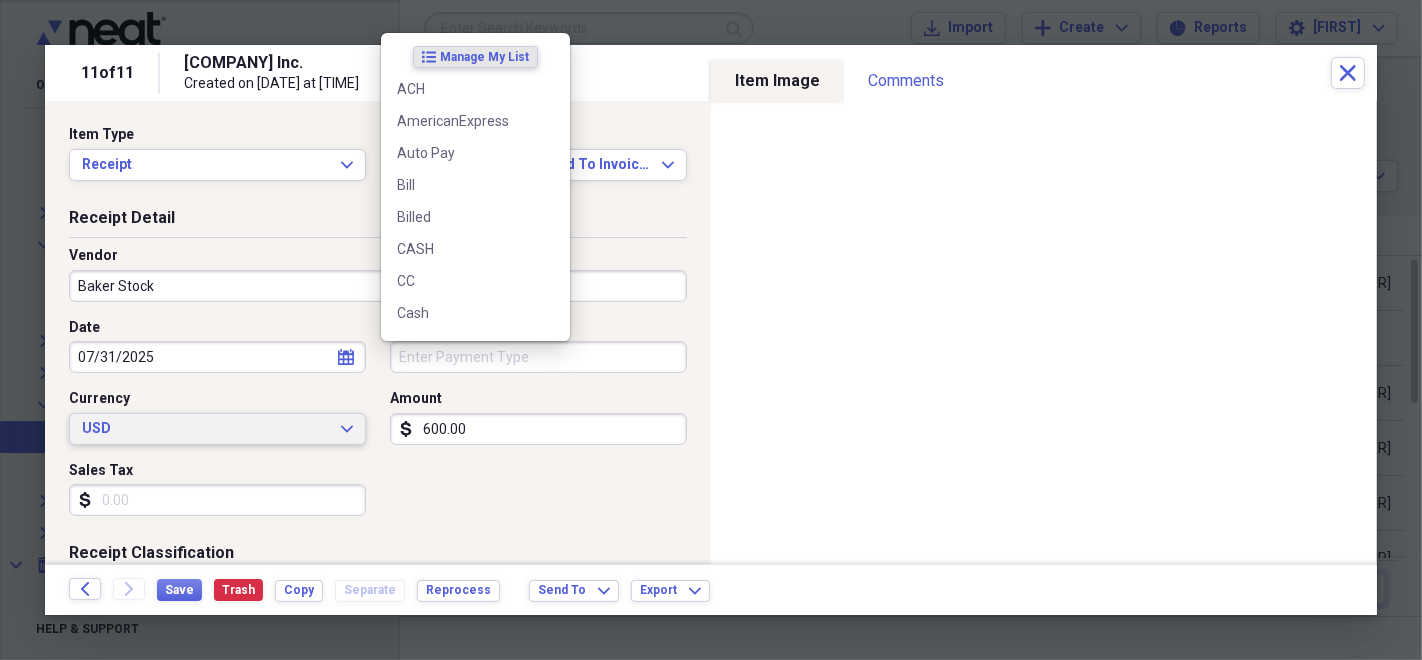 type 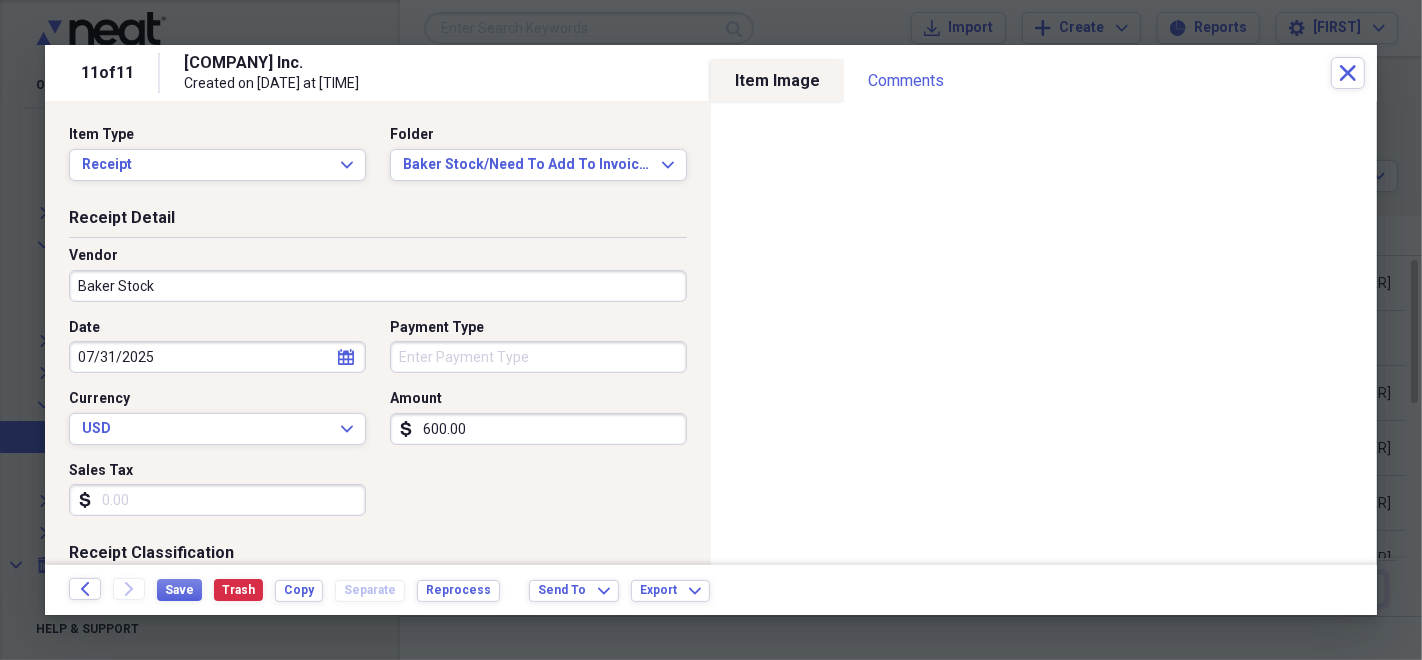 scroll, scrollTop: 222, scrollLeft: 0, axis: vertical 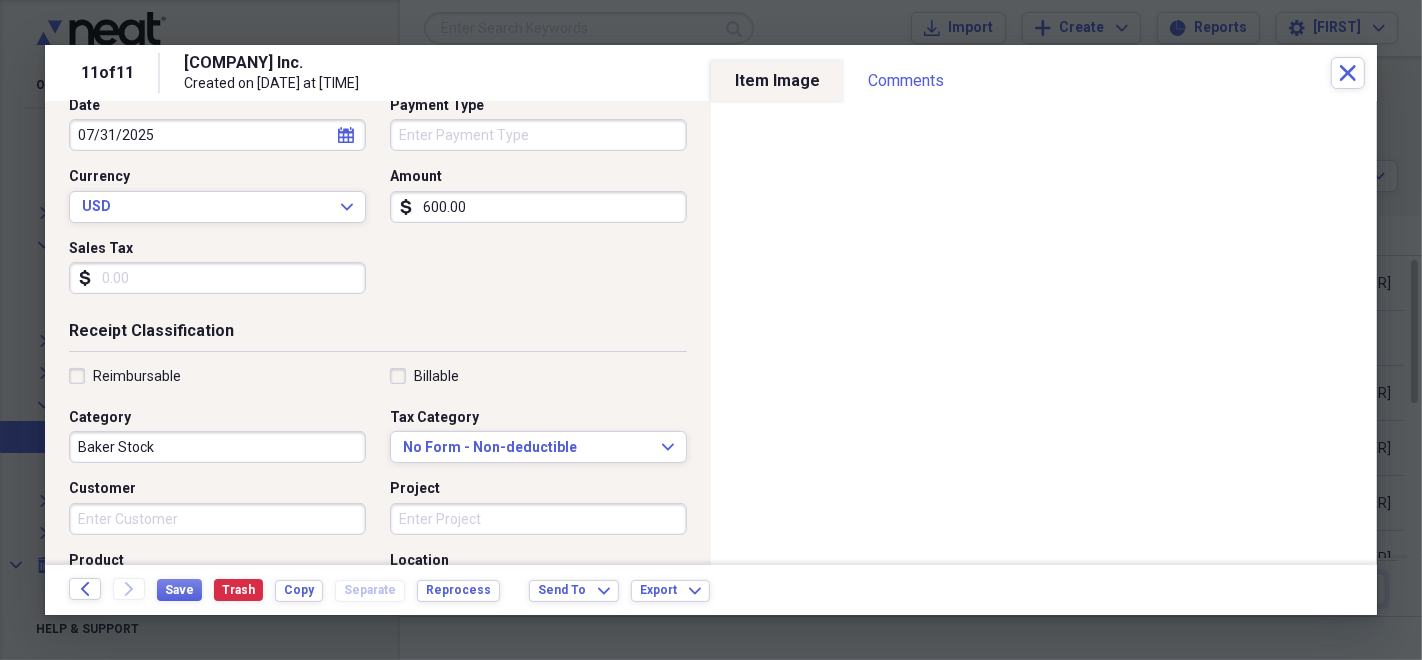 click on "Customer" at bounding box center [217, 519] 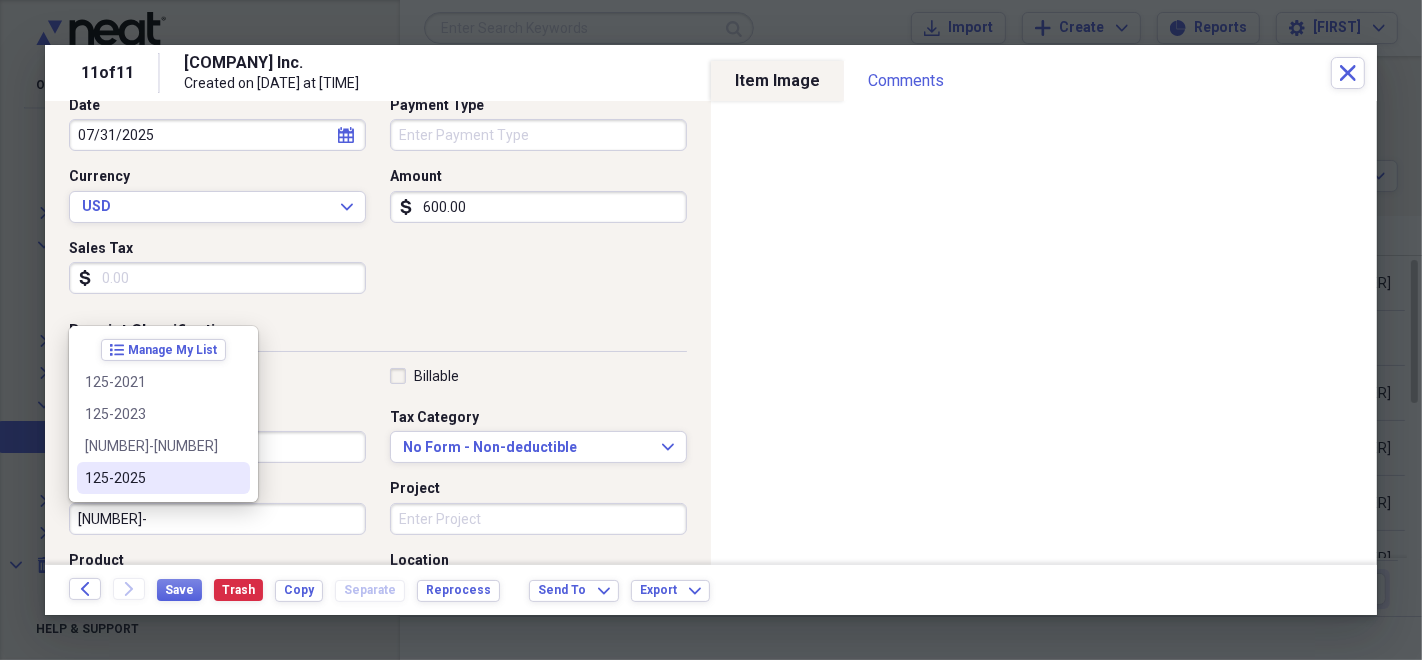 click on "125-2025" at bounding box center [151, 478] 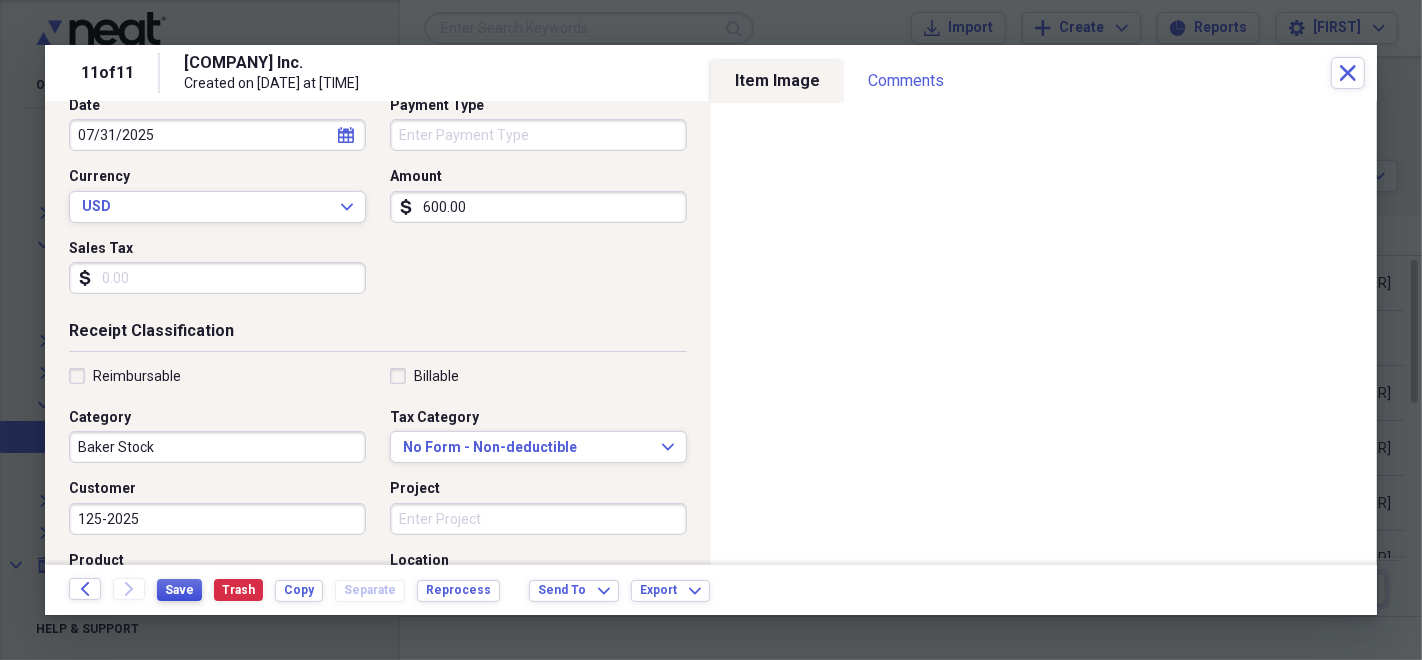 click on "Save" at bounding box center [179, 590] 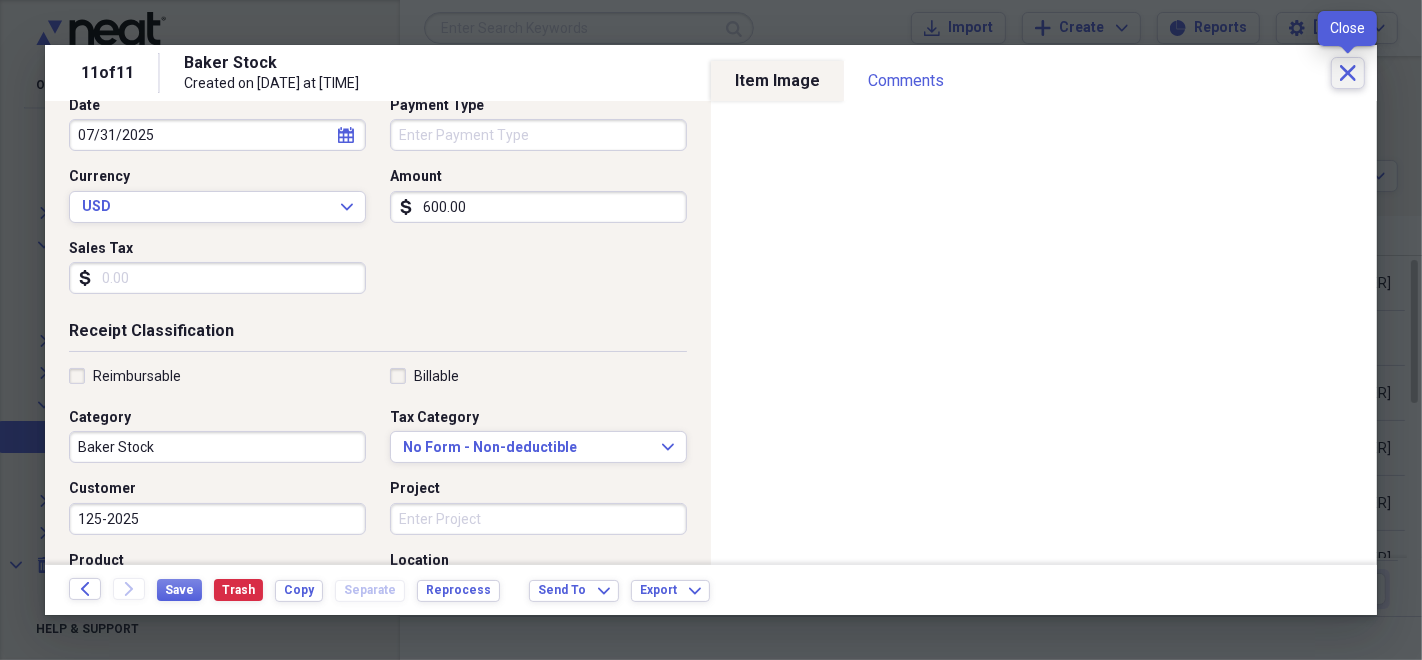 click on "Close" at bounding box center [1348, 73] 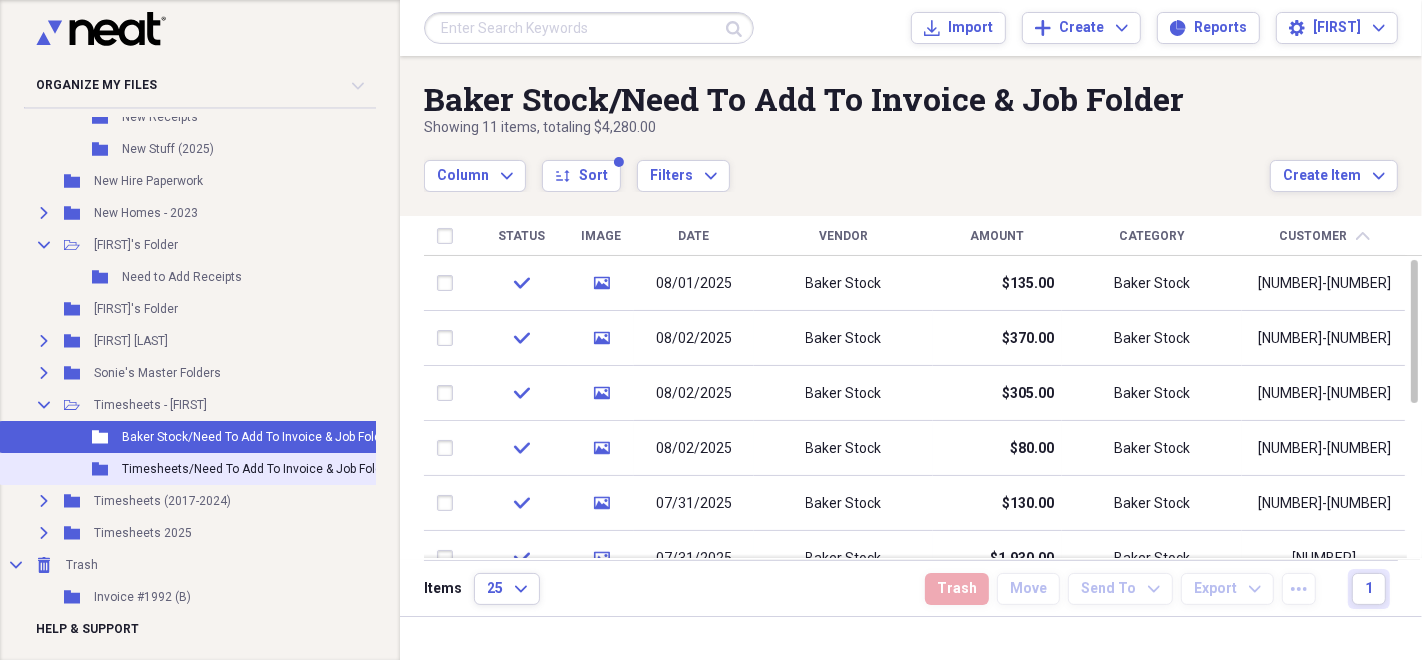 click on "Folder Timesheets/Need To Add To Invoice & Job Folder Add Folder" at bounding box center [278, 469] 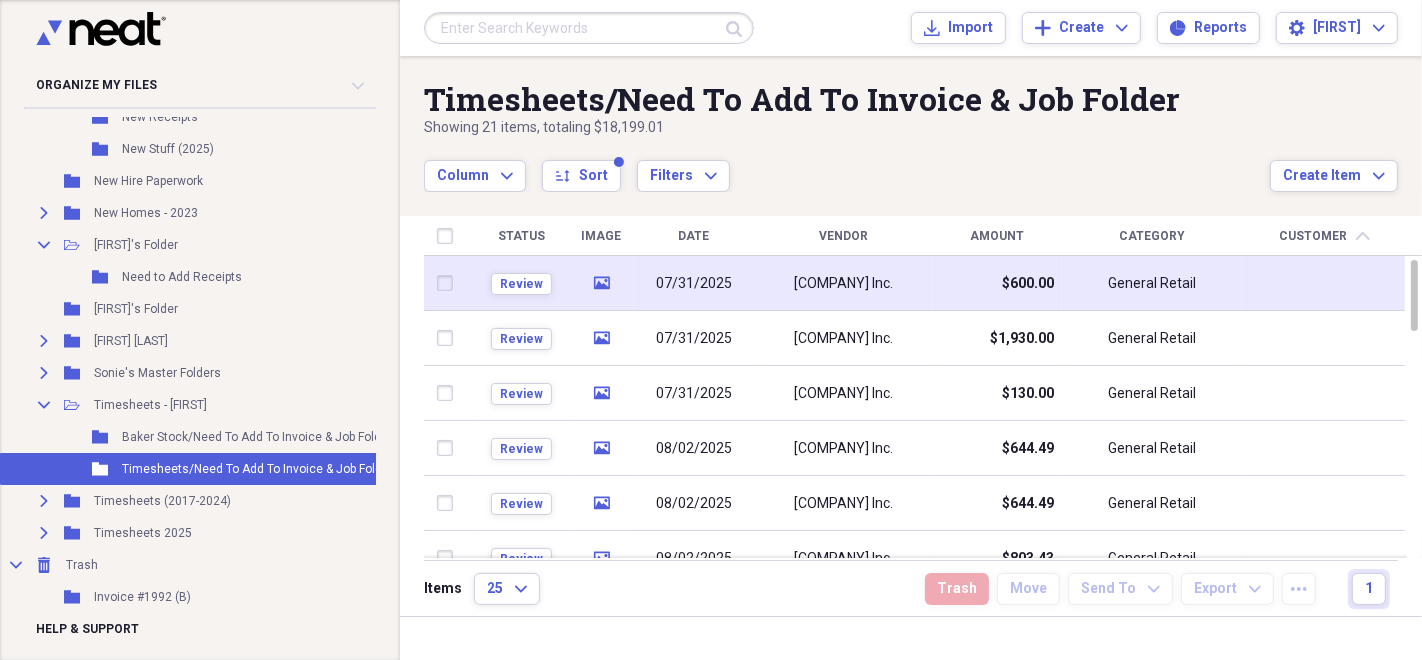 click on "07/31/2025" at bounding box center [694, 283] 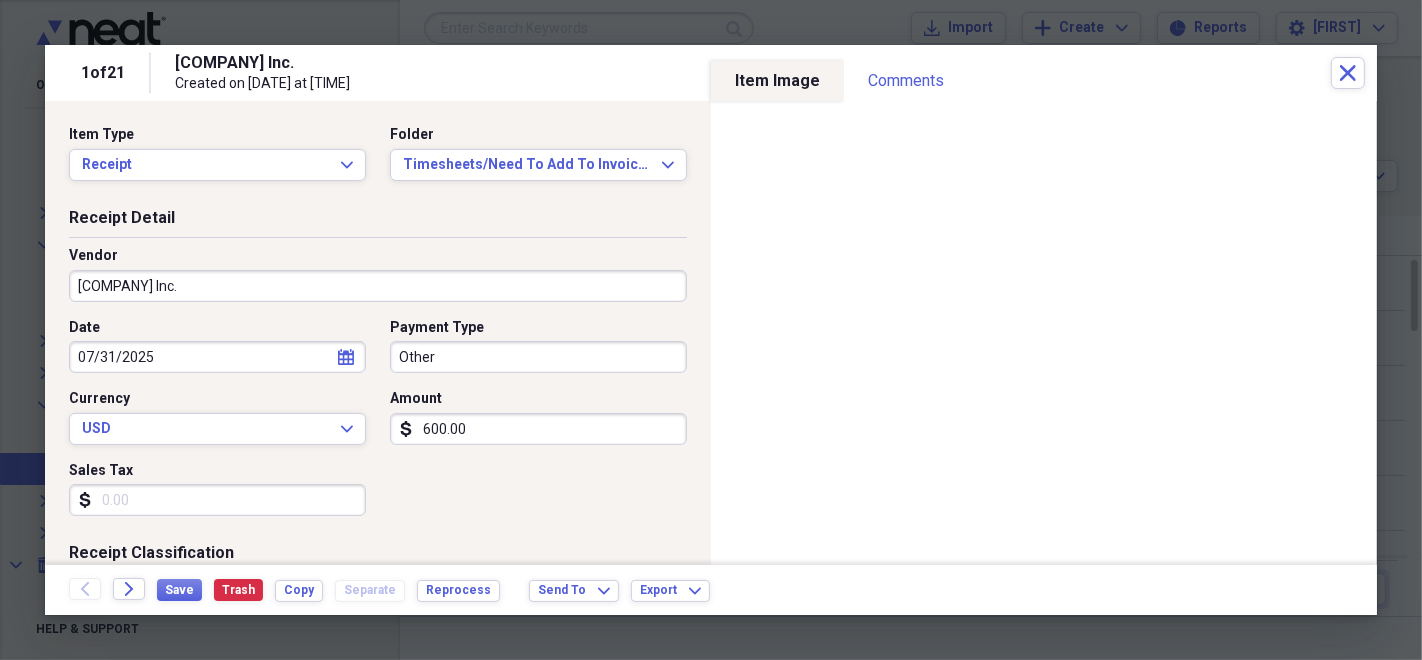 click on "[COMPANY] Inc." at bounding box center [378, 286] 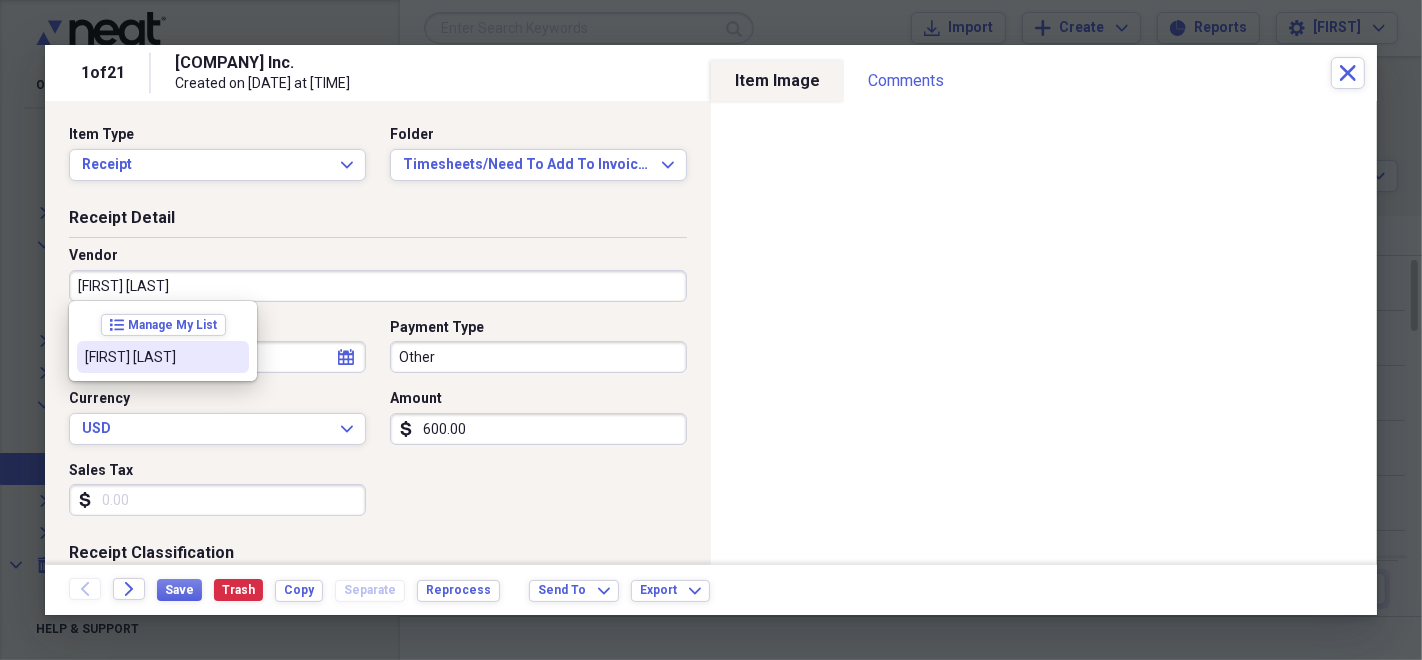 click on "list Manage My List [FIRST] [LAST]" at bounding box center (163, 341) 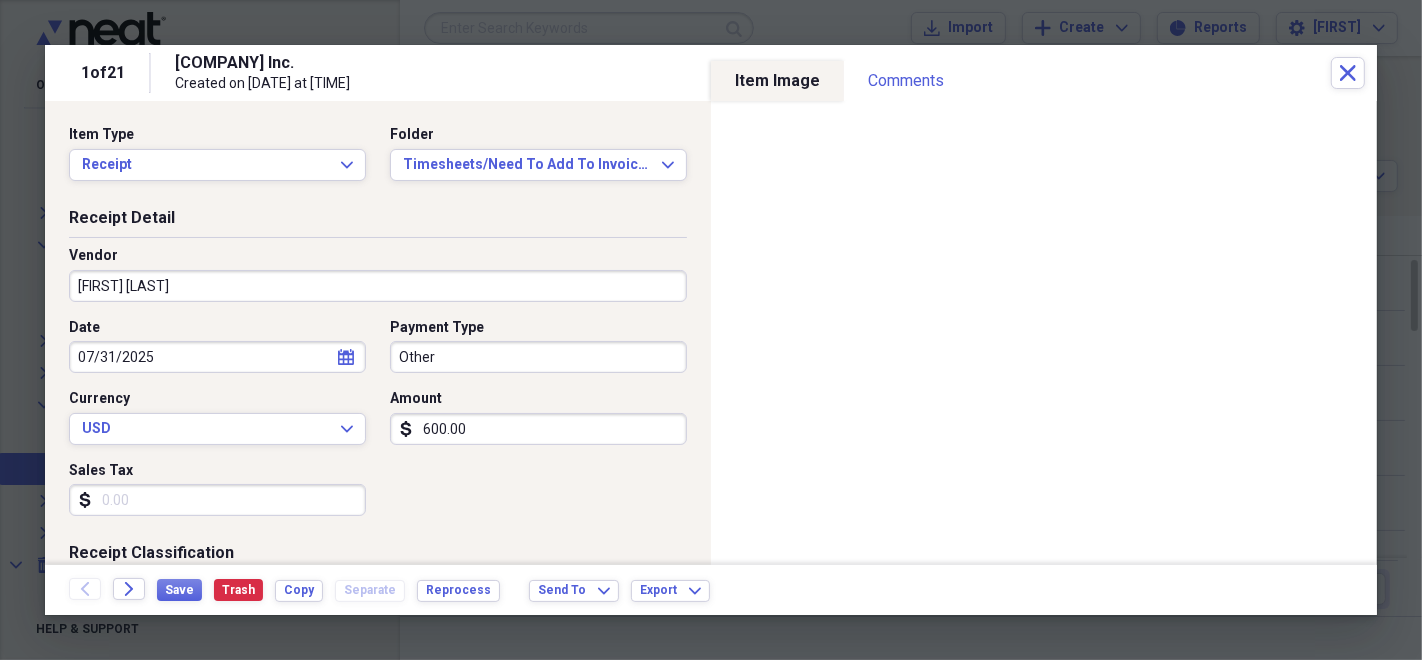 type on "Timesheet" 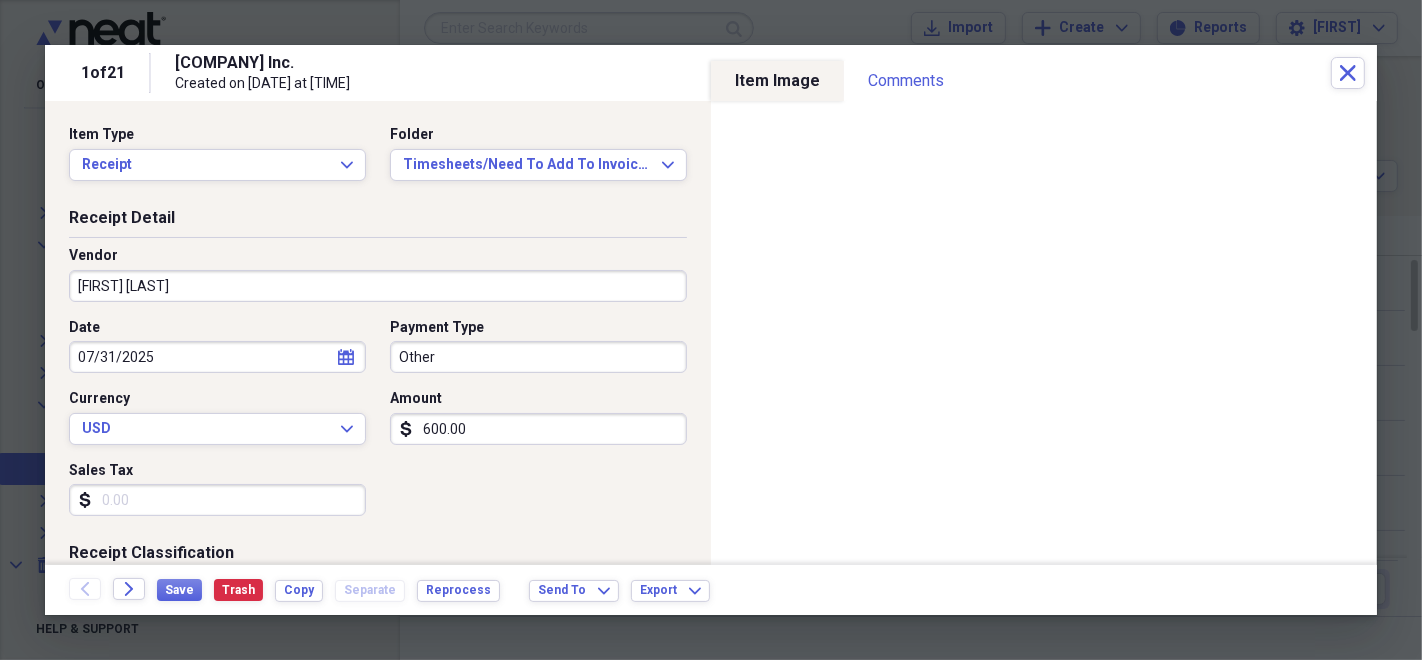click on "Other" at bounding box center (538, 357) 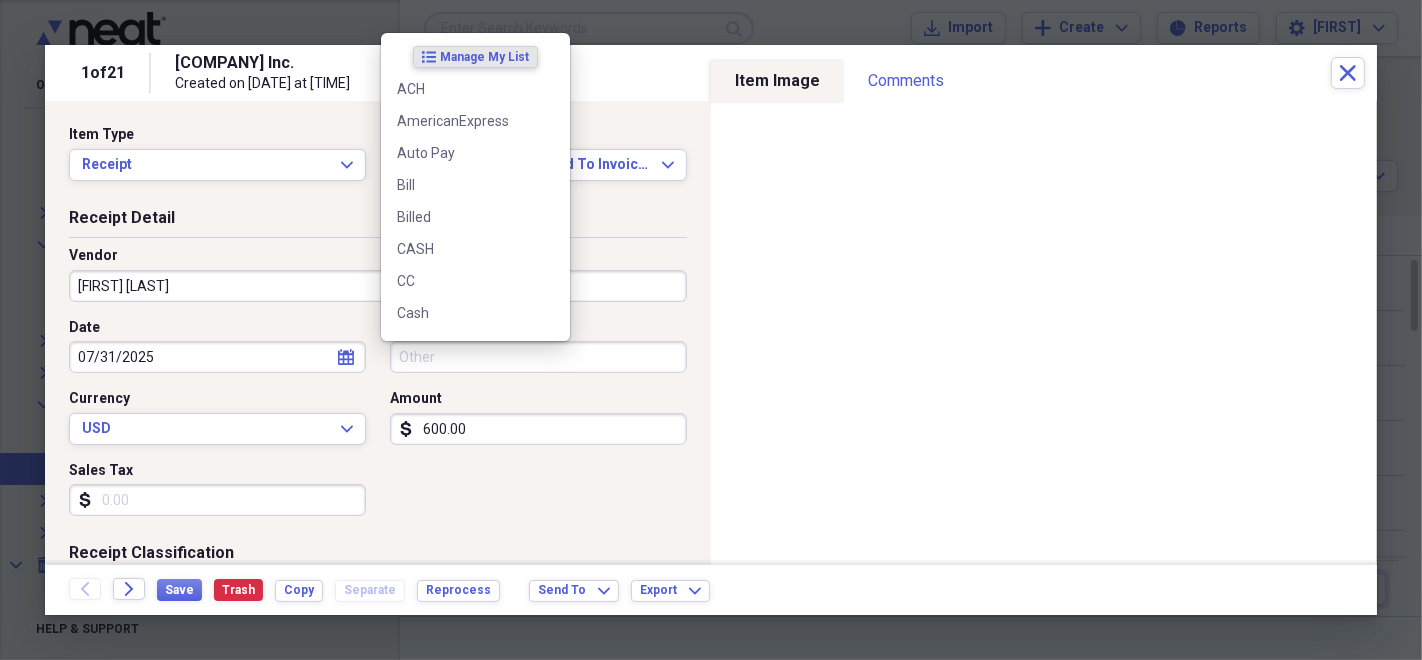 type 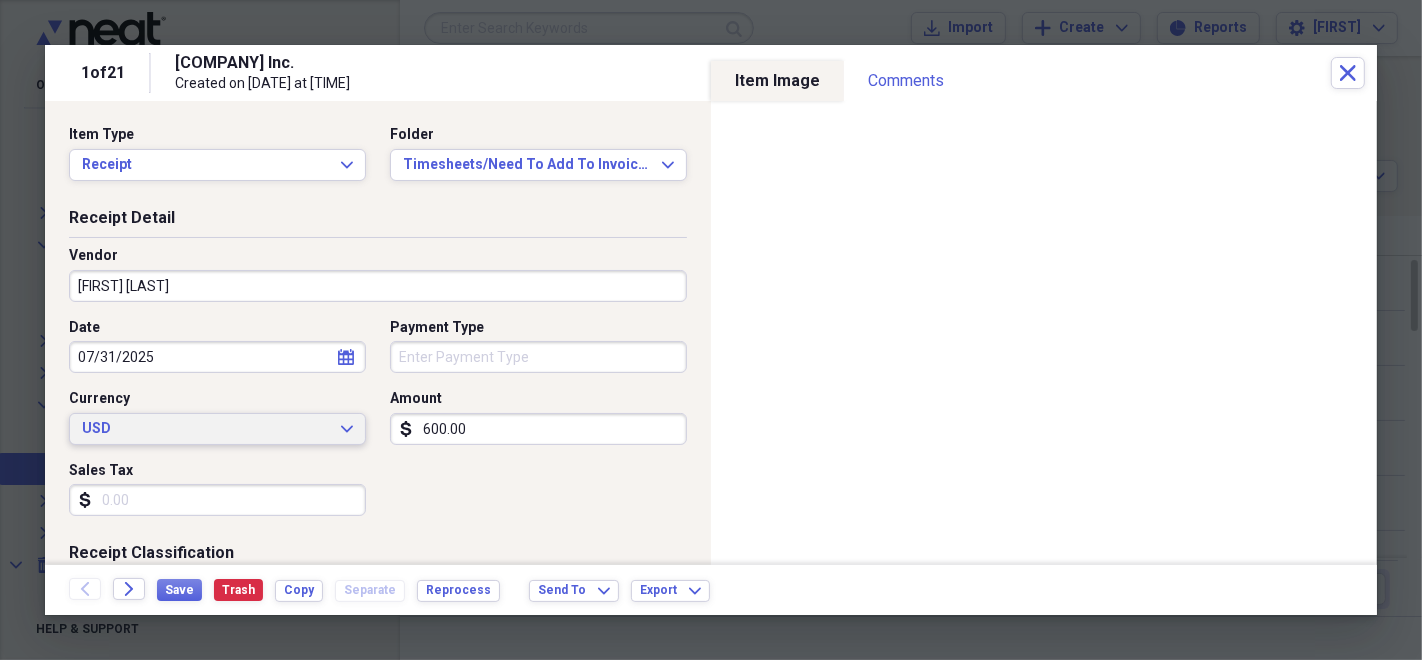 type 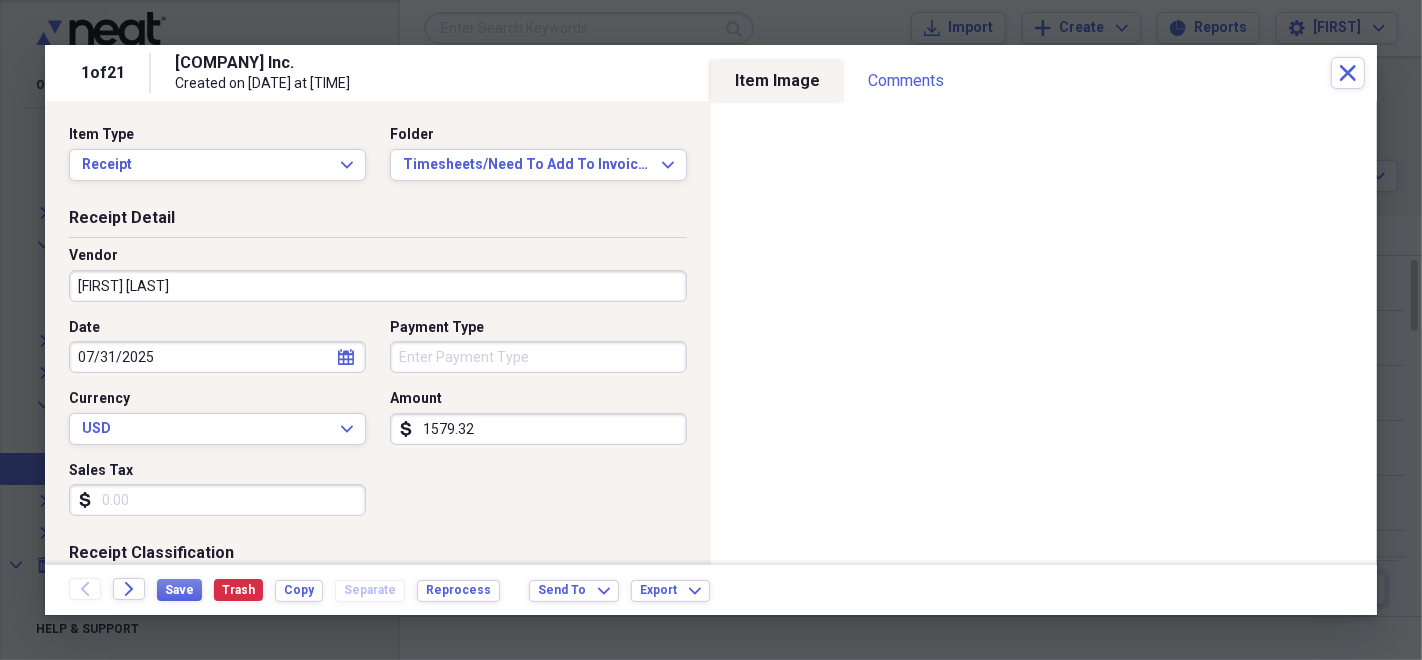 scroll, scrollTop: 222, scrollLeft: 0, axis: vertical 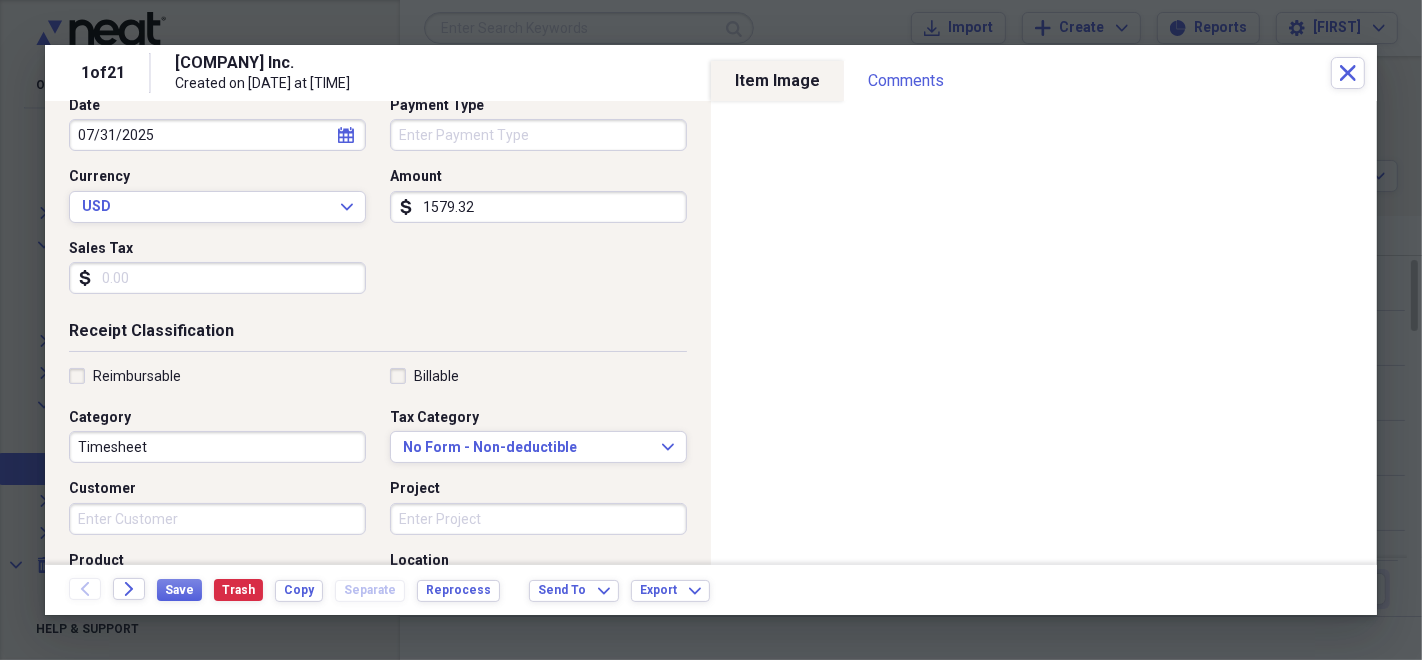 type on "1579.32" 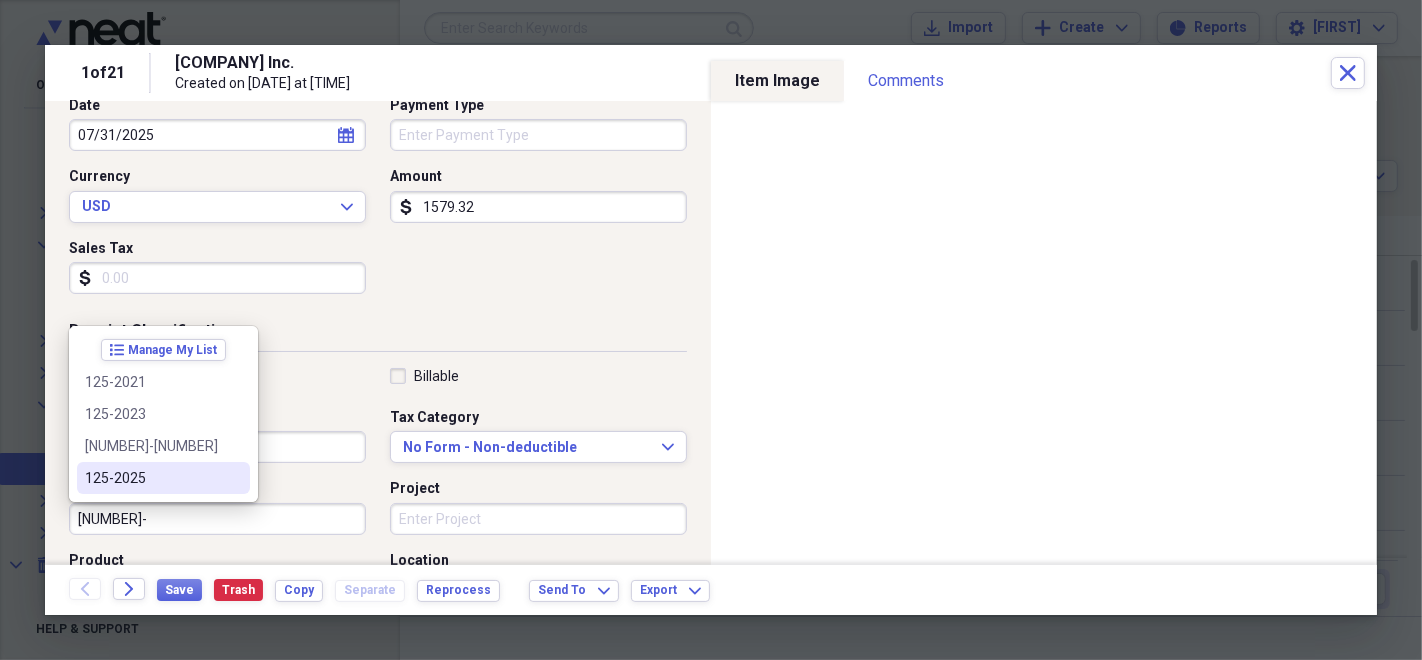 click on "125-2025" at bounding box center (151, 478) 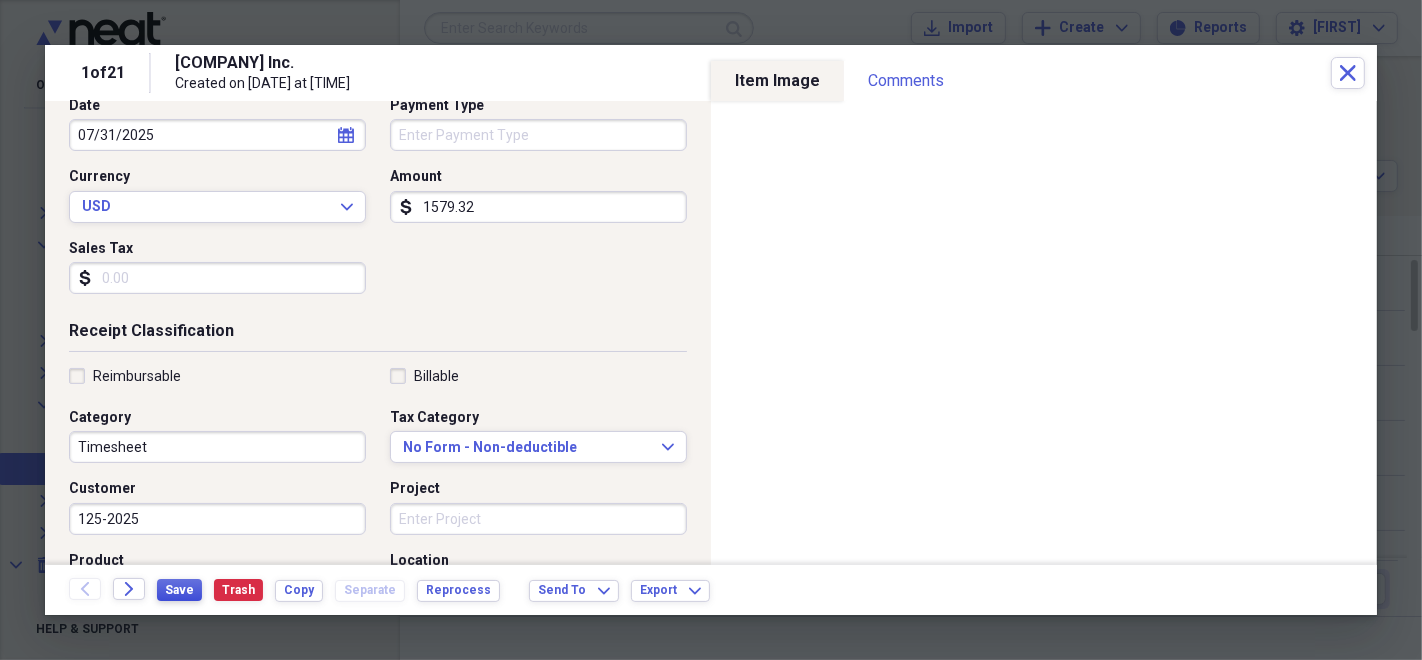 click on "Save" at bounding box center (179, 590) 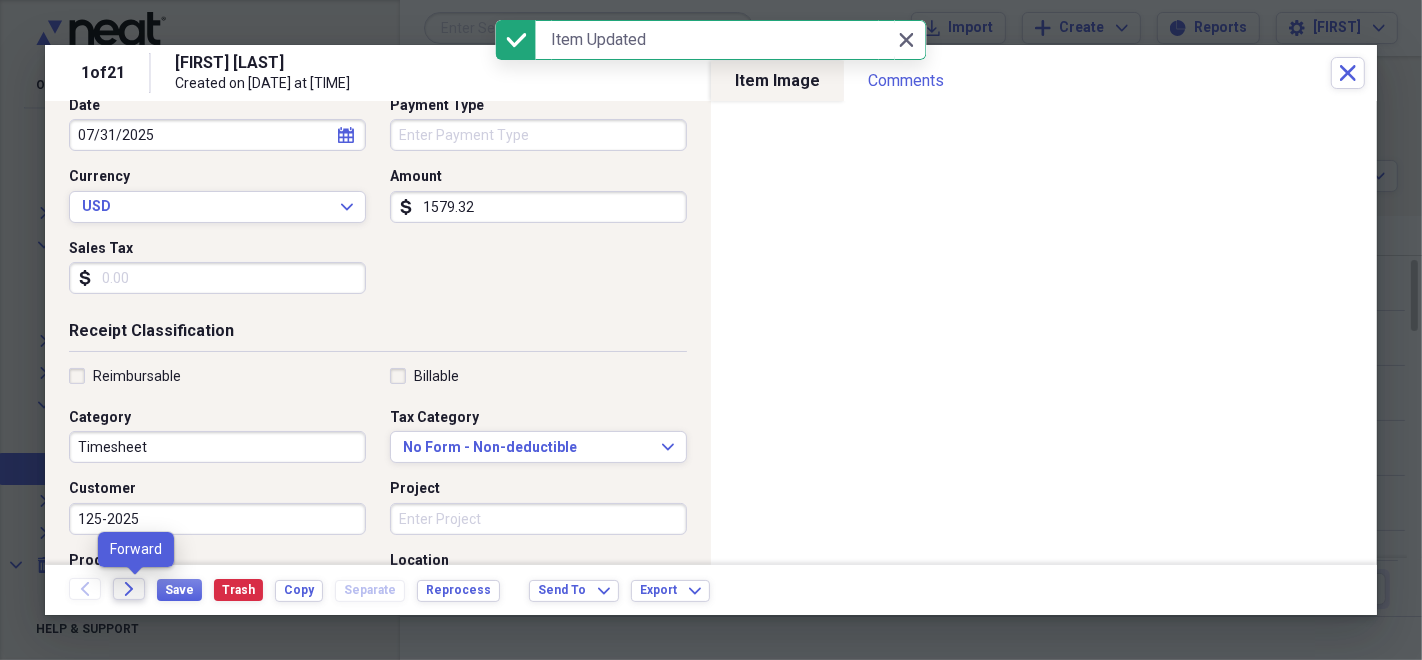 click 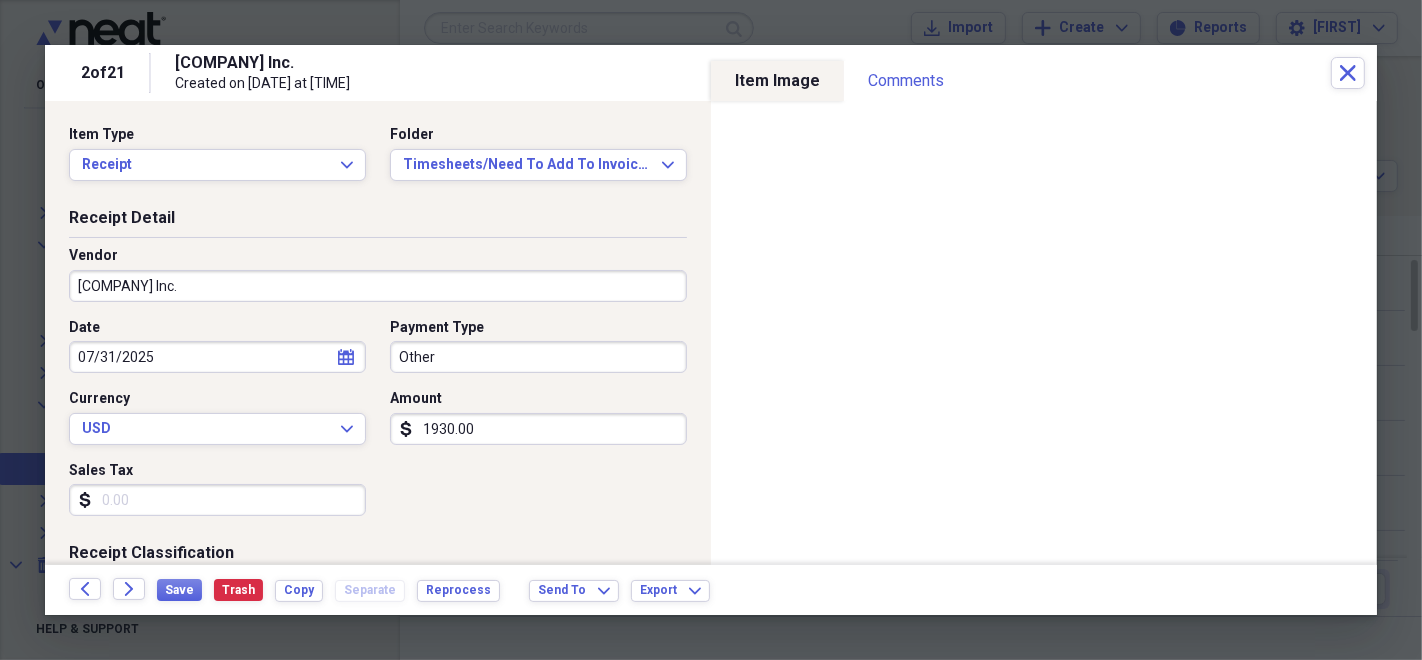 click on "[COMPANY] Inc." at bounding box center (378, 286) 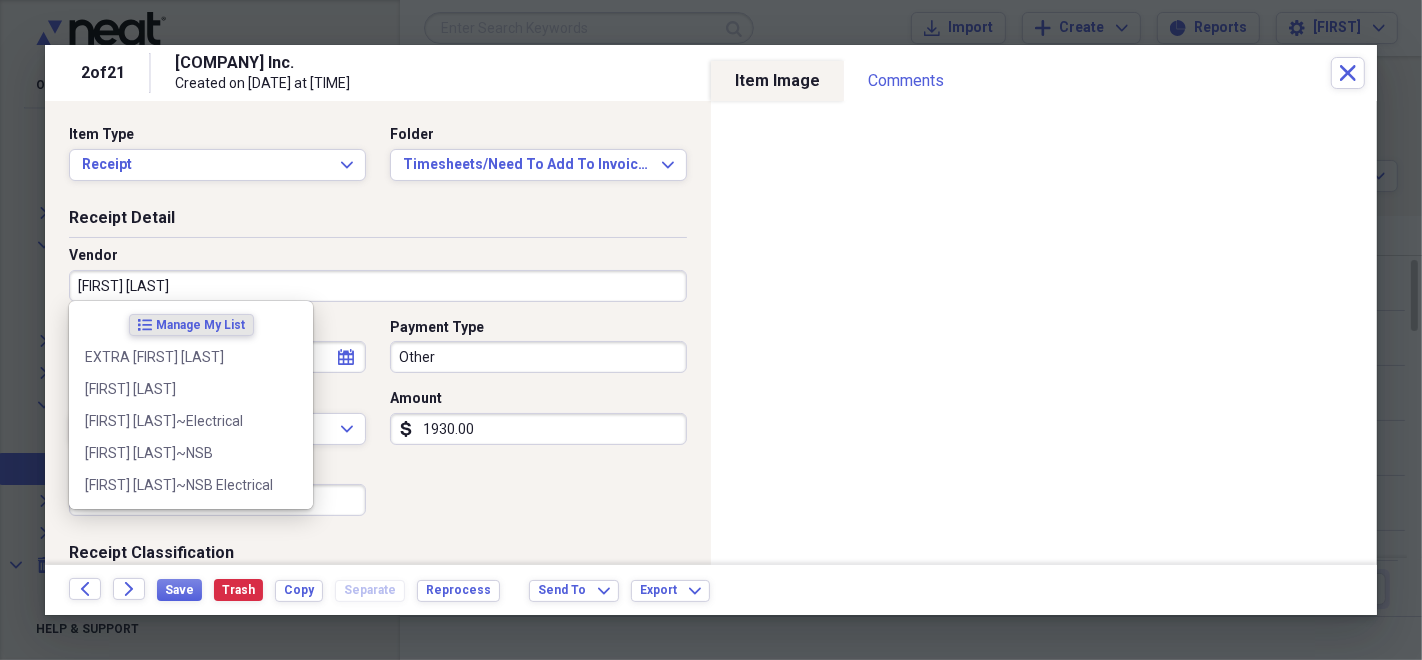 type on "[FIRST] [LAST]" 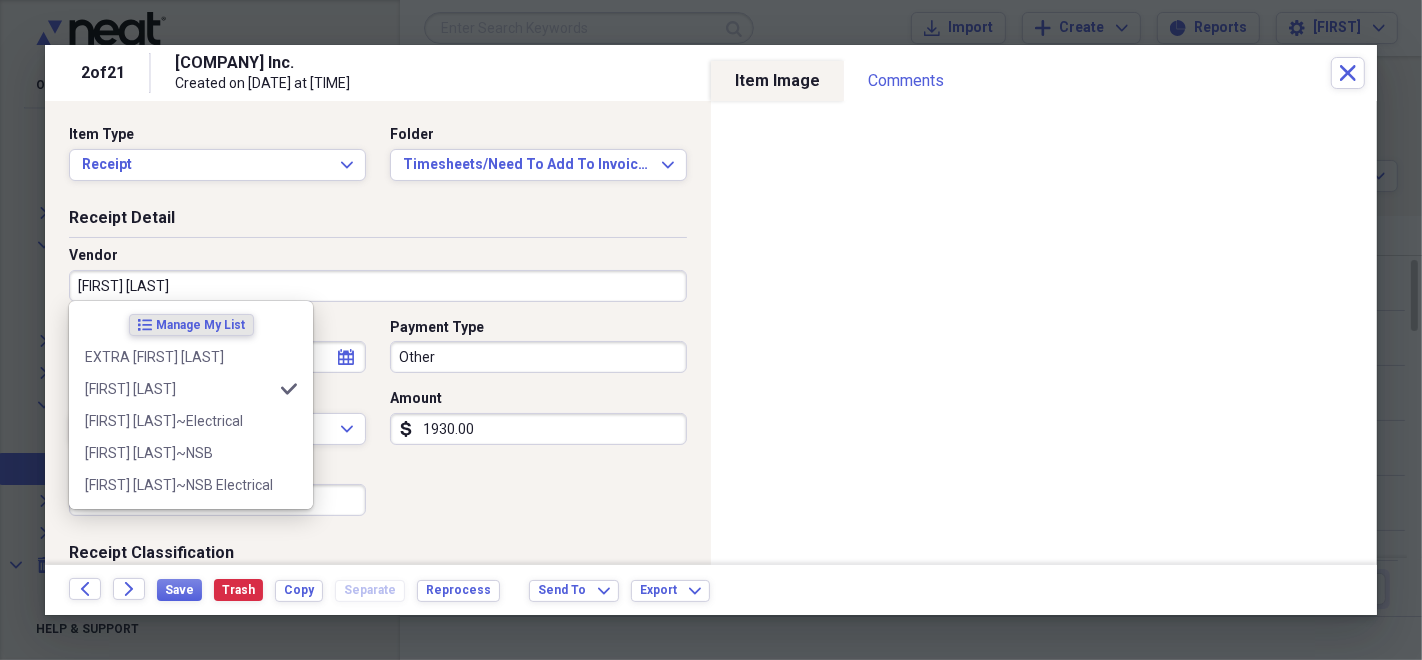 type on "Timesheet" 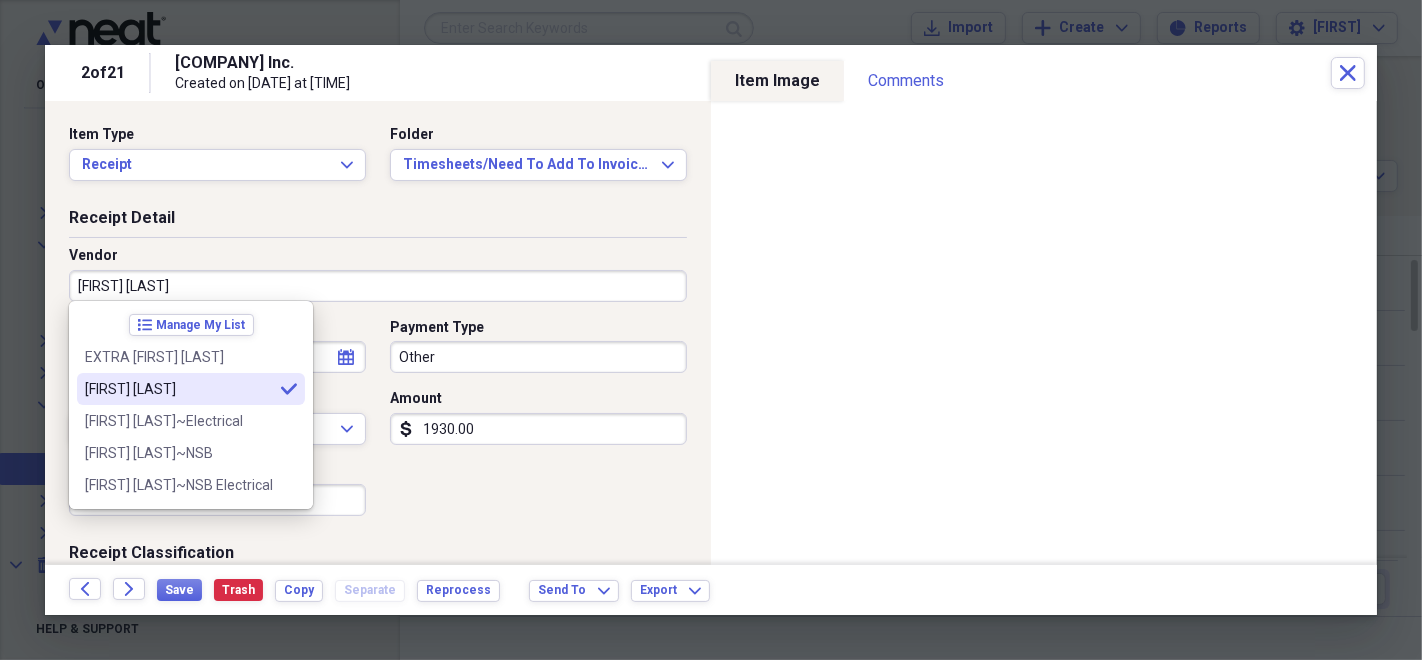 type on "[FIRST] [LAST]" 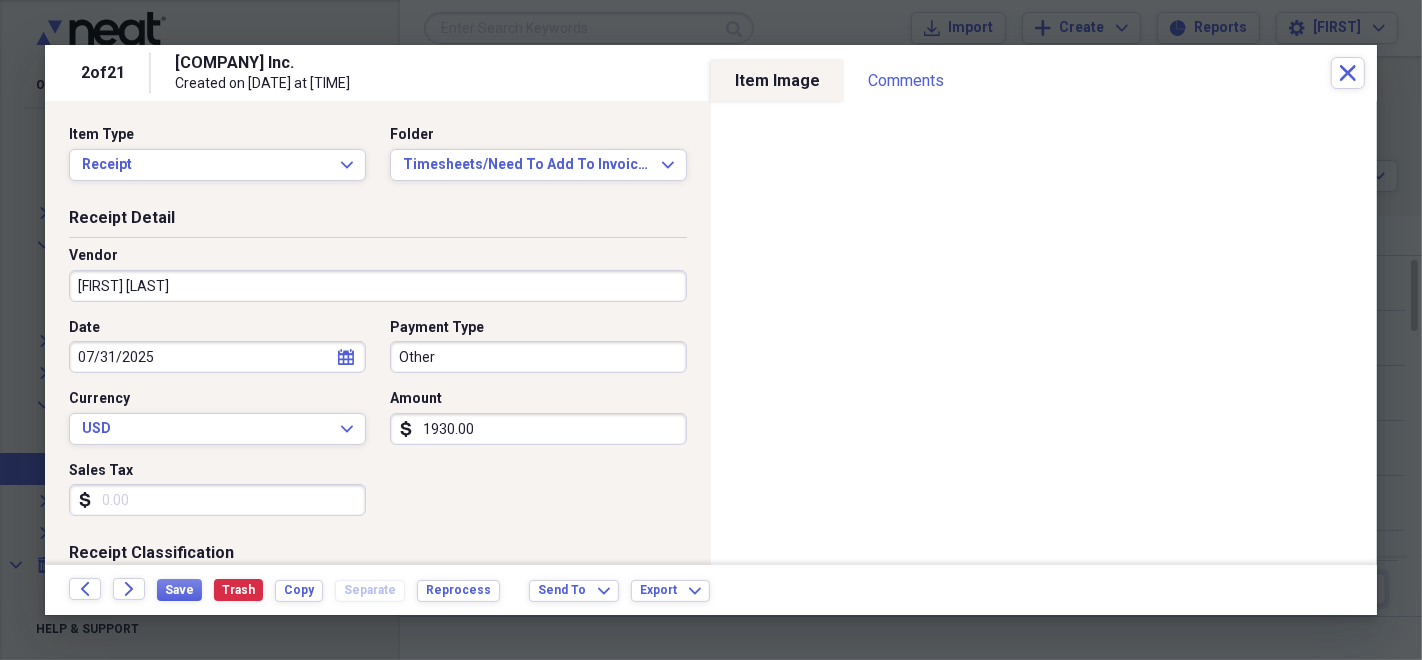 click on "Other" at bounding box center (538, 357) 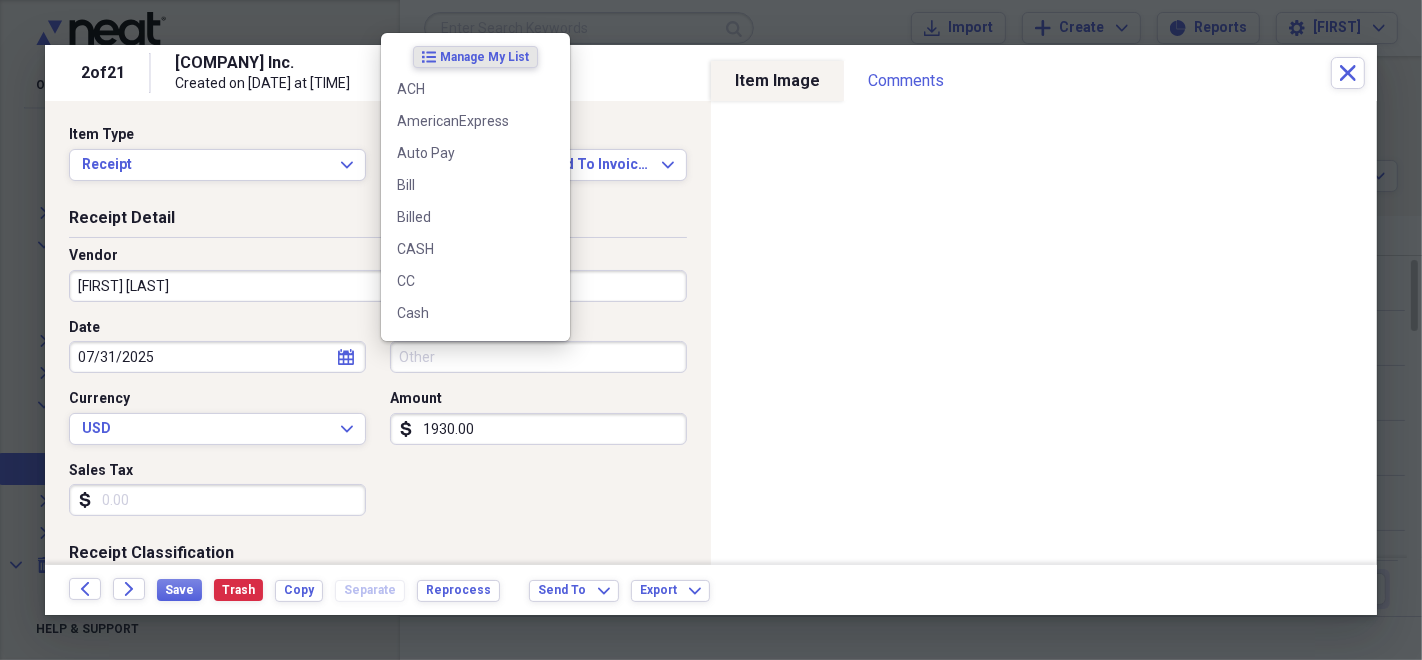 type 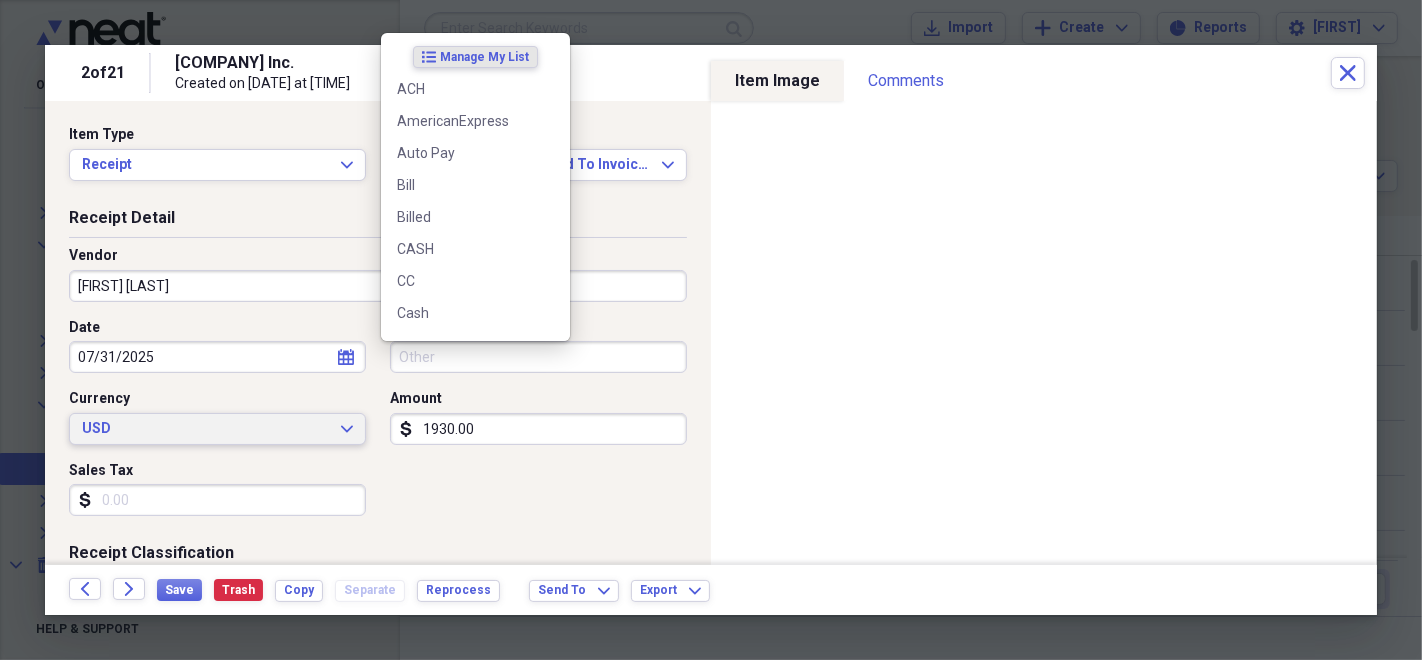 type 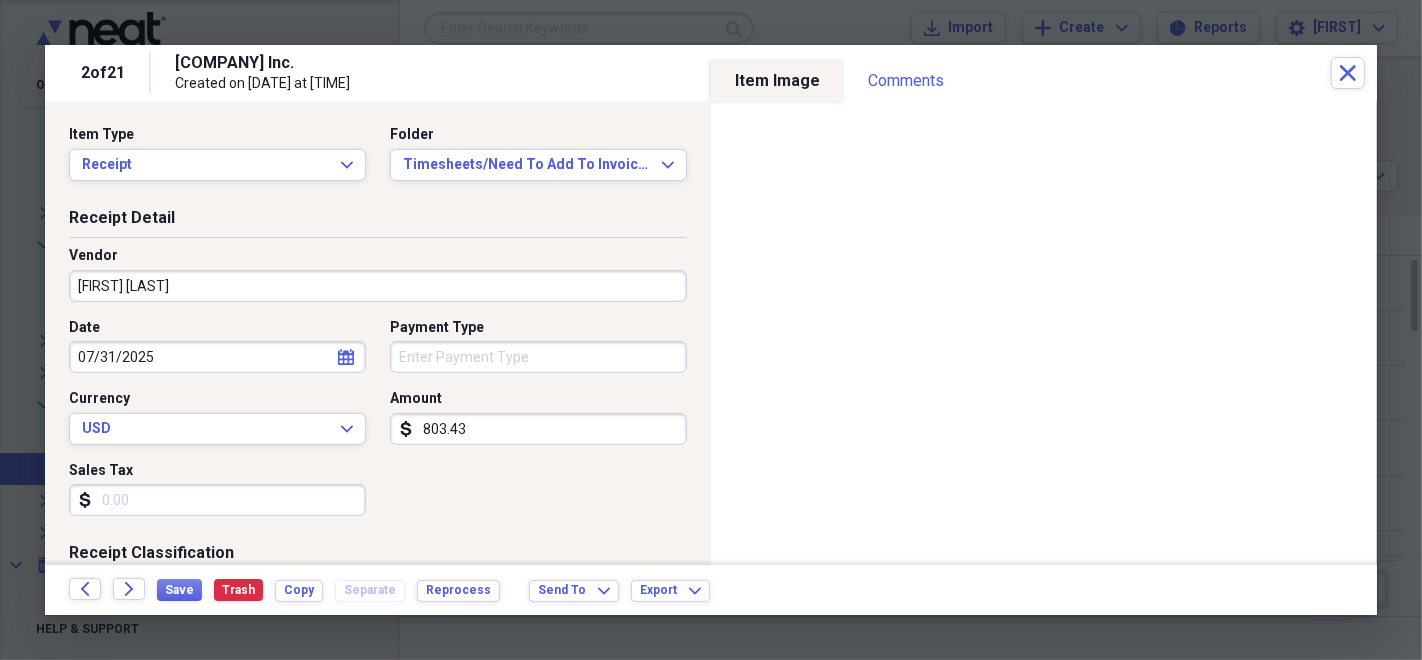 scroll, scrollTop: 222, scrollLeft: 0, axis: vertical 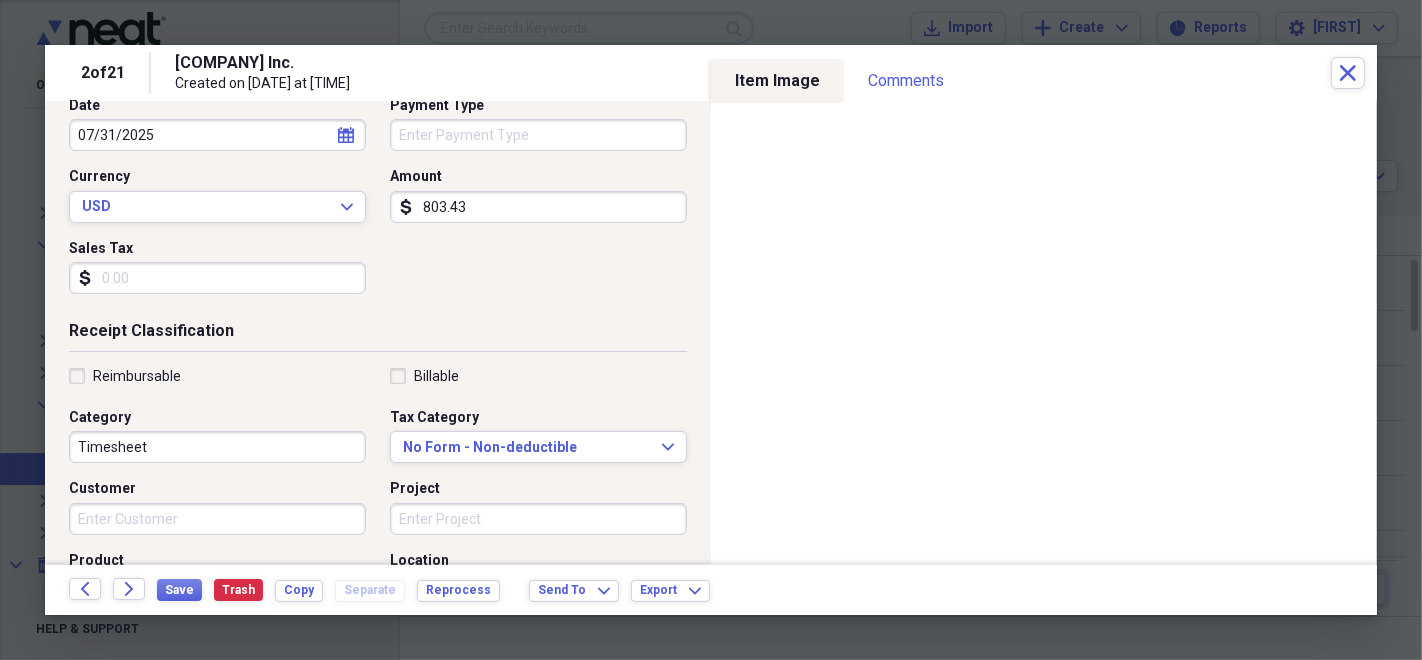type on "803.43" 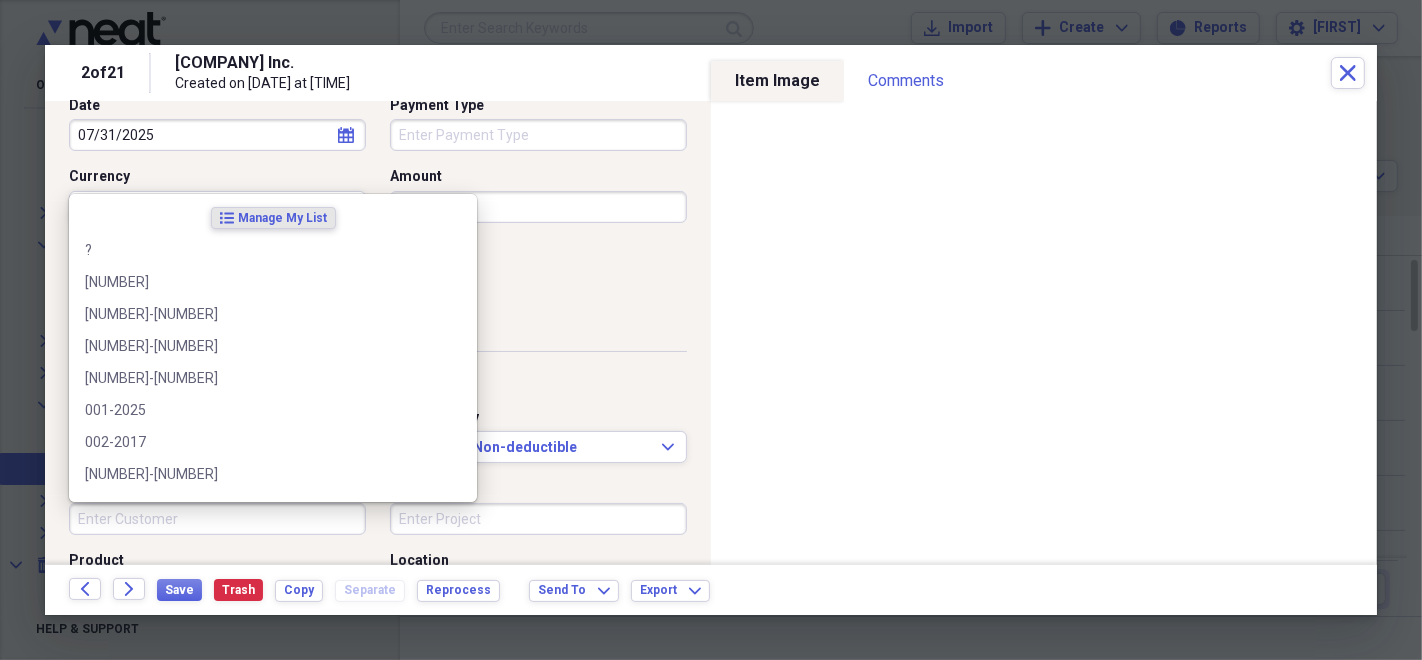 click on "Customer" at bounding box center [217, 519] 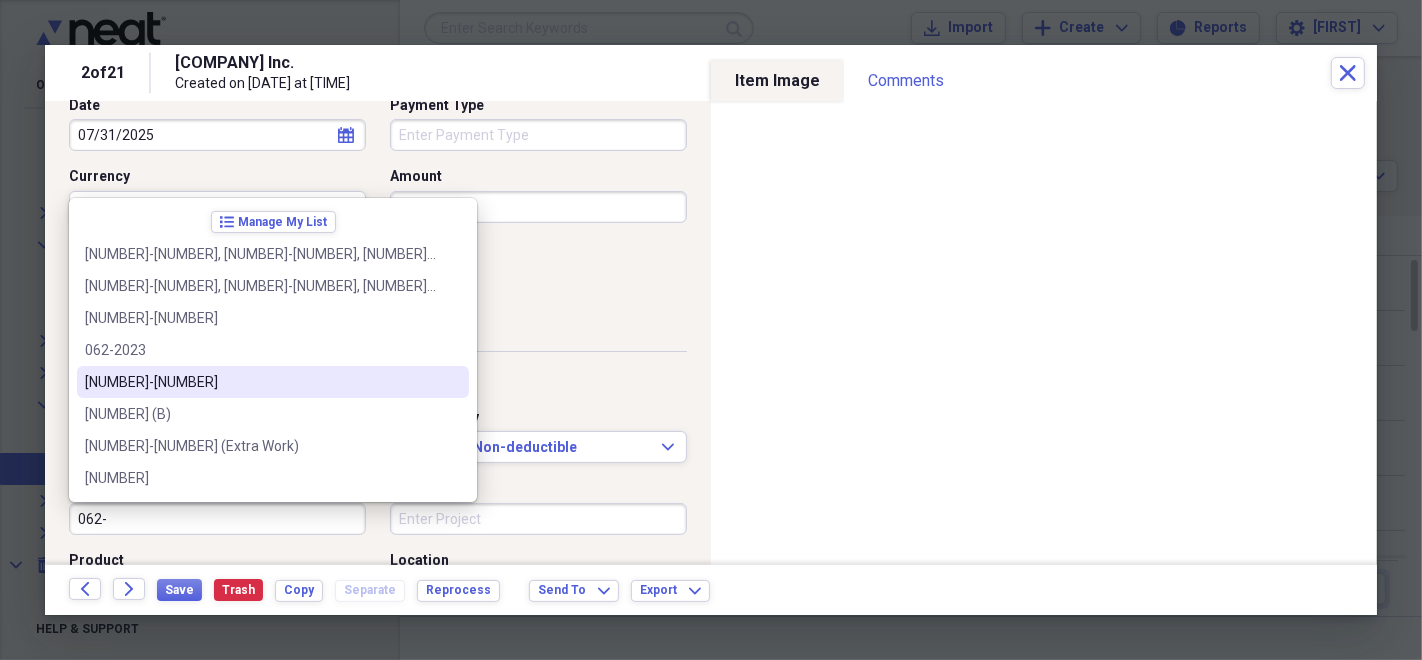 click on "[NUMBER]-[NUMBER]" at bounding box center (261, 382) 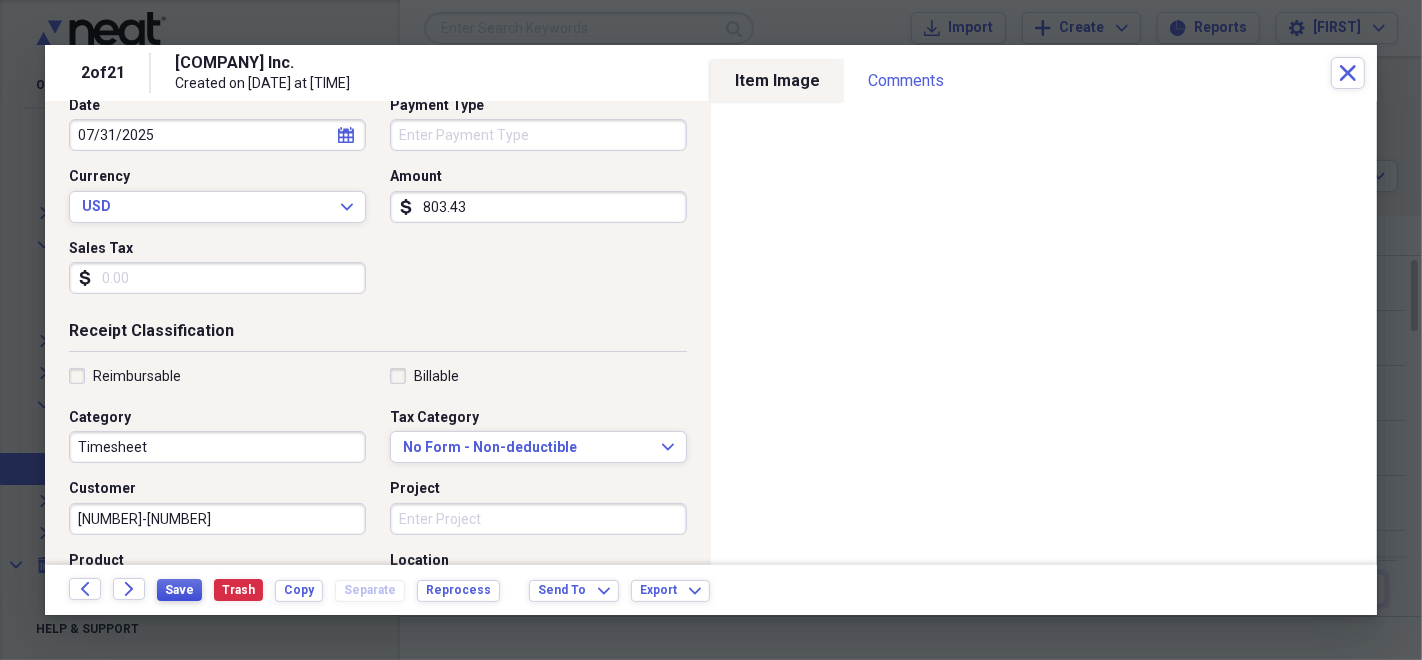 click on "Save" at bounding box center [179, 590] 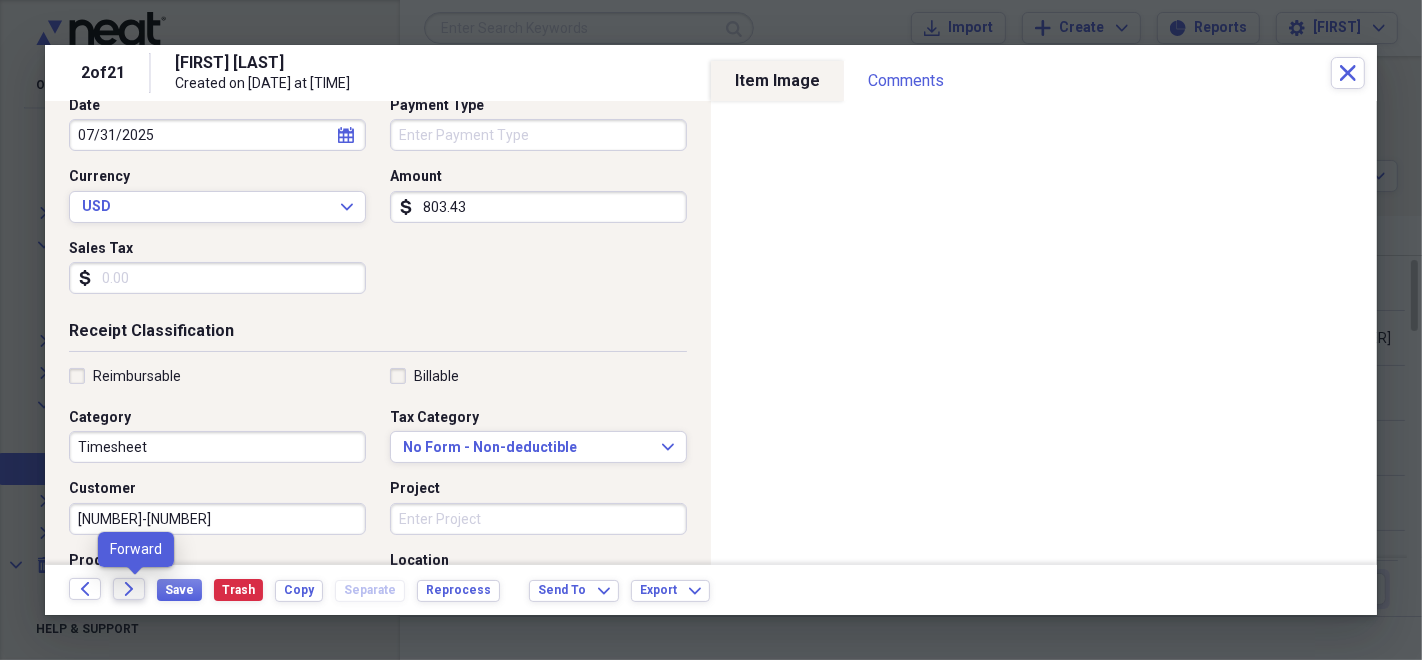 click on "Forward" at bounding box center [129, 589] 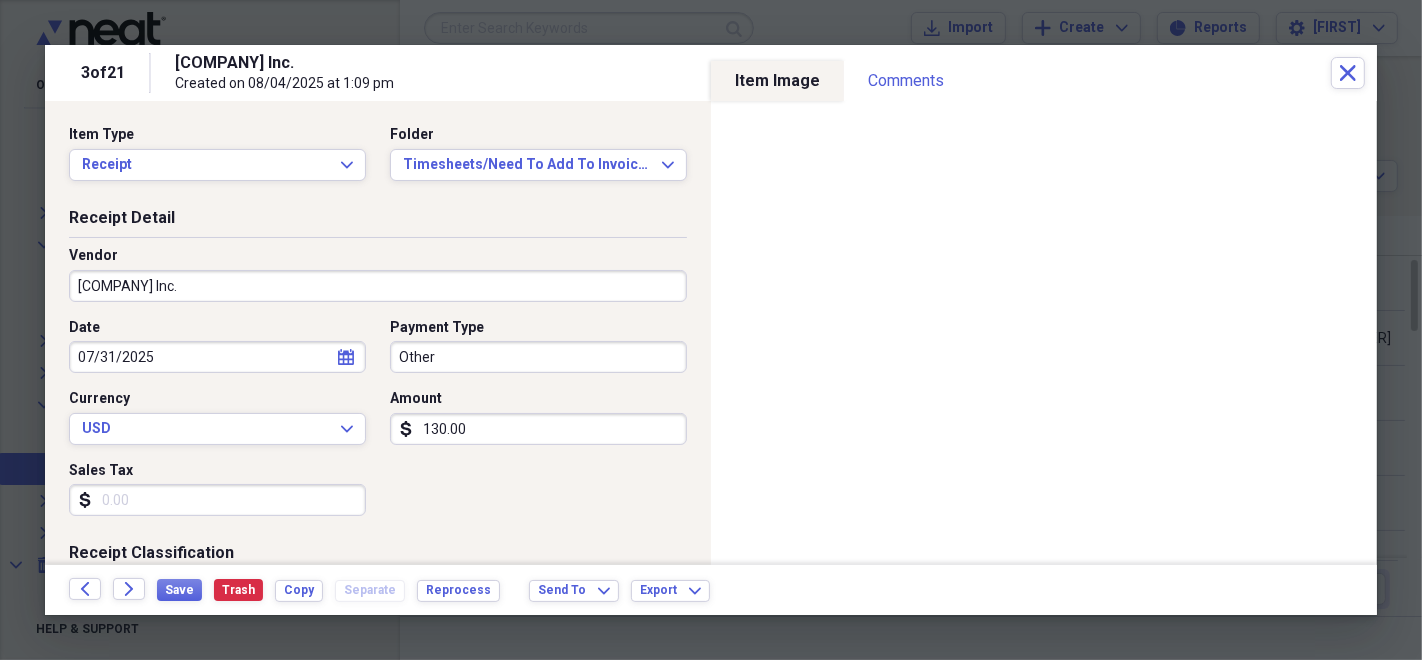 click on "[COMPANY] Inc." at bounding box center [378, 286] 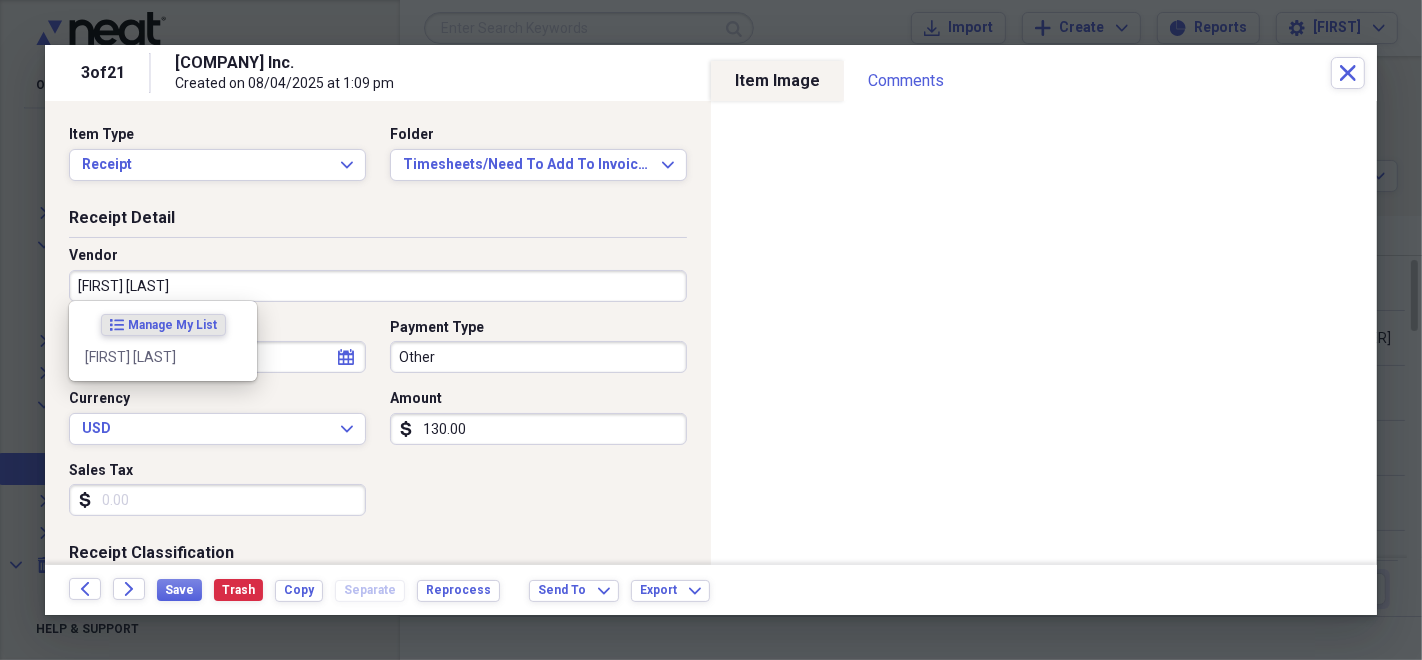 type on "[FIRST] [LAST]" 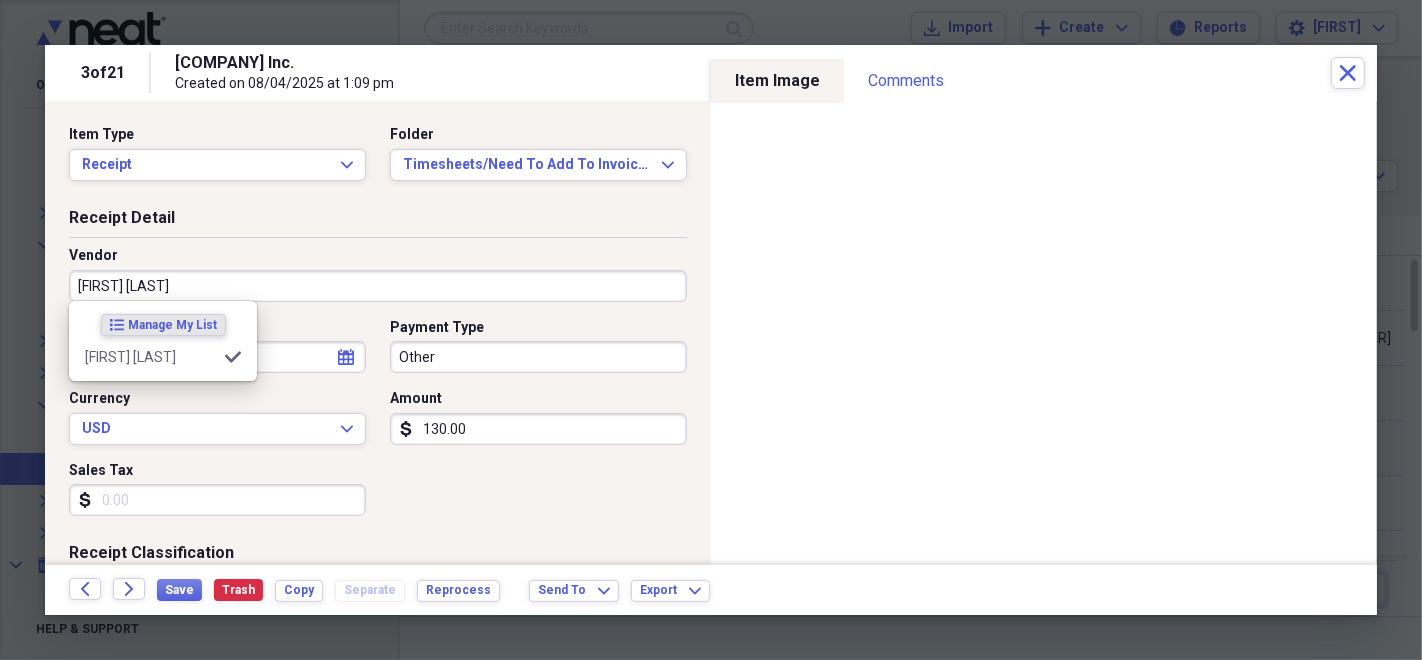 type on "Timesheet" 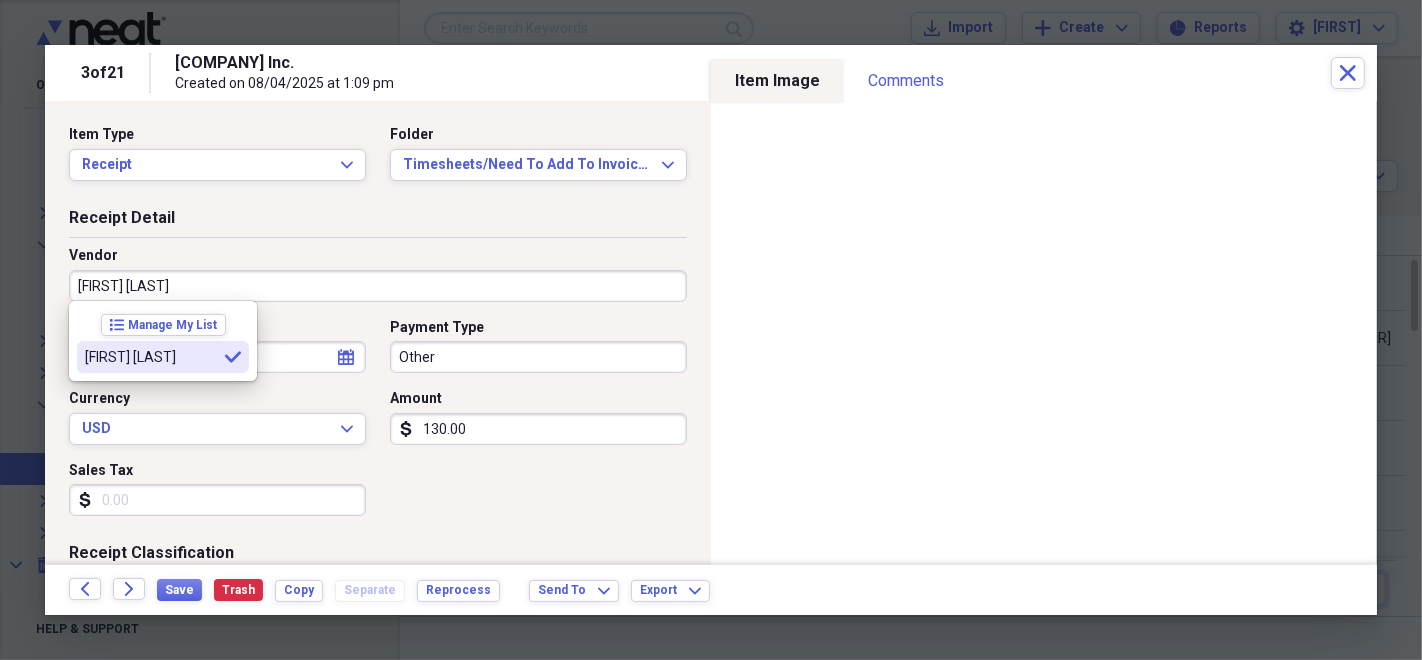 type on "[FIRST] [LAST]" 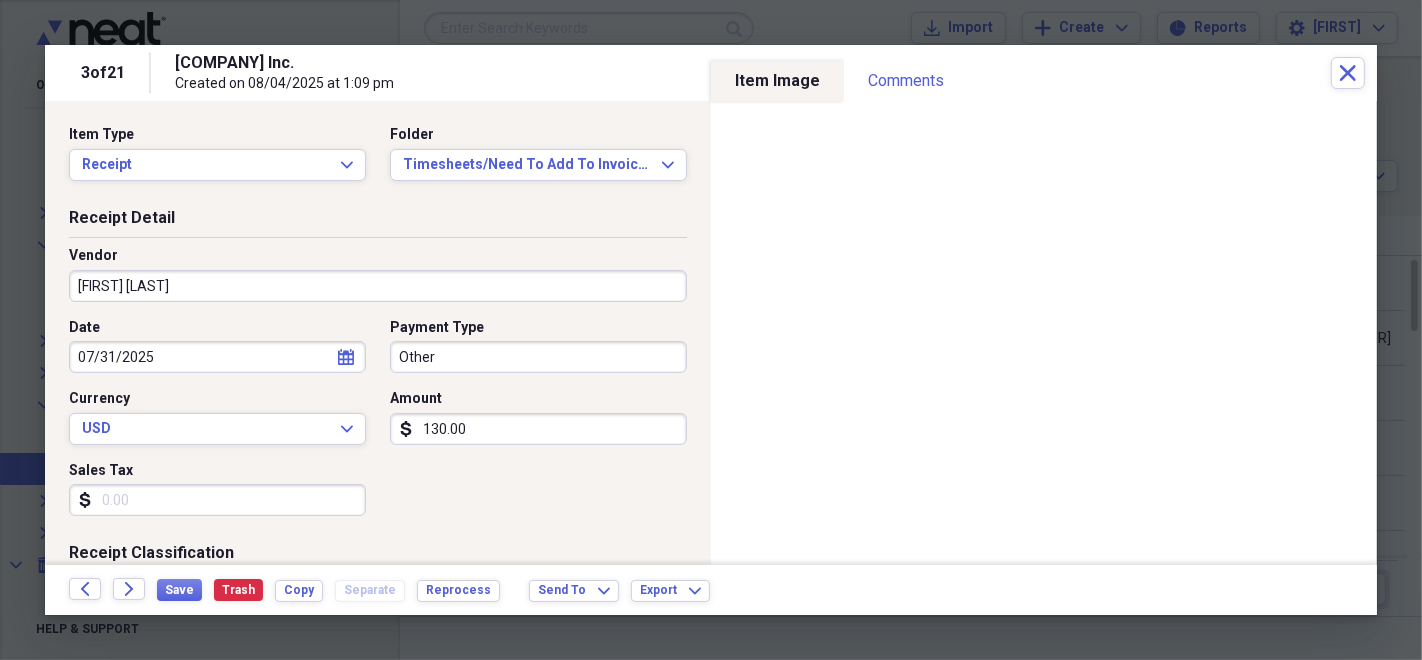 click on "Other" at bounding box center [538, 357] 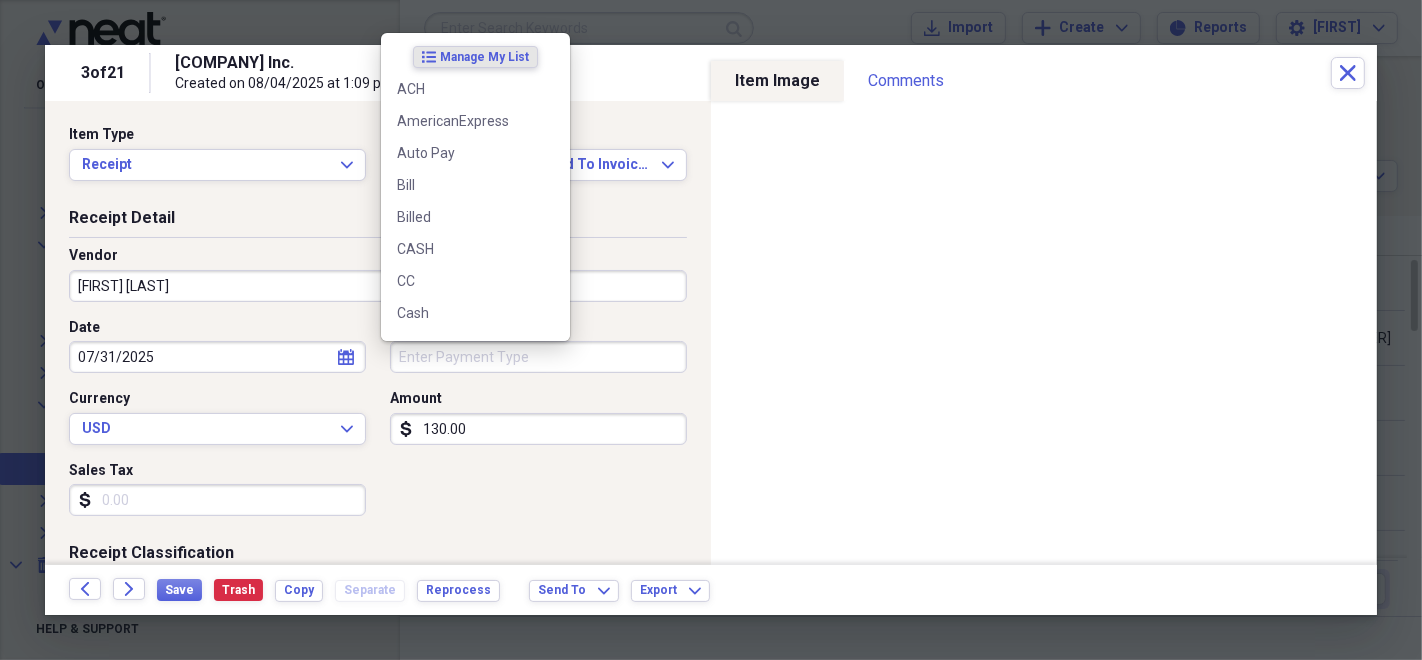 type 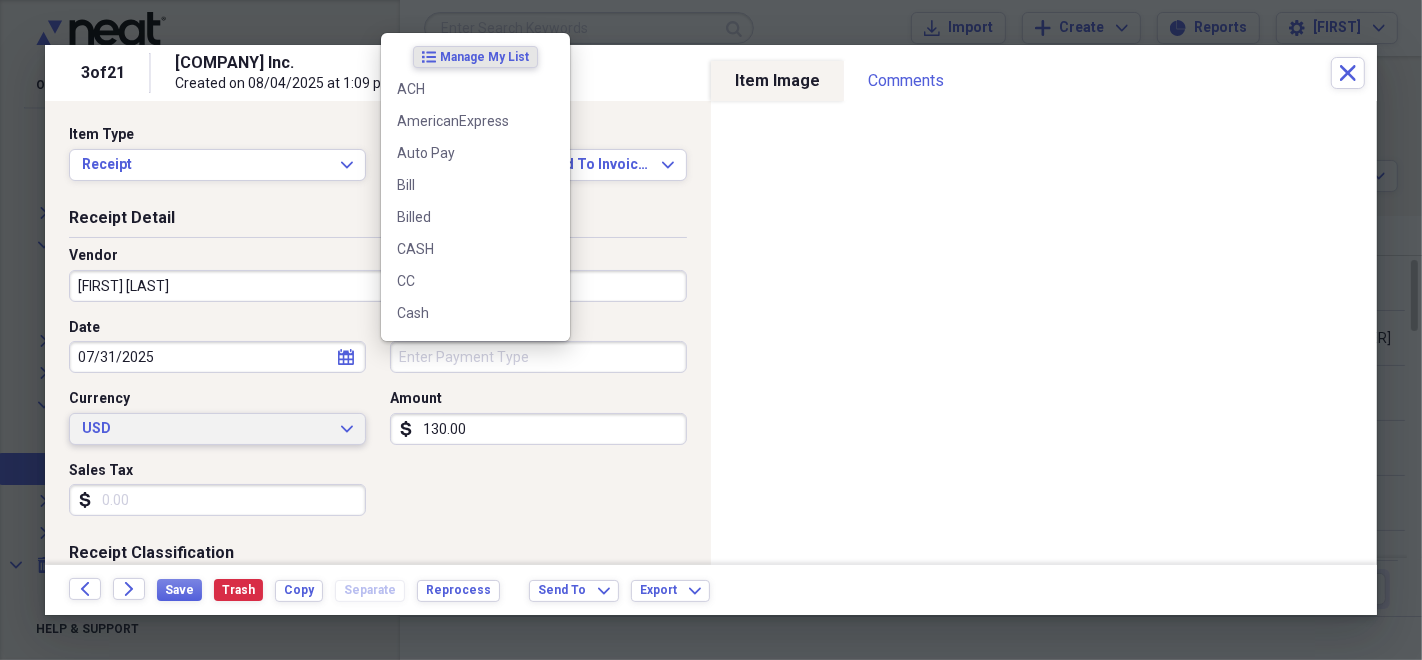 type 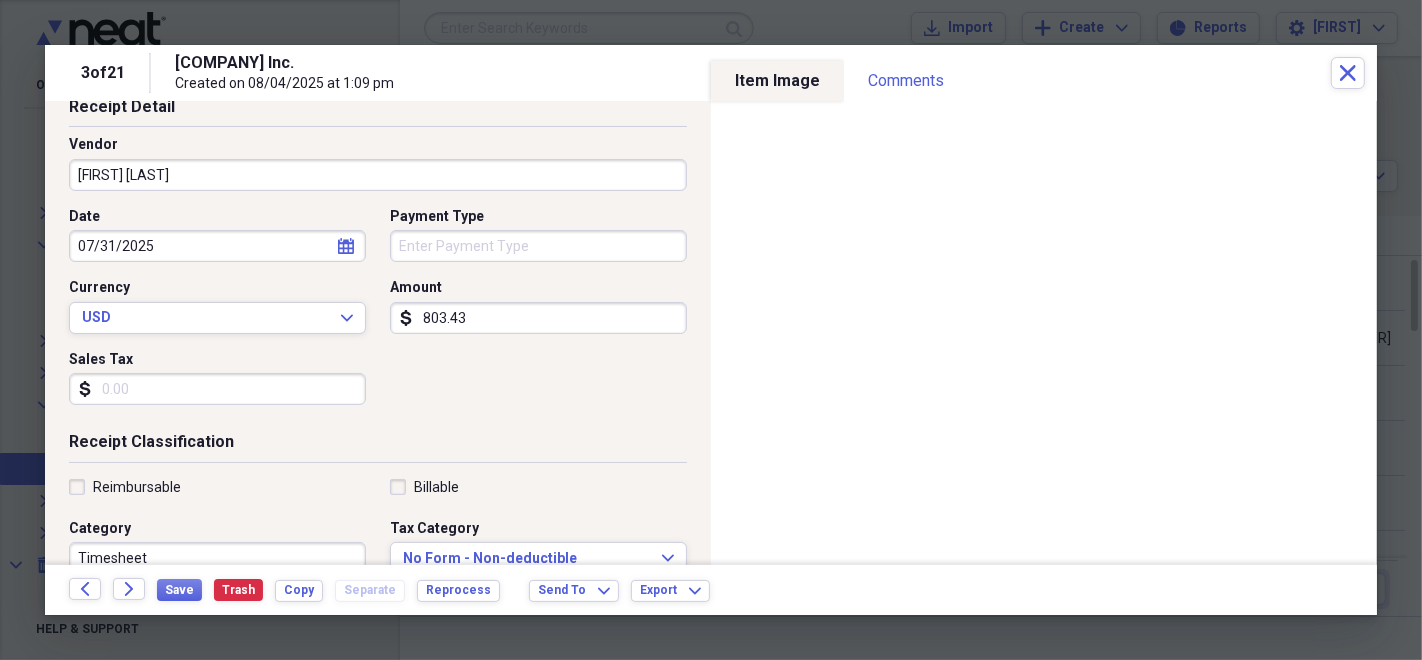 scroll, scrollTop: 222, scrollLeft: 0, axis: vertical 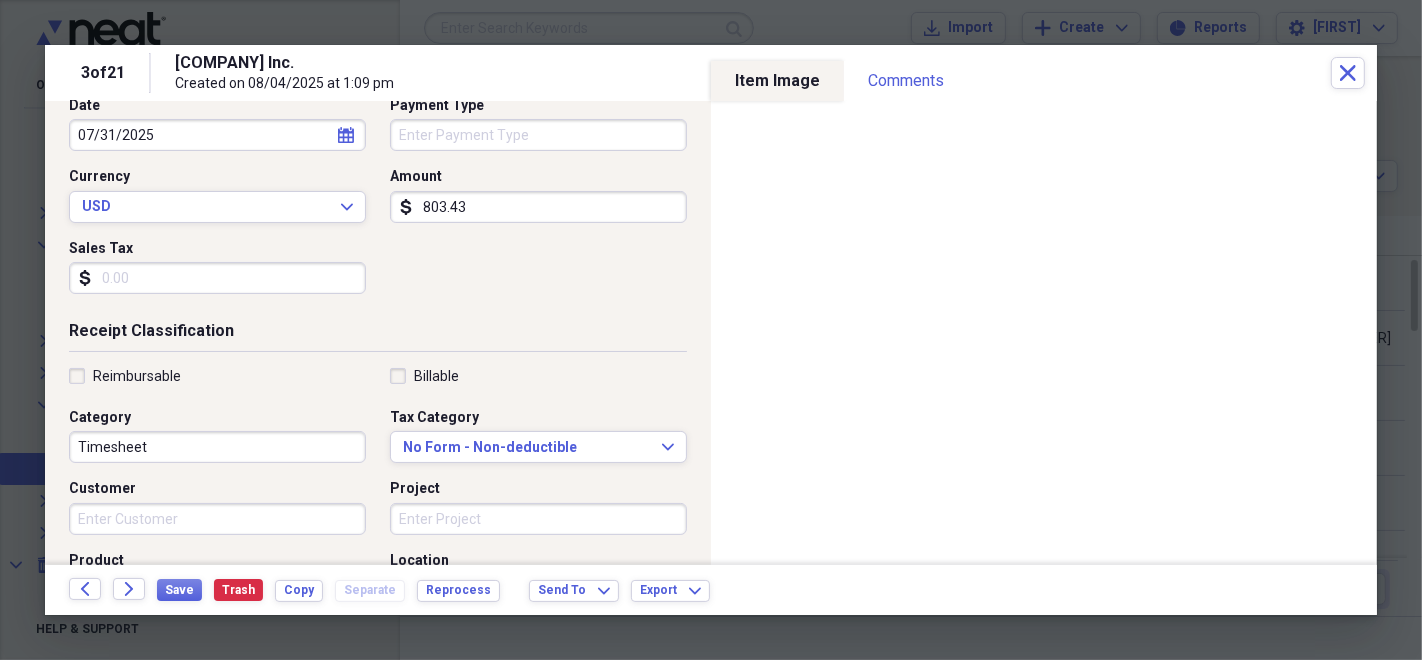 type on "803.43" 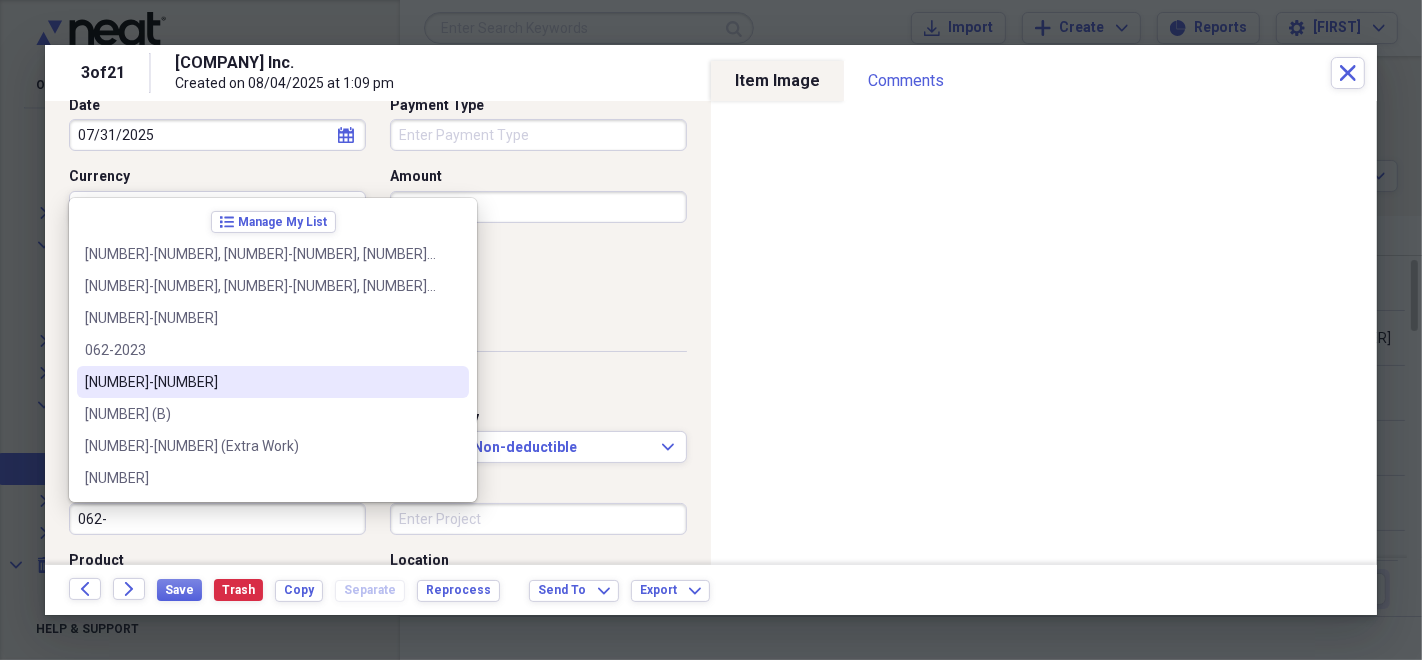 click on "[NUMBER]-[NUMBER]" at bounding box center [273, 382] 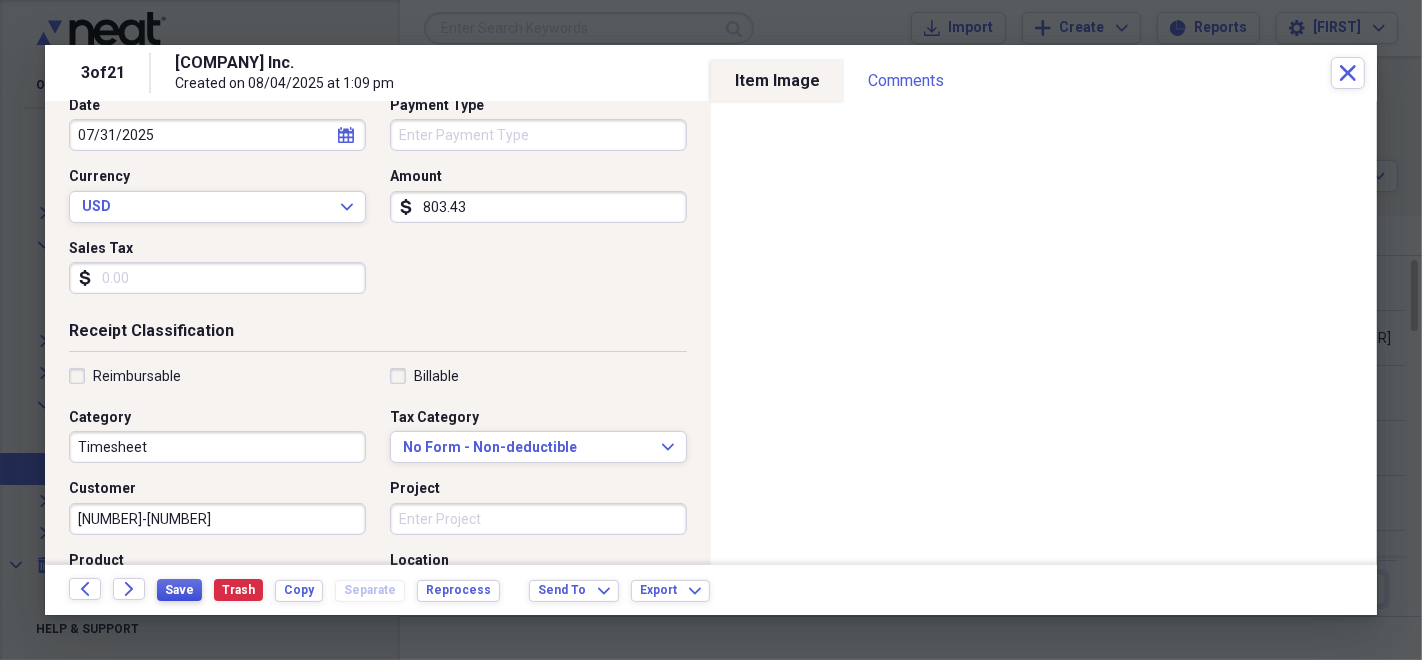 click on "Save" at bounding box center (179, 590) 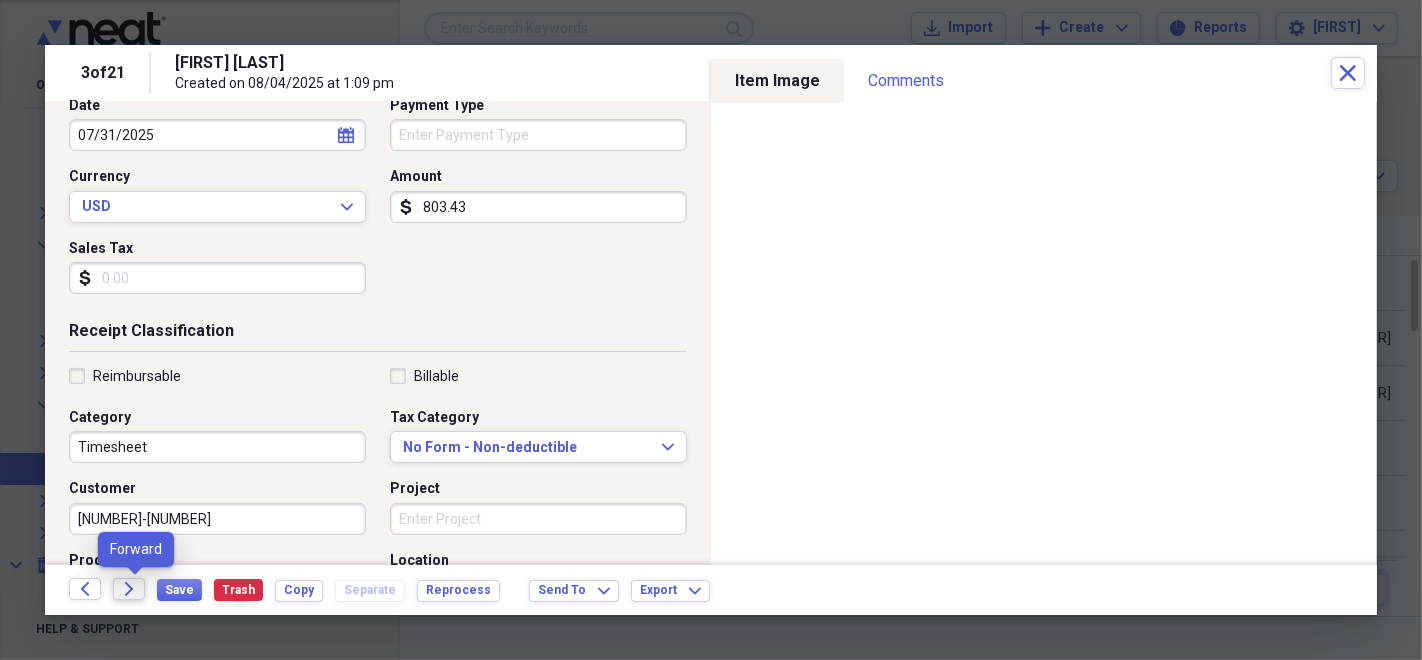 click on "Forward" 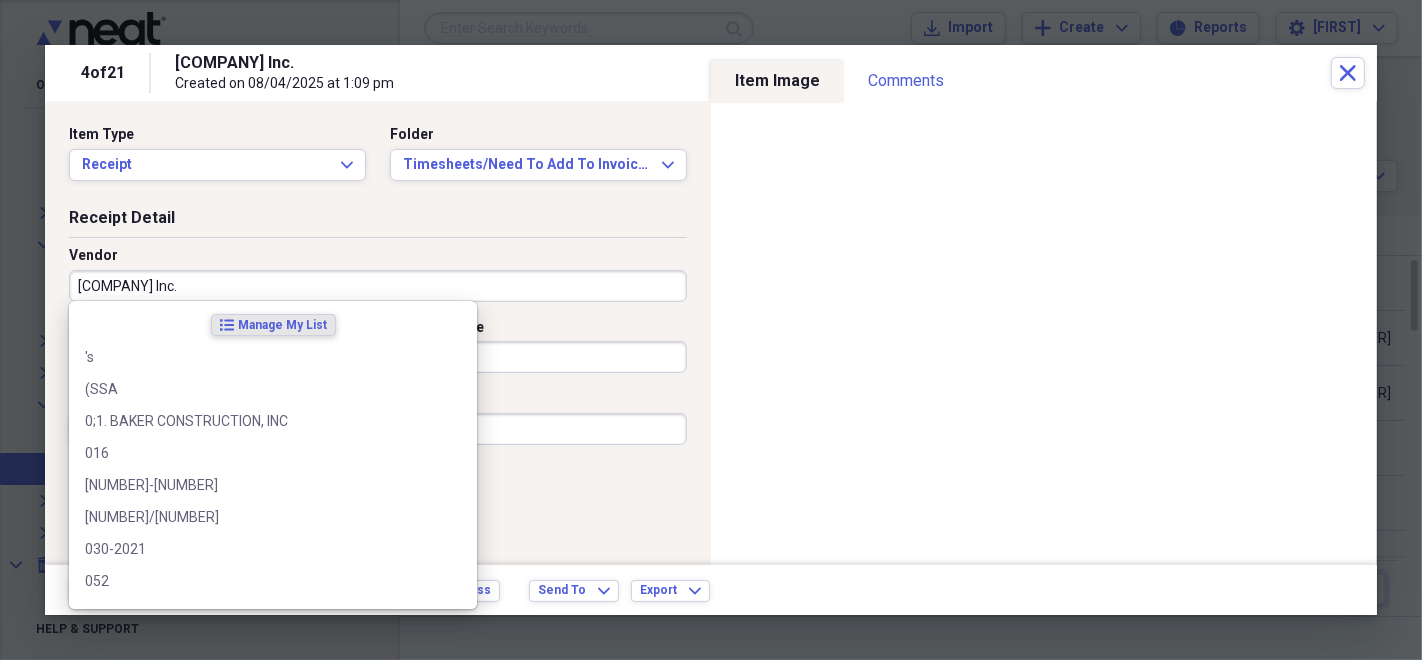 click on "[COMPANY] Inc." at bounding box center (378, 286) 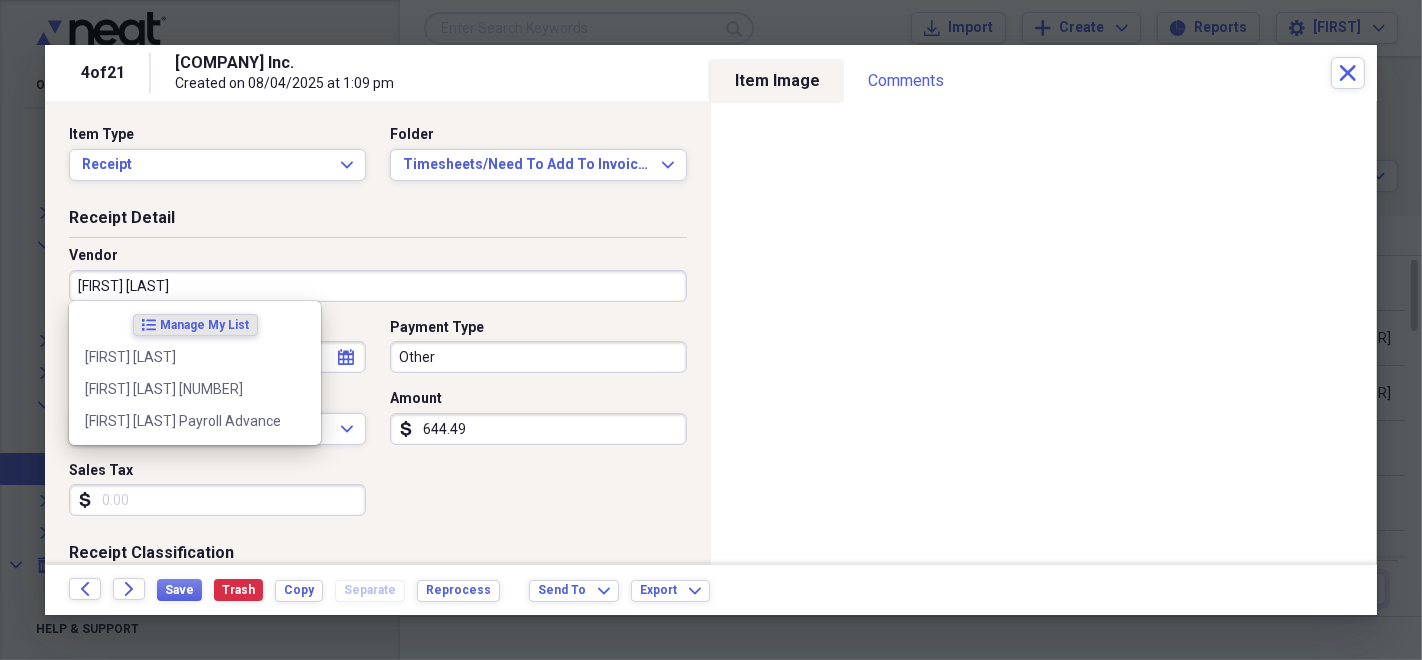 type on "[FIRST] [LAST]" 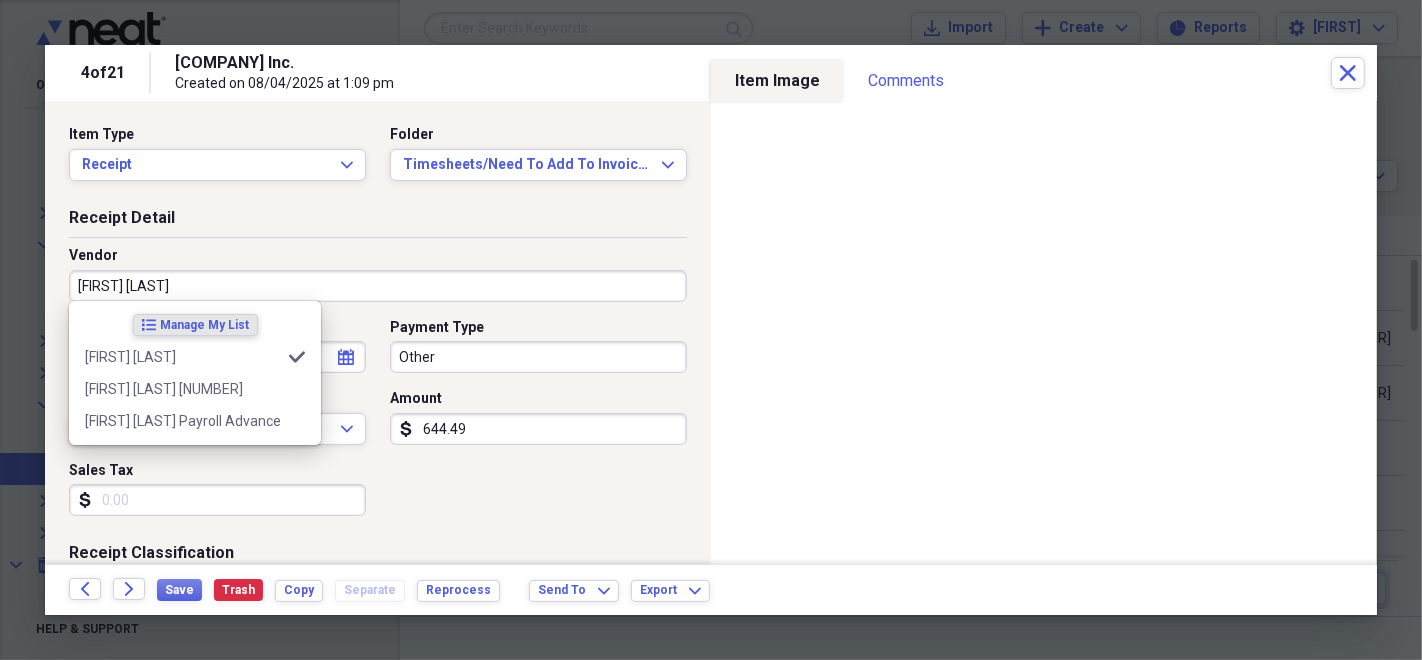 type on "Timesheet" 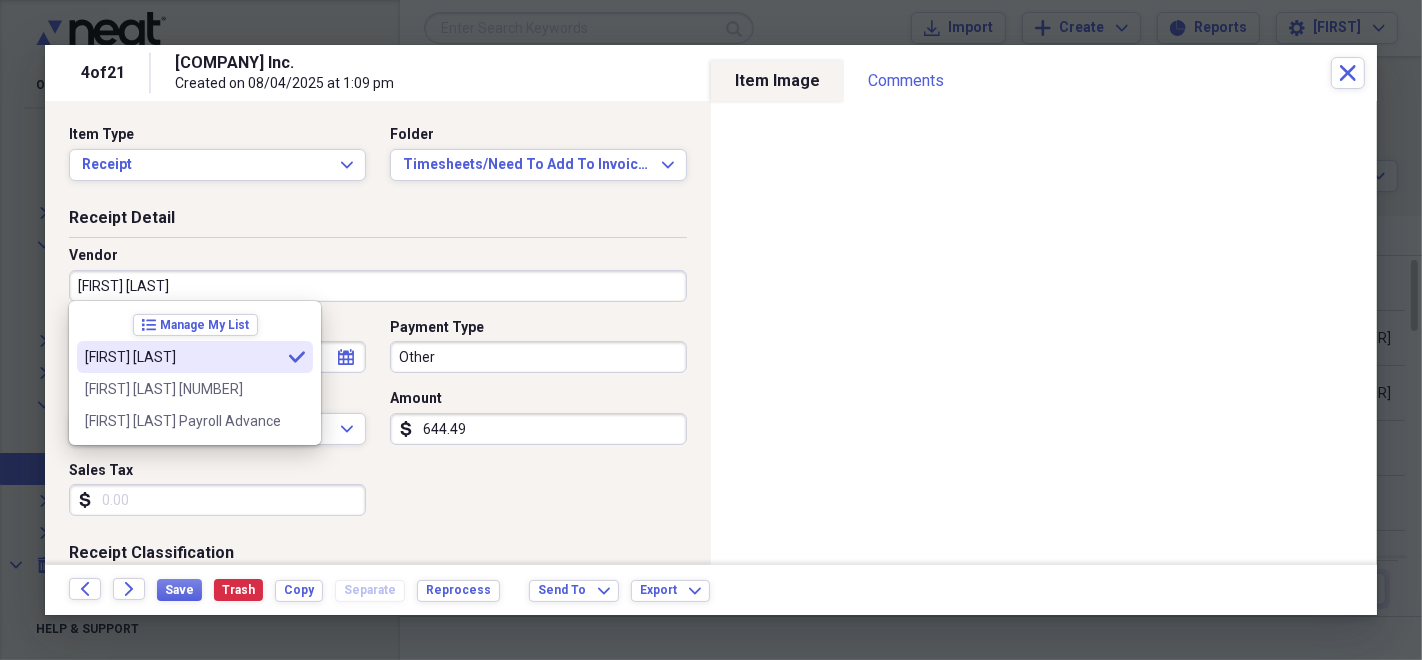 type on "[FIRST] [LAST]" 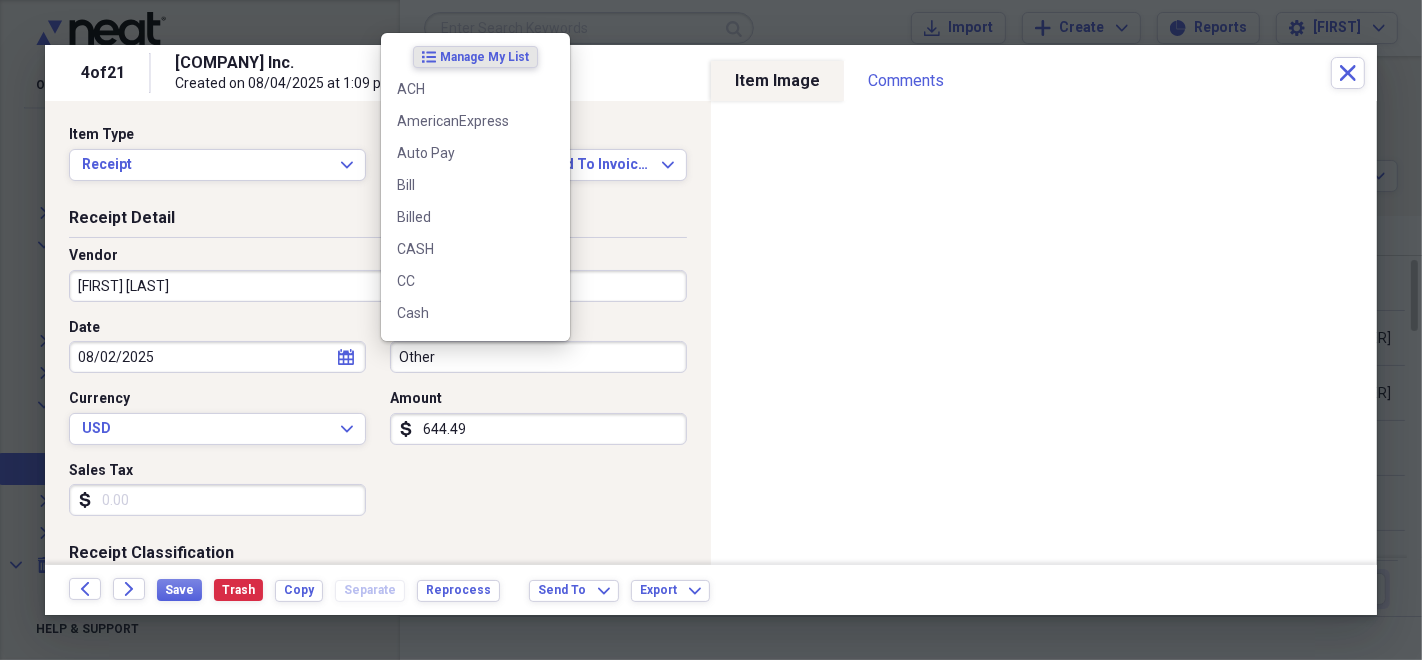 click on "Other" at bounding box center [538, 357] 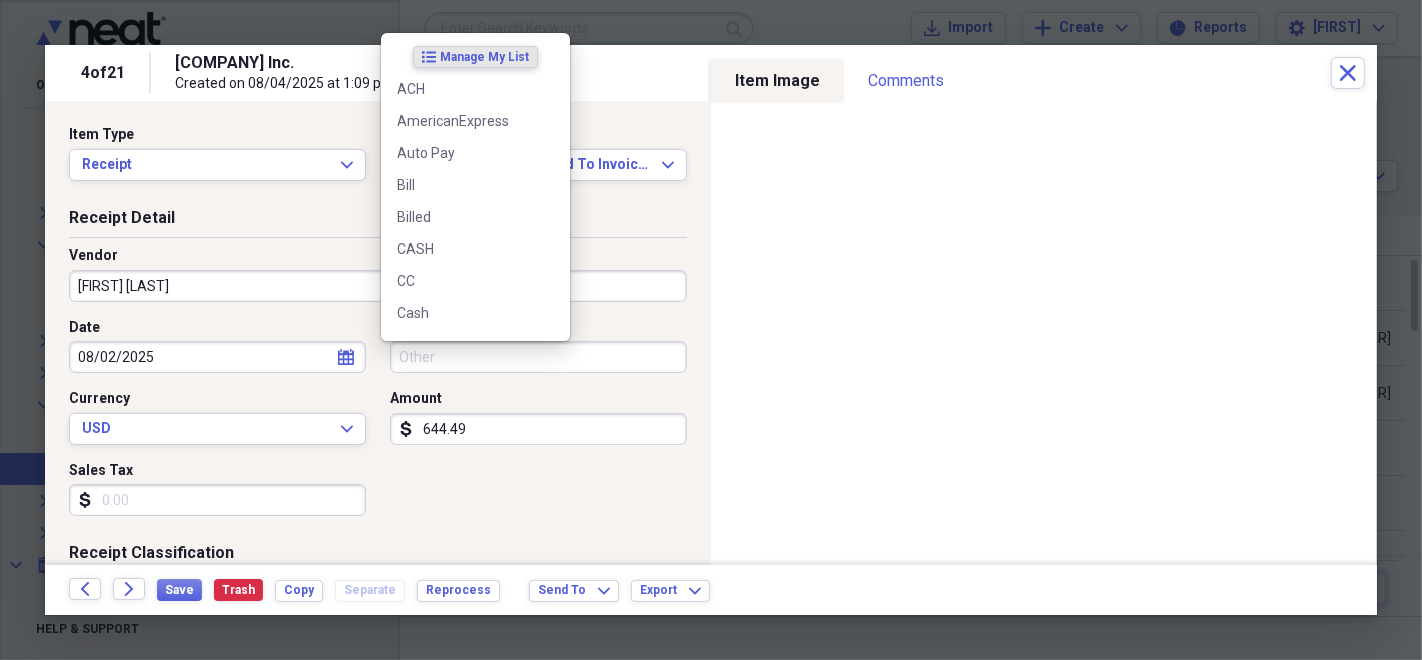 type 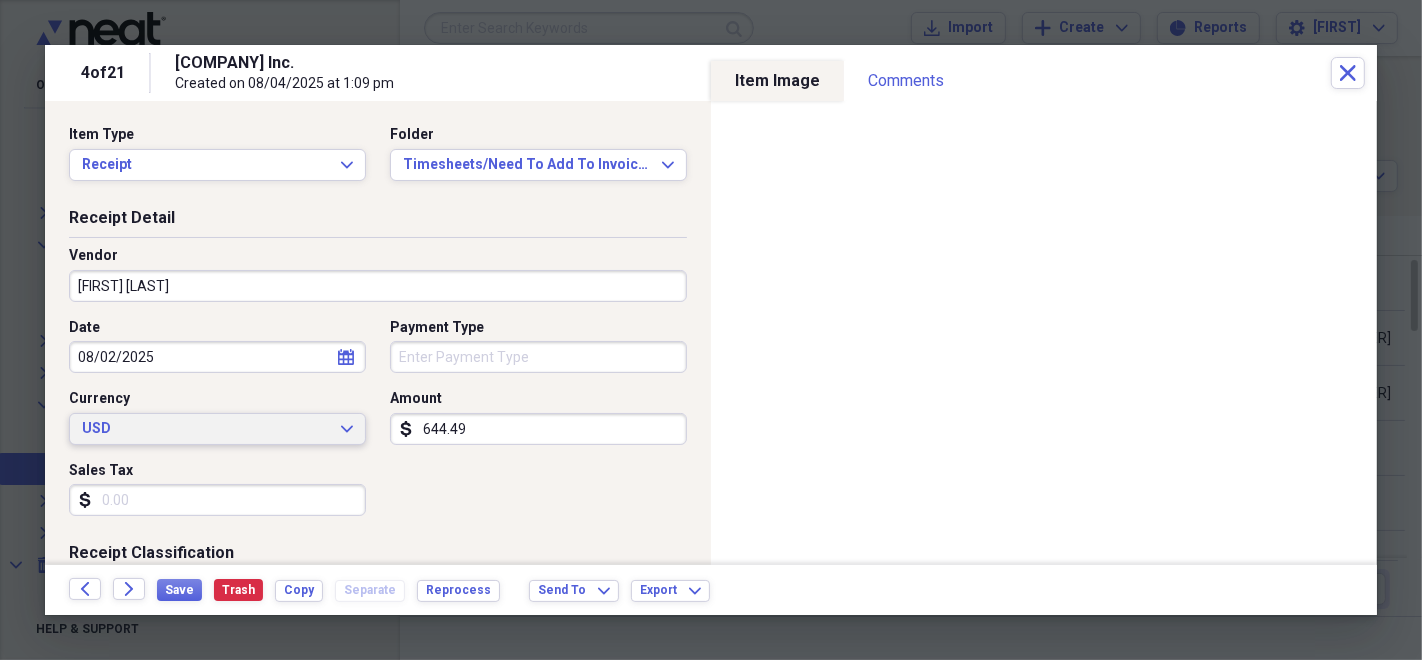 type 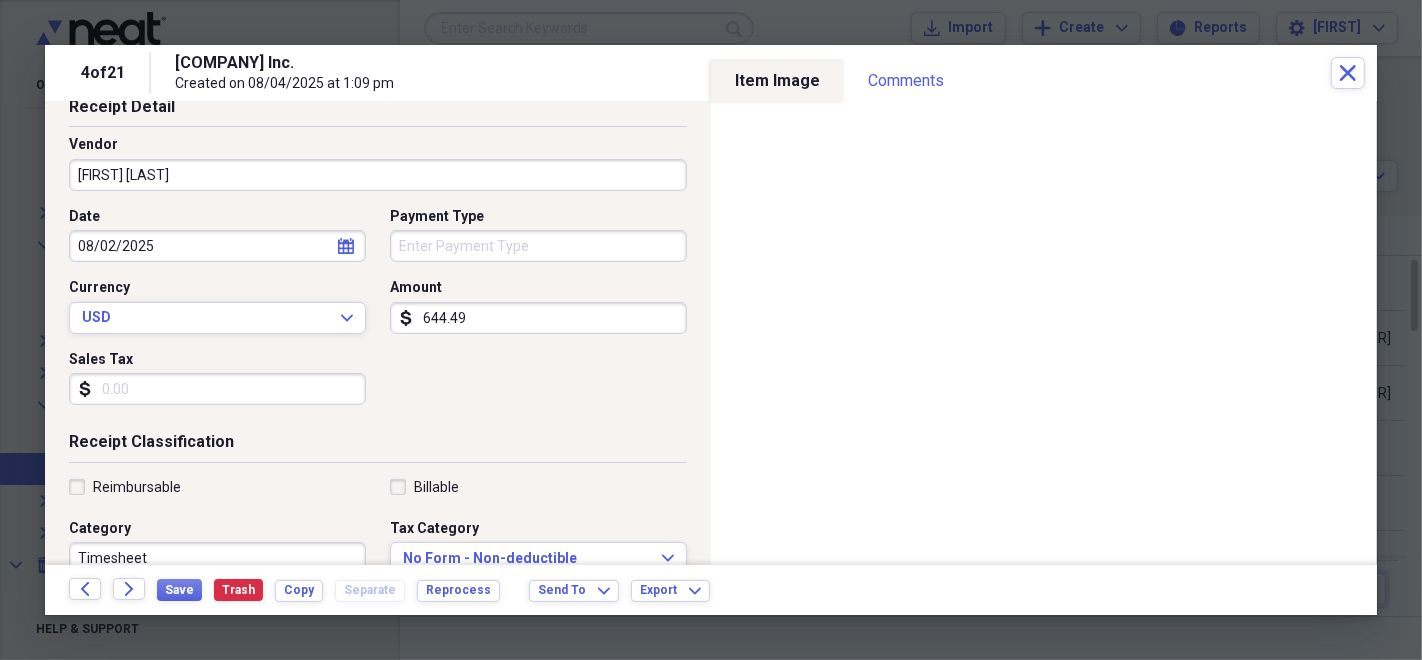 scroll, scrollTop: 222, scrollLeft: 0, axis: vertical 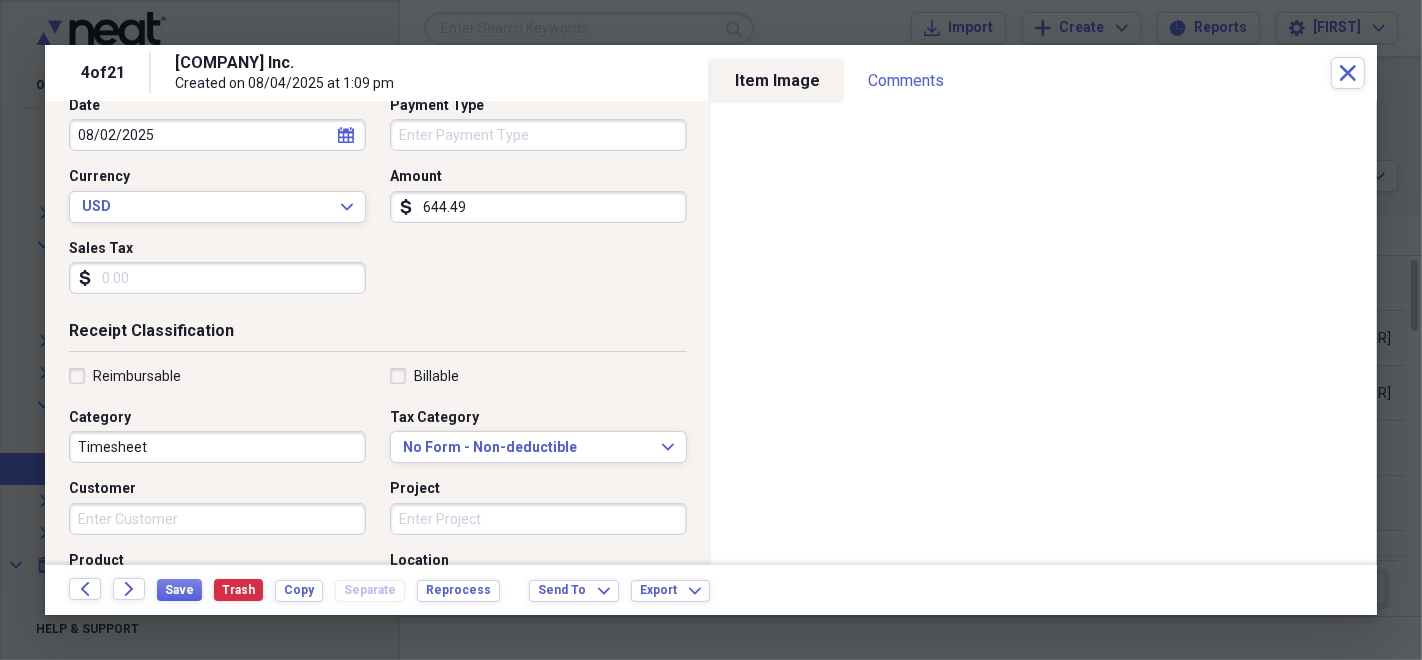 click on "Customer" at bounding box center [217, 519] 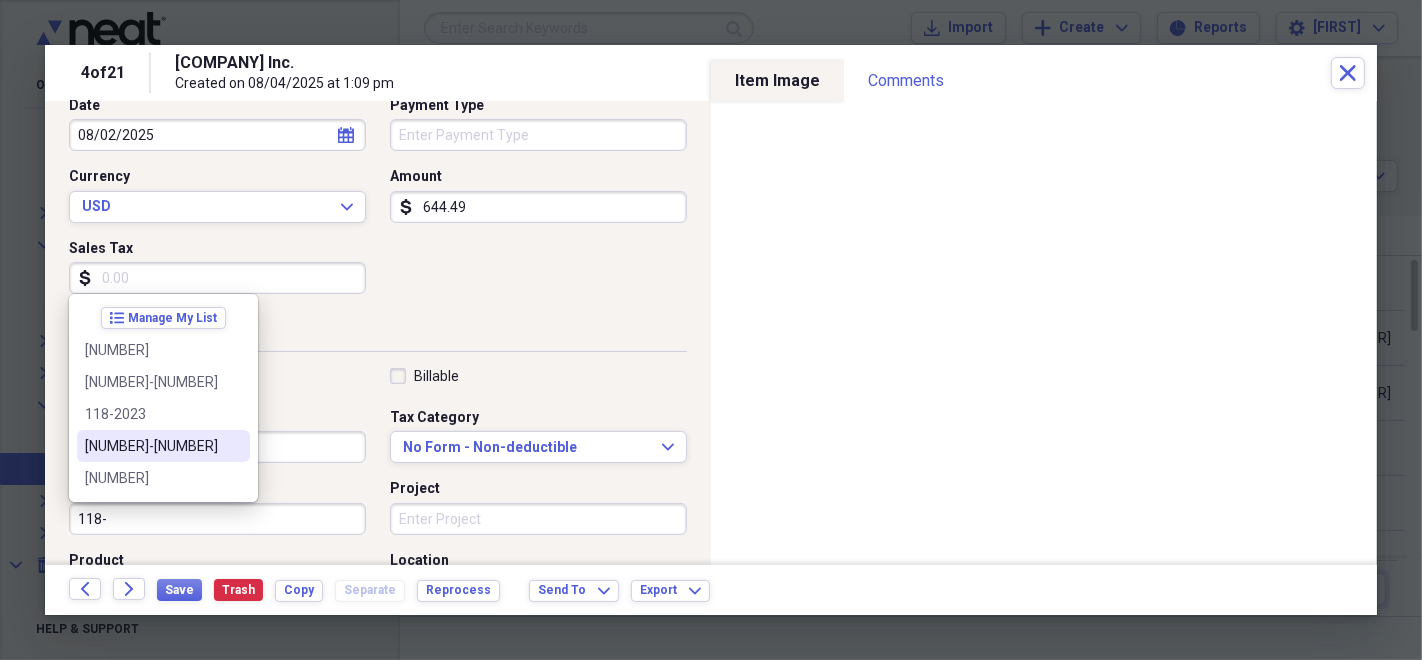 click on "[NUMBER]-[NUMBER]" at bounding box center (163, 446) 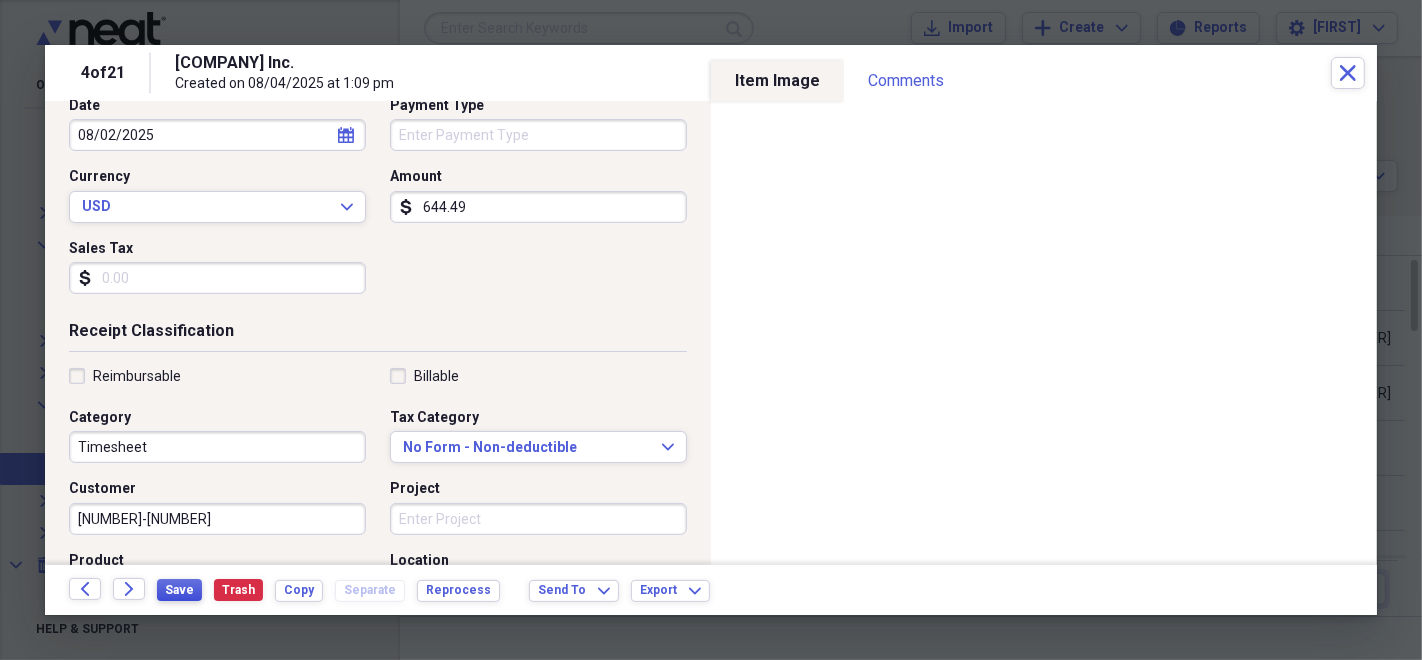 click on "Save" at bounding box center [179, 590] 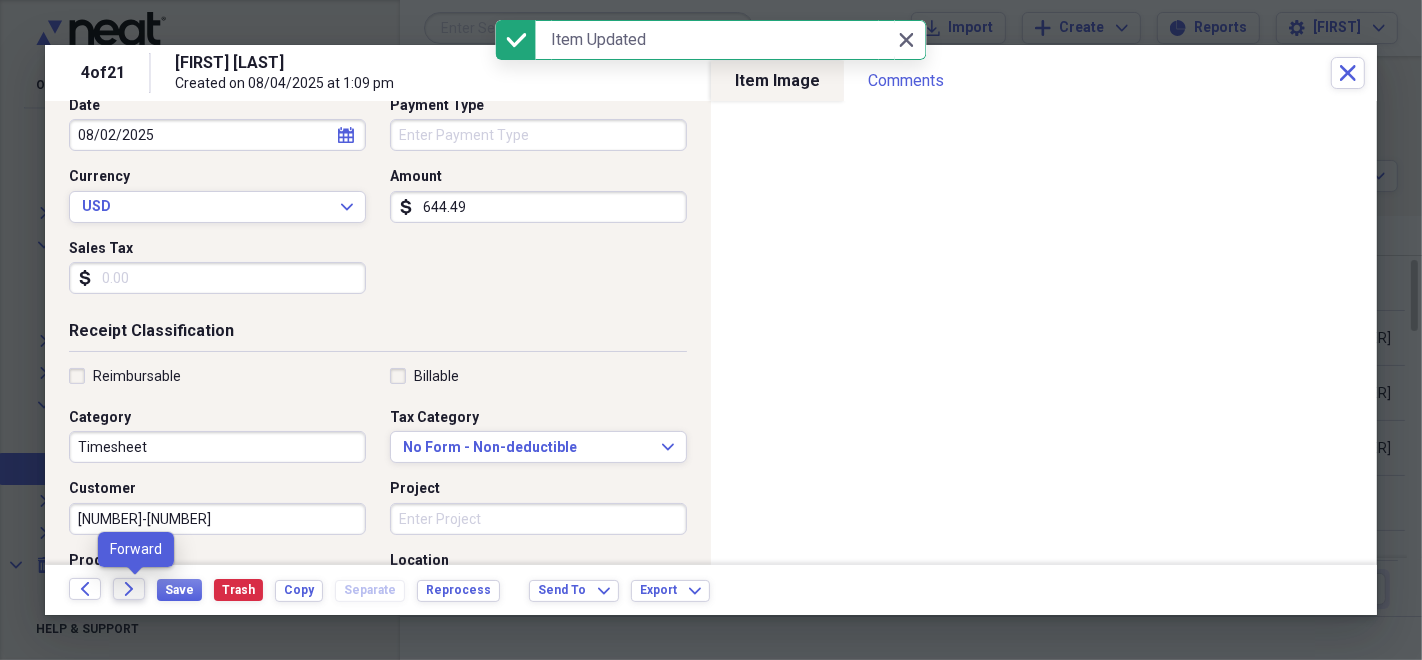 click on "Forward" at bounding box center [129, 589] 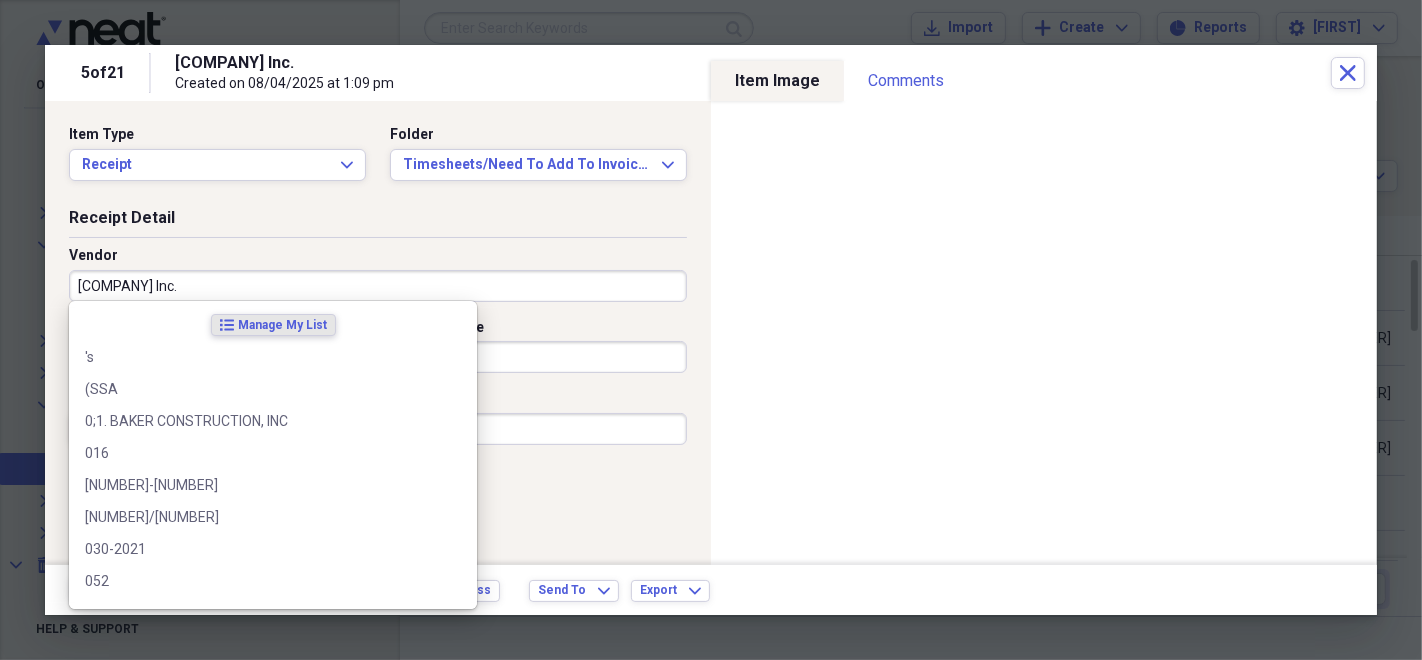click on "[COMPANY] Inc." at bounding box center [378, 286] 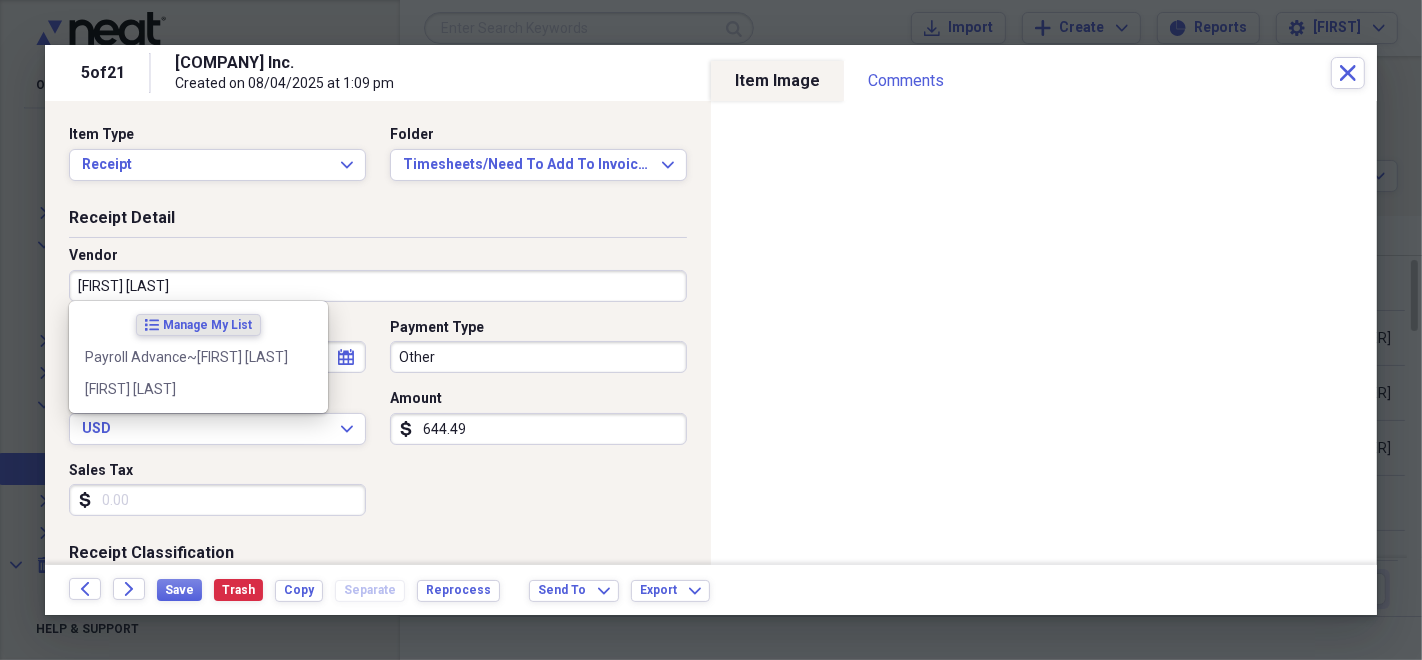 type on "[FIRST] [LAST]" 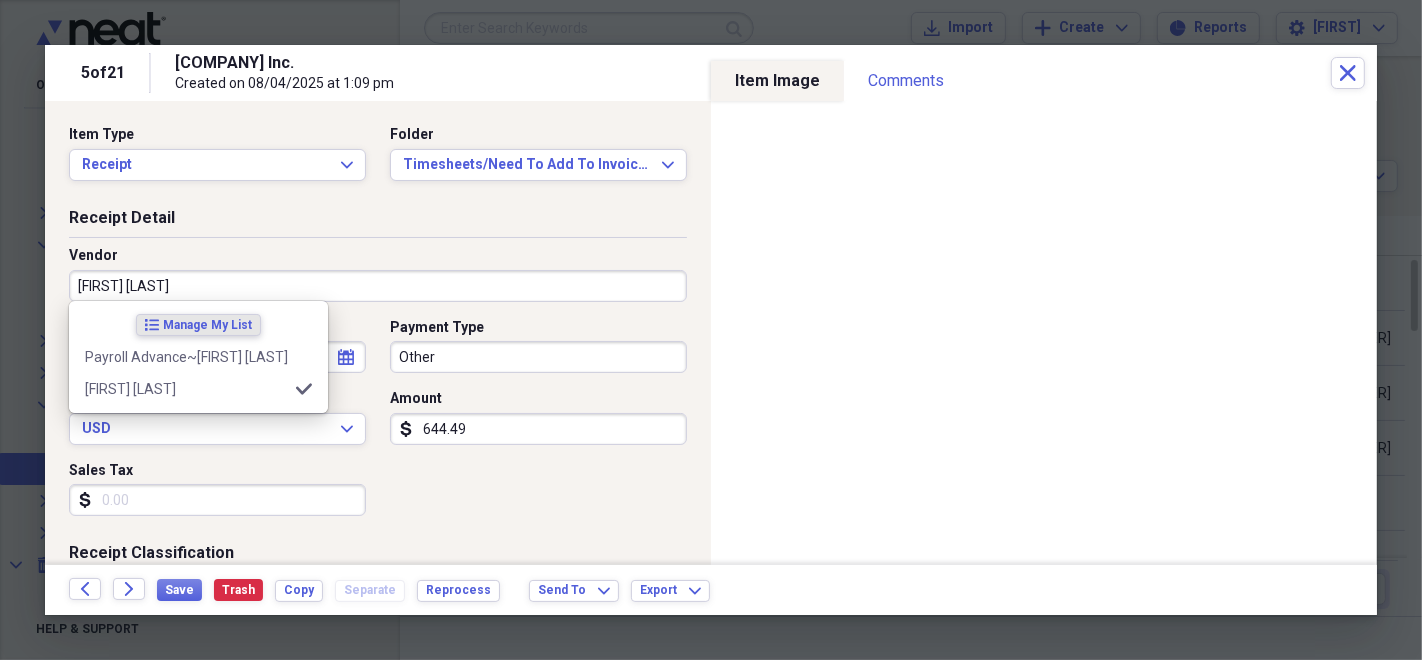type on "Timesheet" 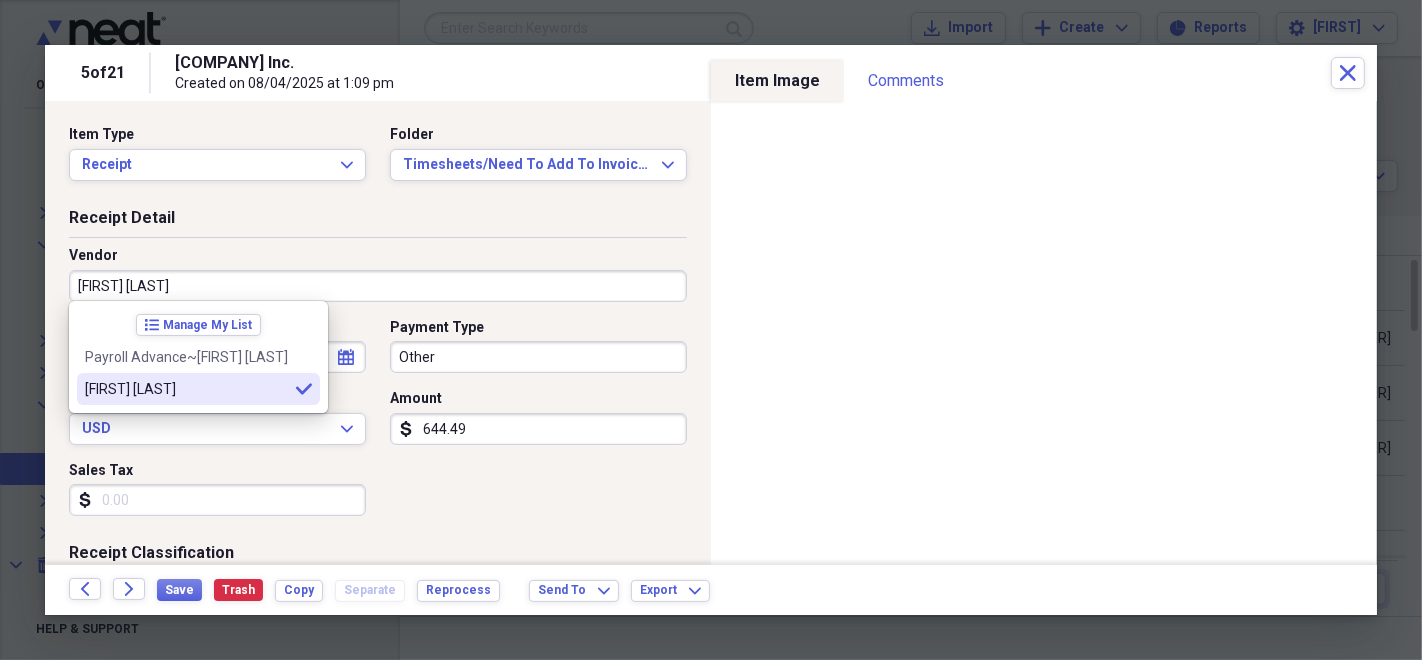 type on "[FIRST] [LAST]" 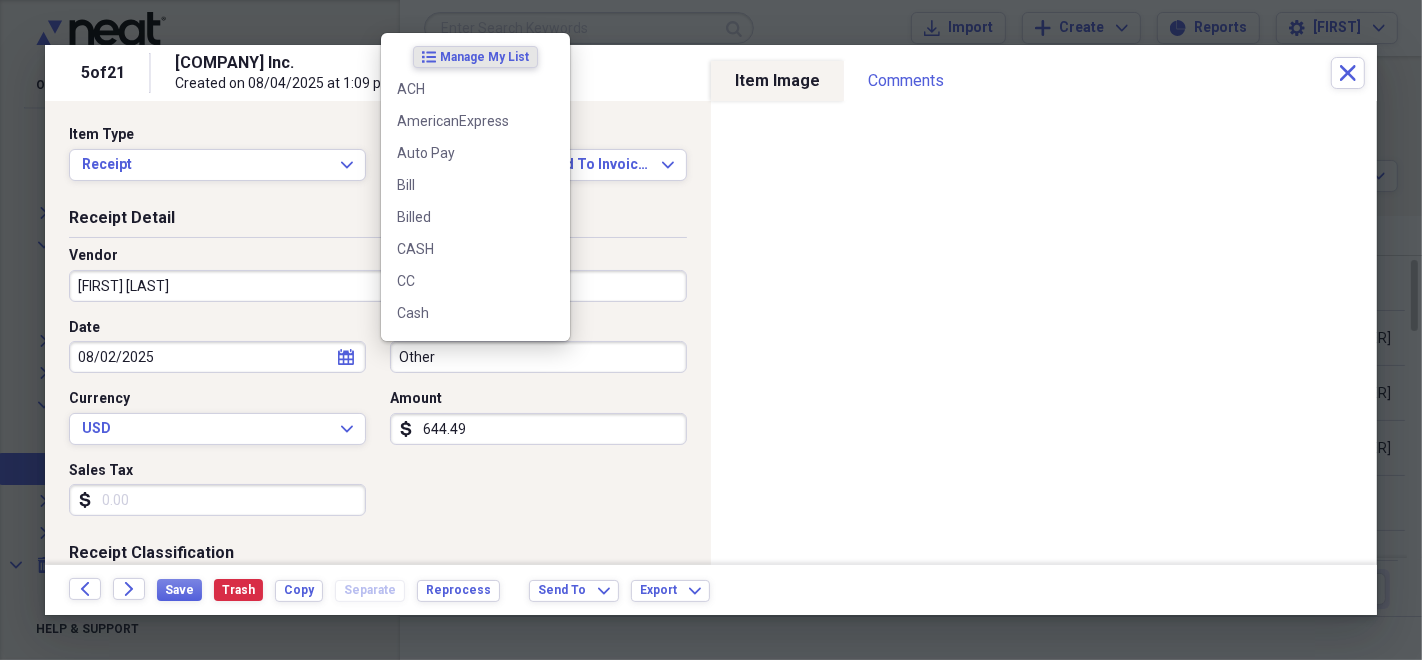 click on "Other" at bounding box center (538, 357) 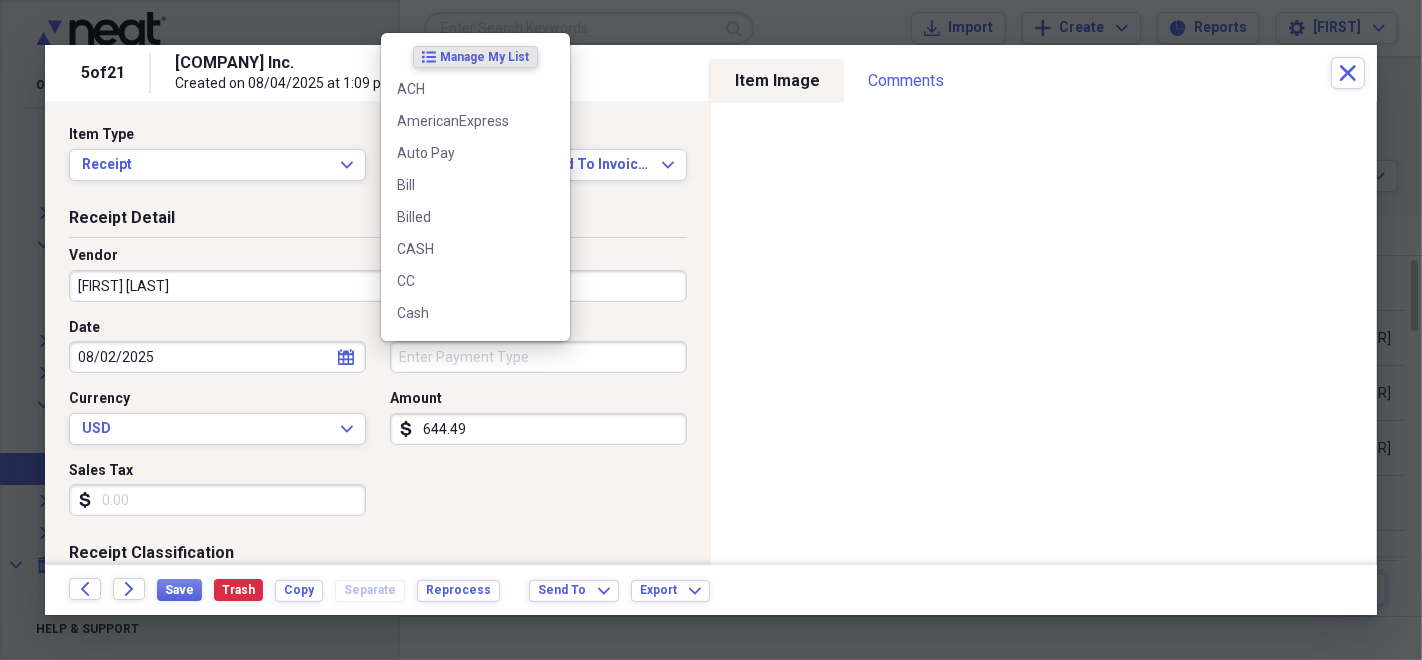 type 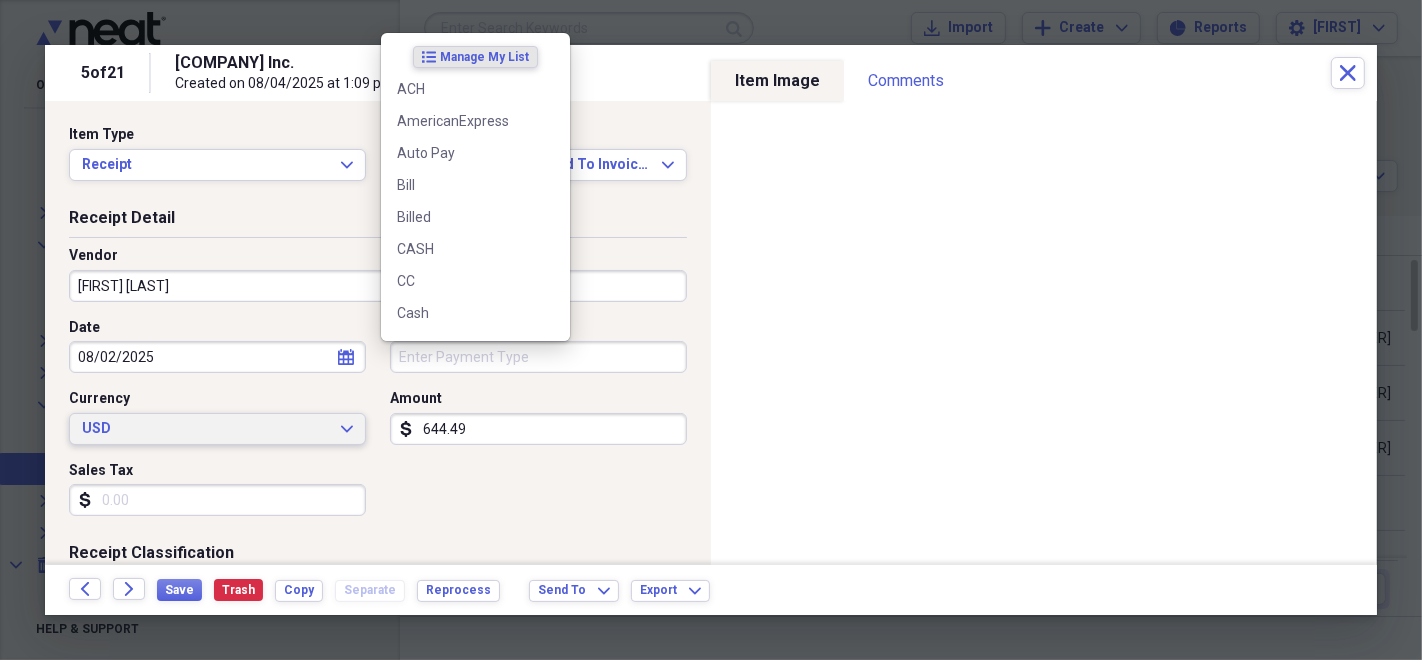 type 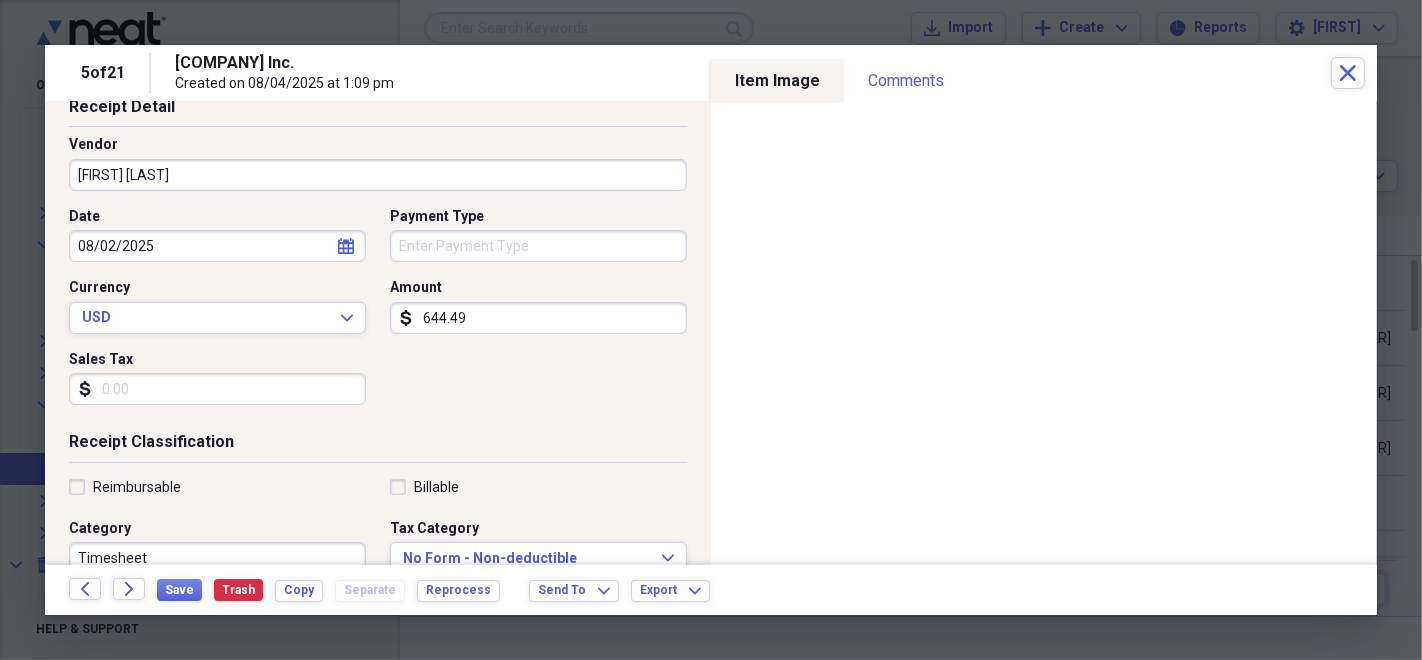 scroll, scrollTop: 222, scrollLeft: 0, axis: vertical 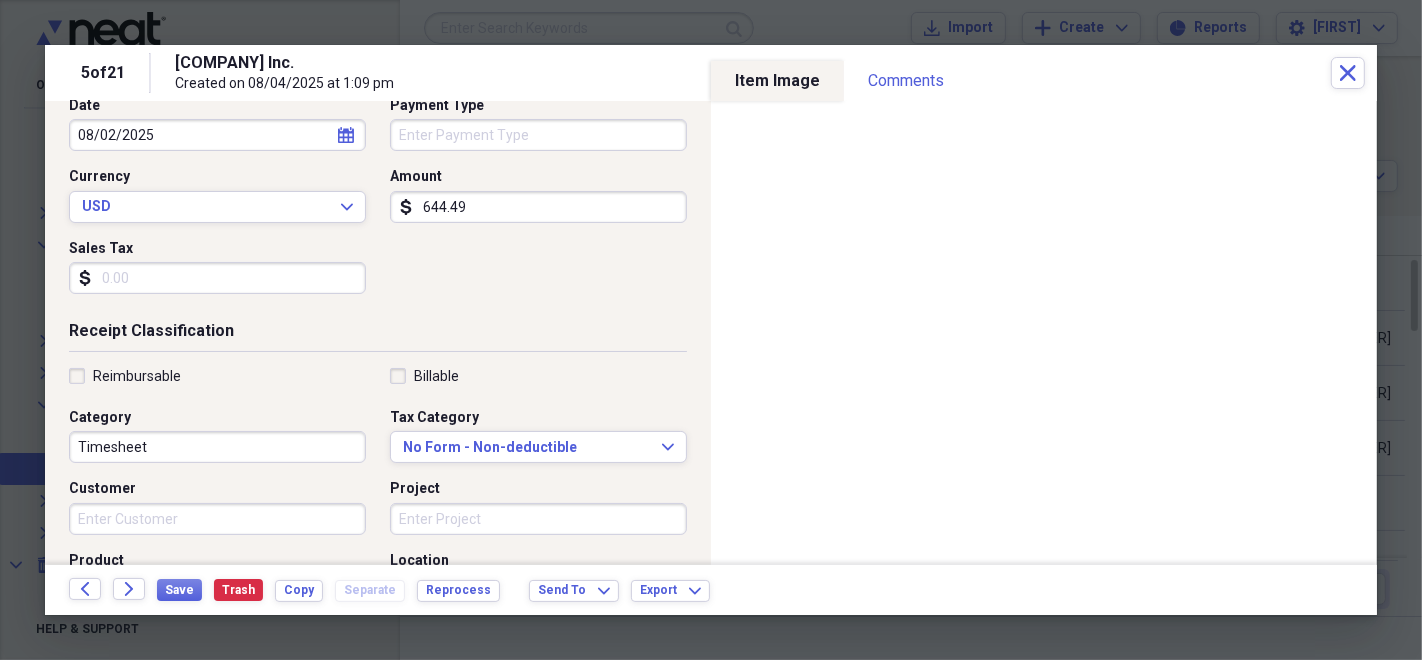 click on "Customer" at bounding box center [217, 519] 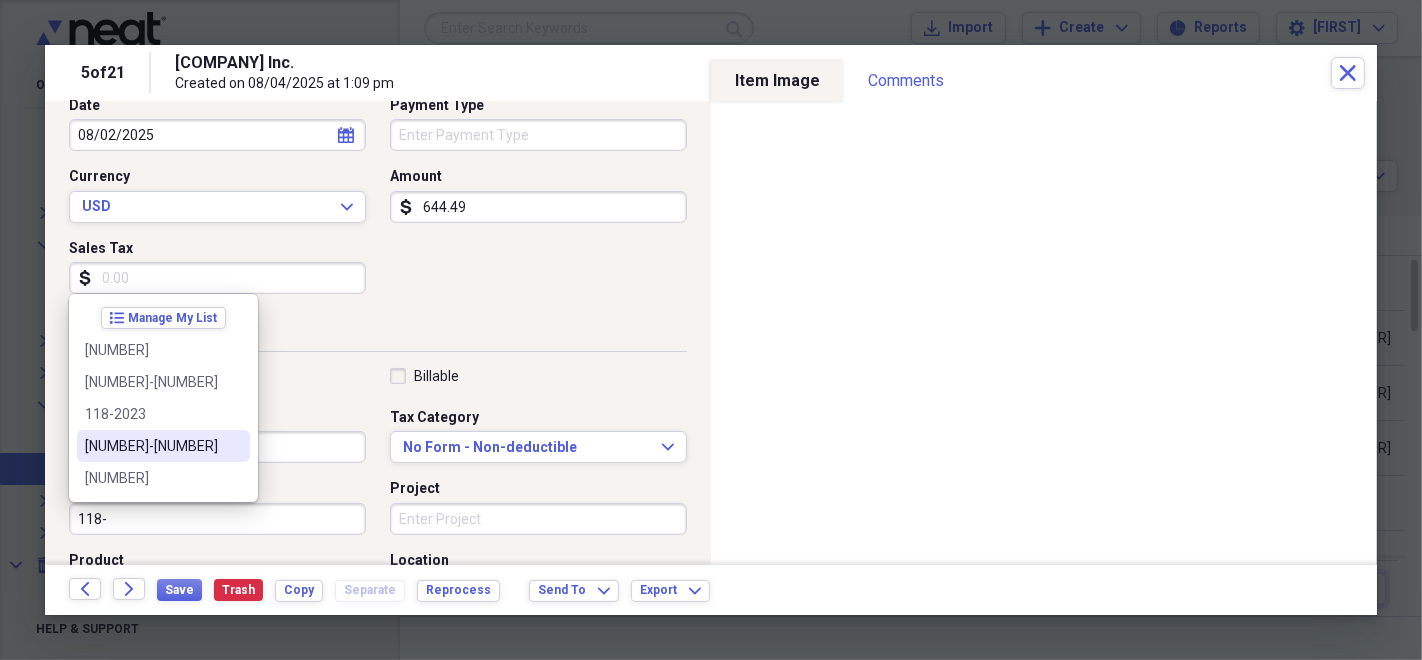 click on "[NUMBER]-[NUMBER]" at bounding box center [151, 446] 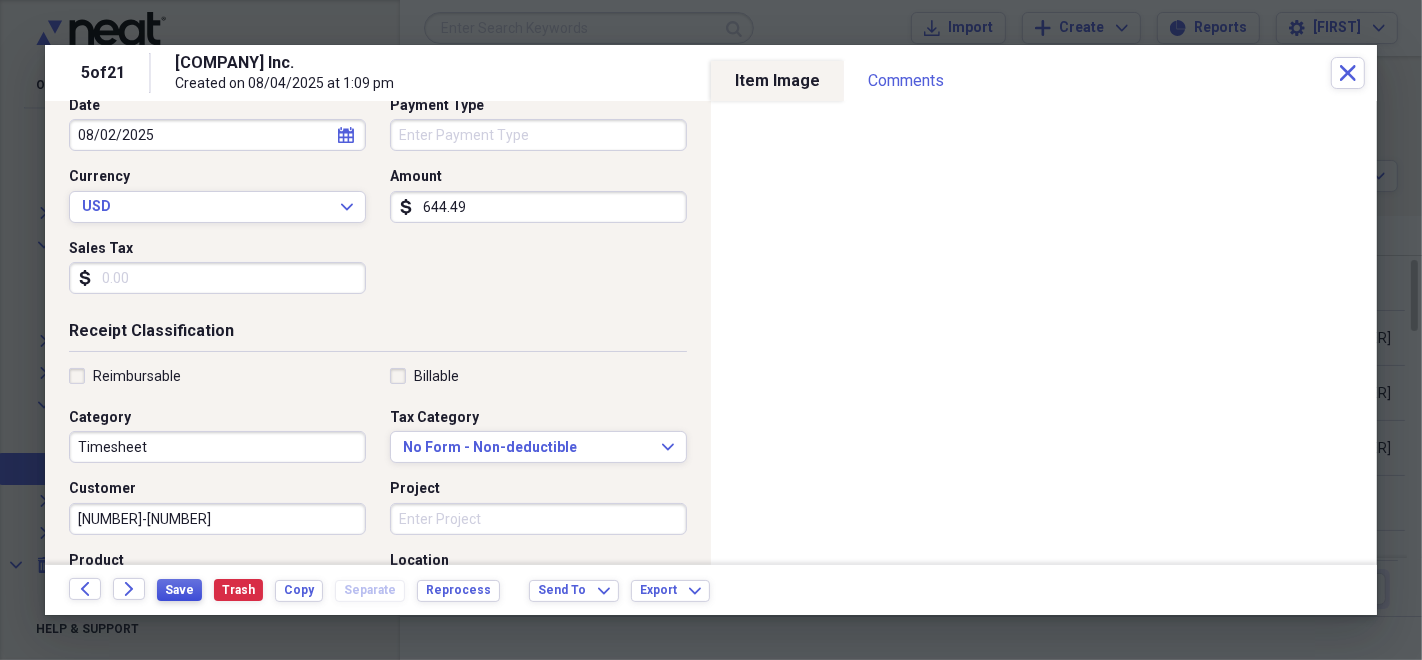 click on "Save" at bounding box center (179, 590) 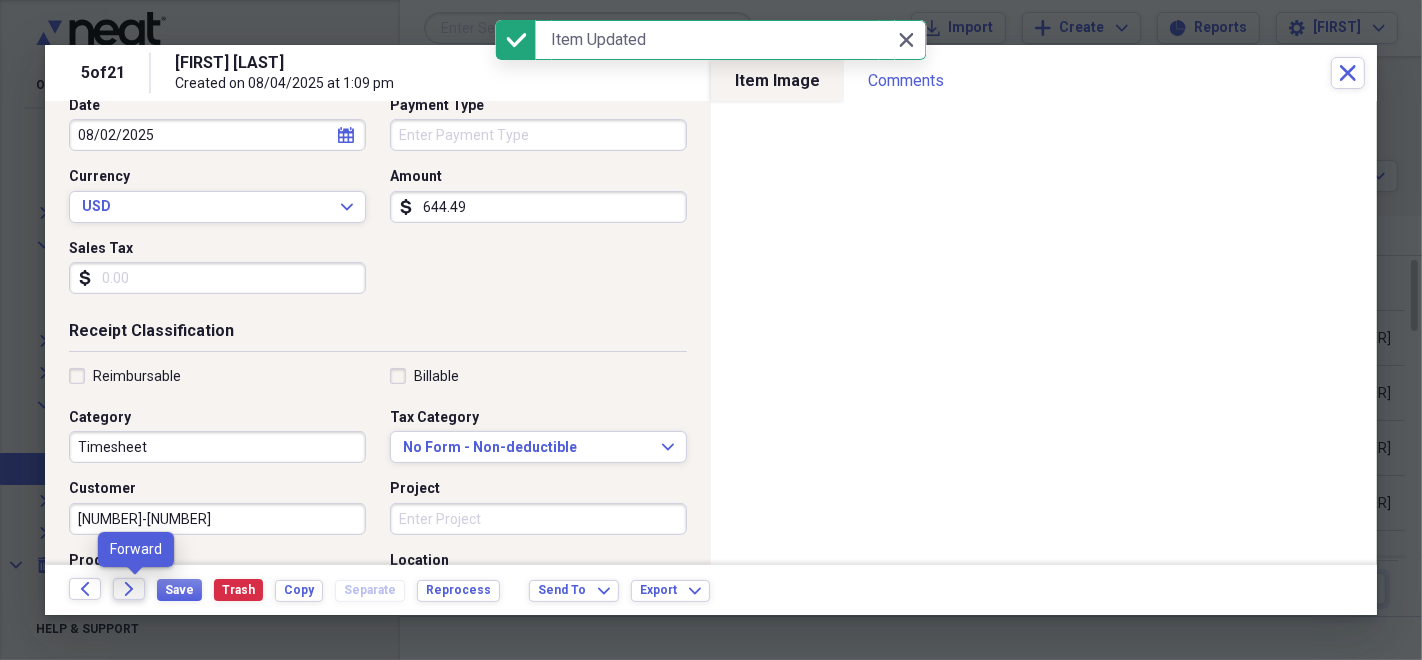 click on "Forward" 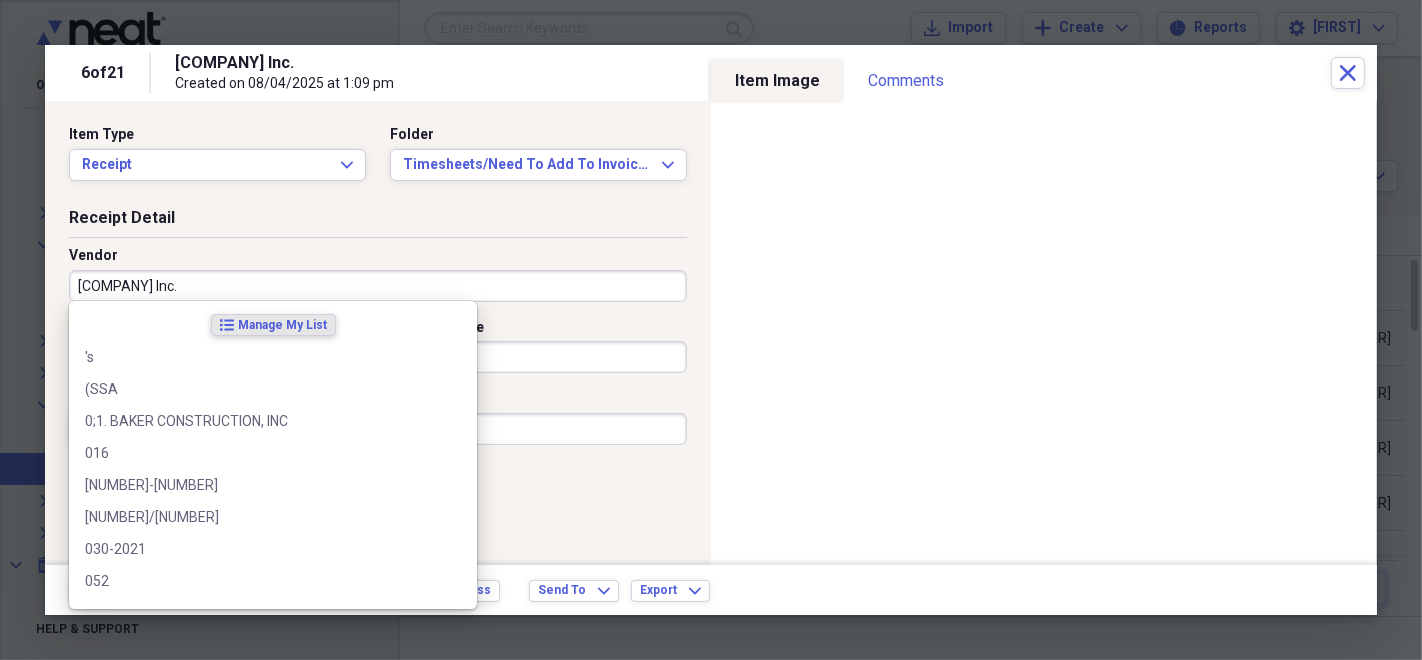 click on "[COMPANY] Inc." at bounding box center [378, 286] 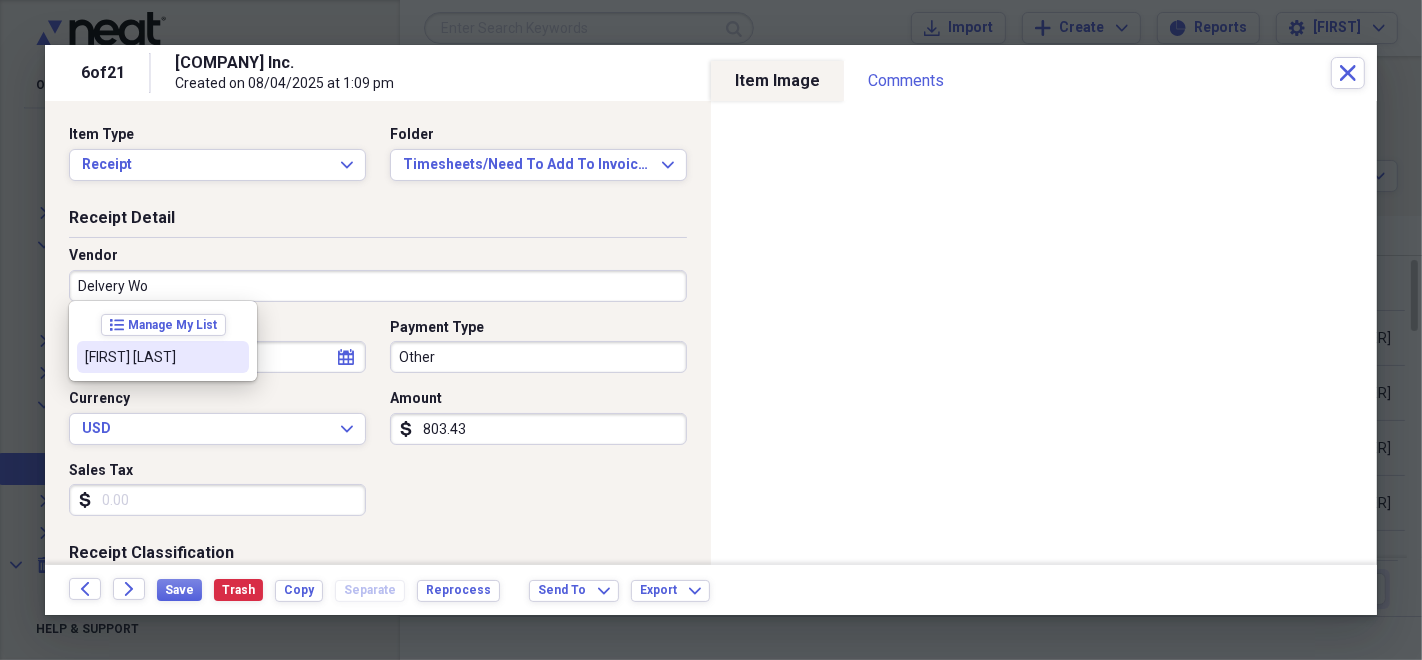 click on "[FIRST] [LAST]" at bounding box center [151, 357] 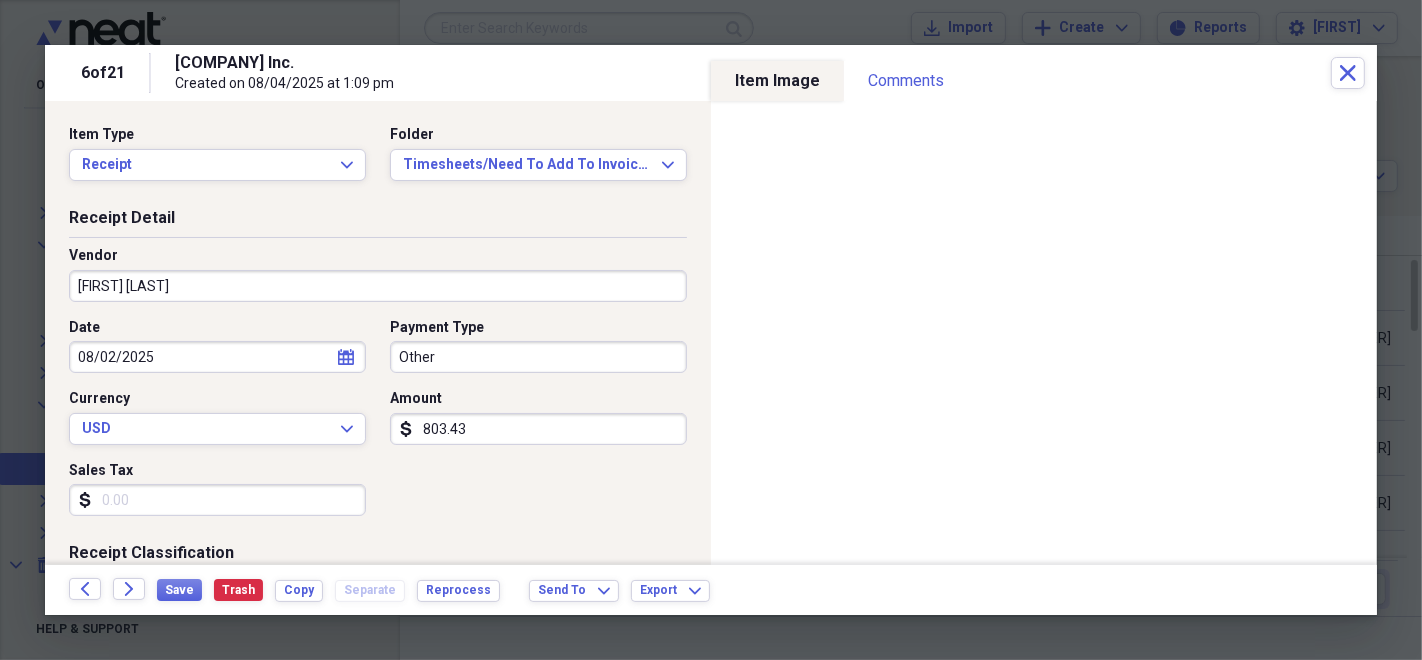 type on "Timesheet" 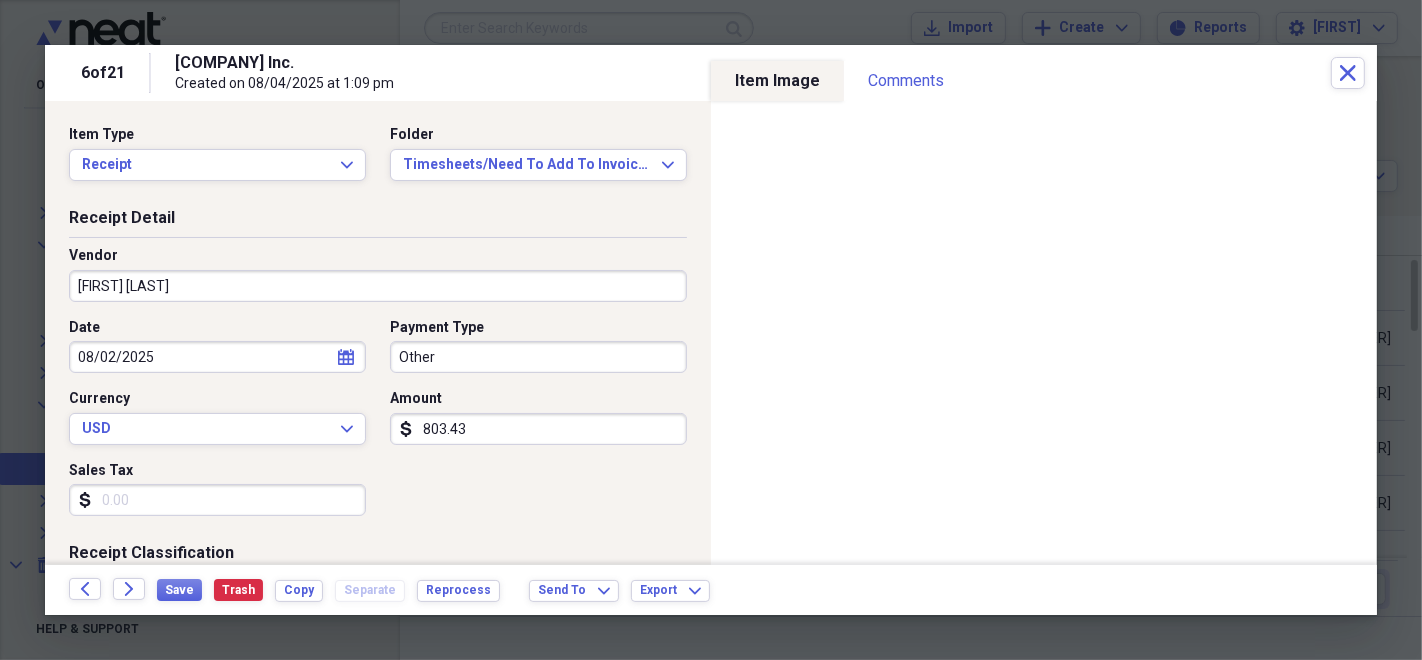 click on "Other" at bounding box center [538, 357] 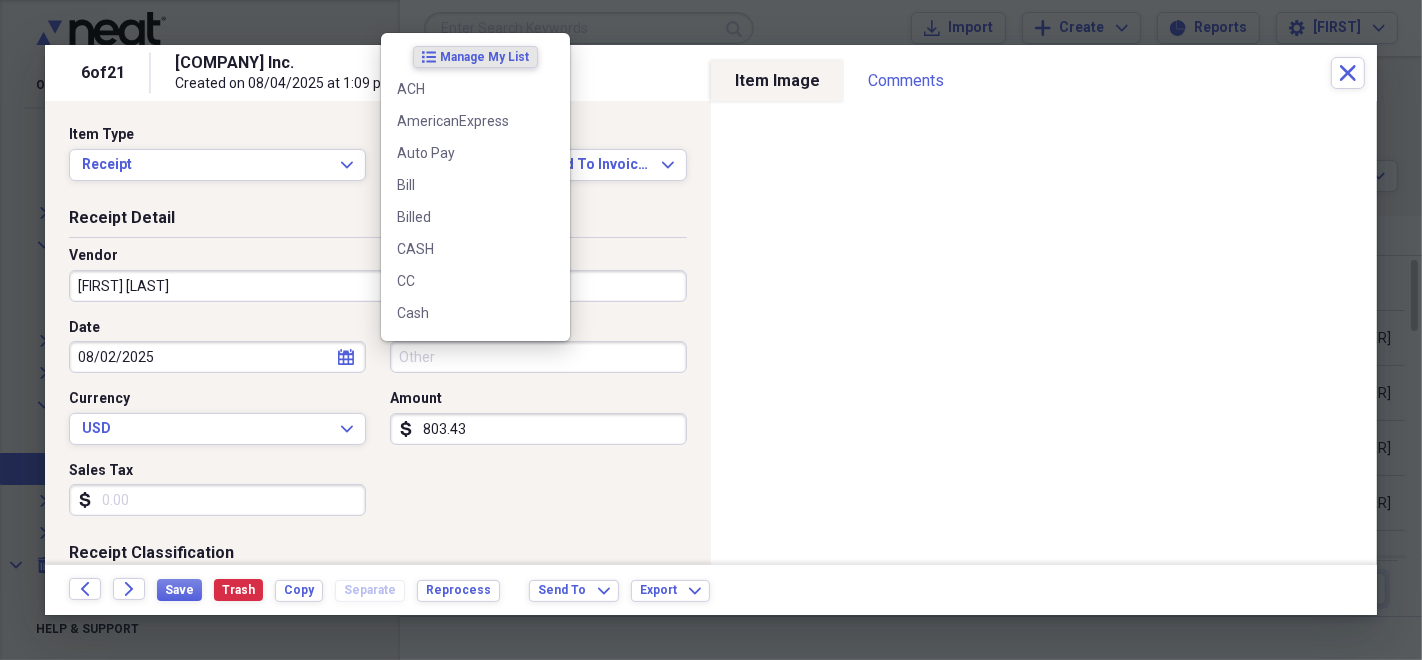 type 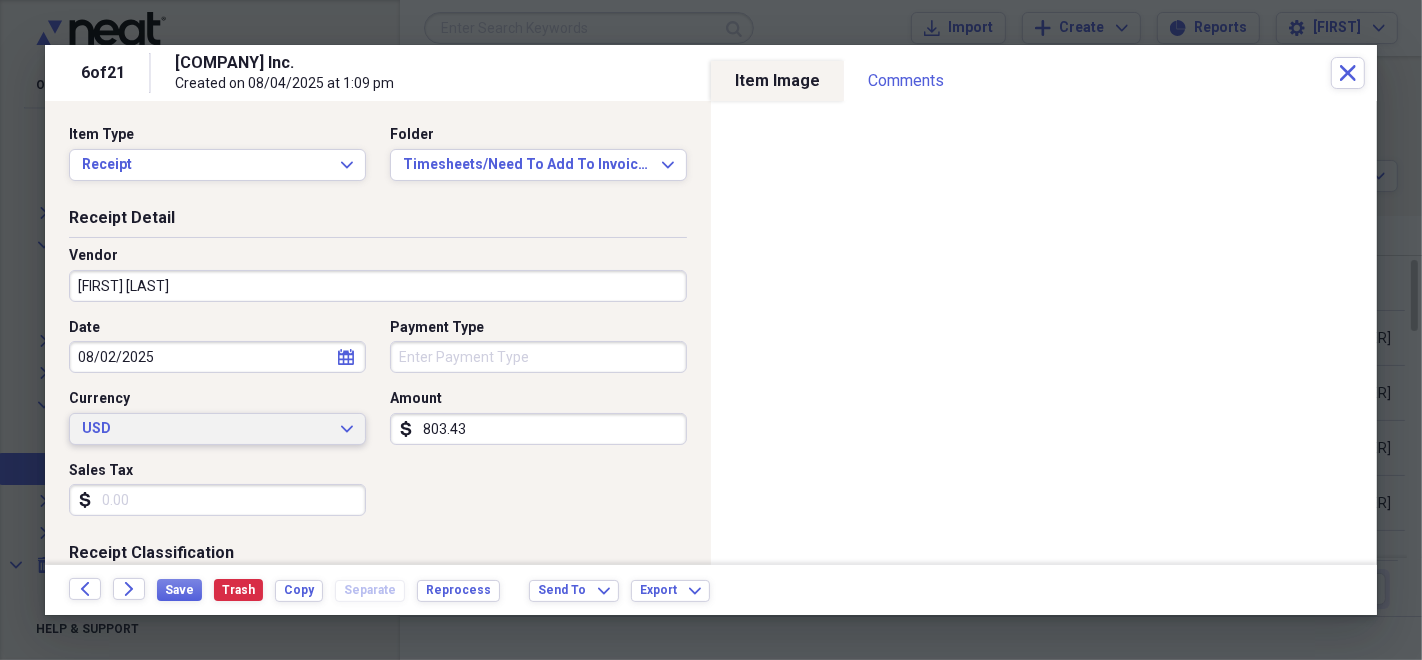 type 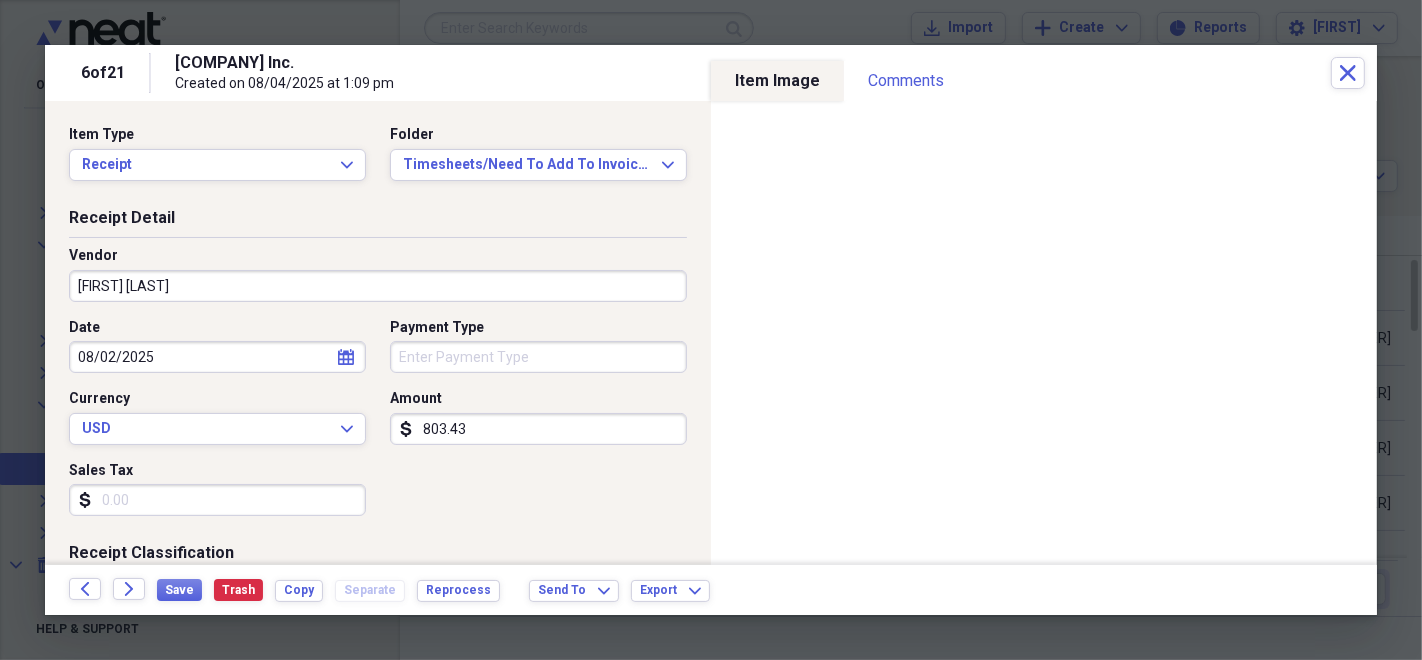 scroll, scrollTop: 222, scrollLeft: 0, axis: vertical 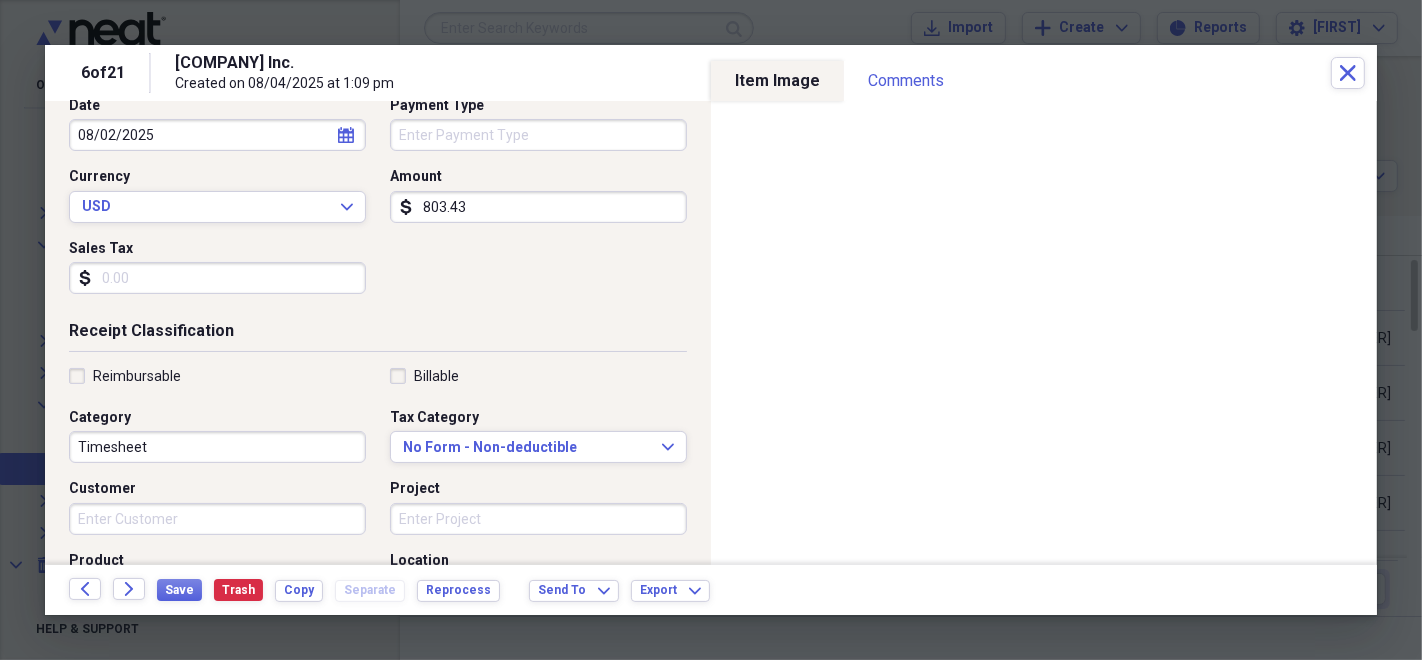 click on "Customer" at bounding box center [217, 519] 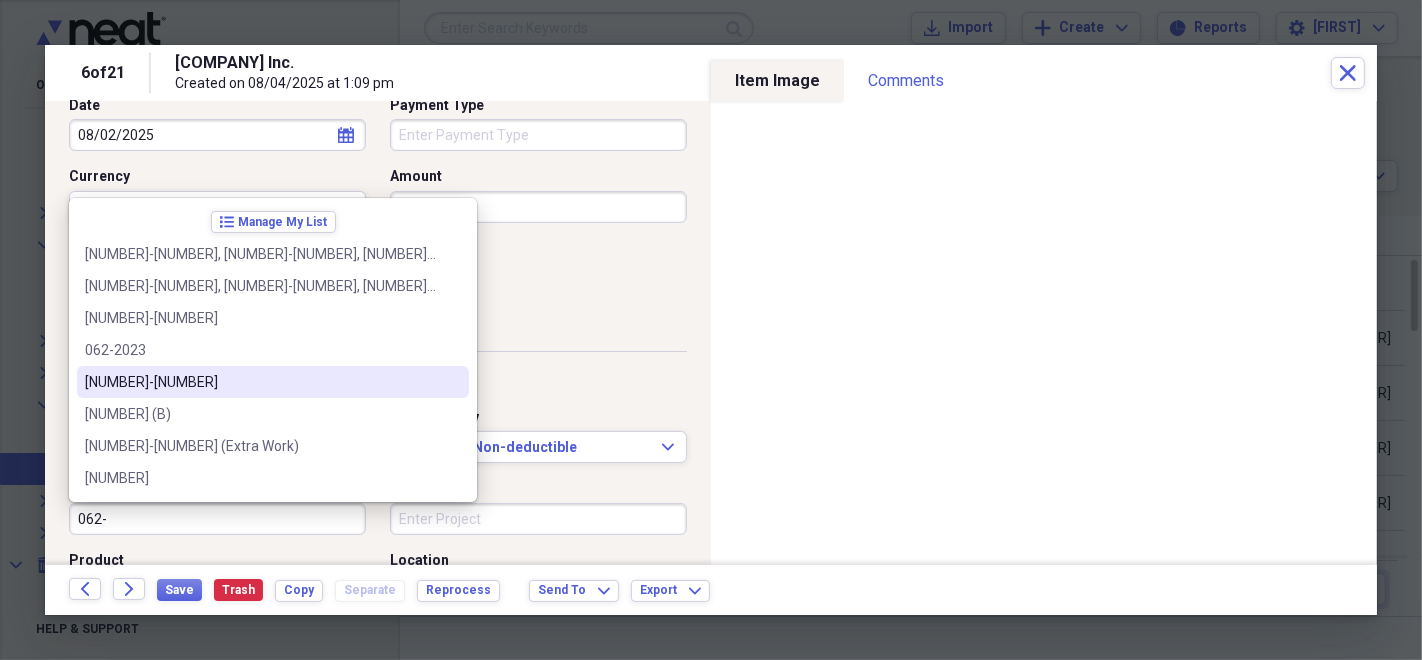 click on "[NUMBER]-[NUMBER]" at bounding box center [261, 382] 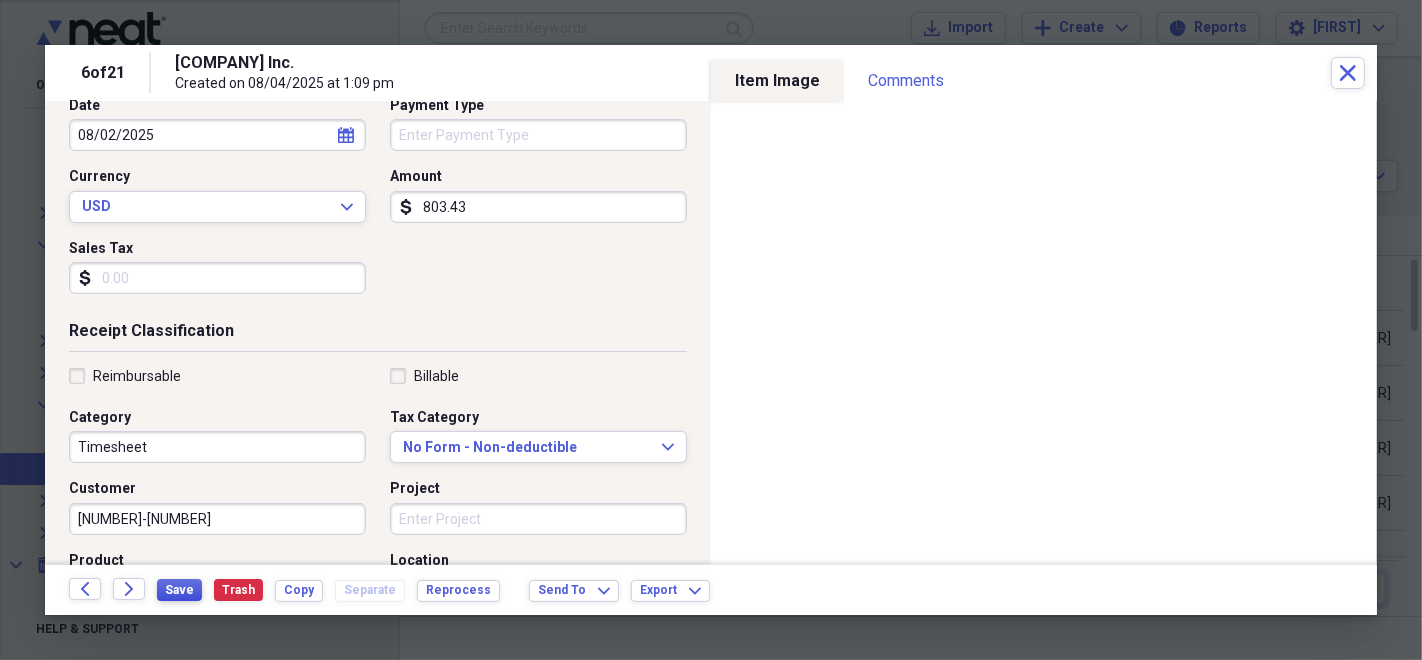 click on "Save" at bounding box center [179, 590] 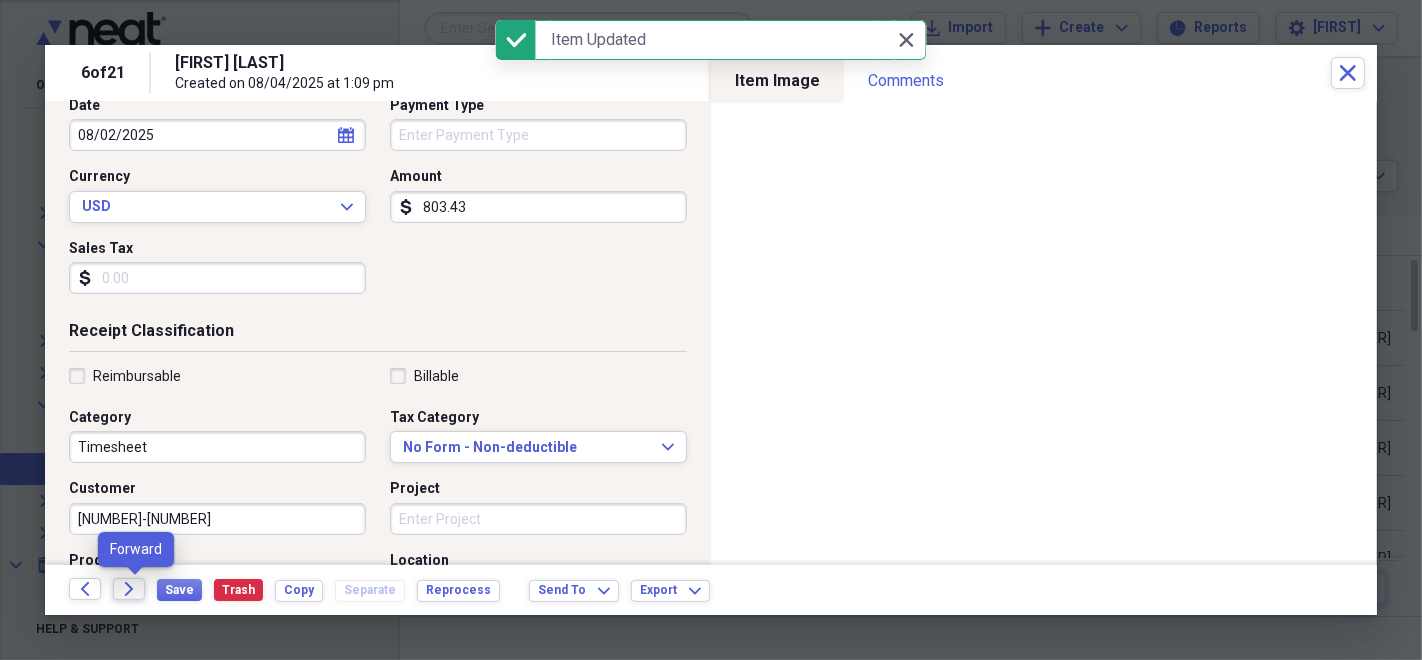 click on "Forward" 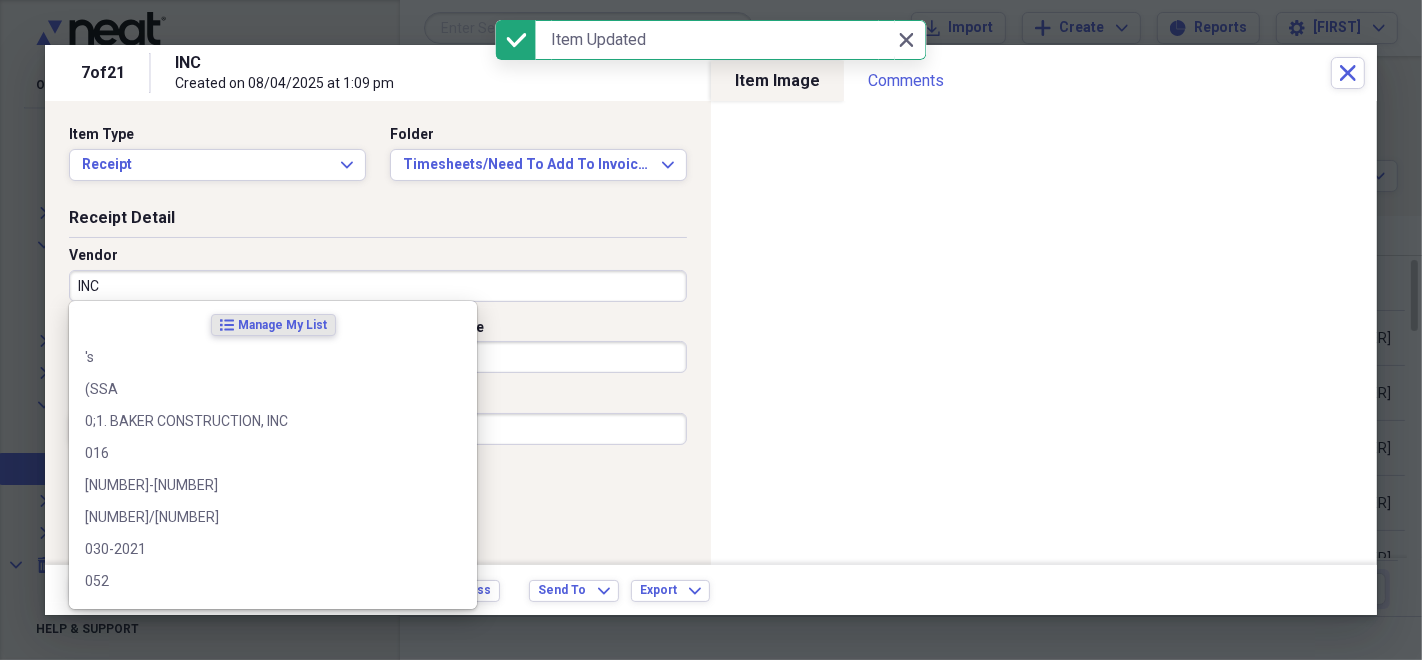 click on "INC" at bounding box center [378, 286] 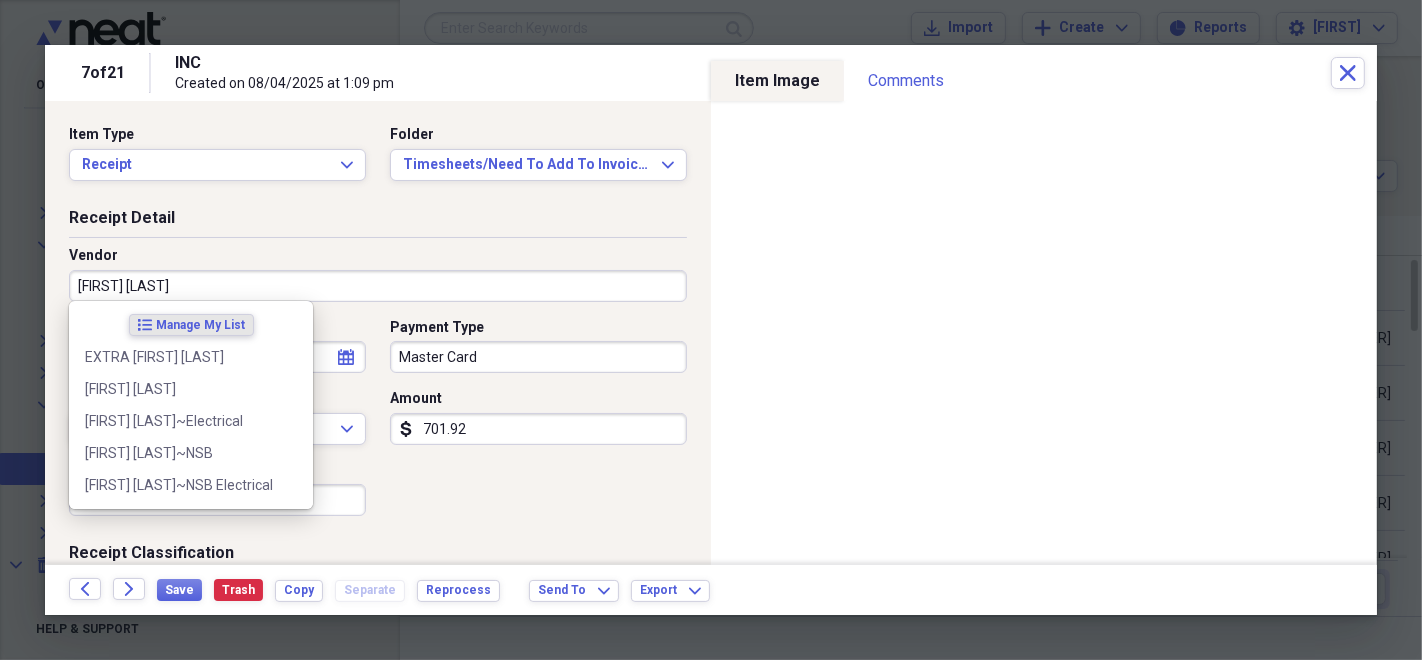 type on "[FIRST] [LAST]" 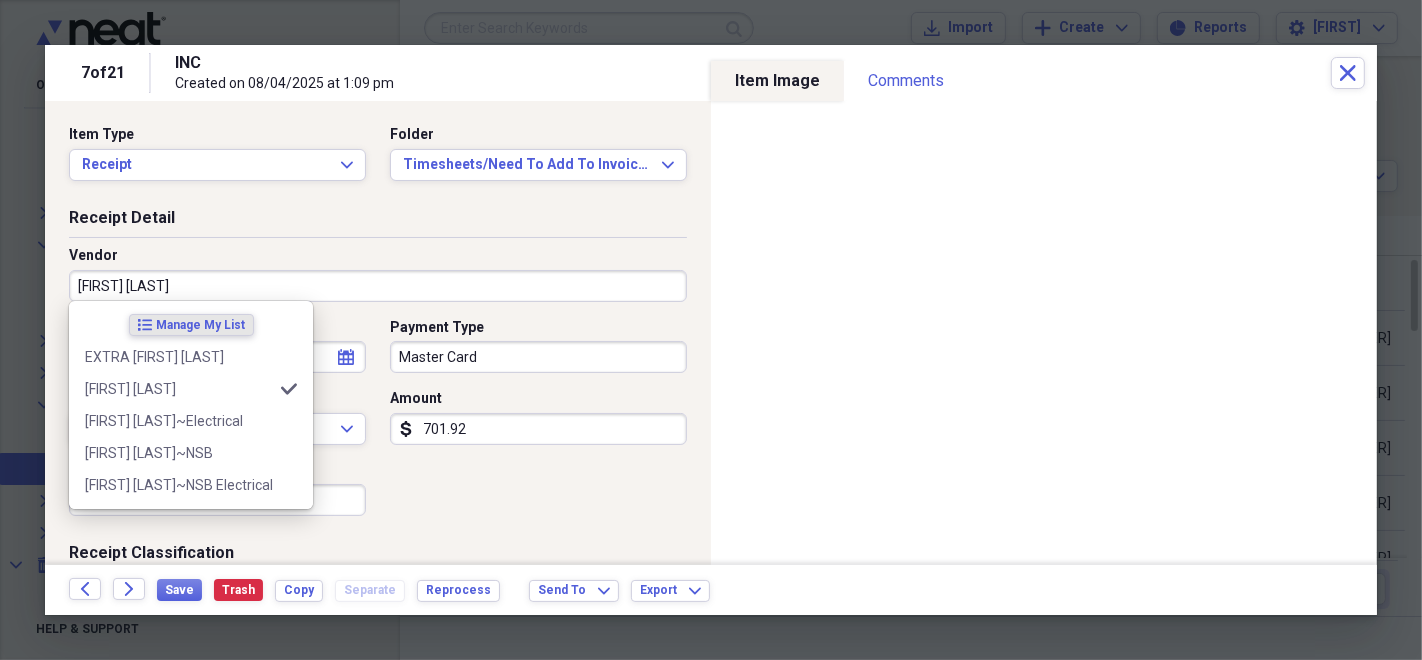 type on "Timesheet" 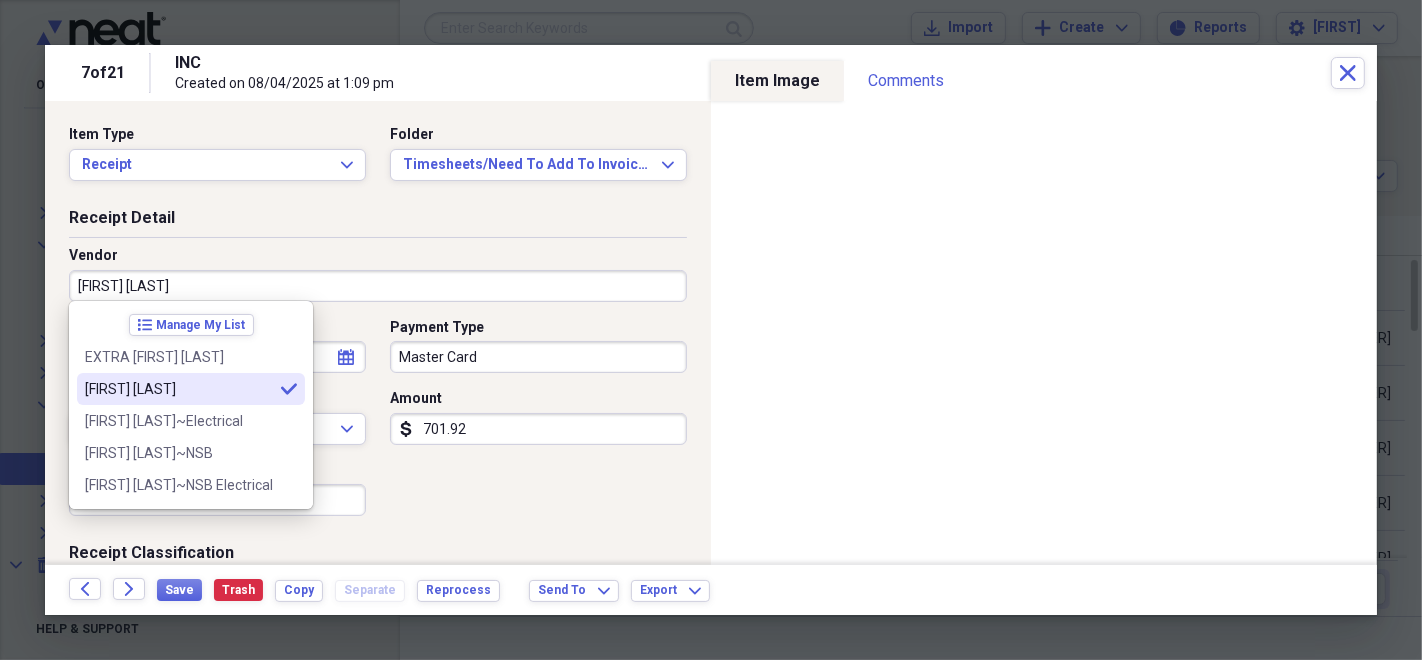 type on "[FIRST] [LAST]" 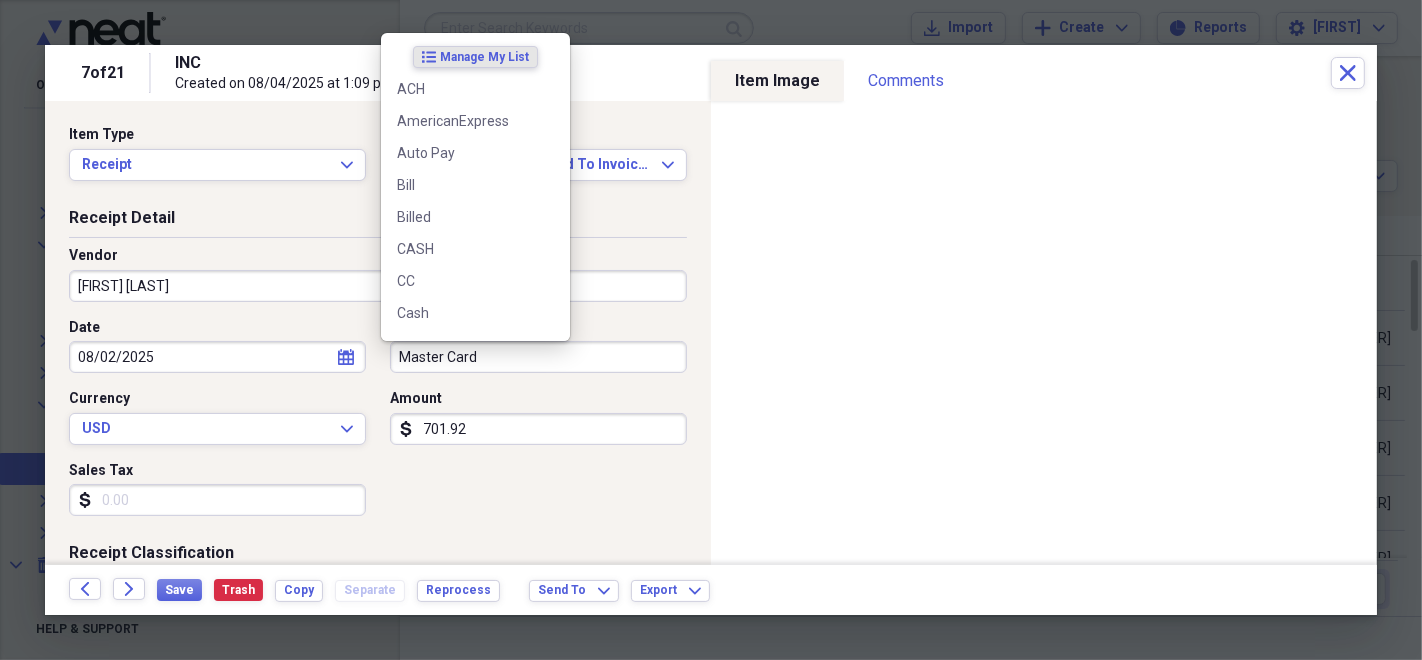 click on "Master Card" at bounding box center [538, 357] 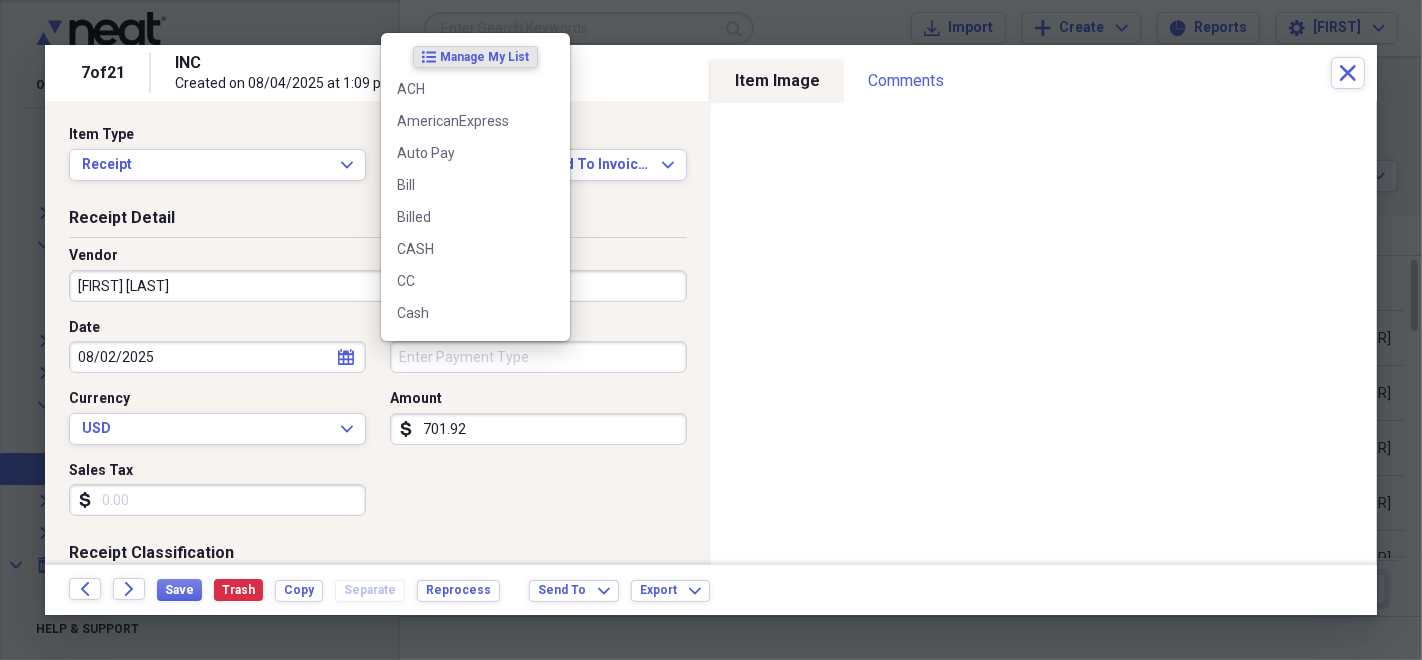 type 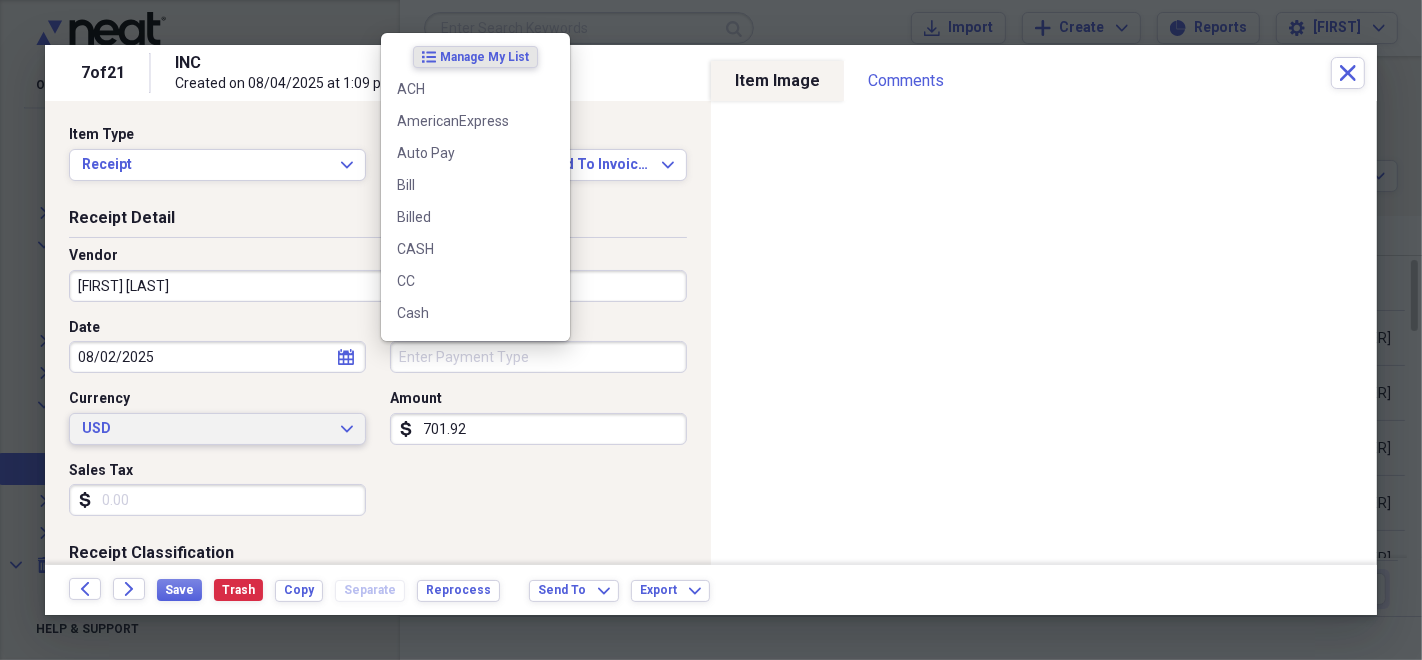 type 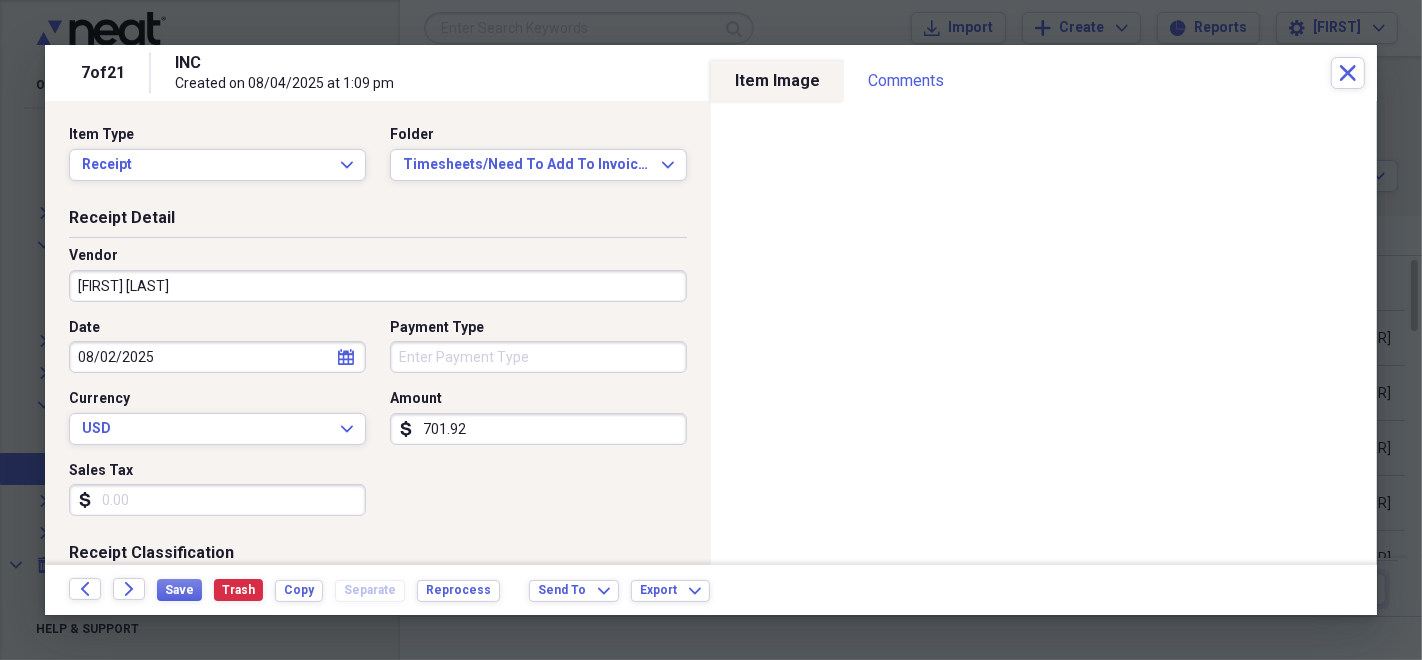 scroll, scrollTop: 222, scrollLeft: 0, axis: vertical 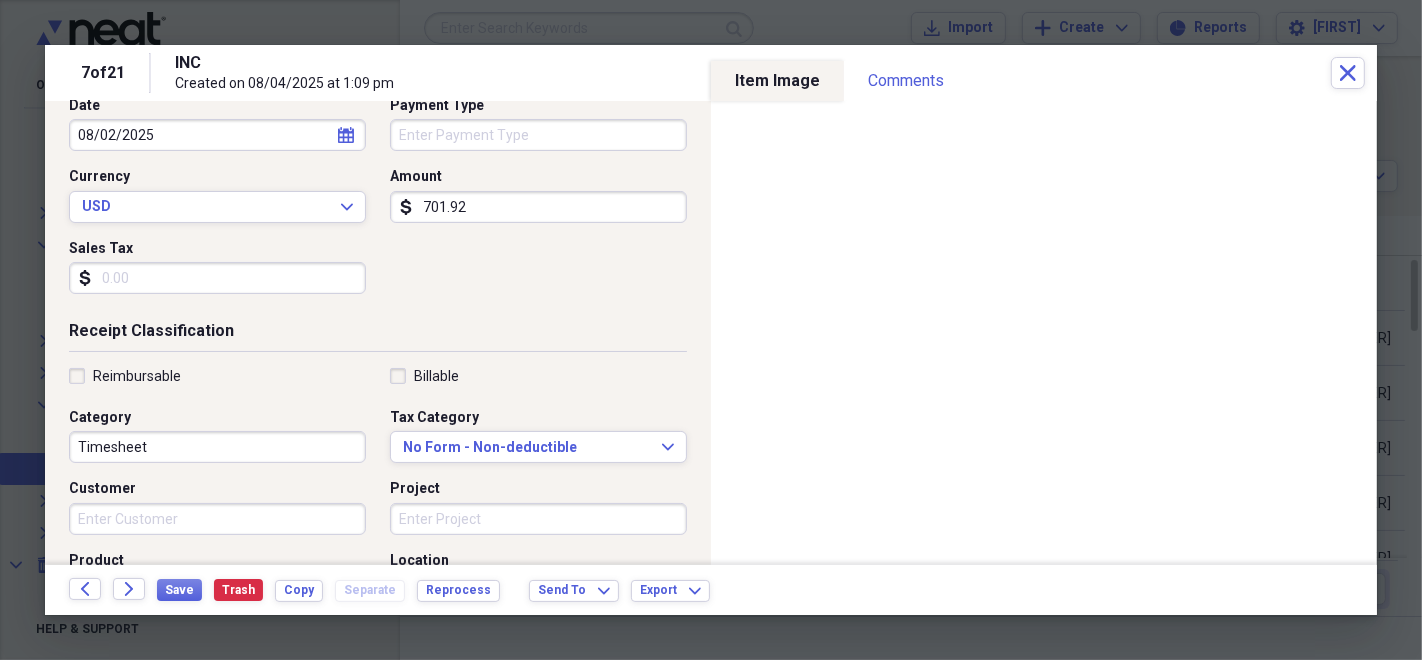 click on "Customer" at bounding box center [217, 519] 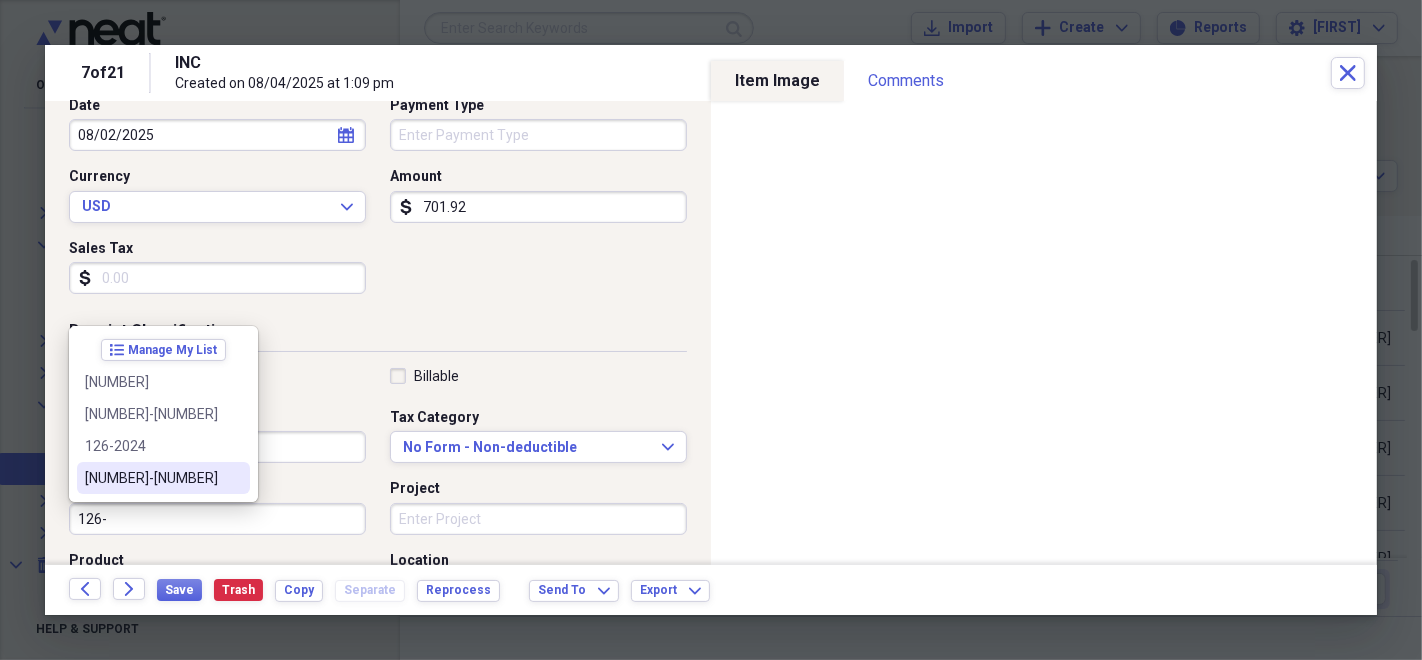 click on "[NUMBER]-[NUMBER]" at bounding box center [151, 478] 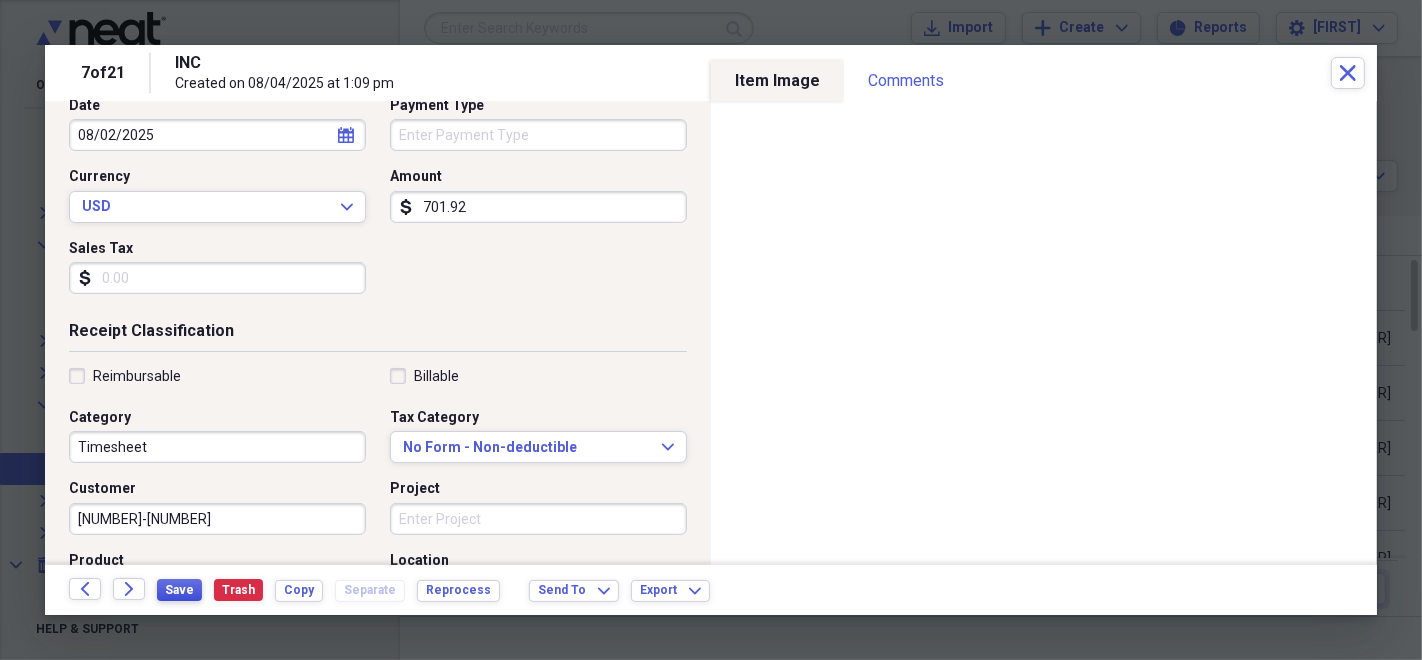 click on "Save" at bounding box center (179, 590) 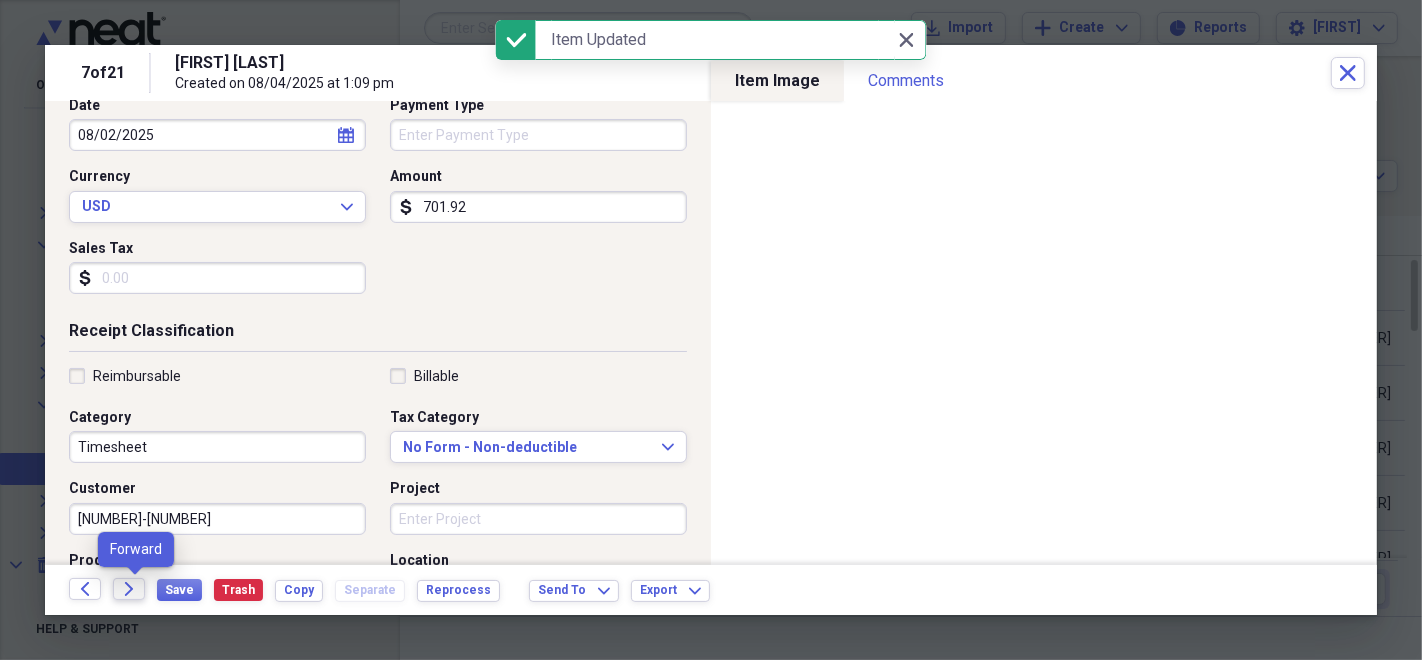 click on "Forward" at bounding box center [129, 589] 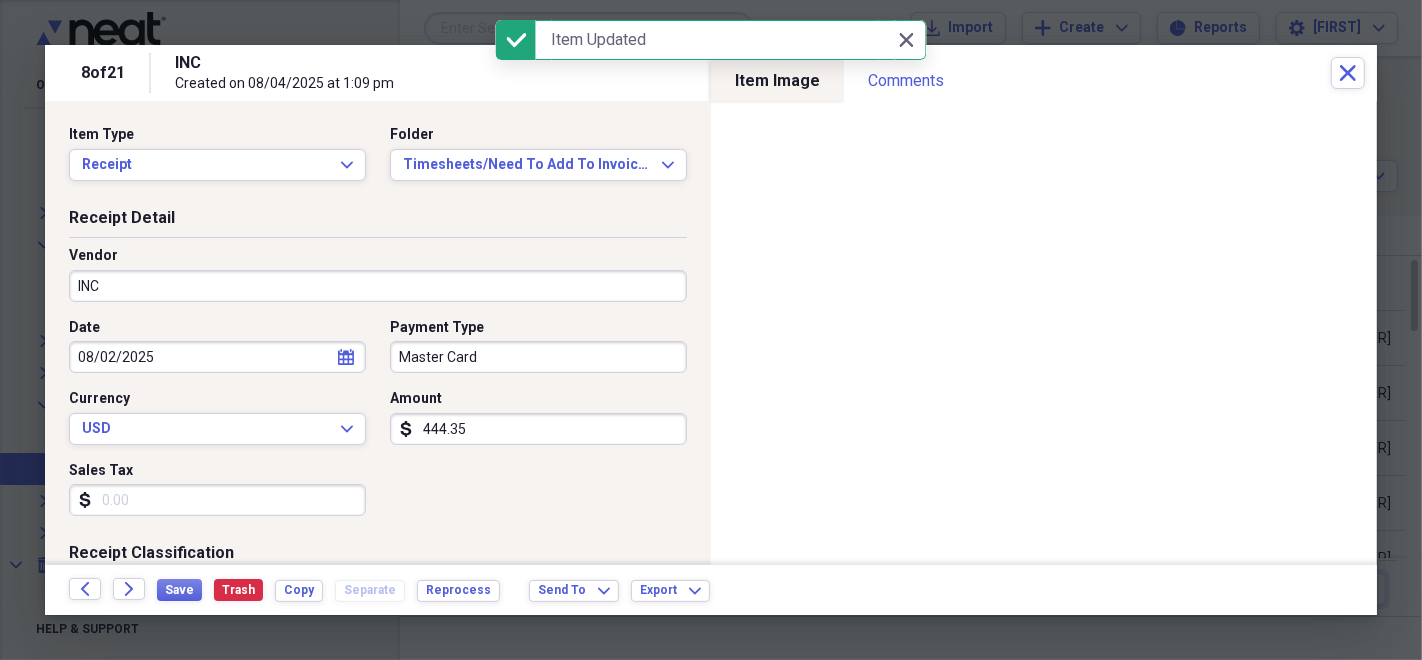 click on "INC" at bounding box center [378, 286] 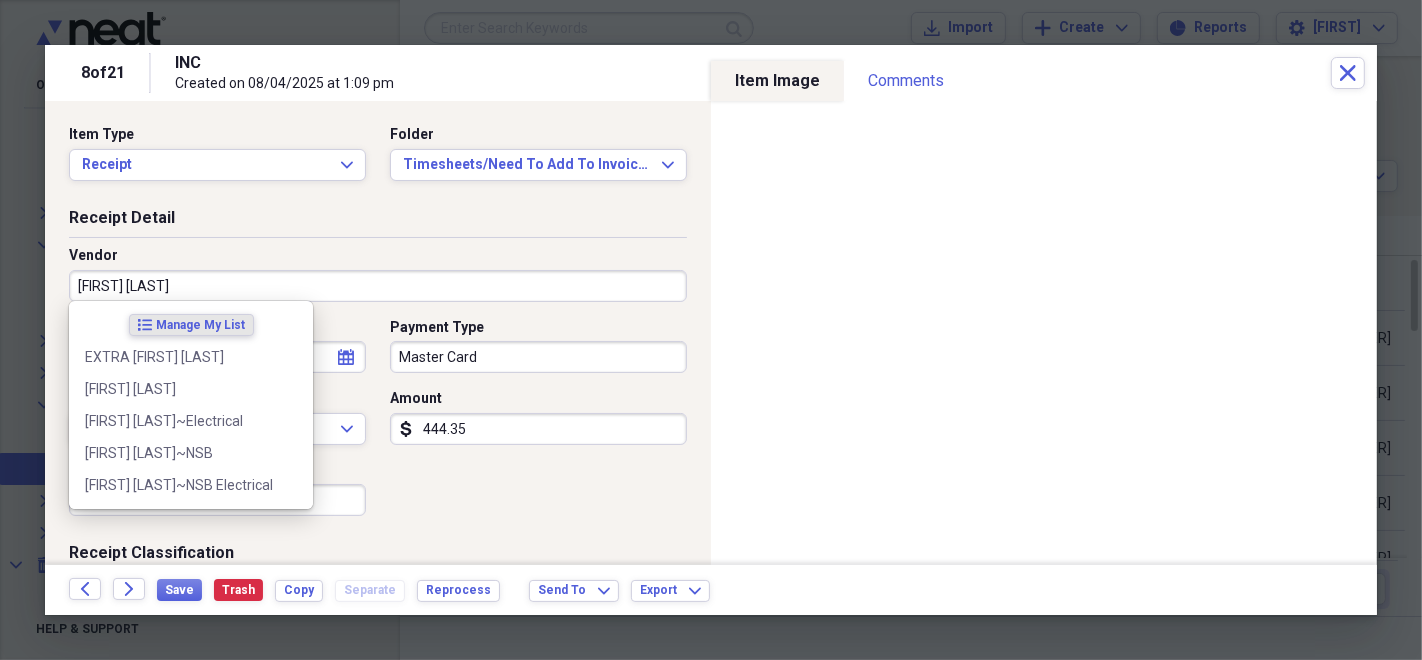 type on "[FIRST] [LAST]" 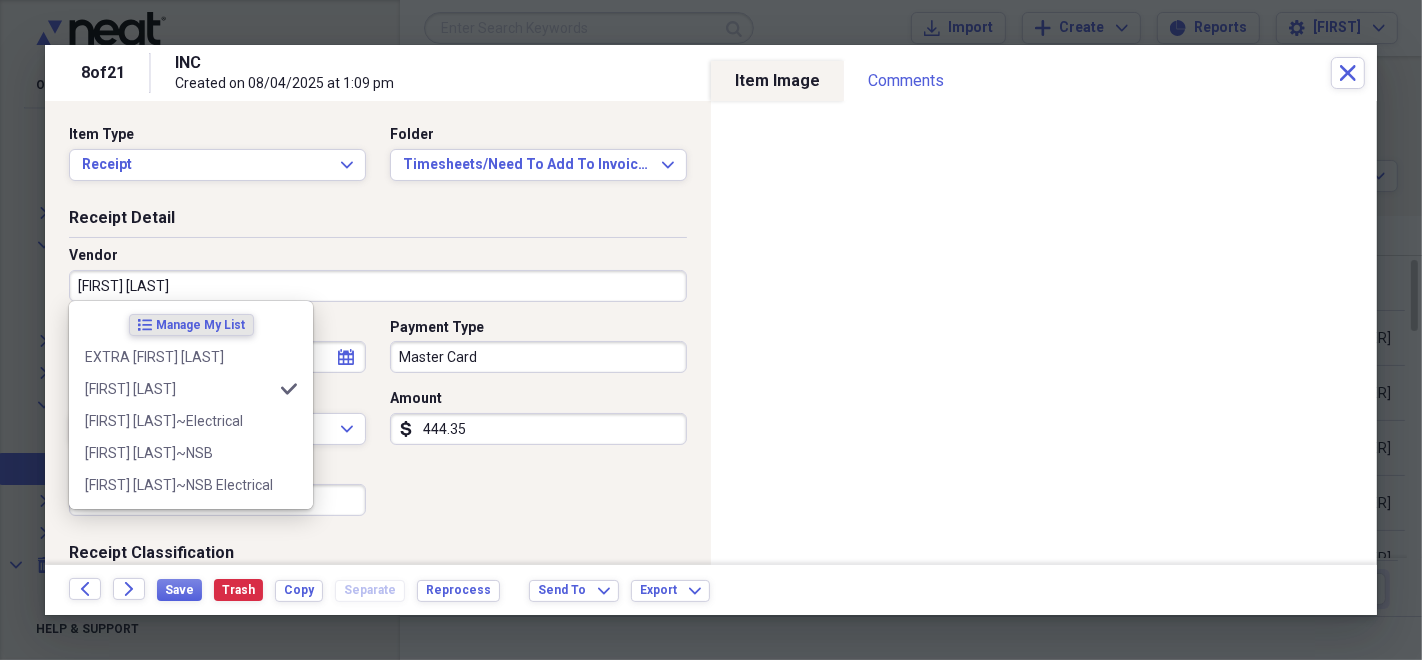 type on "Timesheet" 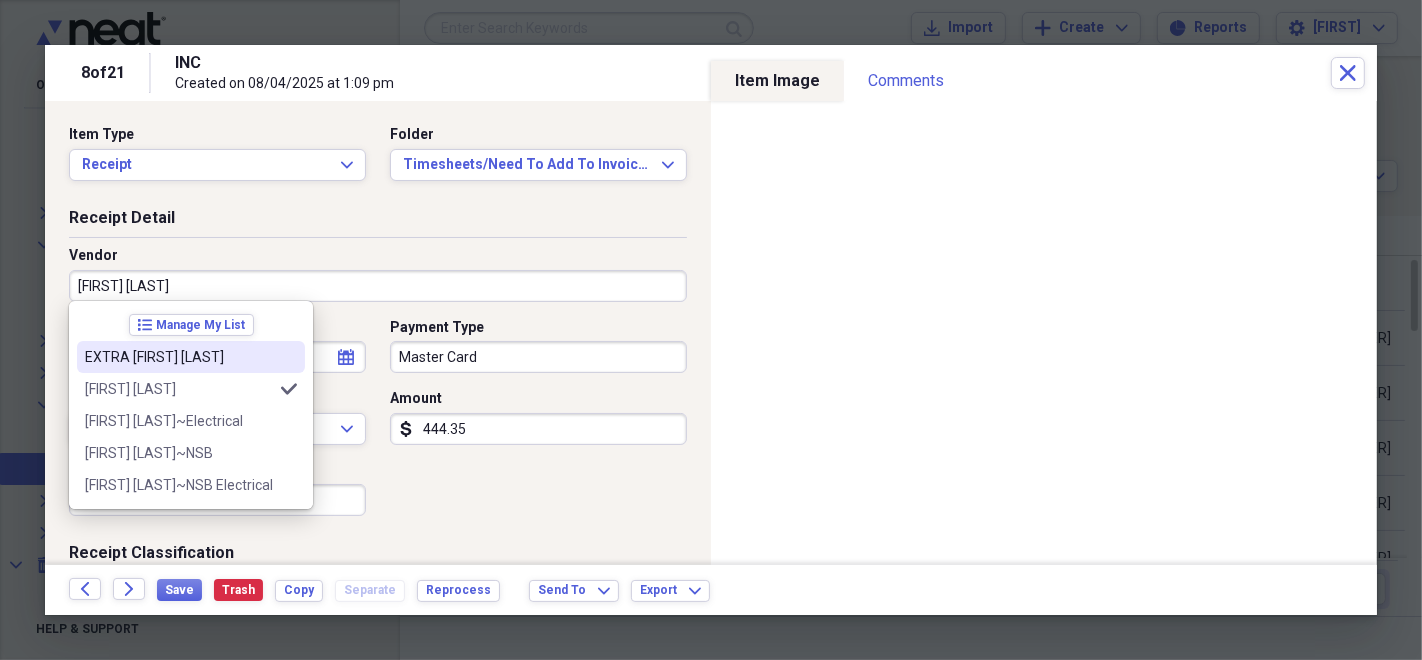 type on "[FIRST] [LAST]" 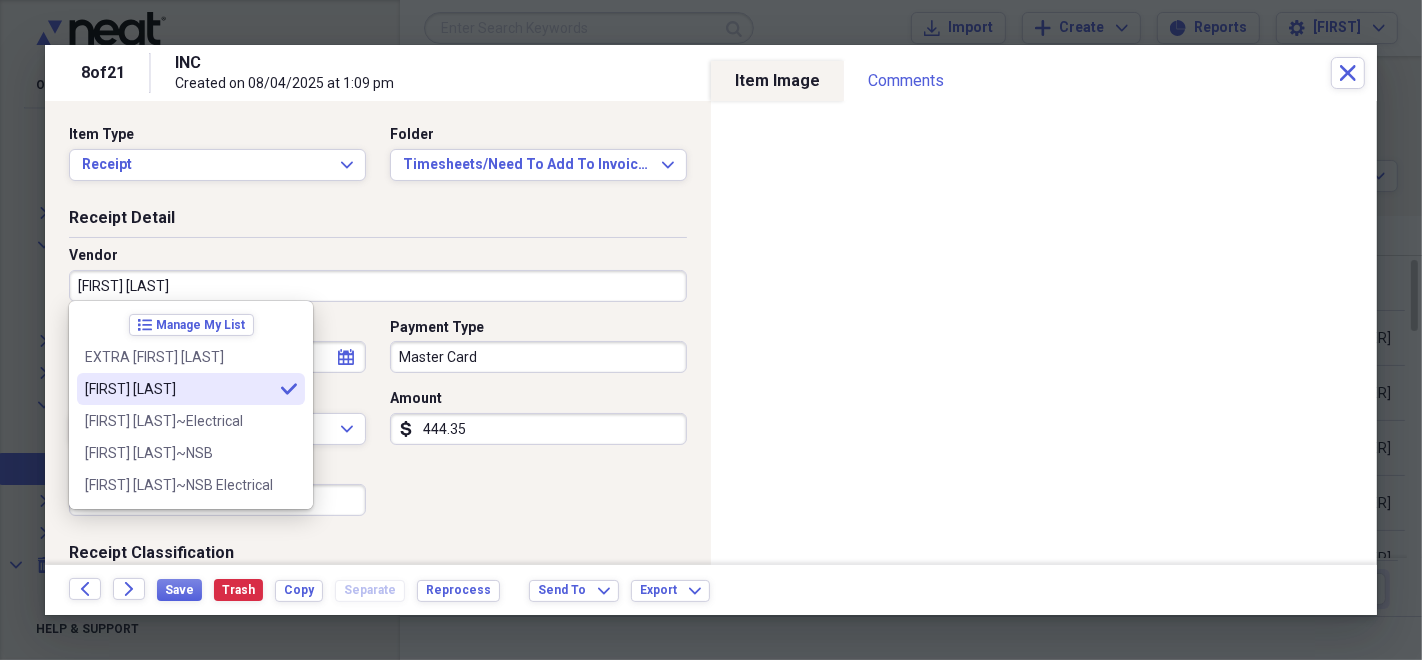click on "[FIRST] [LAST]" at bounding box center [179, 389] 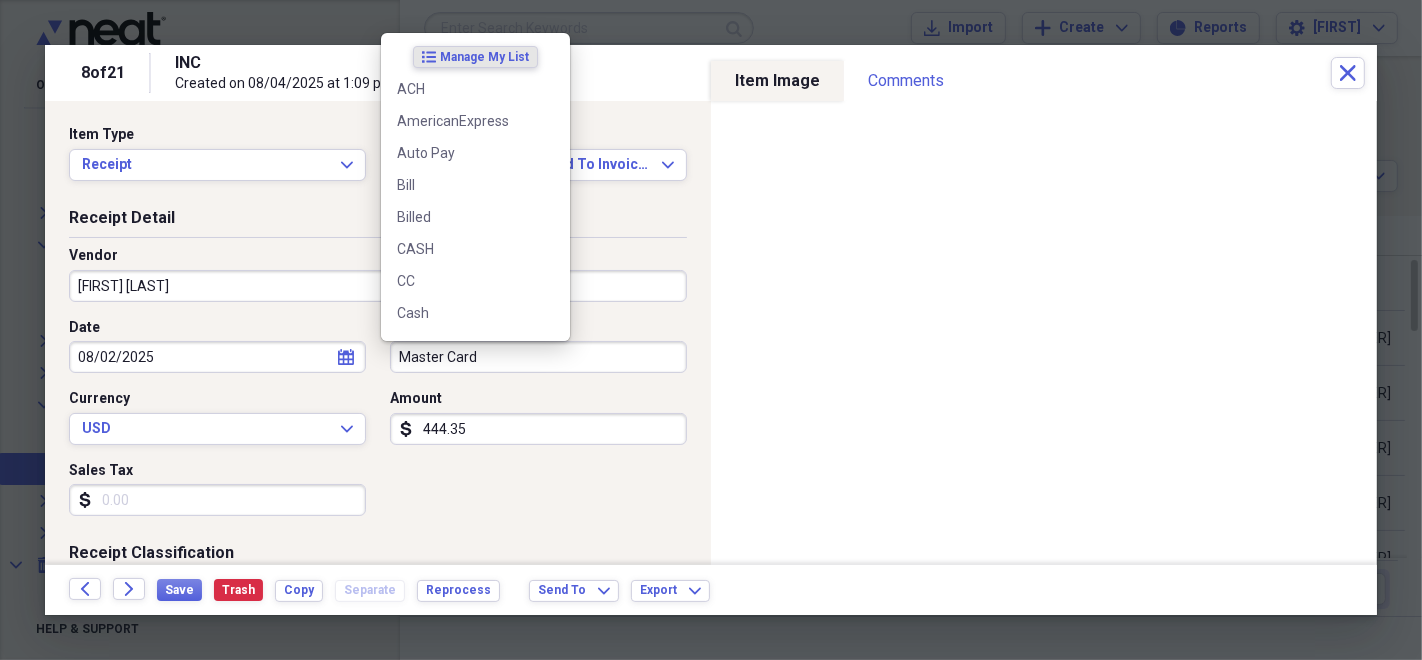click on "Master Card" at bounding box center [538, 357] 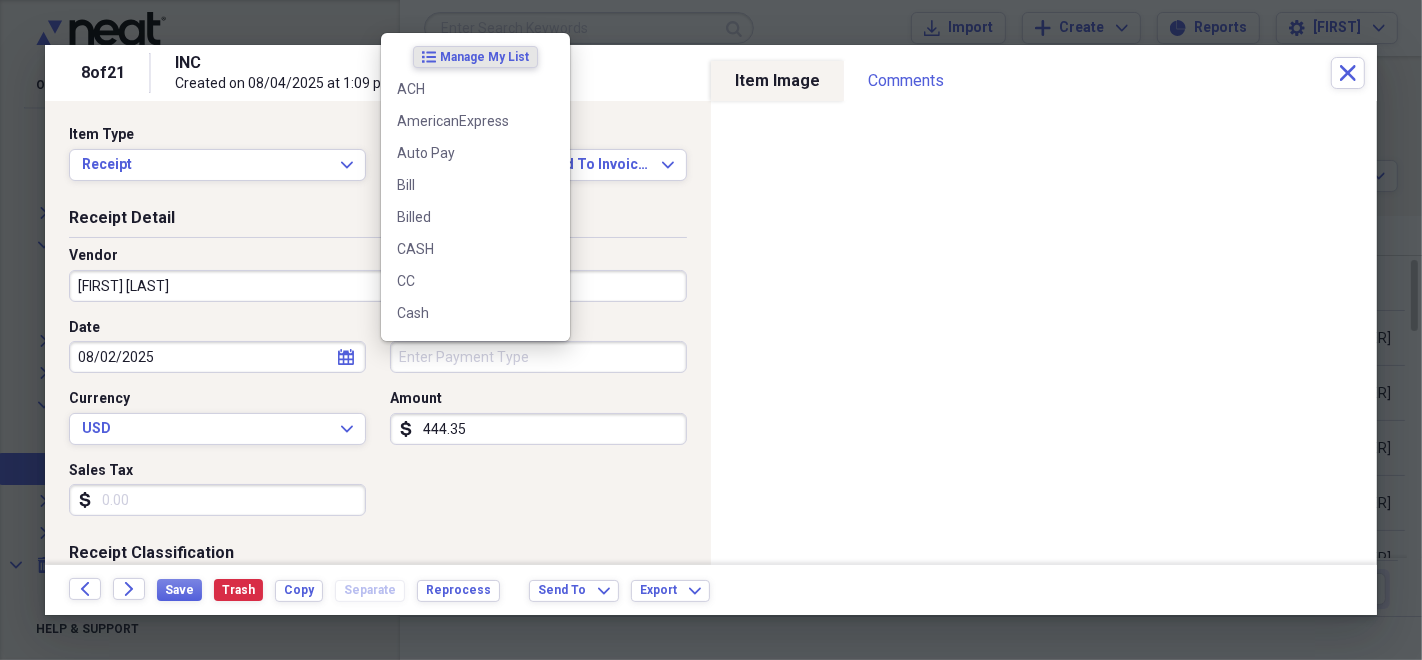 type 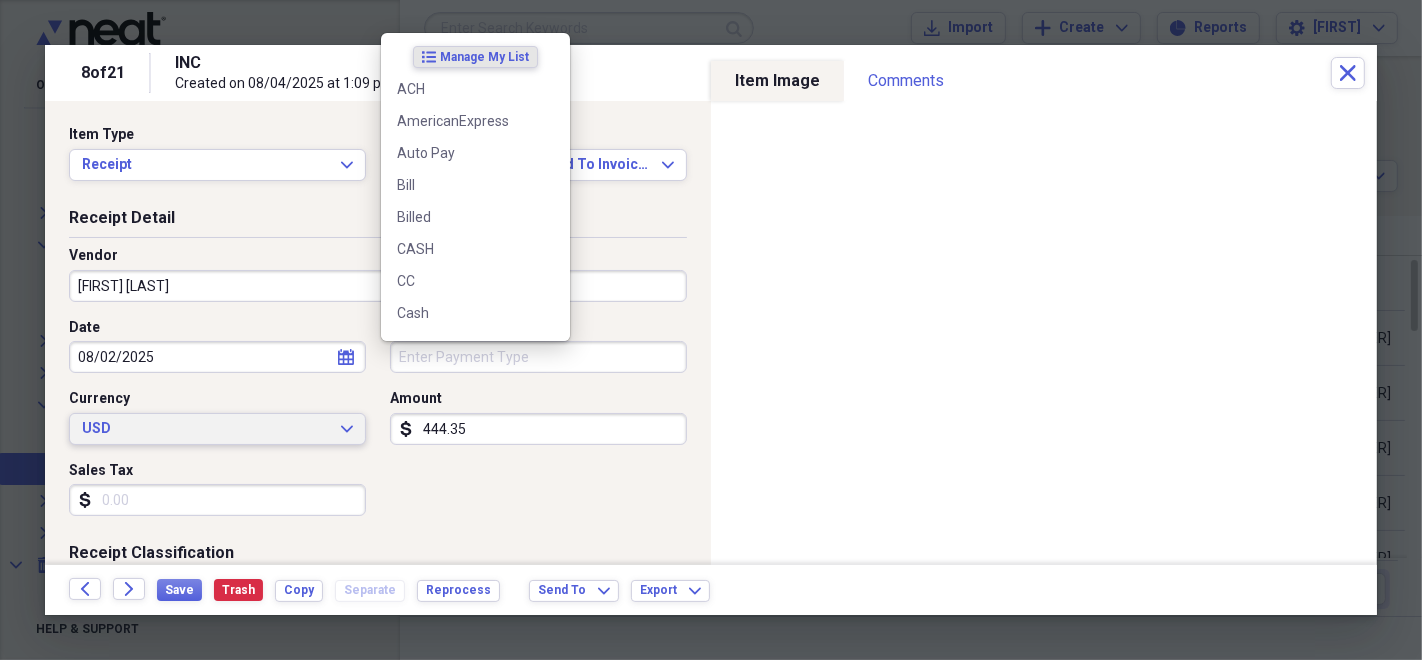 type 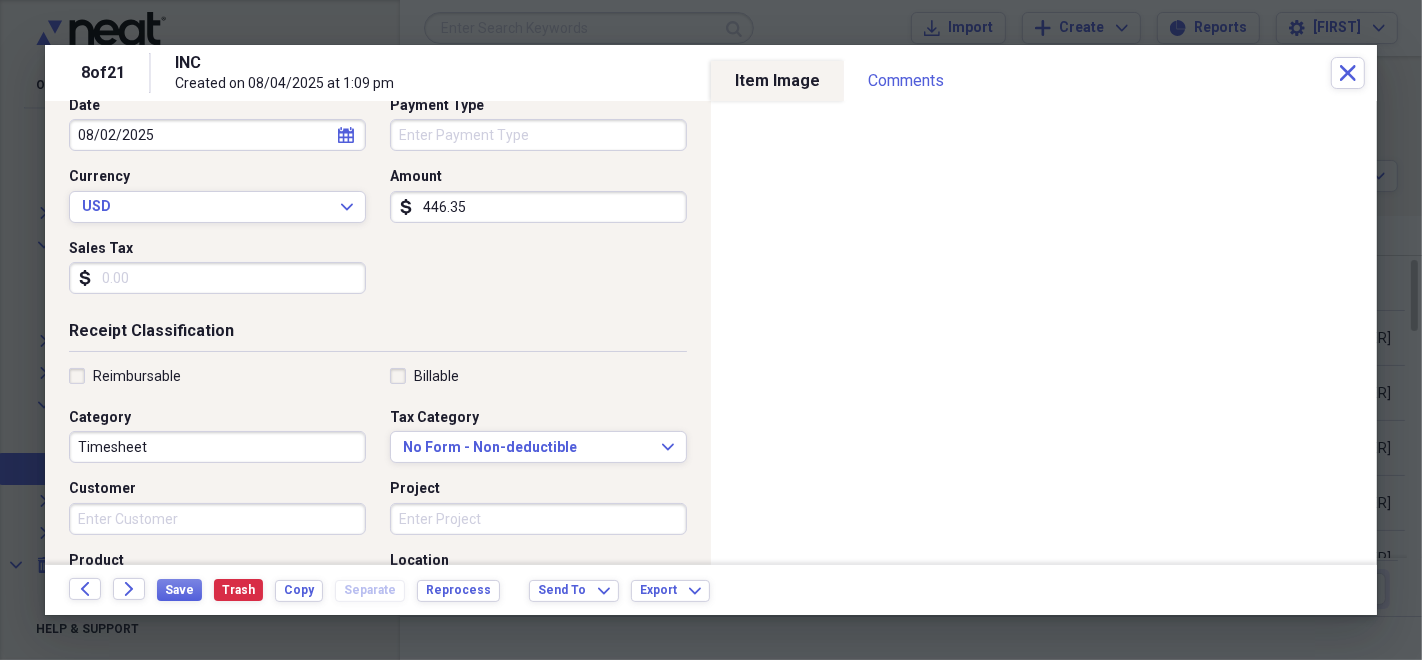 scroll, scrollTop: 333, scrollLeft: 0, axis: vertical 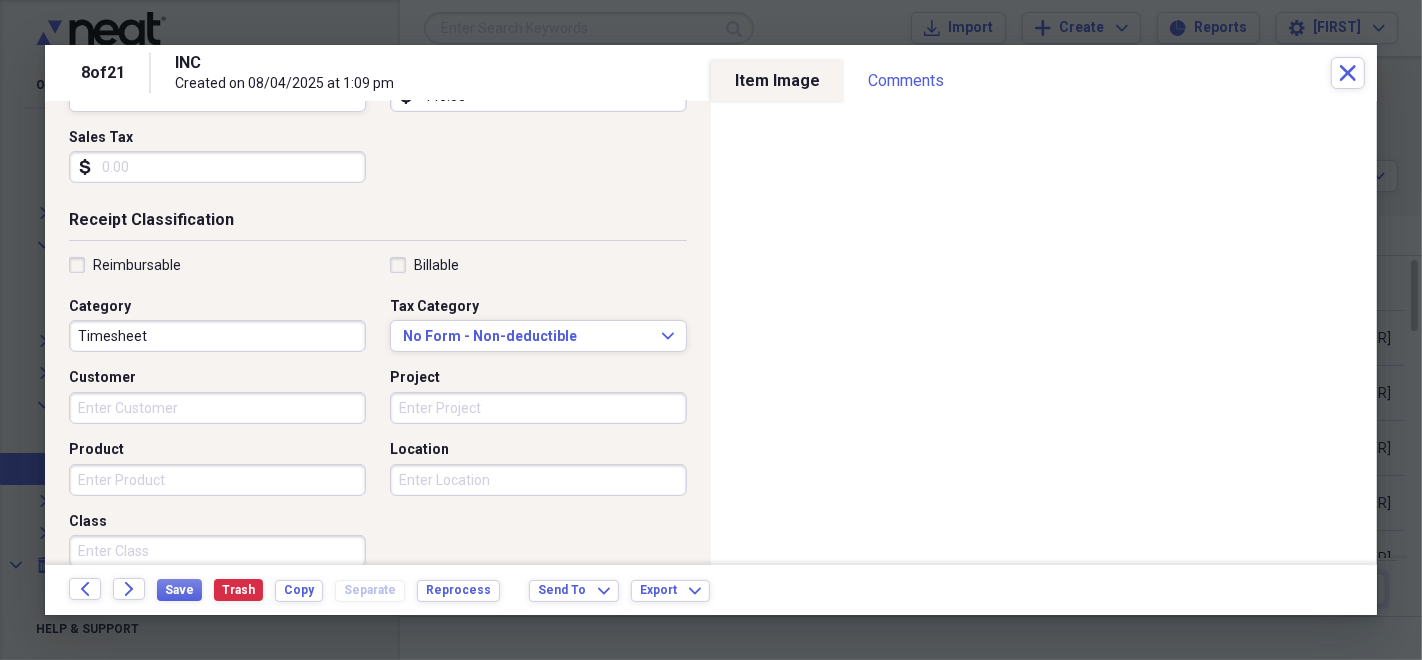 type on "446.35" 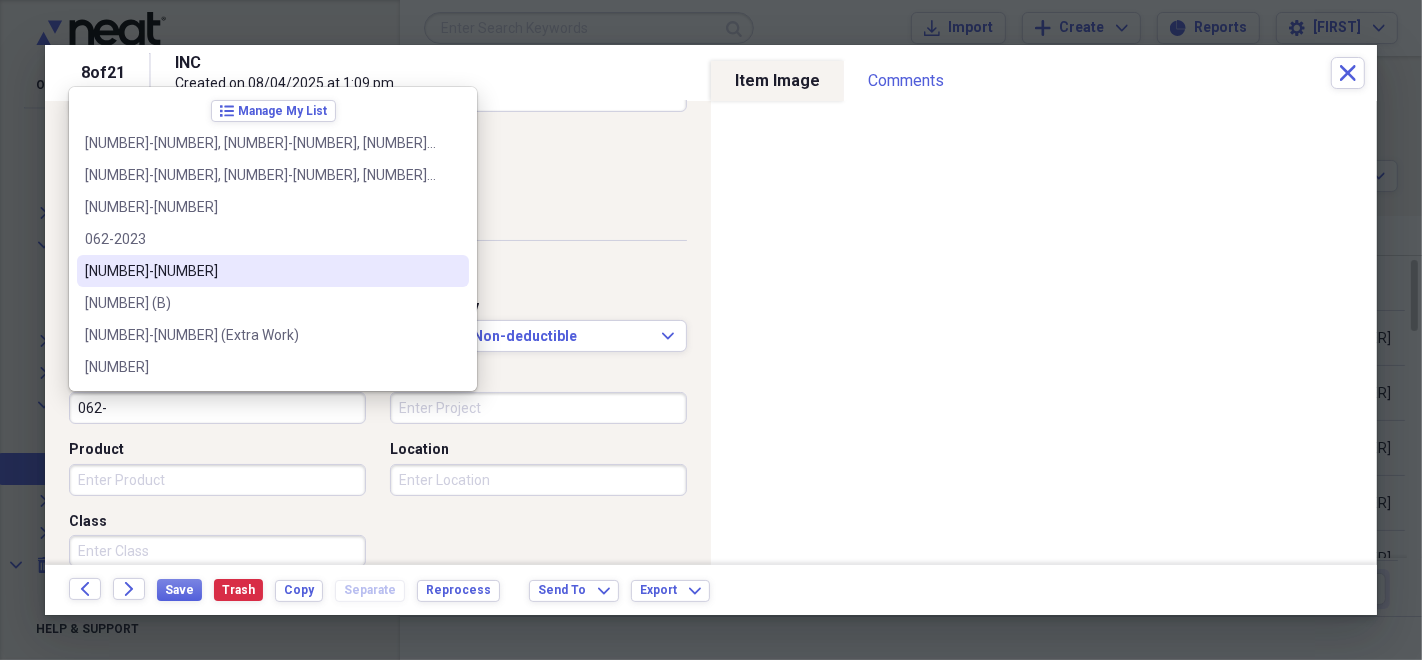 click on "[NUMBER]-[NUMBER]" at bounding box center (261, 271) 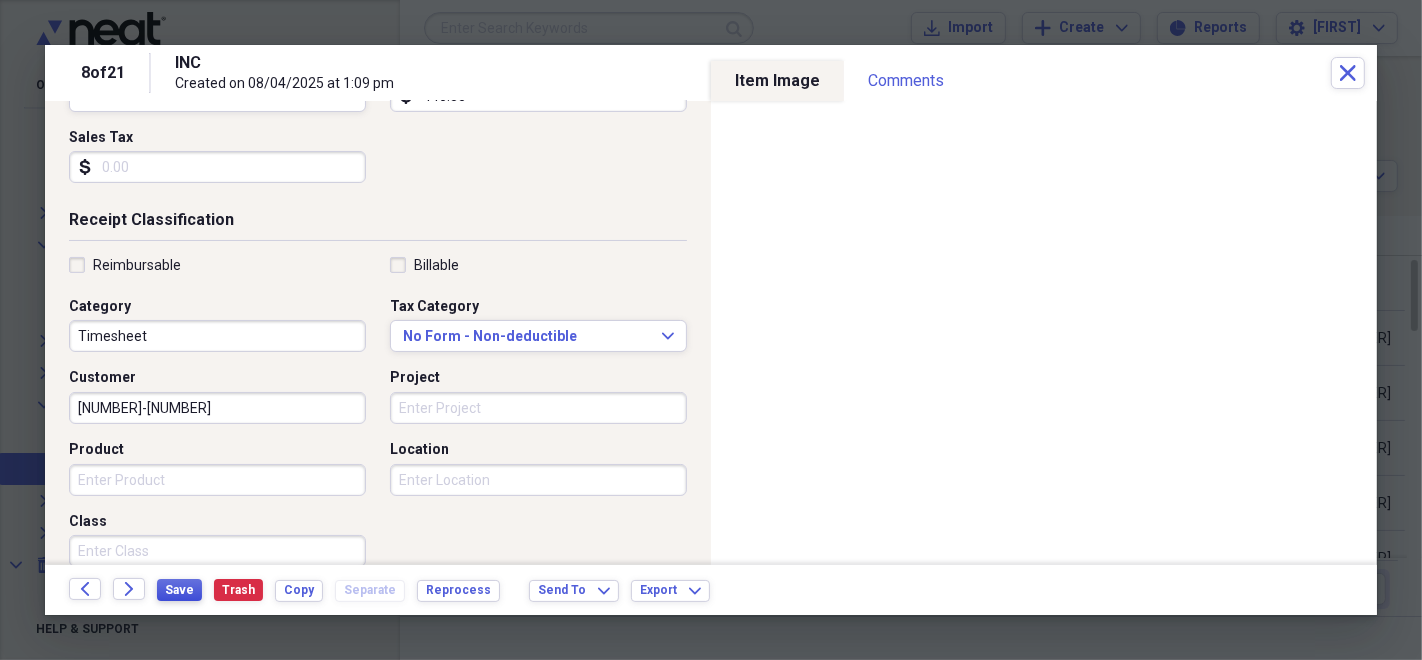 click on "Save" at bounding box center (179, 590) 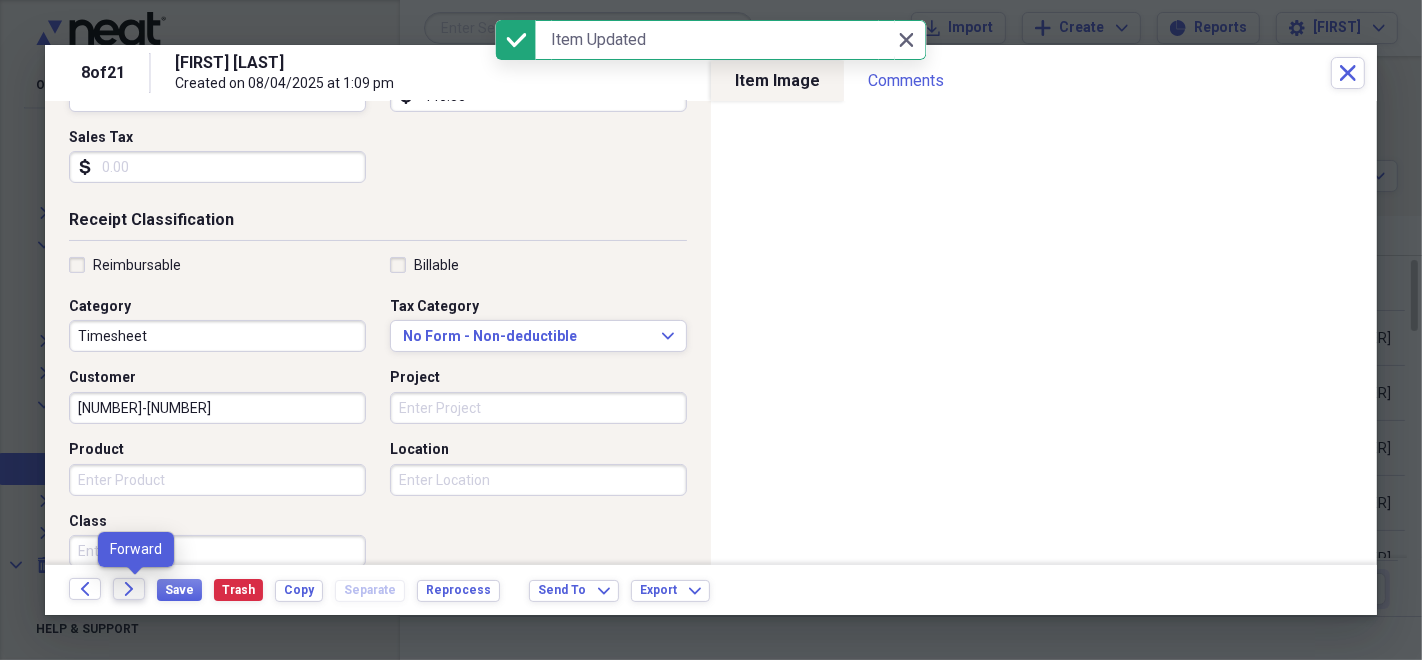 click on "Forward" at bounding box center [129, 589] 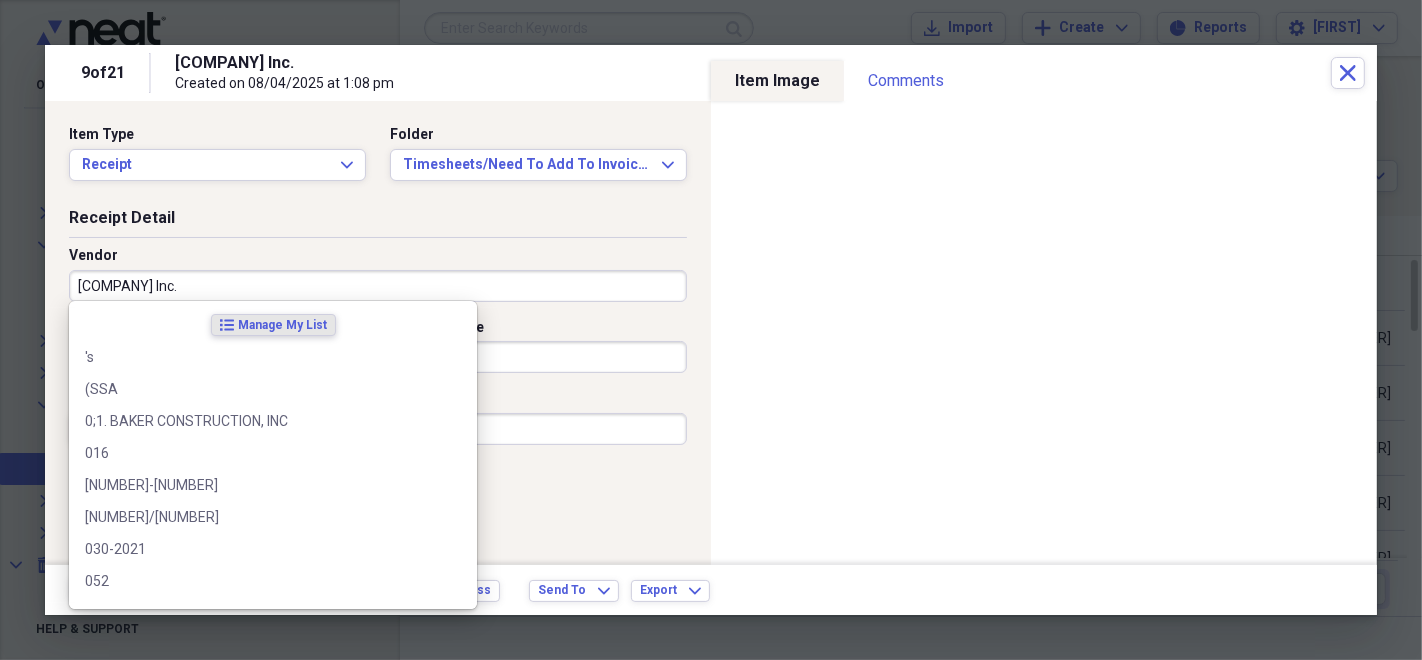click on "[COMPANY] Inc." at bounding box center [378, 286] 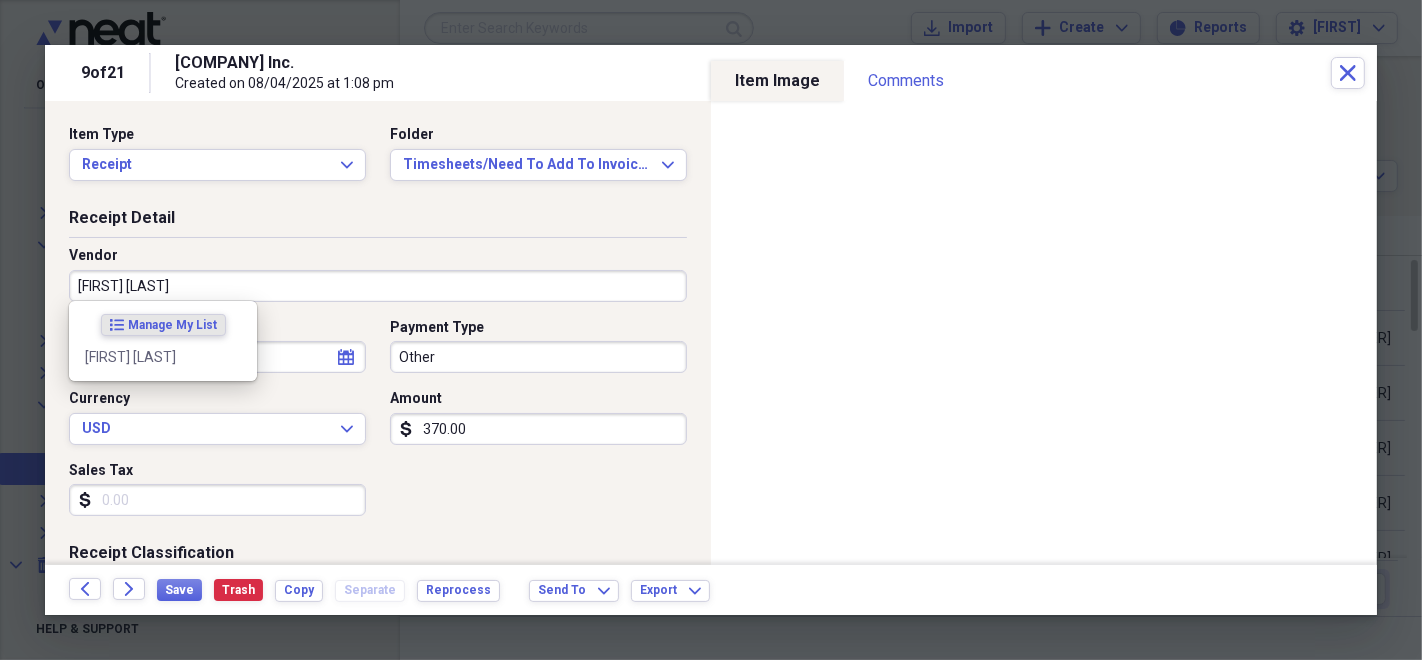 type on "[FIRST] [LAST]" 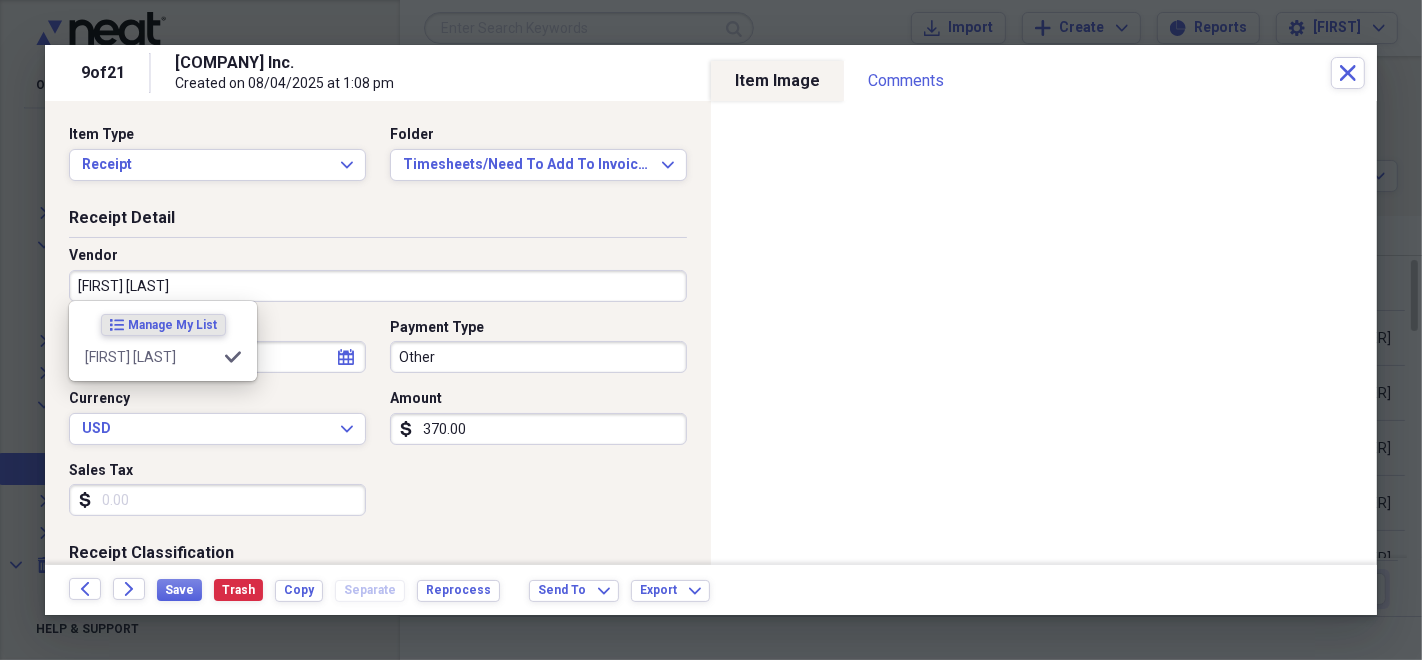 type on "Timesheet" 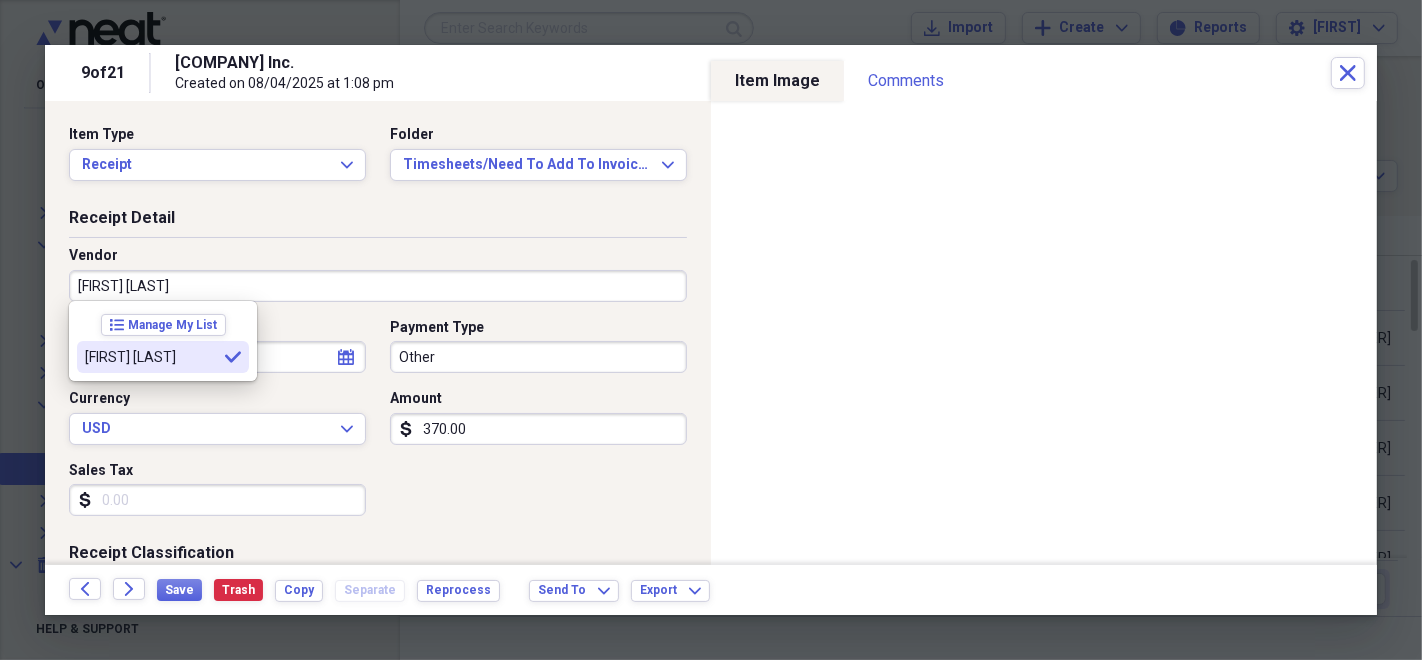 type on "[FIRST] [LAST]" 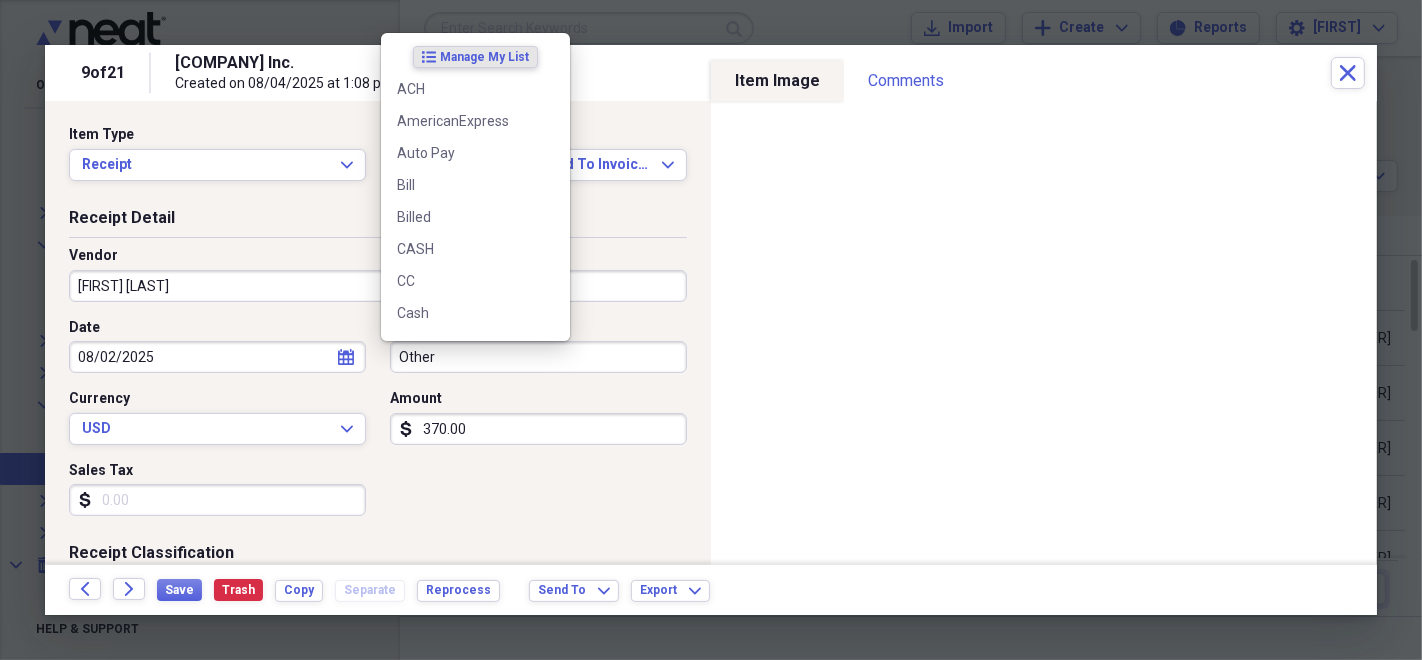 click on "Organize My Files 99+ Collapse Unfiled Needs Review 99+ Unfiled All Files Unfiled Unfiled Unfiled Saved Reports Collapse My Cabinet My Cabinet Add Folder Folder [NUMBER]-[NUMBER] Add Folder Collapse Open Folder [NUMBER]-[NUMBER] Jobs Add Folder Collapse Open Folder [NUMBER]-[NUMBER] Current Jobs Add Folder Collapse Open Folder [NUMBER]-[NUMBER] Lowery Electric Add Folder Folder Invoice #[NUMBER]~Questions/Sent To RB Add Folder Collapse Open Folder [NUMBER]-[NUMBER] NSB Housing ([FIRST] [LAST]) Add Folder Folder Invoice #[NUMBER] (JOB COSTING~BID - No Profit) Add Folder Folder Invoice #[NUMBER] (EXTRA WORK)~Inv/Paid Add Folder Folder Invoice #[NUMBER]-Paid (DOWN PAYMENT - Pilings)~Inv/Paid Add Folder Folder Invoice #[NUMBER] (Floor Framing & Decking)~Inv/Paid Add Folder Folder Invoice #[NUMBER] (Ext Walls & Roof Framing)~Inv/Paid Add Folder Folder Invoice #[NUMBER] (Sewage Tank)~Inv/Paid Add Folder Folder Invoice #[NUMBER] (Elec & Mech Rough-In)~Inv/Paid Add Folder Folder Invoice #[NUMBER] (EXTRA Work - Countertops) Add Folder Collapse Open Folder [NUMBER]-[NUMBER] NSB Housing ([FIRST] [LAST]) Folder [NUMBER]" at bounding box center [711, 330] 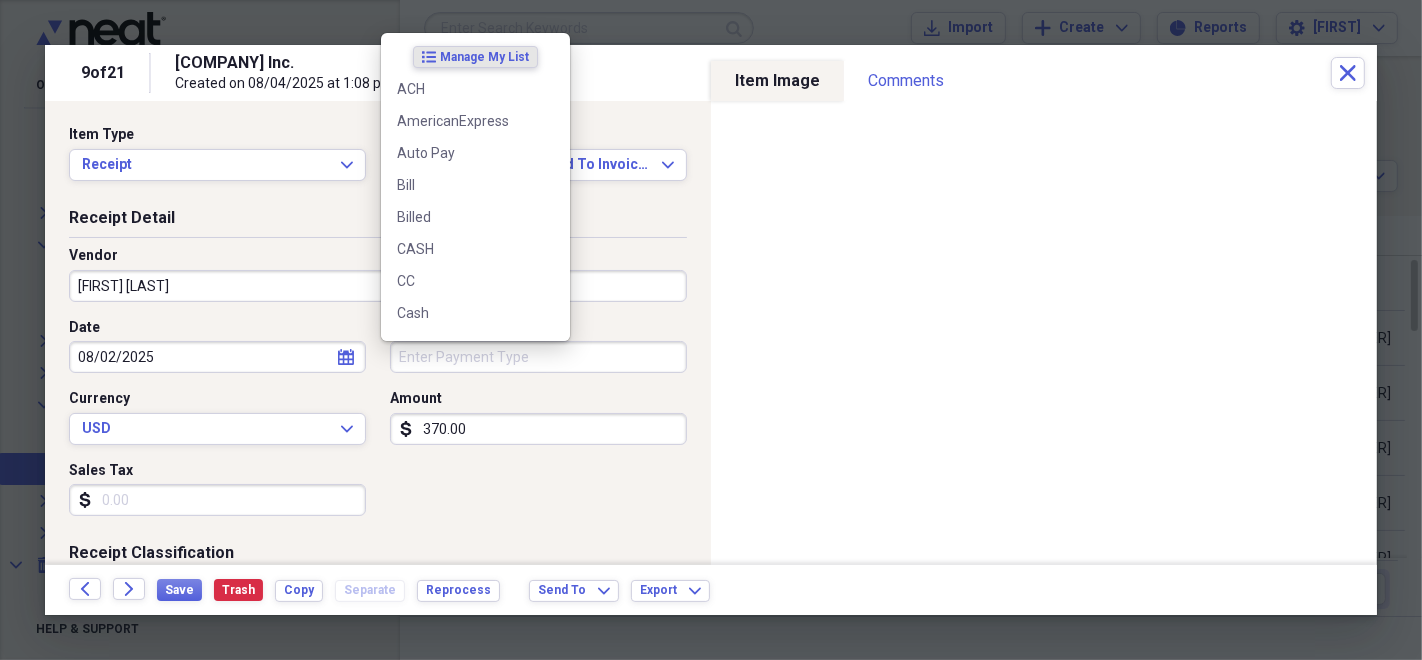 type 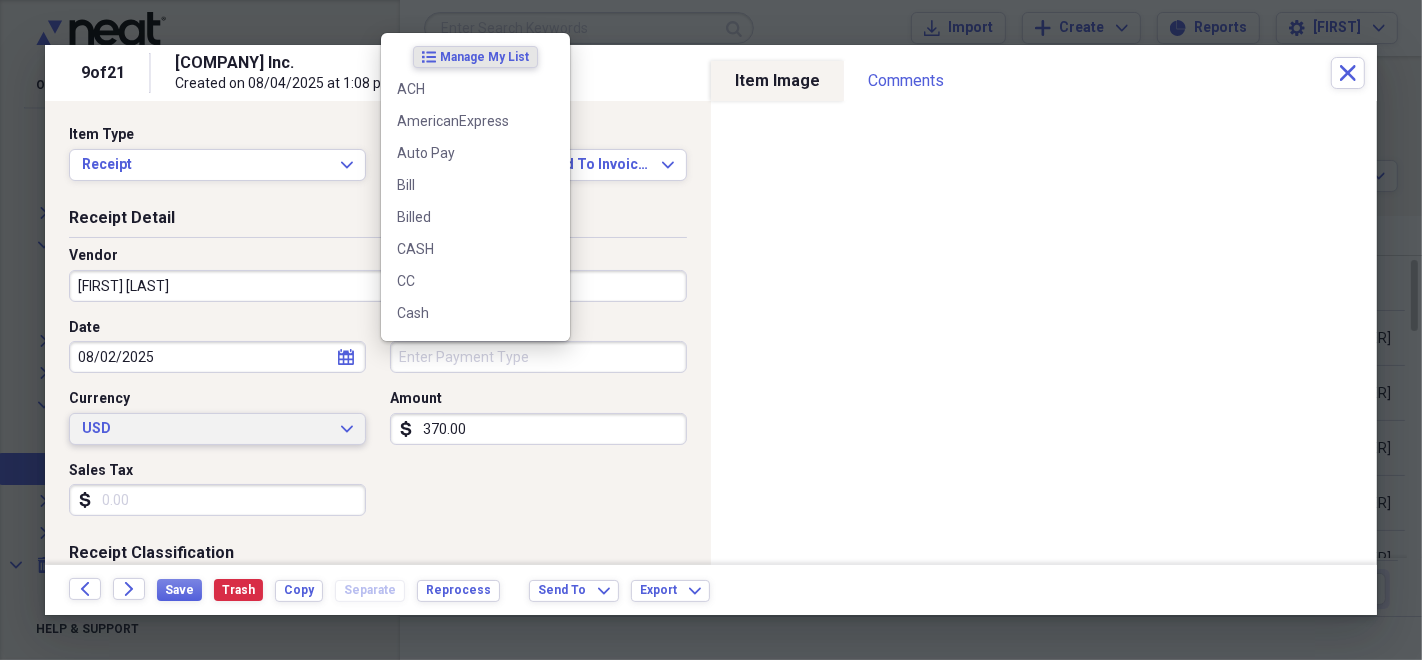 type 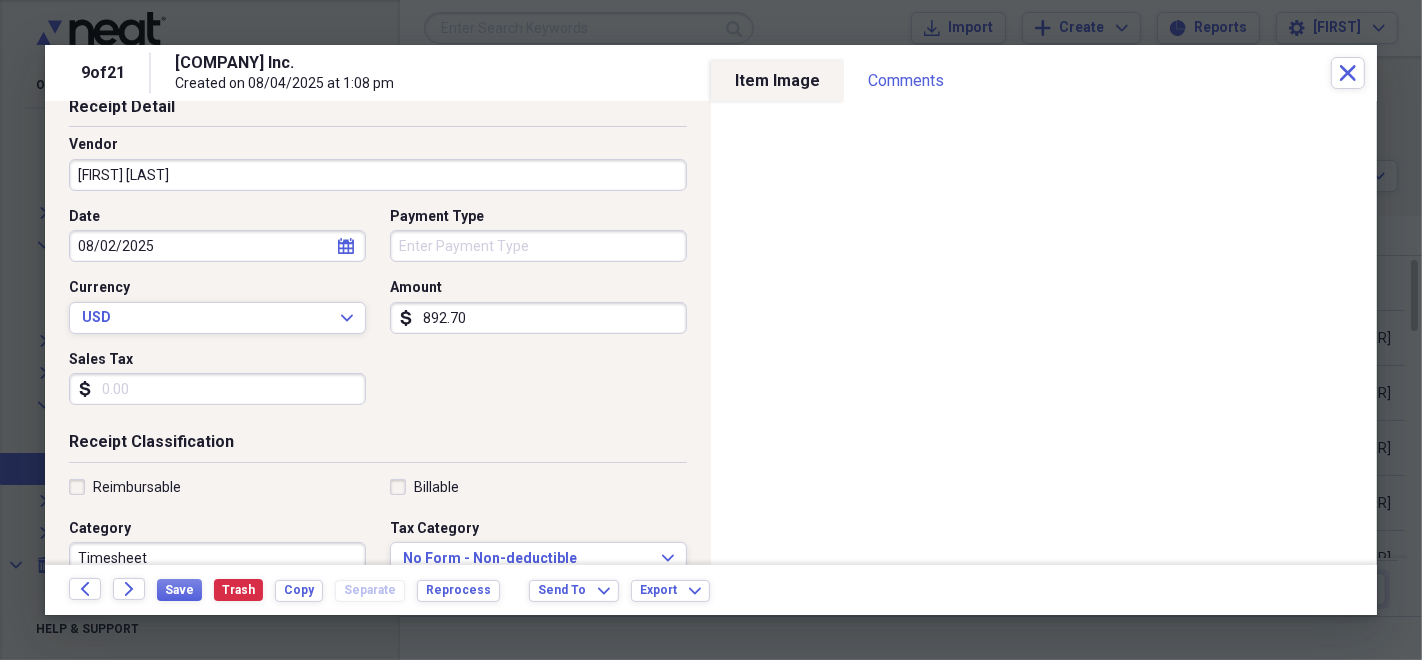 scroll, scrollTop: 222, scrollLeft: 0, axis: vertical 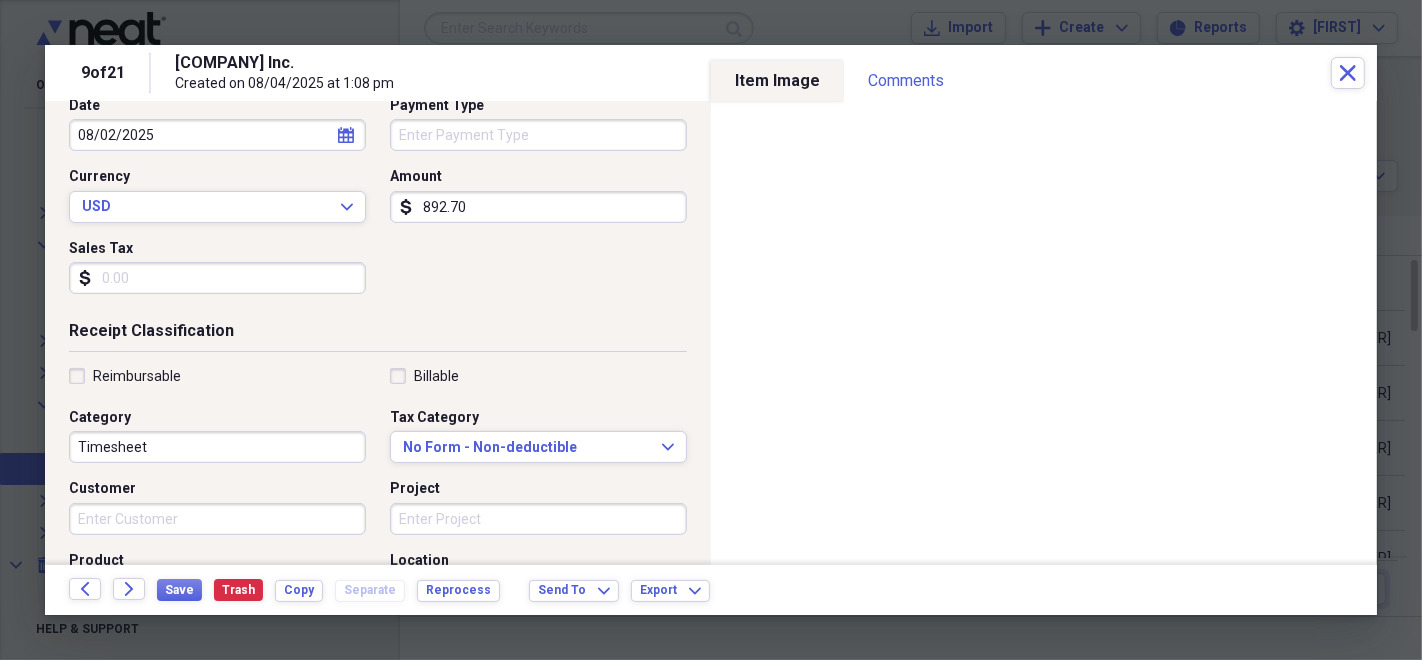 type on "892.70" 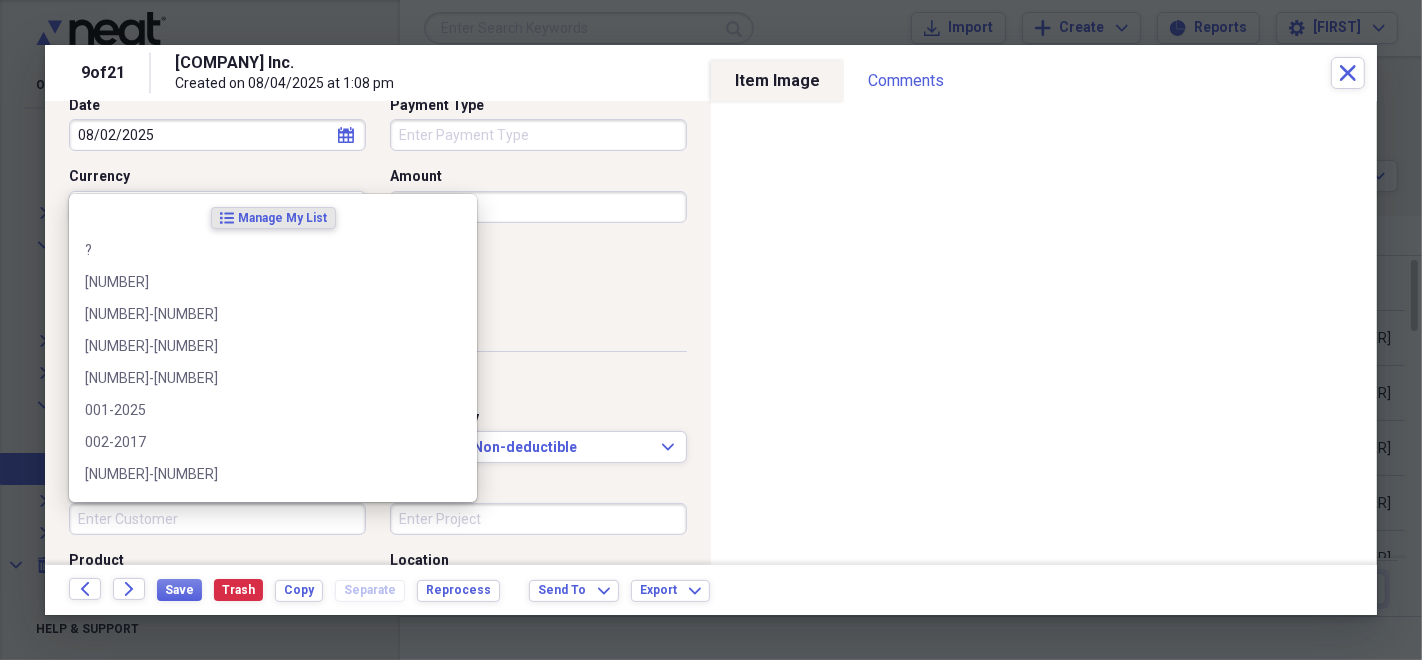 click on "Customer" at bounding box center [217, 519] 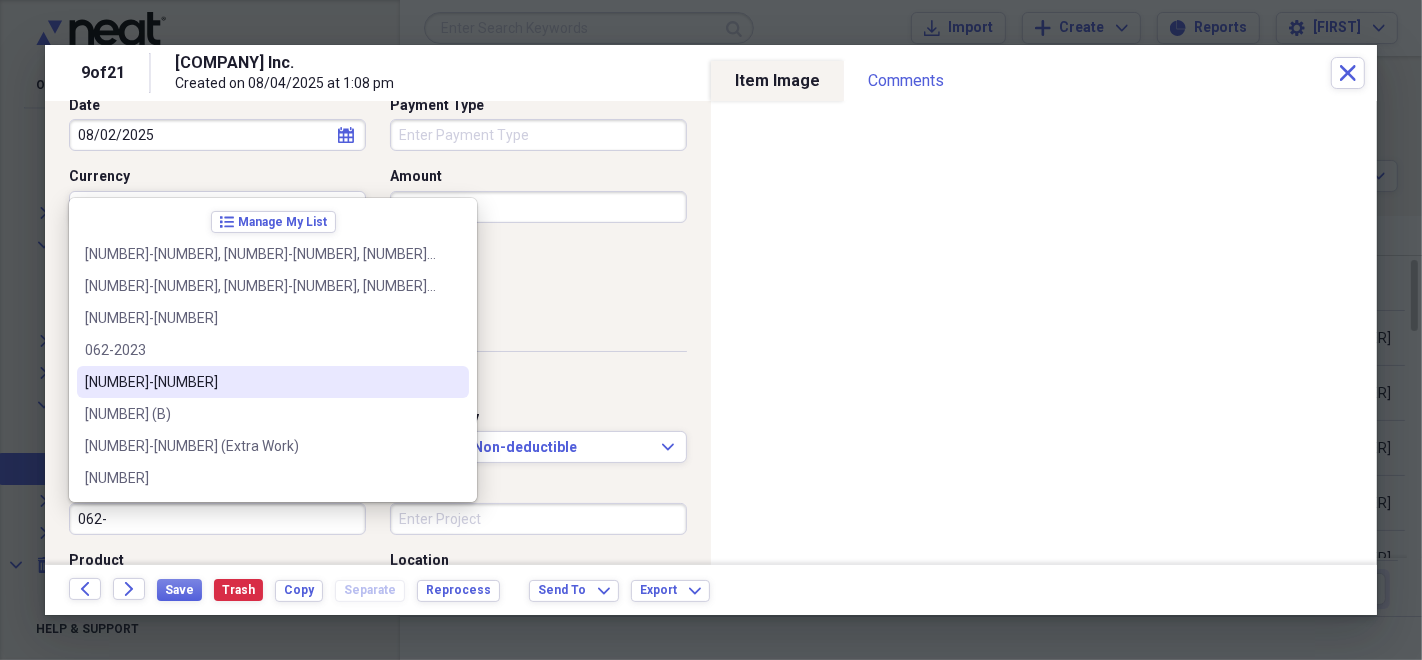 click on "[NUMBER]-[NUMBER]" at bounding box center [261, 382] 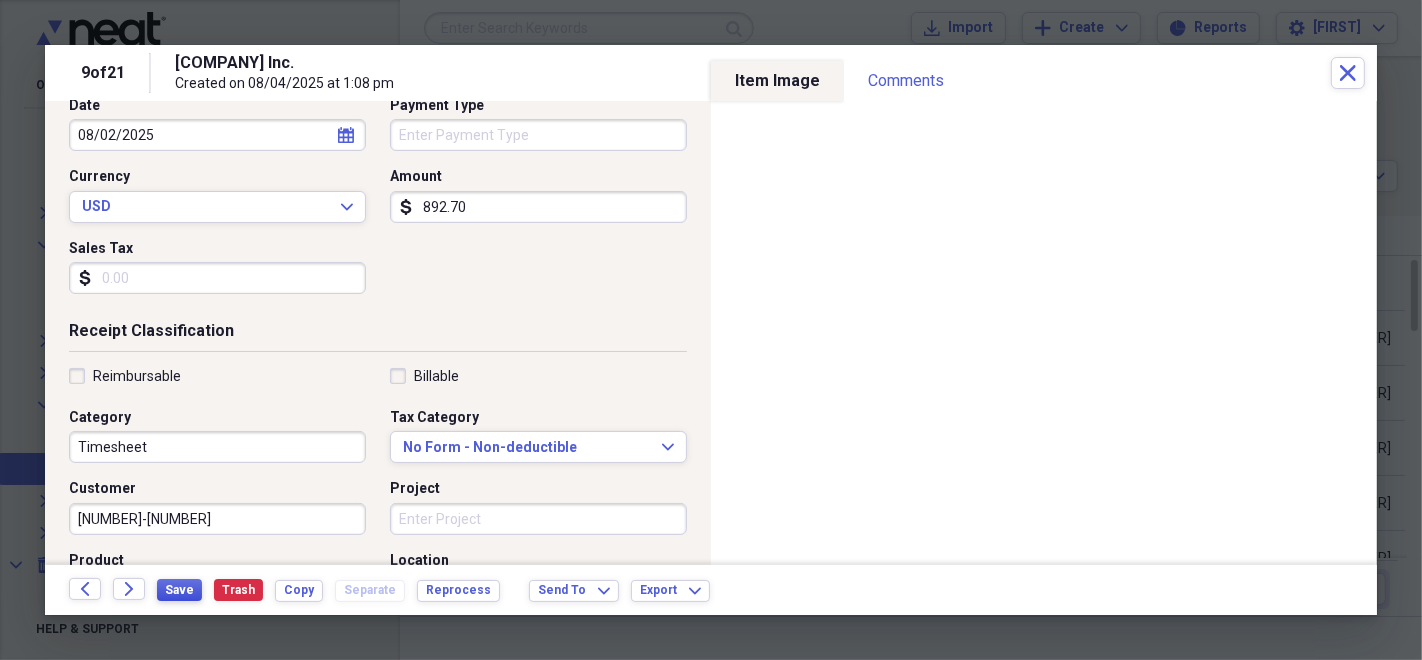 click on "Save" at bounding box center (179, 590) 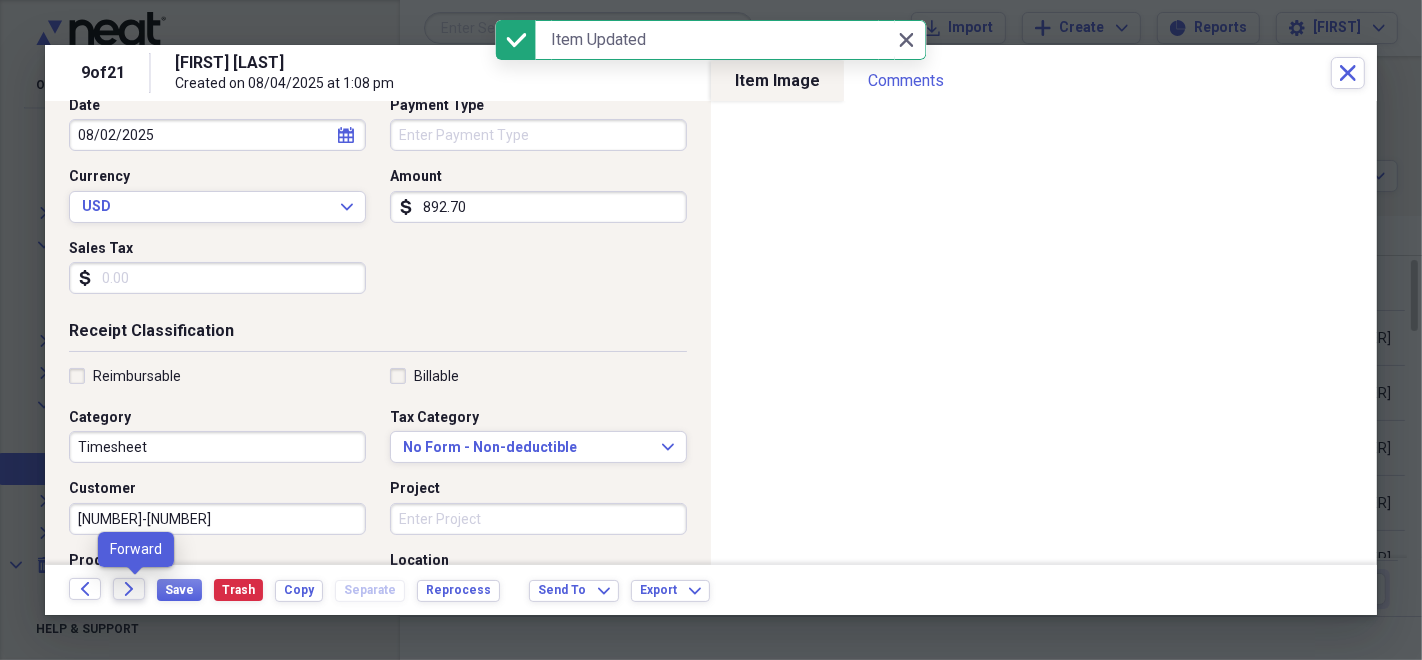 click on "Forward" 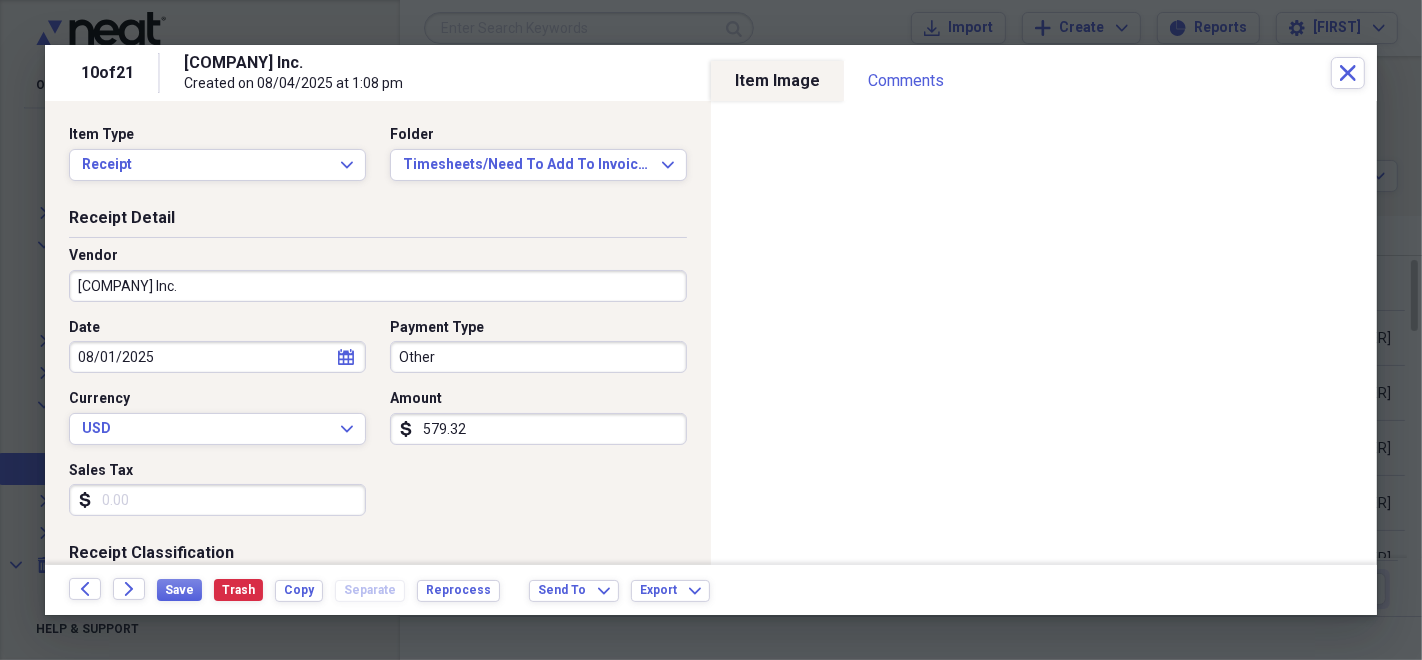 click on "[COMPANY] Inc." at bounding box center [378, 286] 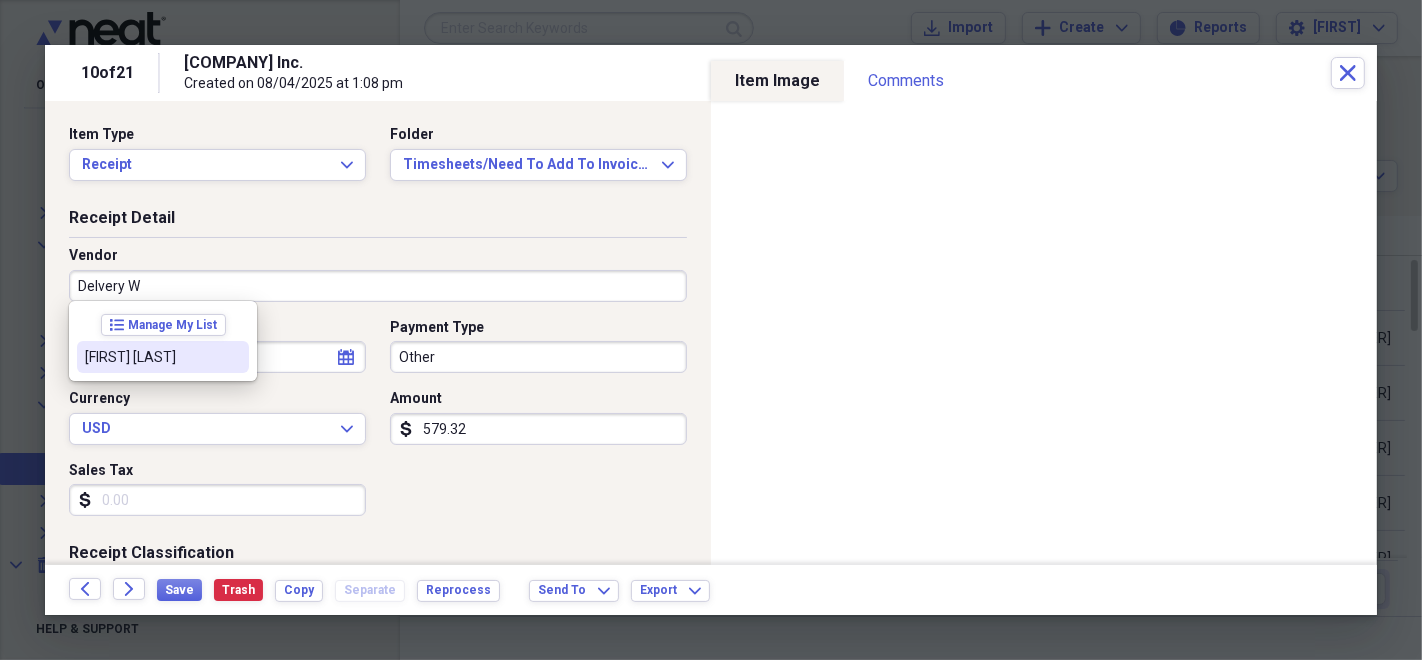 click on "[FIRST] [LAST]" at bounding box center [163, 357] 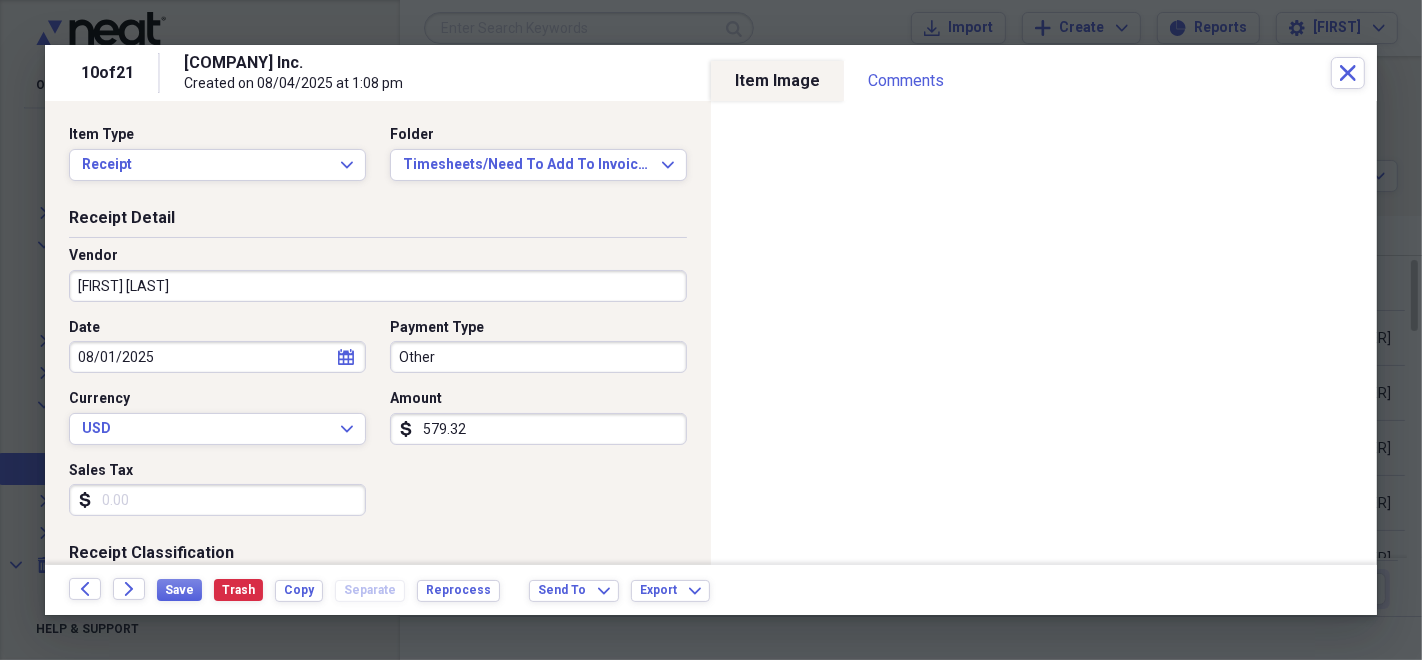 type on "Timesheet" 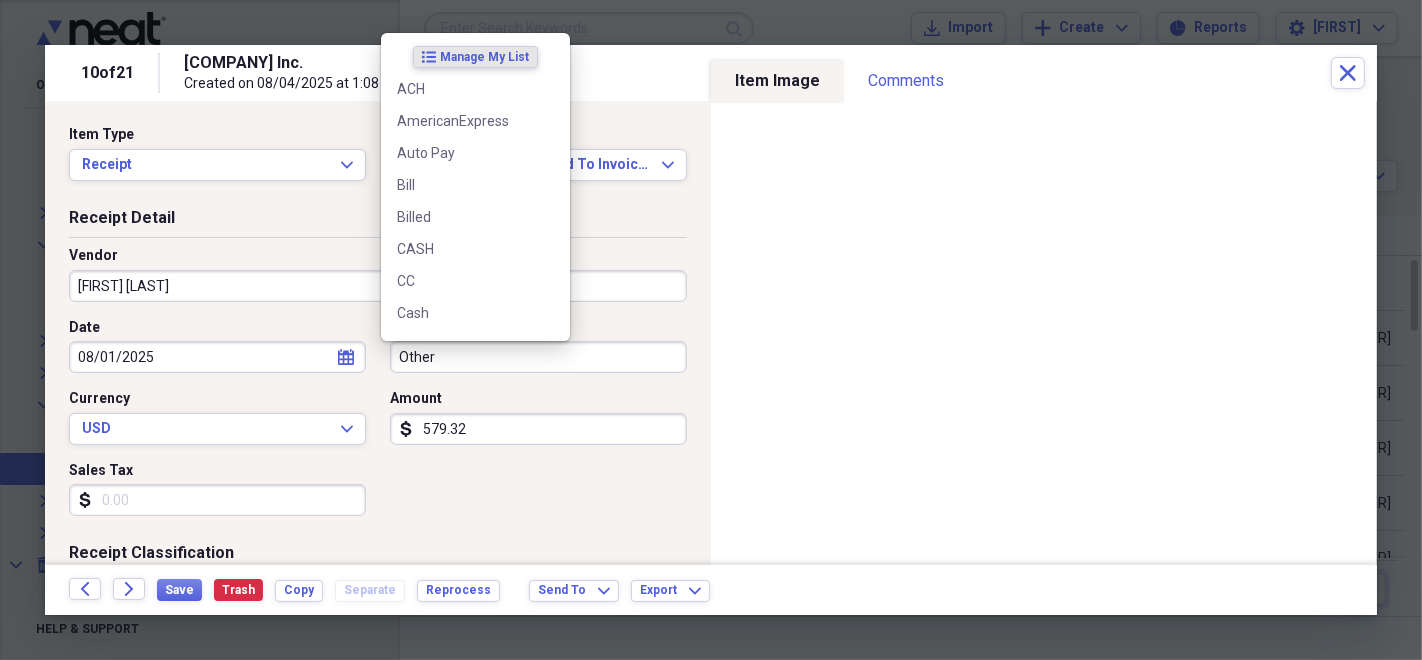 click on "Other" at bounding box center (538, 357) 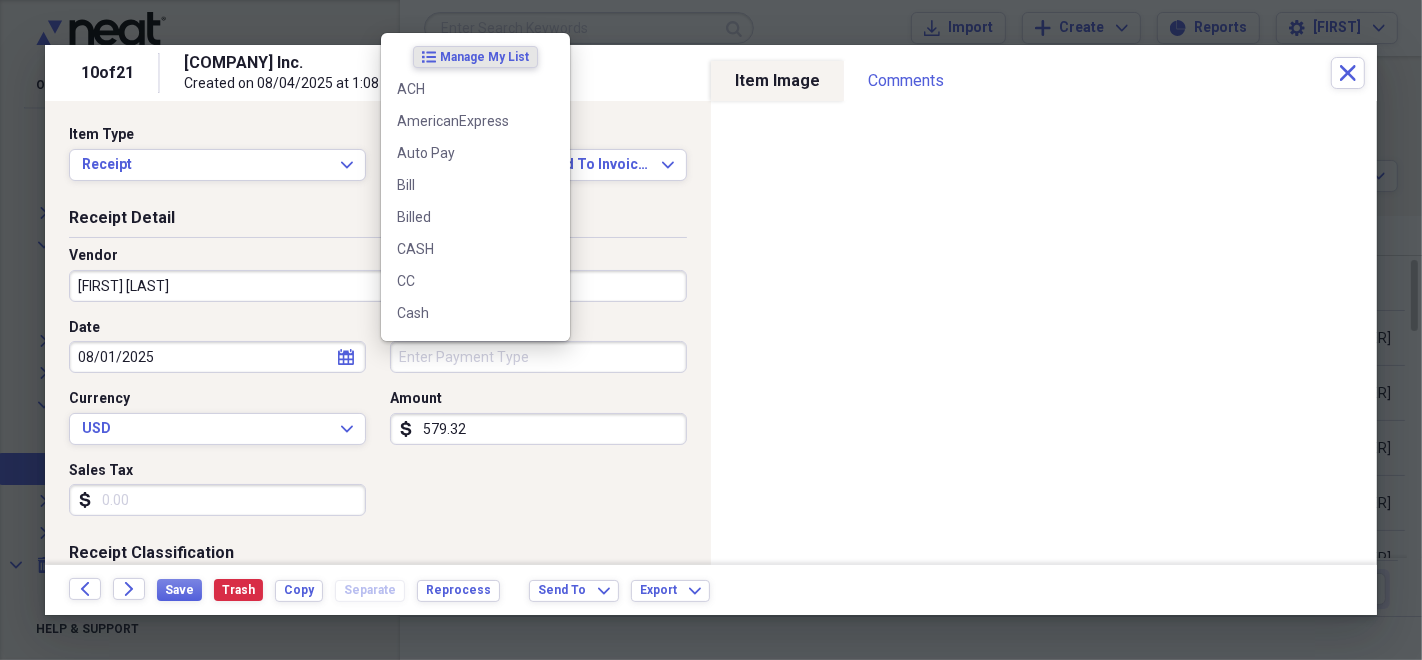 type 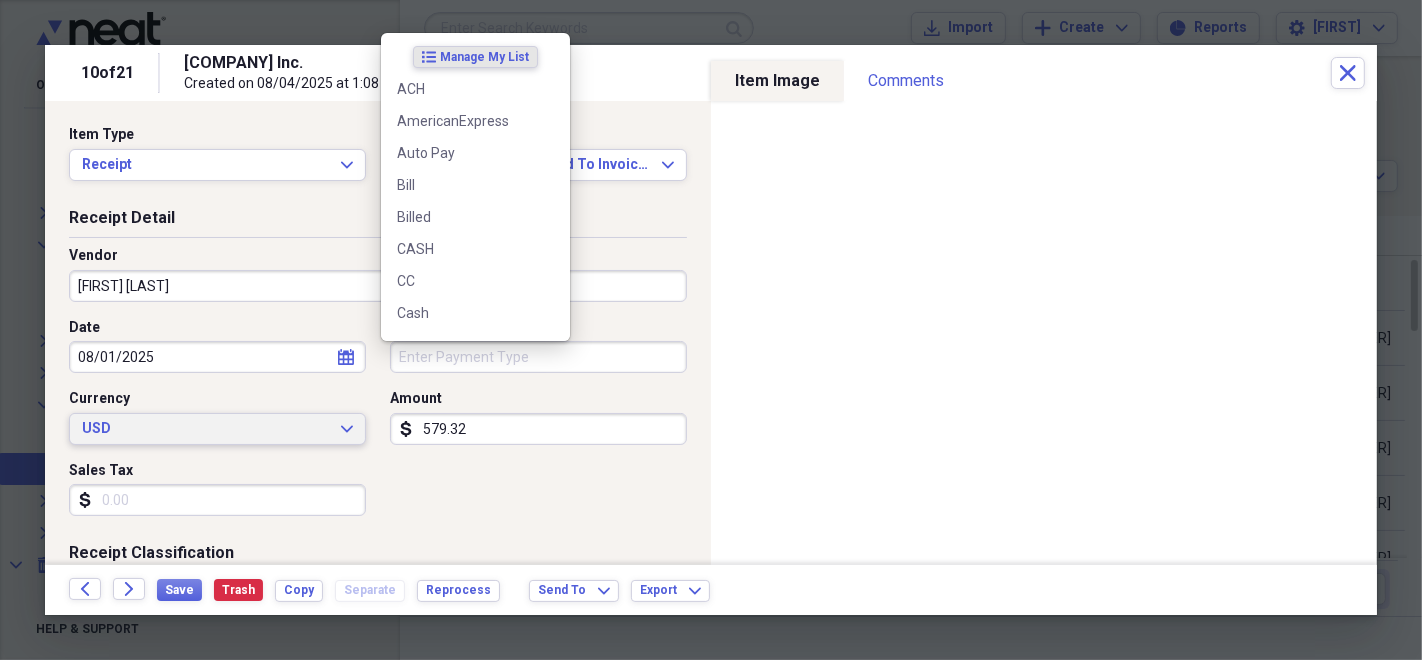 type 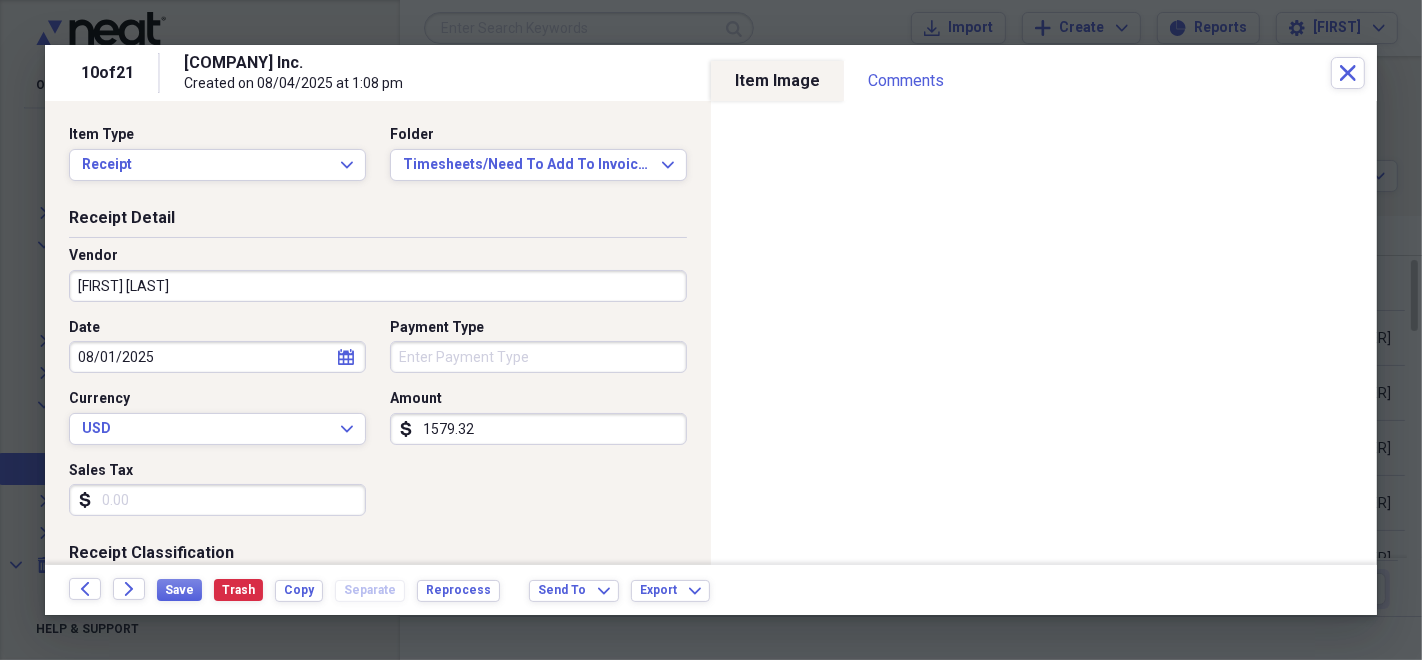 scroll, scrollTop: 222, scrollLeft: 0, axis: vertical 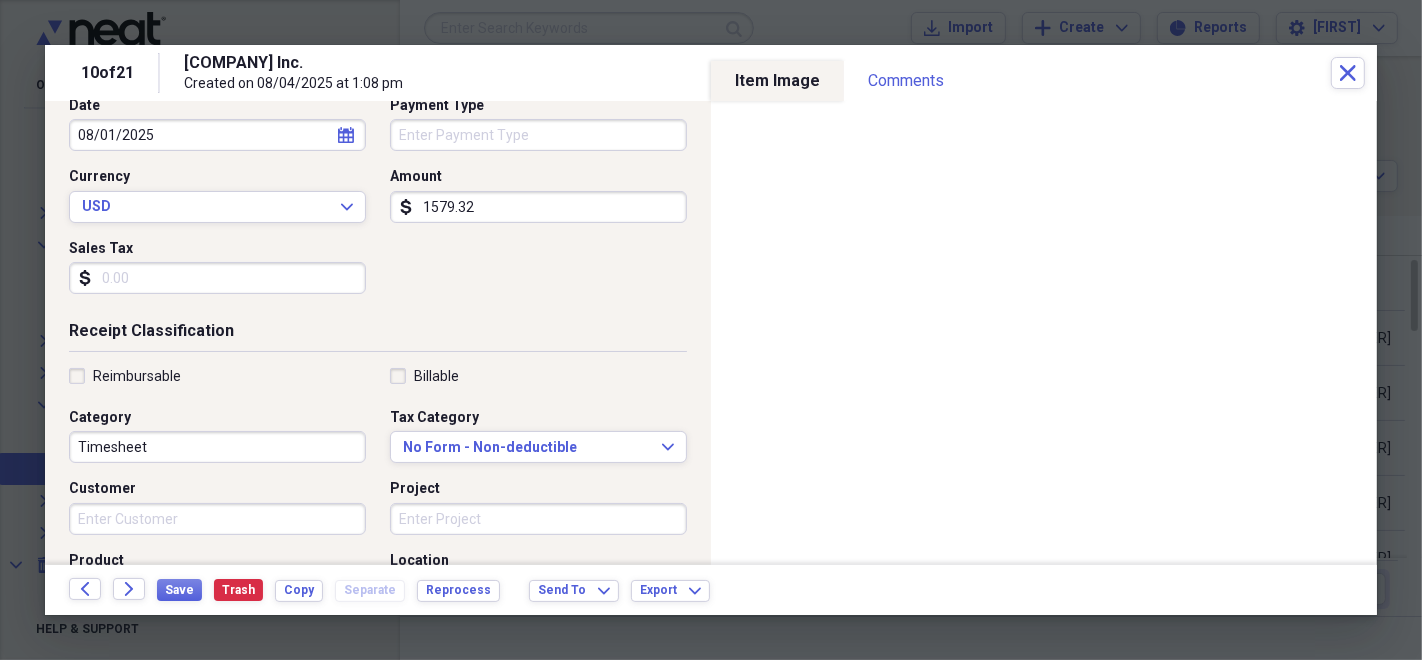 type on "1579.32" 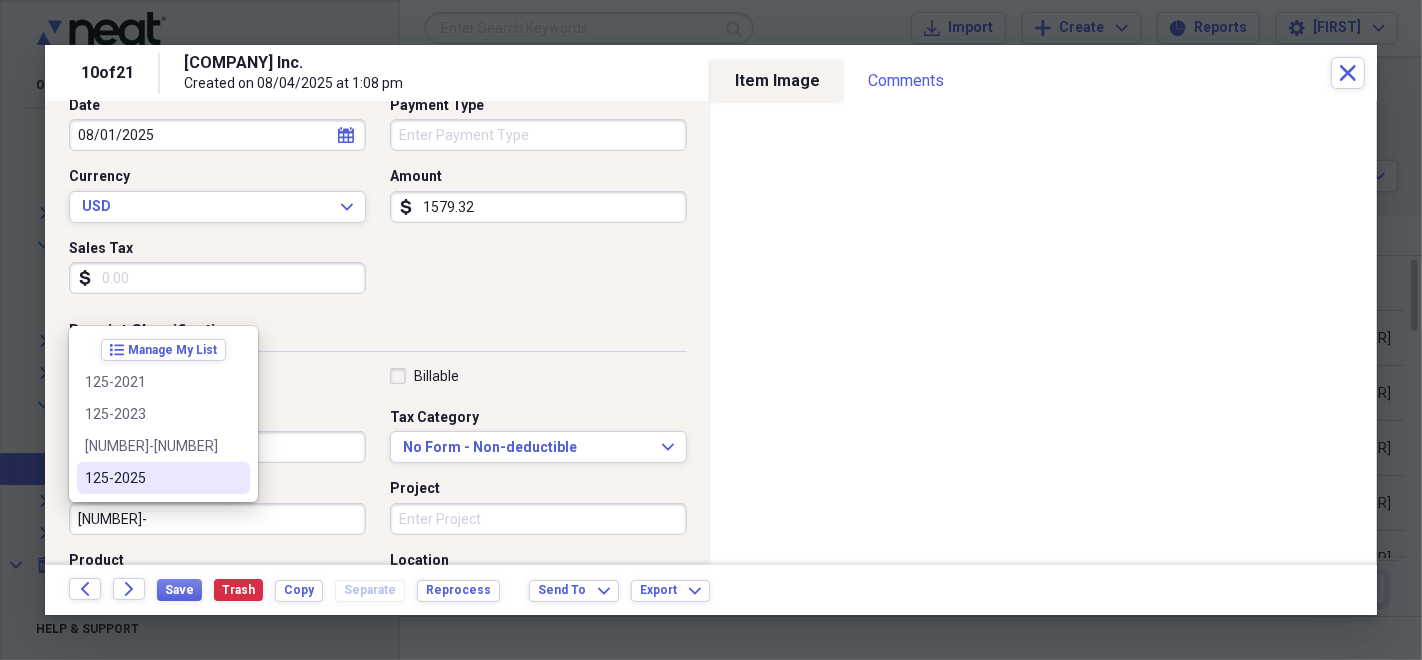 click on "125-2025" at bounding box center (151, 478) 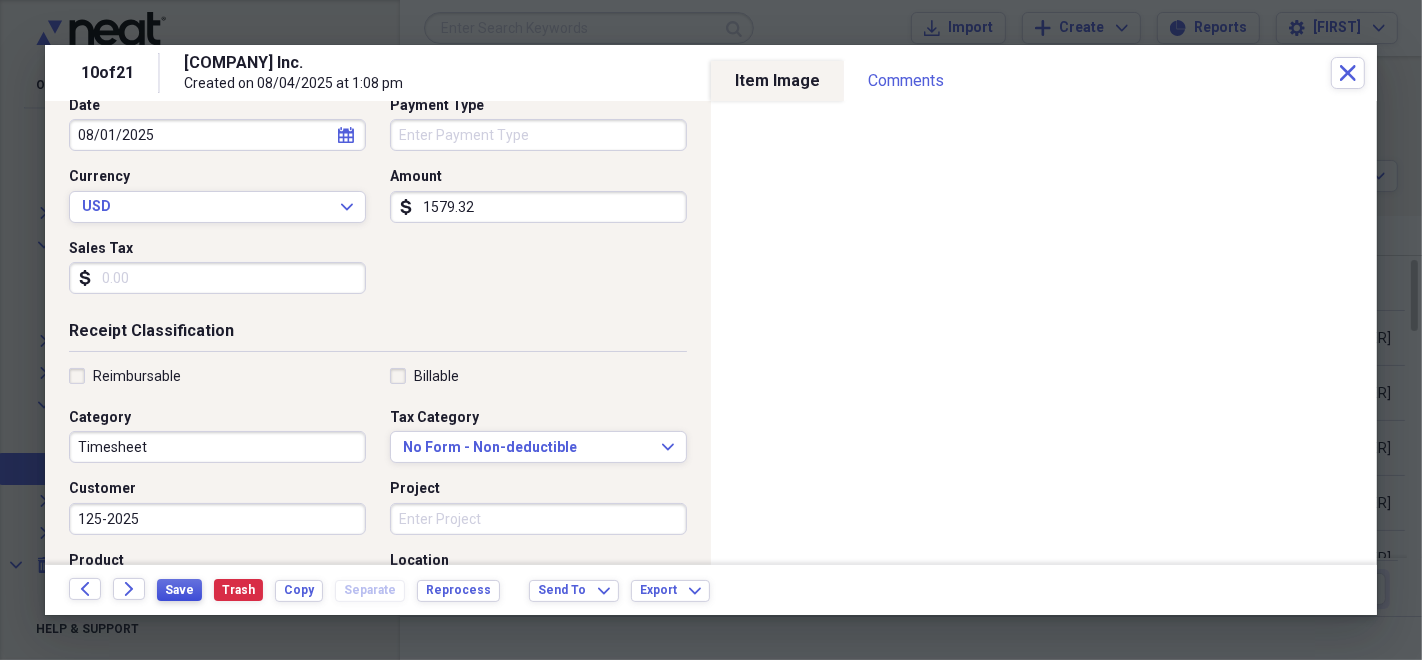 click on "Save" at bounding box center [179, 590] 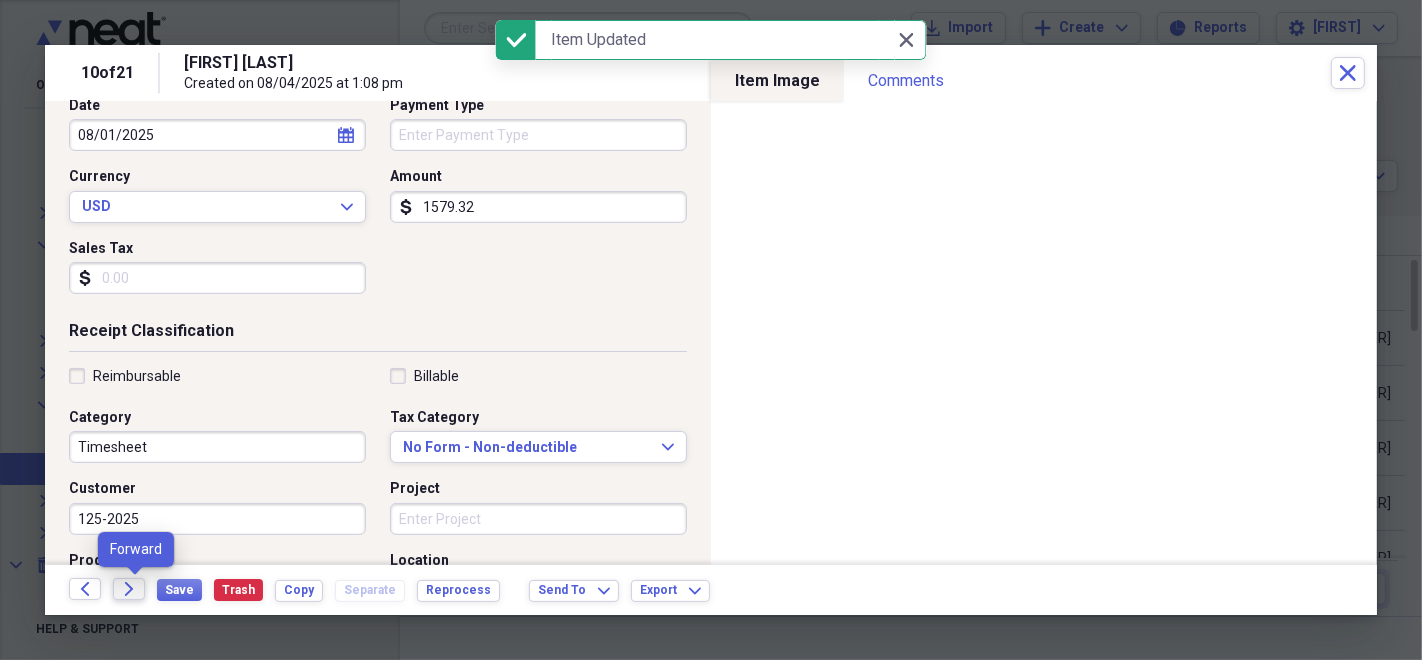 click on "Forward" 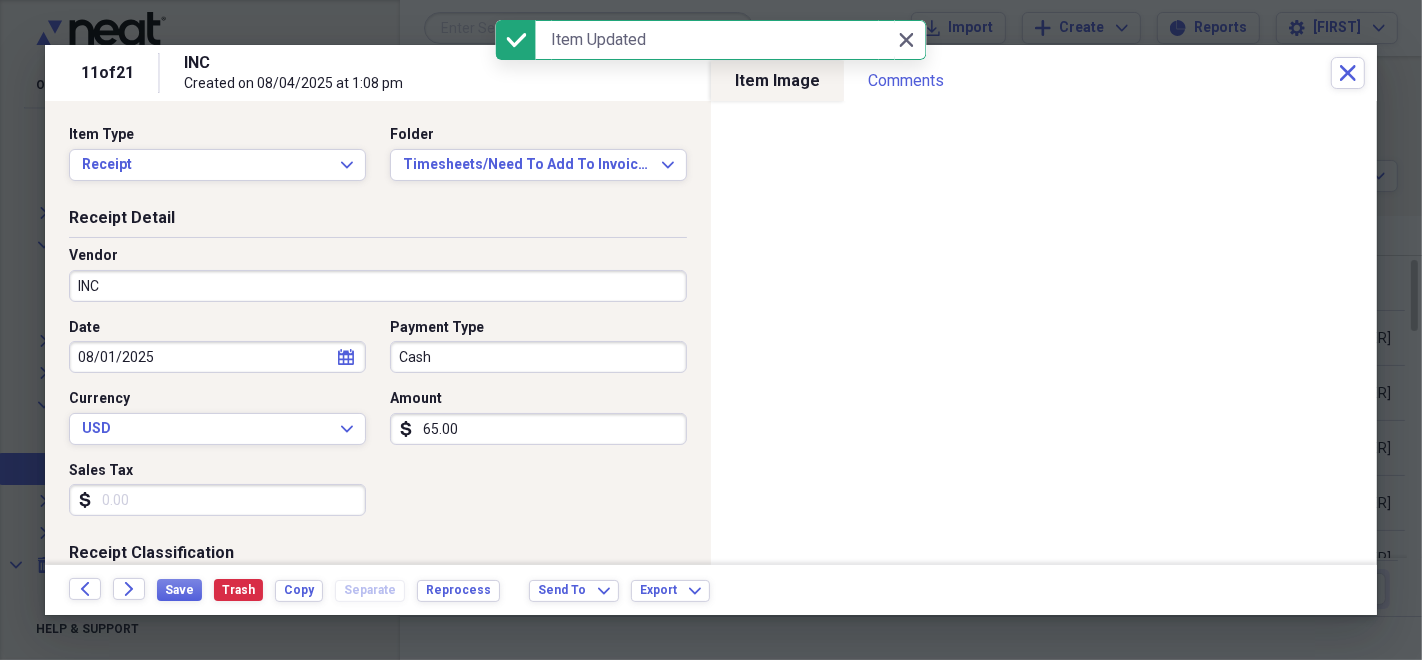 click on "INC" at bounding box center (378, 286) 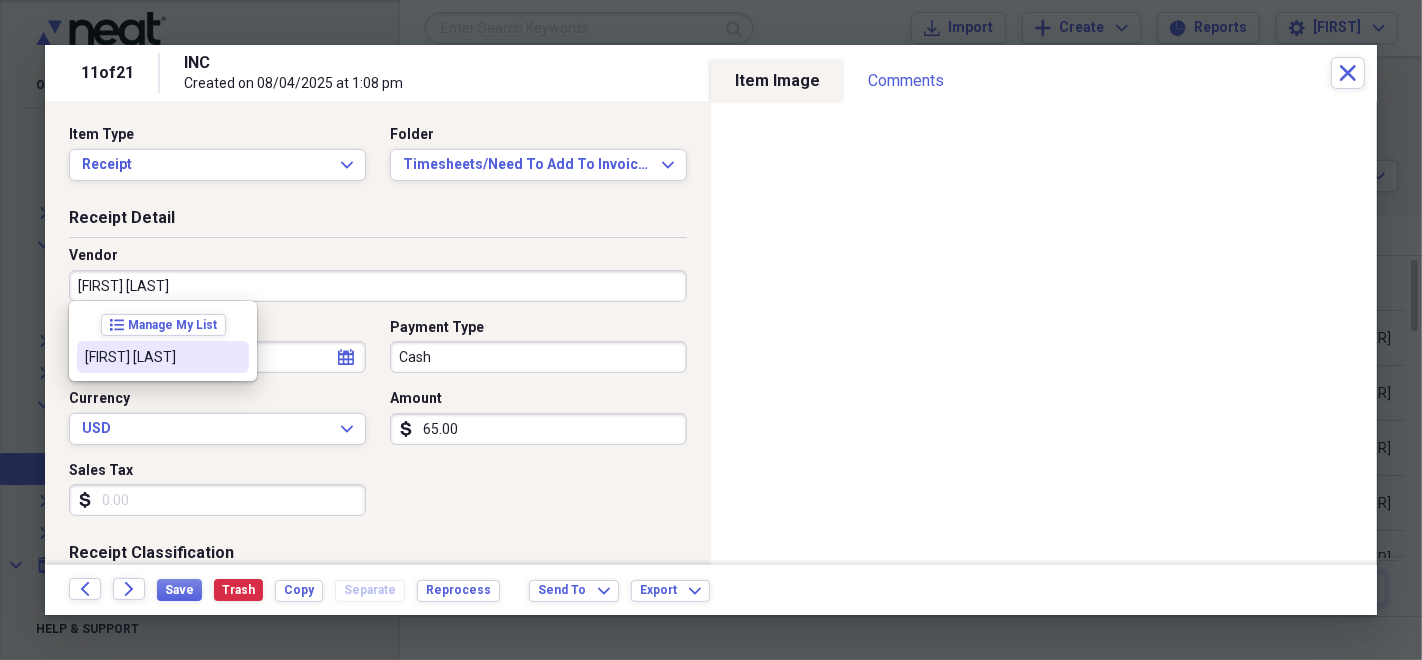 click on "[FIRST] [LAST]" at bounding box center [151, 357] 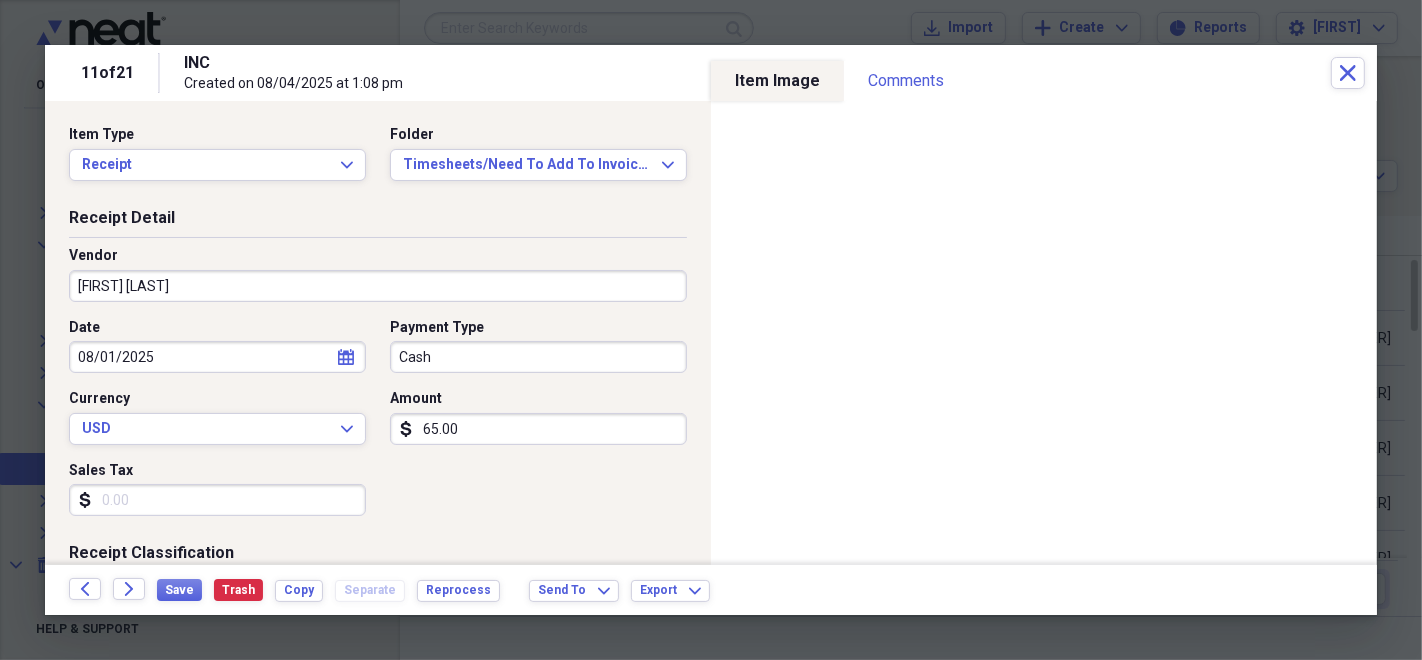 type on "Timesheet" 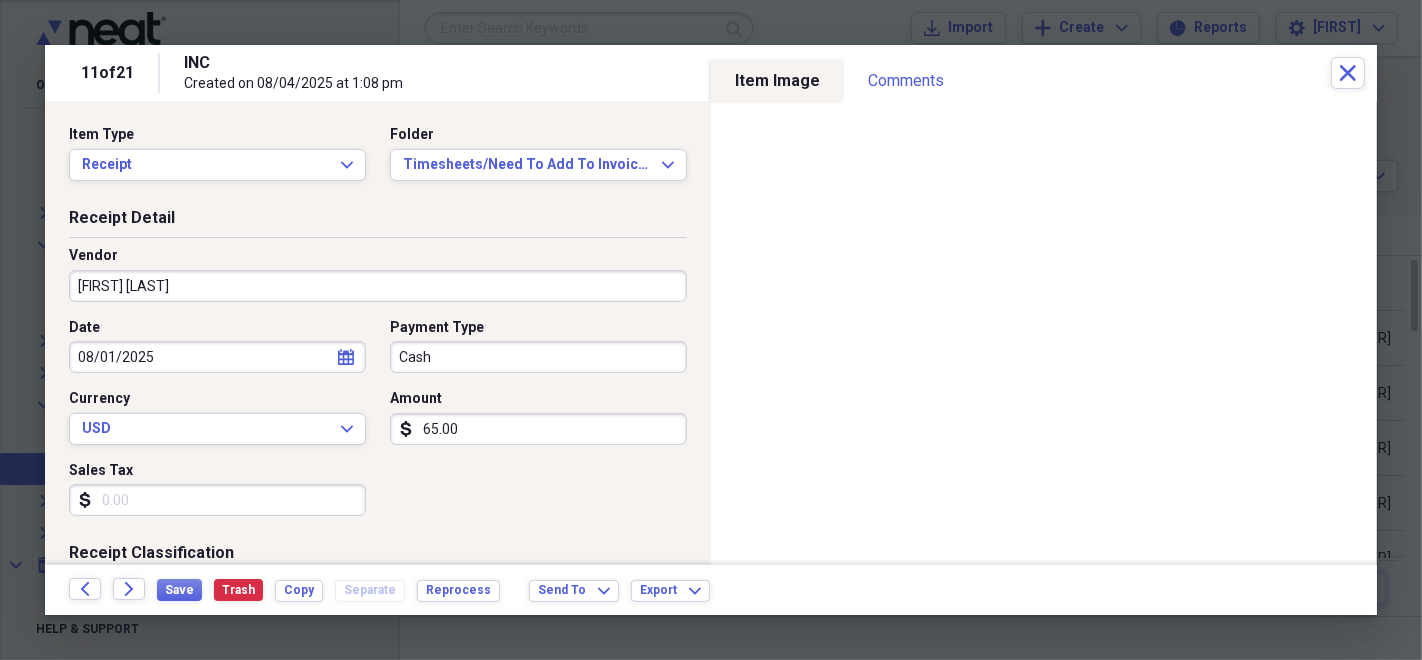 click on "Cash" at bounding box center [538, 357] 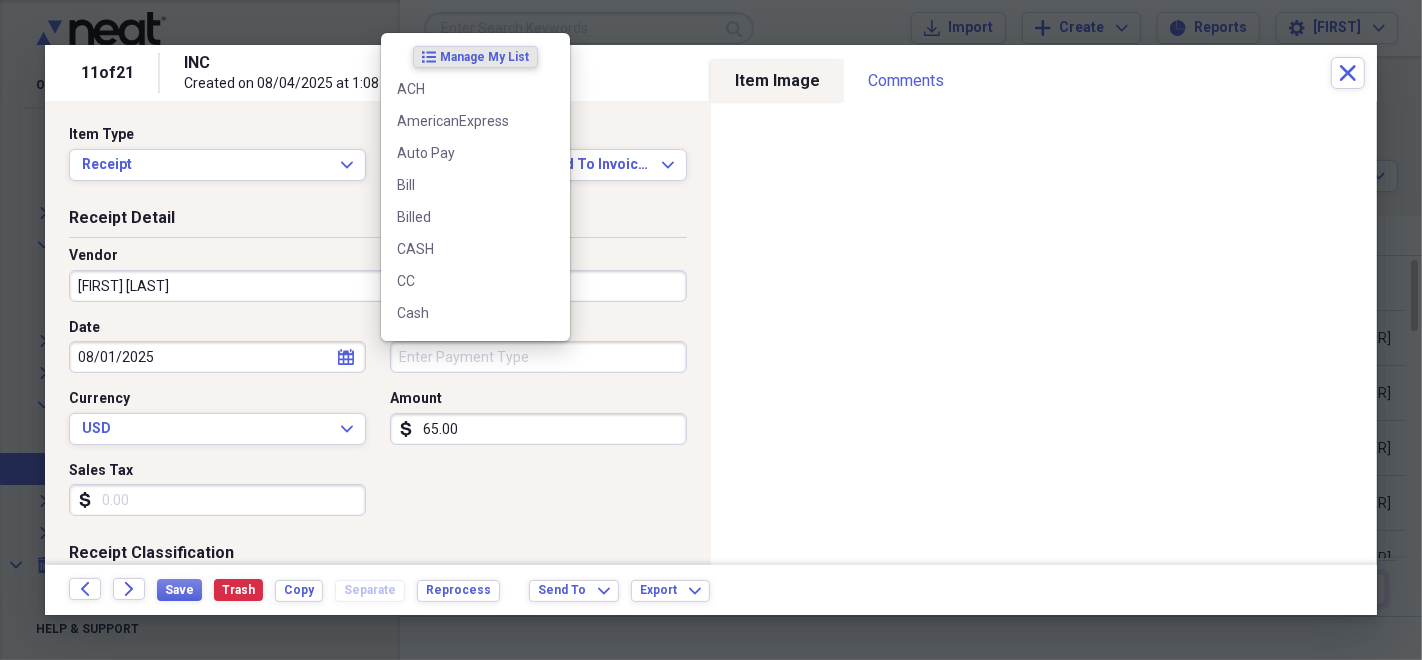 type 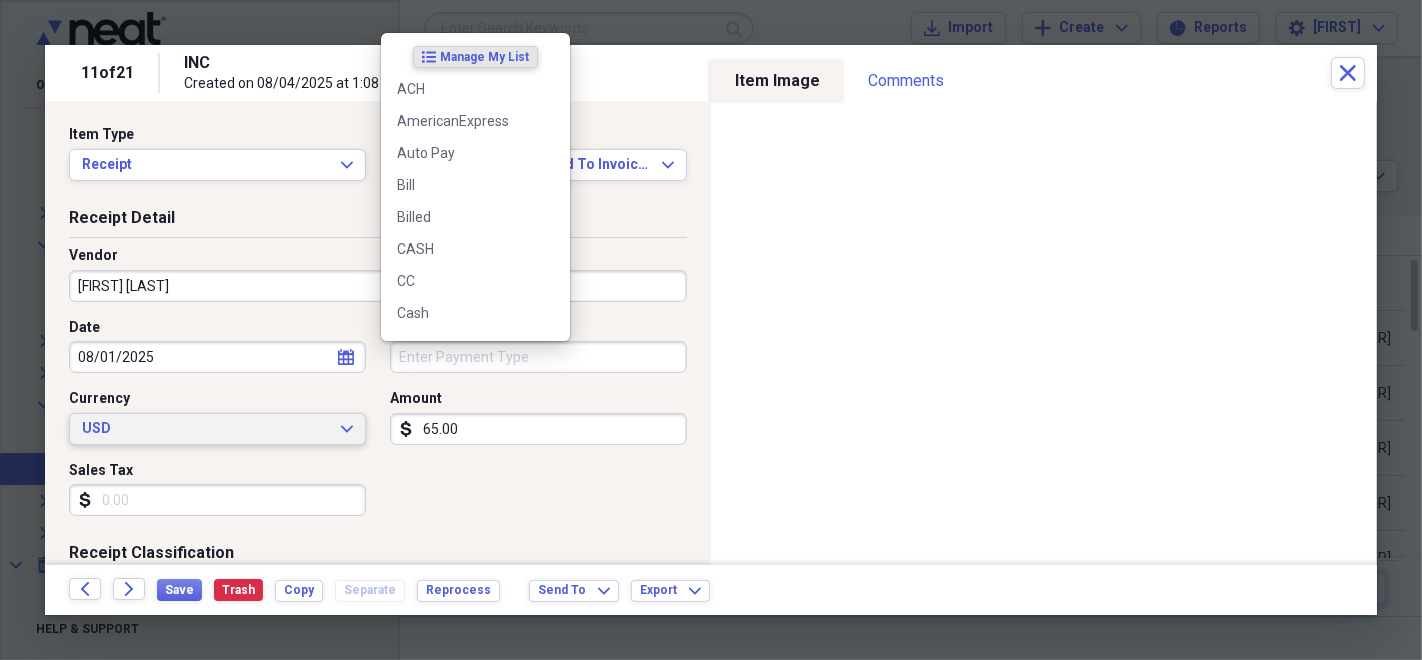 type 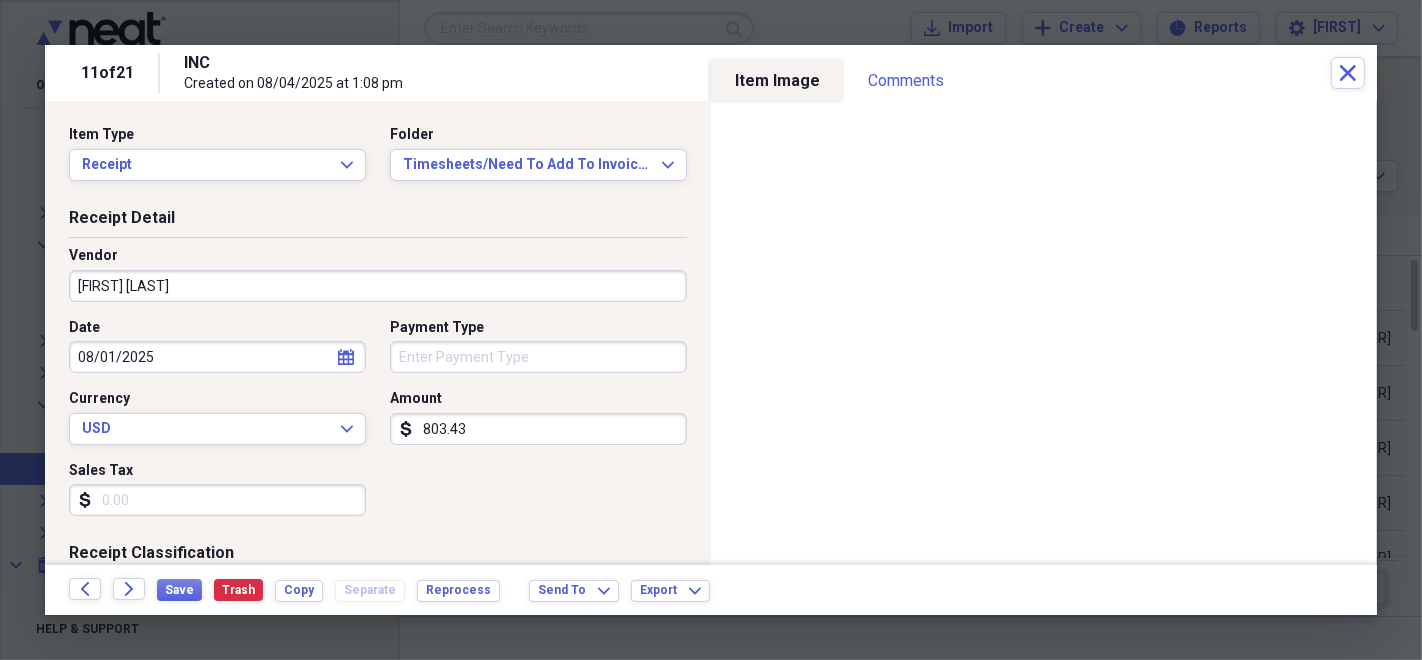 type on "803.43" 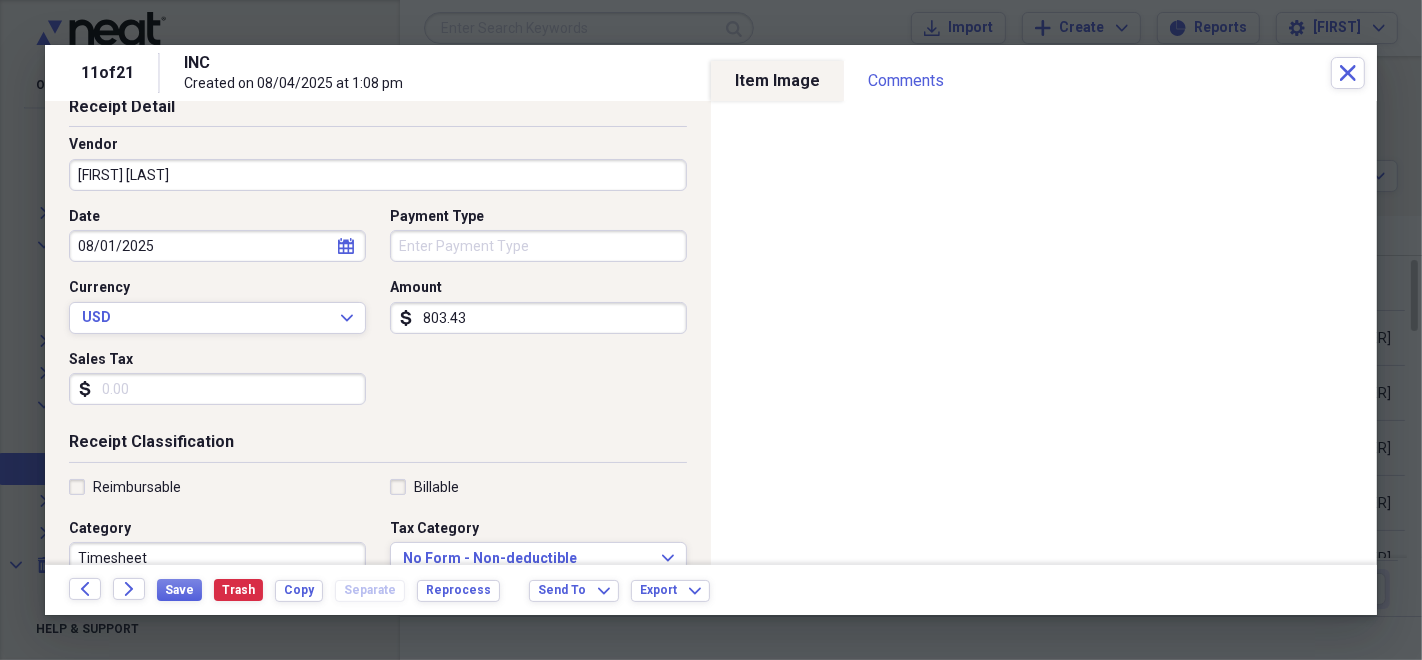 scroll, scrollTop: 222, scrollLeft: 0, axis: vertical 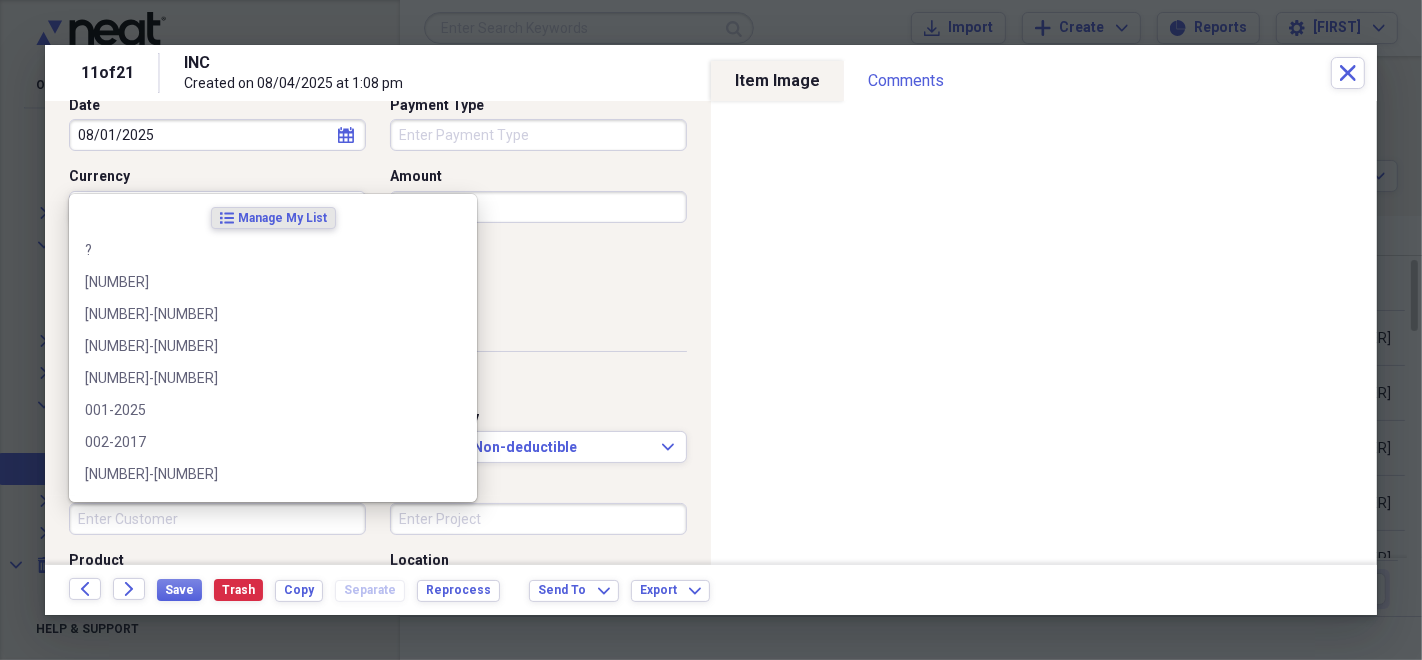 click on "Customer" at bounding box center (217, 519) 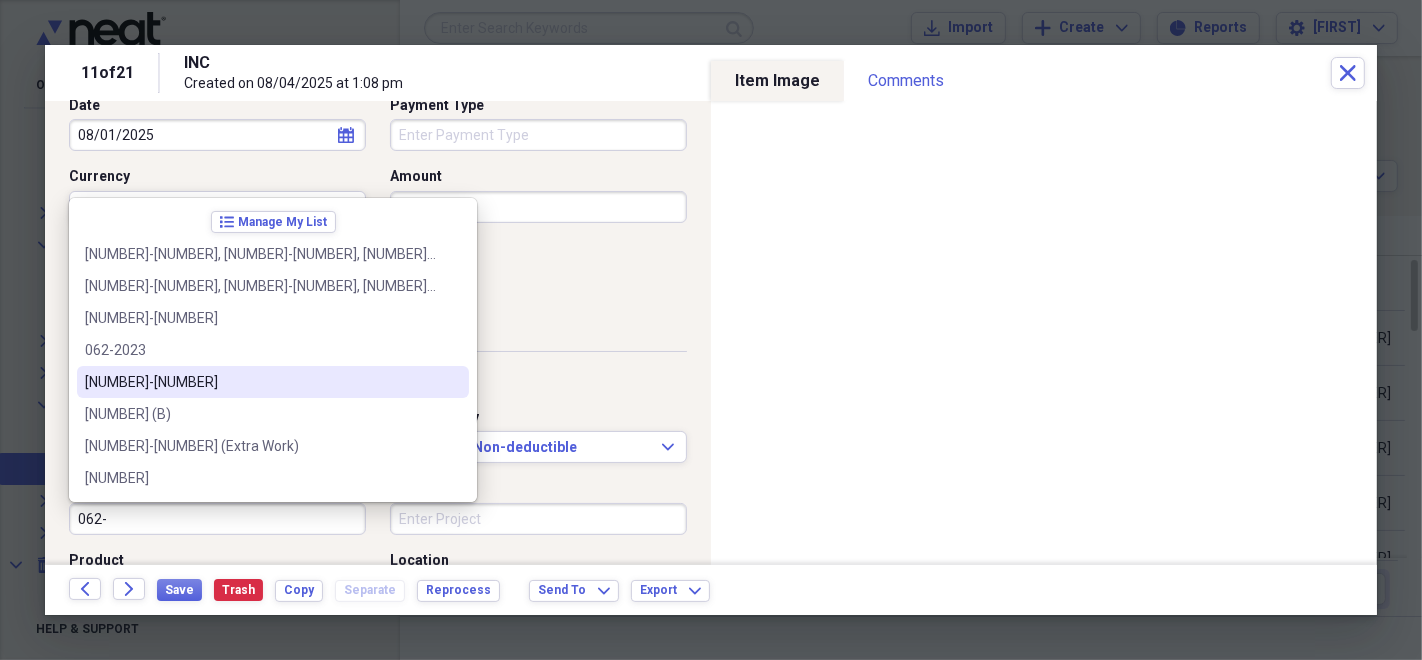 click on "[NUMBER]-[NUMBER]" at bounding box center [261, 382] 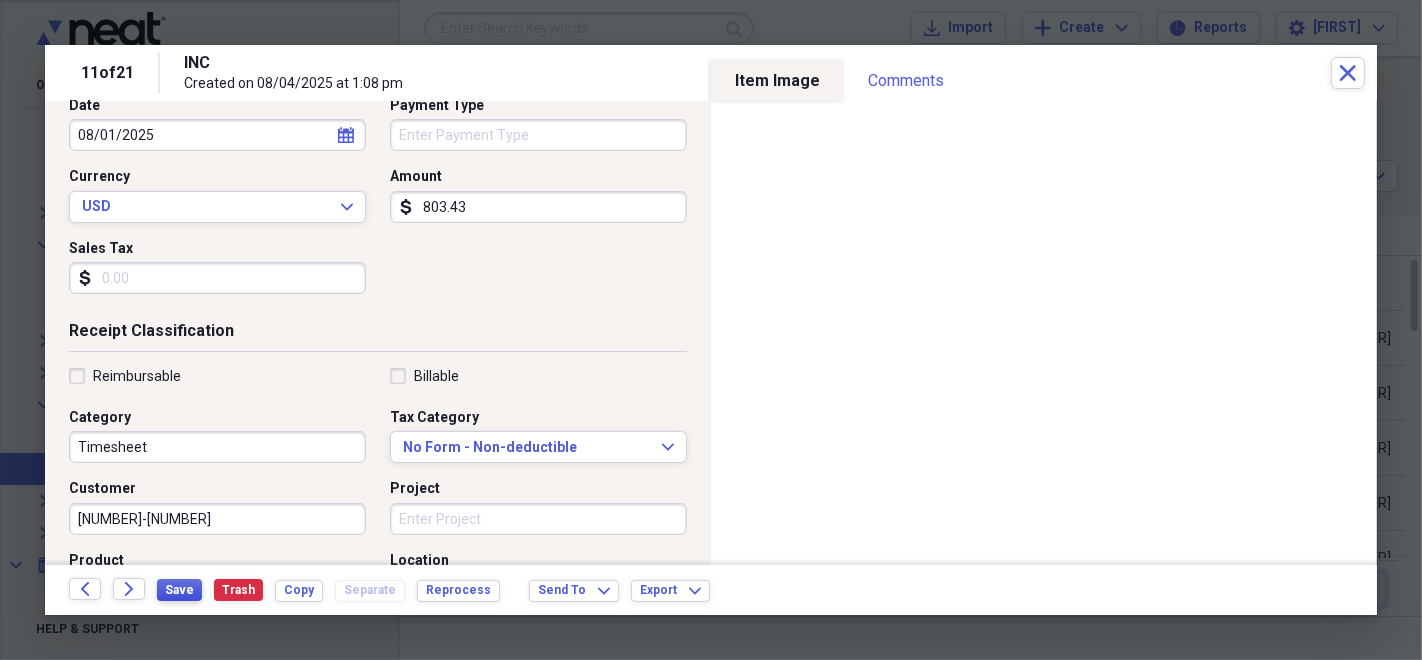 click on "Save" at bounding box center (179, 590) 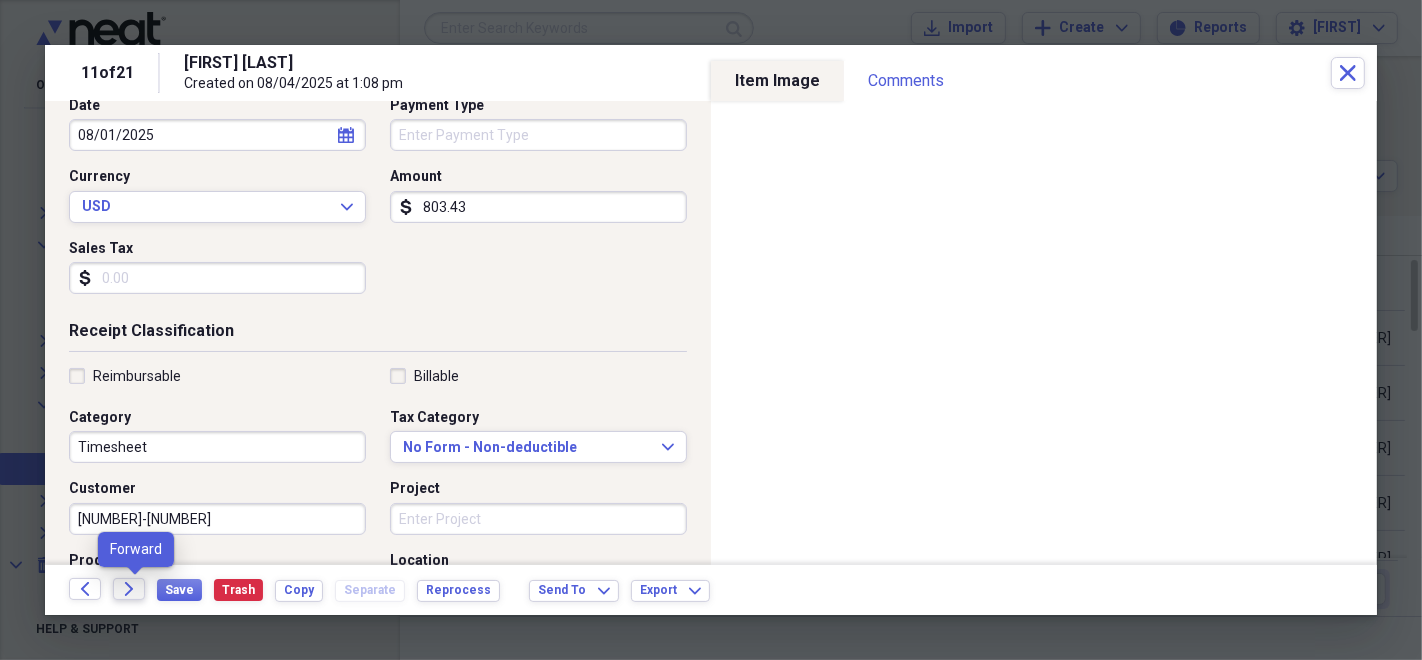 click on "Forward" 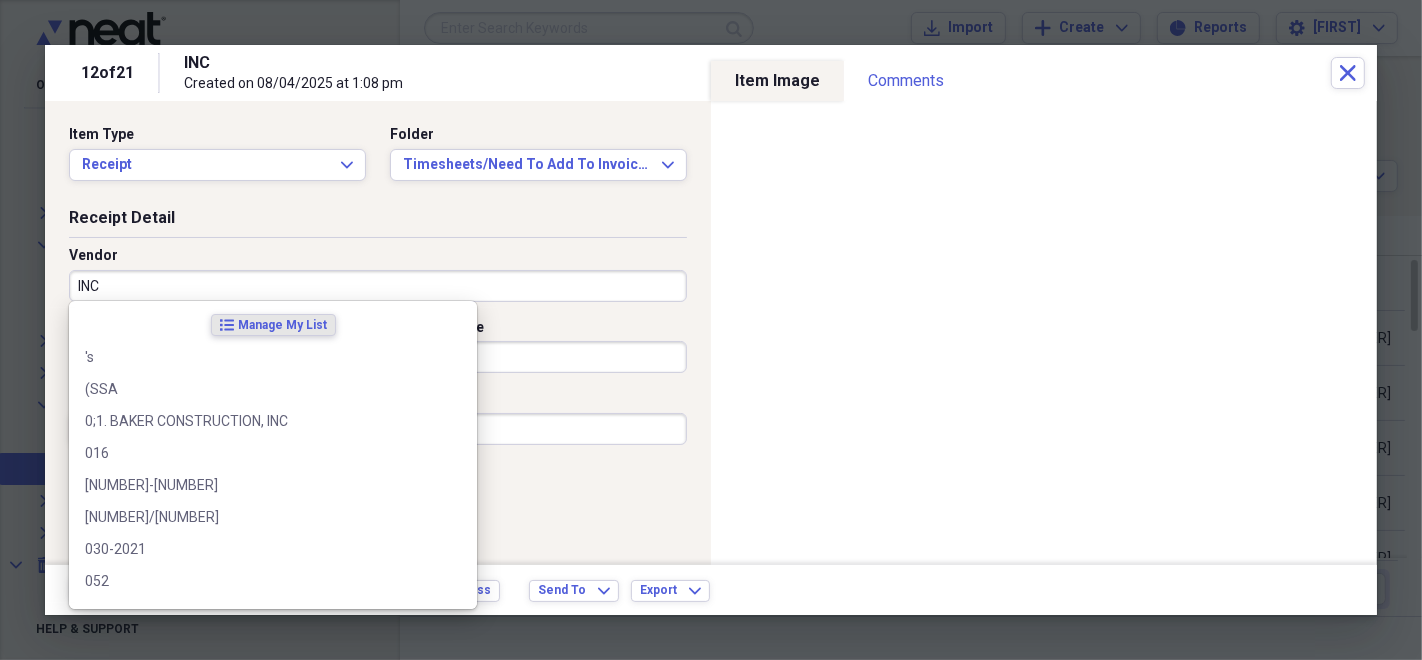 click on "INC" at bounding box center [378, 286] 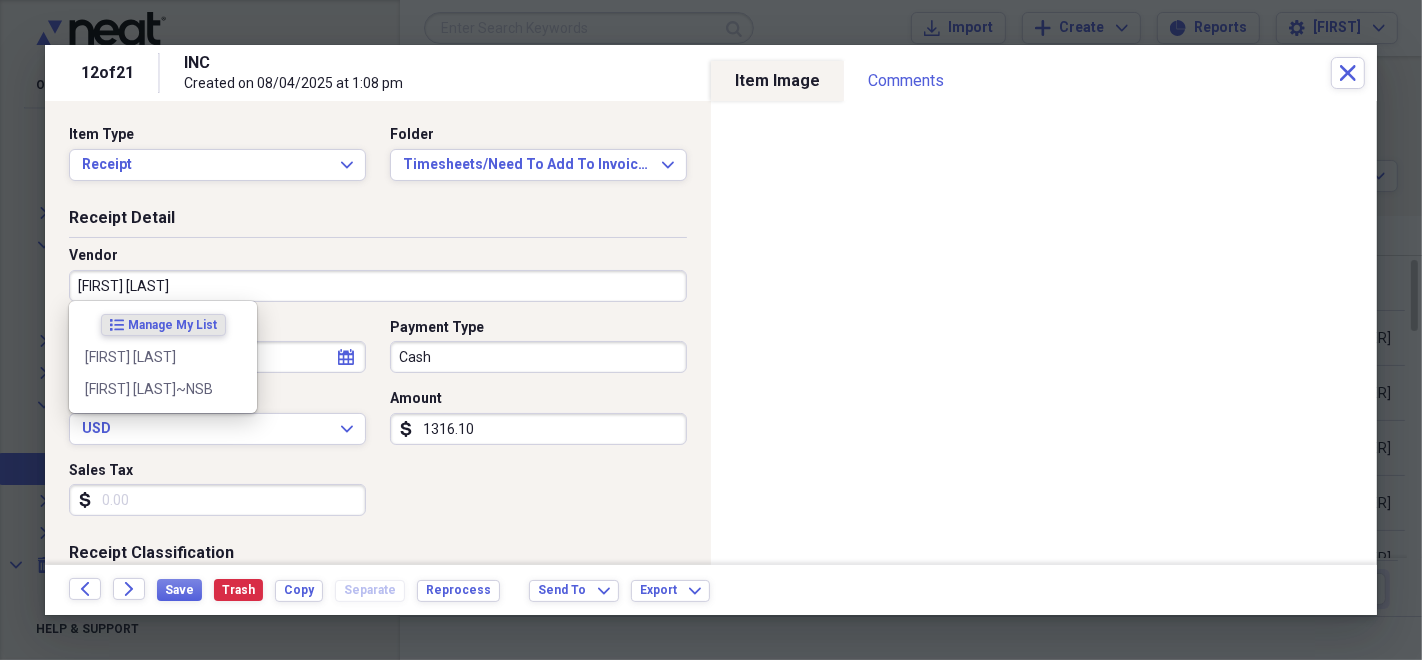 type on "[FIRST] [LAST]" 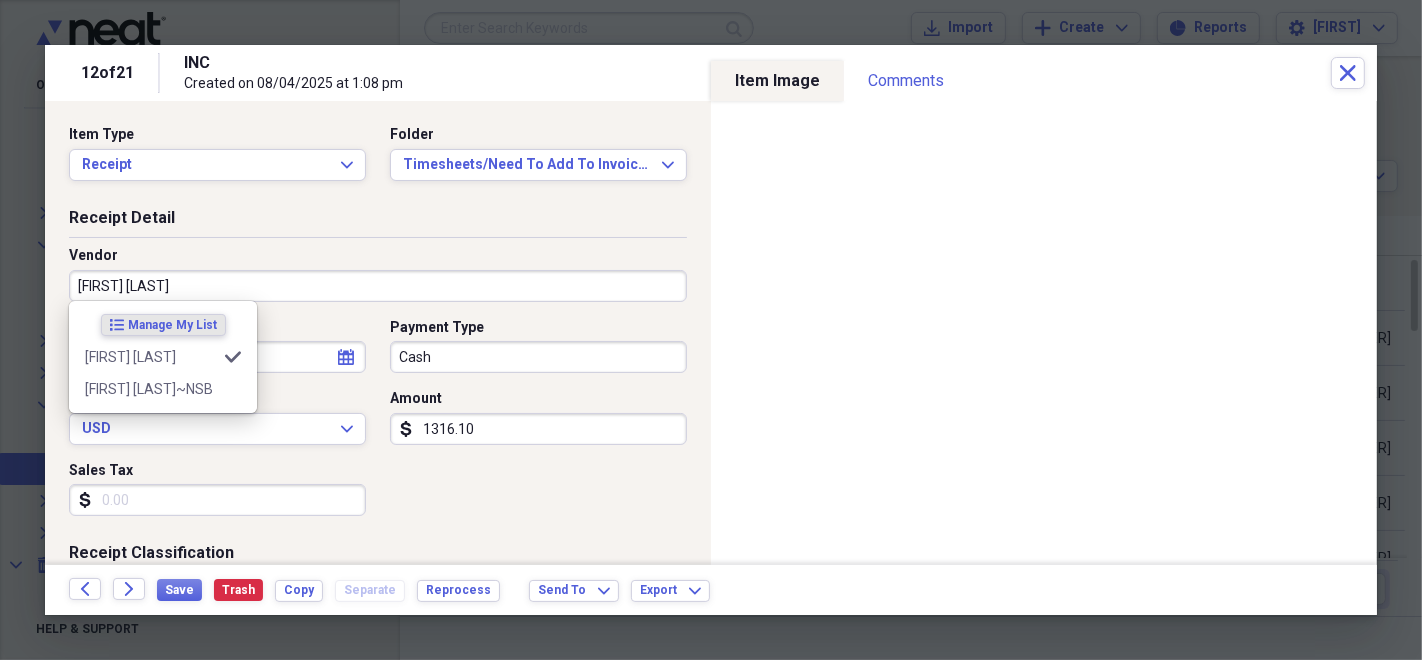 type on "Timesheet" 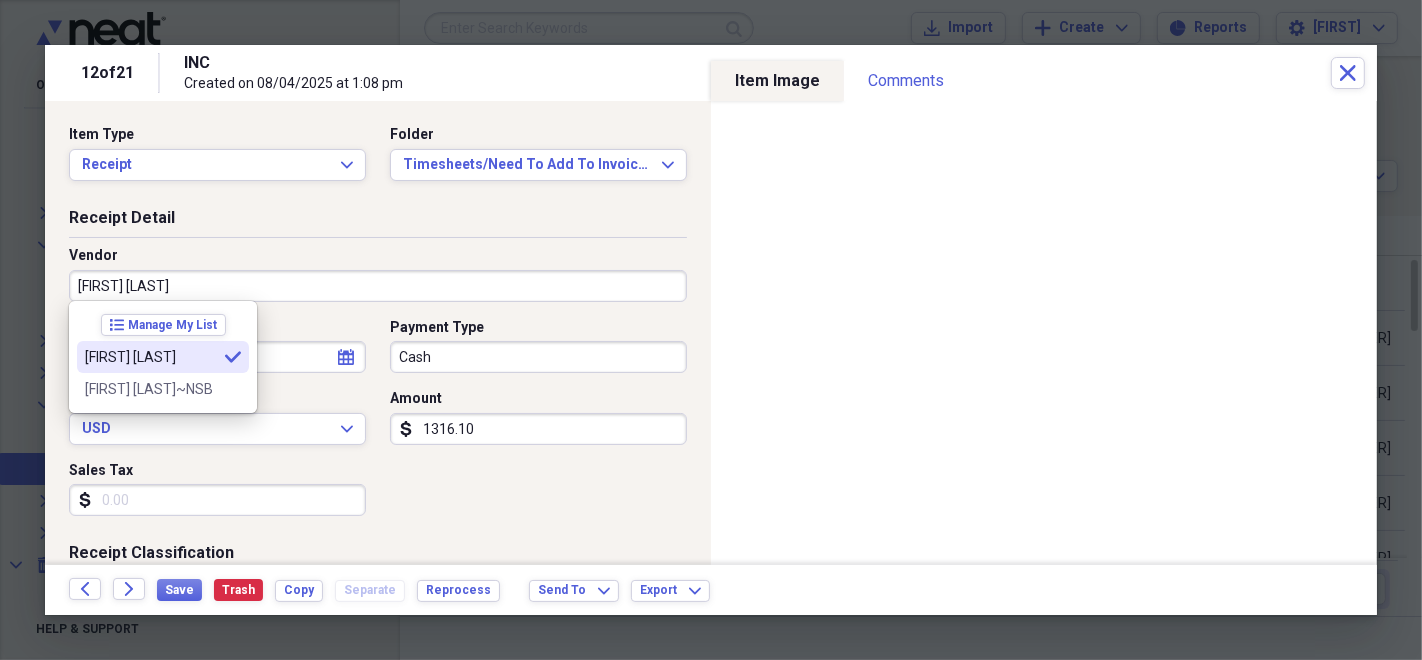 type on "[FIRST] [LAST]" 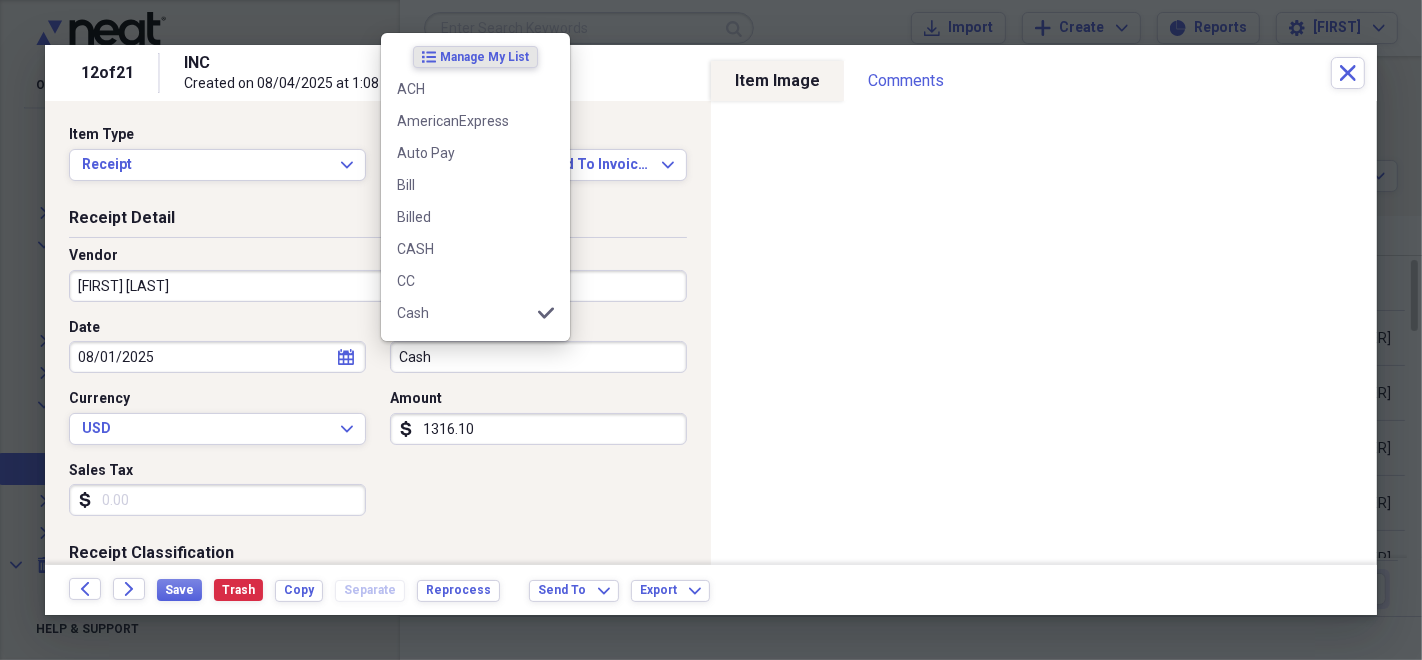 click on "Cash" at bounding box center [538, 357] 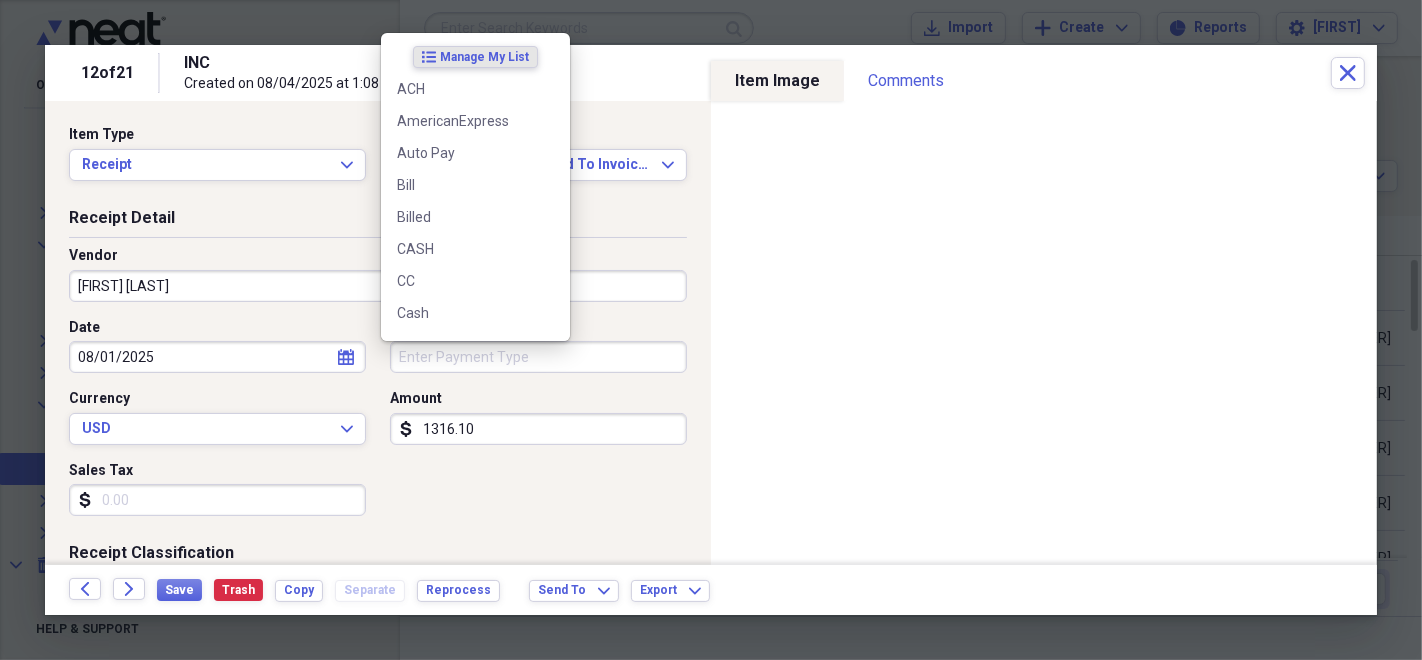 type 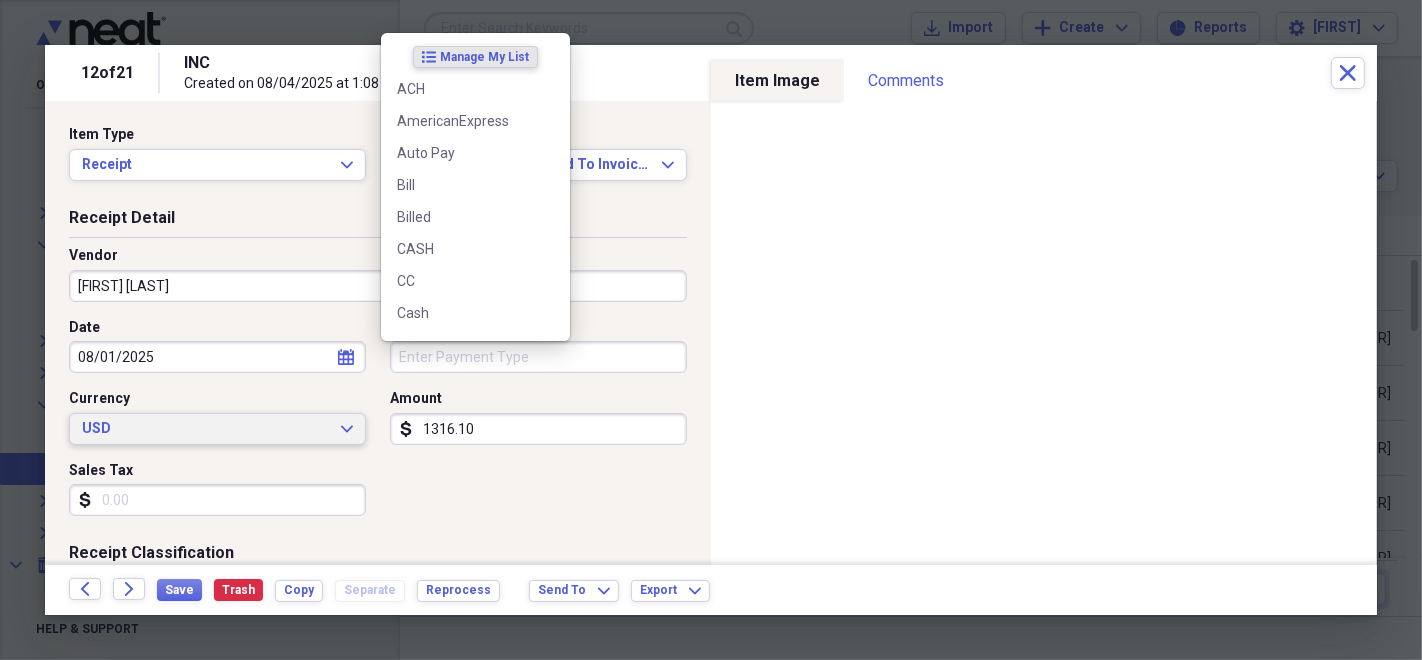 type 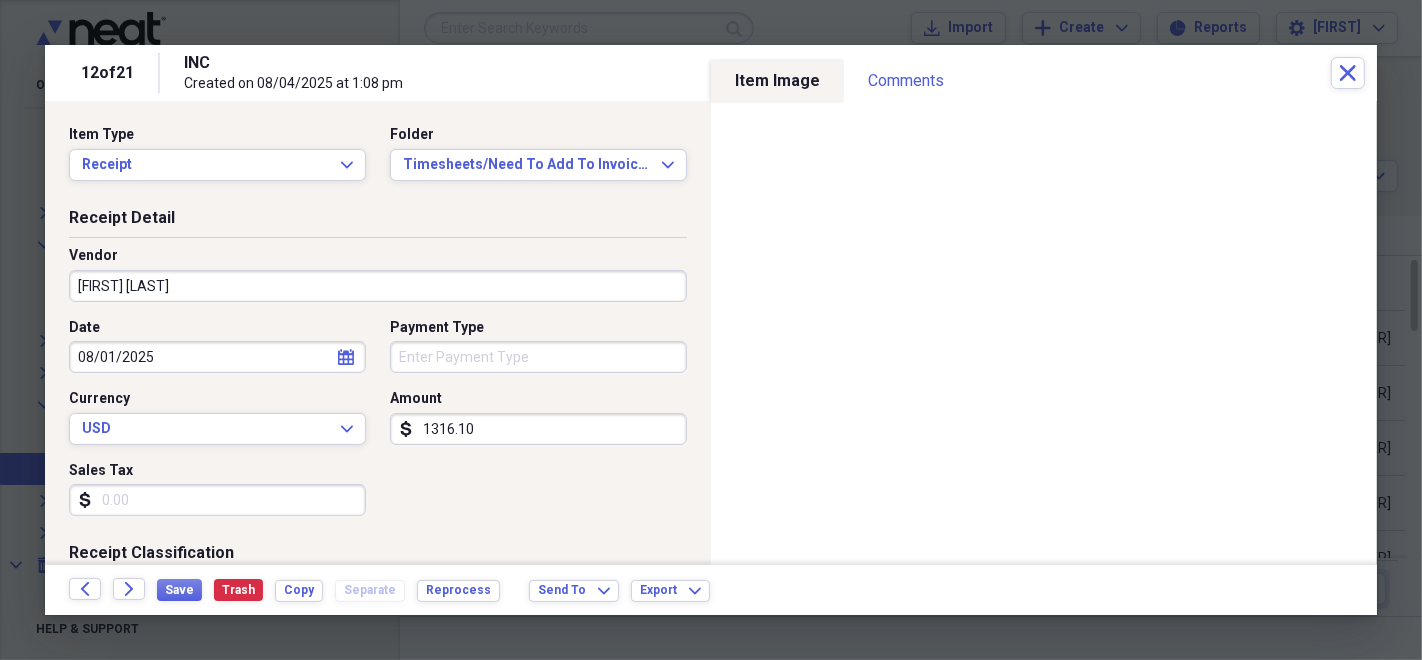 scroll, scrollTop: 222, scrollLeft: 0, axis: vertical 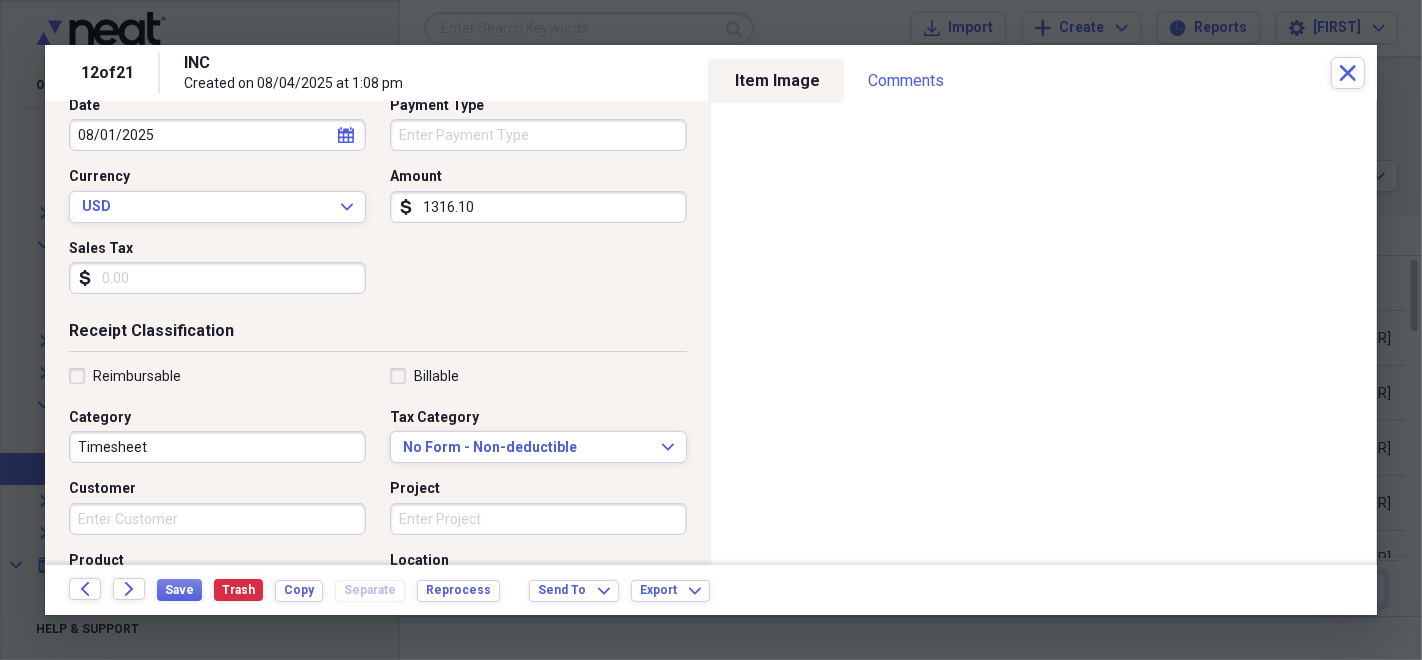 click on "Customer" at bounding box center (217, 519) 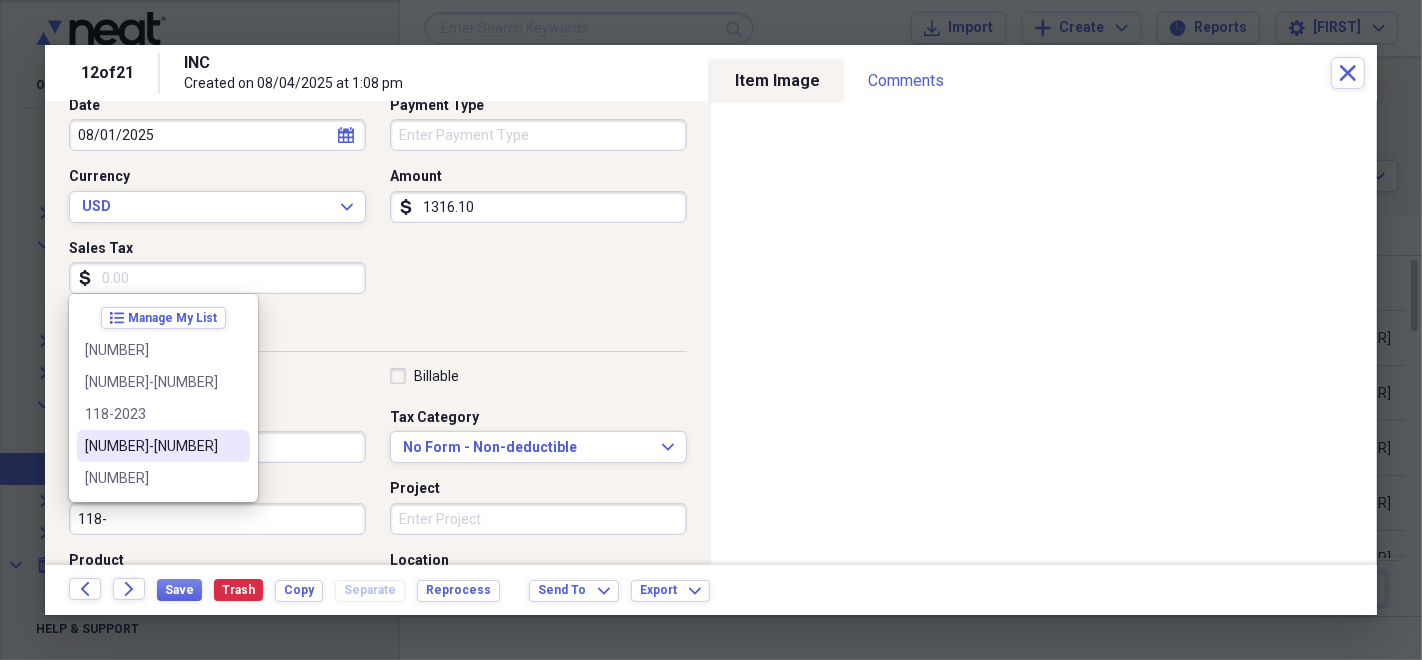 click on "[NUMBER]-[NUMBER]" at bounding box center (151, 446) 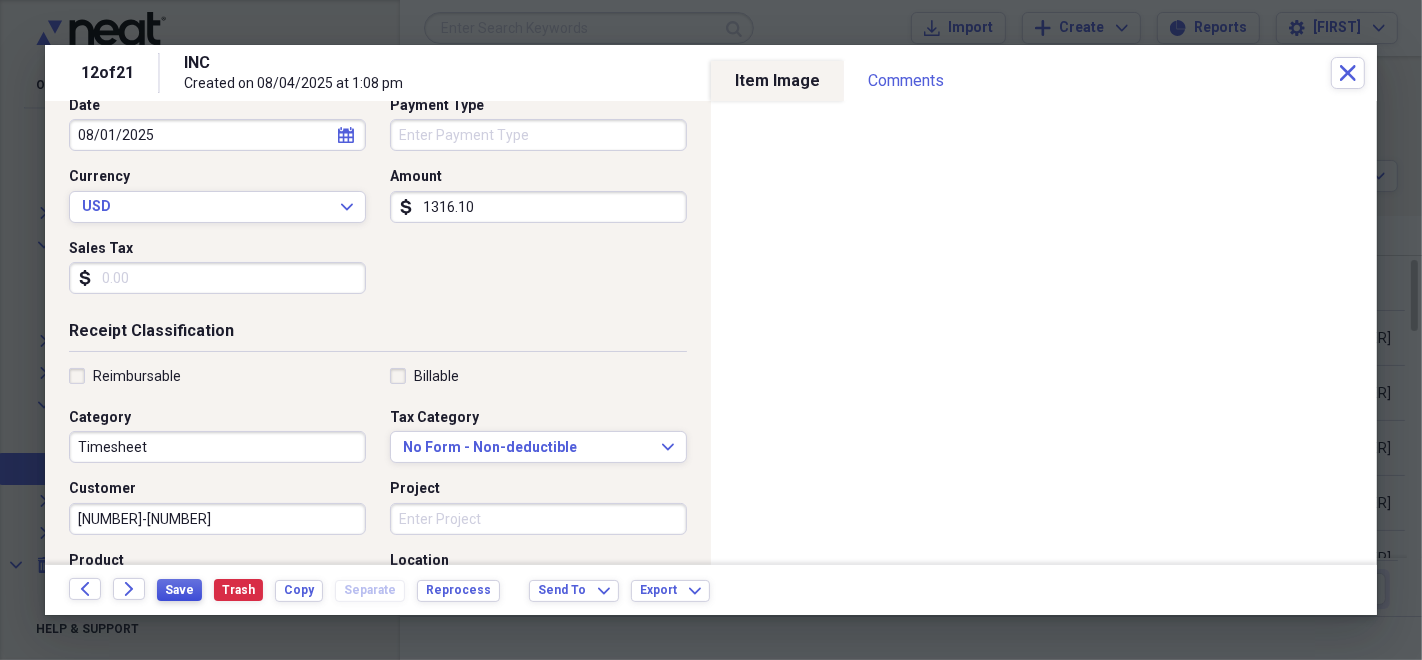click on "Save" at bounding box center (179, 590) 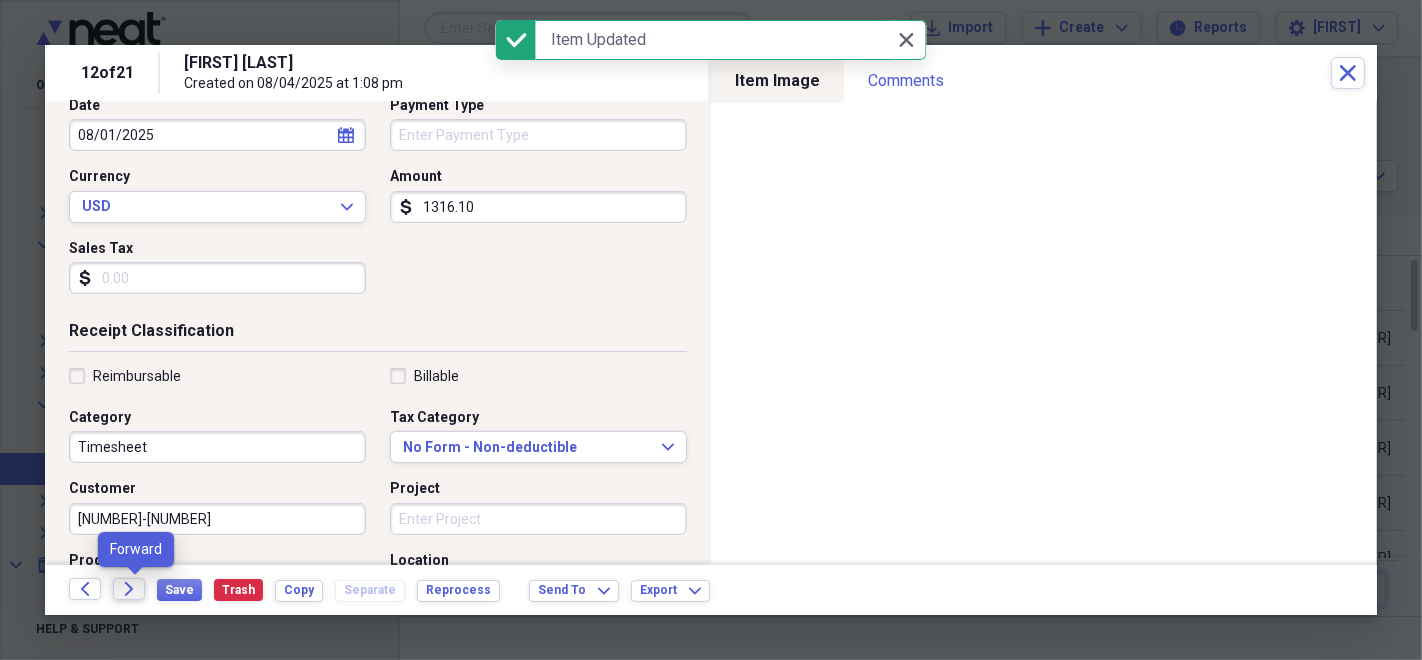 click on "Forward" 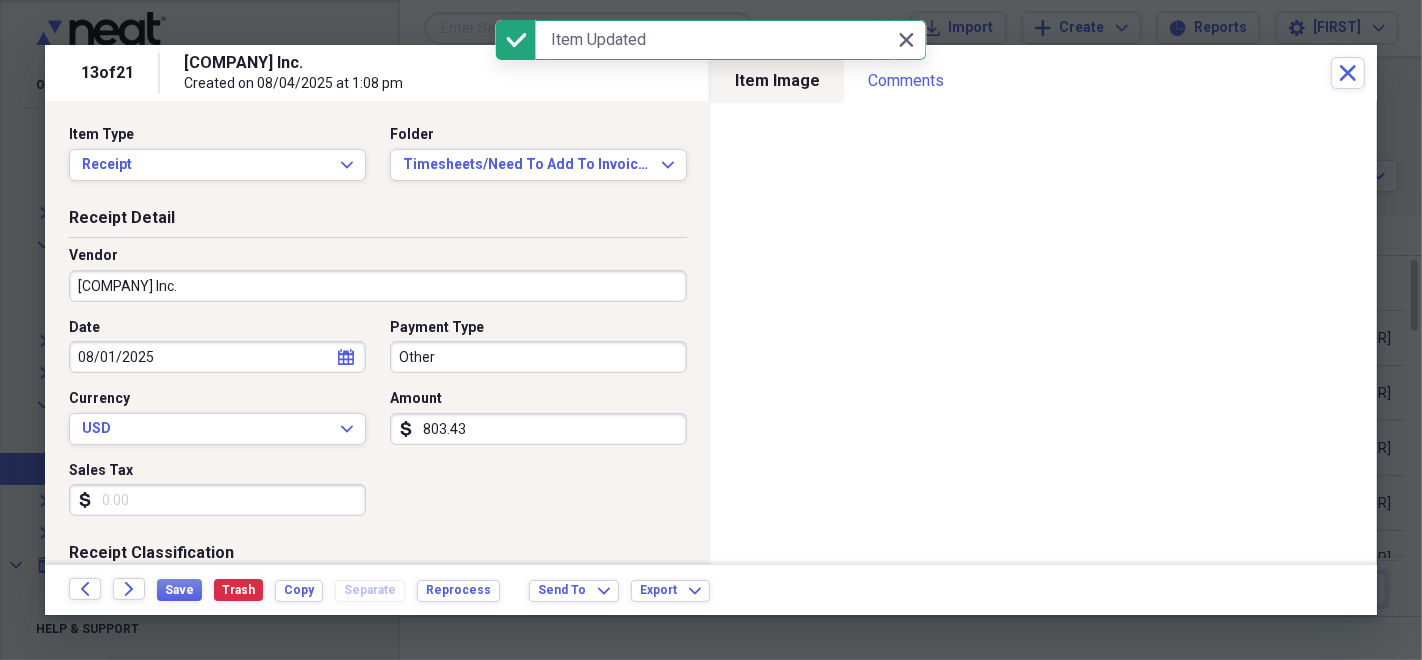 click on "[COMPANY] Inc." at bounding box center (378, 286) 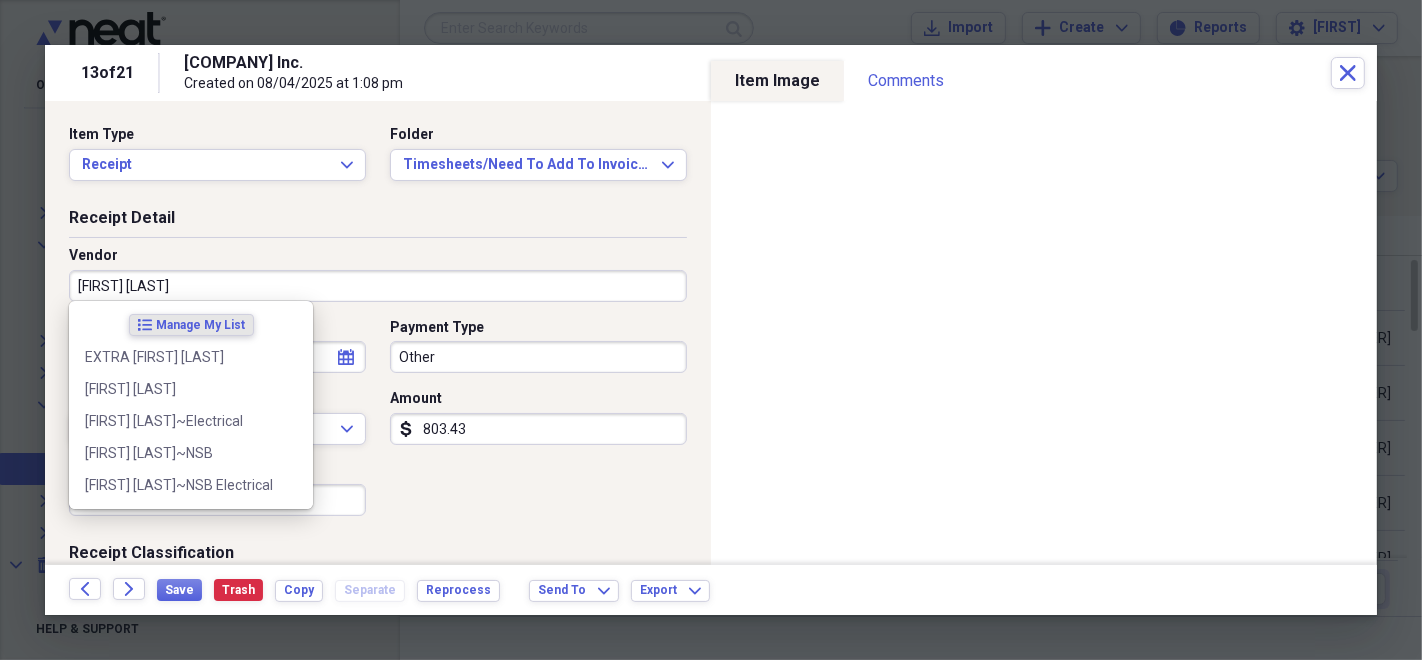 type on "[FIRST] [LAST]" 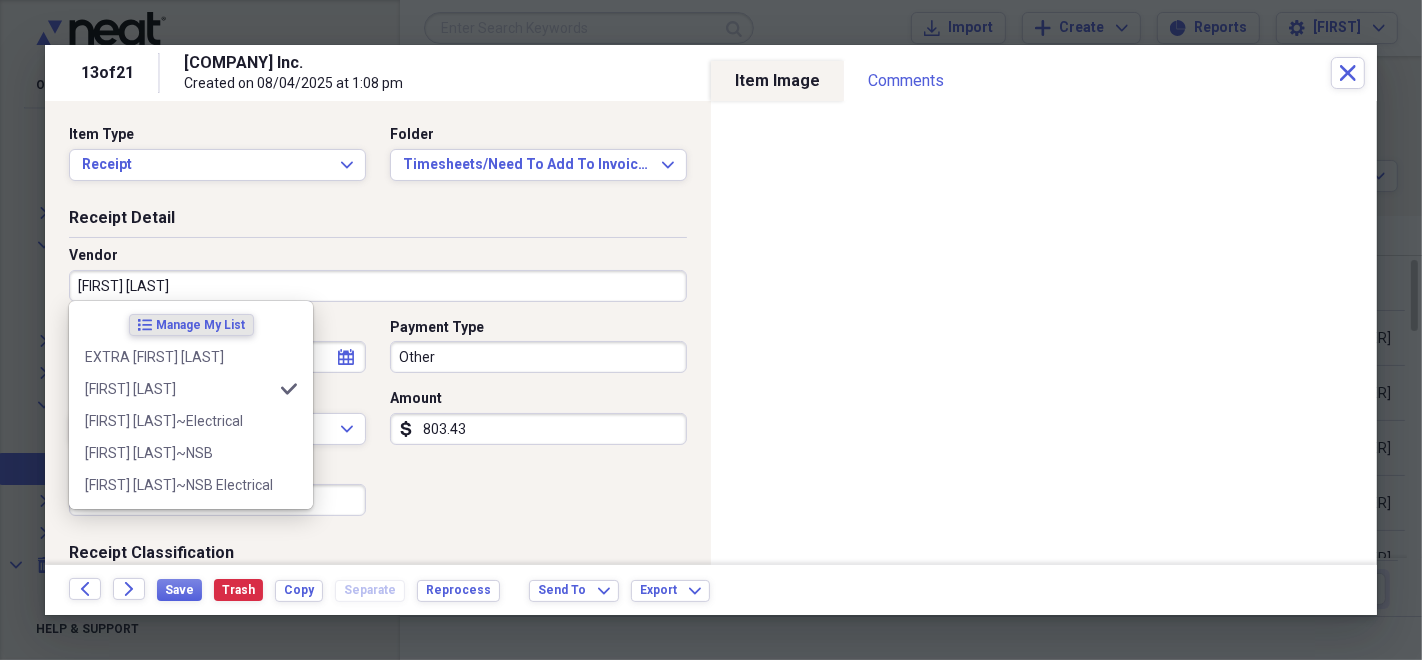 type on "Timesheet" 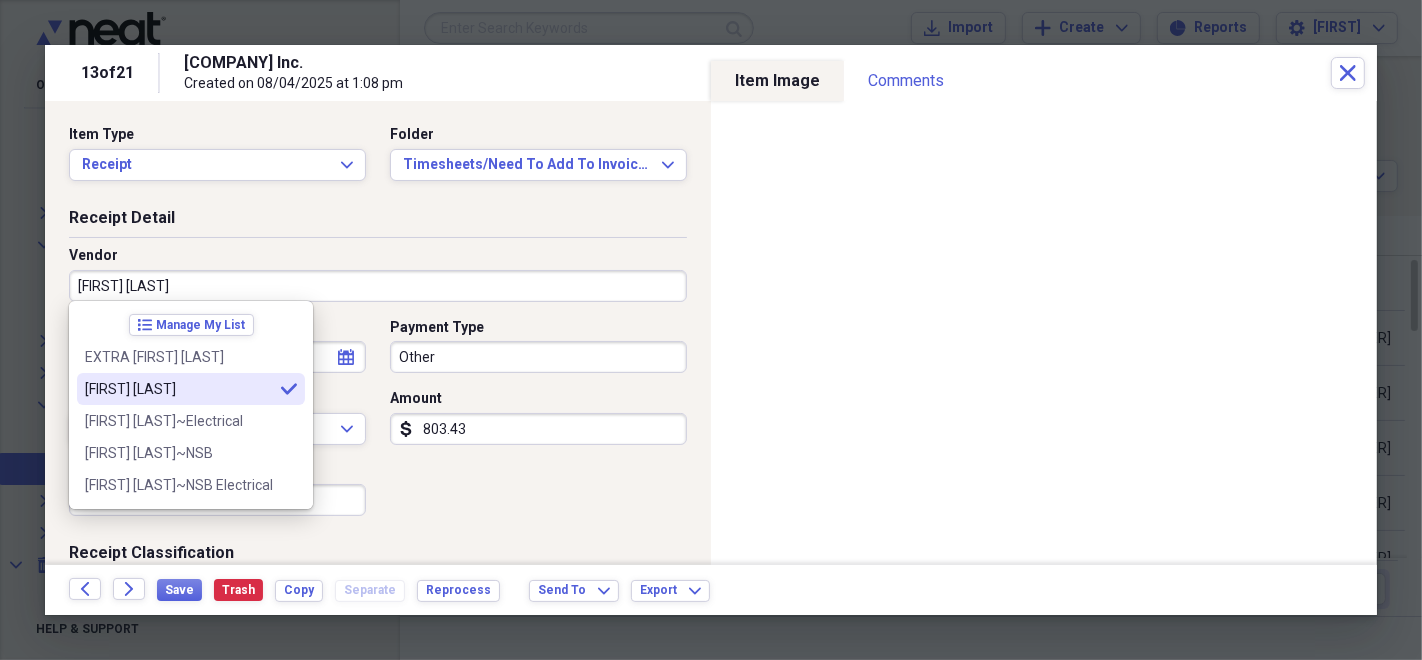 type on "[FIRST] [LAST]" 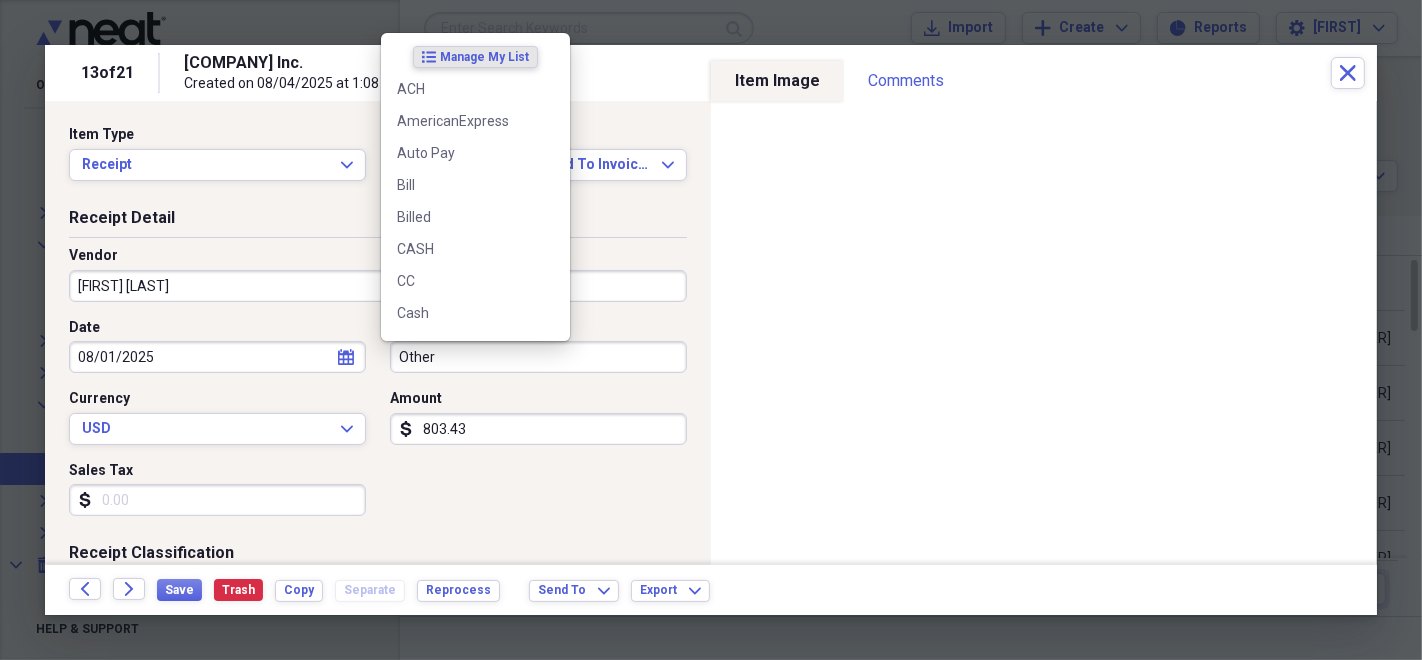click on "Other" at bounding box center (538, 357) 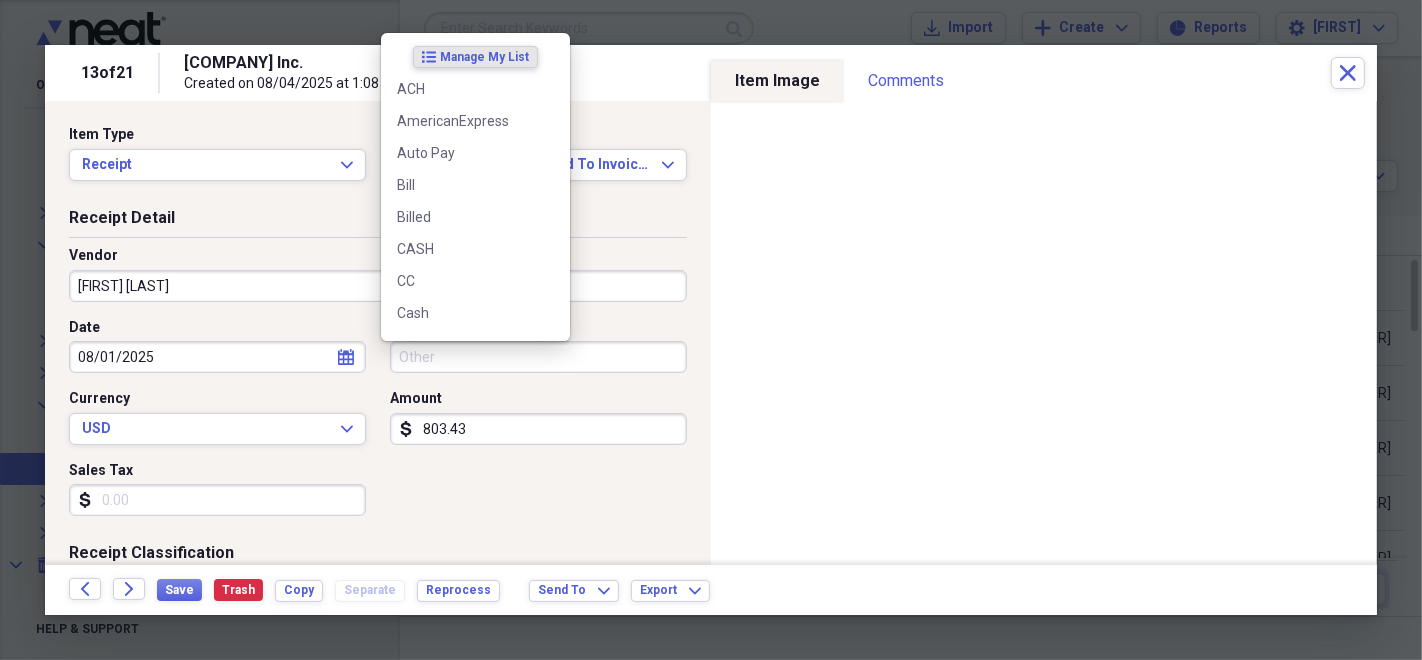 type 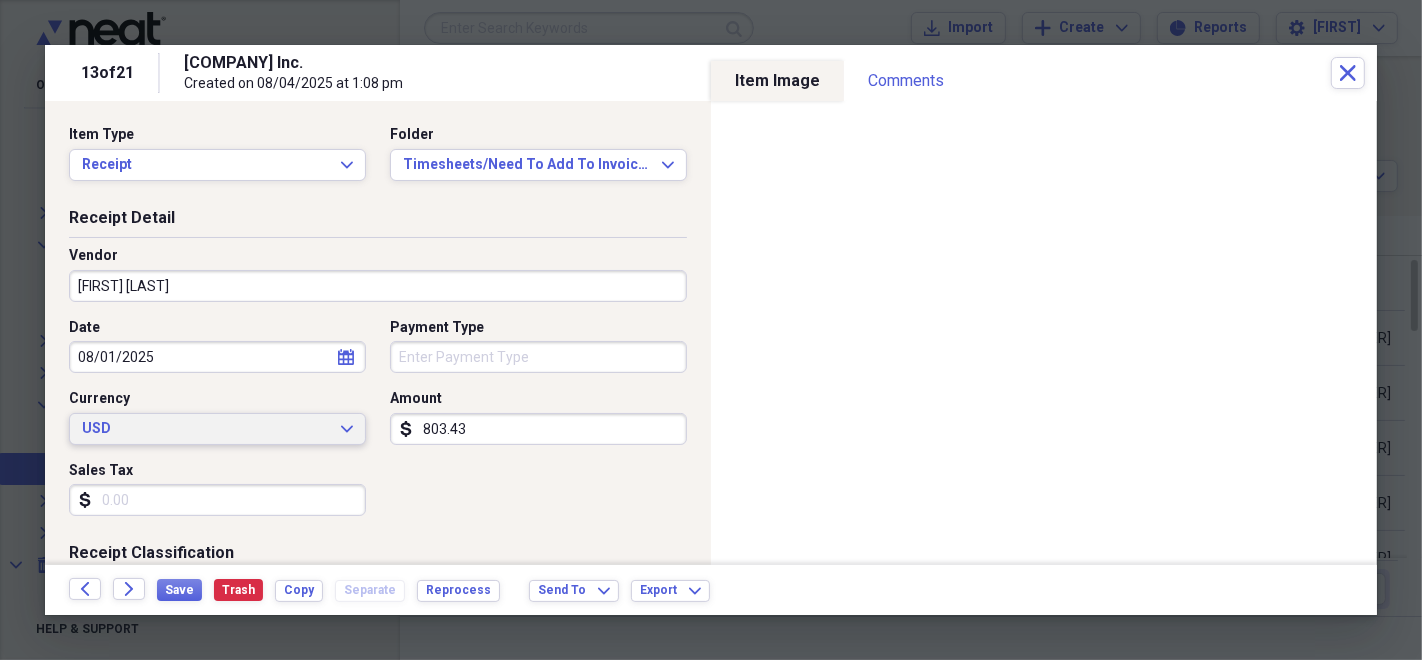 type 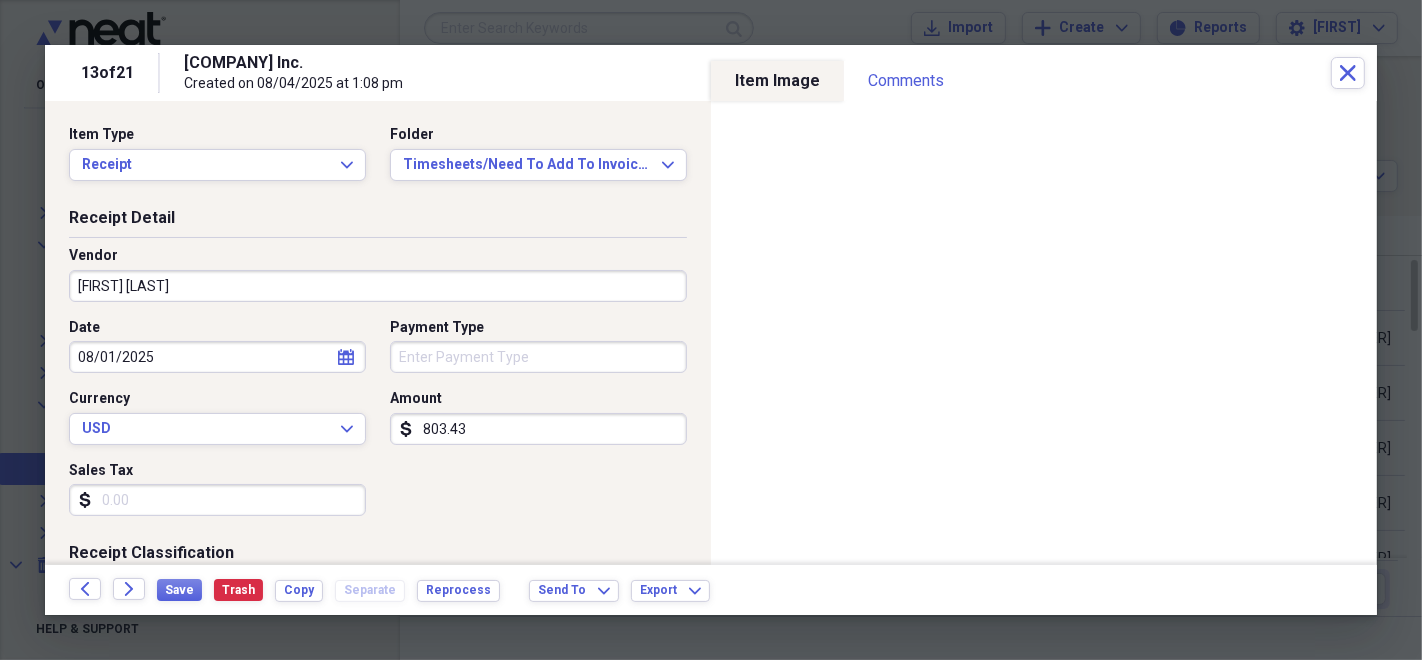 scroll, scrollTop: 222, scrollLeft: 0, axis: vertical 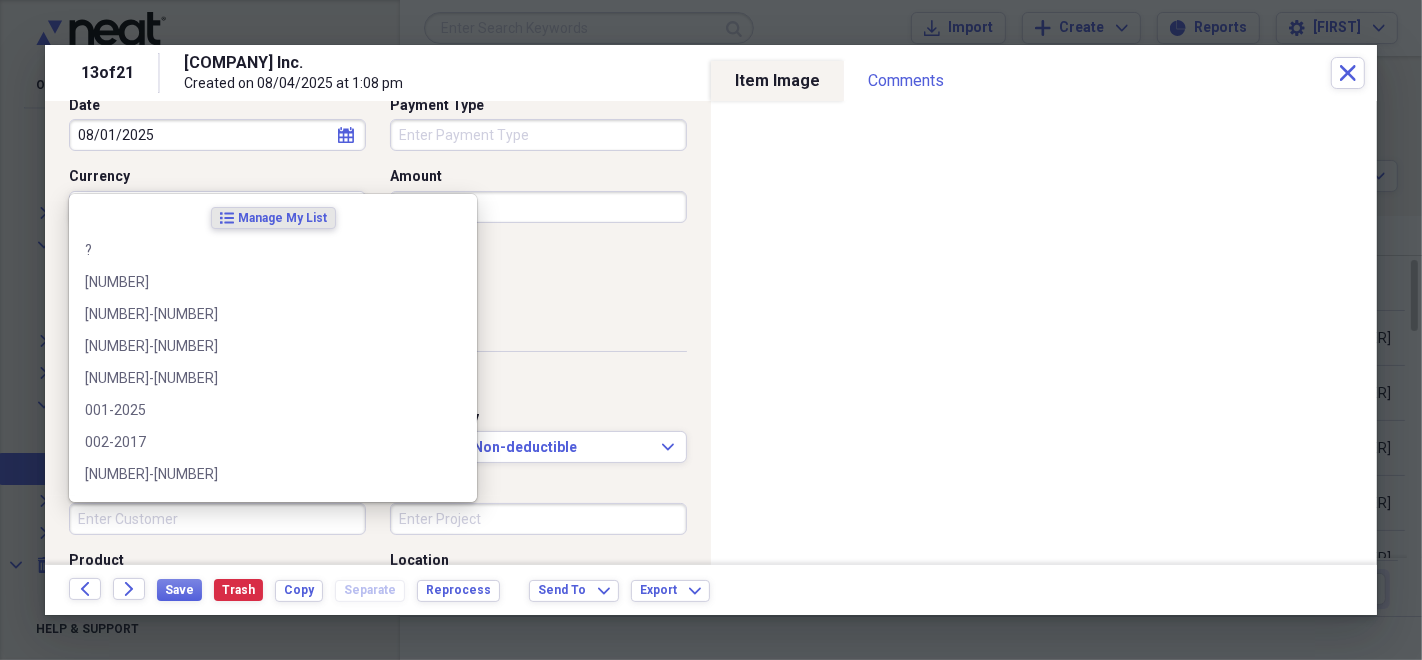 click on "Customer" at bounding box center (217, 519) 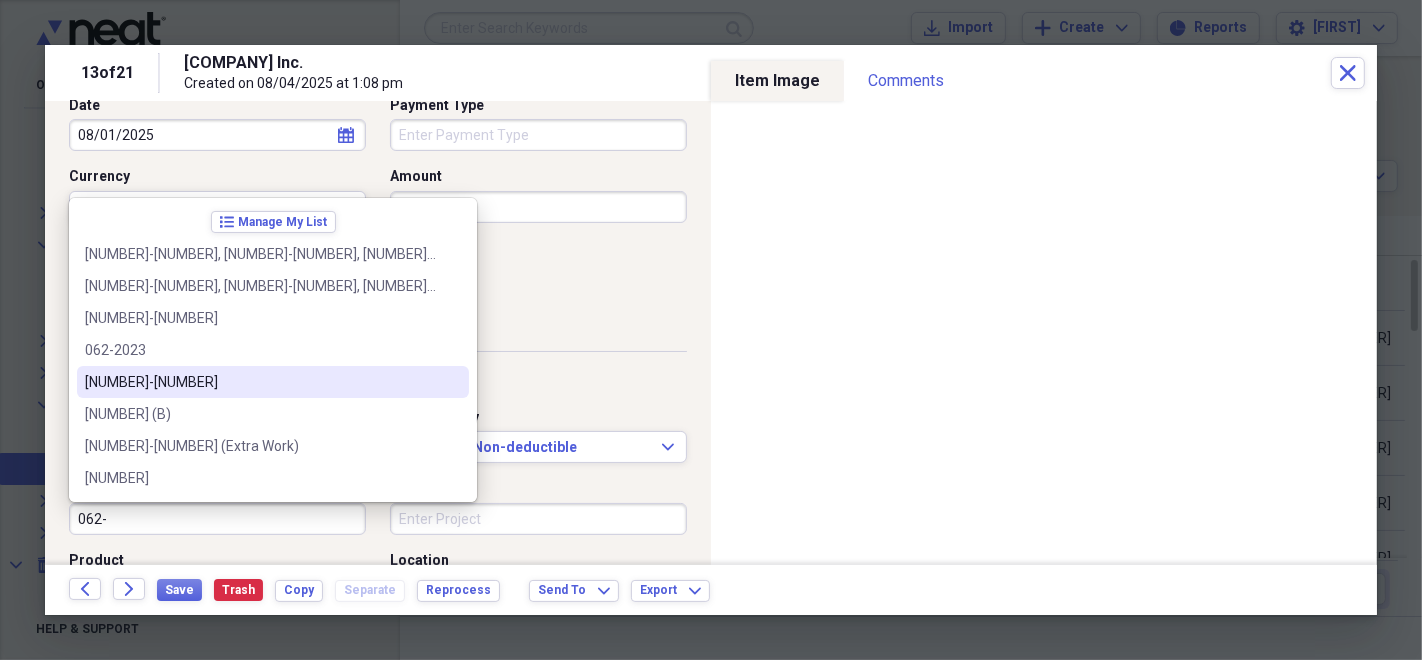 click on "[NUMBER]-[NUMBER]" at bounding box center [273, 382] 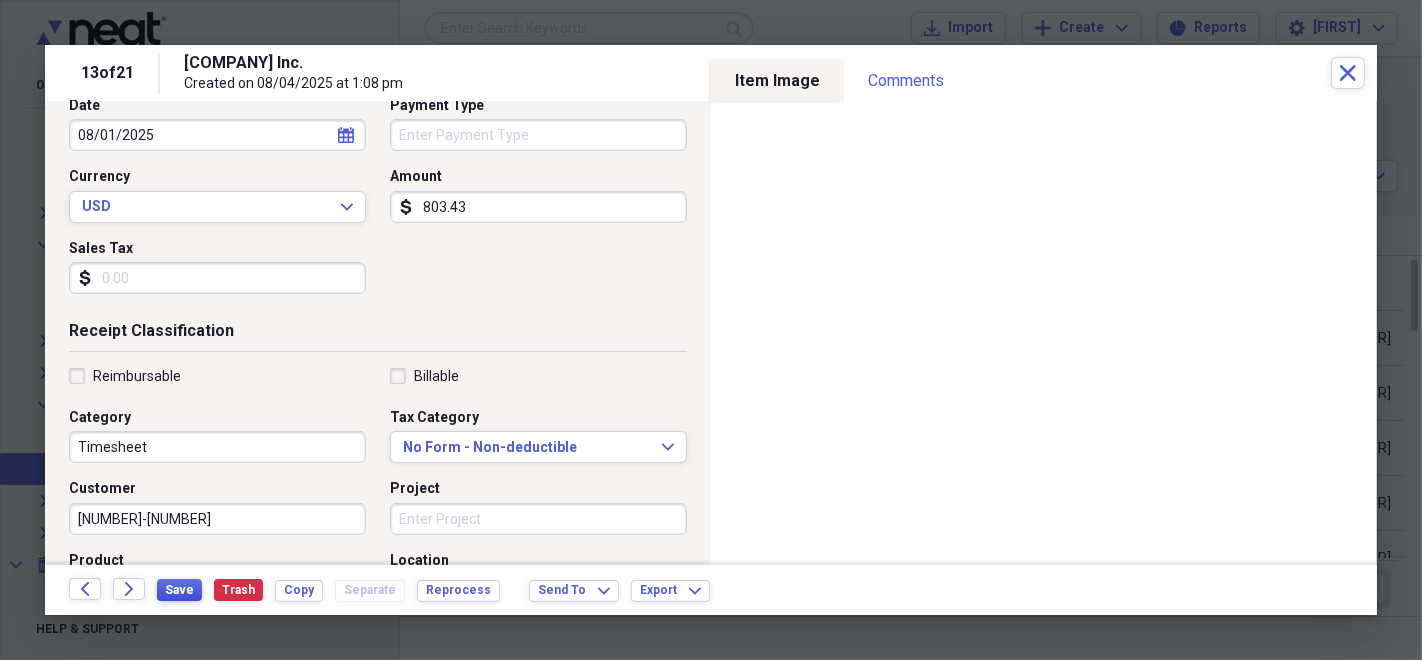 click on "Save" at bounding box center [179, 590] 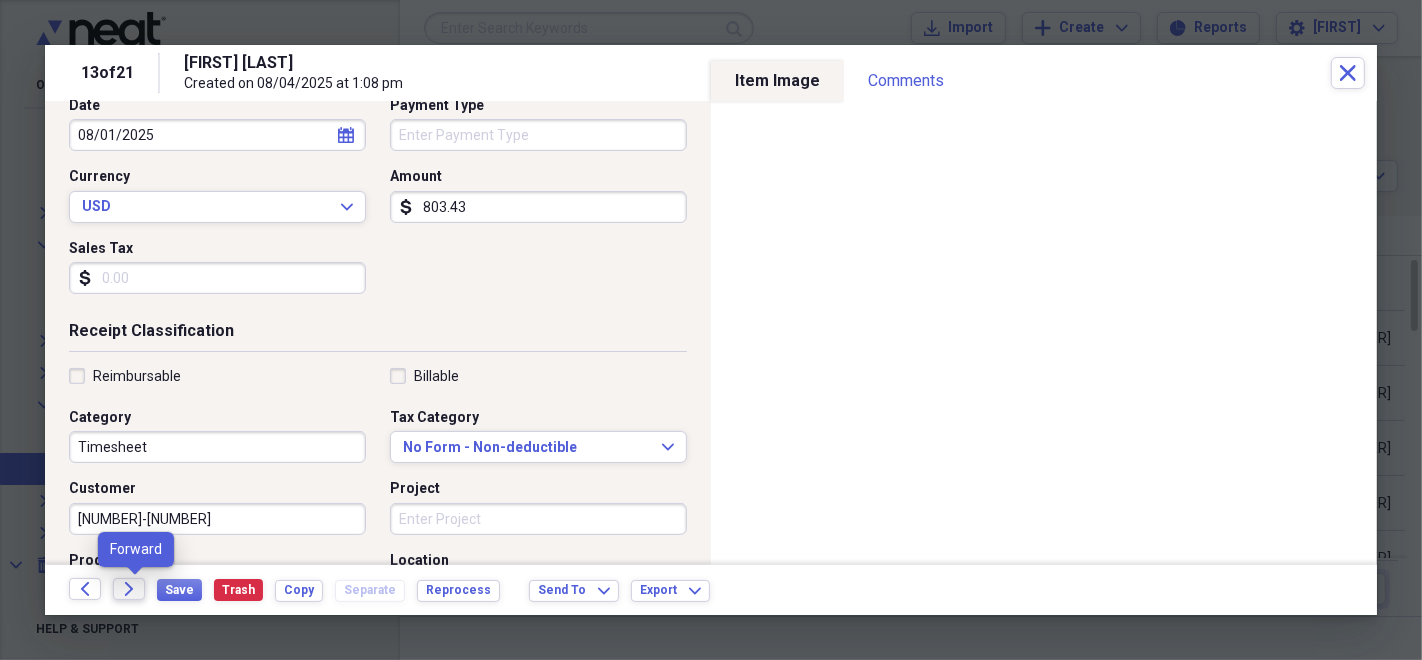 click on "Forward" at bounding box center [129, 589] 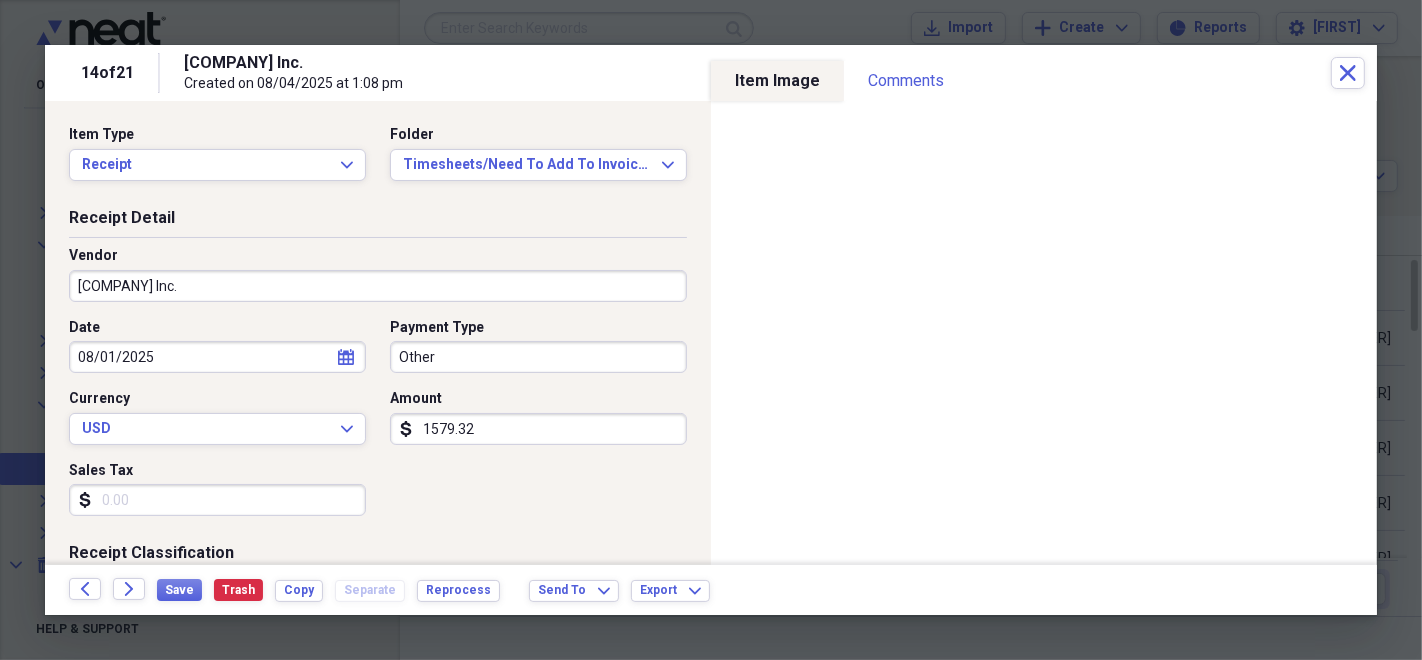 click on "[COMPANY] Inc." at bounding box center (378, 286) 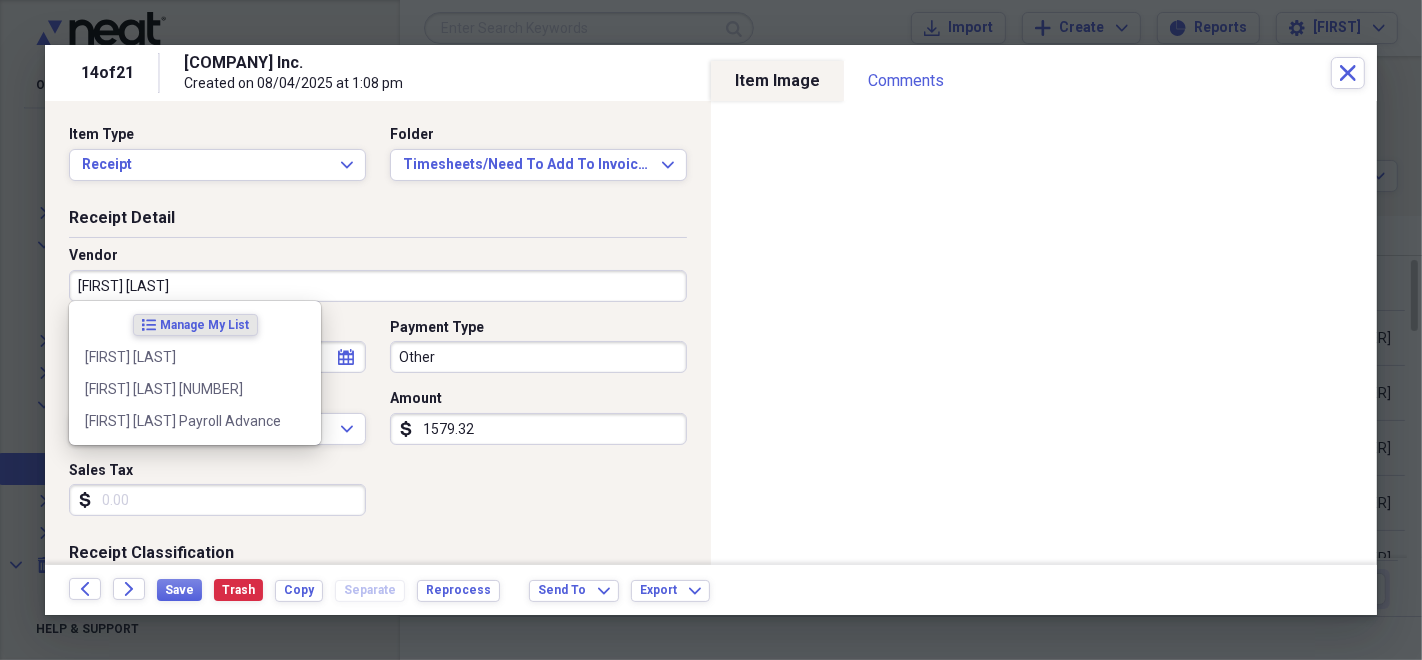 type on "[FIRST] [LAST]" 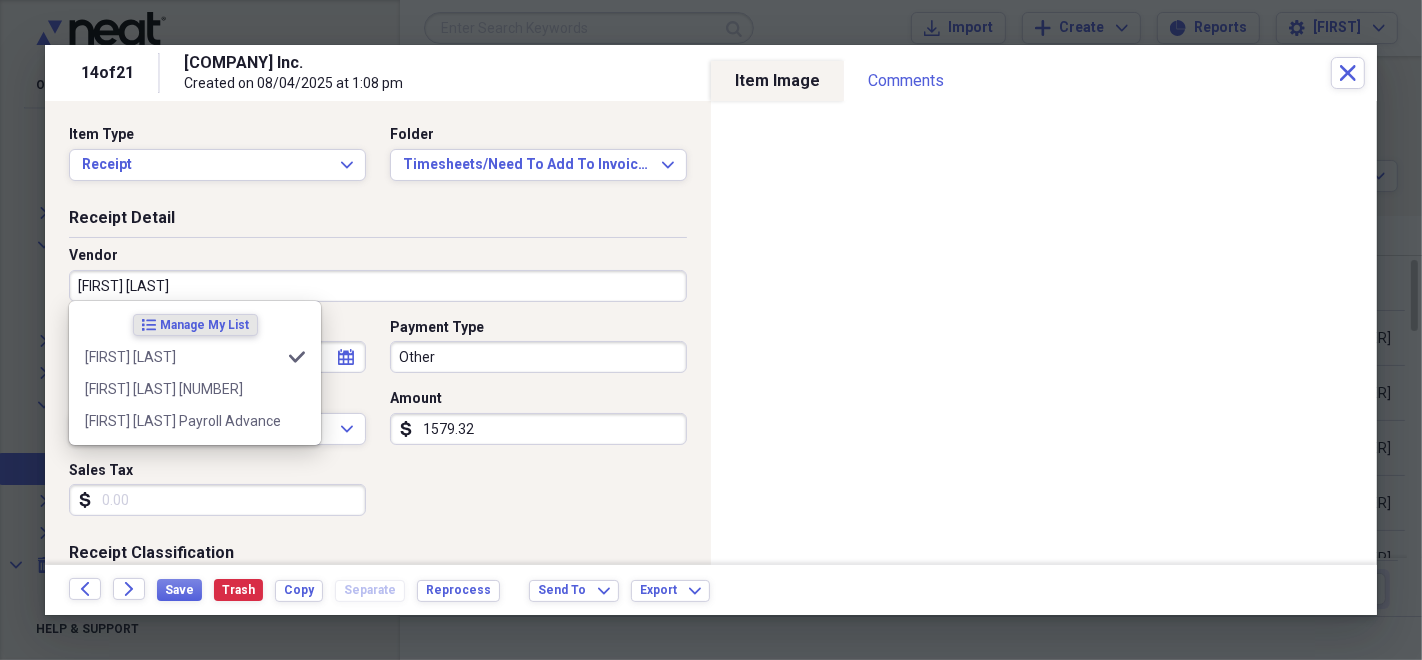 type on "Timesheet" 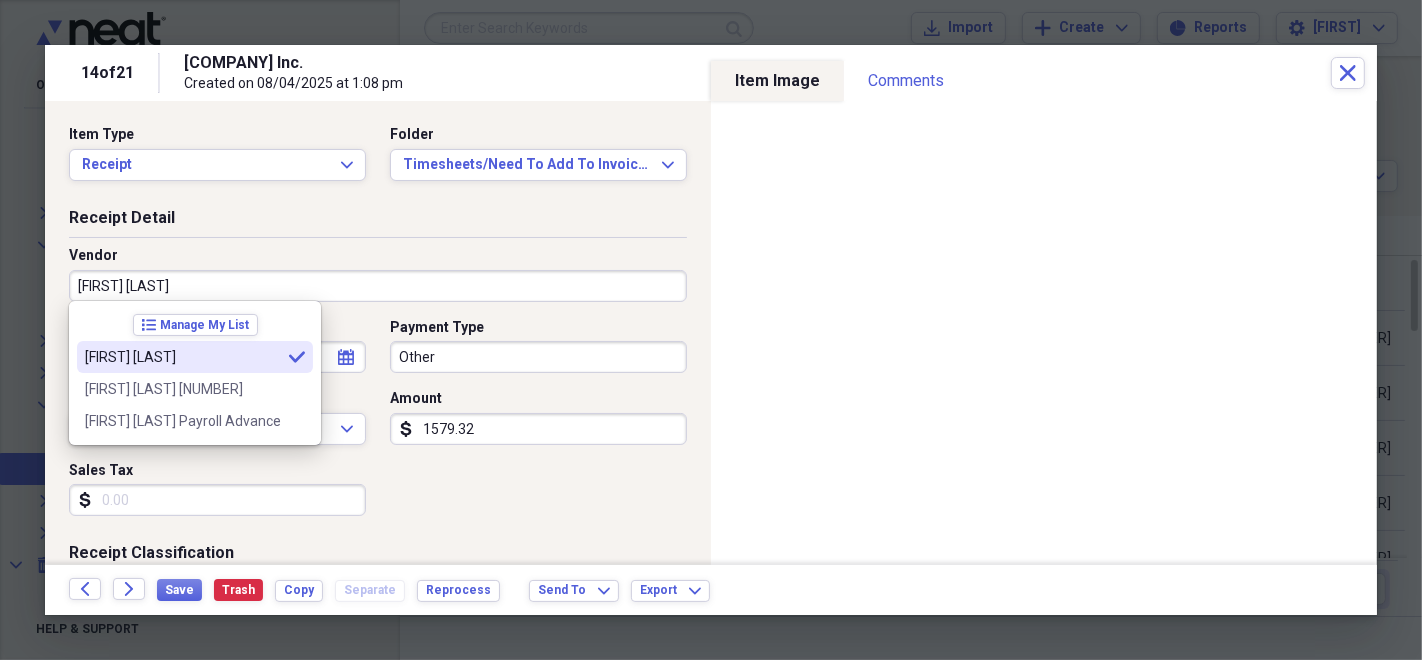 type on "[FIRST] [LAST]" 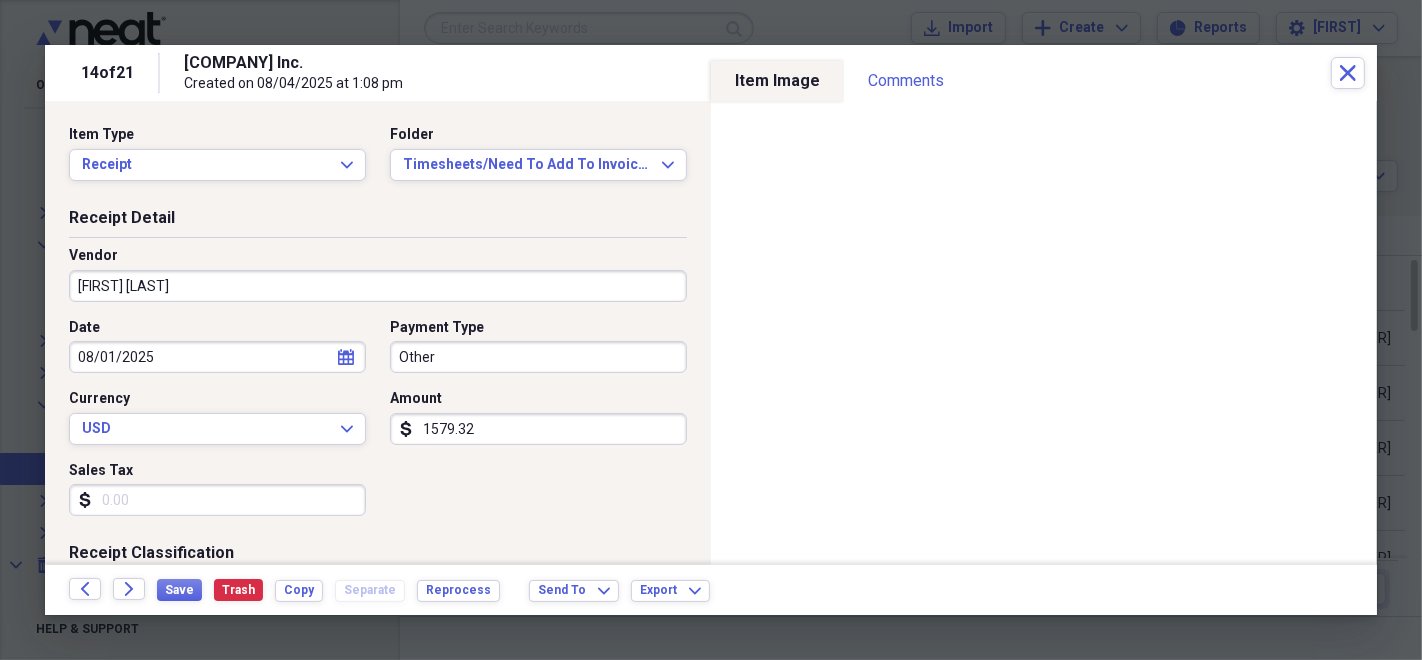 click on "Other" at bounding box center (538, 357) 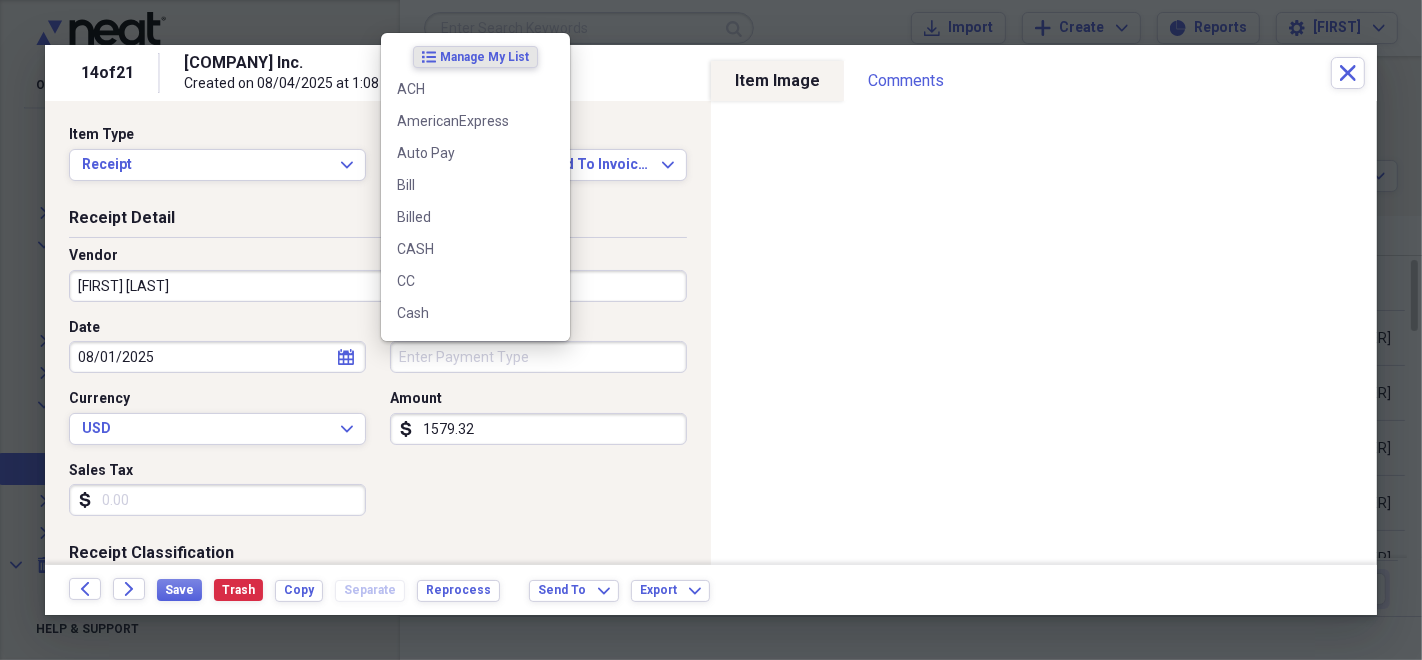 type 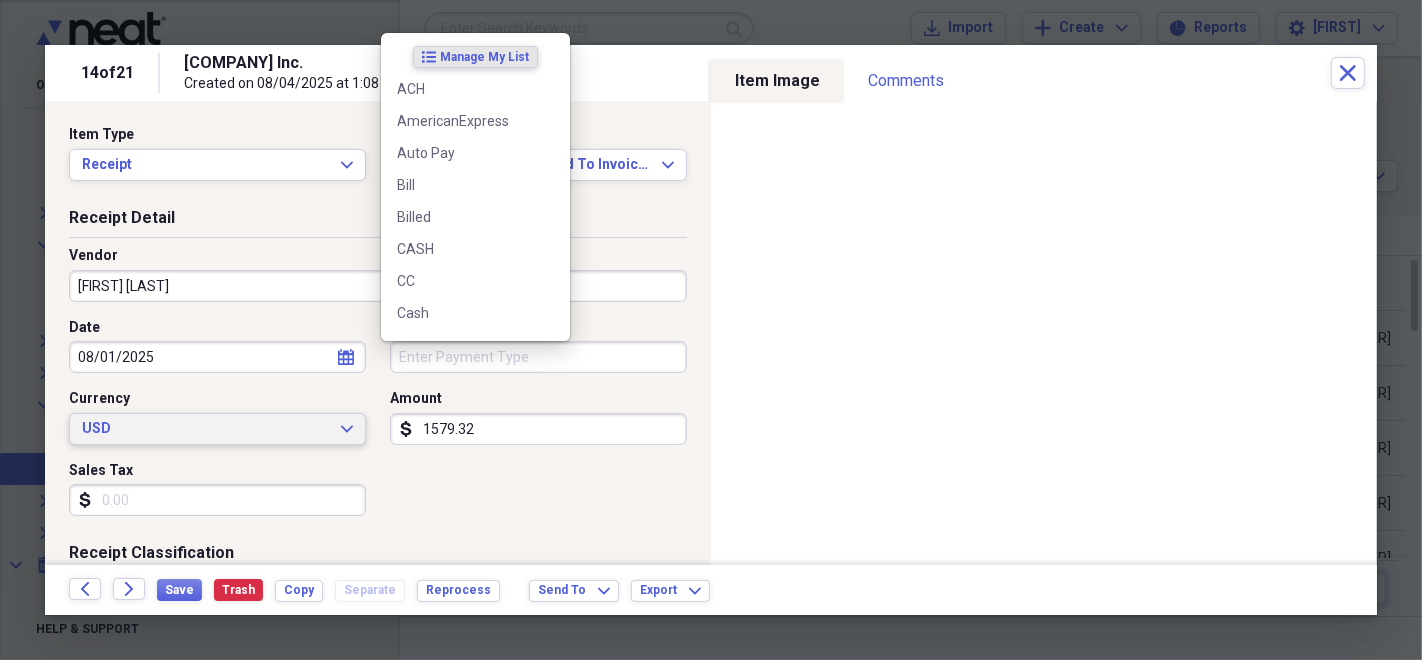 type 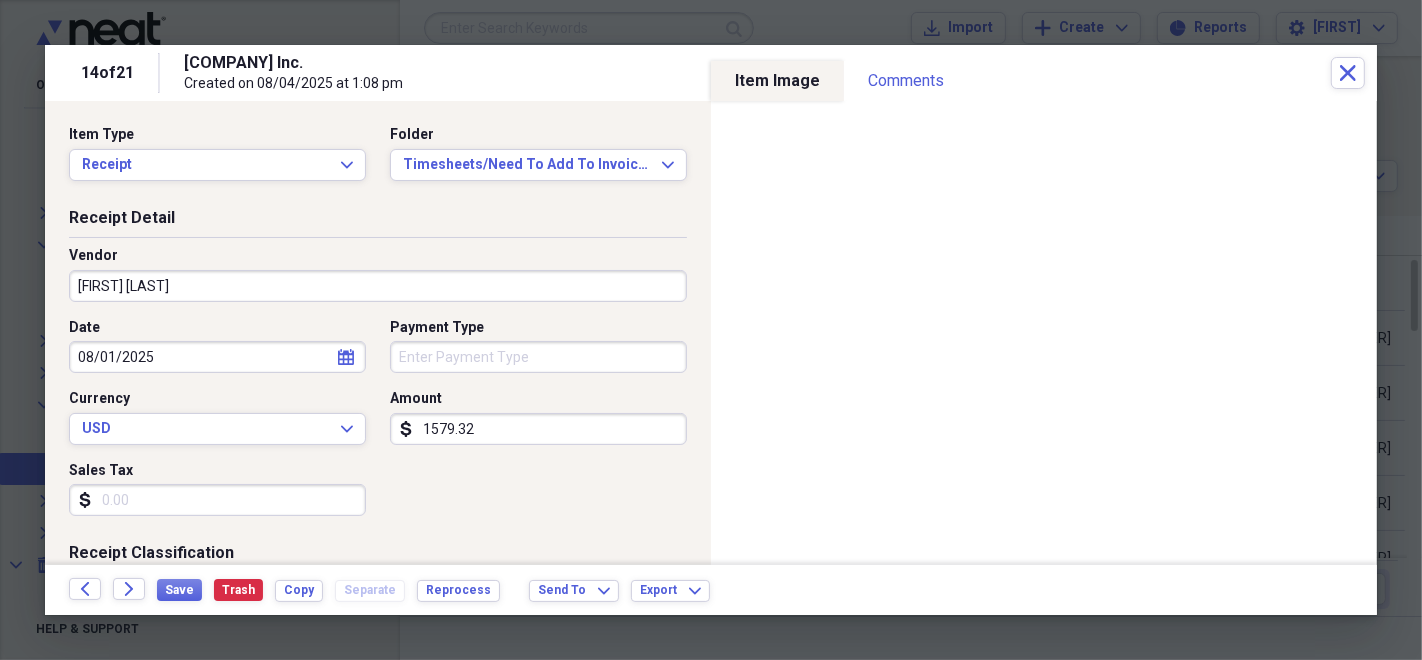 scroll, scrollTop: 222, scrollLeft: 0, axis: vertical 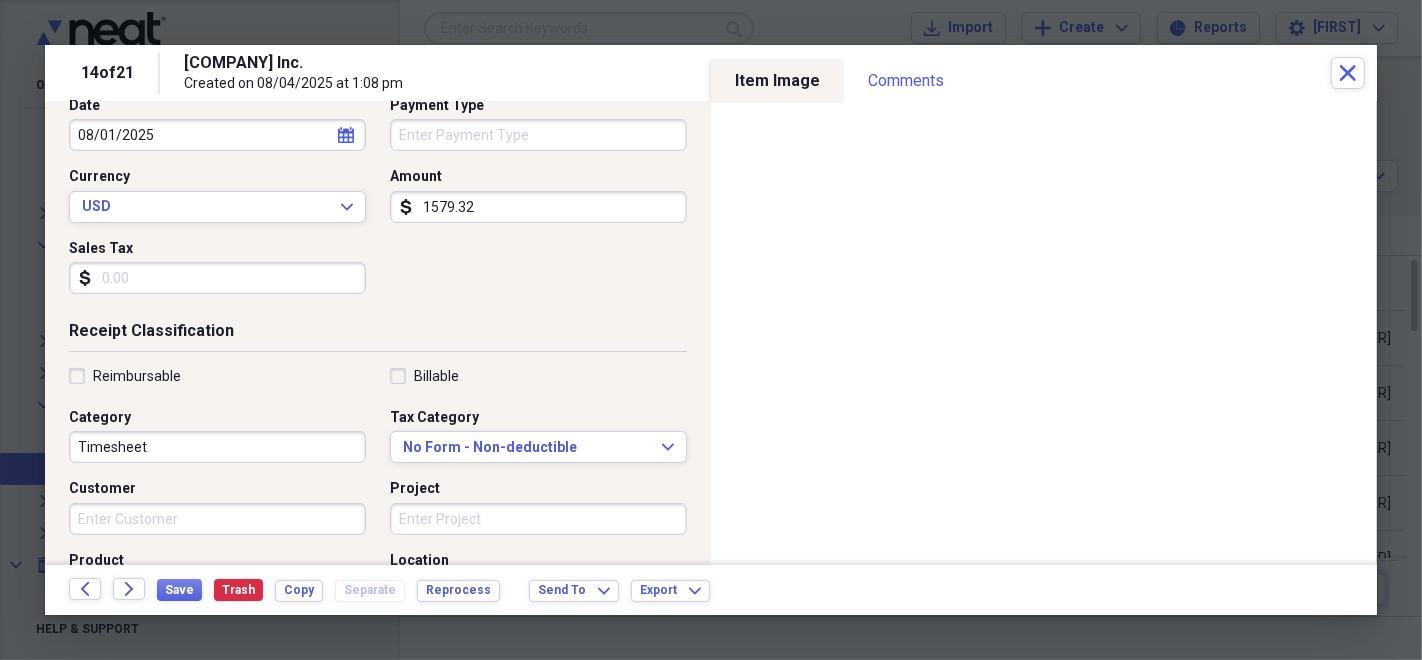 click on "Customer" at bounding box center (217, 519) 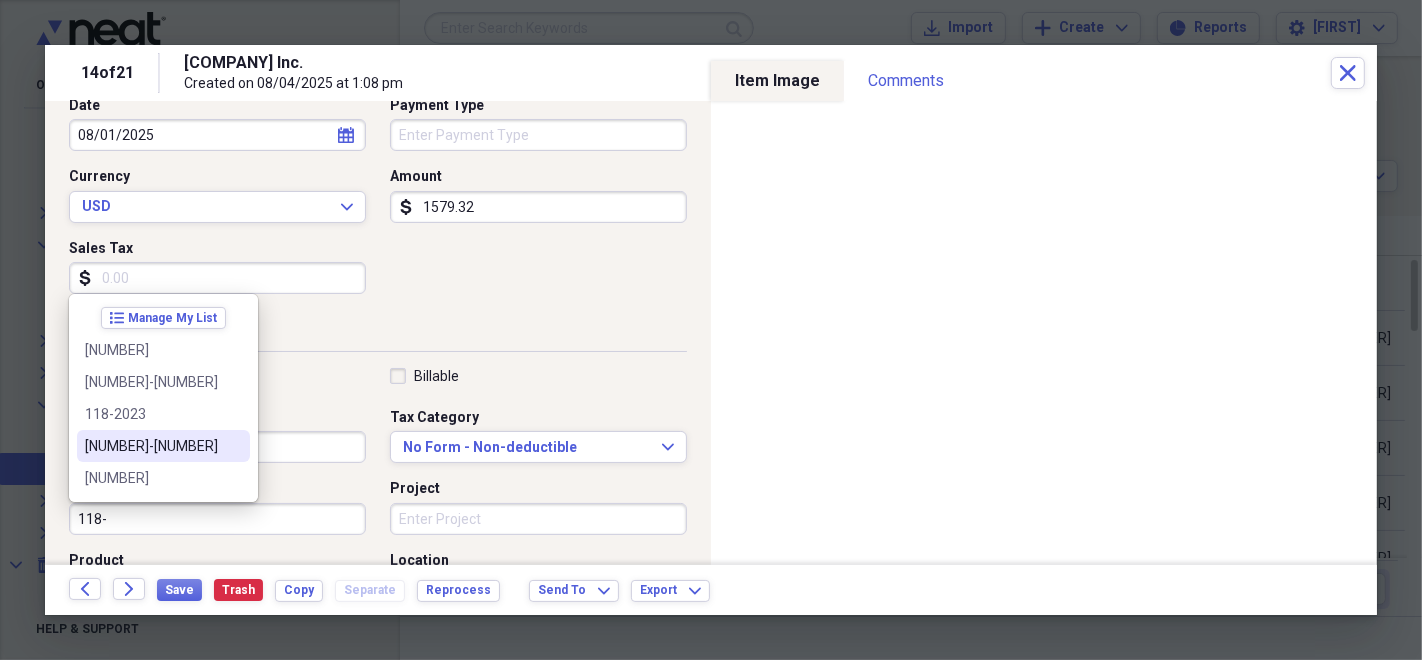 click on "[NUMBER]-[NUMBER]" at bounding box center (151, 446) 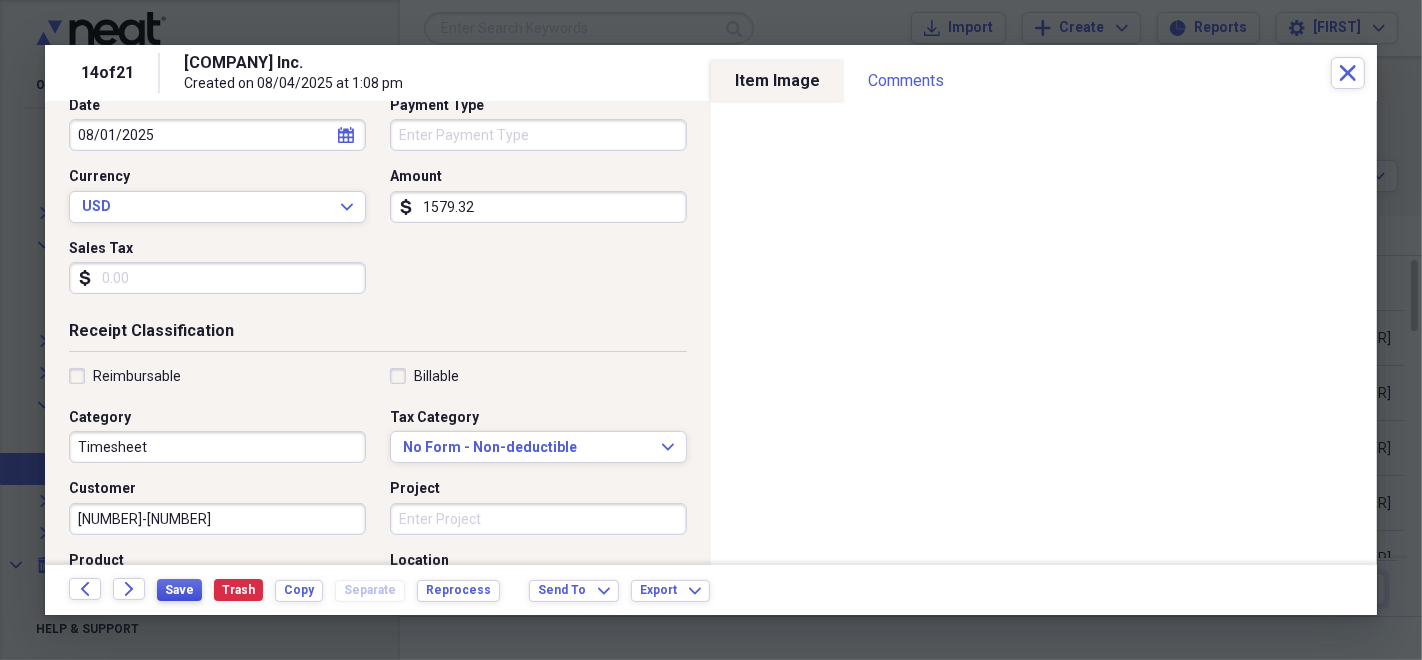 click on "Save" at bounding box center [179, 590] 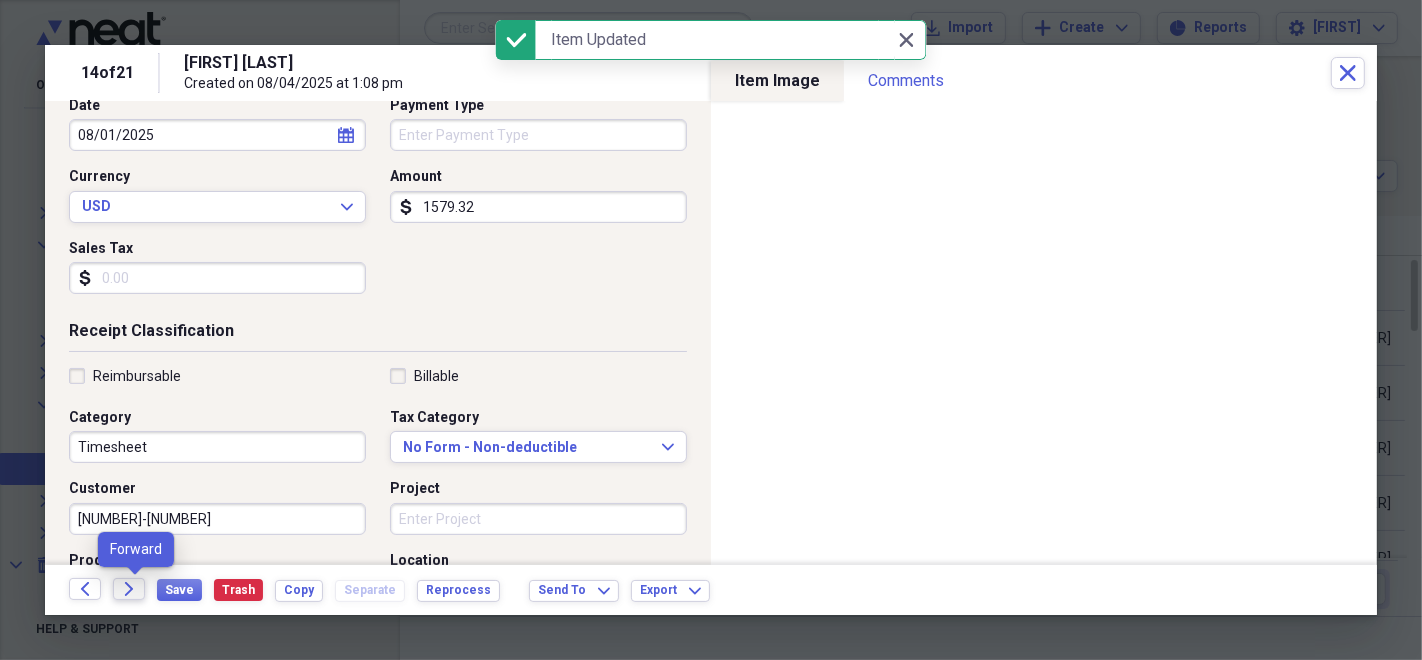 click on "Forward" at bounding box center (129, 589) 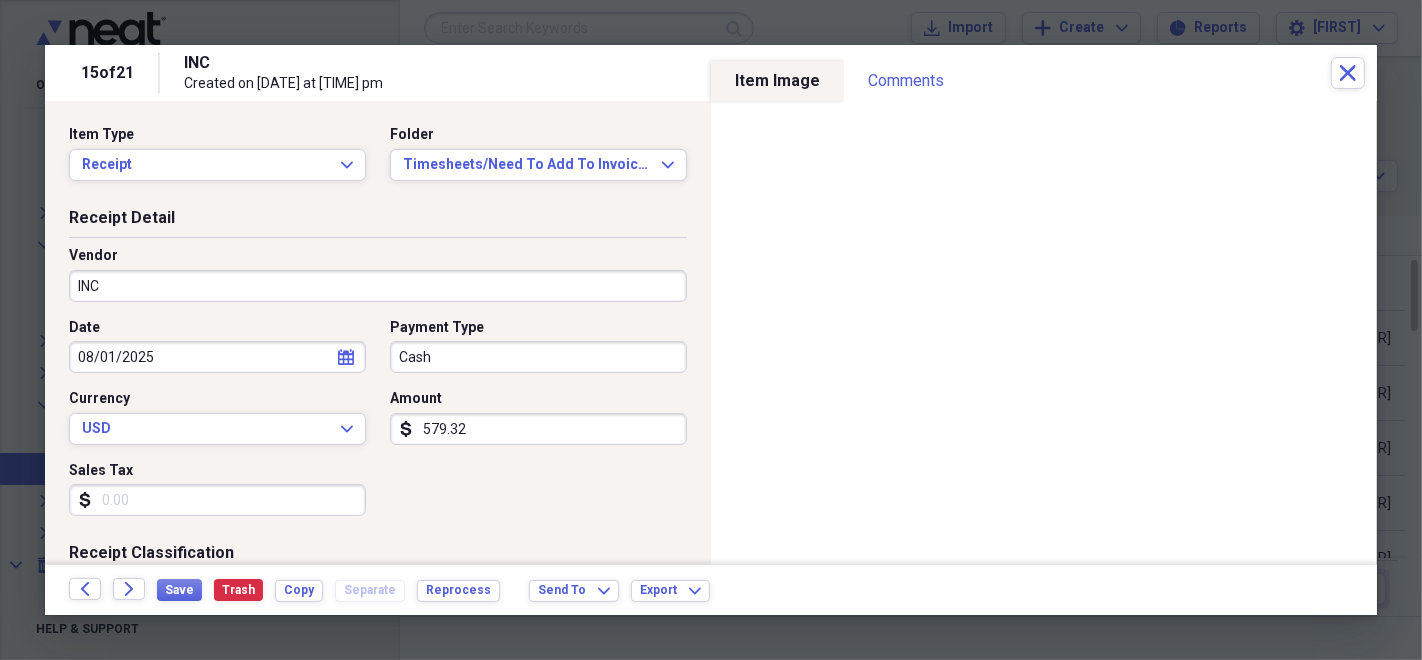 click on "INC" at bounding box center [378, 286] 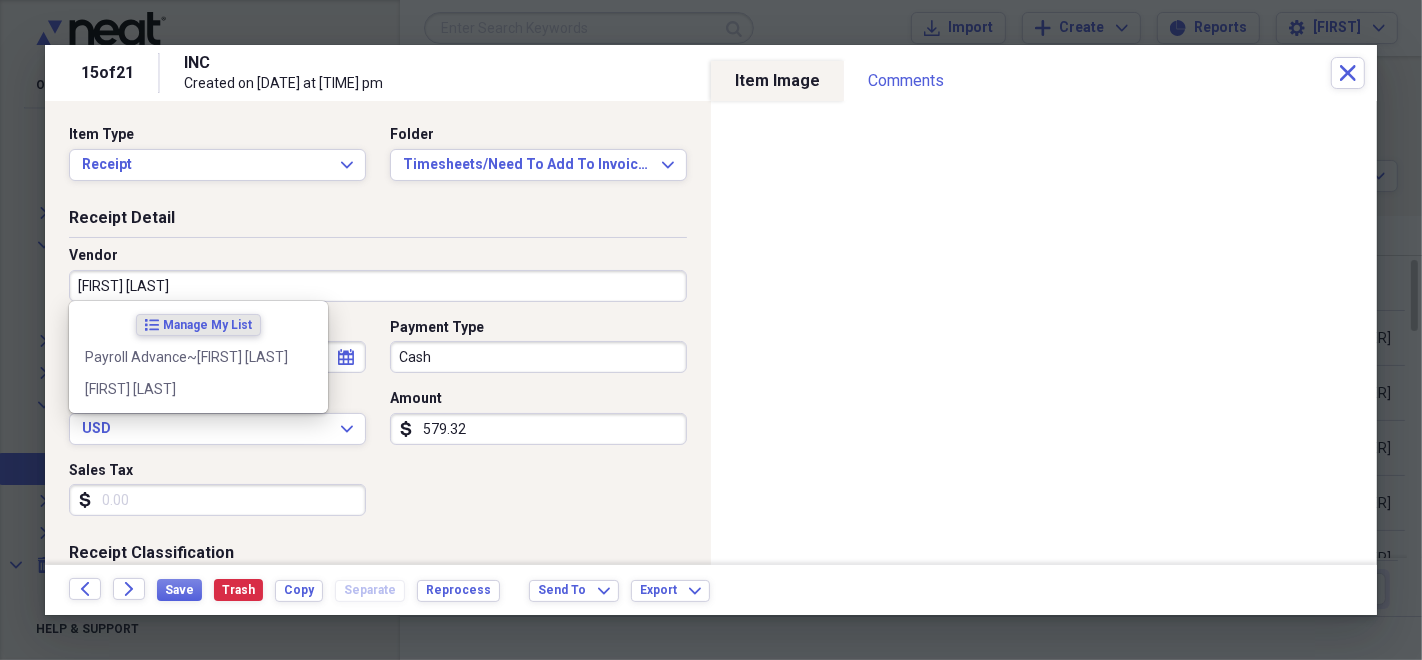 type on "[FIRST] [LAST]" 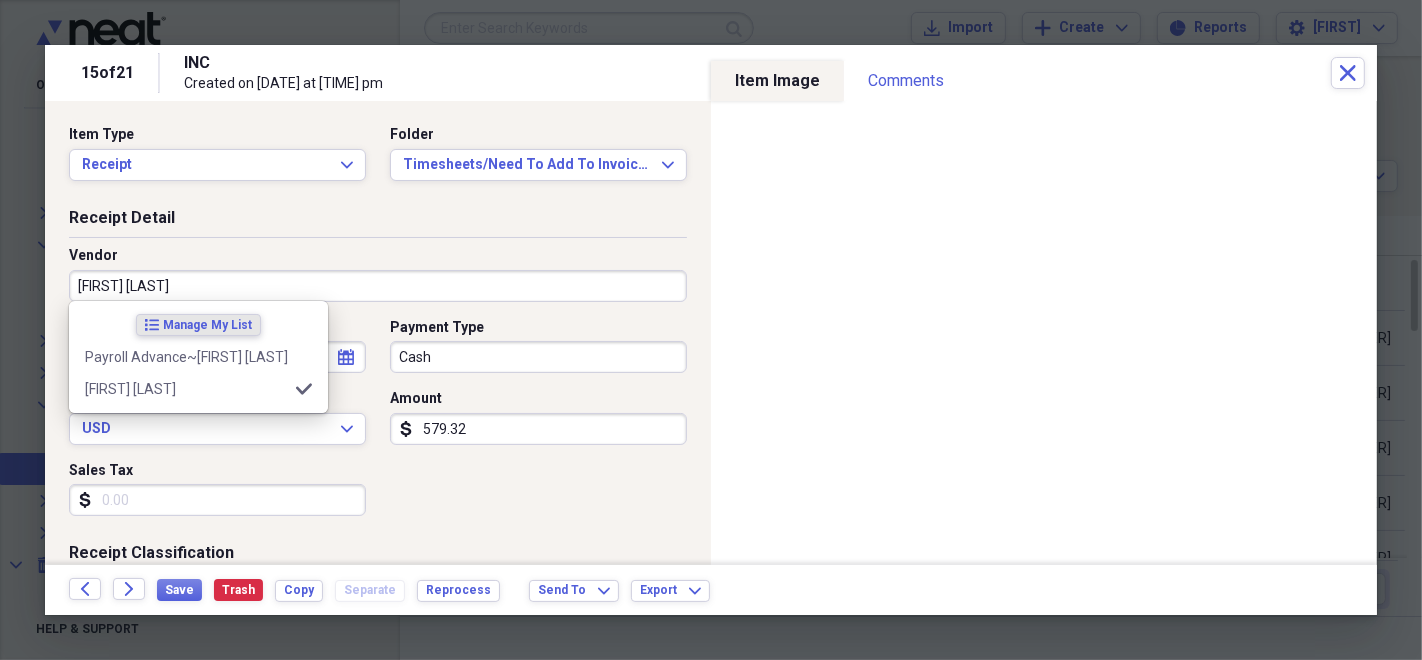 type on "Timesheet" 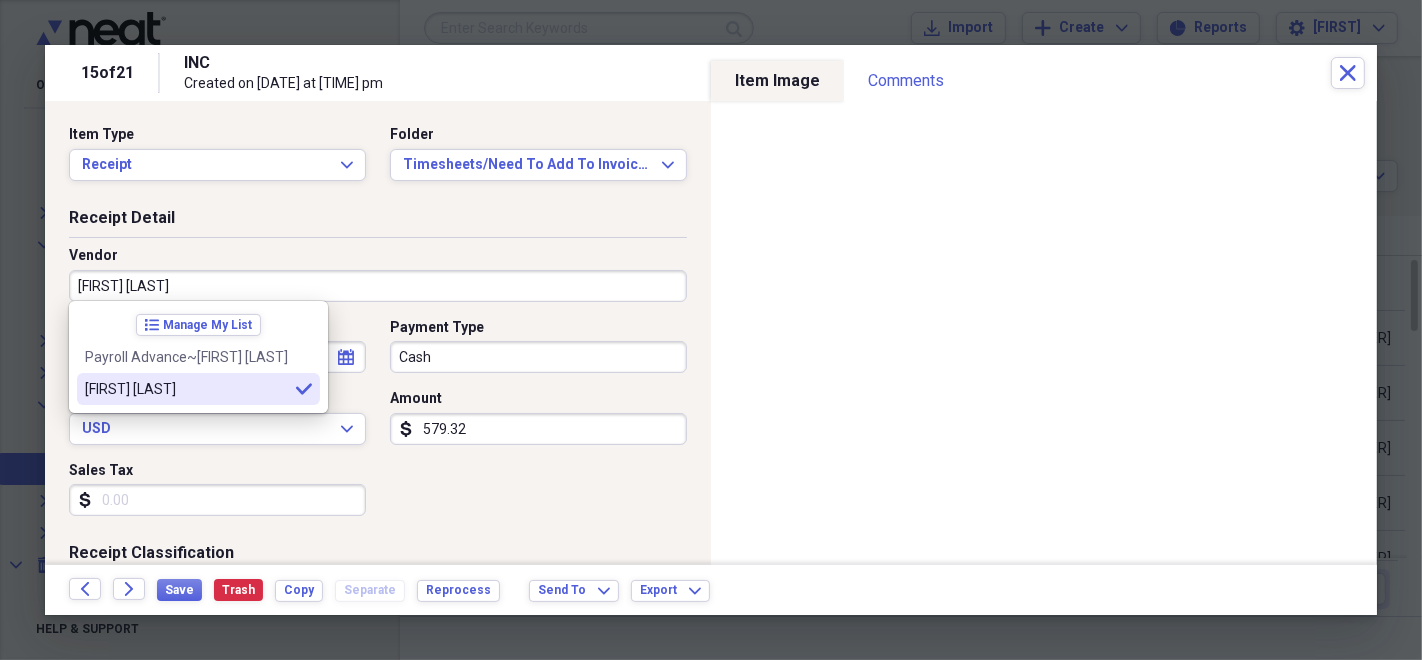 type on "[FIRST] [LAST]" 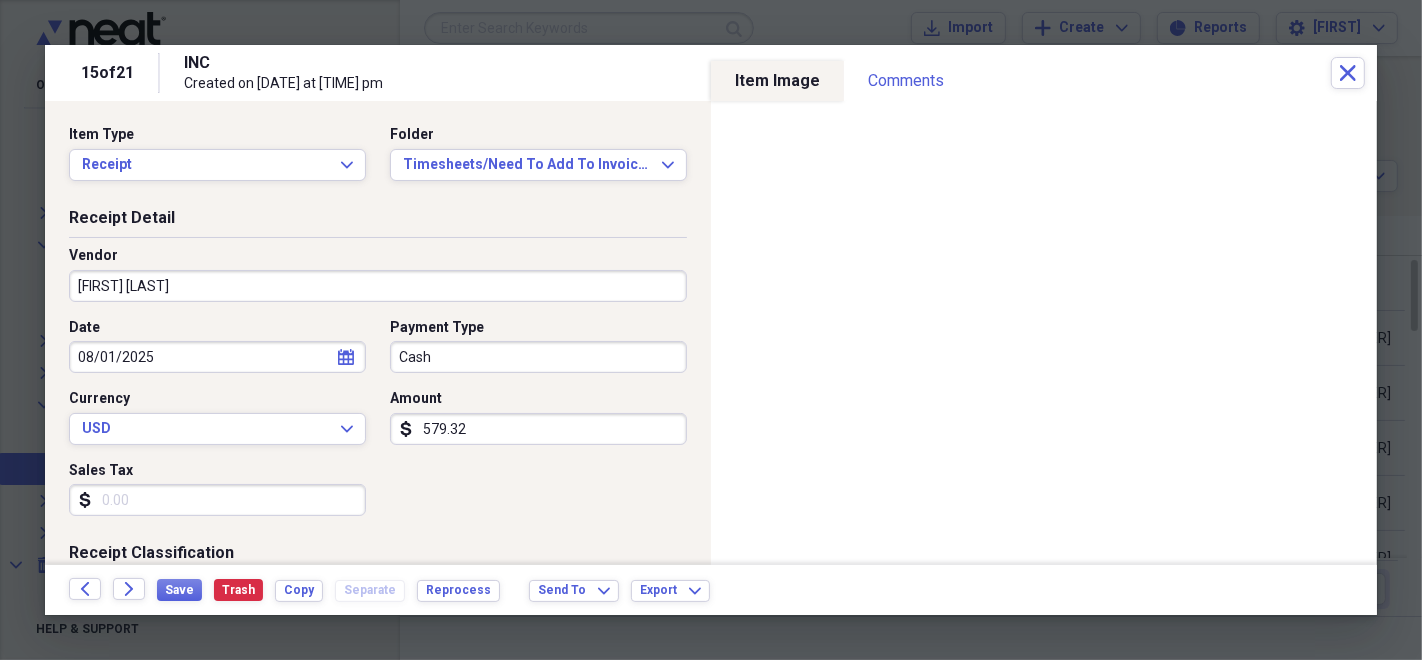 click on "Cash" at bounding box center [538, 357] 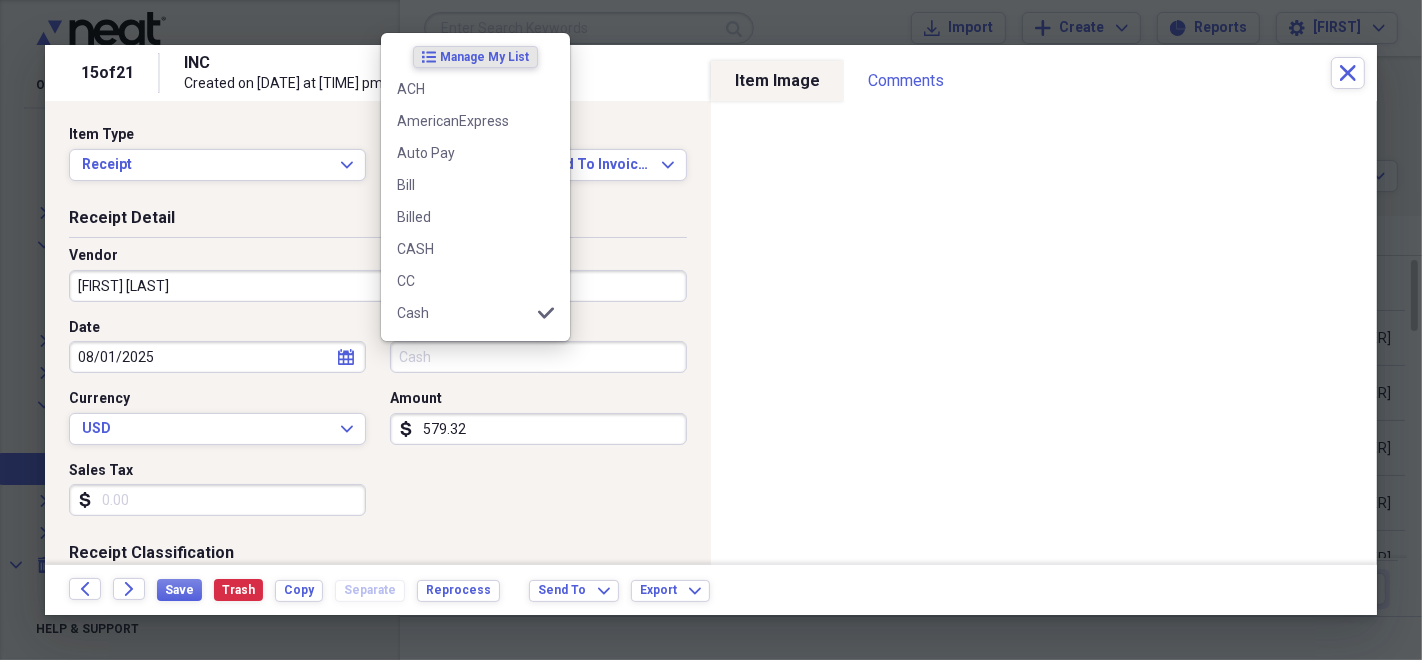 type 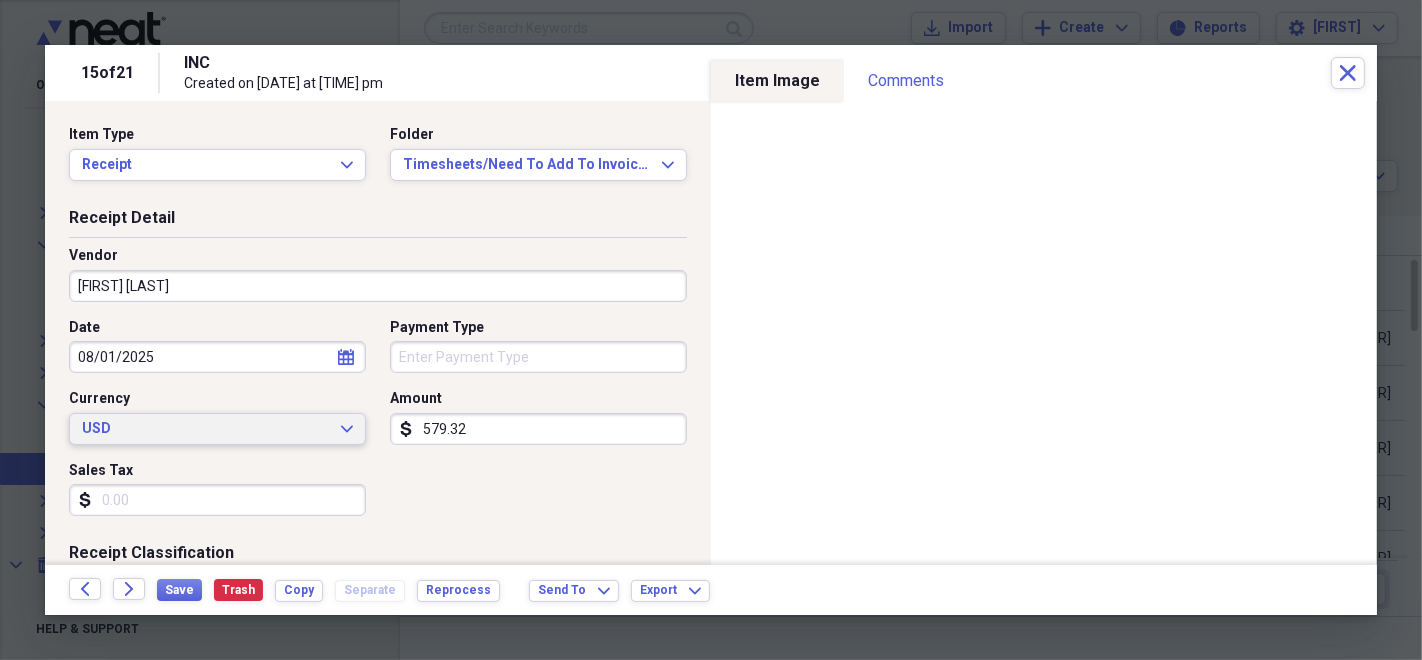 type 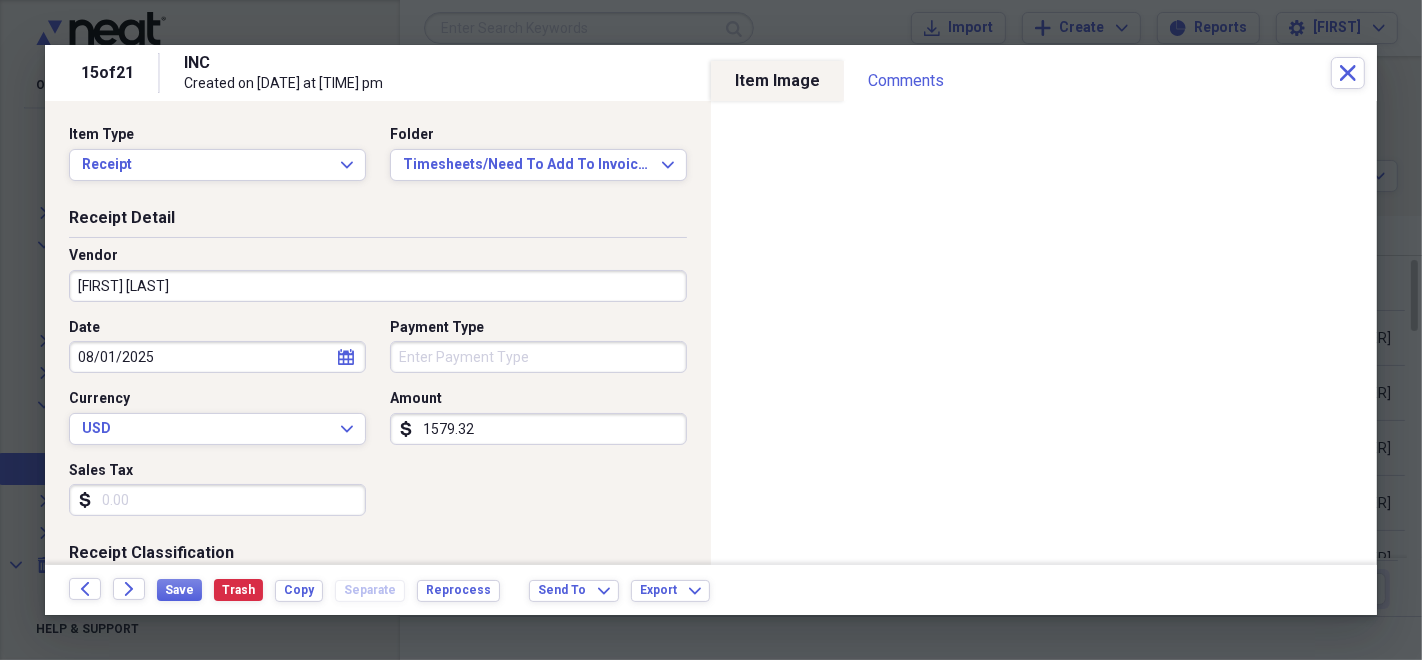 scroll, scrollTop: 222, scrollLeft: 0, axis: vertical 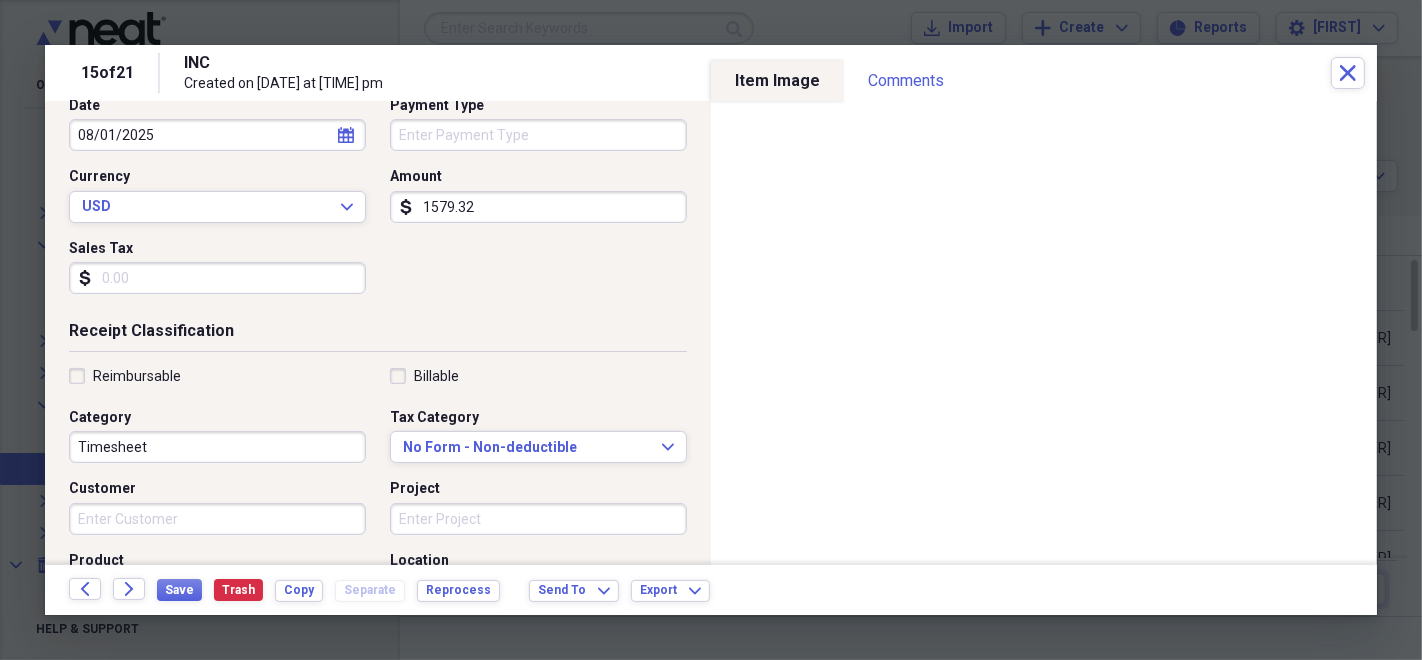 type on "1579.32" 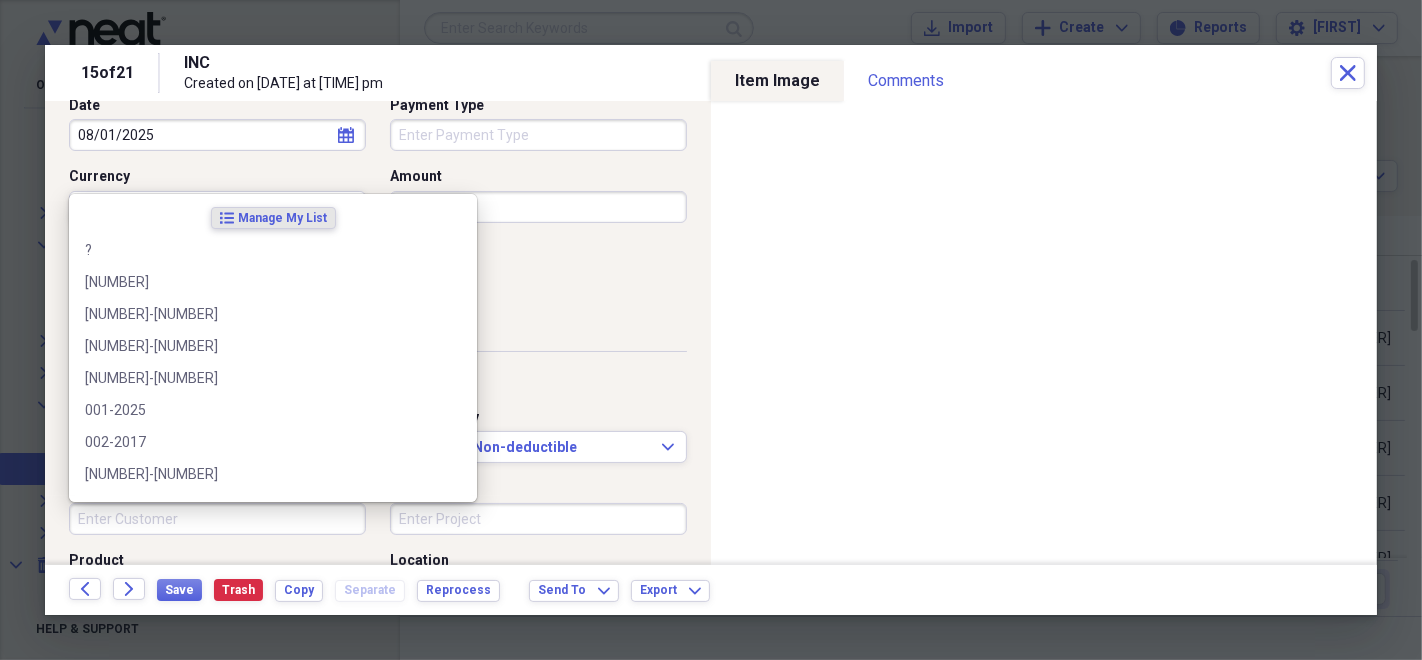 click on "Customer" at bounding box center [217, 519] 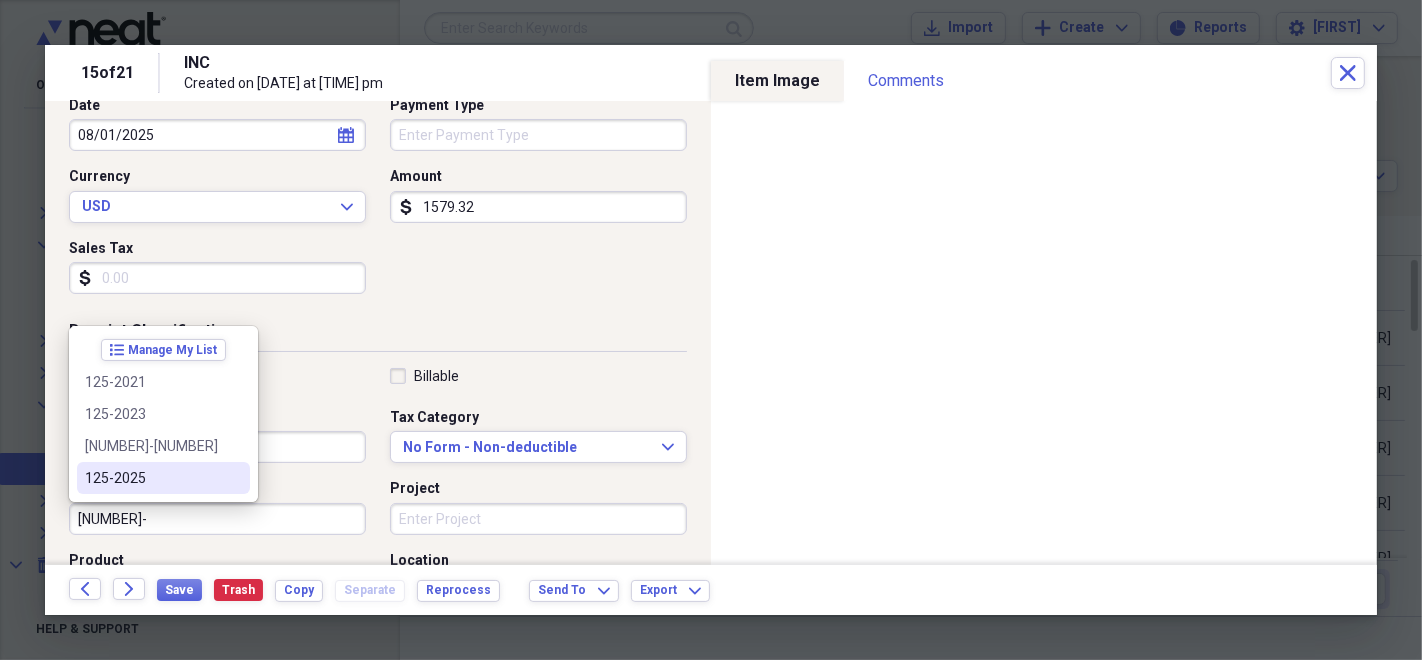 click on "125-2025" at bounding box center (163, 478) 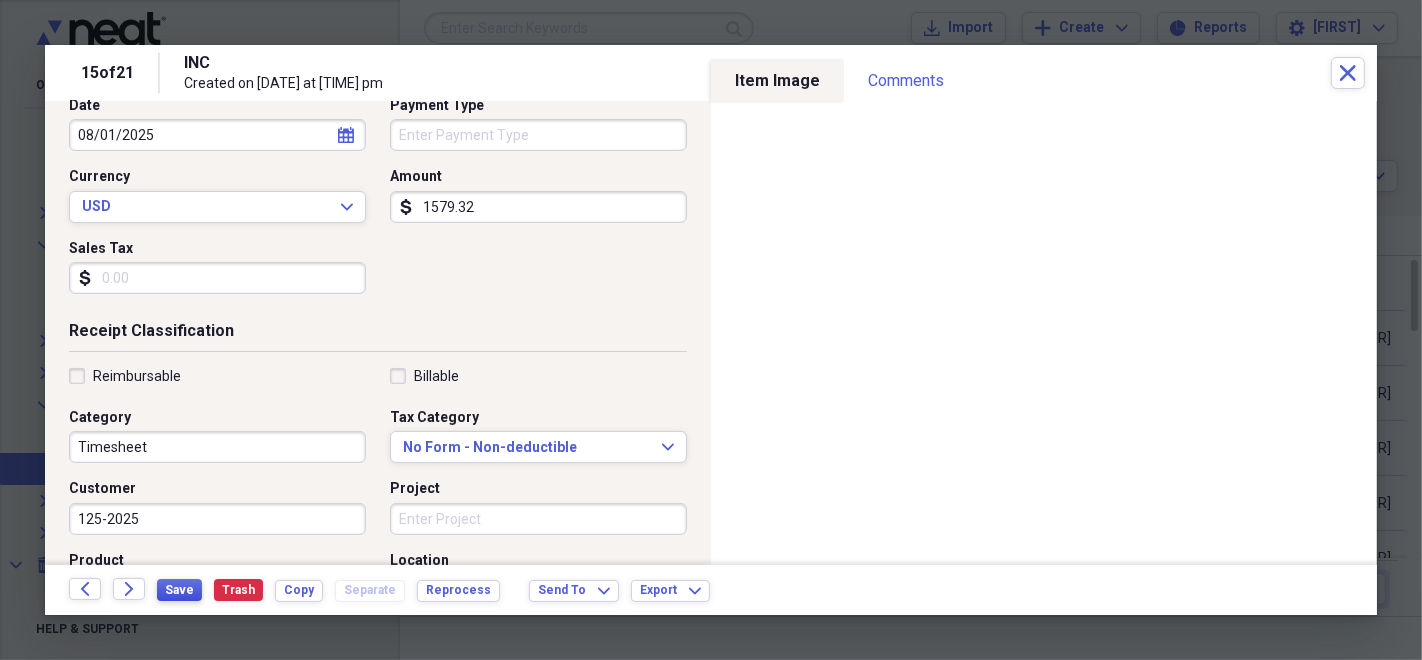 click on "Save" at bounding box center (179, 590) 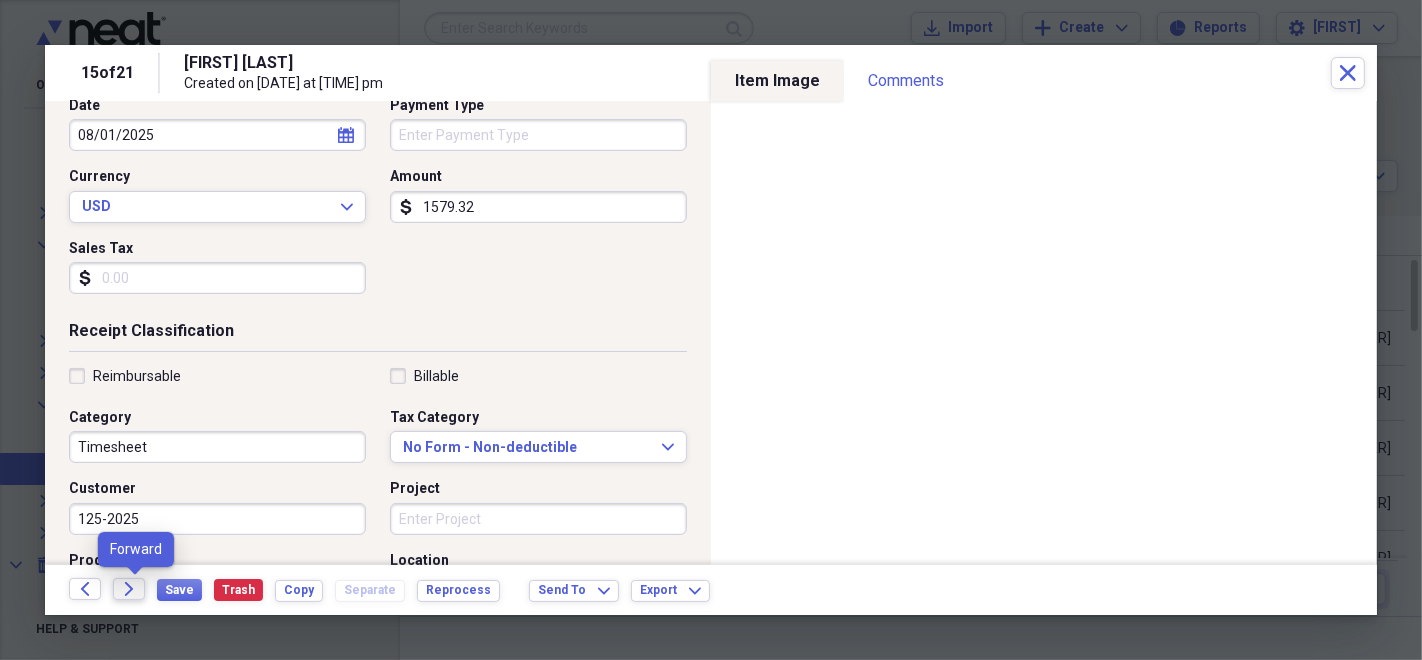 click on "Forward" at bounding box center (129, 589) 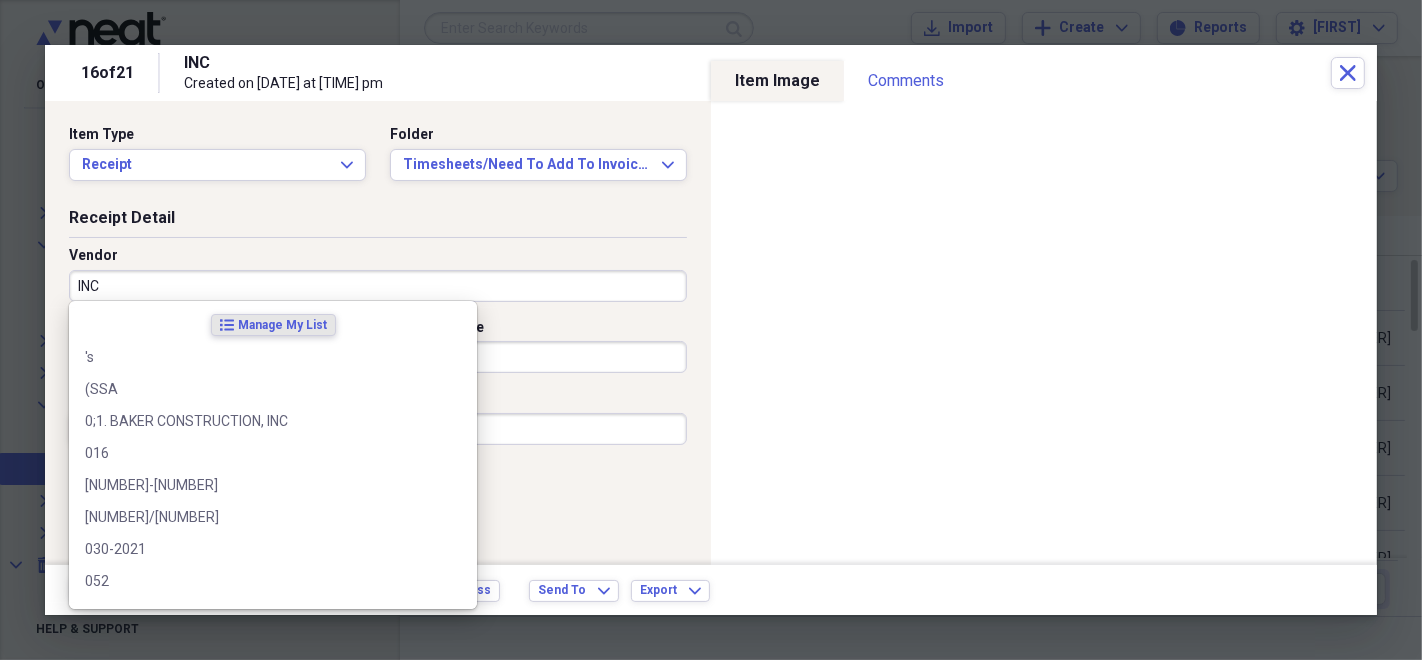 click on "INC" at bounding box center (378, 286) 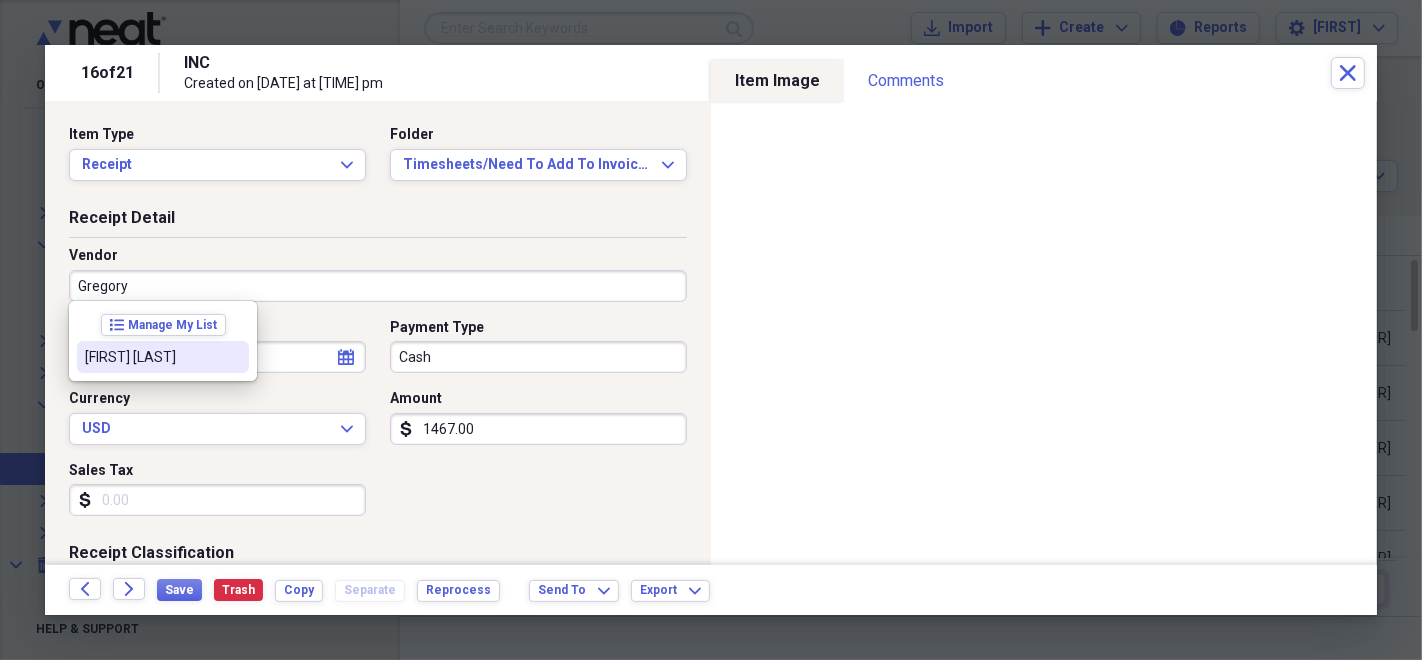 click on "[FIRST] [LAST]" at bounding box center (163, 357) 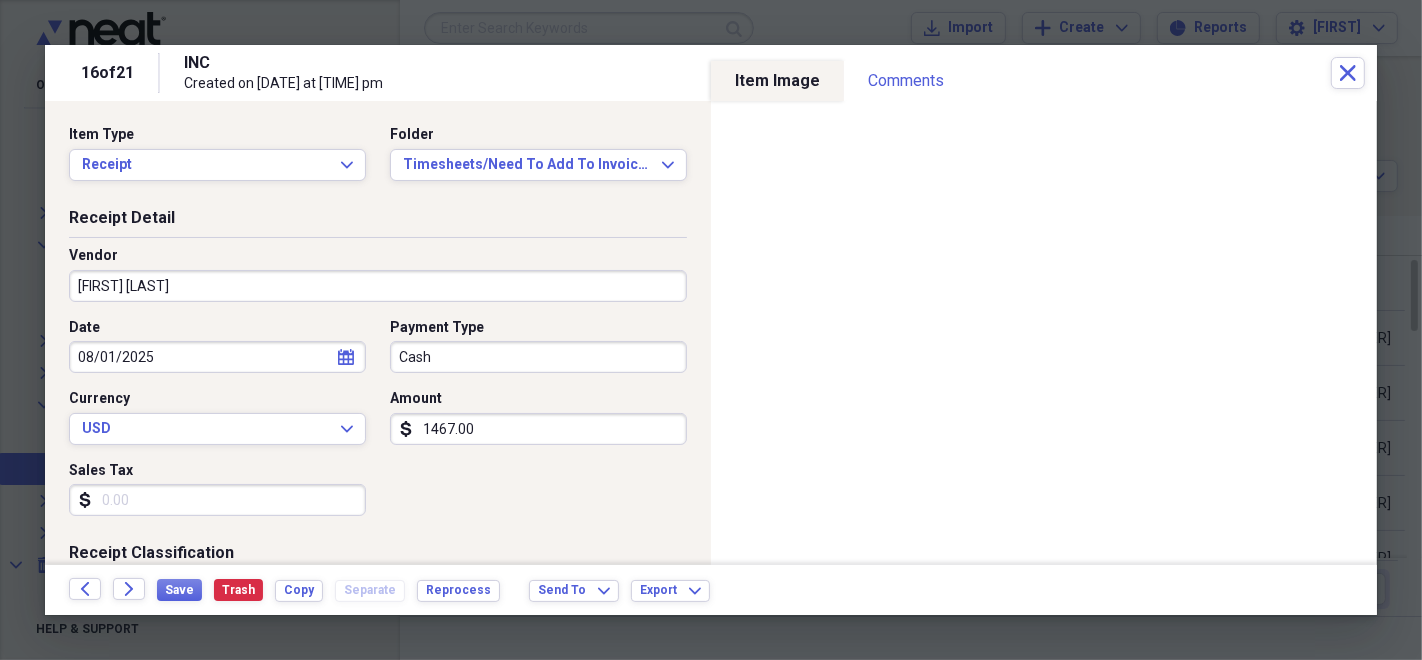 type on "Timesheet" 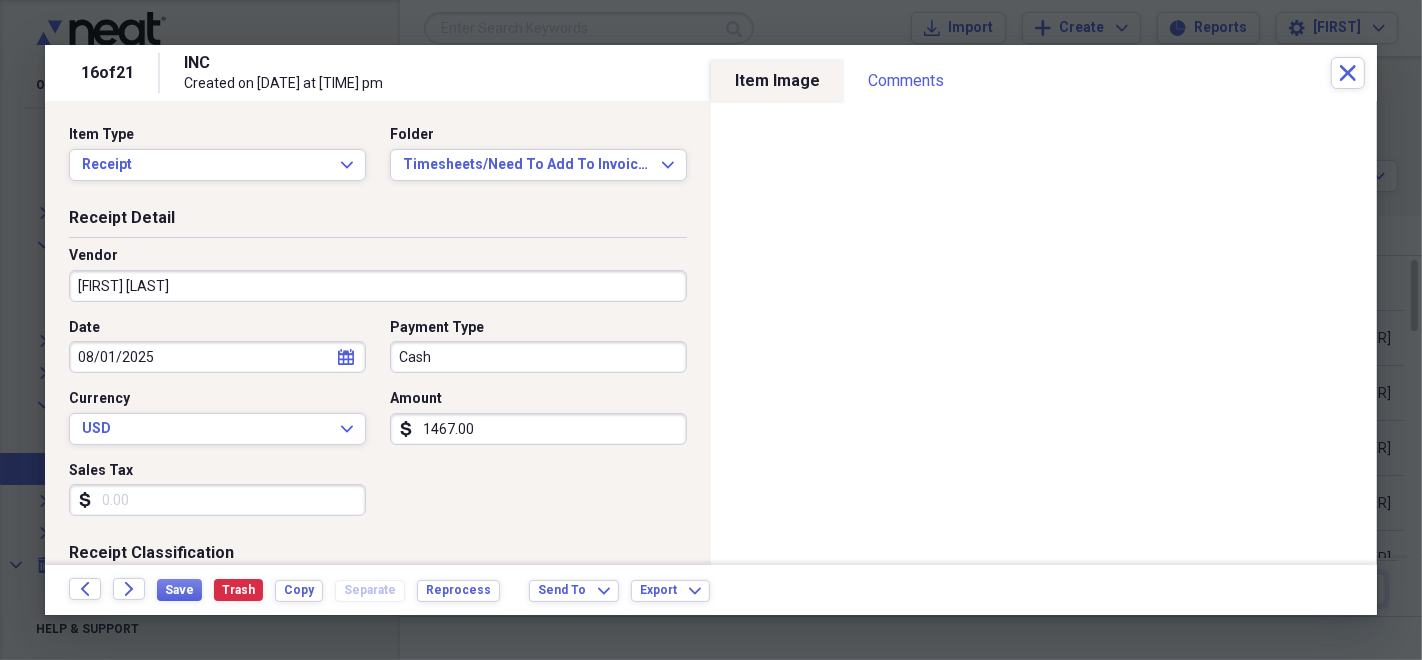 click on "Cash" at bounding box center (538, 357) 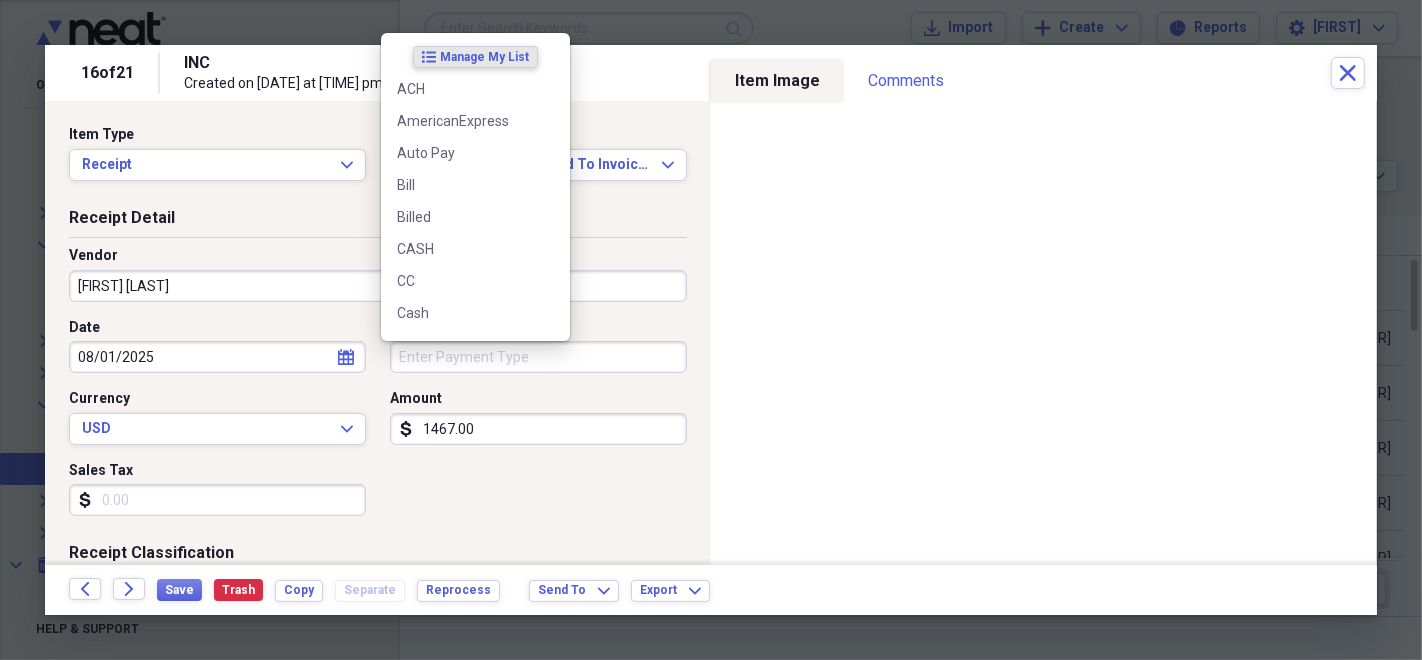 type 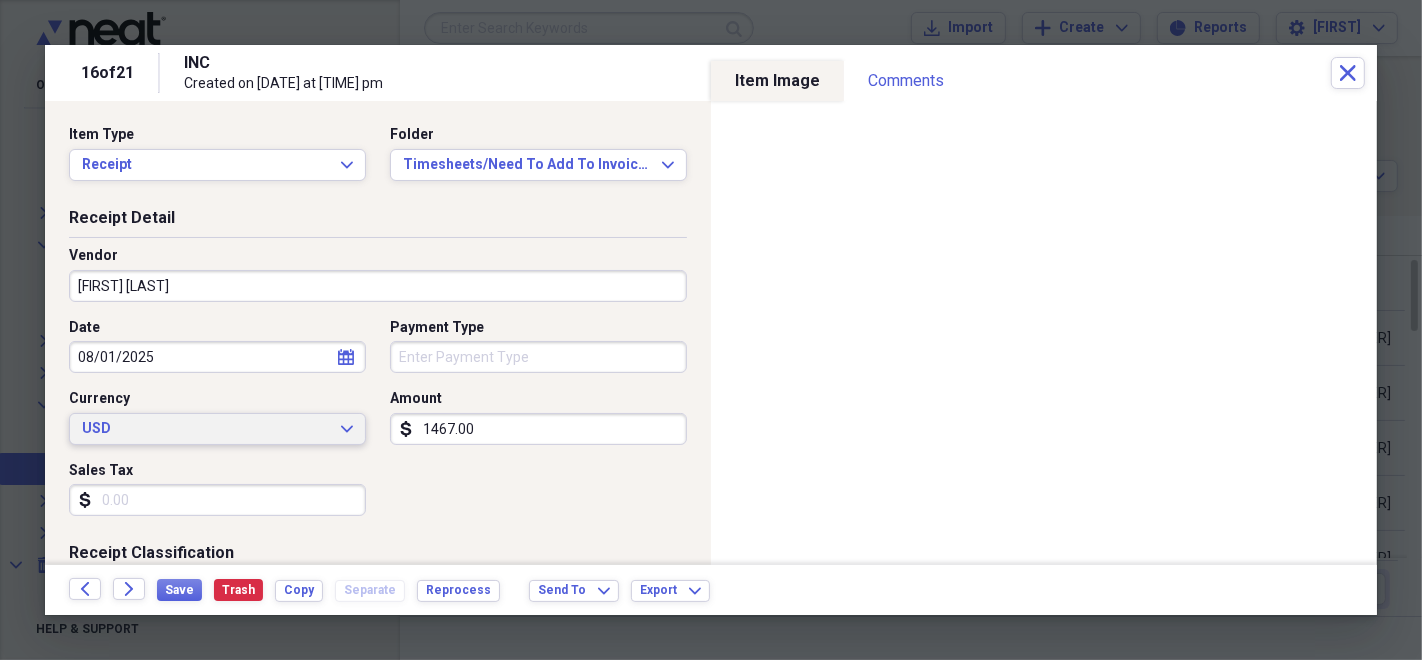 type 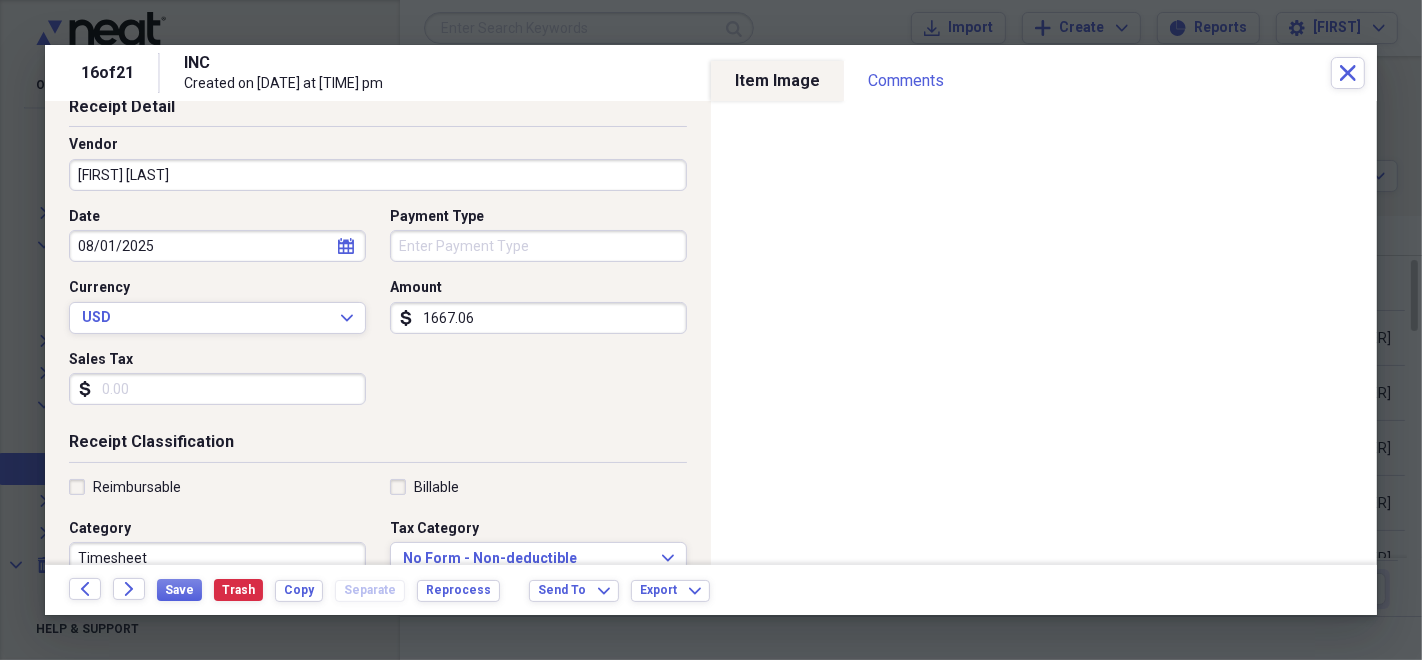 scroll, scrollTop: 222, scrollLeft: 0, axis: vertical 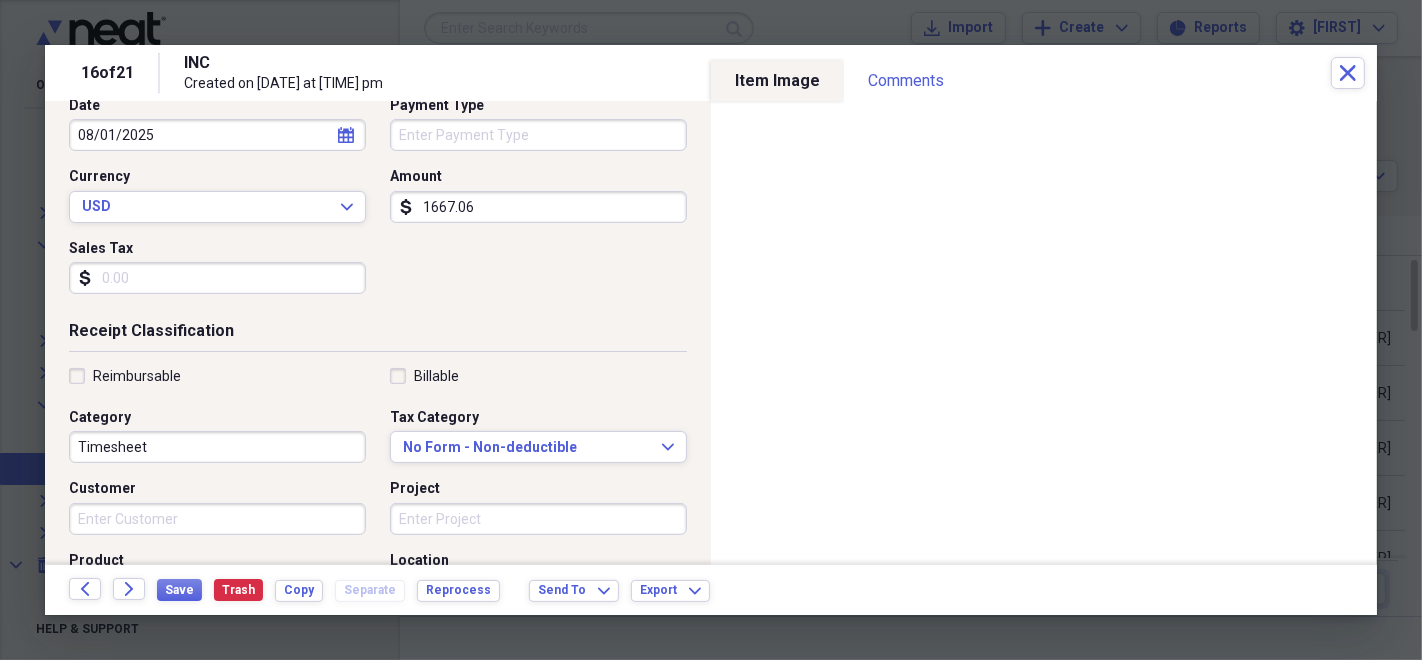 type on "1667.06" 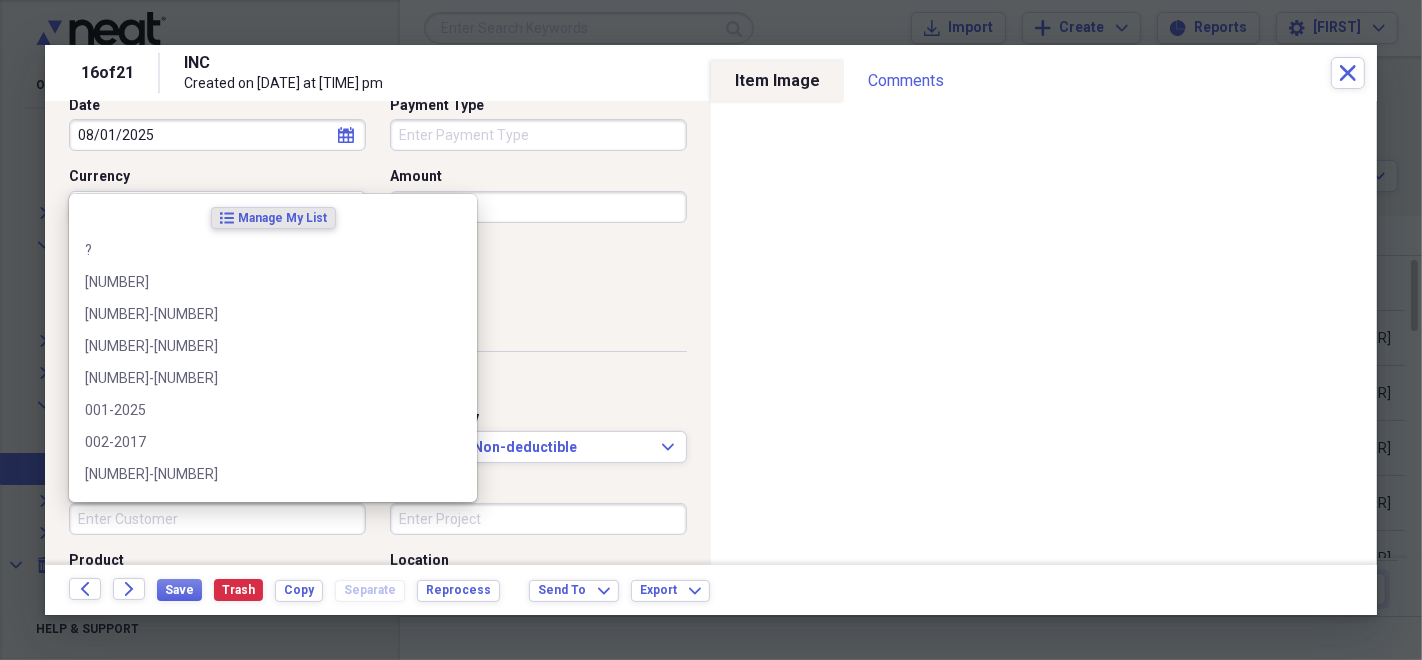 click on "Customer" at bounding box center [217, 519] 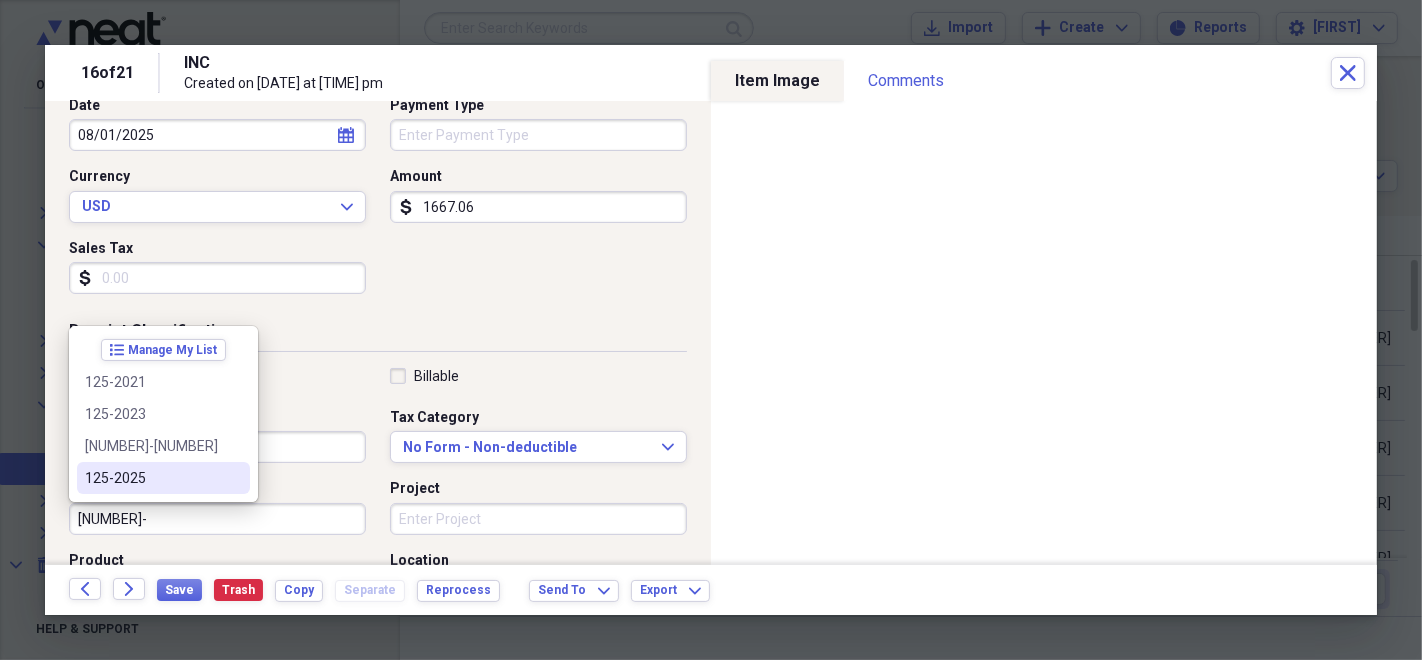 click on "125-2025" at bounding box center (151, 478) 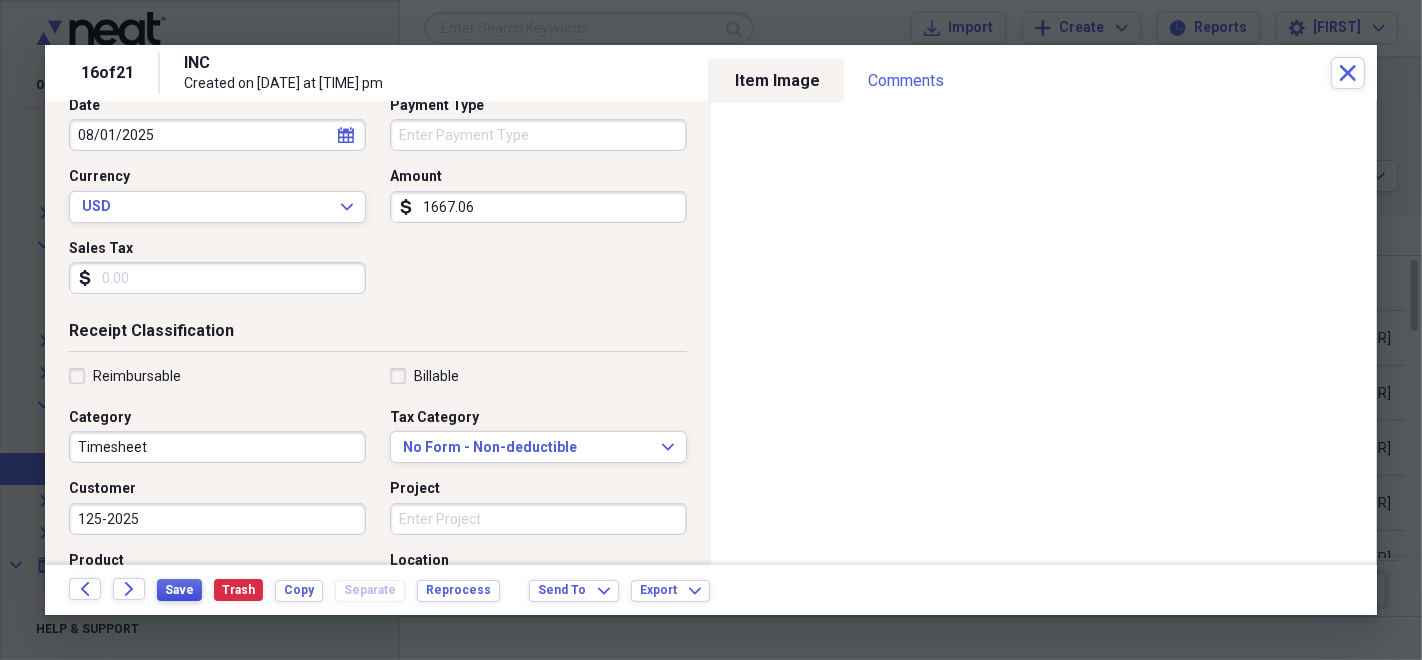 click on "Save" at bounding box center [179, 590] 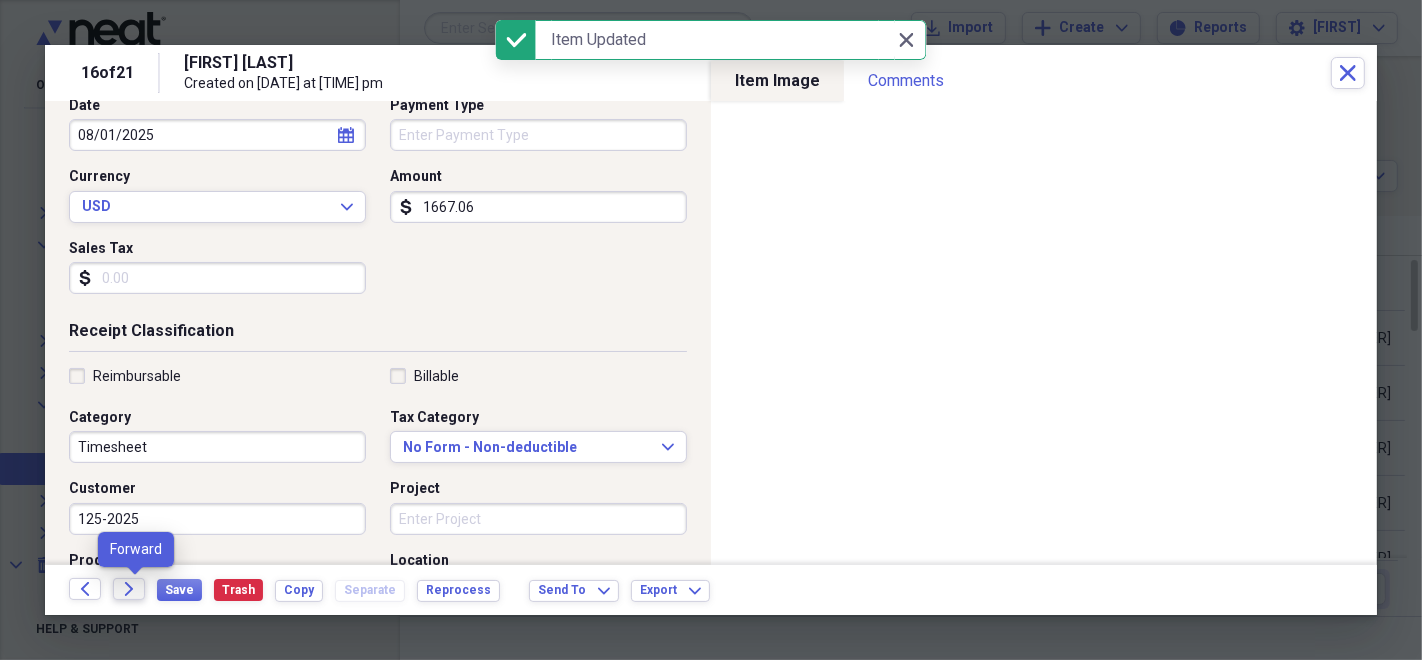 click on "Forward" 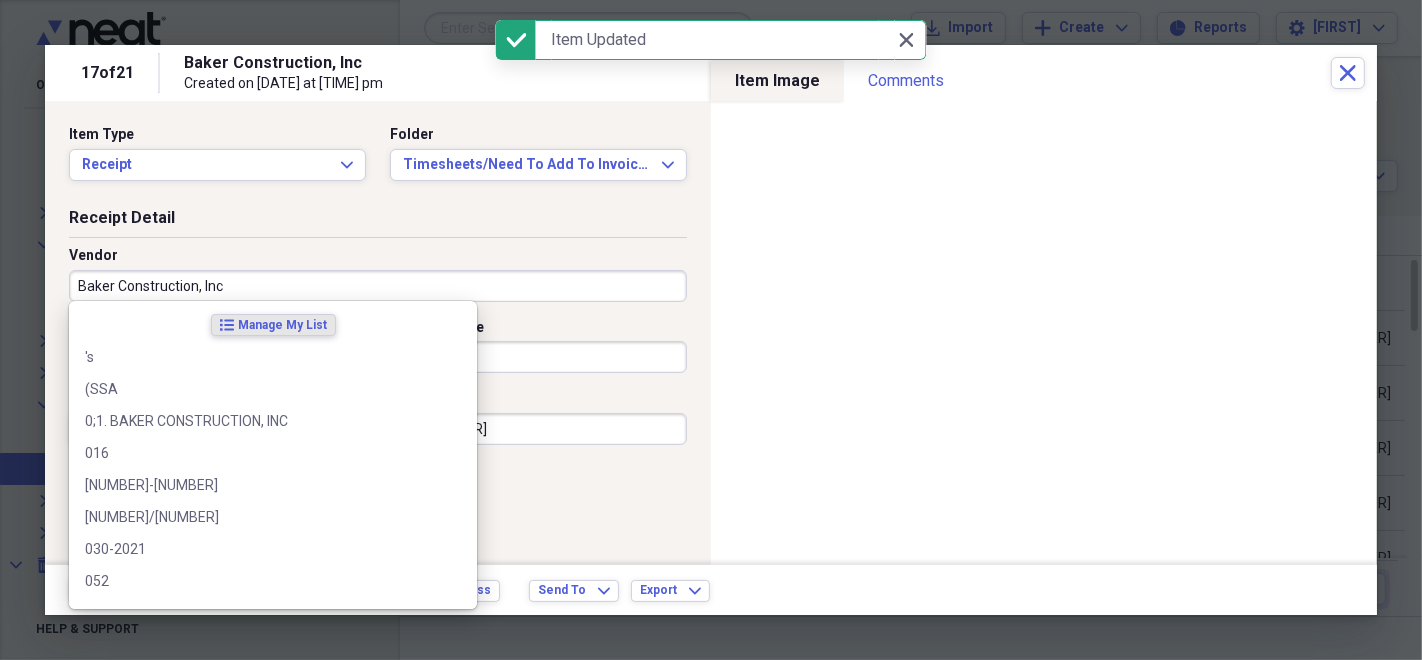 click on "Baker Construction, Inc" at bounding box center [378, 286] 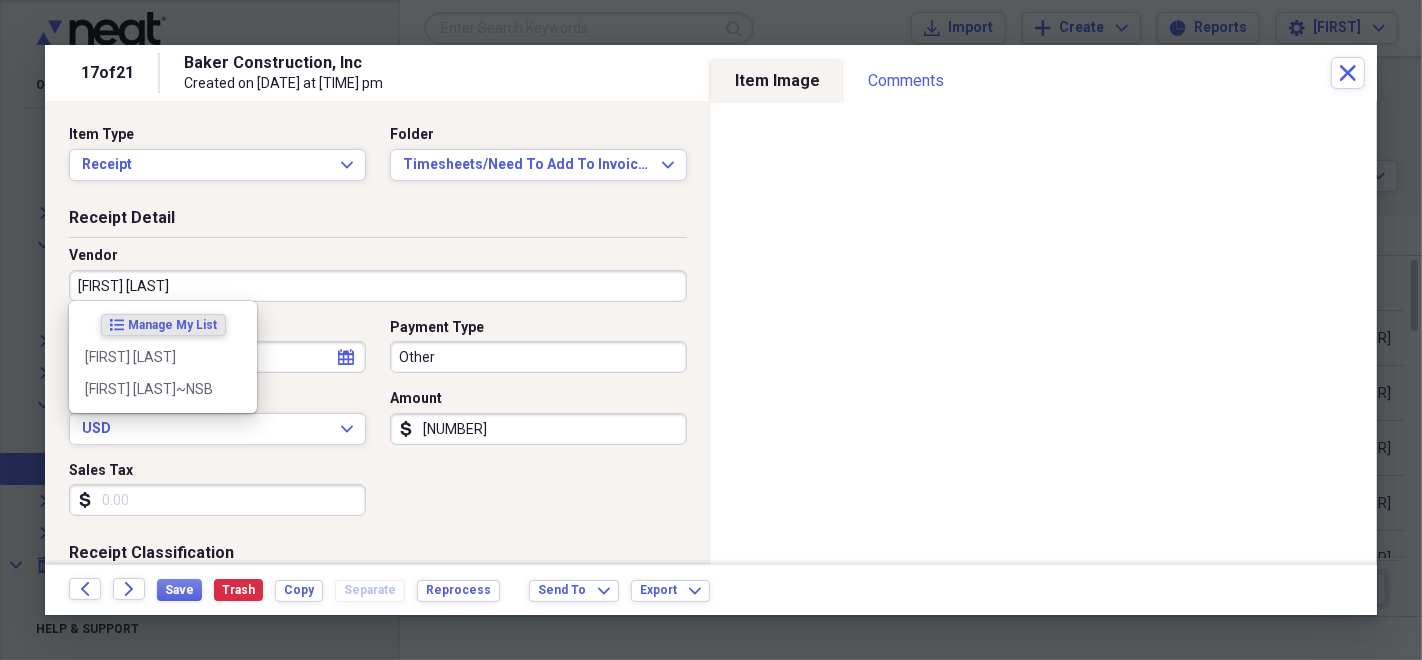 type on "[FIRST] [LAST]" 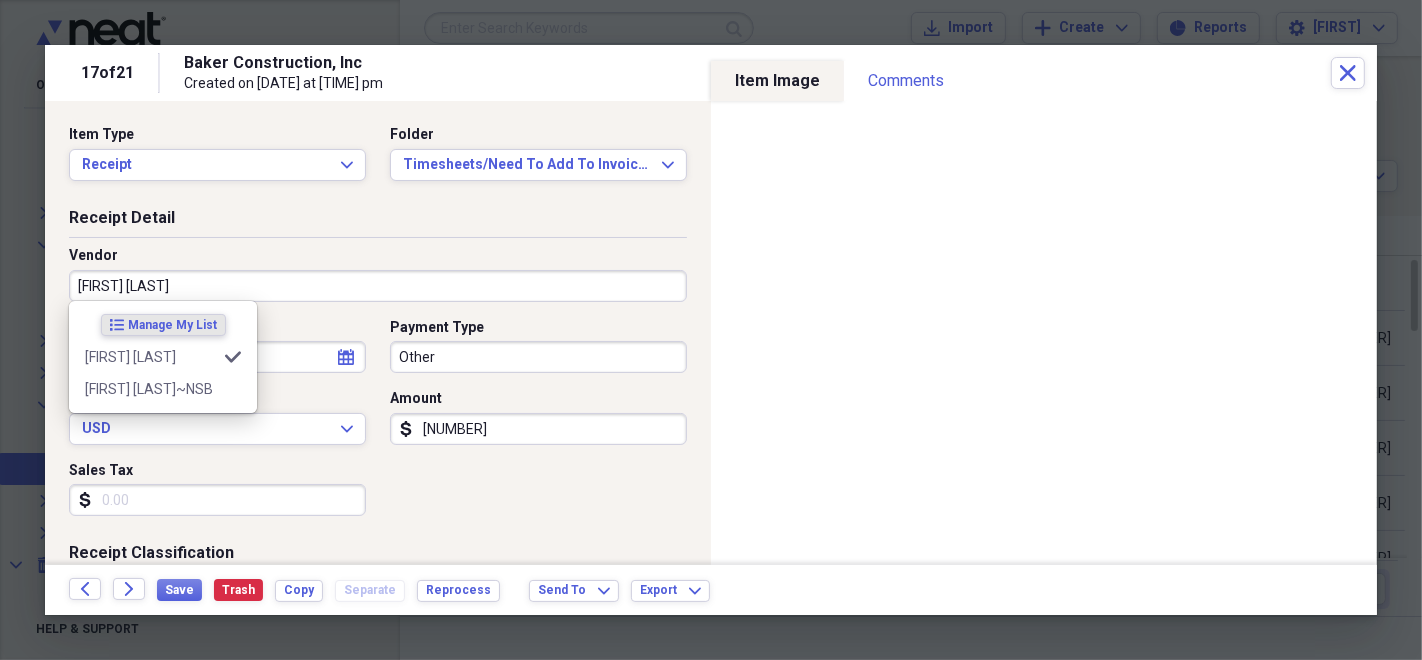 type on "Timesheet" 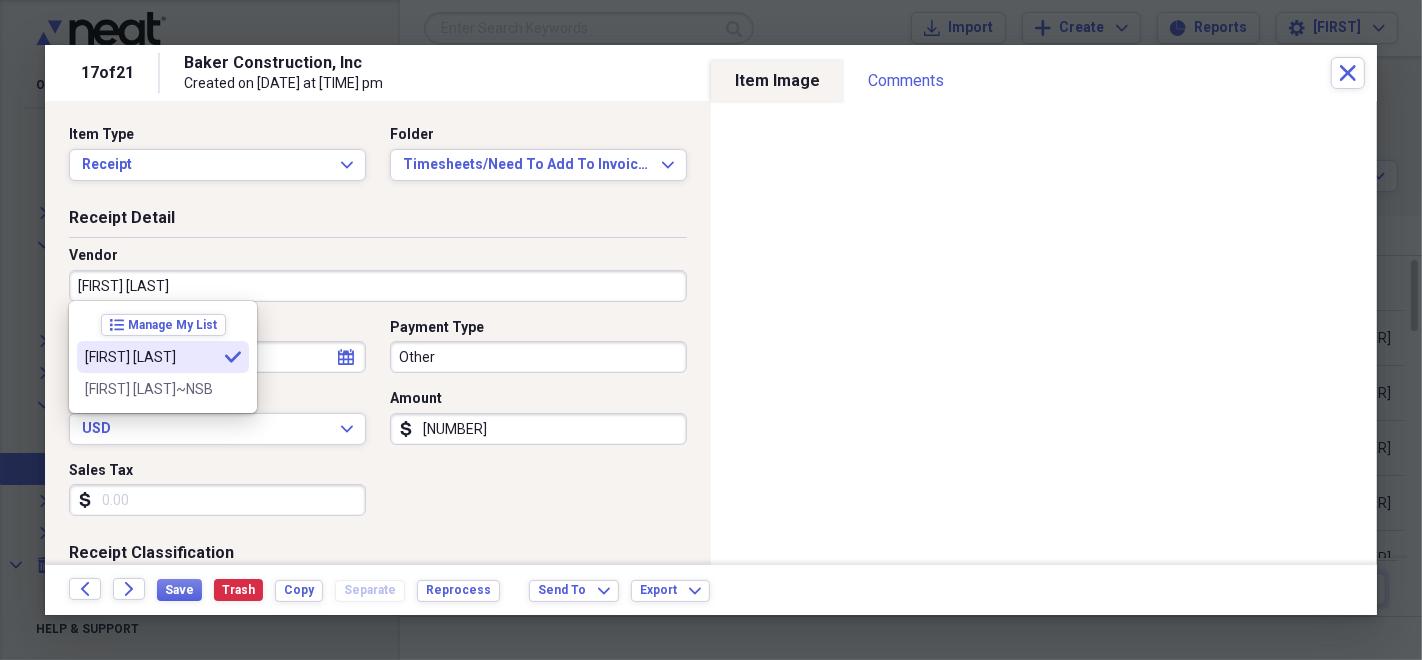 type on "[FIRST] [LAST]" 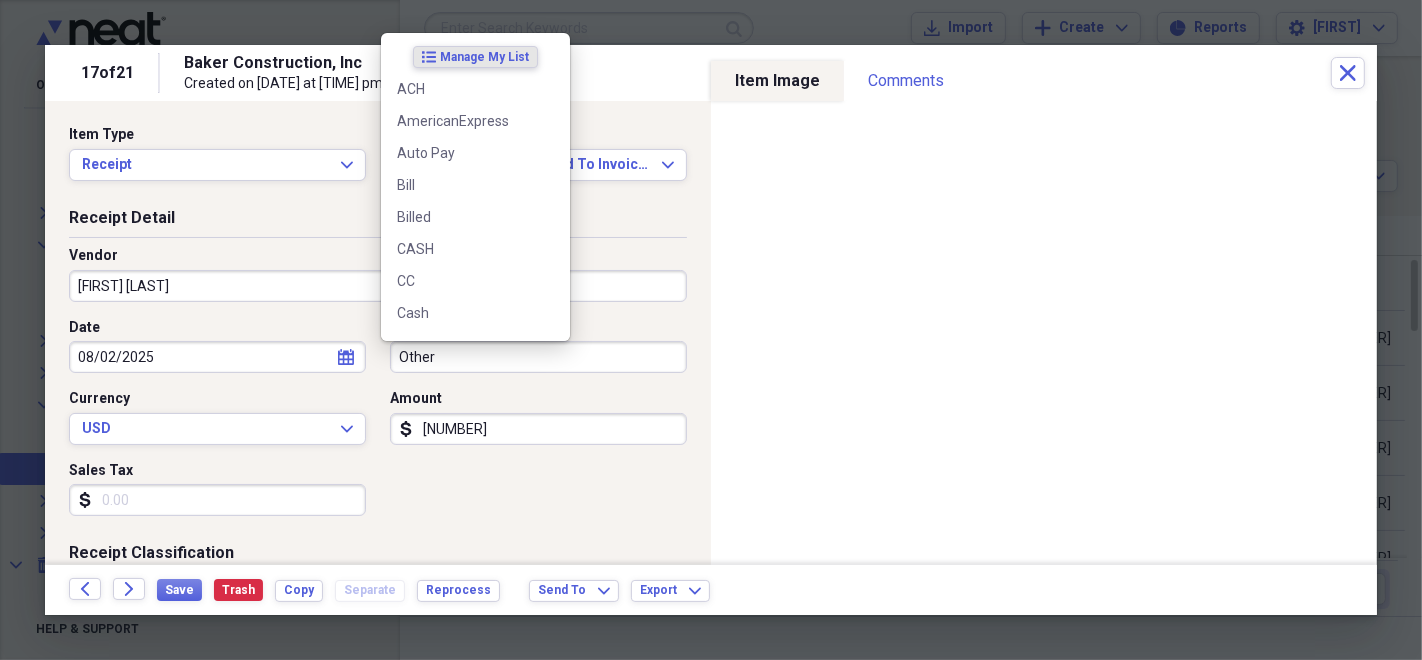 click on "Other" at bounding box center [538, 357] 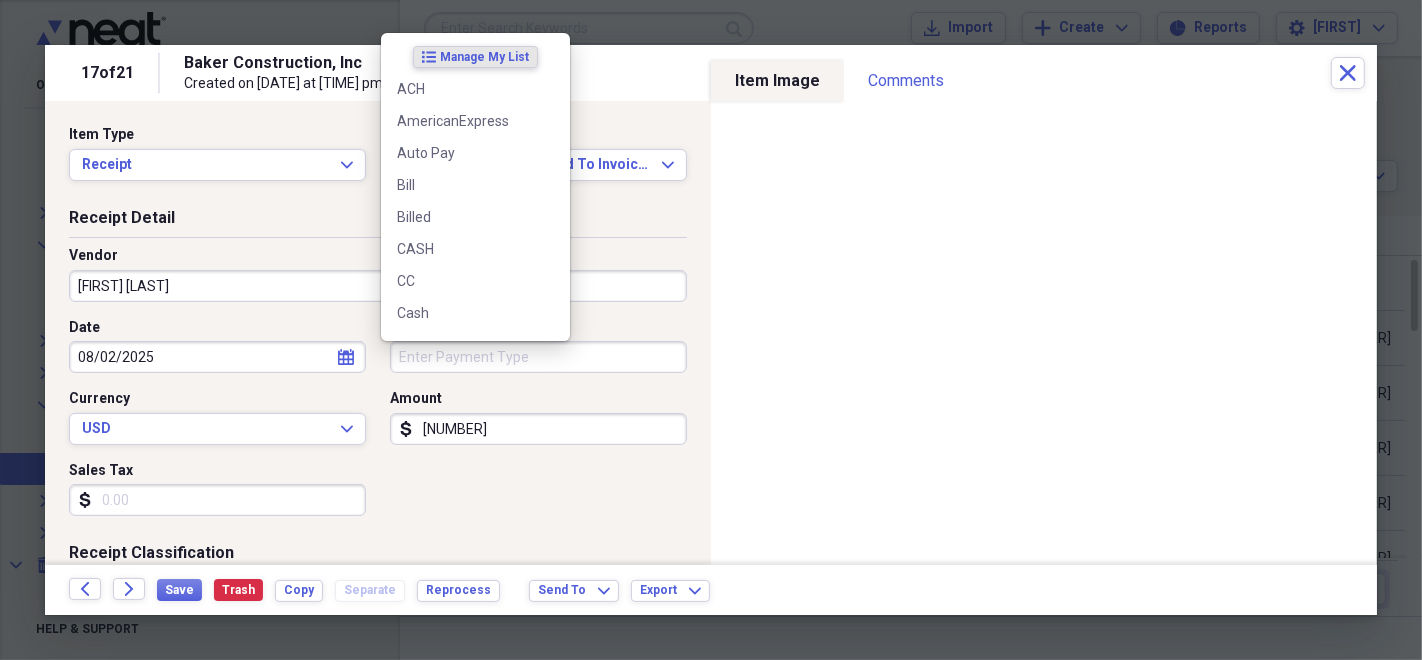 type 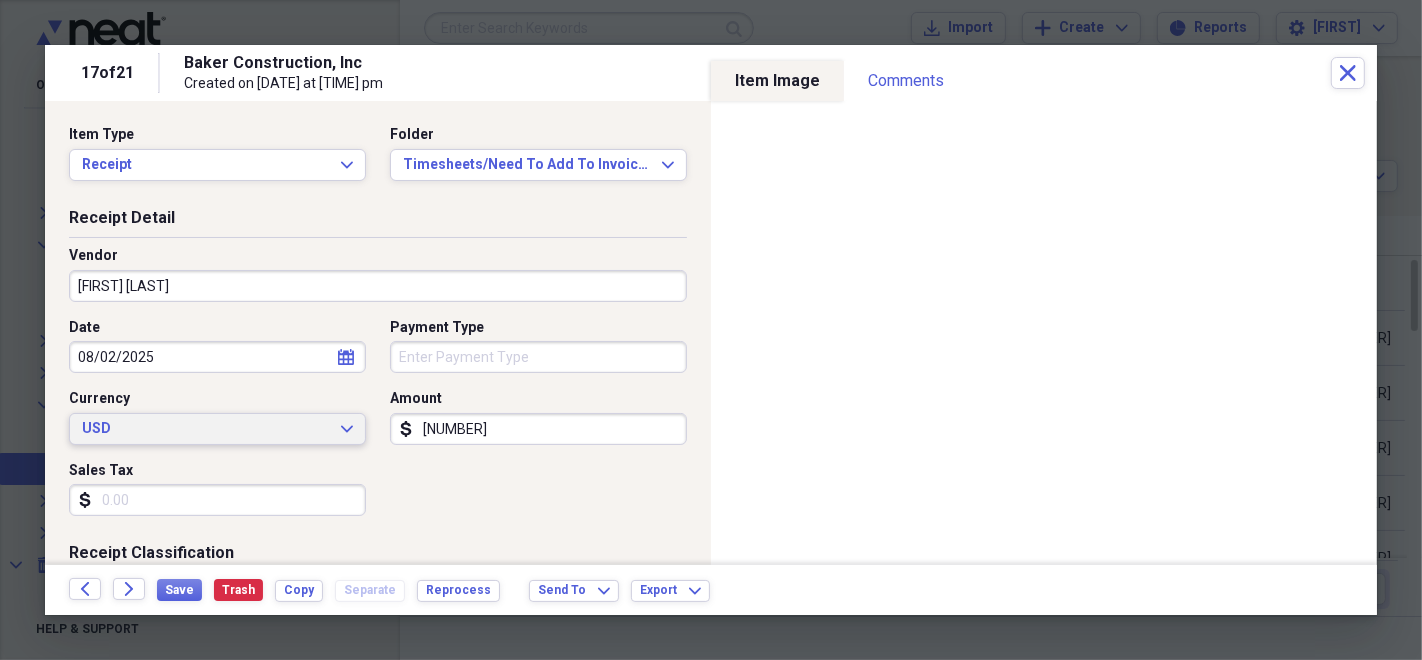 type 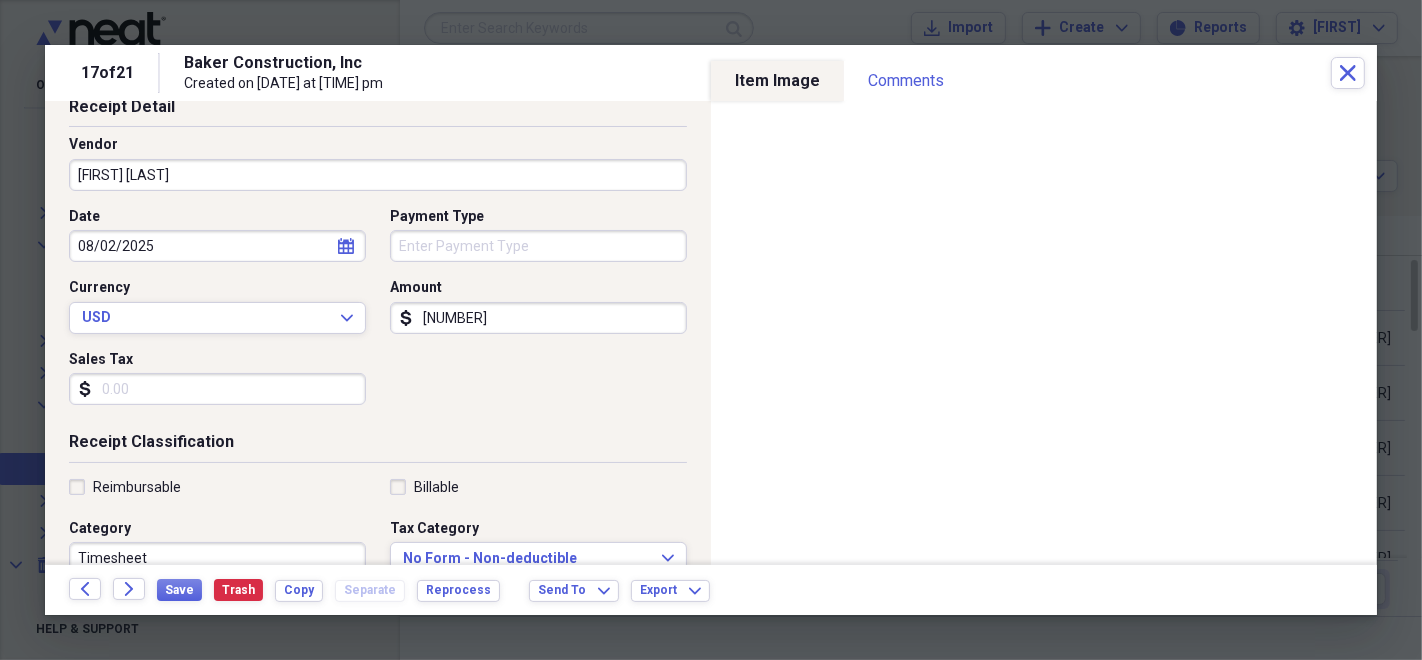 scroll, scrollTop: 222, scrollLeft: 0, axis: vertical 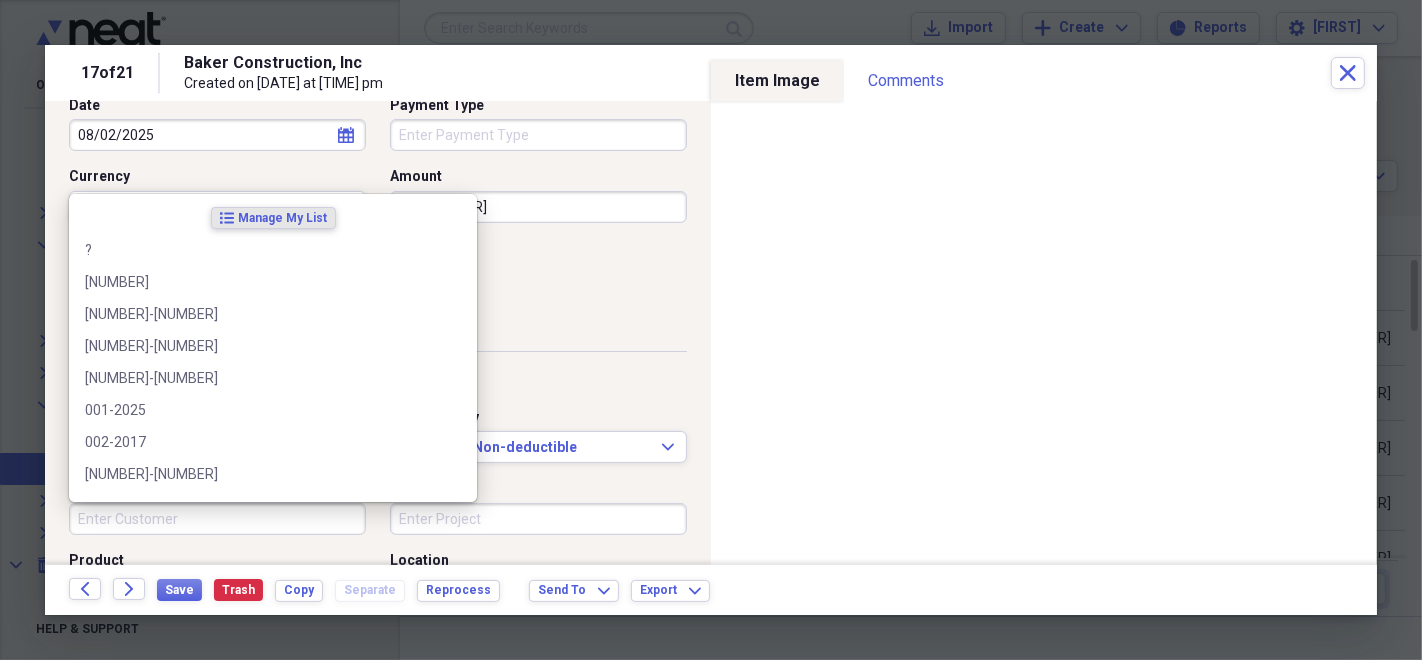 click on "Customer" at bounding box center [217, 519] 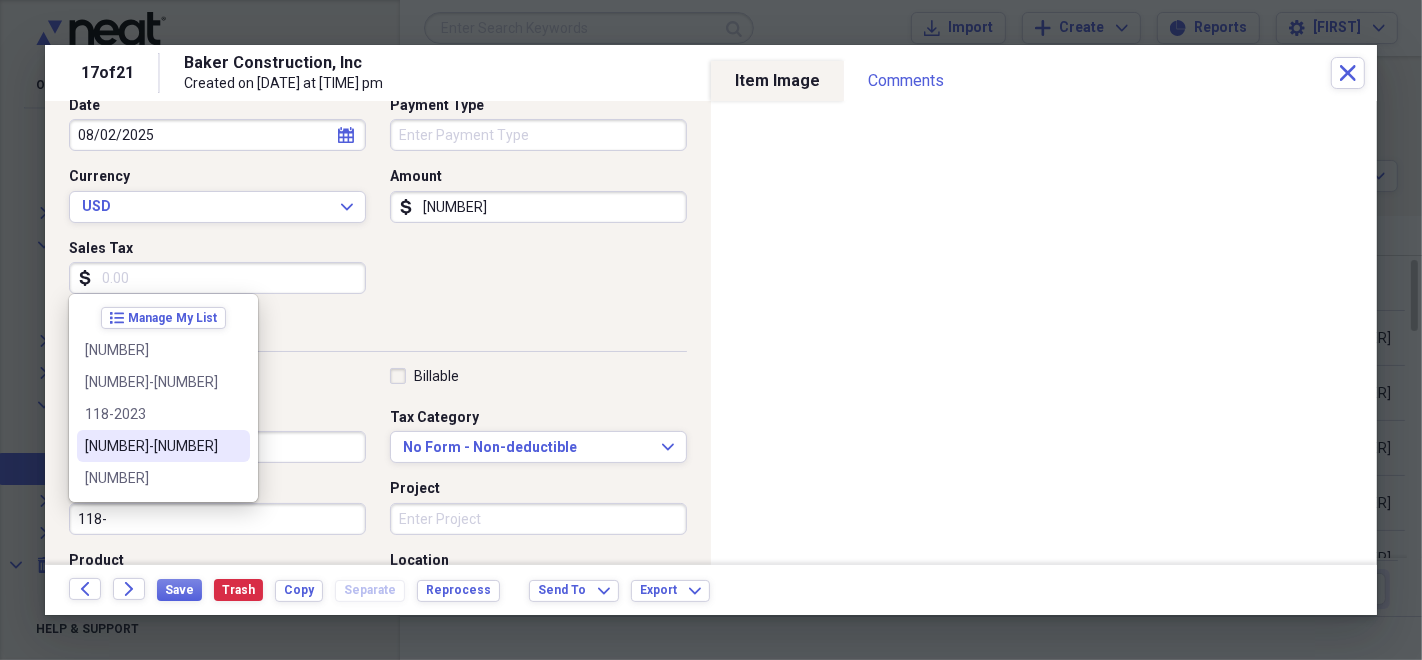 click on "[NUMBER]-[NUMBER]" at bounding box center [163, 446] 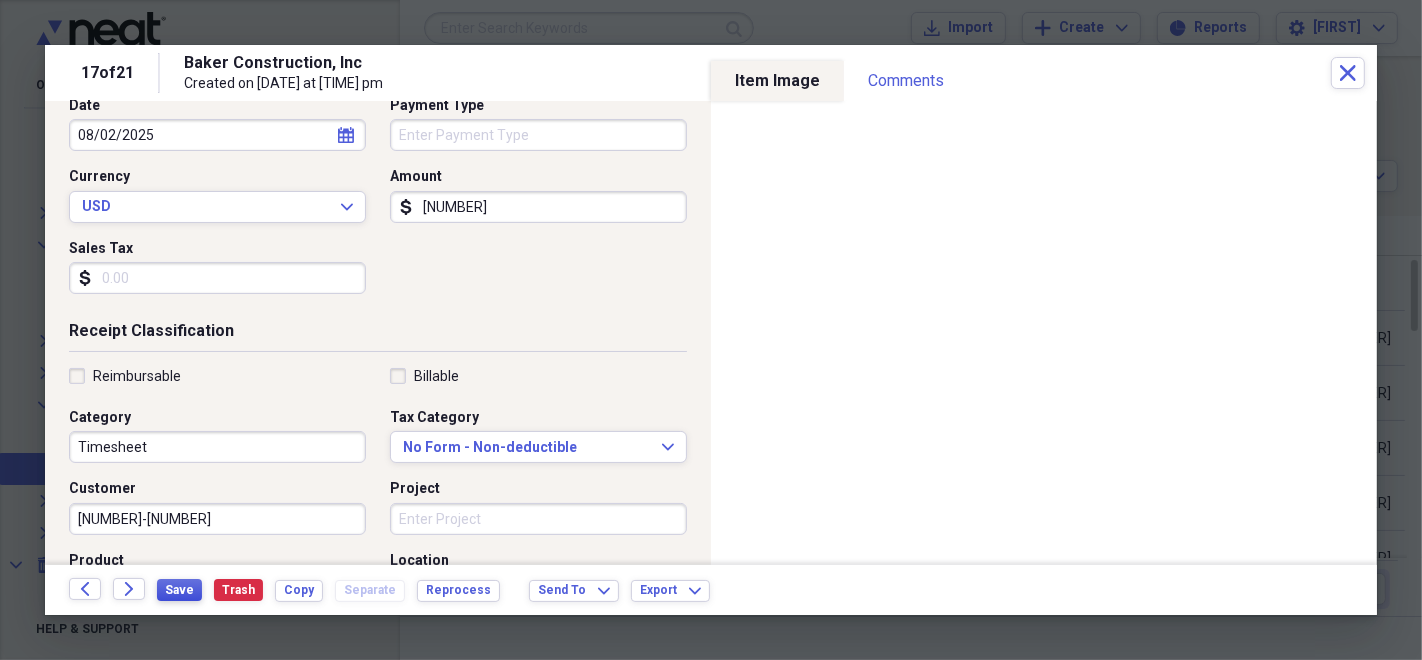 click on "Save" at bounding box center (179, 590) 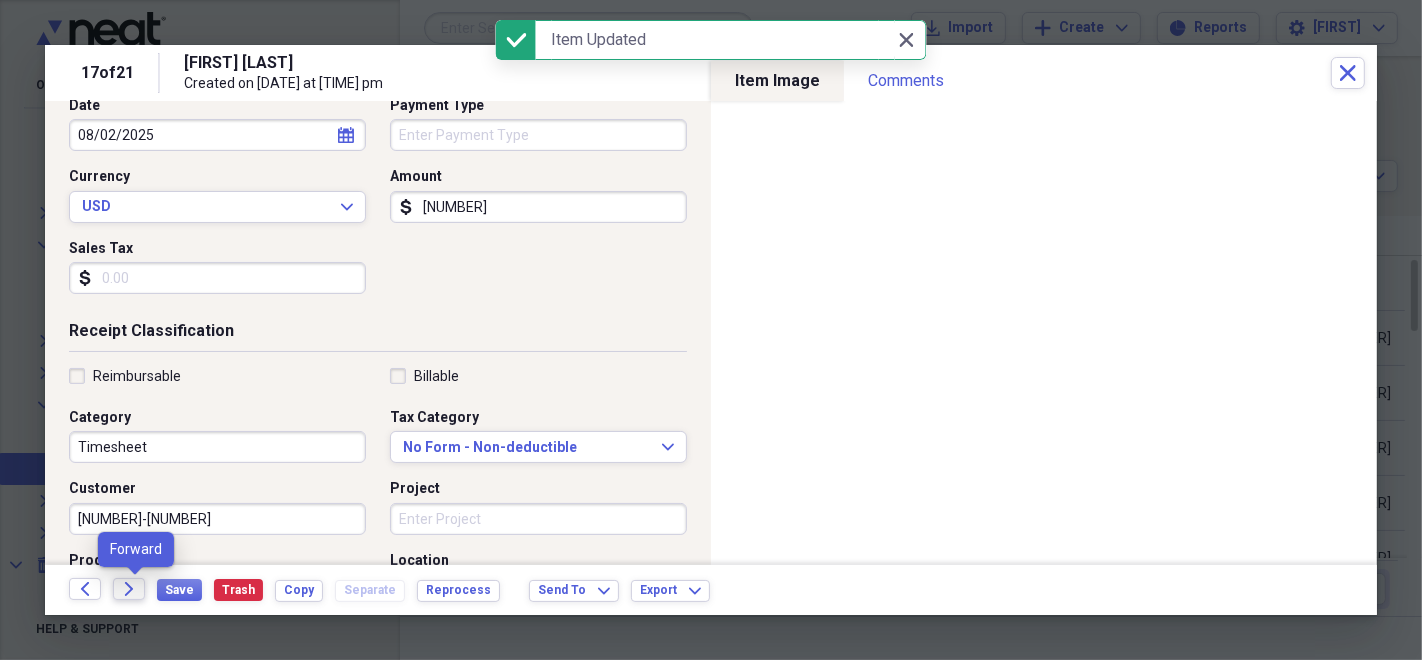 click on "Forward" 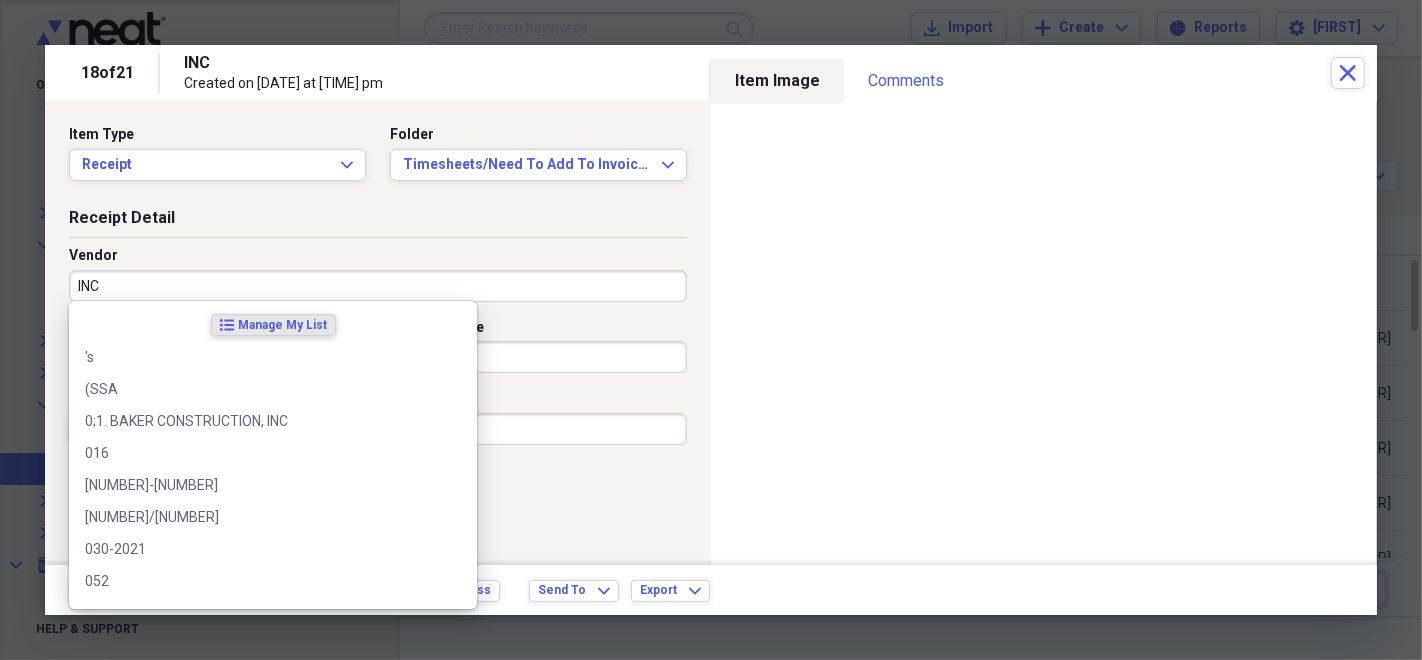 click on "INC" at bounding box center (378, 286) 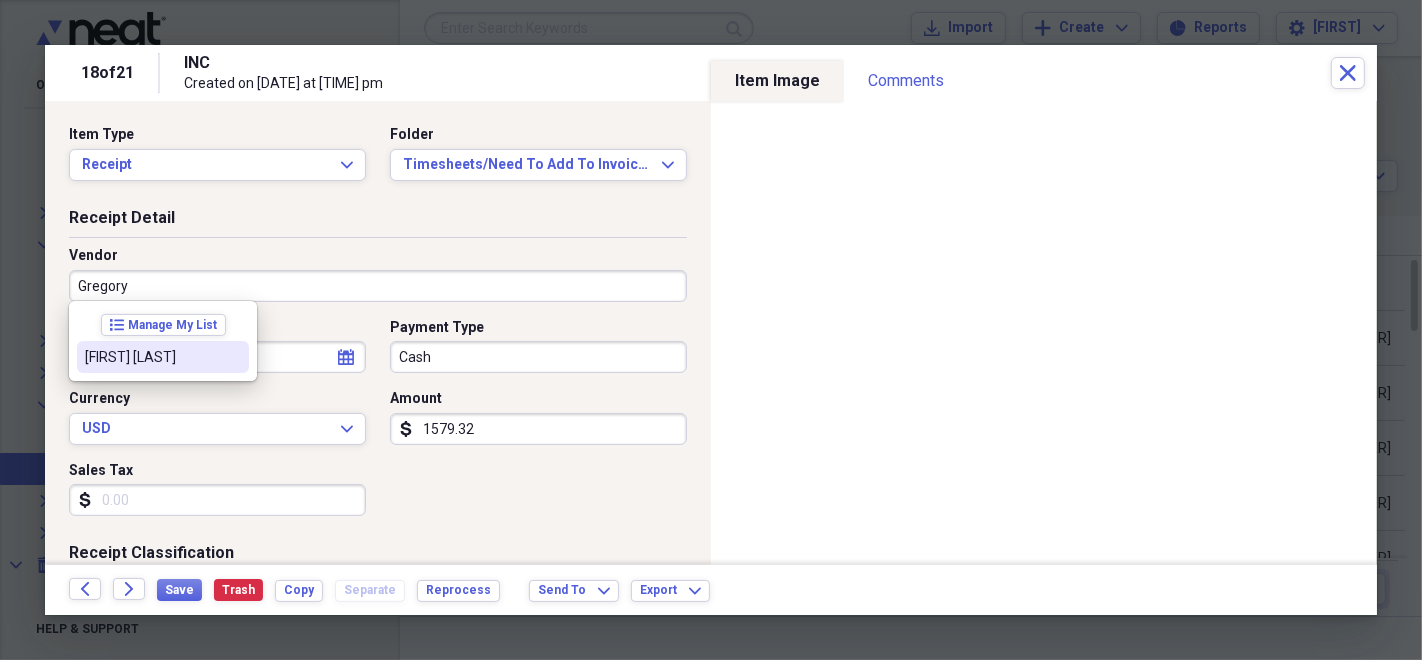 click on "[FIRST] [LAST]" at bounding box center [163, 357] 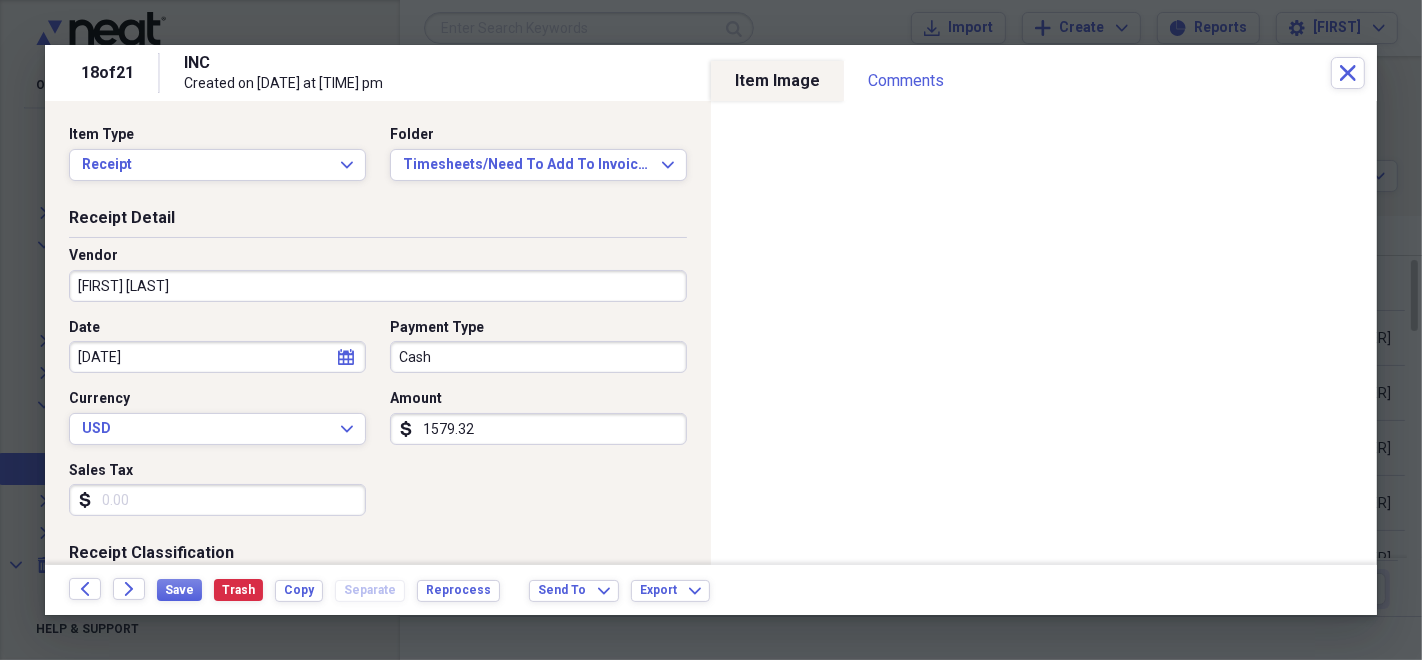 type on "Timesheet" 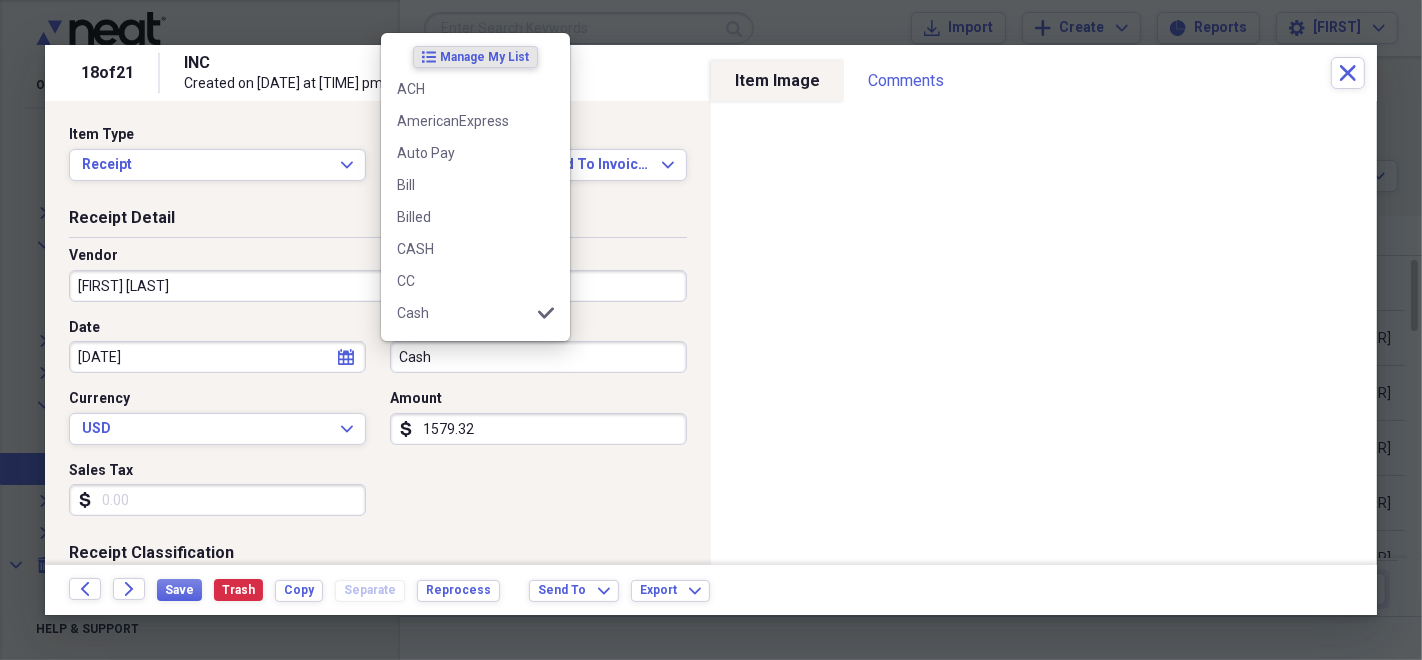 click on "Cash" at bounding box center (538, 357) 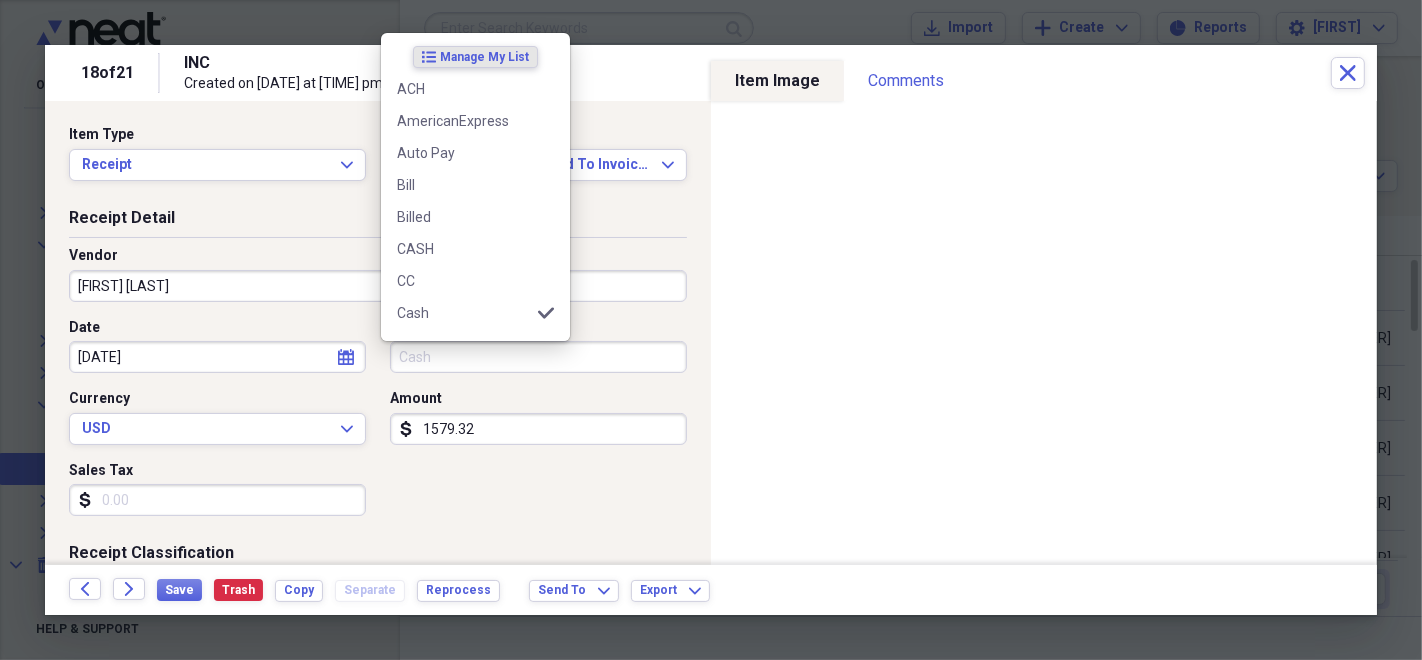 type 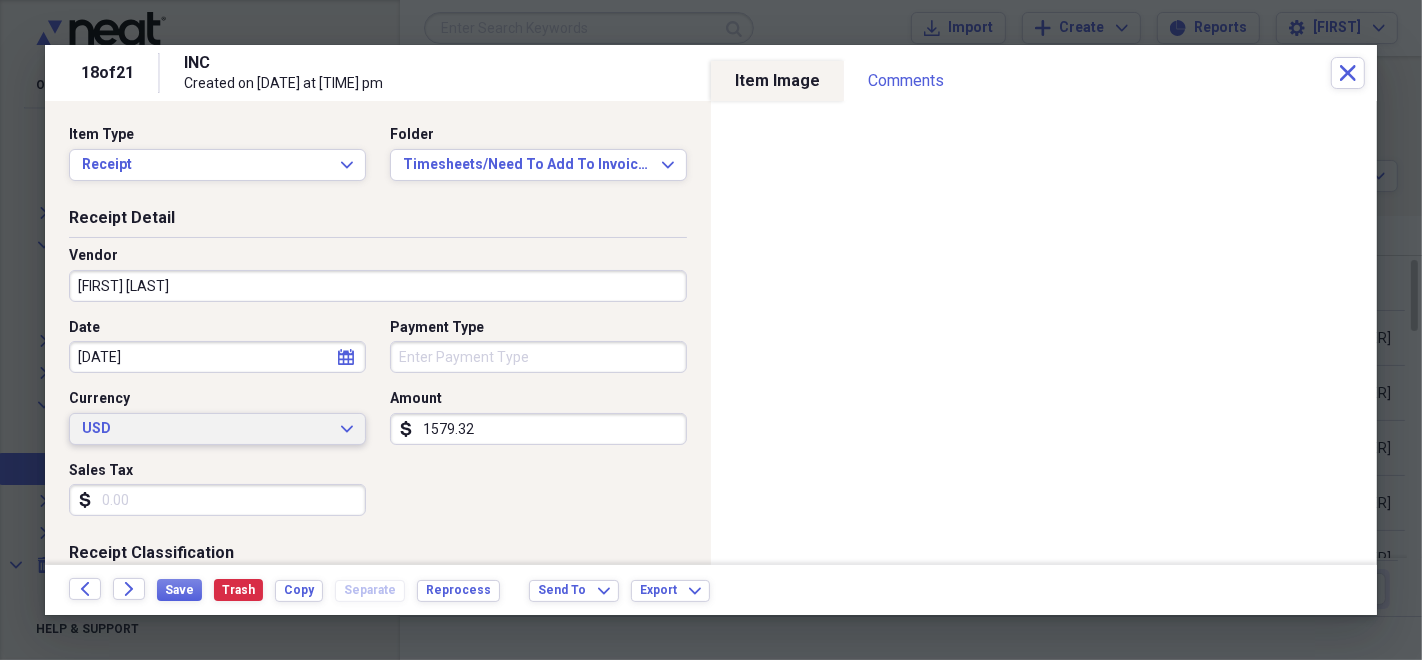 type 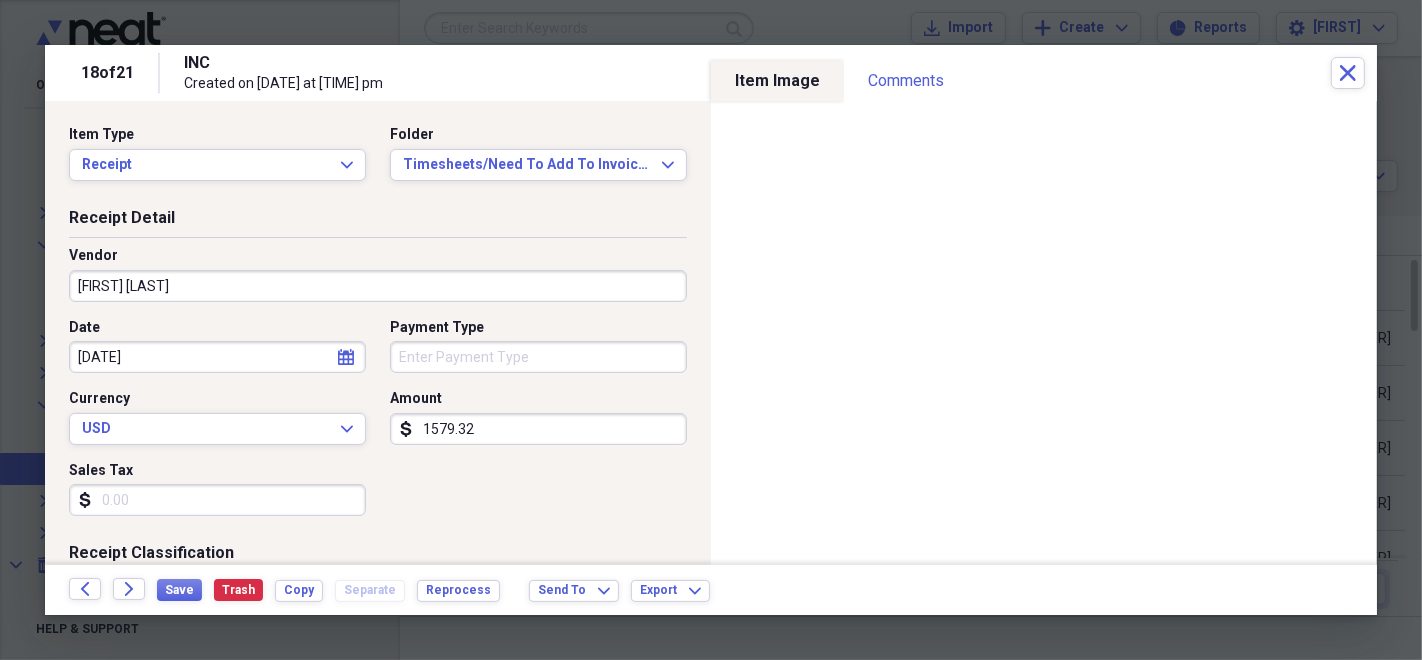scroll, scrollTop: 222, scrollLeft: 0, axis: vertical 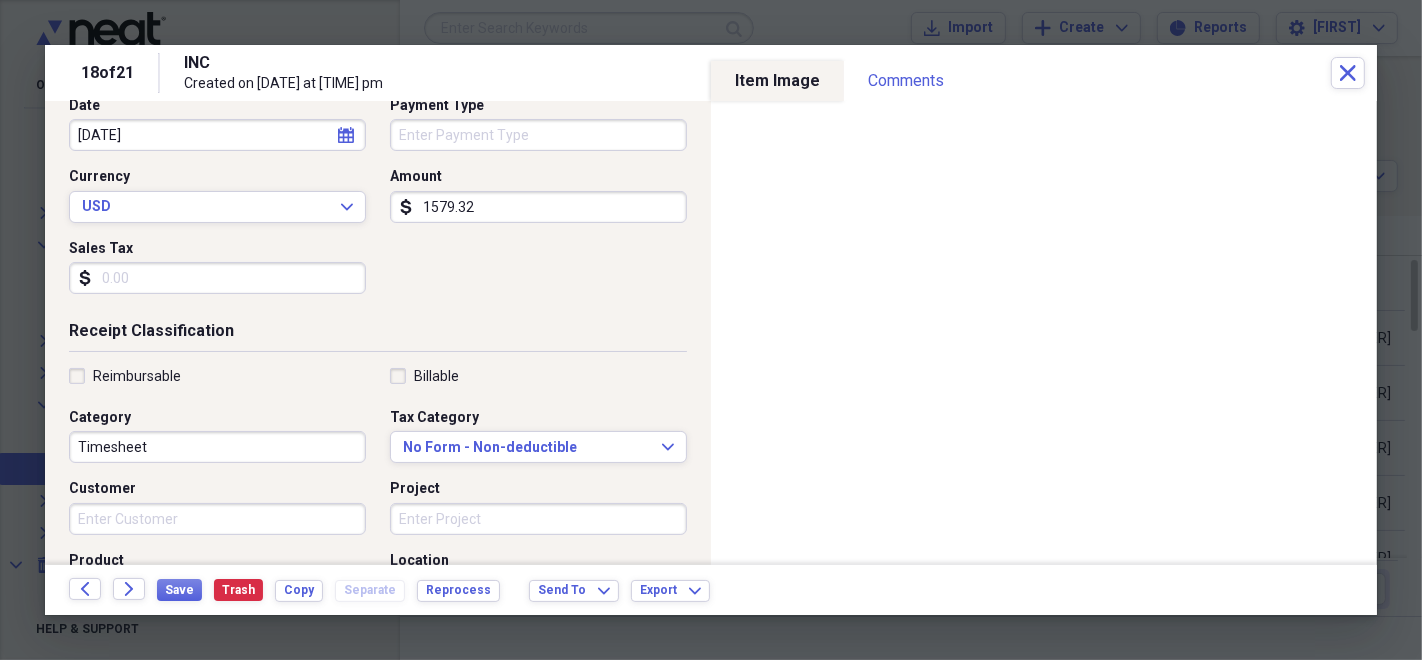 click on "Customer" at bounding box center [217, 519] 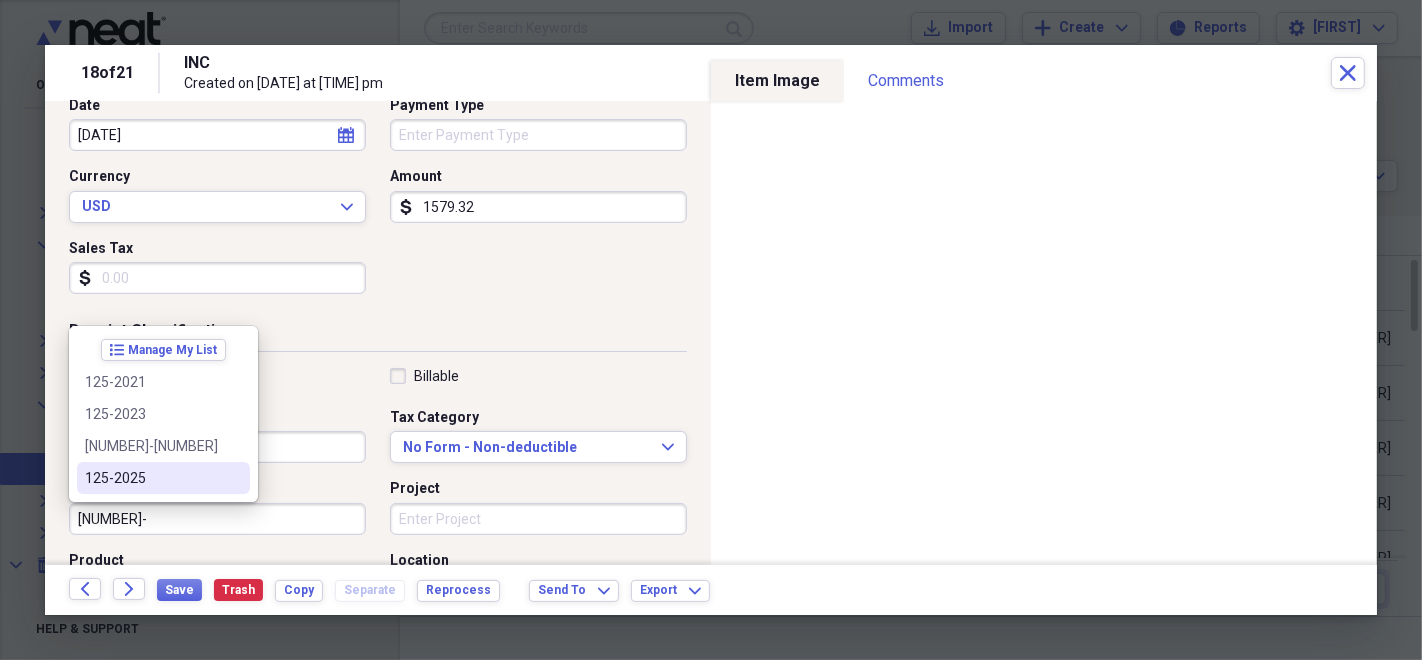 click on "125-2025" at bounding box center (163, 478) 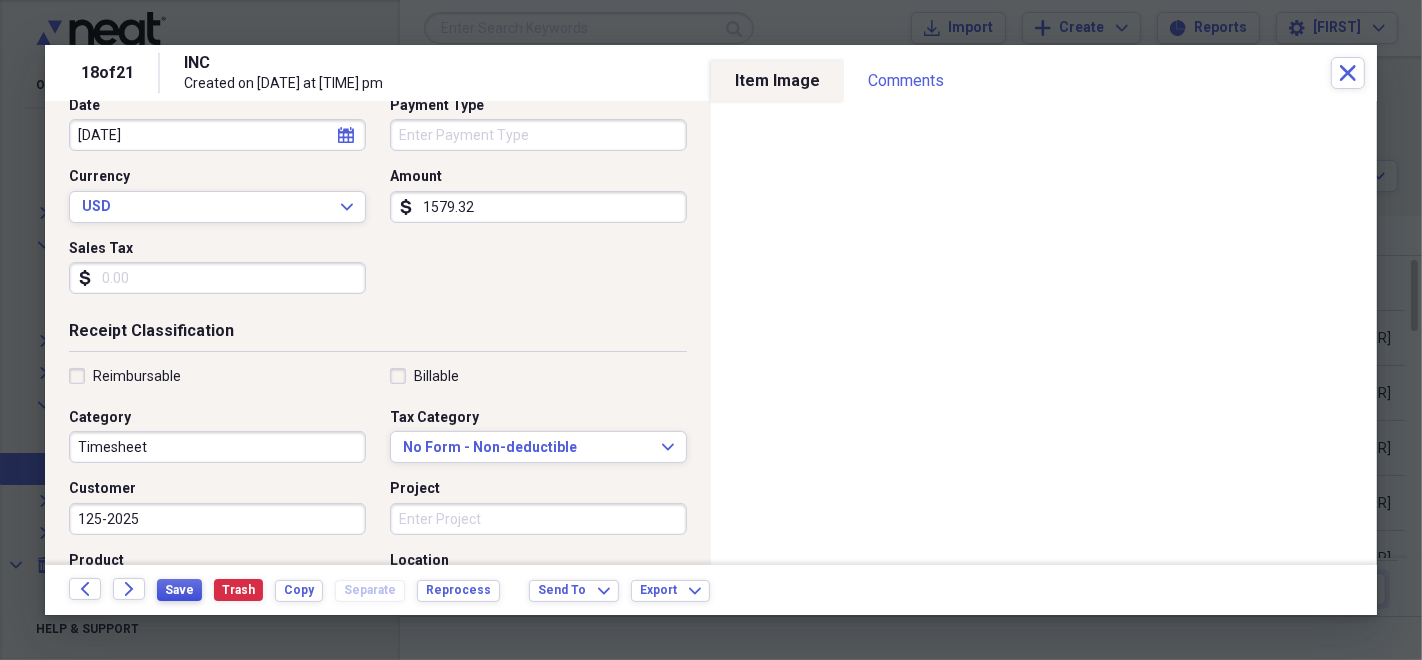 click on "Save" at bounding box center (179, 590) 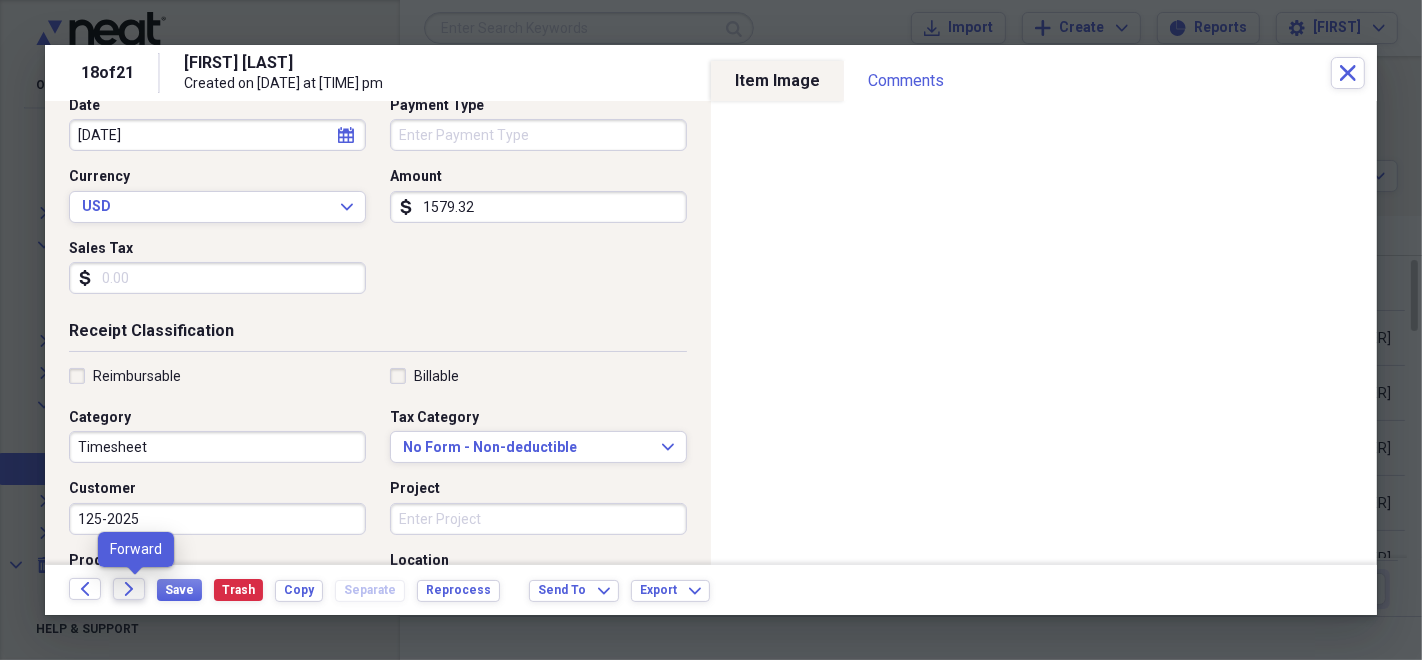 click on "Forward" at bounding box center [129, 589] 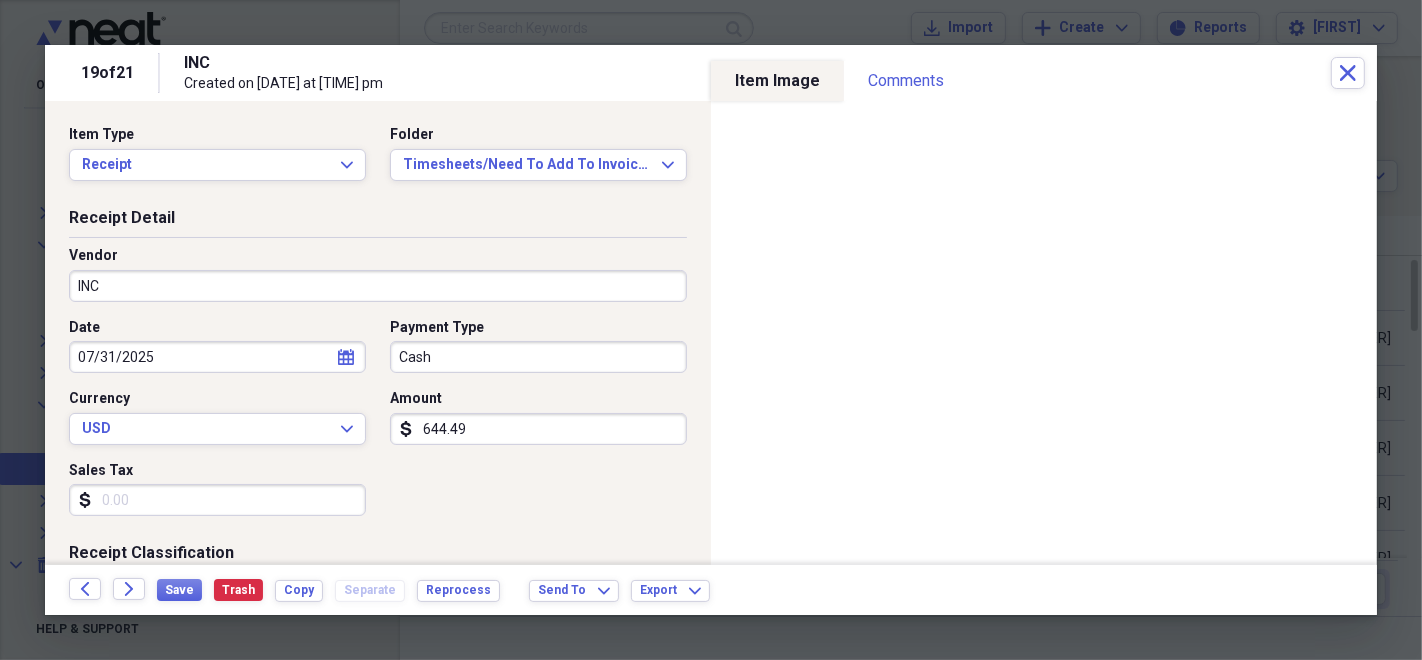 click on "INC" at bounding box center [378, 286] 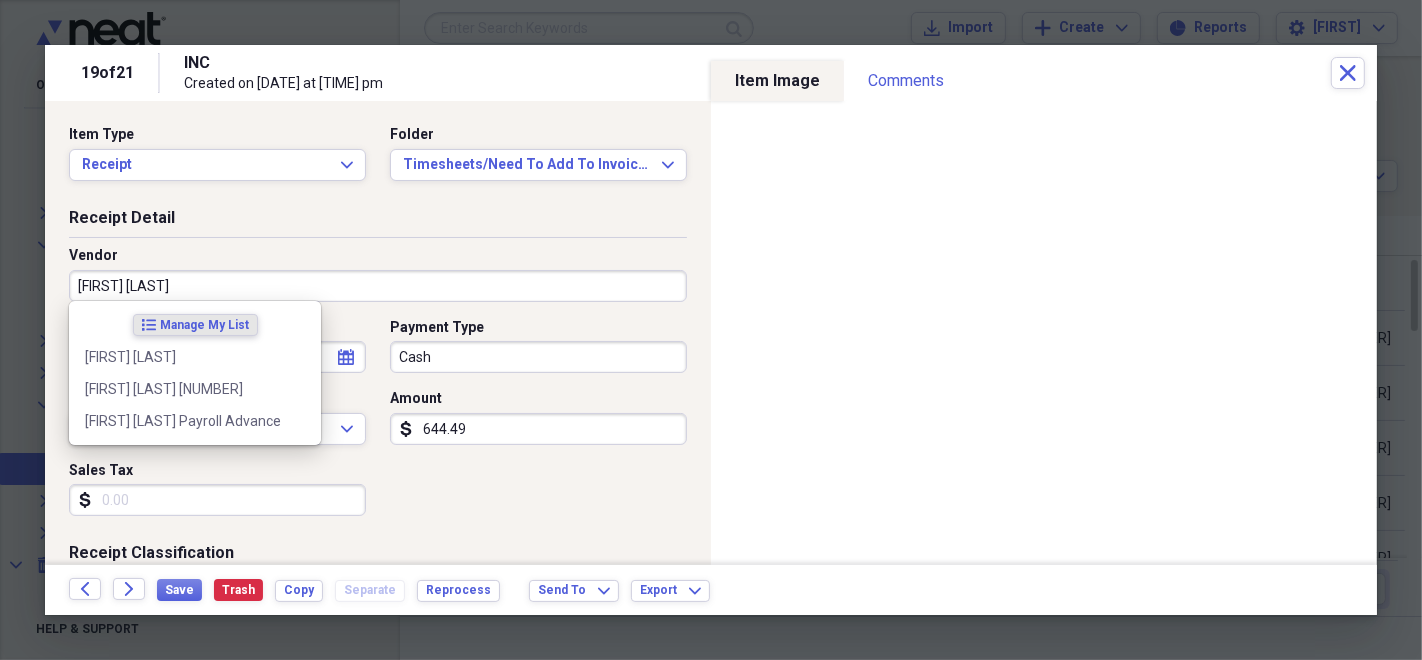 type on "[FIRST] [LAST]" 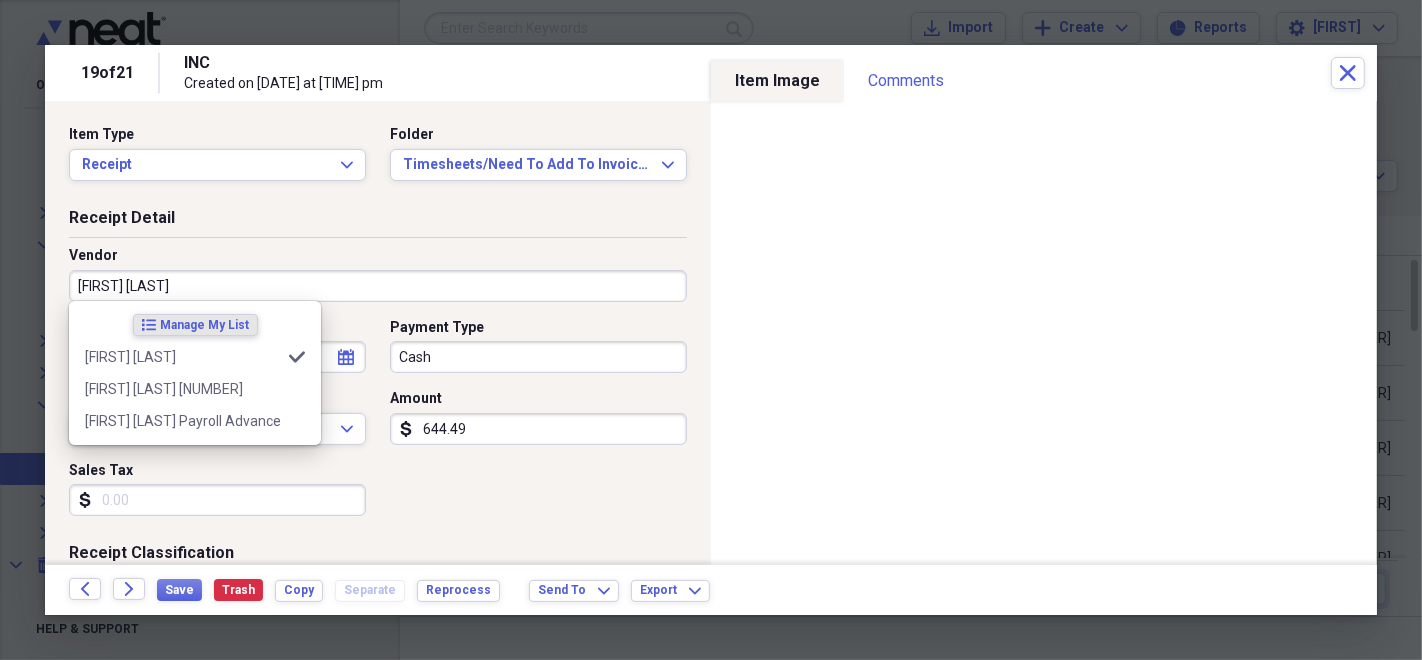 type on "Timesheet" 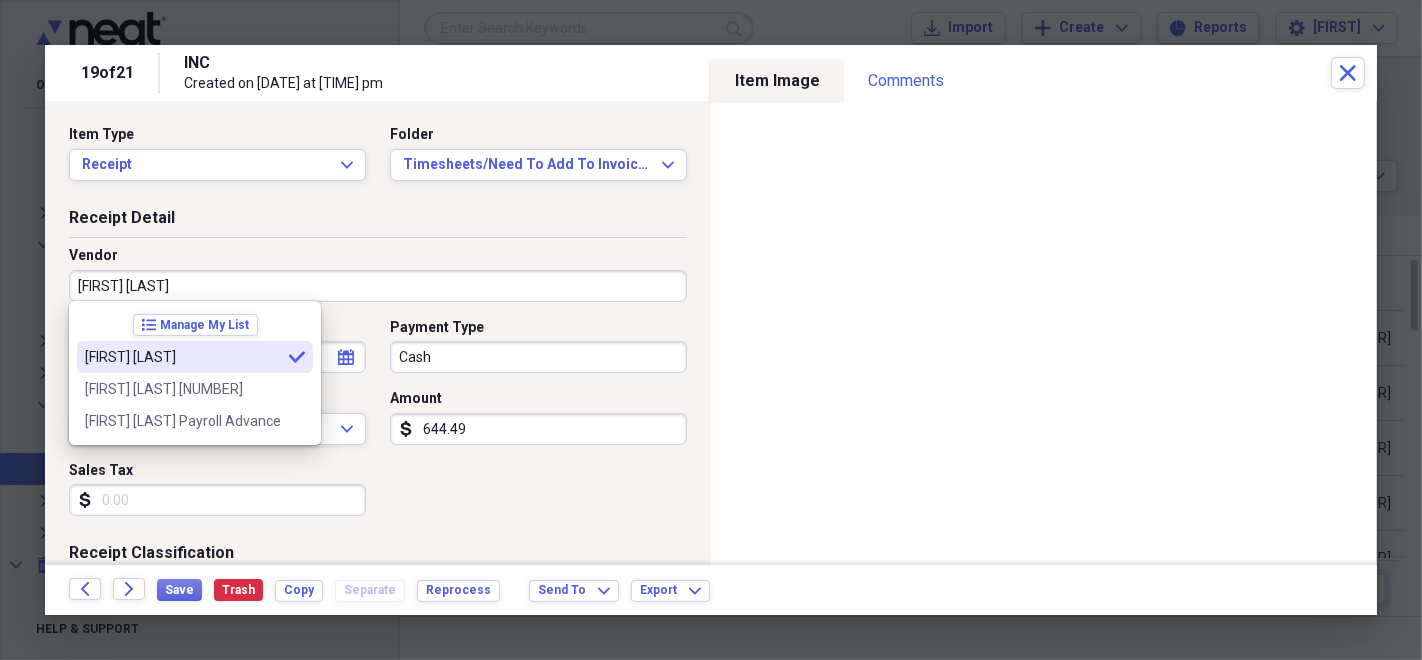 type on "[FIRST] [LAST]" 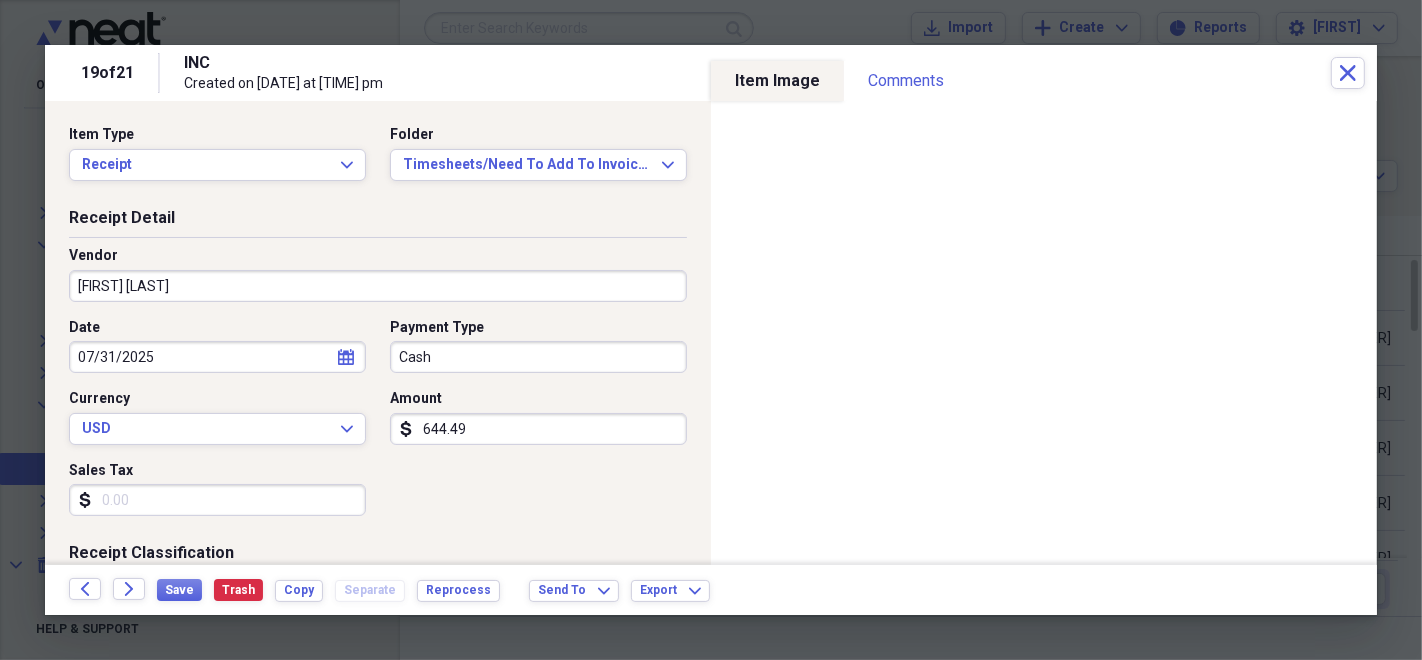 click on "Cash" at bounding box center (538, 357) 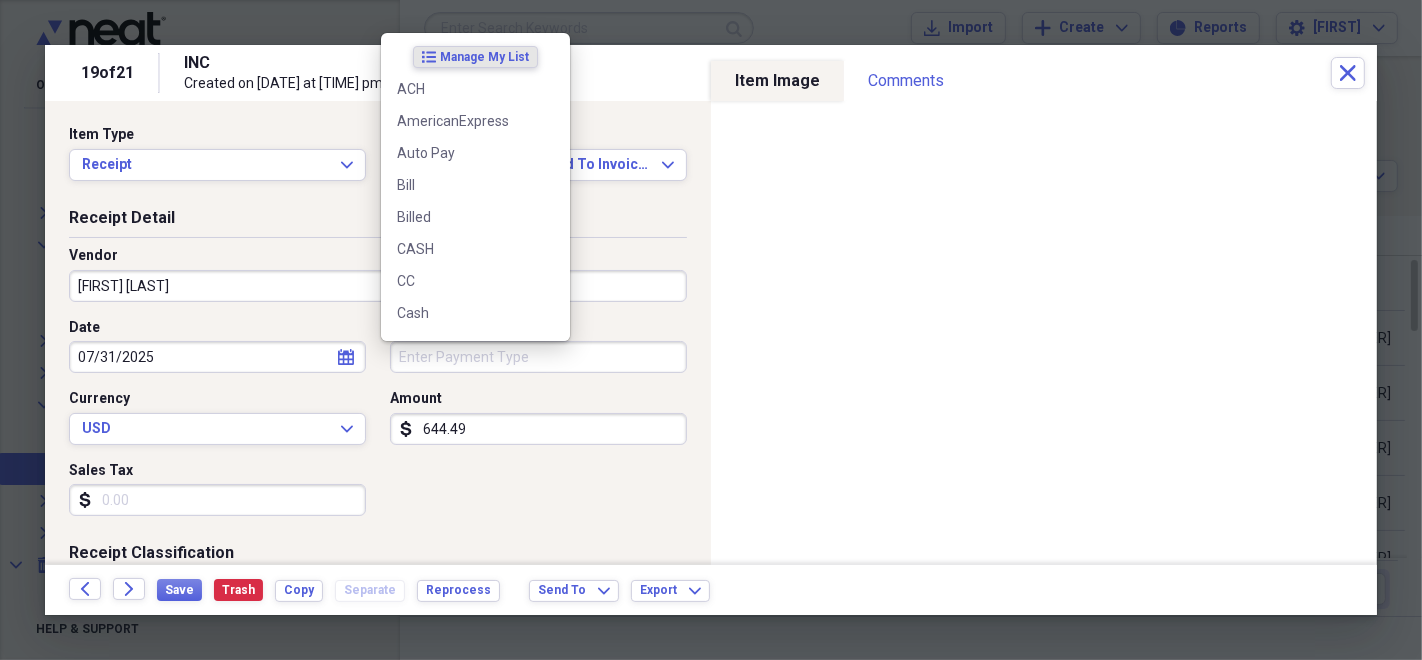 type 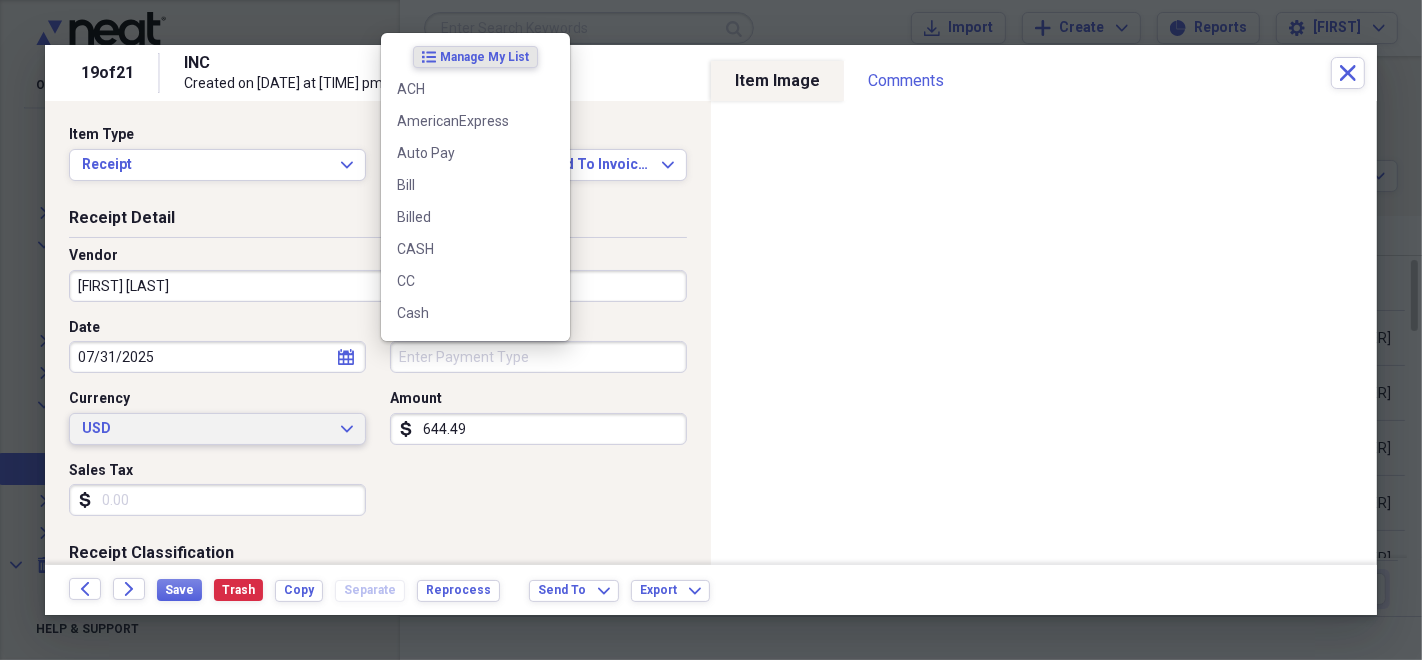 type 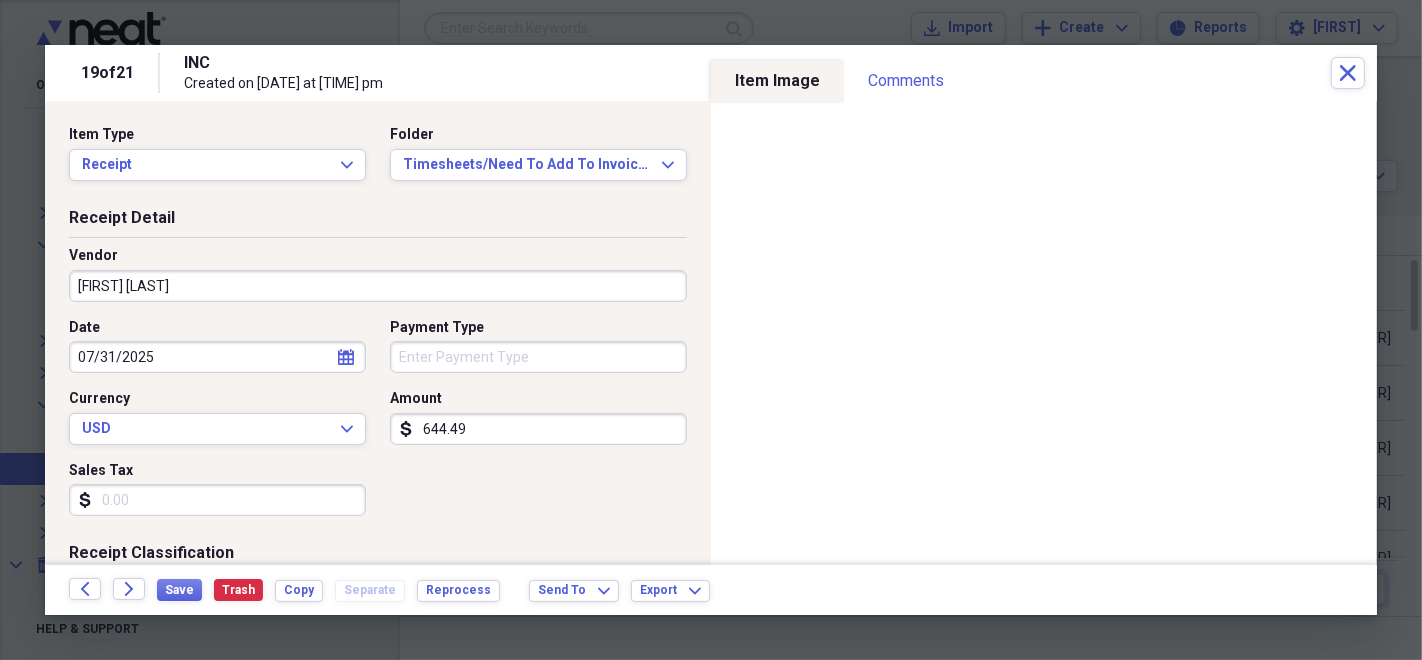 scroll, scrollTop: 222, scrollLeft: 0, axis: vertical 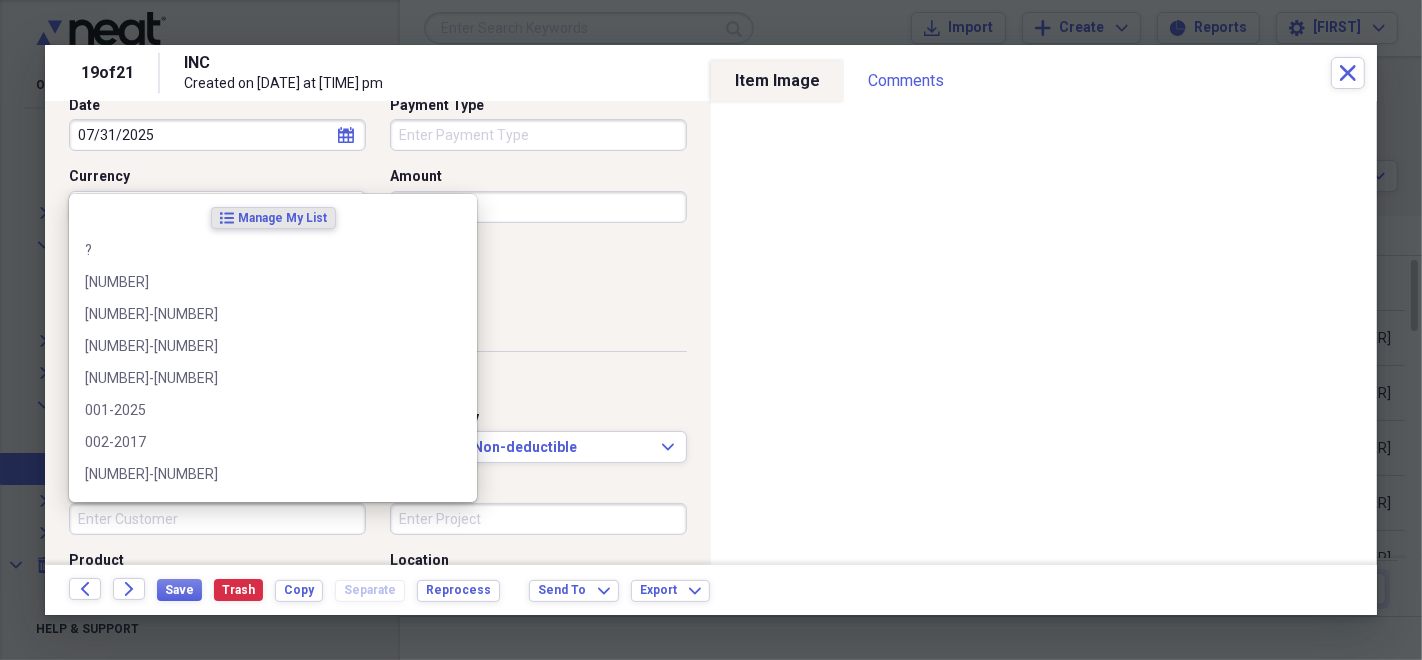 click on "Customer" at bounding box center [217, 519] 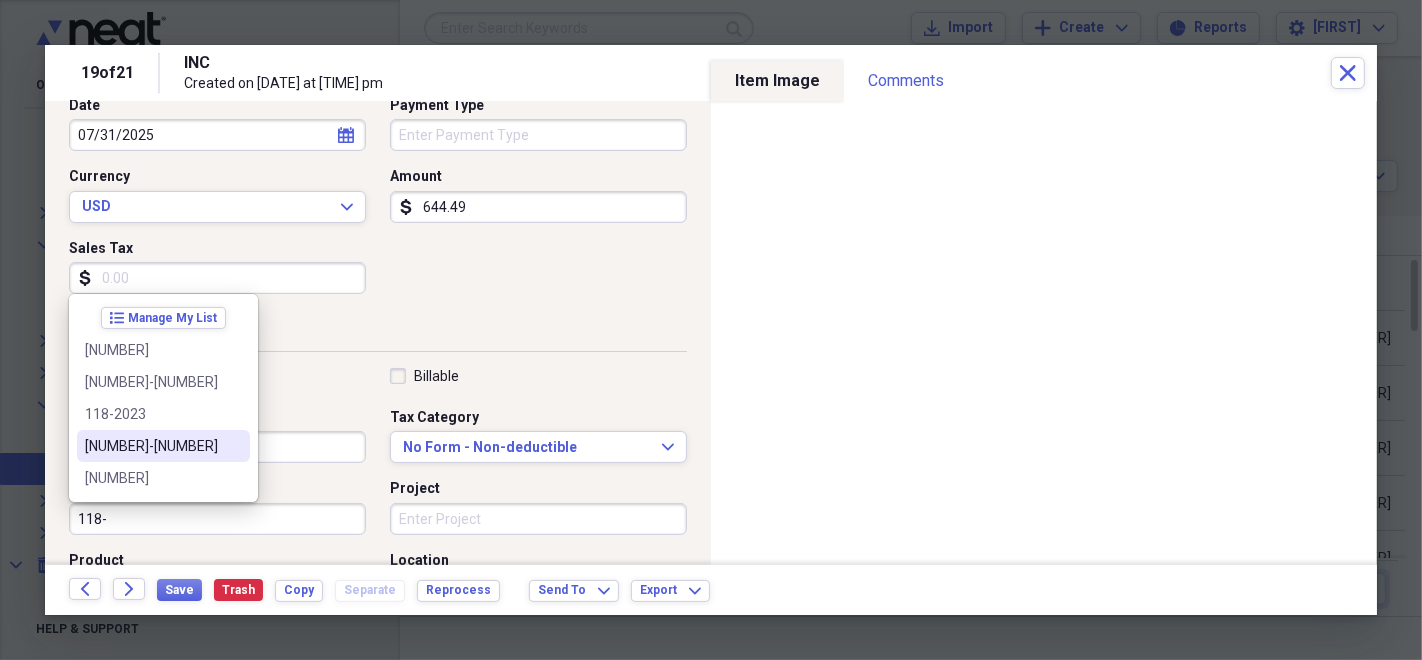 click on "[NUMBER]-[NUMBER]" at bounding box center [151, 446] 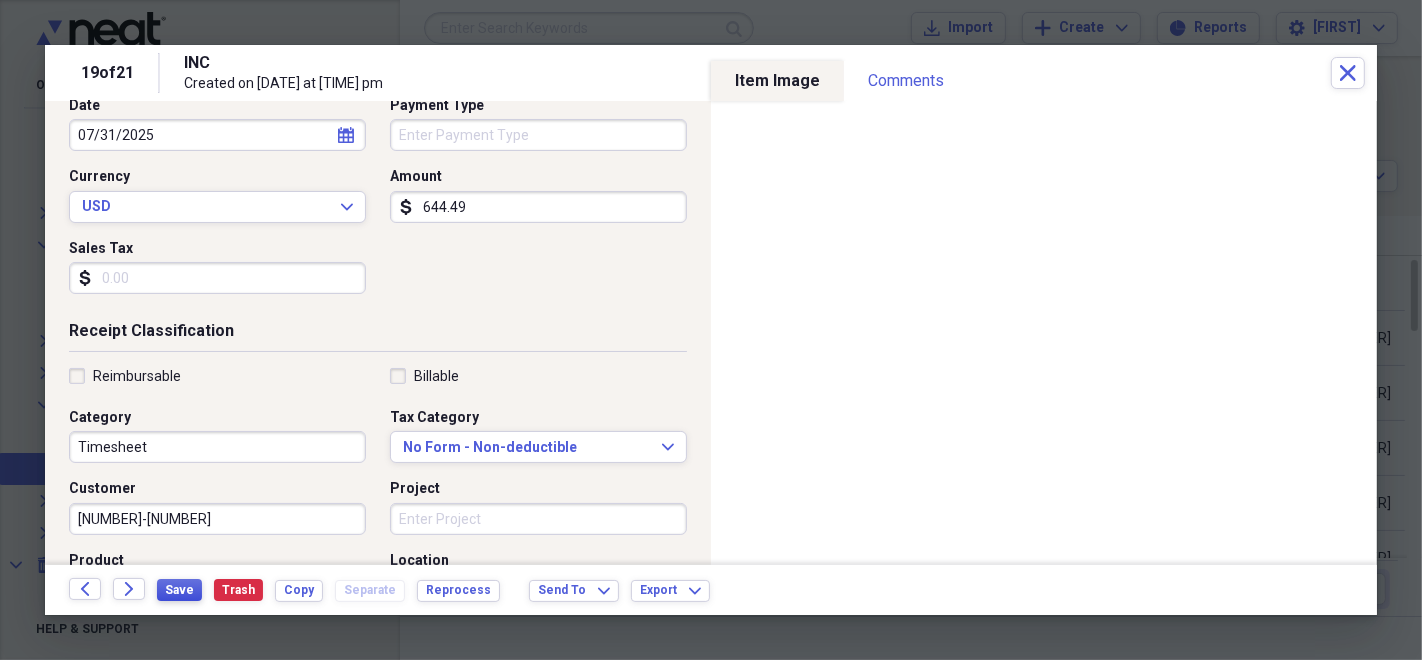 click on "Save" at bounding box center (179, 590) 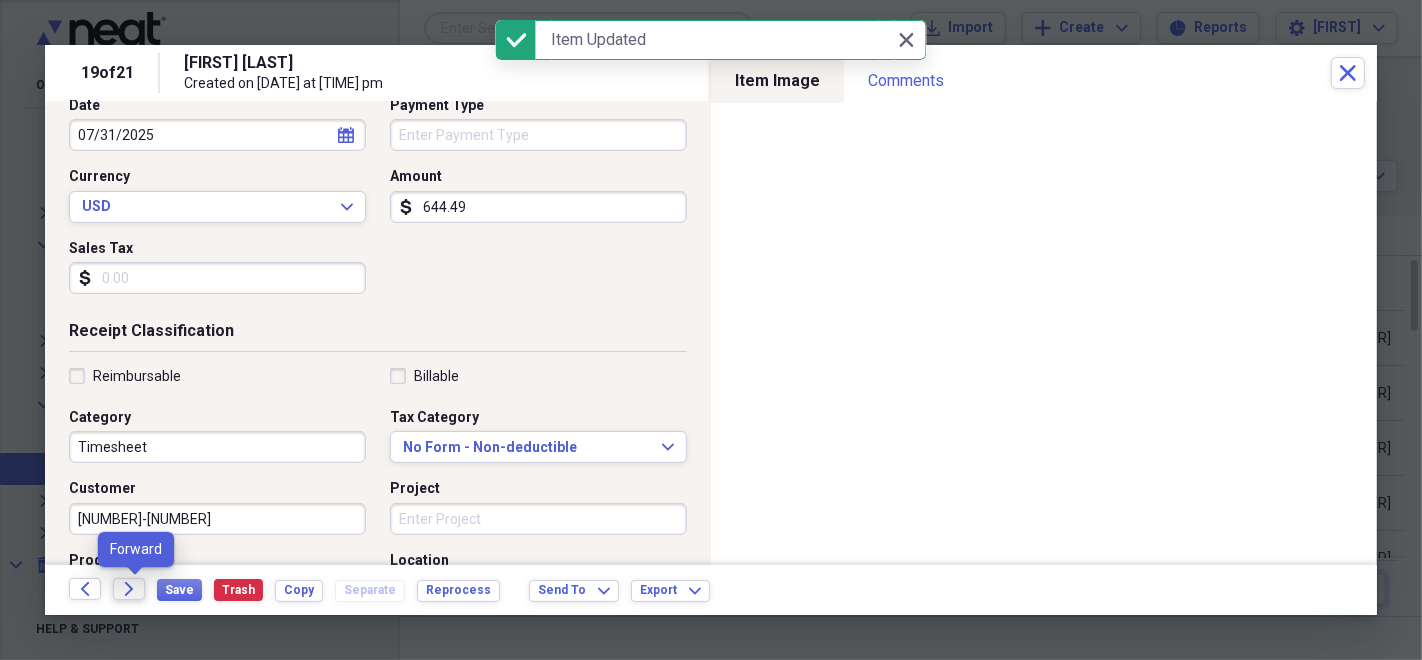 click on "Forward" at bounding box center [129, 589] 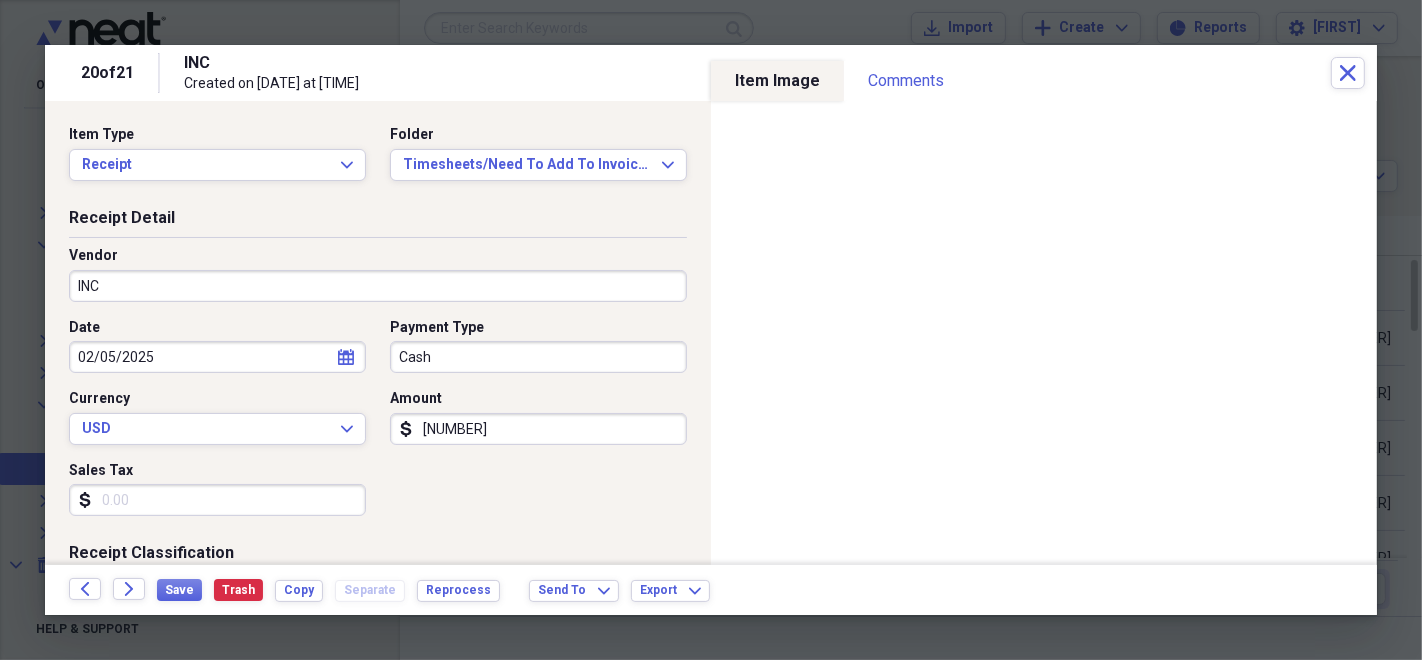 click on "INC" at bounding box center [378, 286] 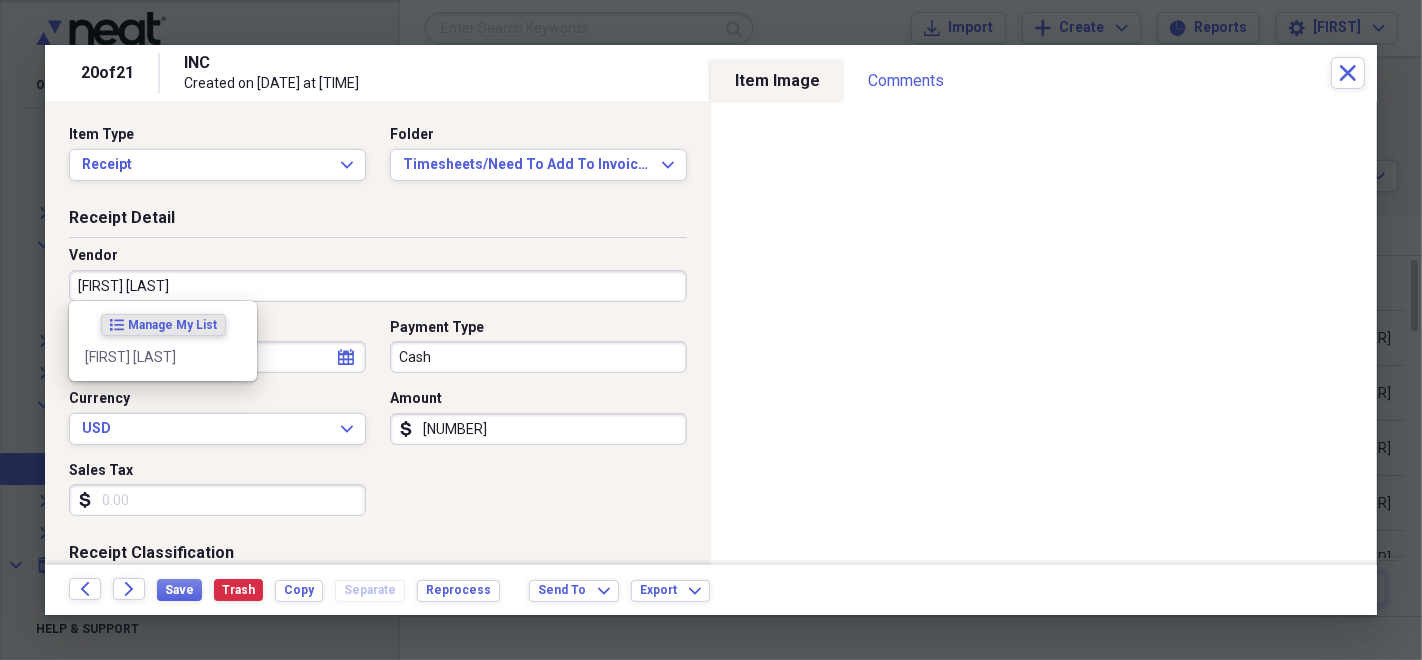 type on "[FIRST] [LAST]" 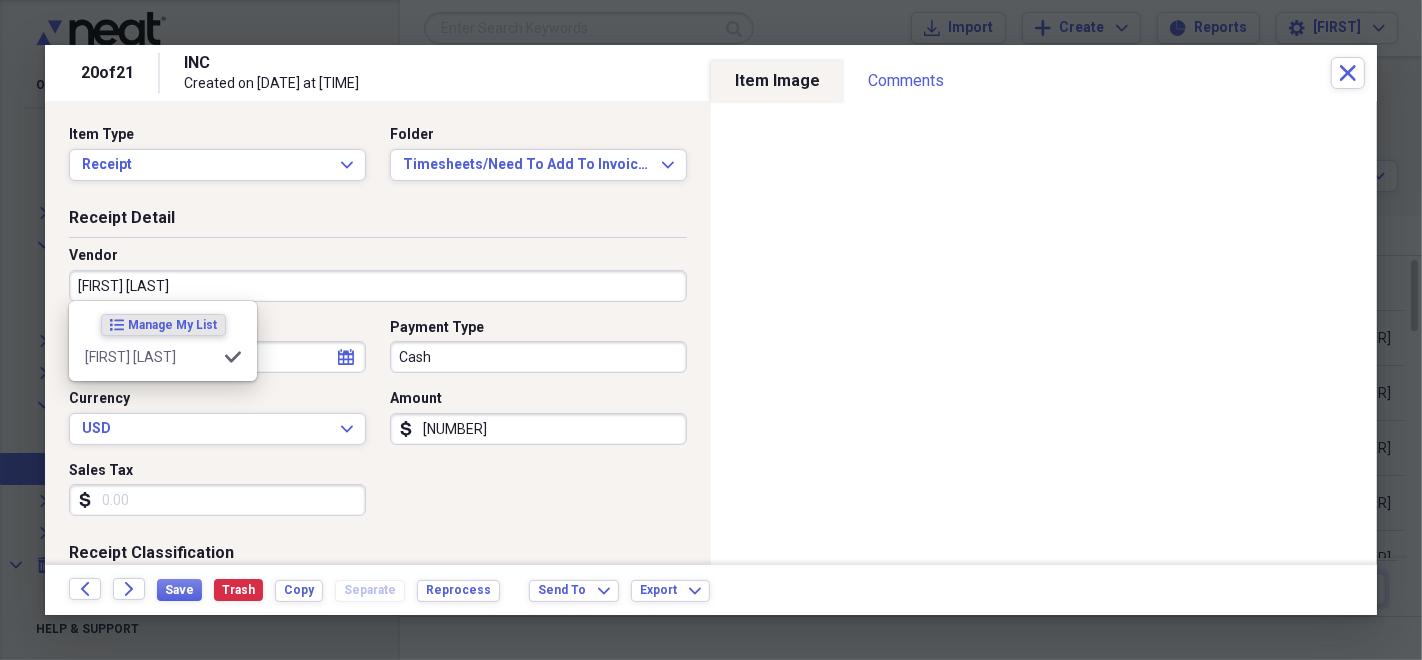 type on "Timesheet" 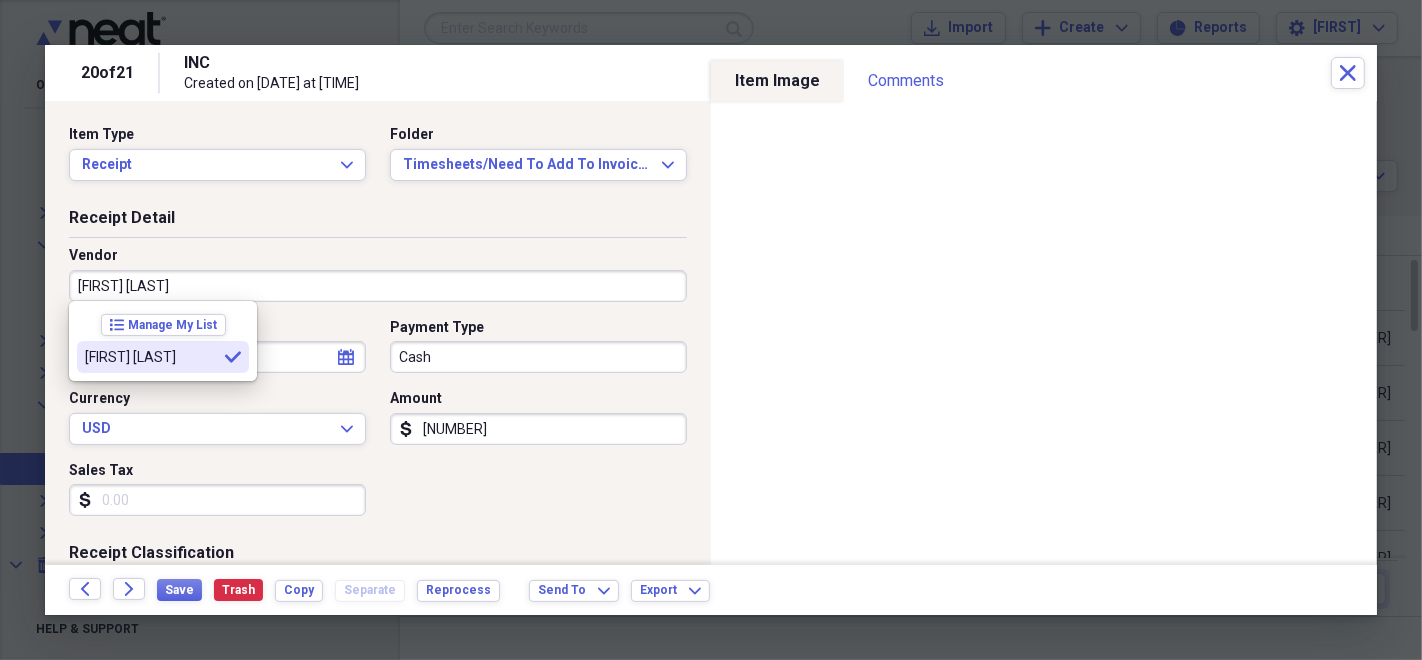type on "[FIRST] [LAST]" 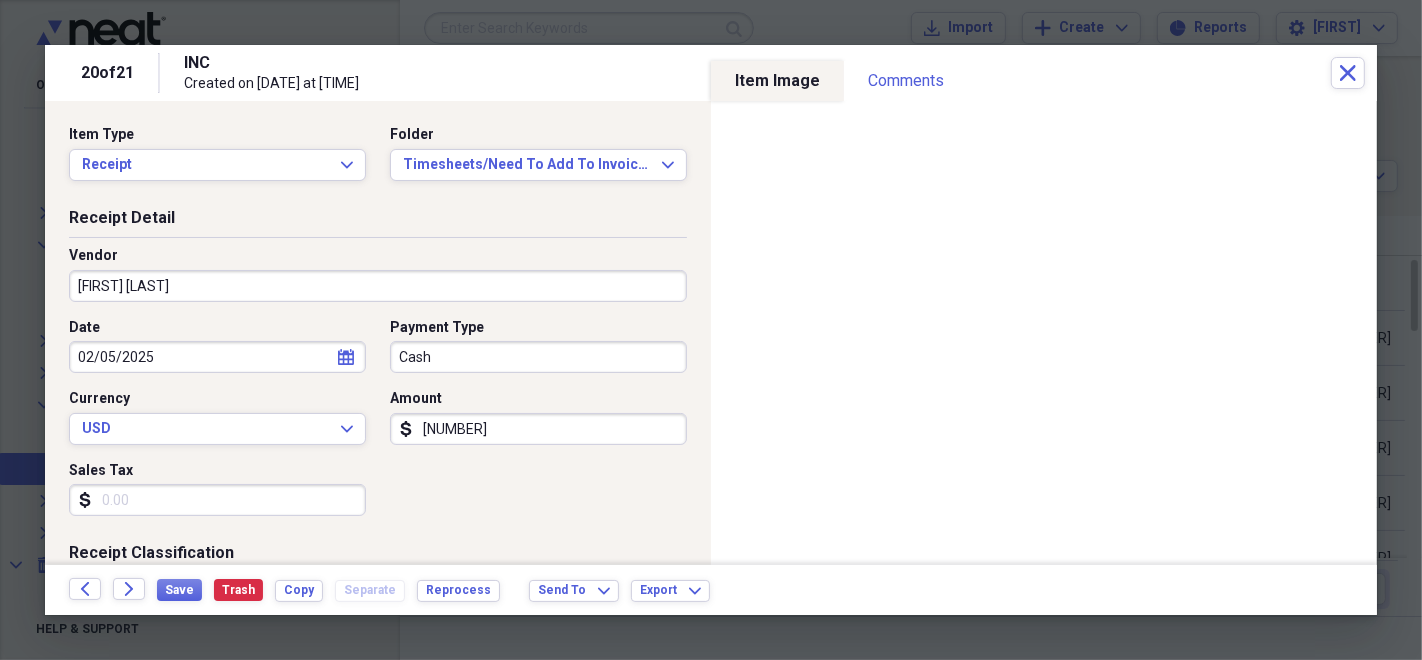 click on "calendar" 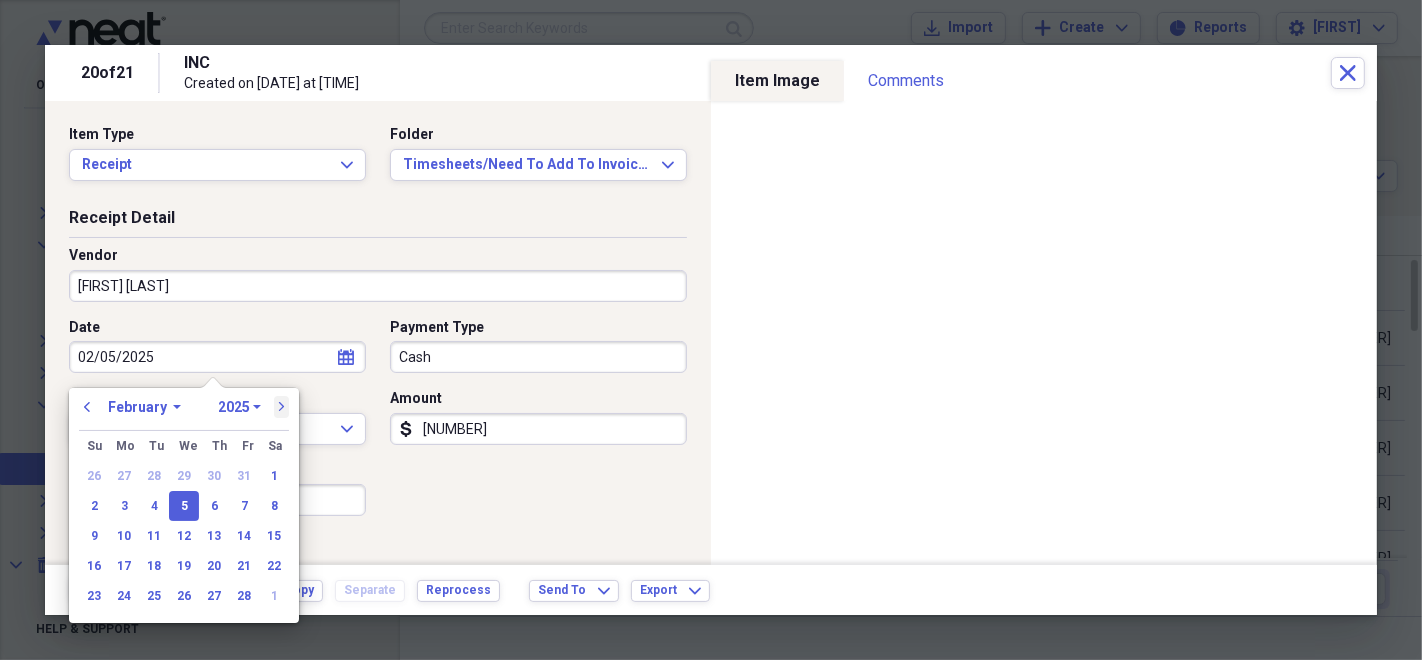 click on "next" at bounding box center (282, 407) 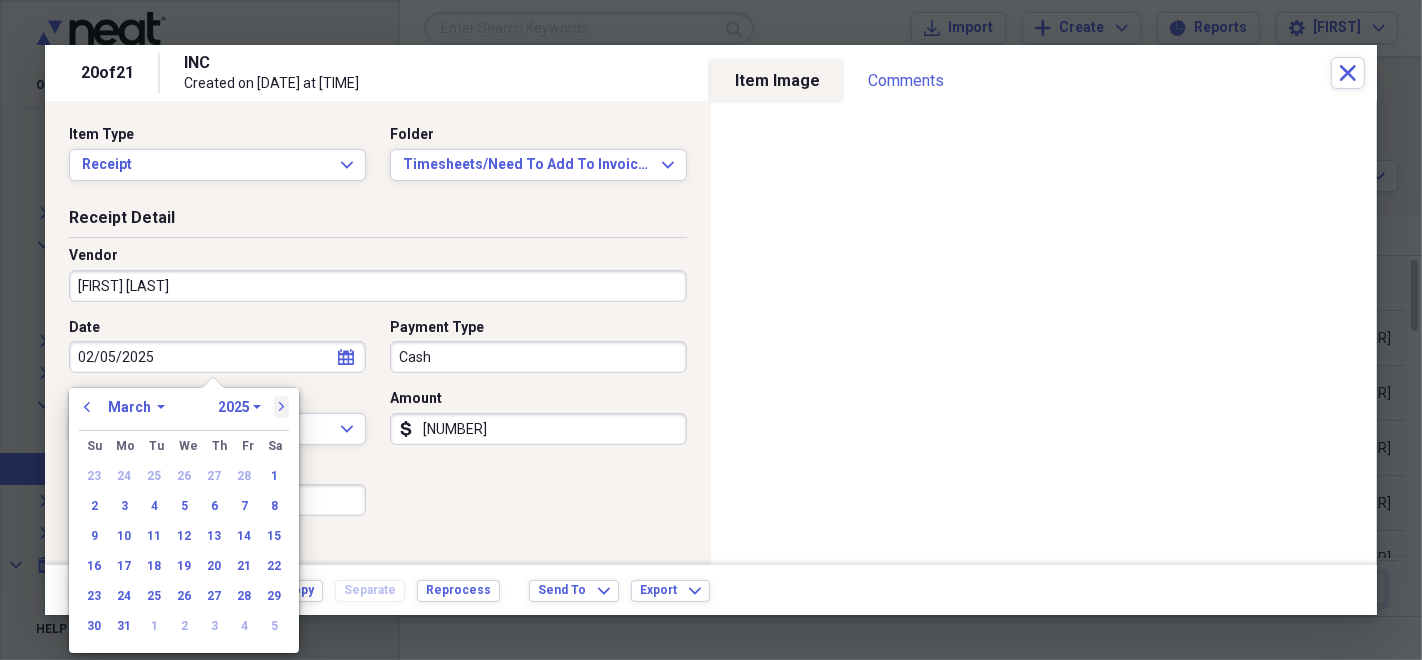 click on "next" at bounding box center [282, 407] 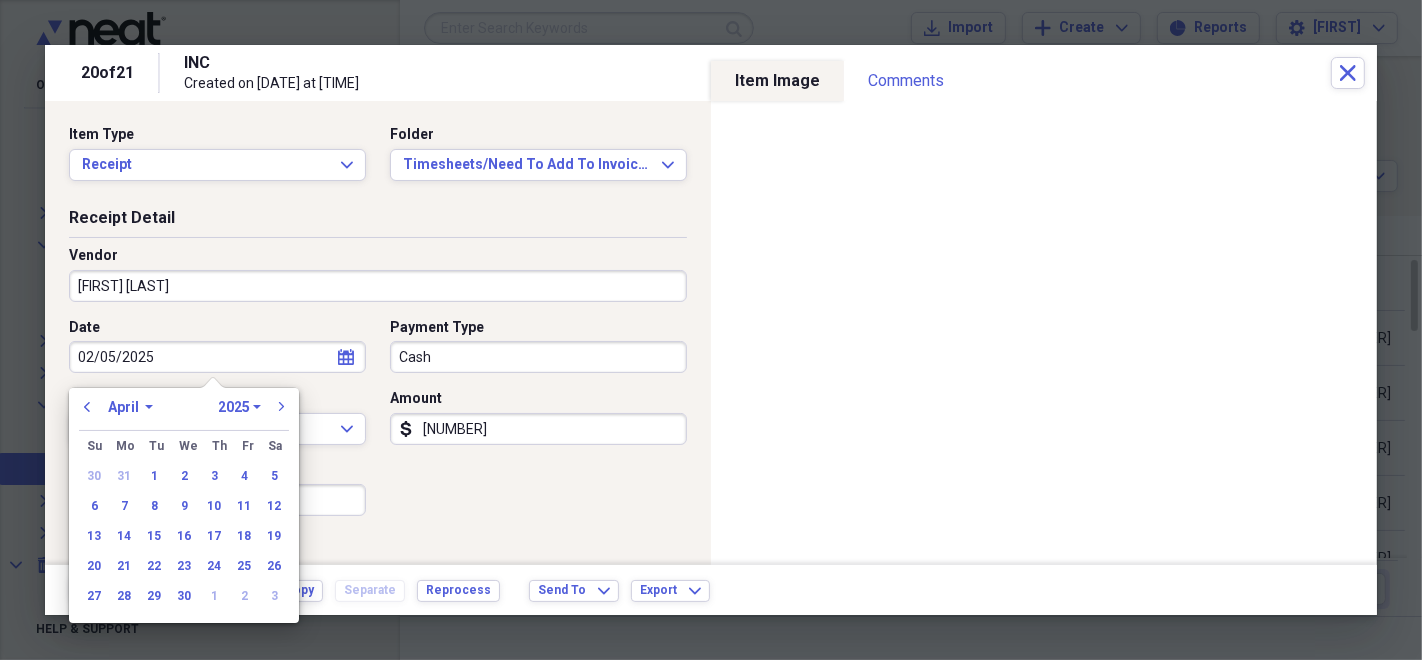 drag, startPoint x: 243, startPoint y: 346, endPoint x: 0, endPoint y: 372, distance: 244.387 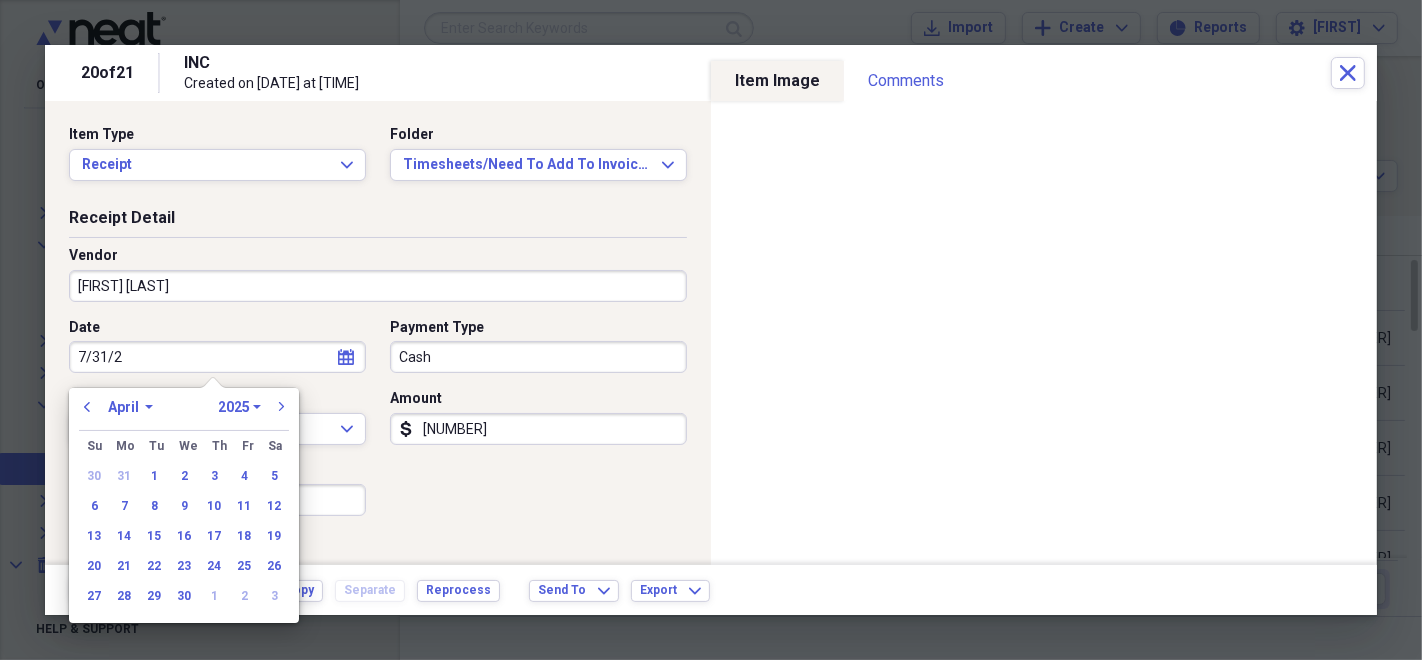 type on "7/31/25" 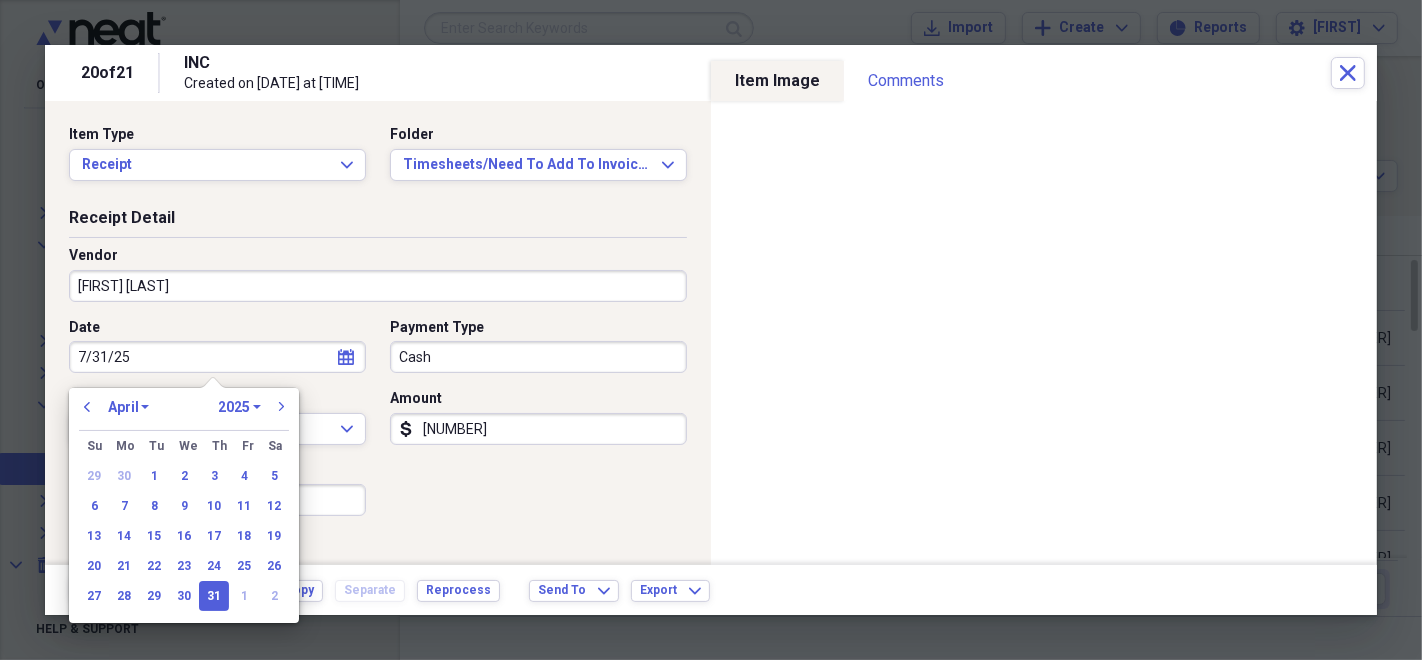 select on "6" 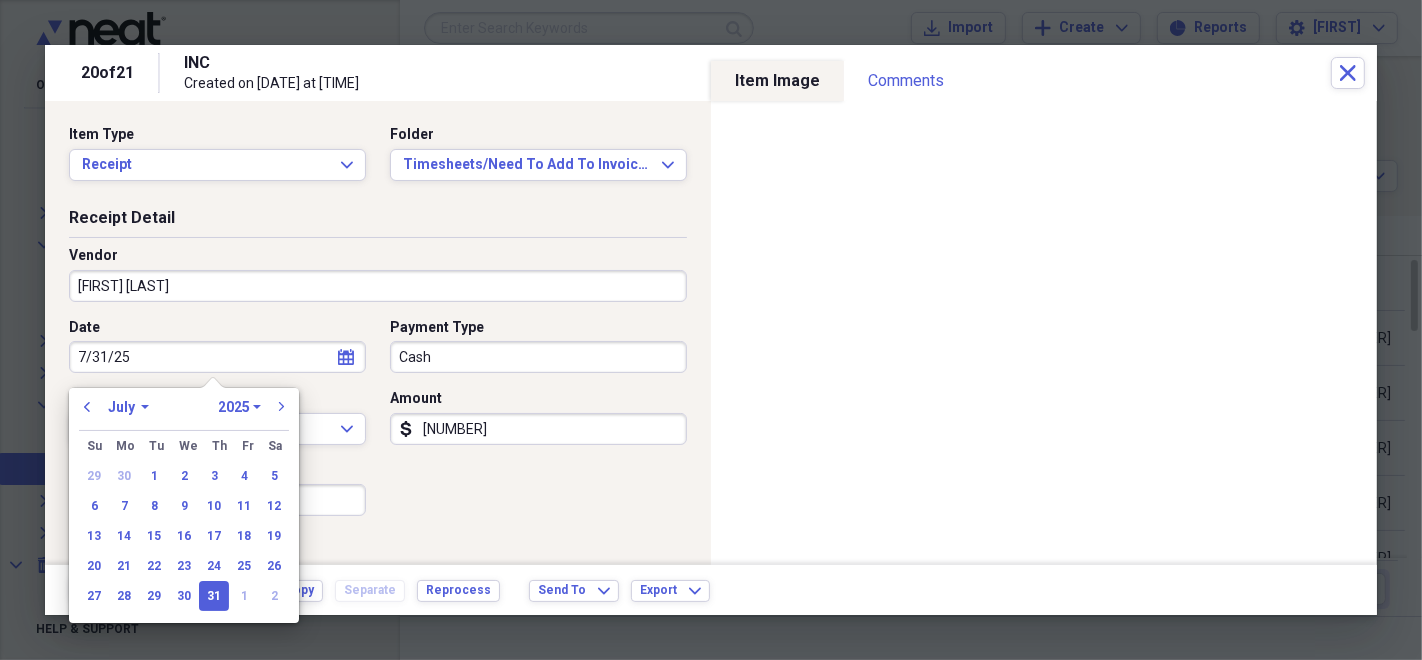 type on "07/31/2025" 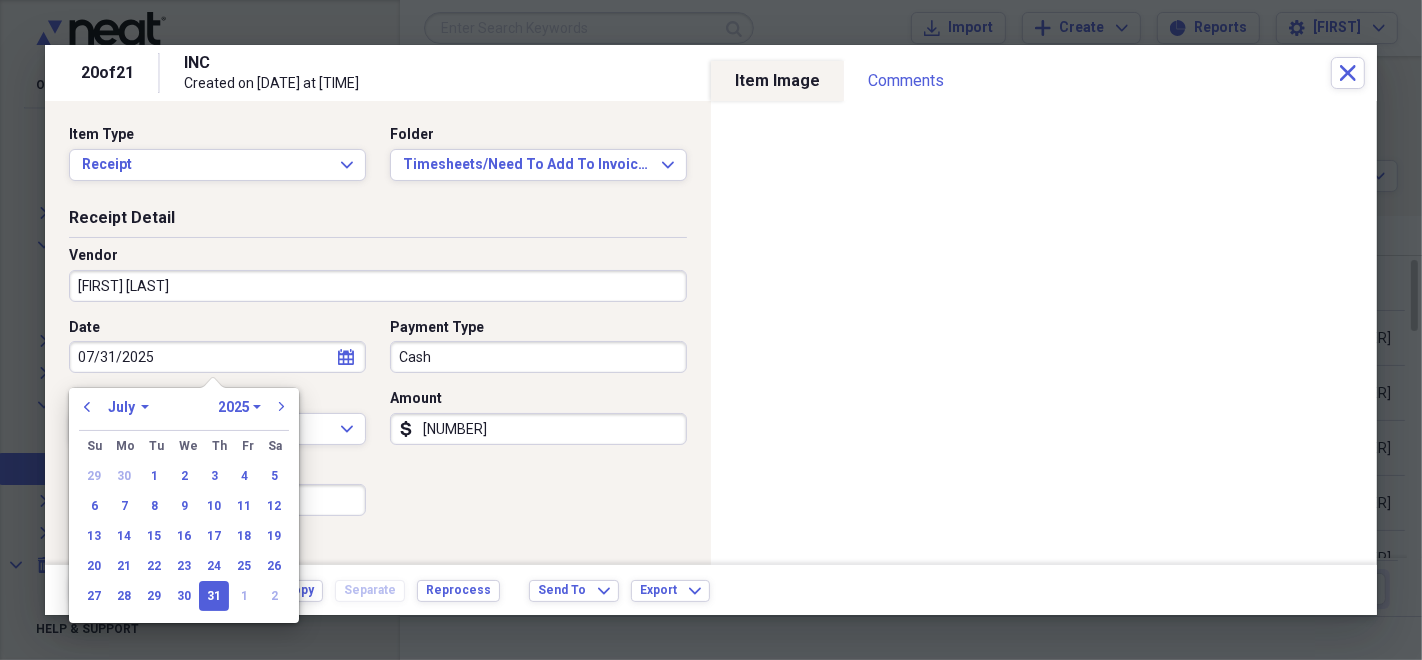 type 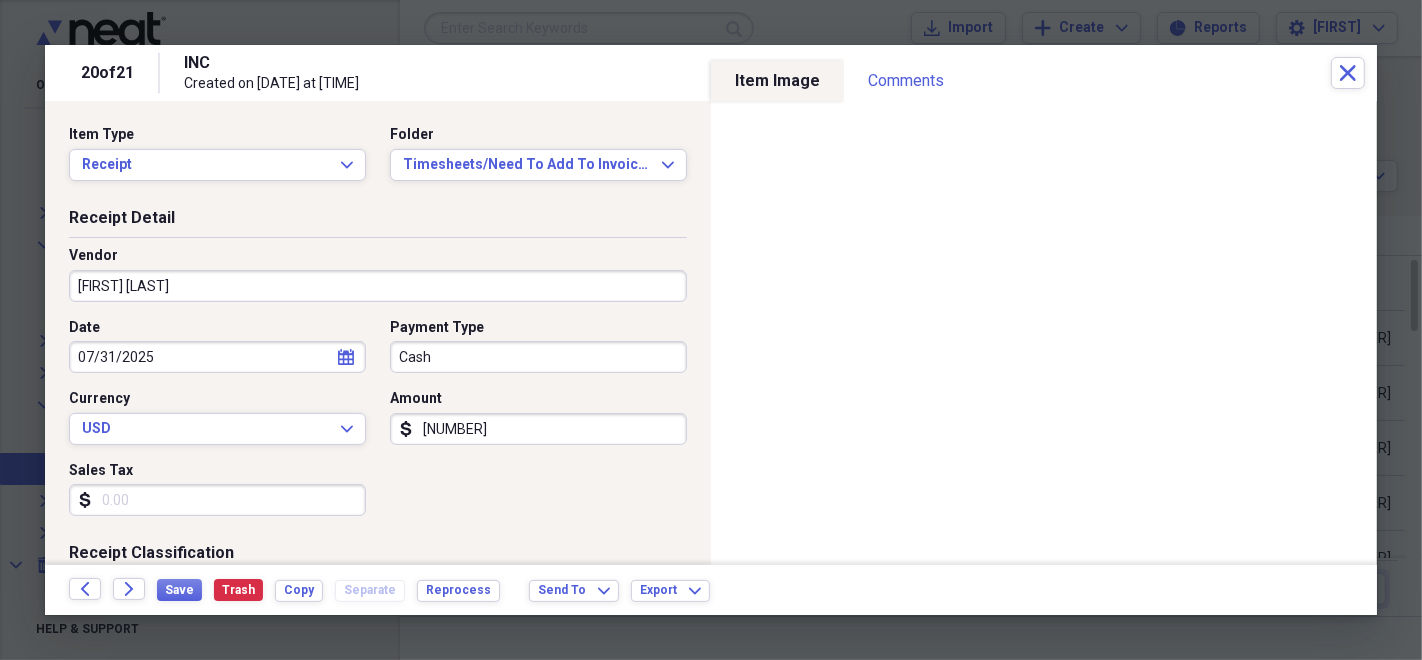 click on "Date [MM]/[DD]/[YY] calendar Calendar Payment Type Cash Currency USD Expand Amount dollar-sign [NUMBER] Sales Tax dollar-sign" at bounding box center [378, 425] 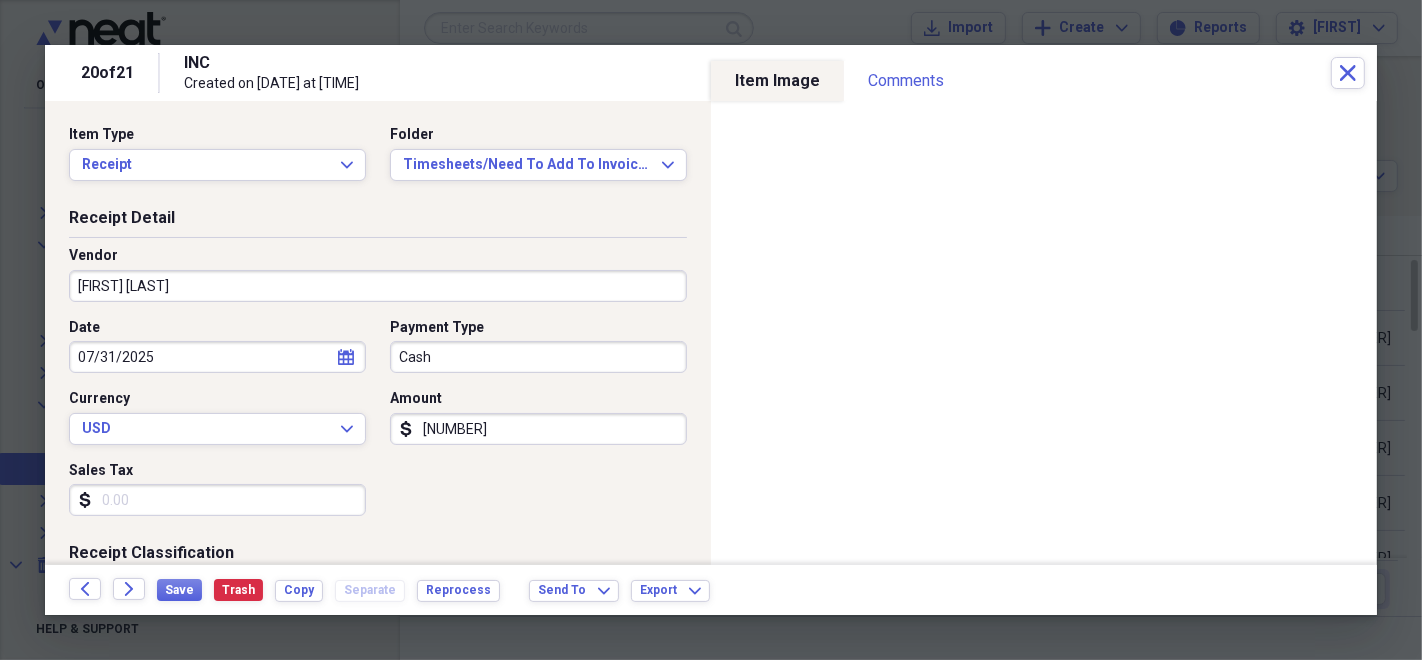 click on "Cash" at bounding box center [538, 357] 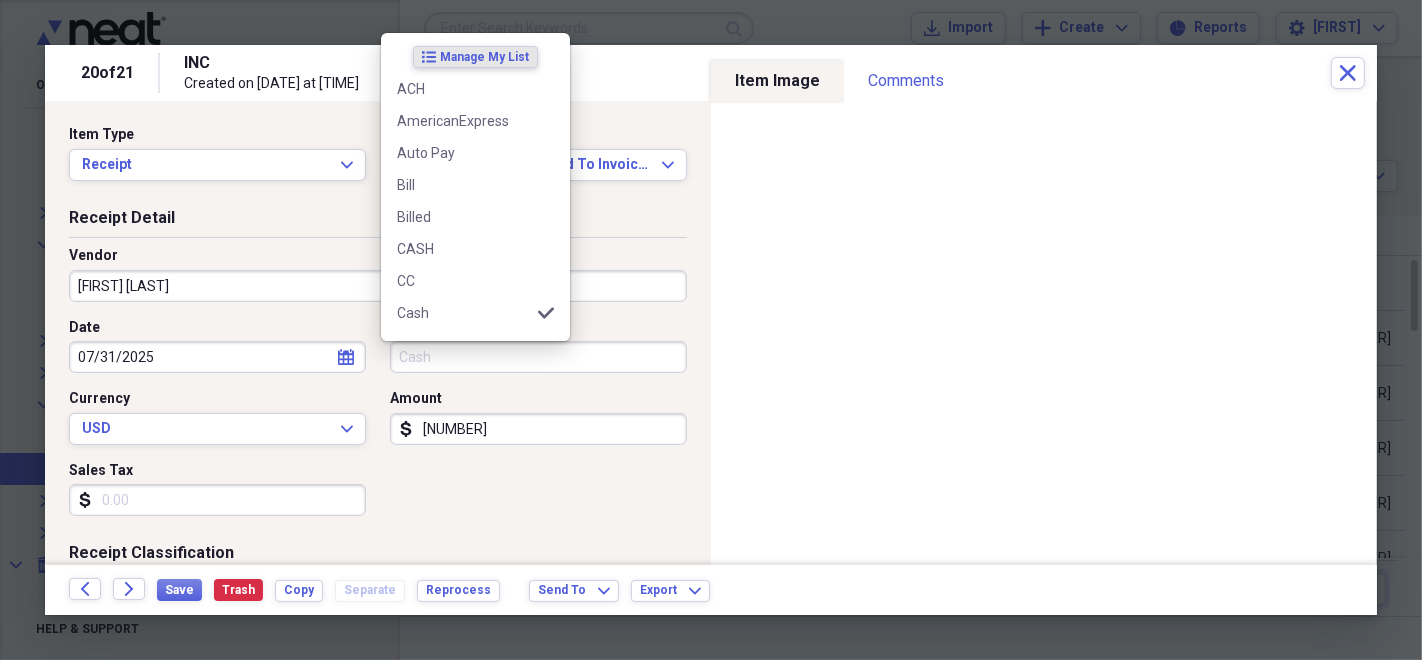 type 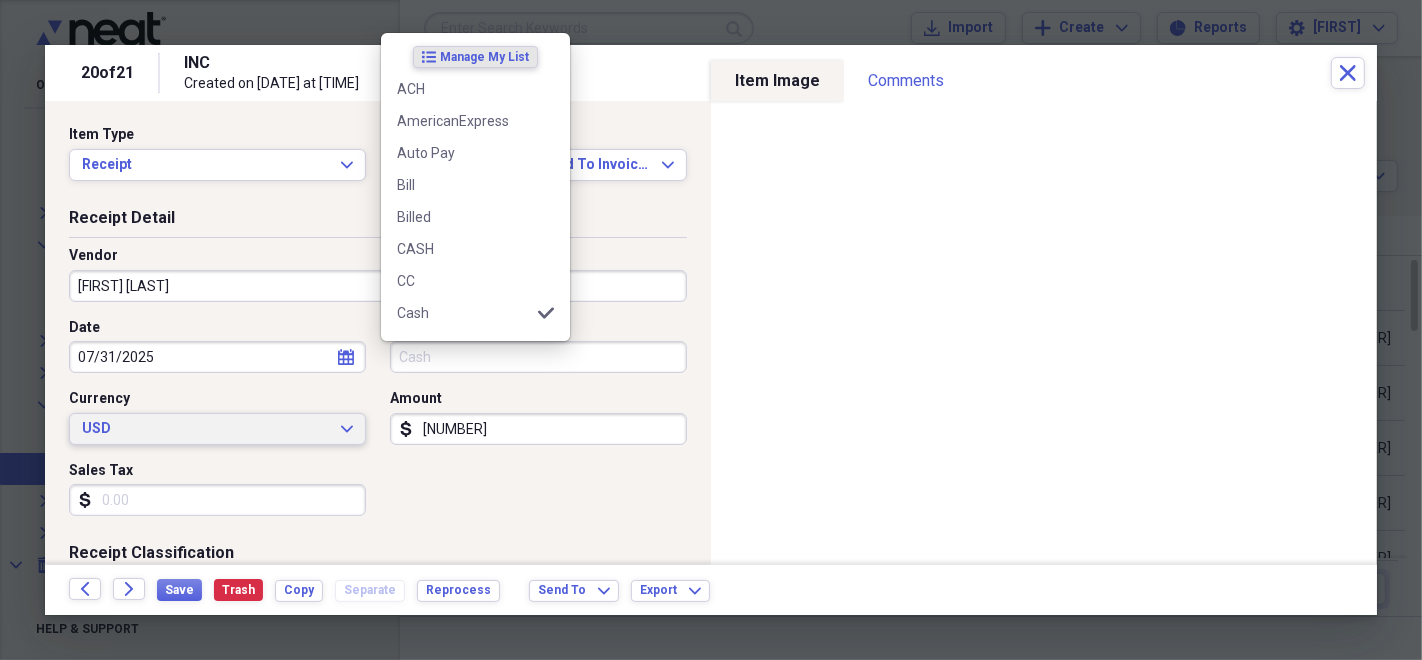 type 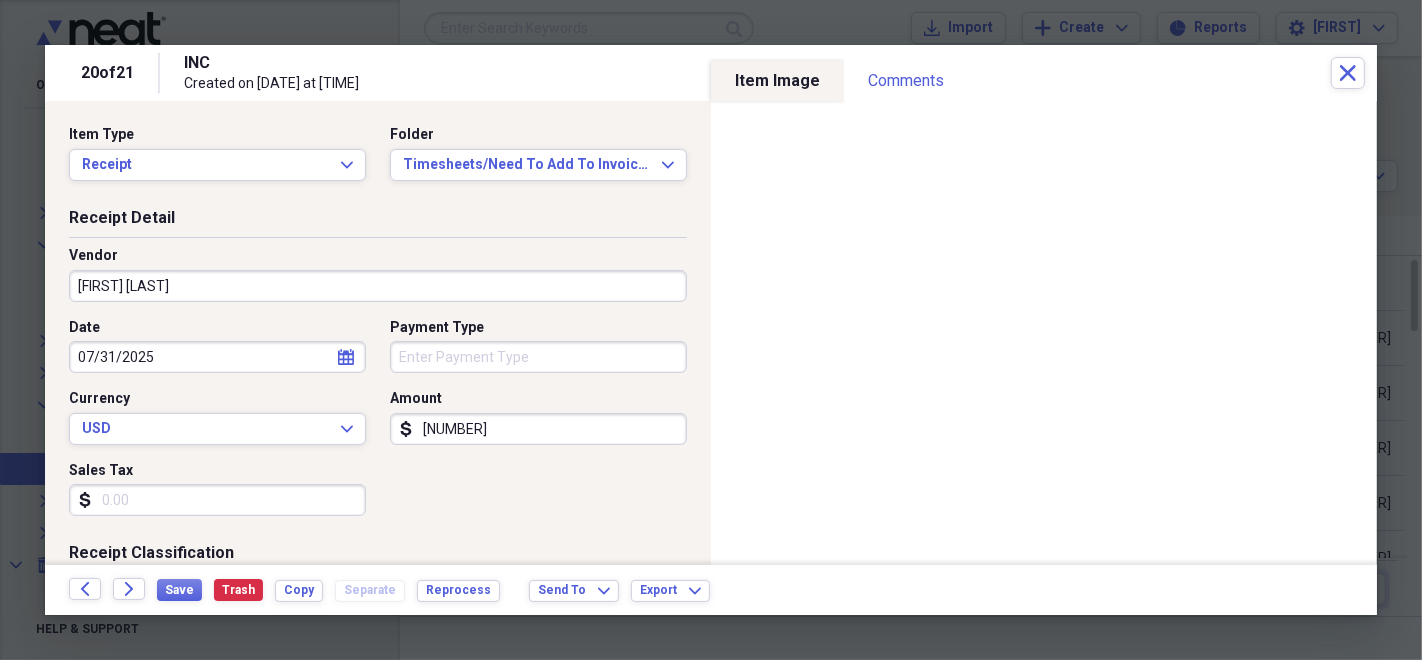 scroll, scrollTop: 222, scrollLeft: 0, axis: vertical 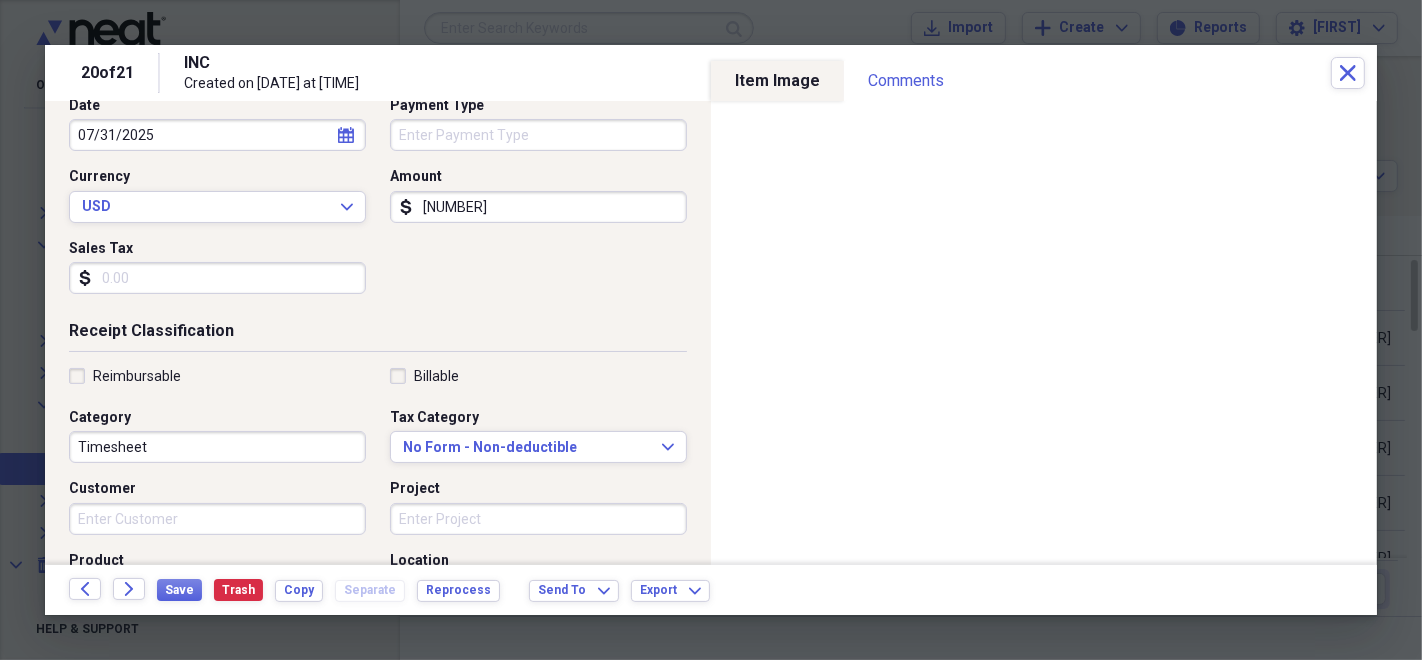 click on "Customer" at bounding box center (217, 519) 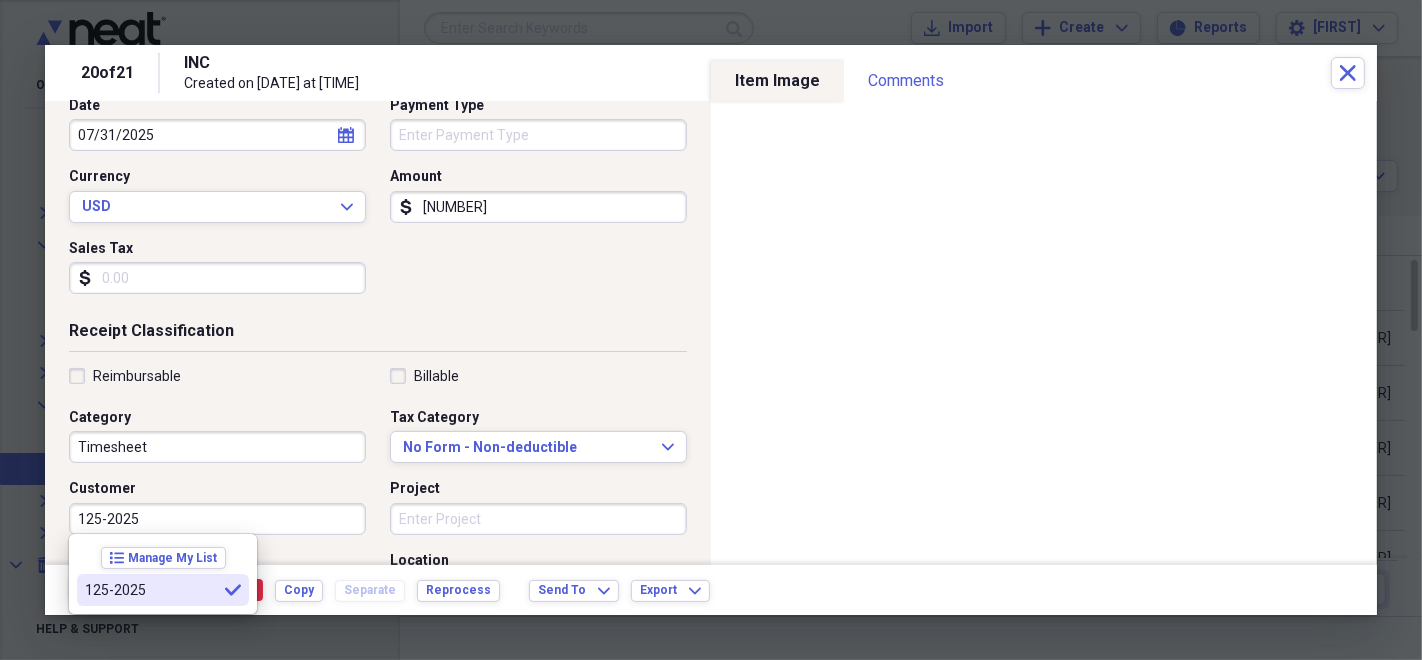 type on "125-2025" 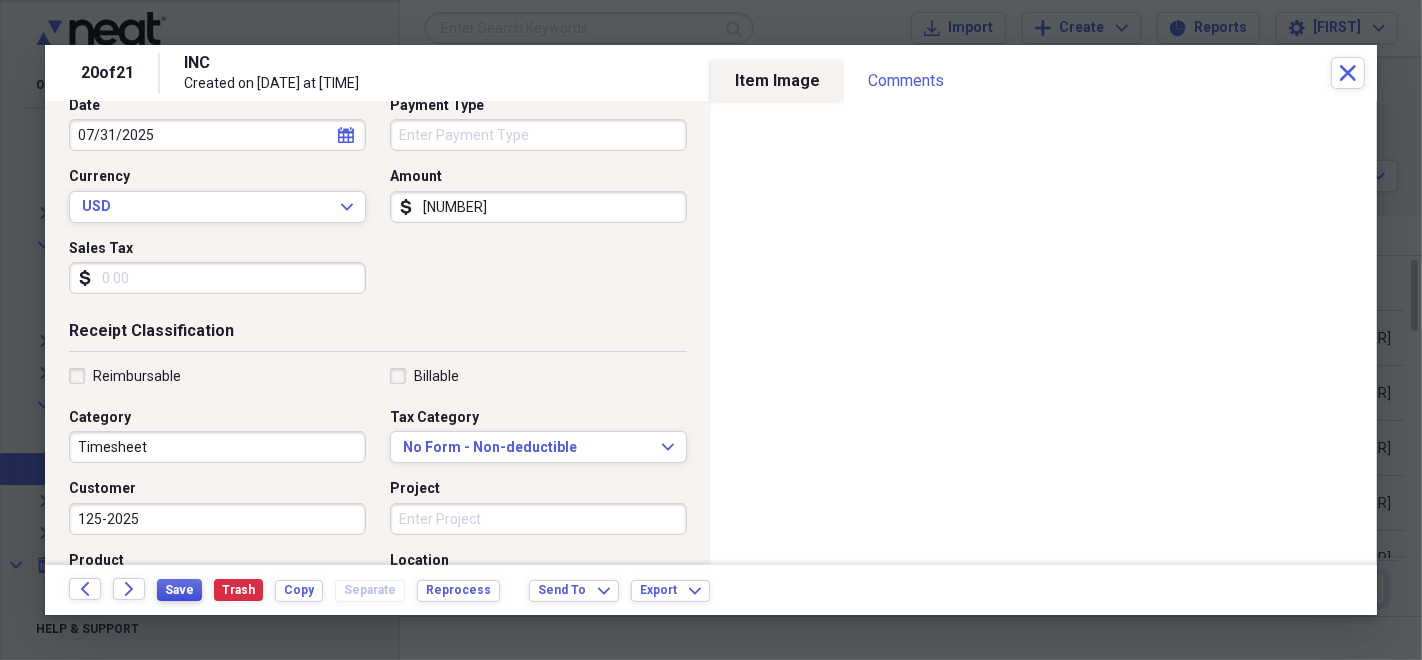 click on "Save" at bounding box center [179, 590] 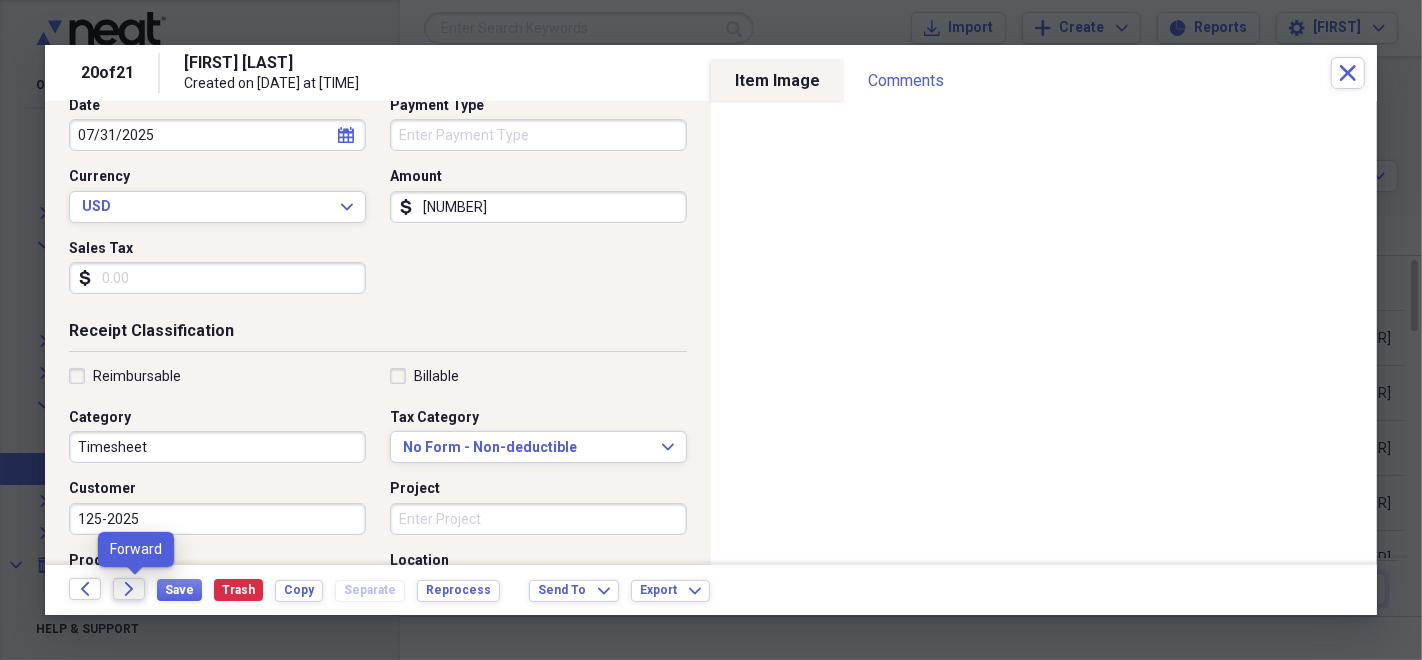 click 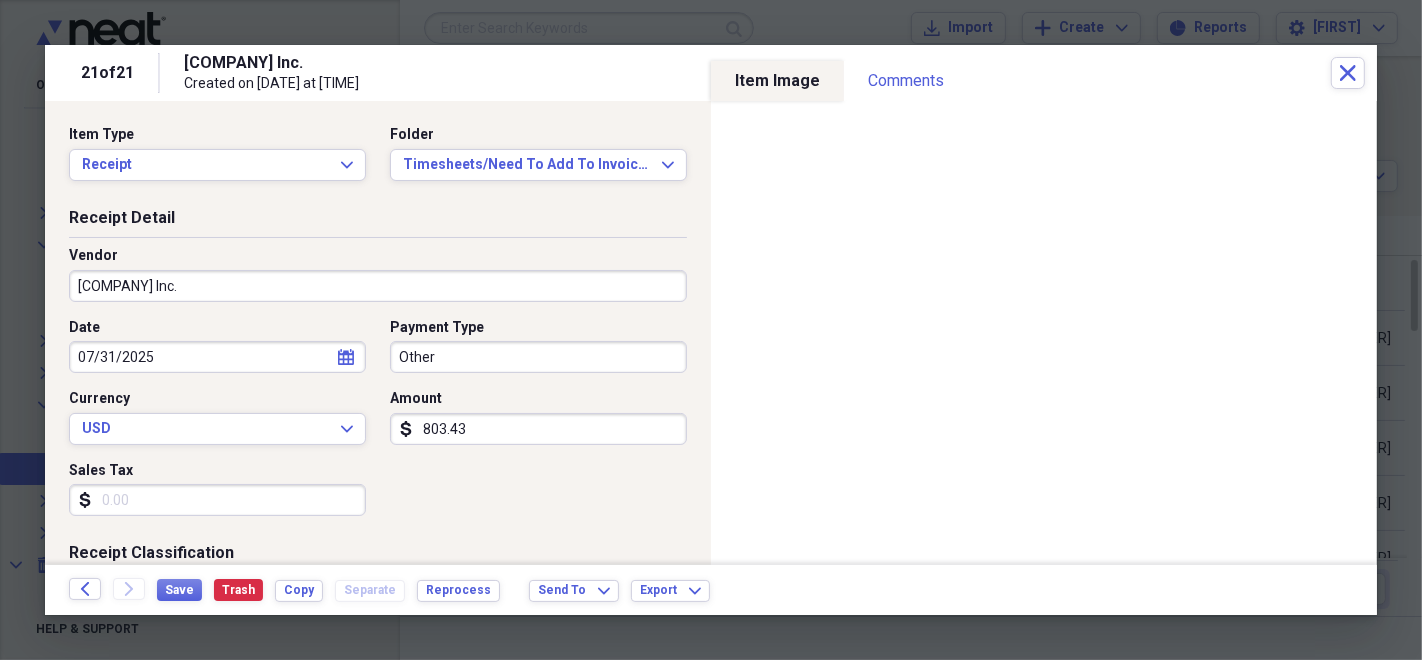 click on "[COMPANY] Inc." at bounding box center (378, 286) 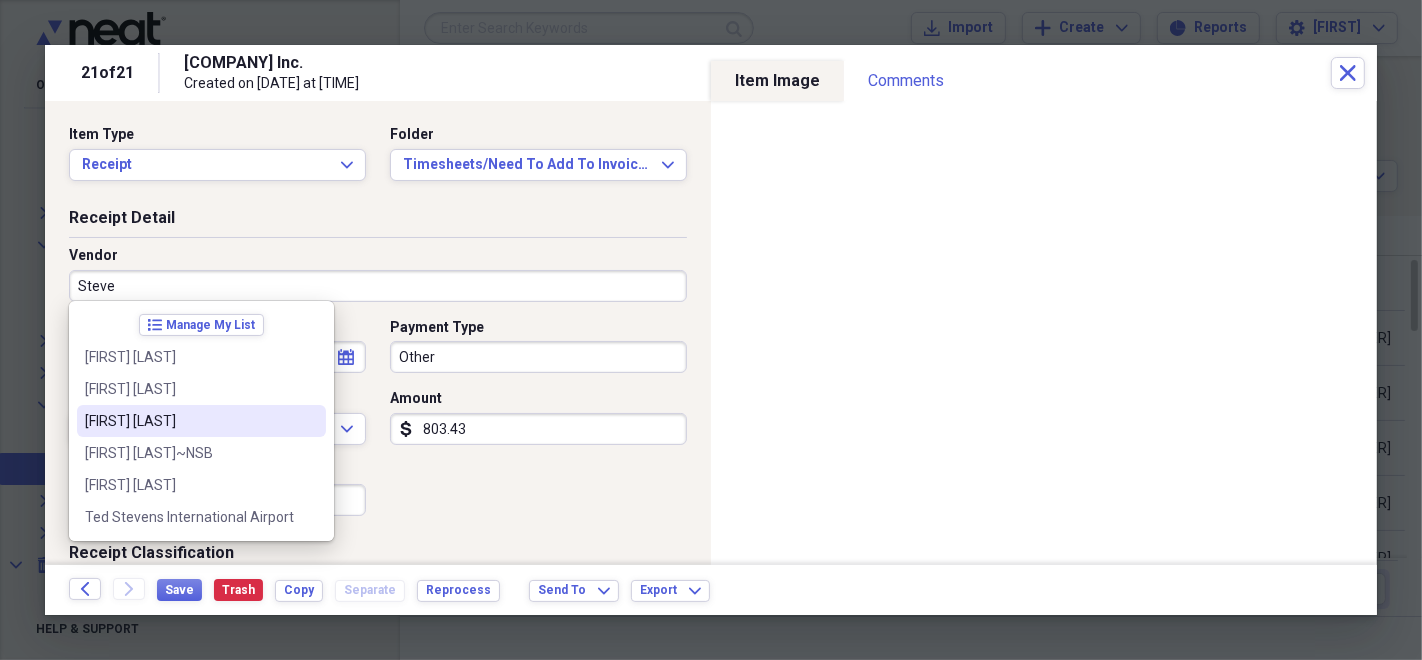 click on "[FIRST] [LAST]" at bounding box center [201, 421] 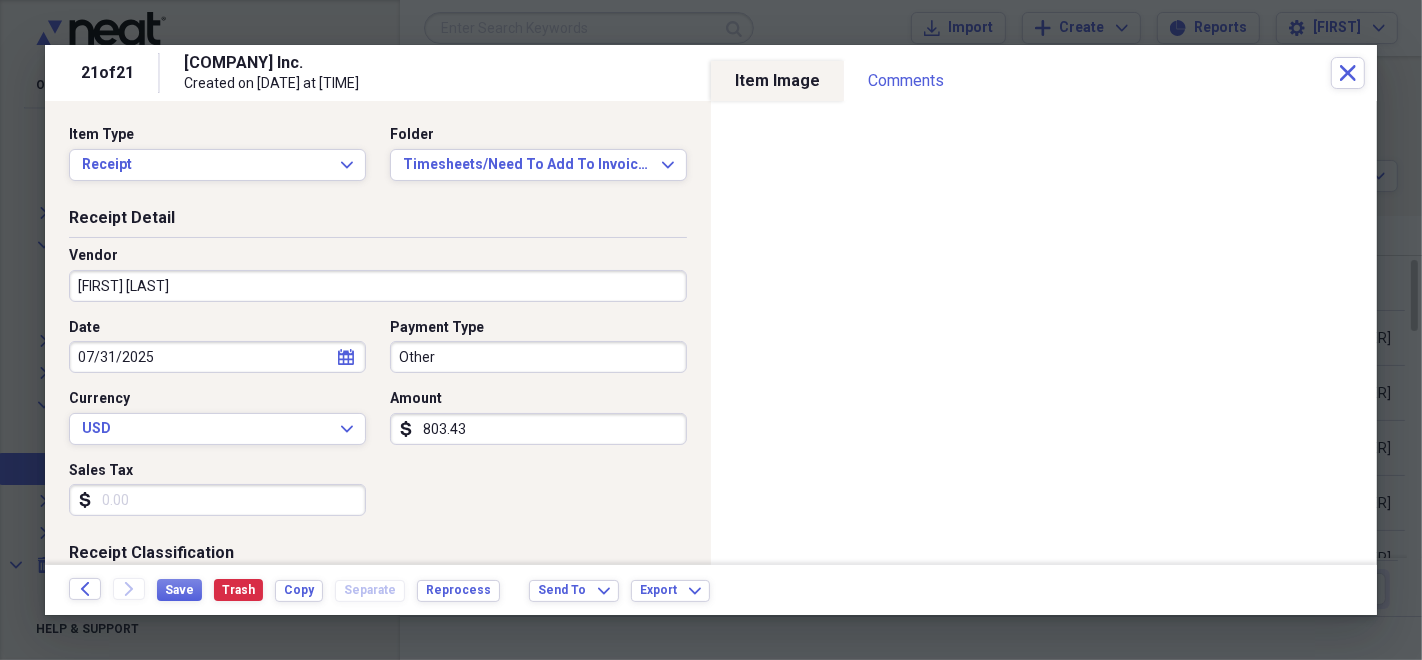 type on "Timesheet" 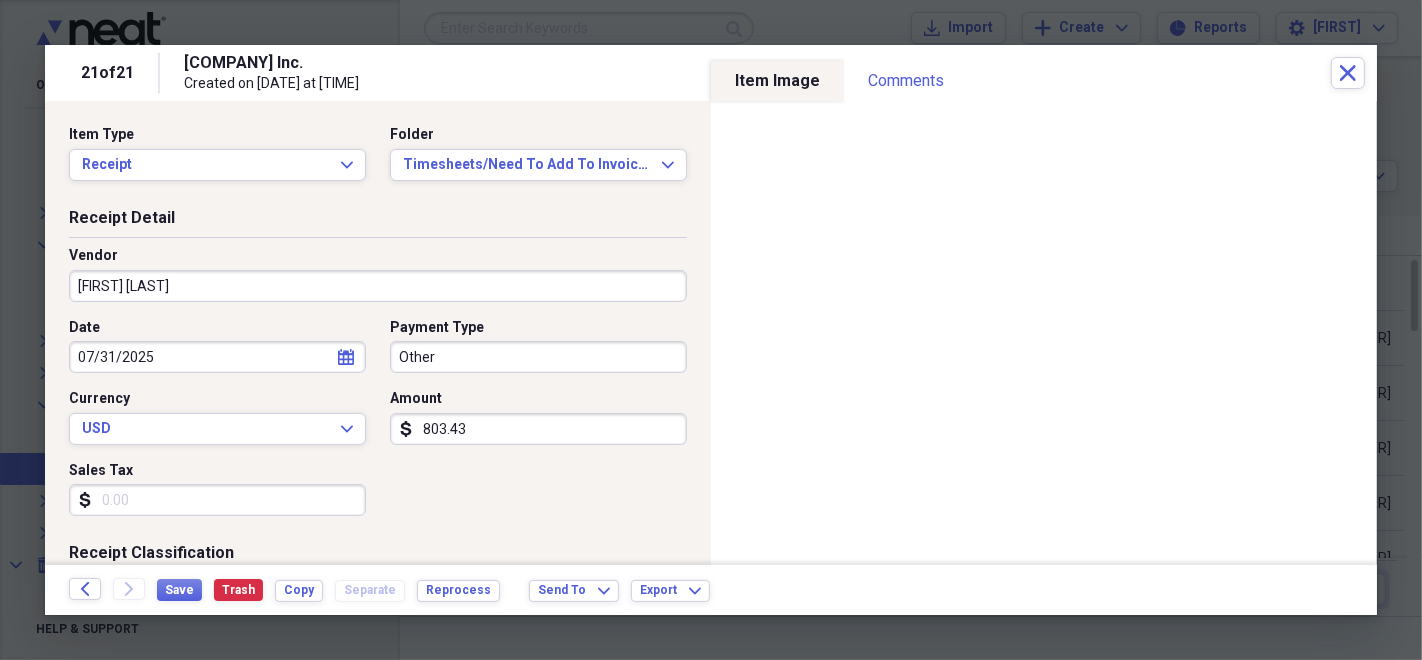select on "6" 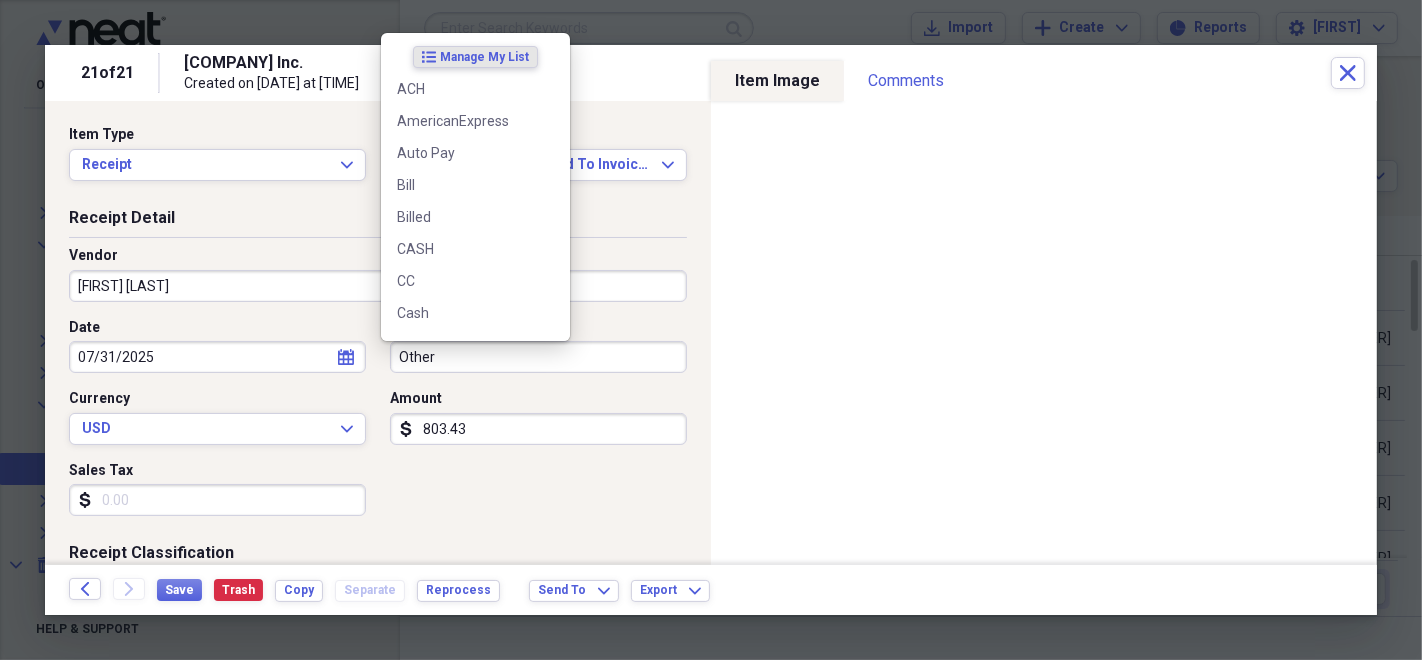 click on "Other" at bounding box center [538, 357] 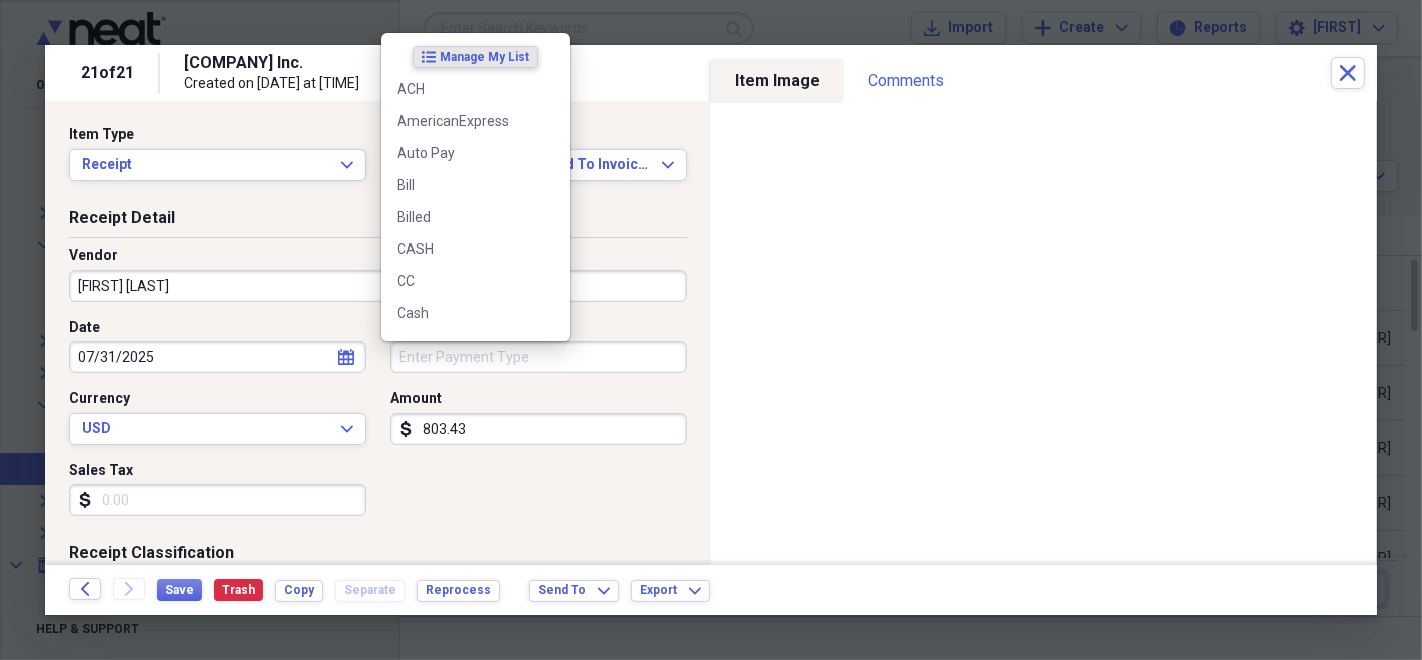 type 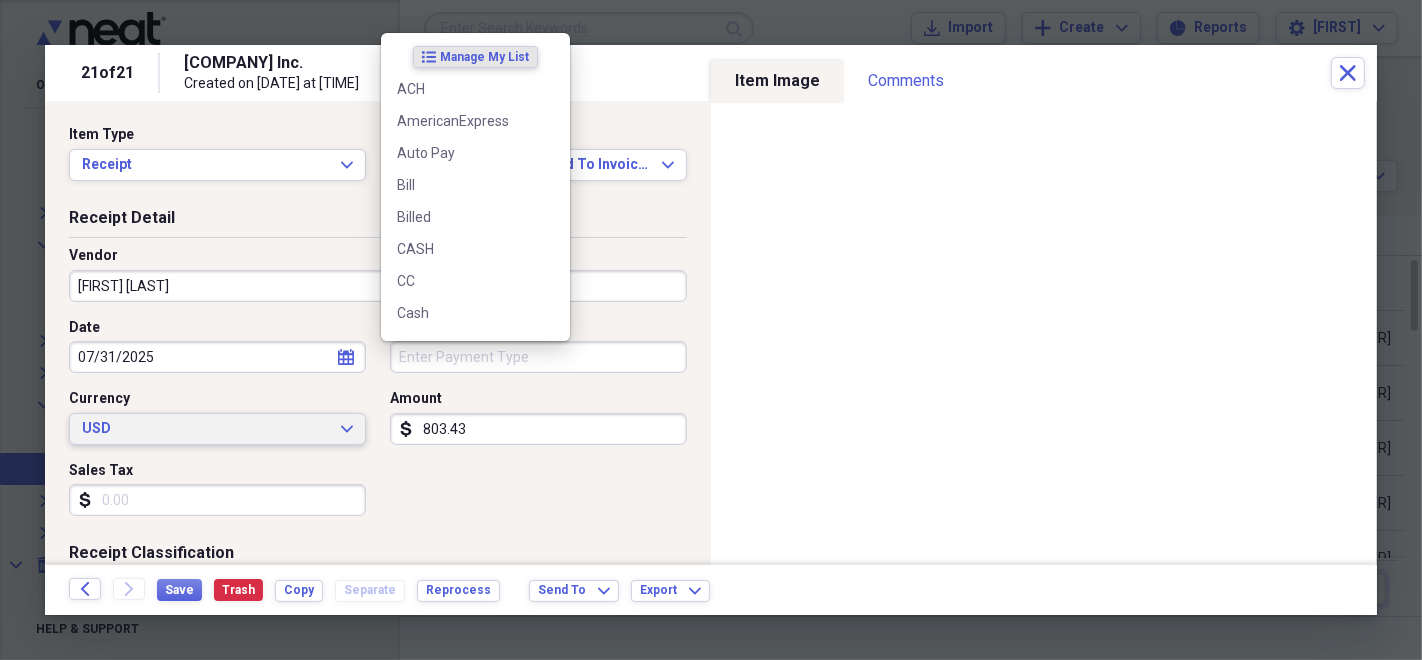 type 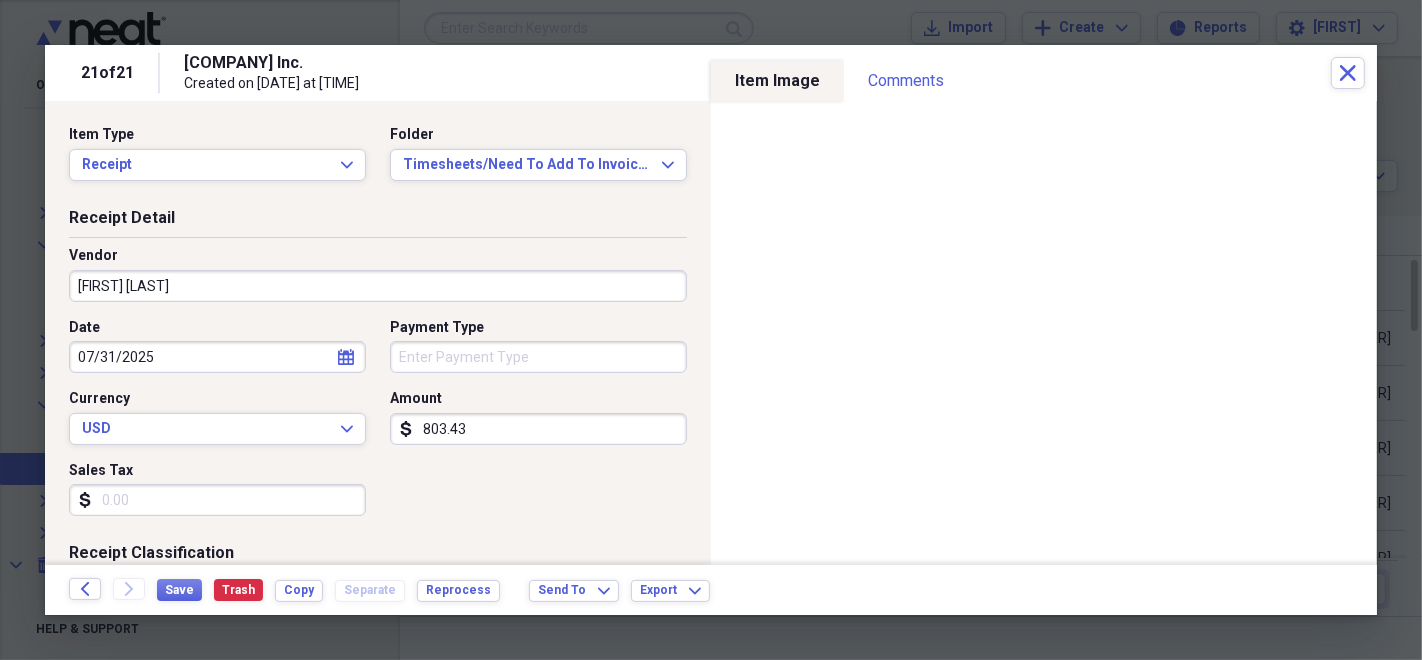 scroll, scrollTop: 222, scrollLeft: 0, axis: vertical 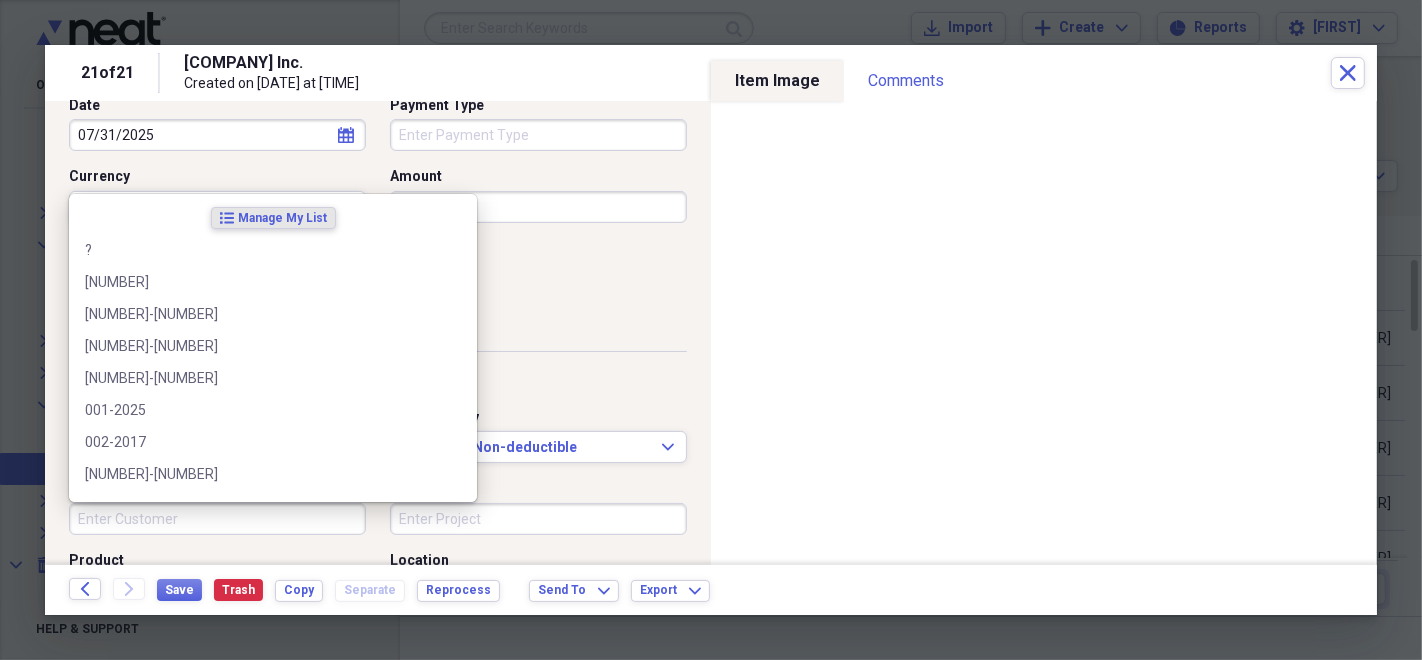 click on "Customer" at bounding box center (217, 519) 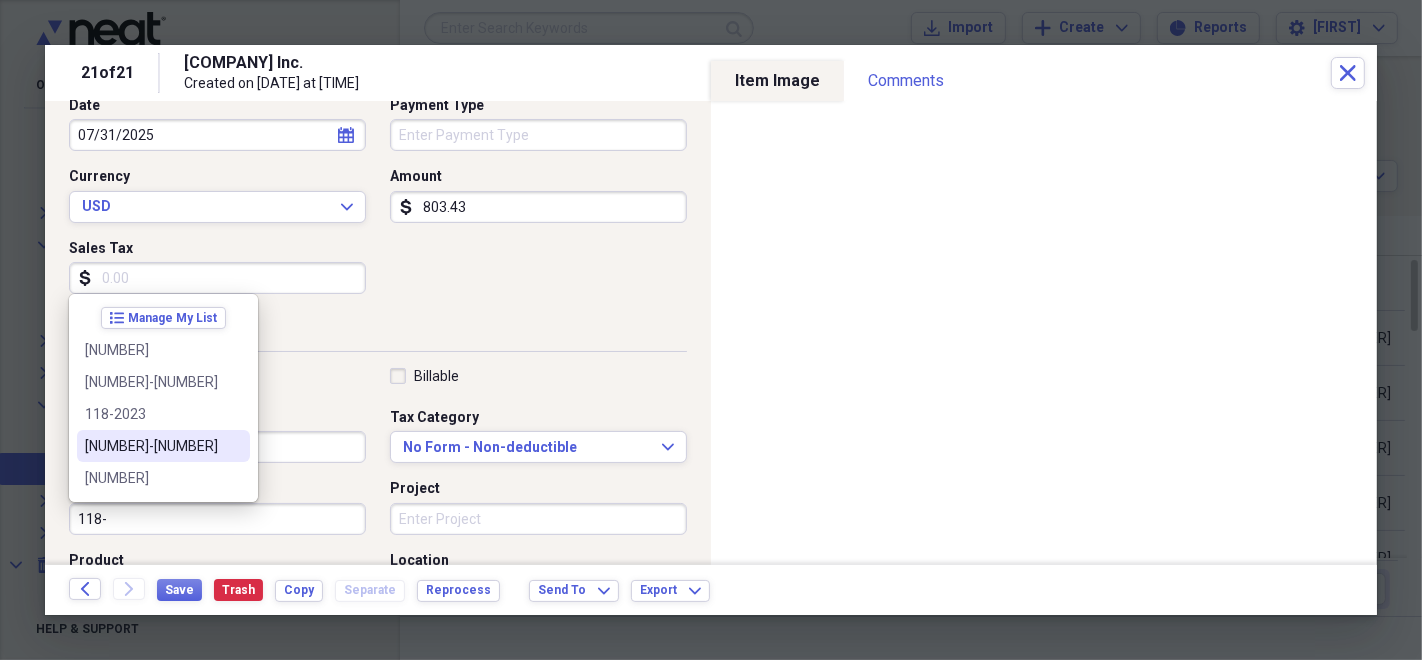 click on "[NUMBER]-[NUMBER]" at bounding box center [151, 446] 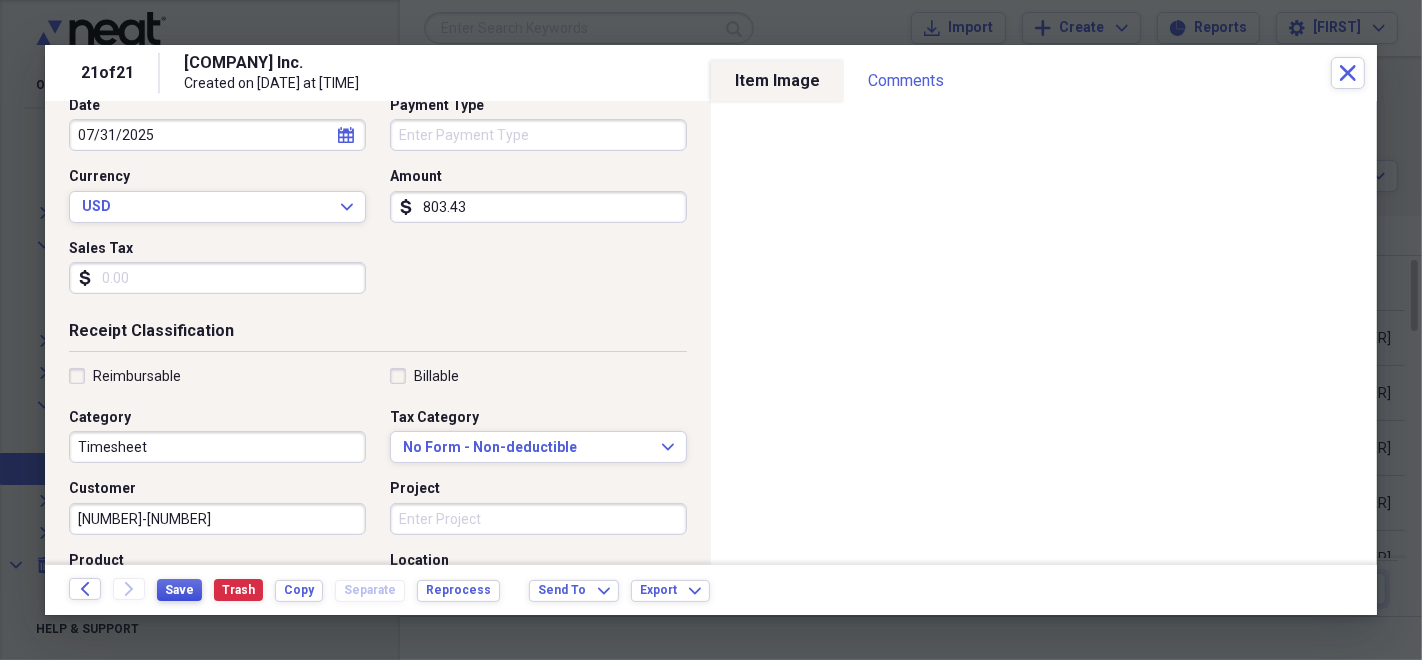 click on "Save" at bounding box center (179, 590) 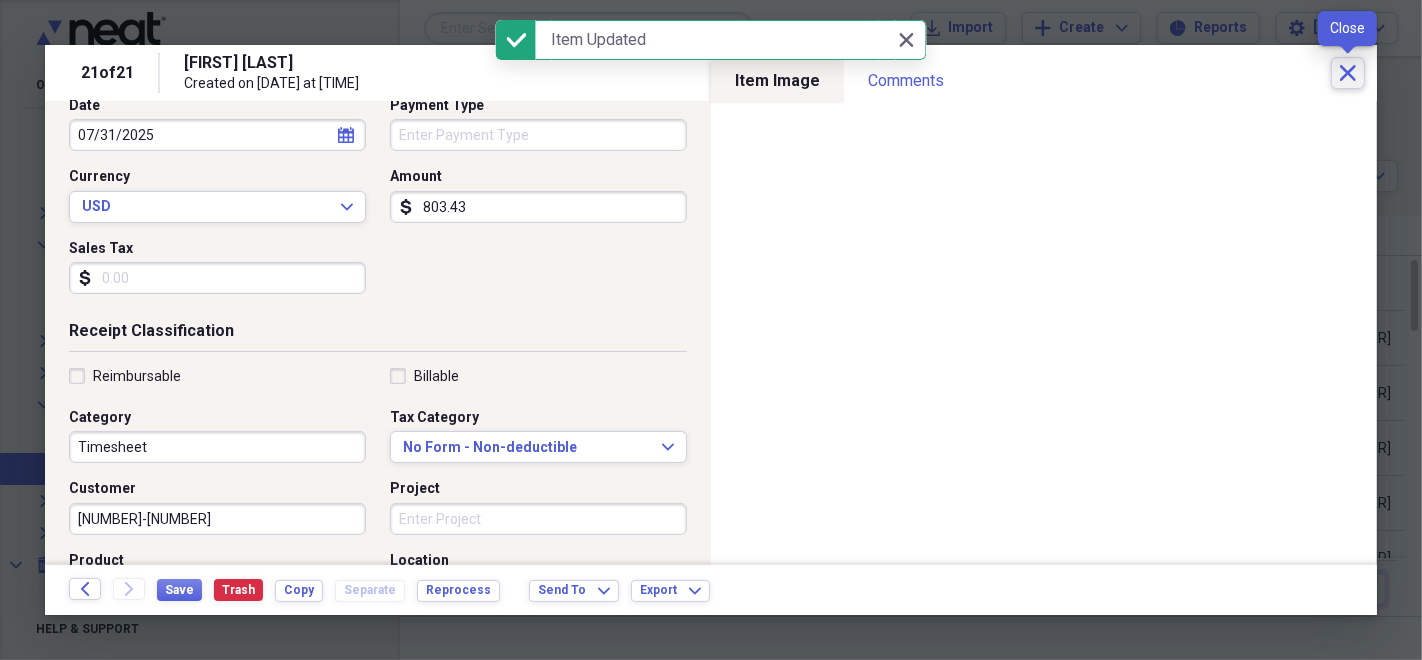 click on "Close" at bounding box center [1348, 73] 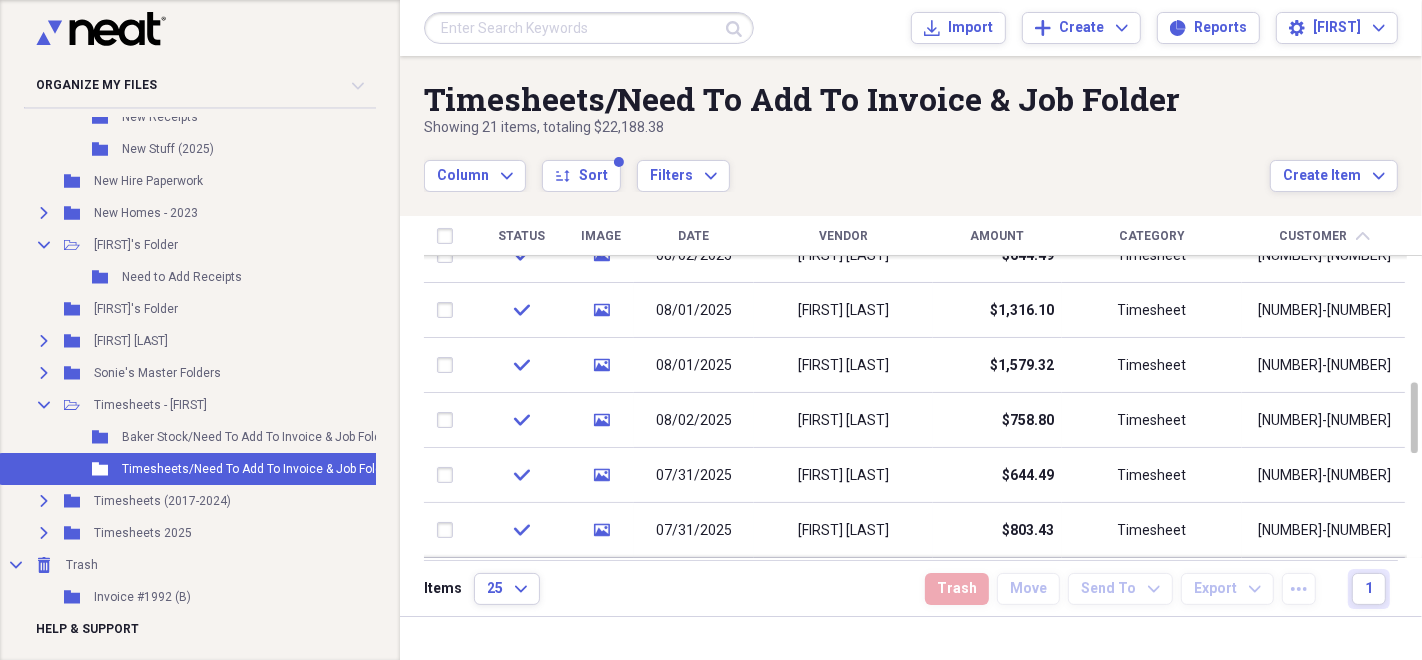 click on "Customer" at bounding box center [1314, 236] 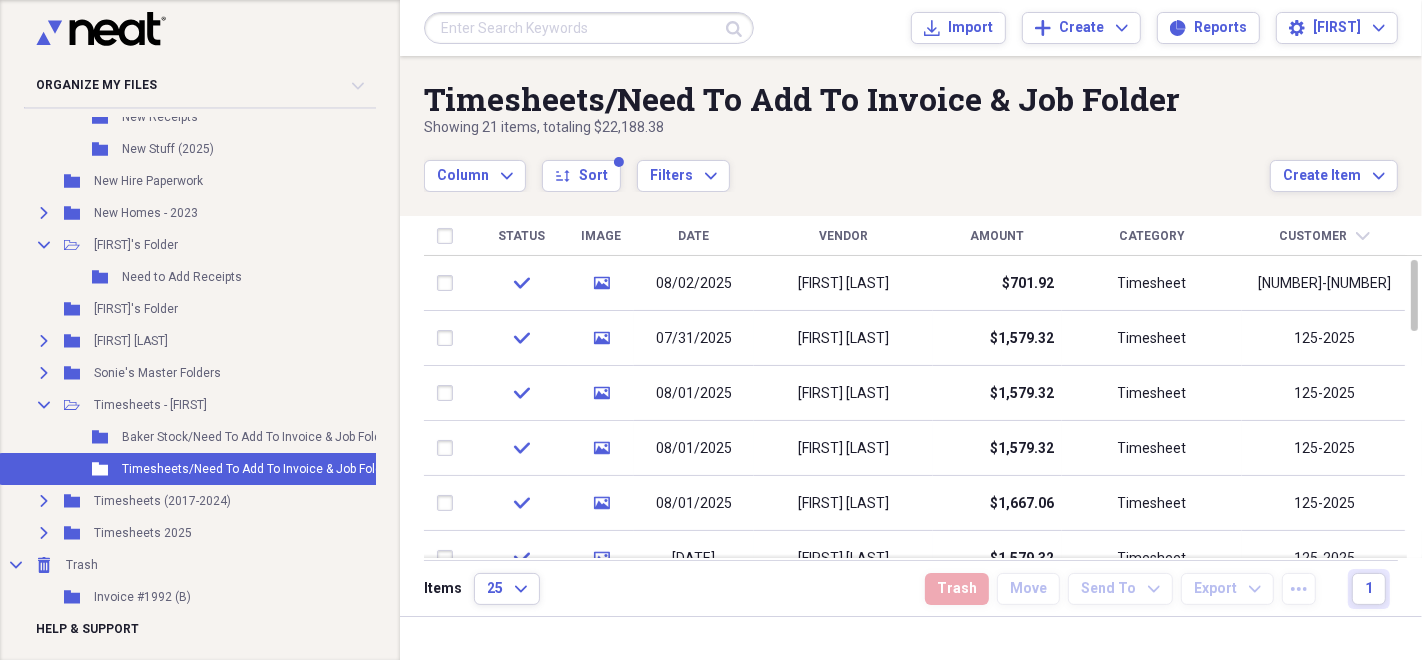 click on "Customer" at bounding box center (1314, 236) 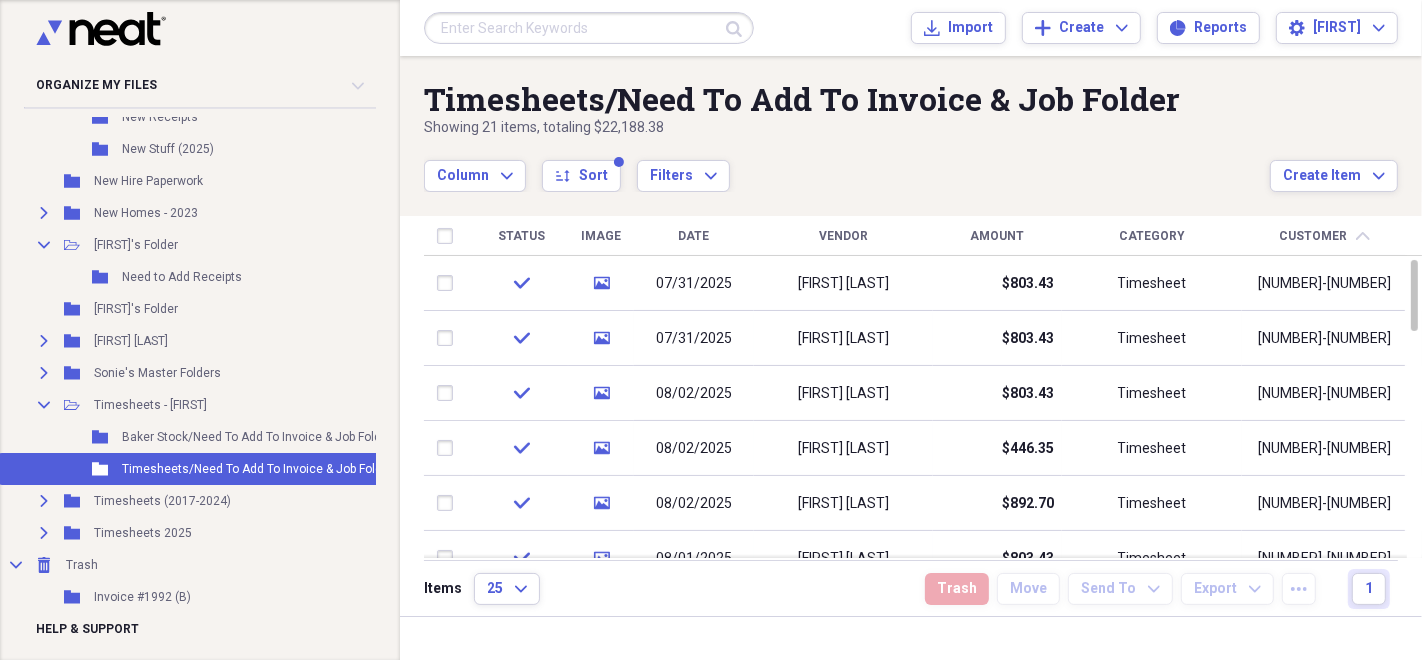 click on "Column Expand sort Sort Filters  Expand" at bounding box center [847, 165] 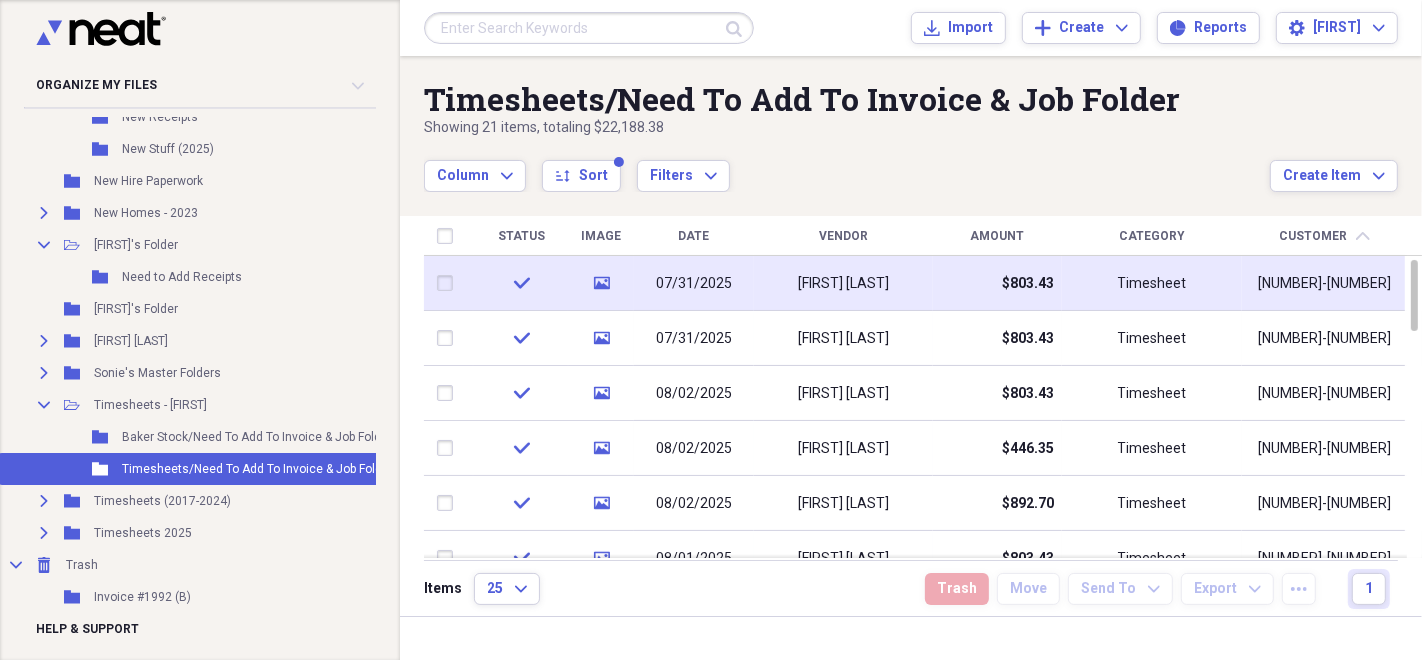 click at bounding box center (449, 283) 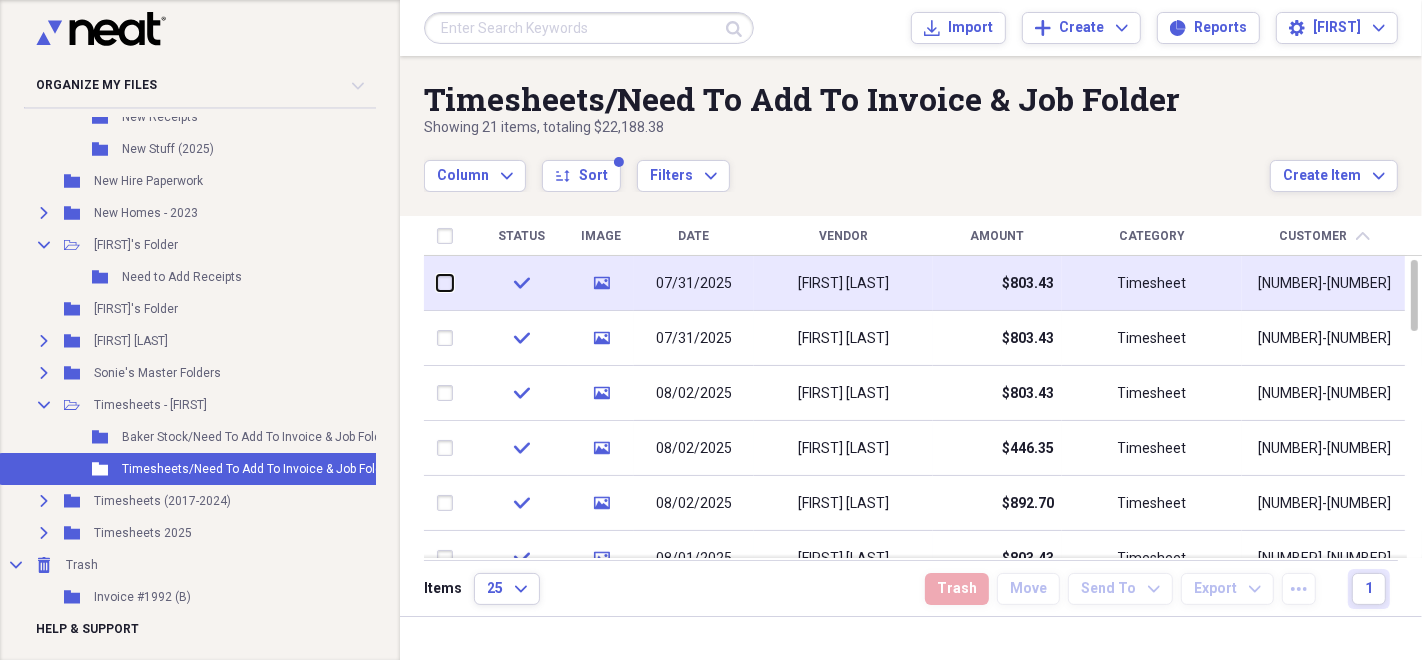 click at bounding box center [437, 283] 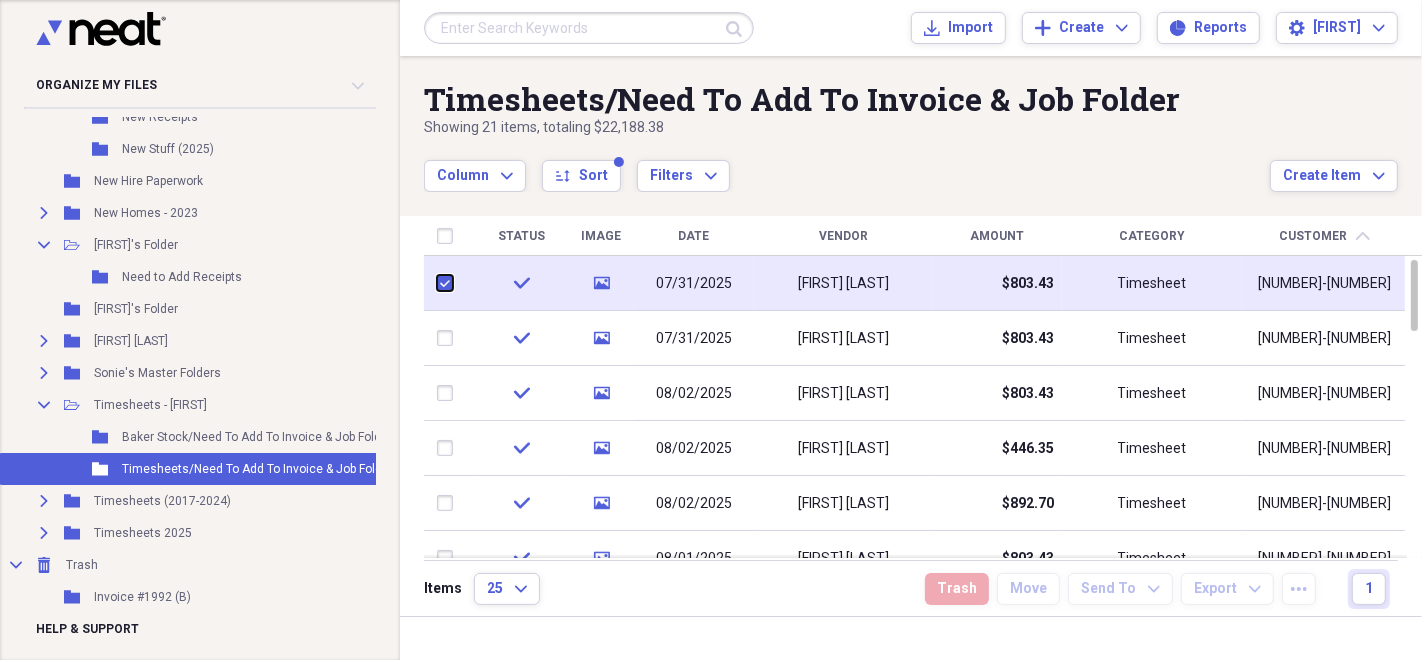 checkbox on "true" 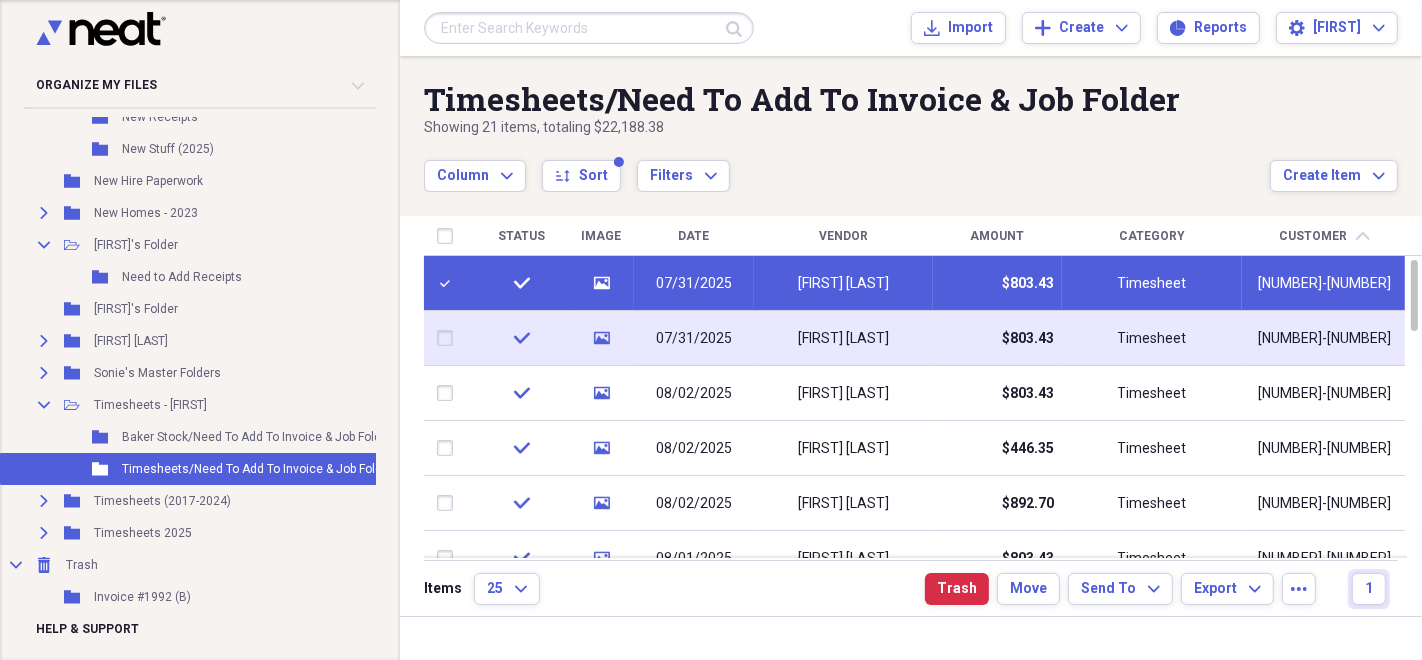 click at bounding box center (449, 338) 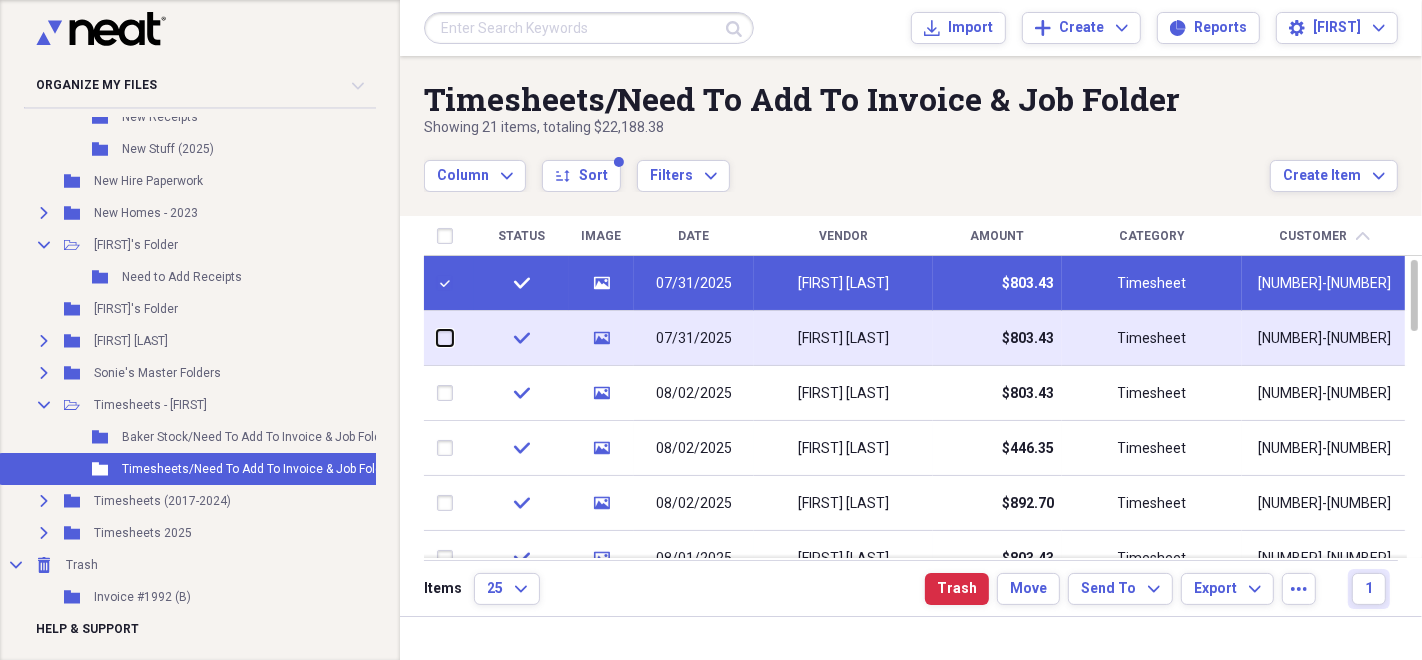click at bounding box center [437, 338] 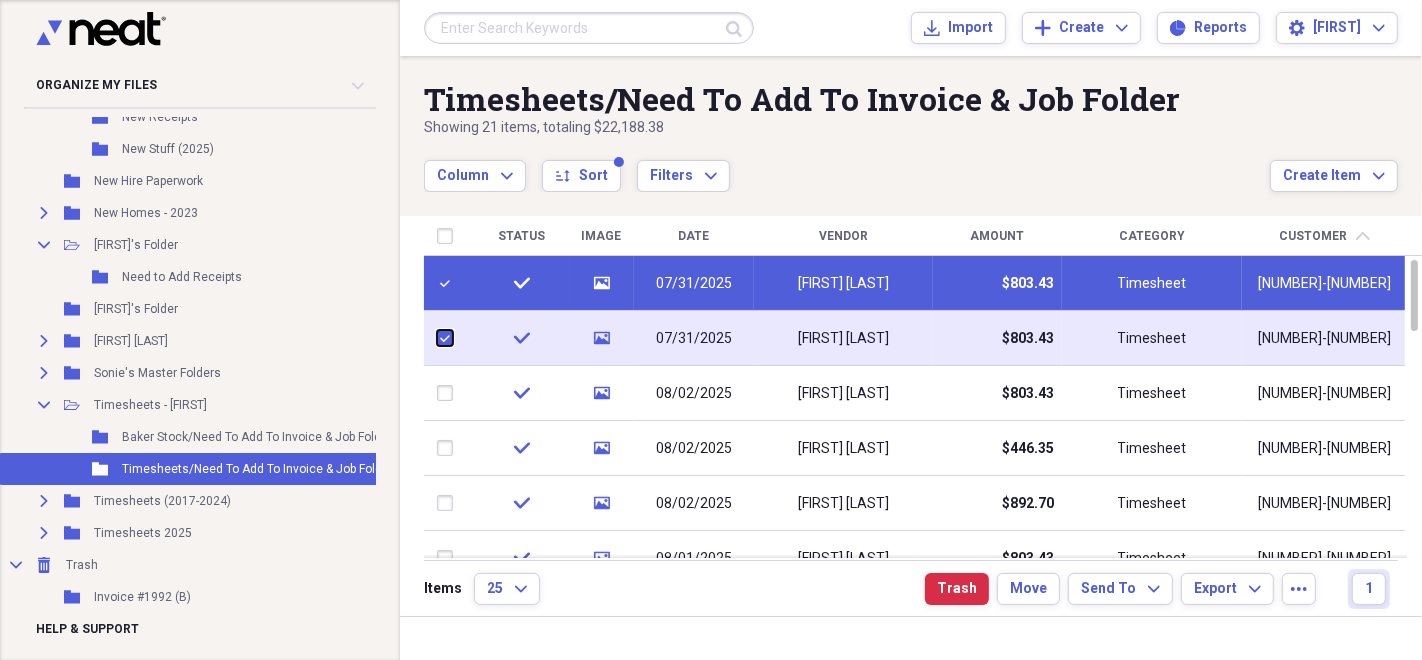 checkbox on "true" 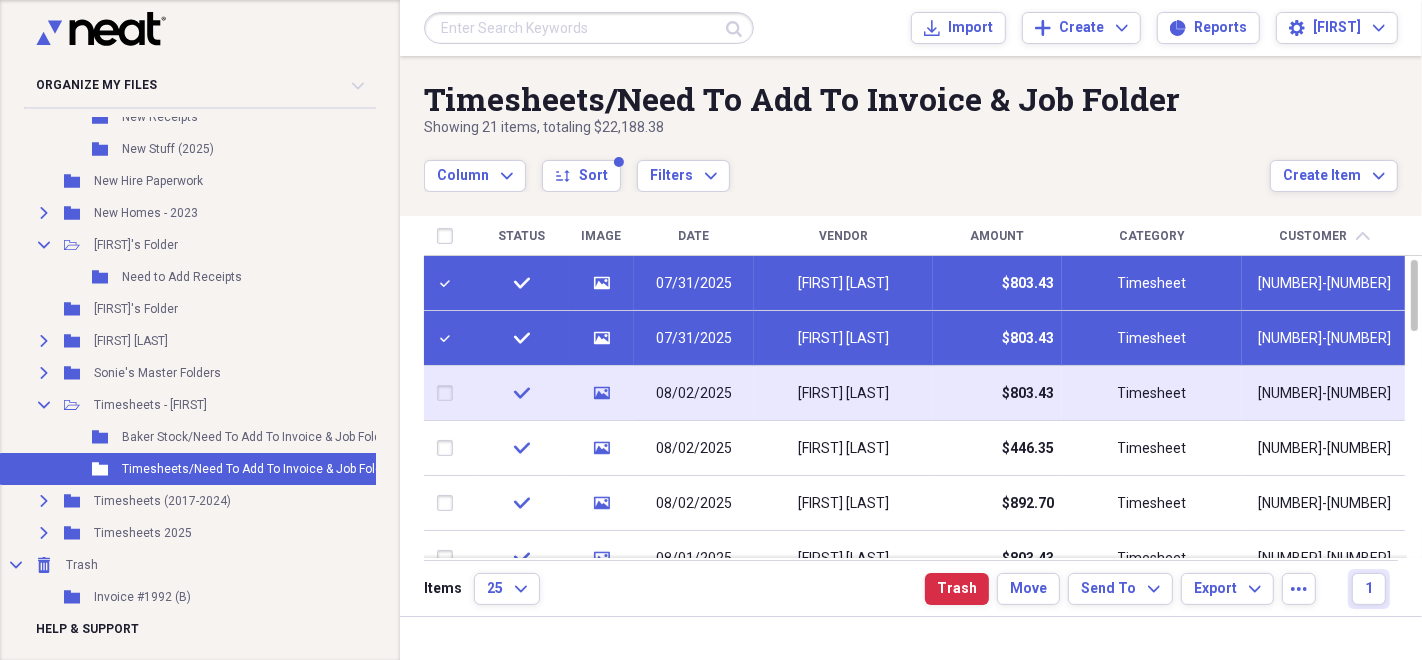 click at bounding box center (449, 393) 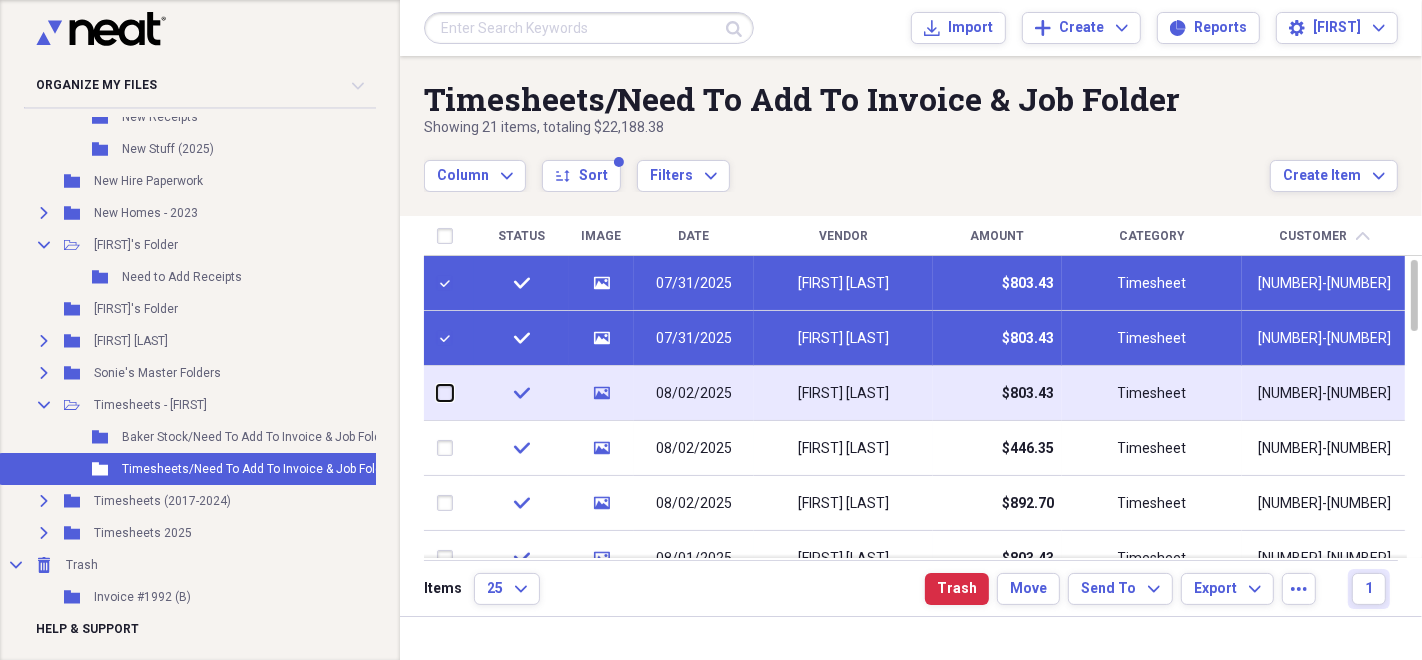click at bounding box center [437, 393] 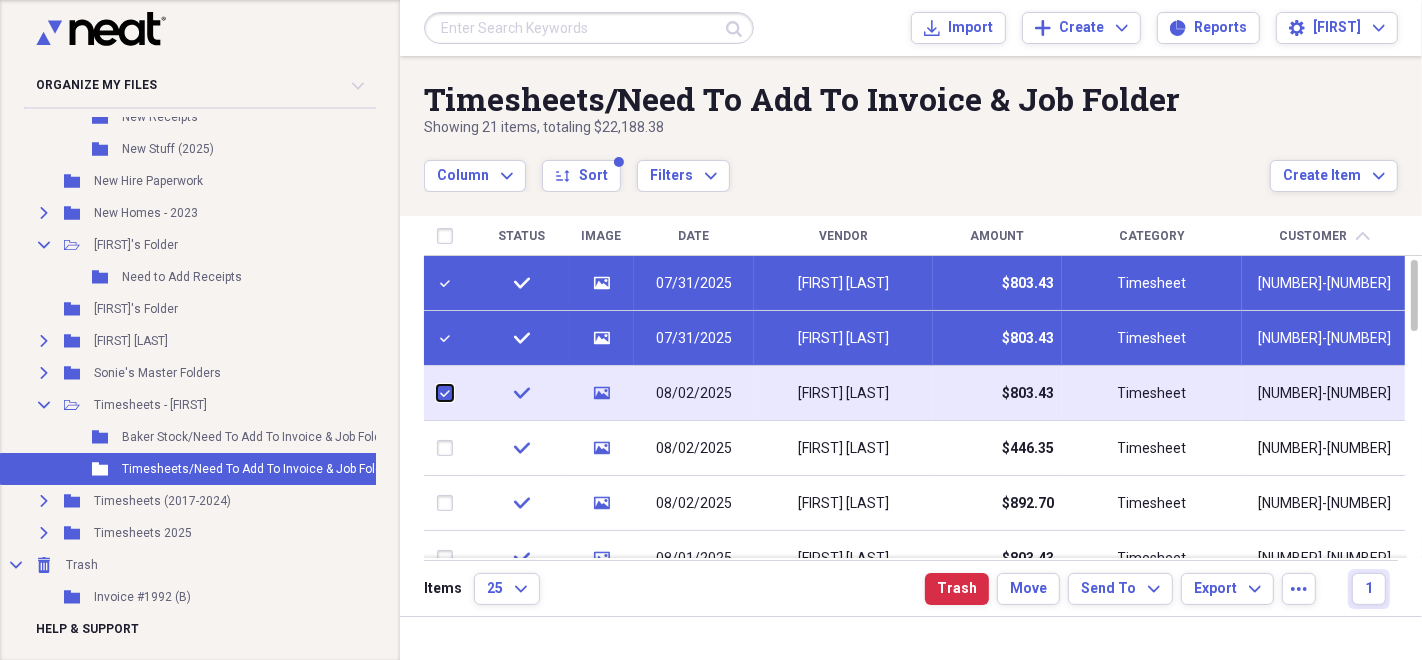 checkbox on "true" 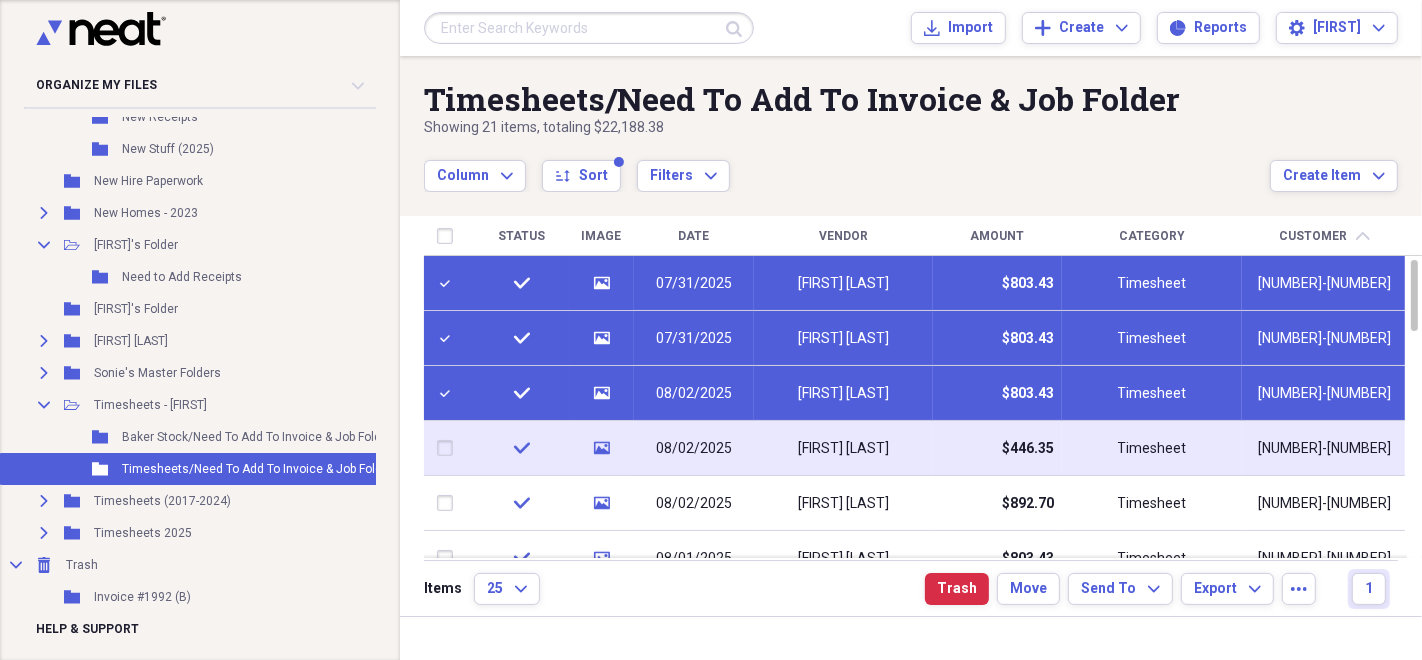 click at bounding box center [449, 448] 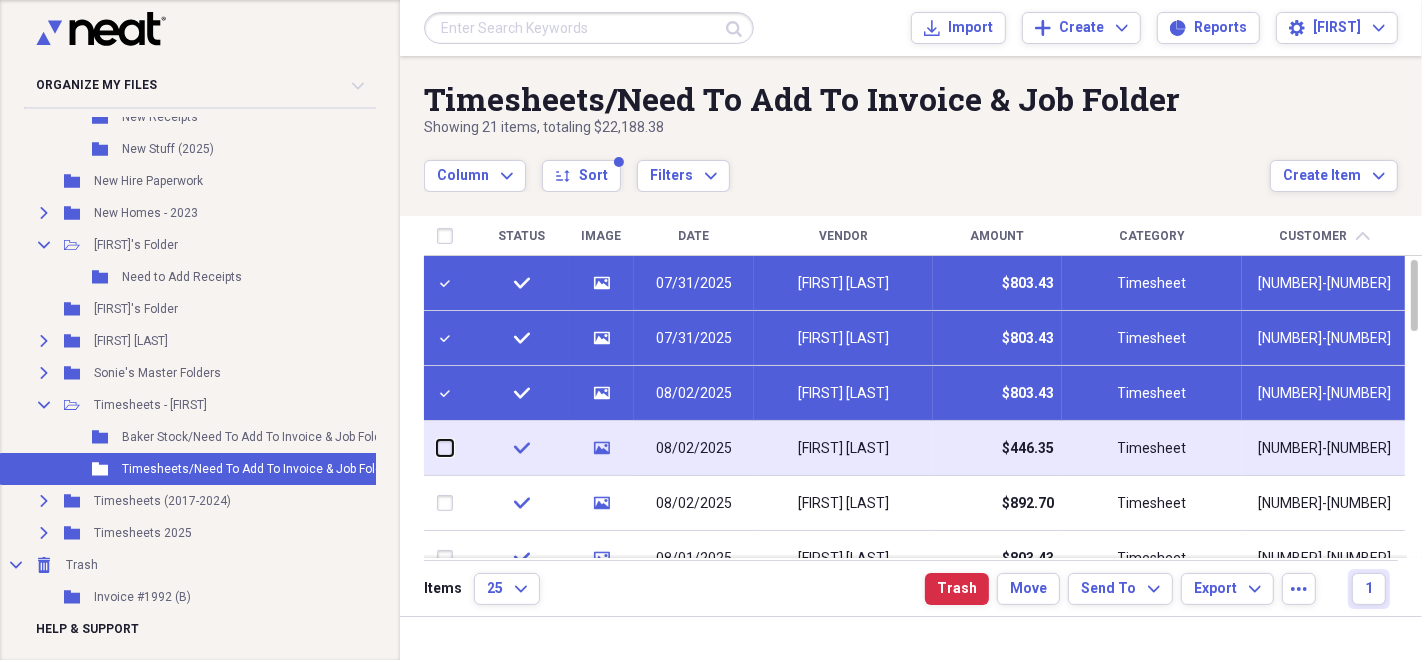 click at bounding box center [437, 448] 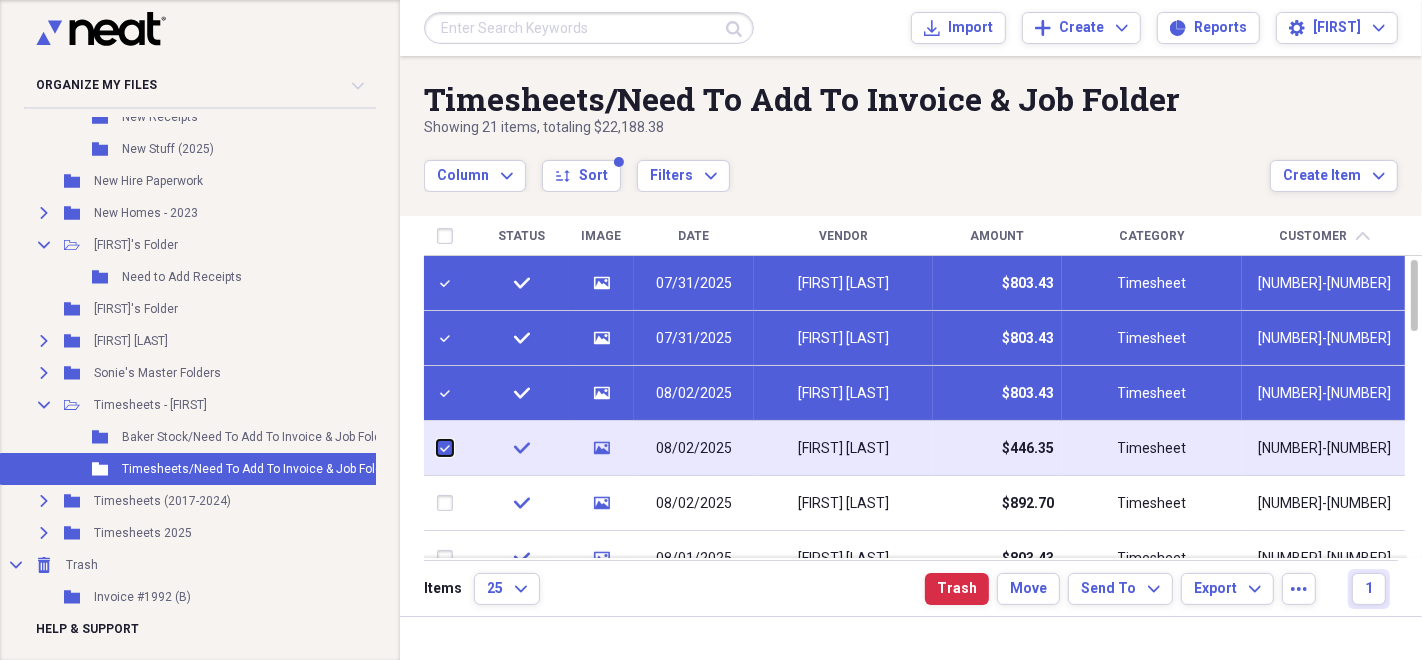 checkbox on "true" 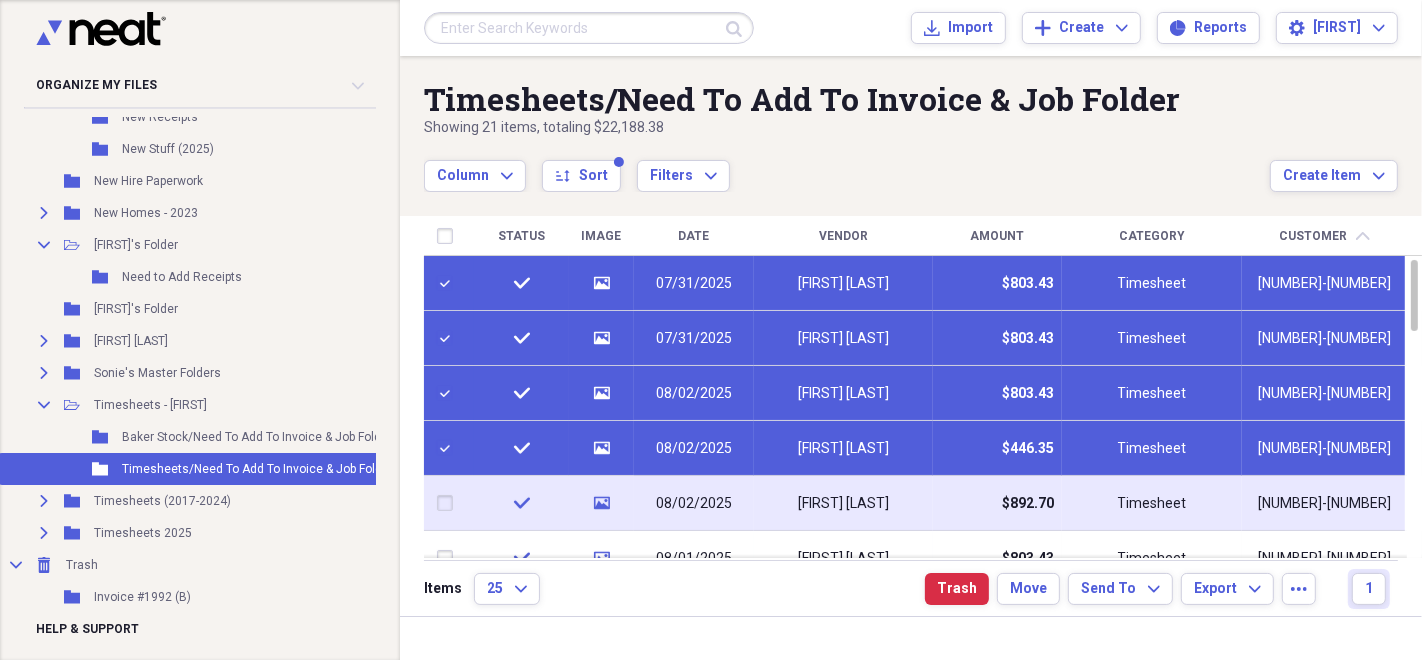 click at bounding box center (449, 503) 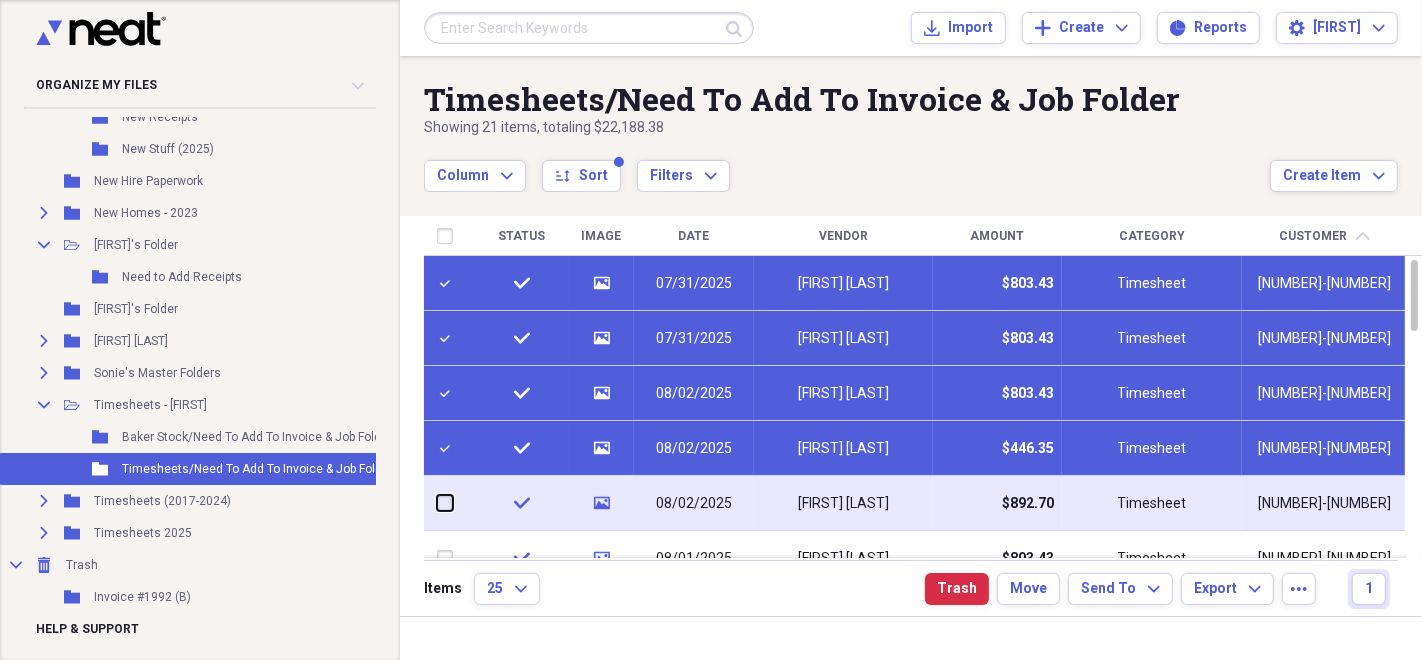 click at bounding box center [437, 503] 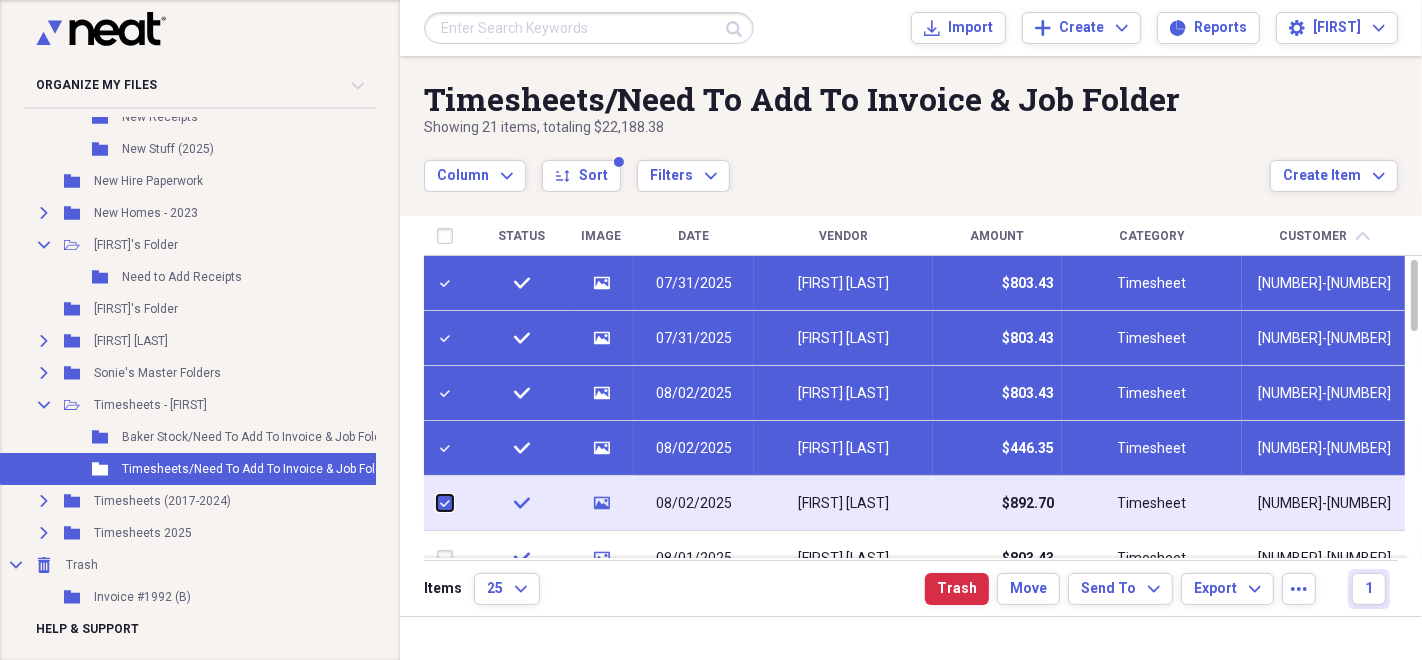 checkbox on "true" 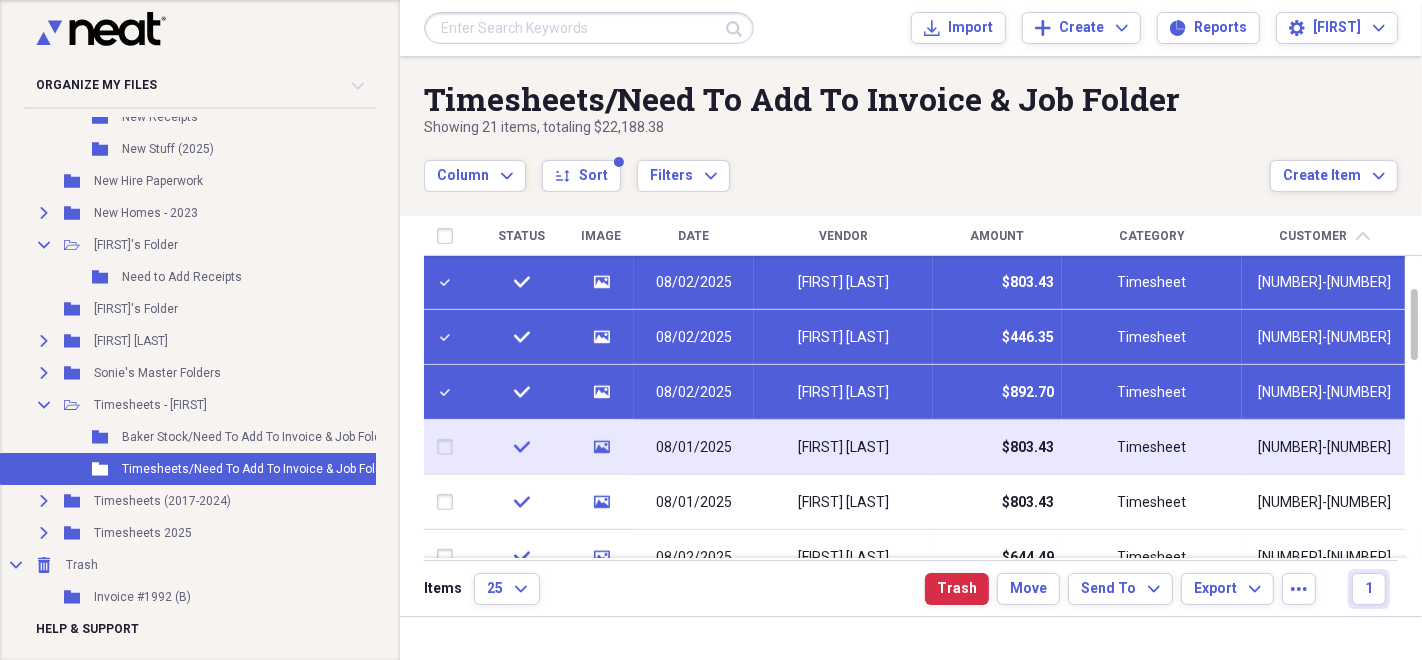 click at bounding box center (449, 447) 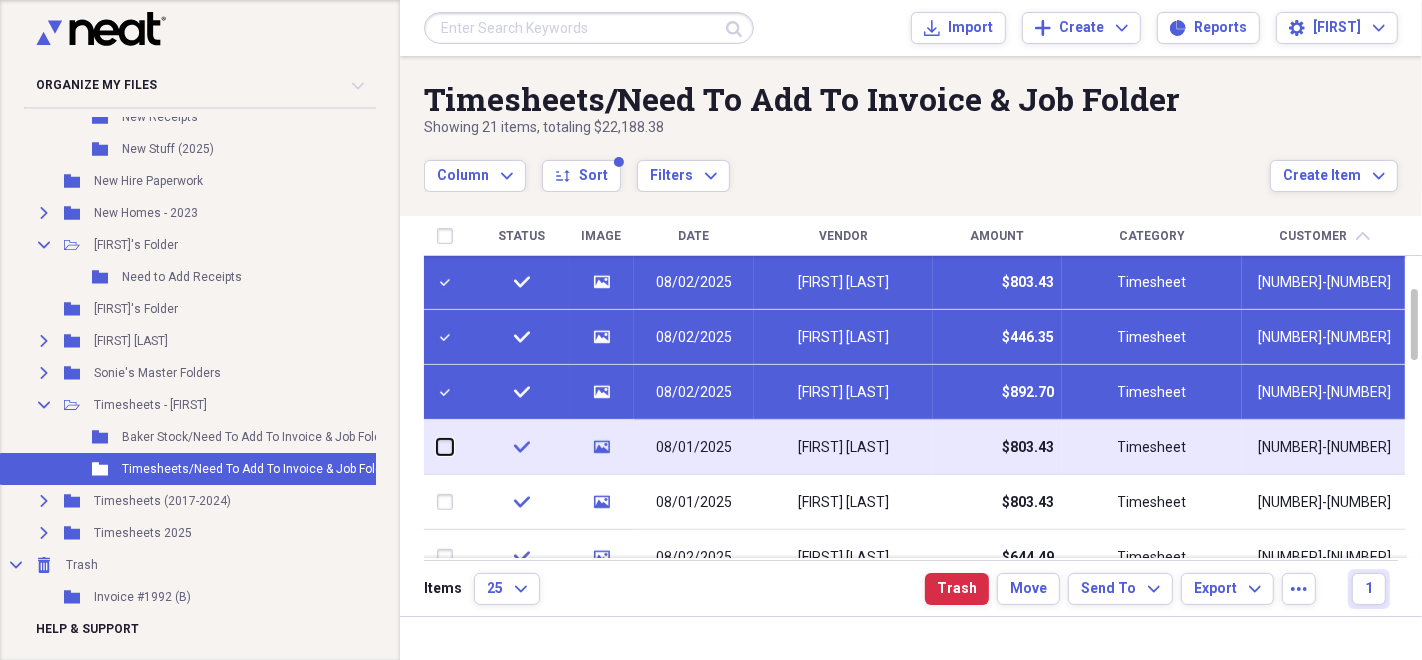 click at bounding box center (437, 447) 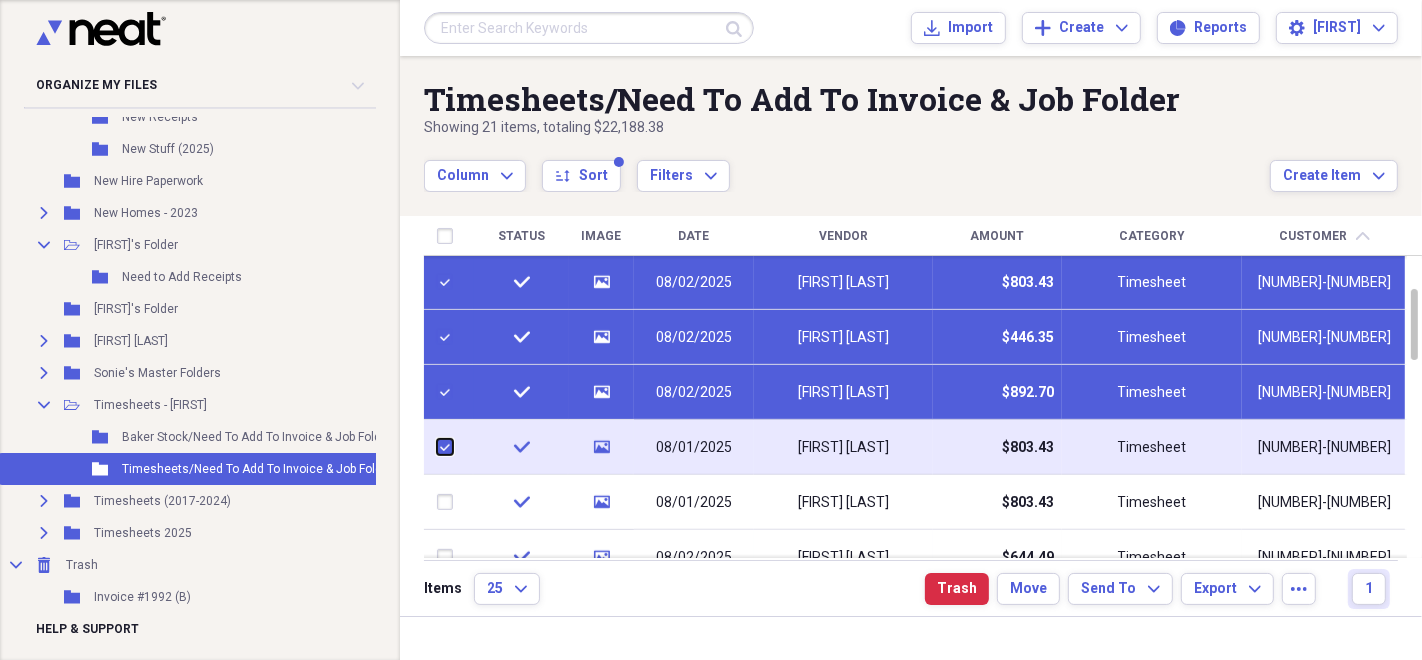 checkbox on "true" 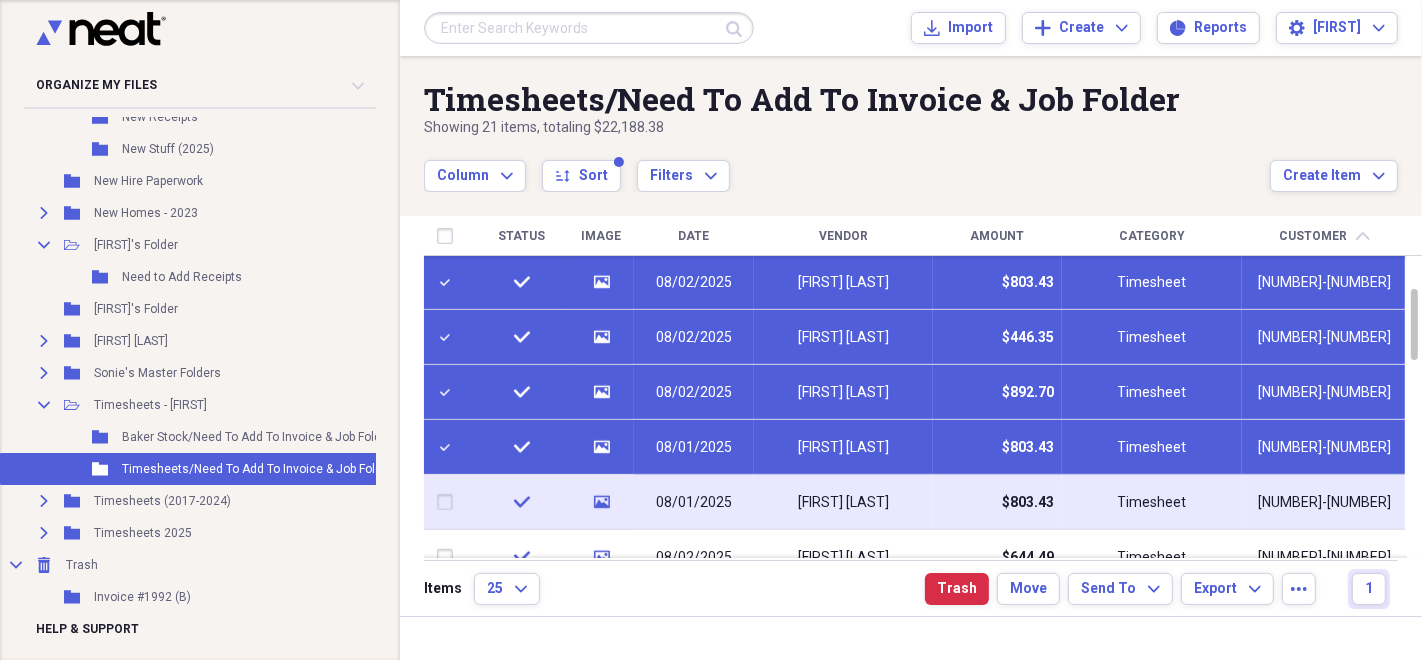 click at bounding box center [449, 502] 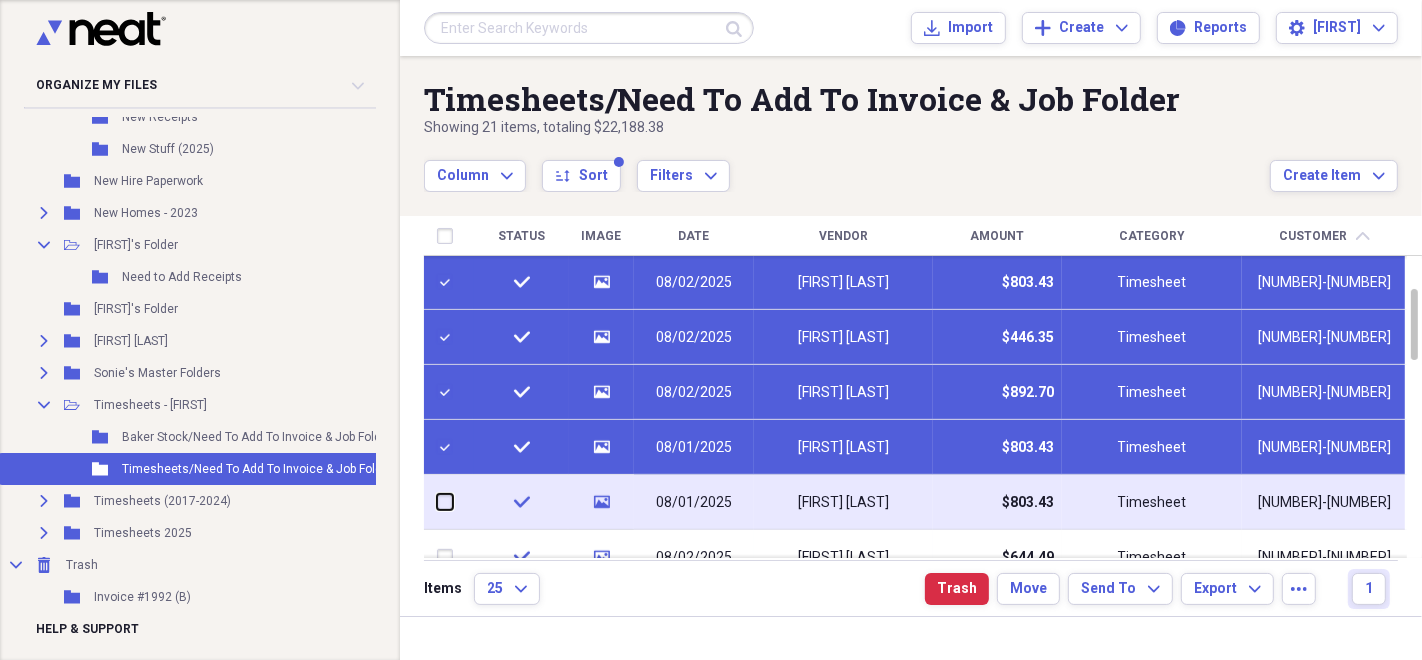 click at bounding box center [437, 502] 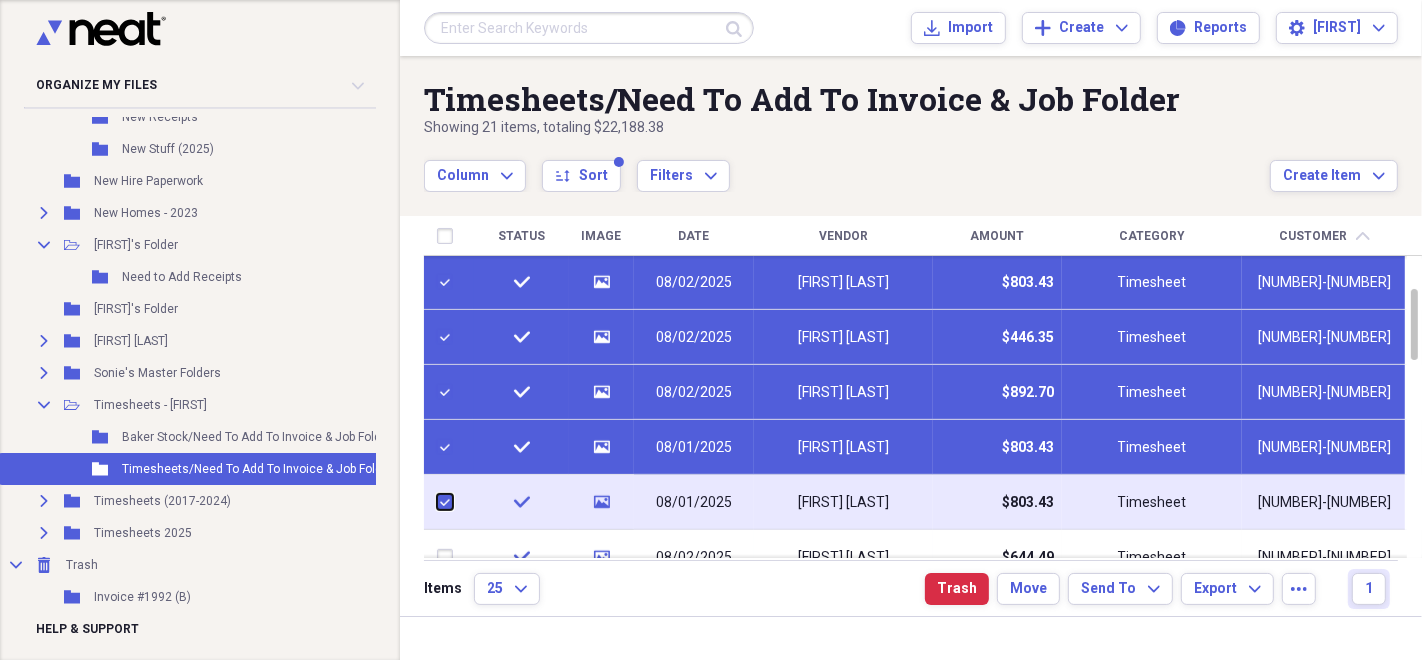 checkbox on "true" 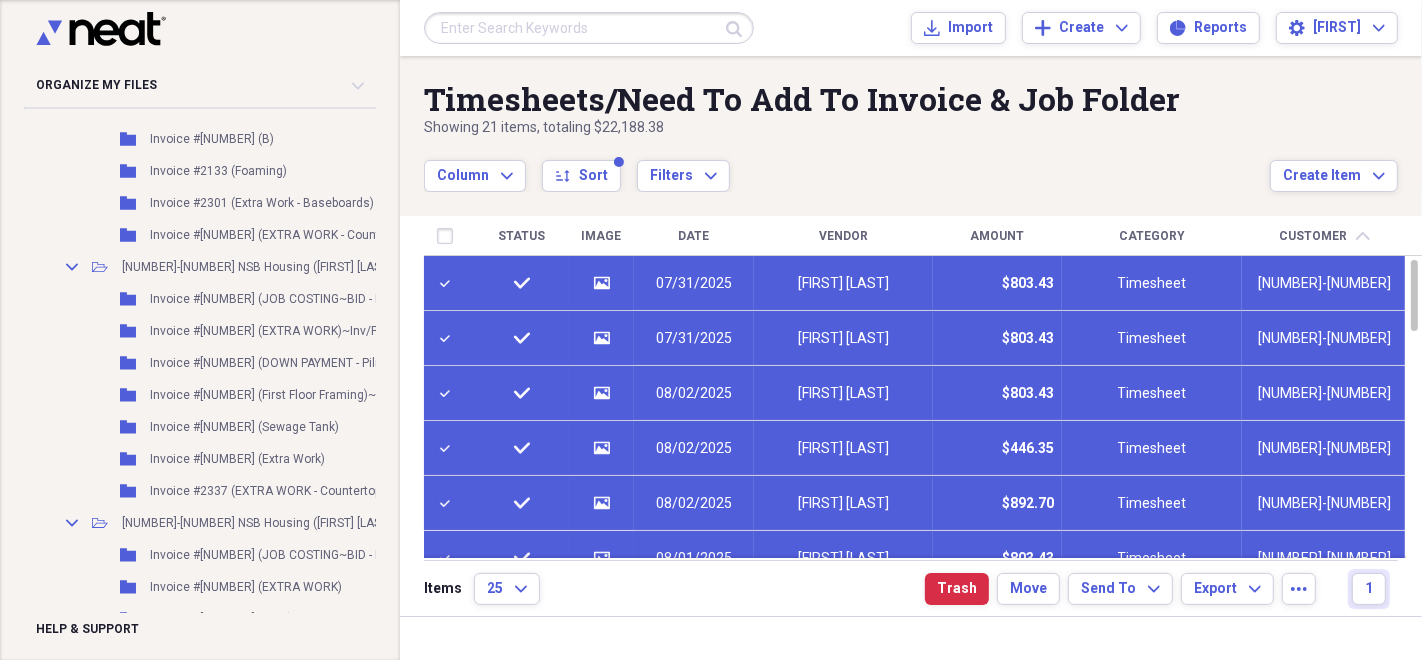 scroll, scrollTop: 604, scrollLeft: 0, axis: vertical 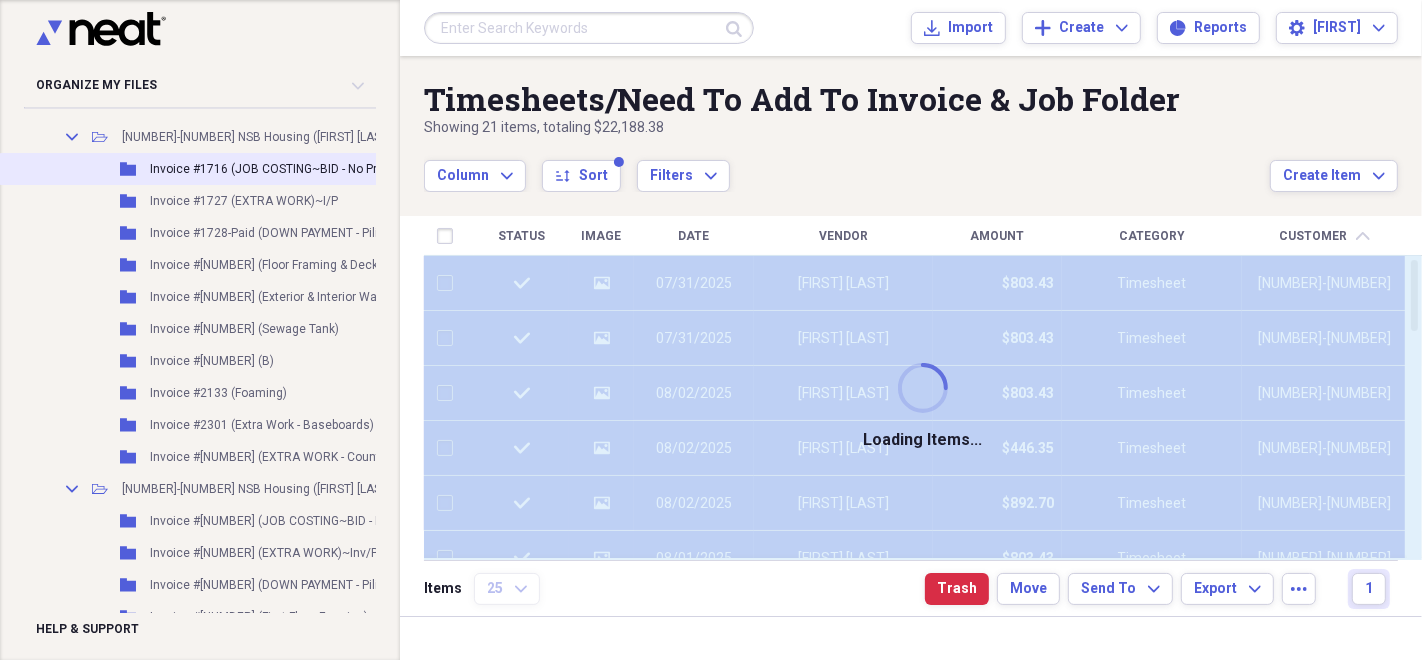 checkbox on "false" 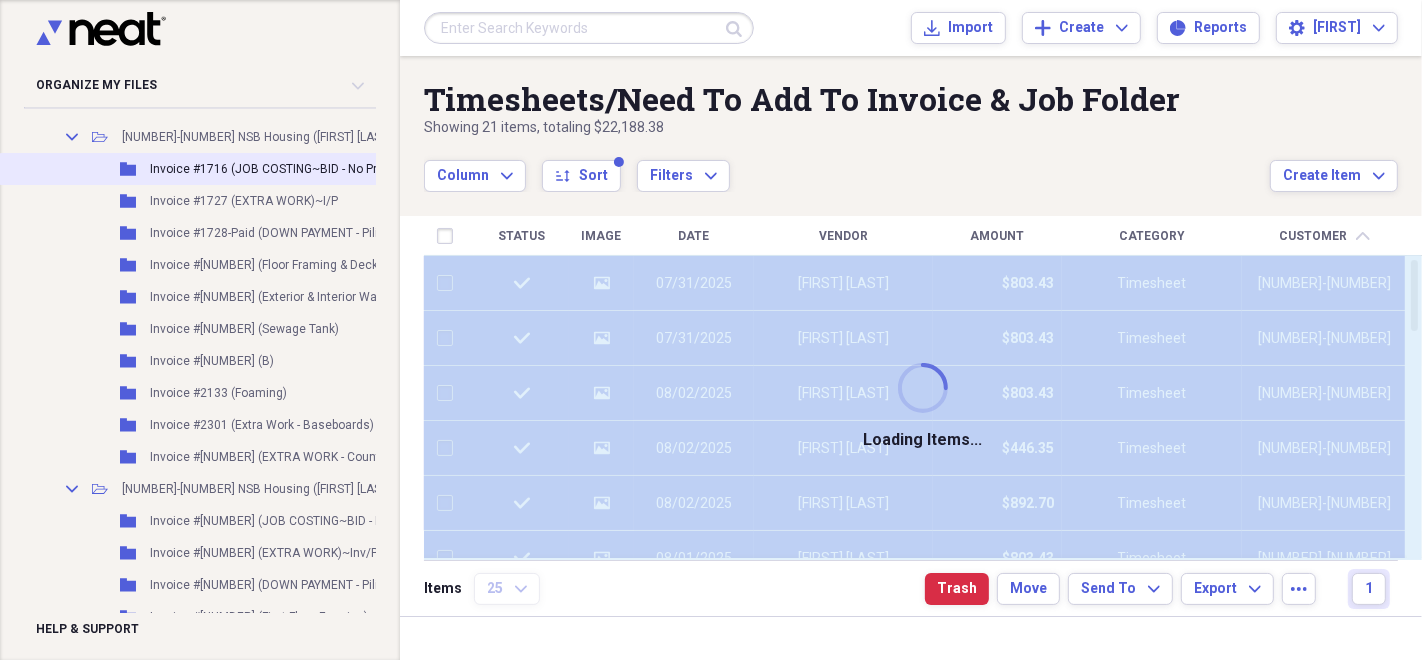 checkbox on "false" 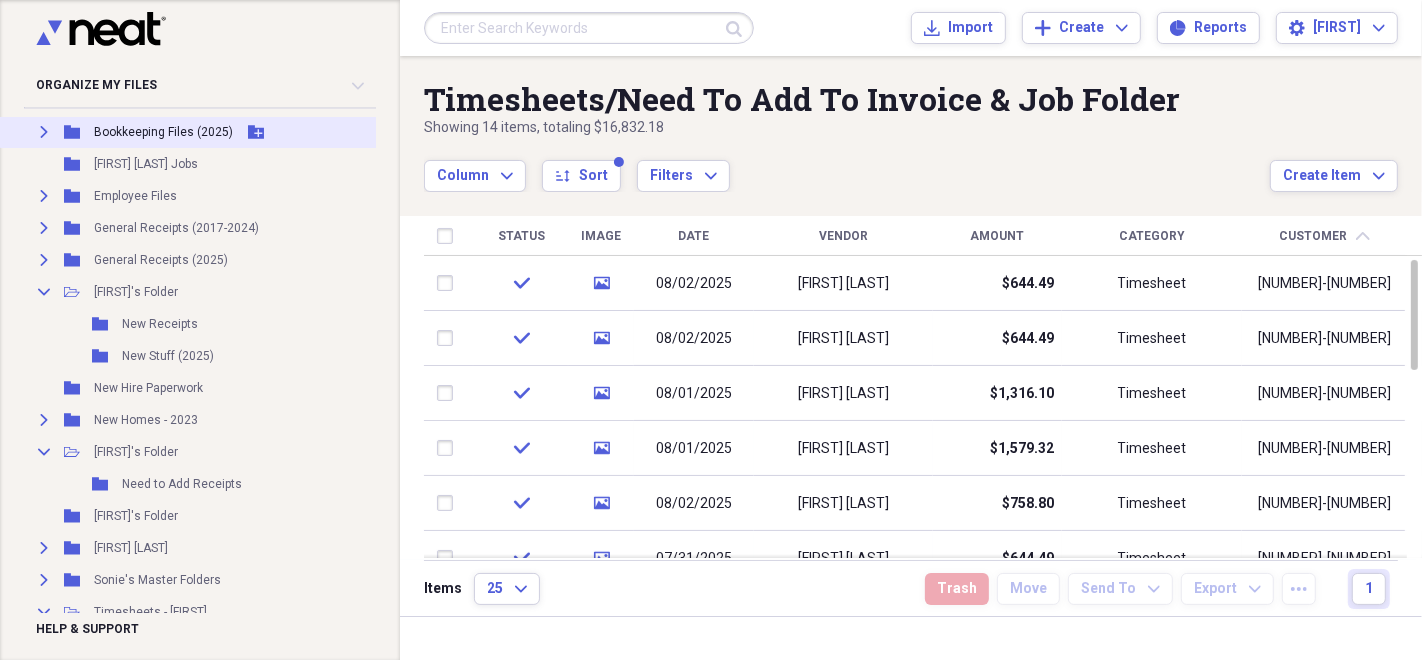 scroll, scrollTop: 4048, scrollLeft: 0, axis: vertical 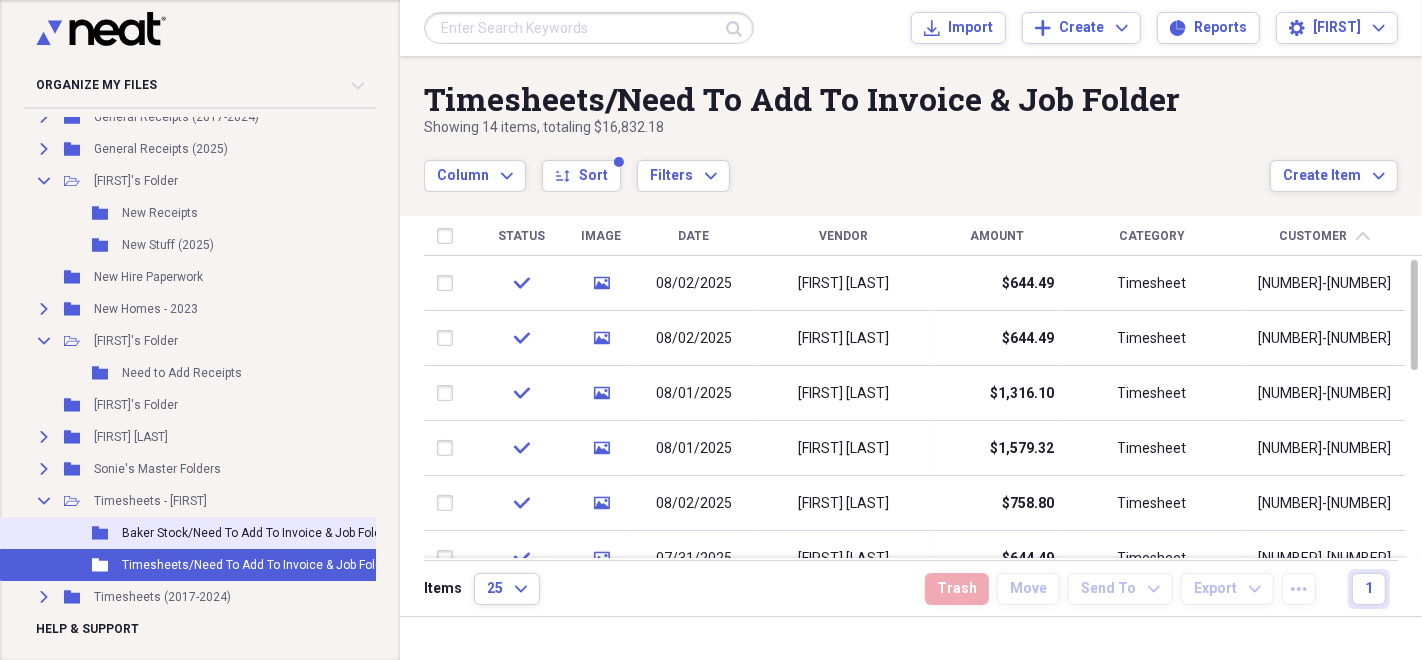 click on "Folder Baker Stock/Need To Add To Invoice & Job Folder Add Folder" at bounding box center [278, 533] 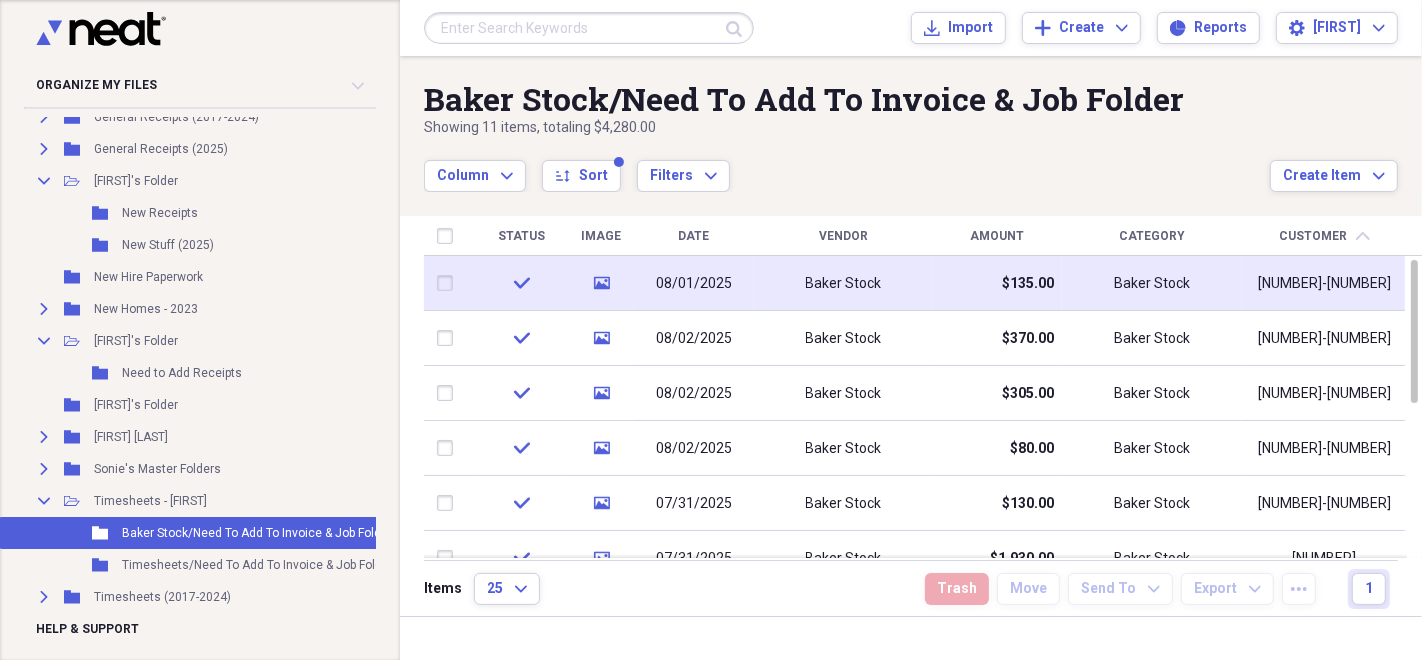 click at bounding box center (449, 283) 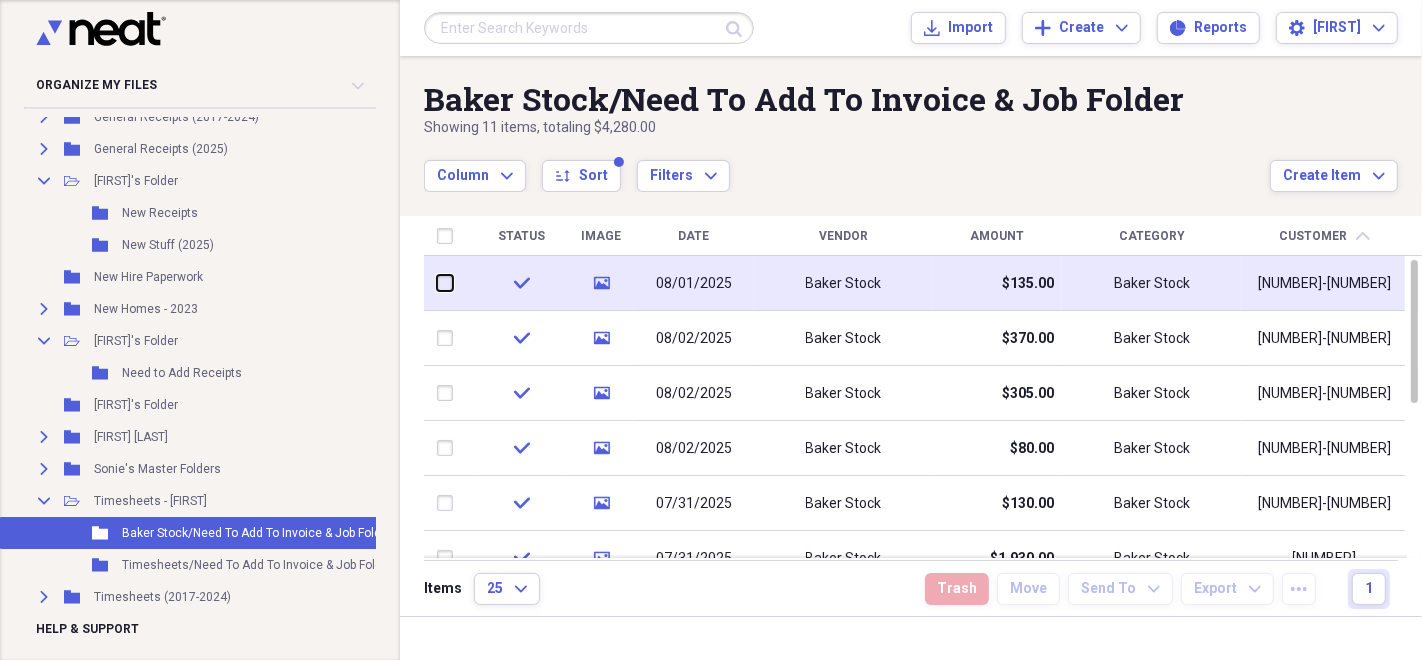 click at bounding box center (437, 283) 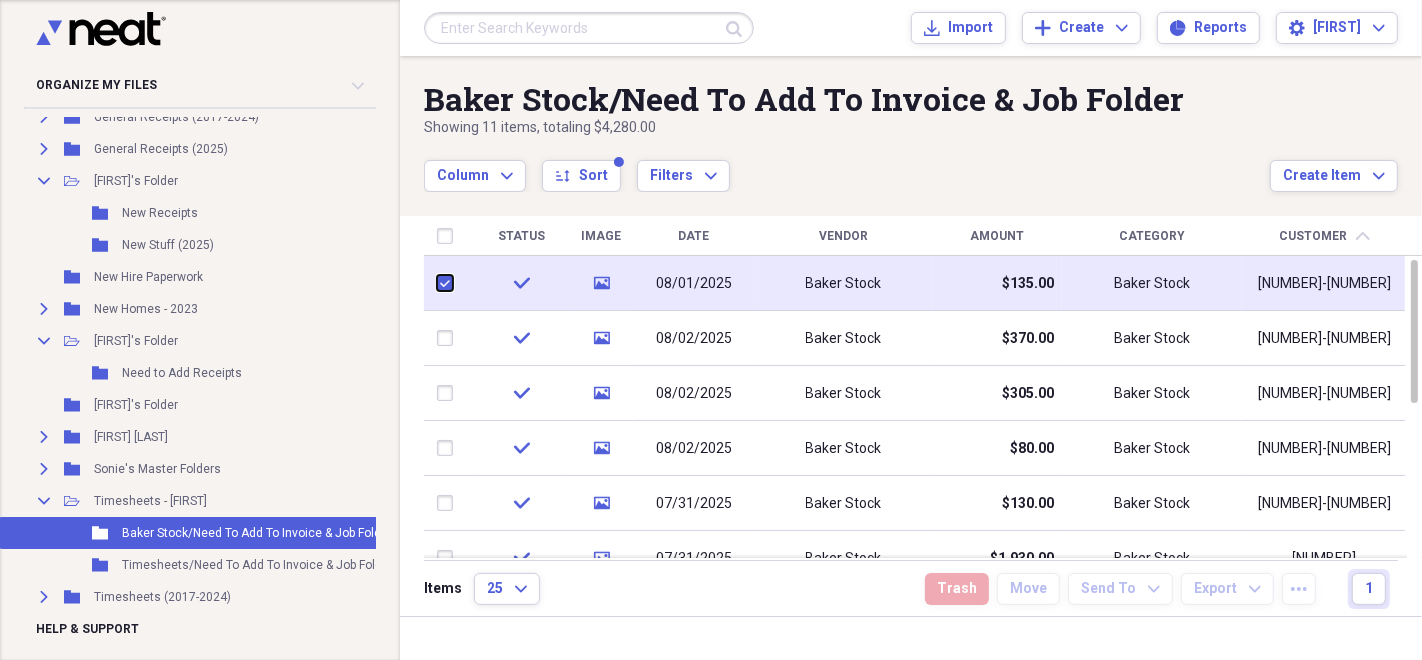 checkbox on "true" 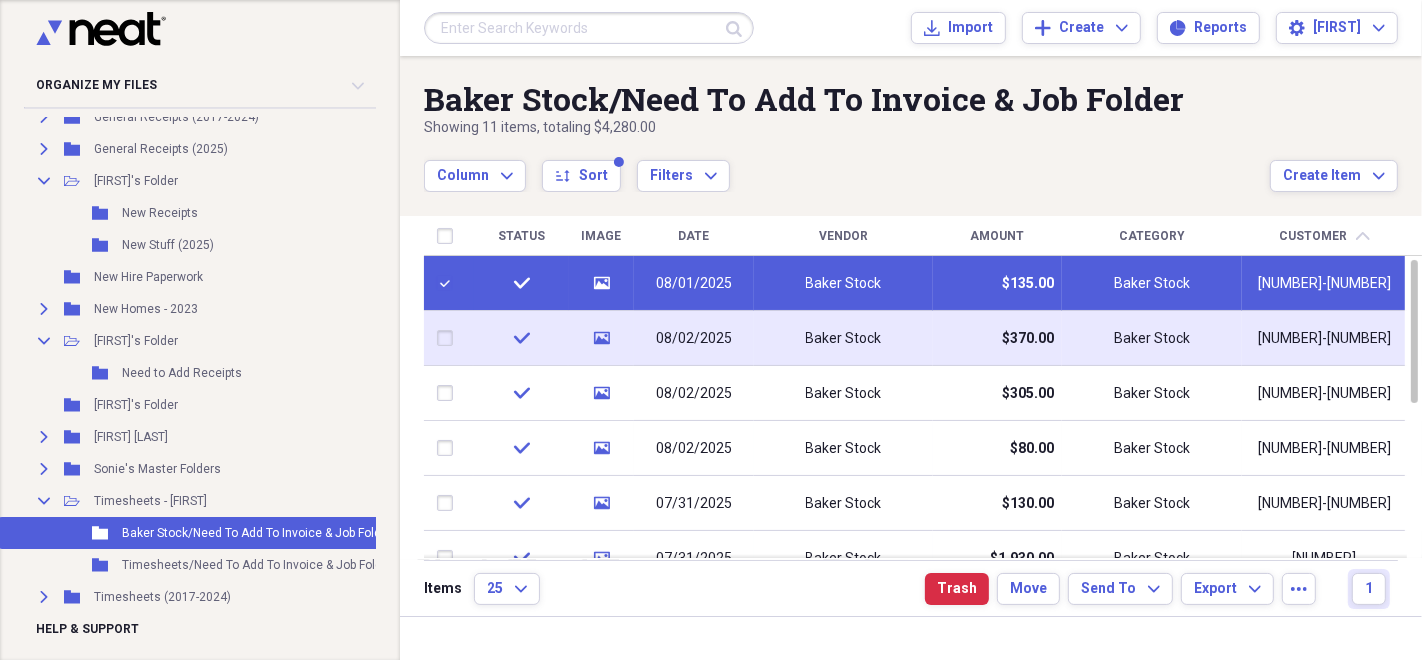 click at bounding box center (449, 338) 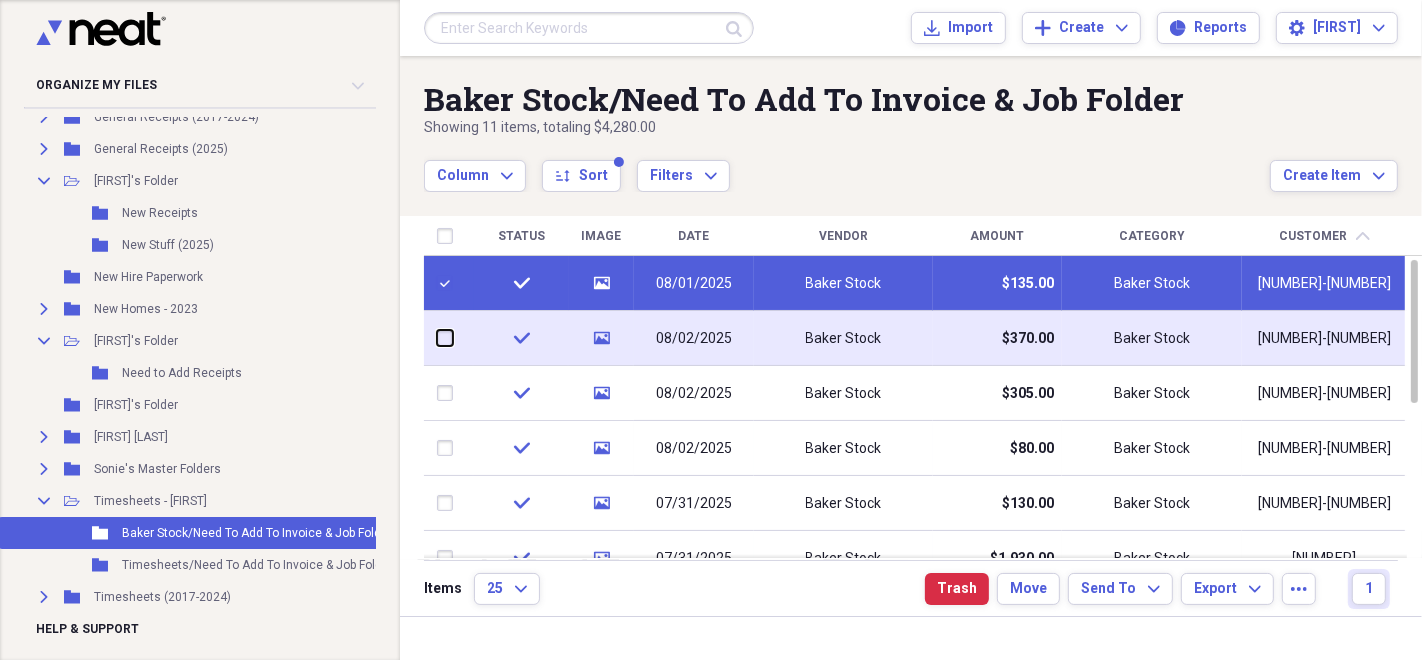 click at bounding box center [437, 338] 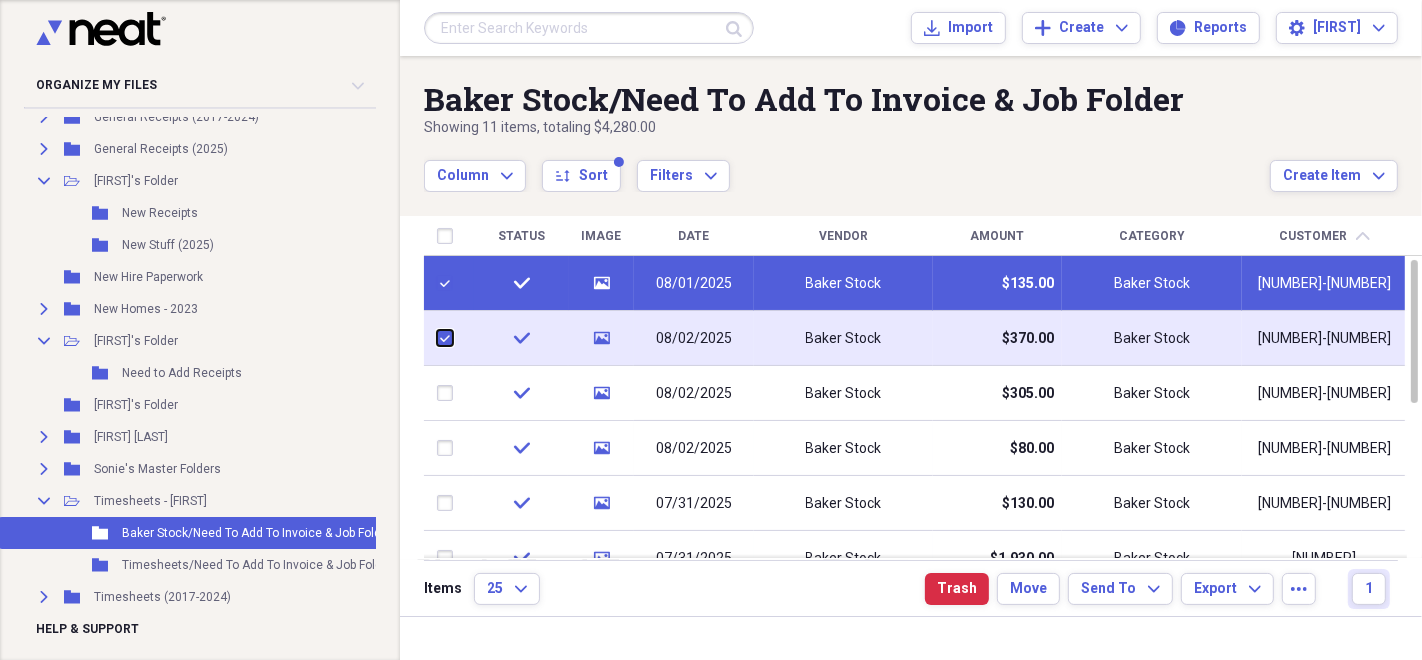 checkbox on "true" 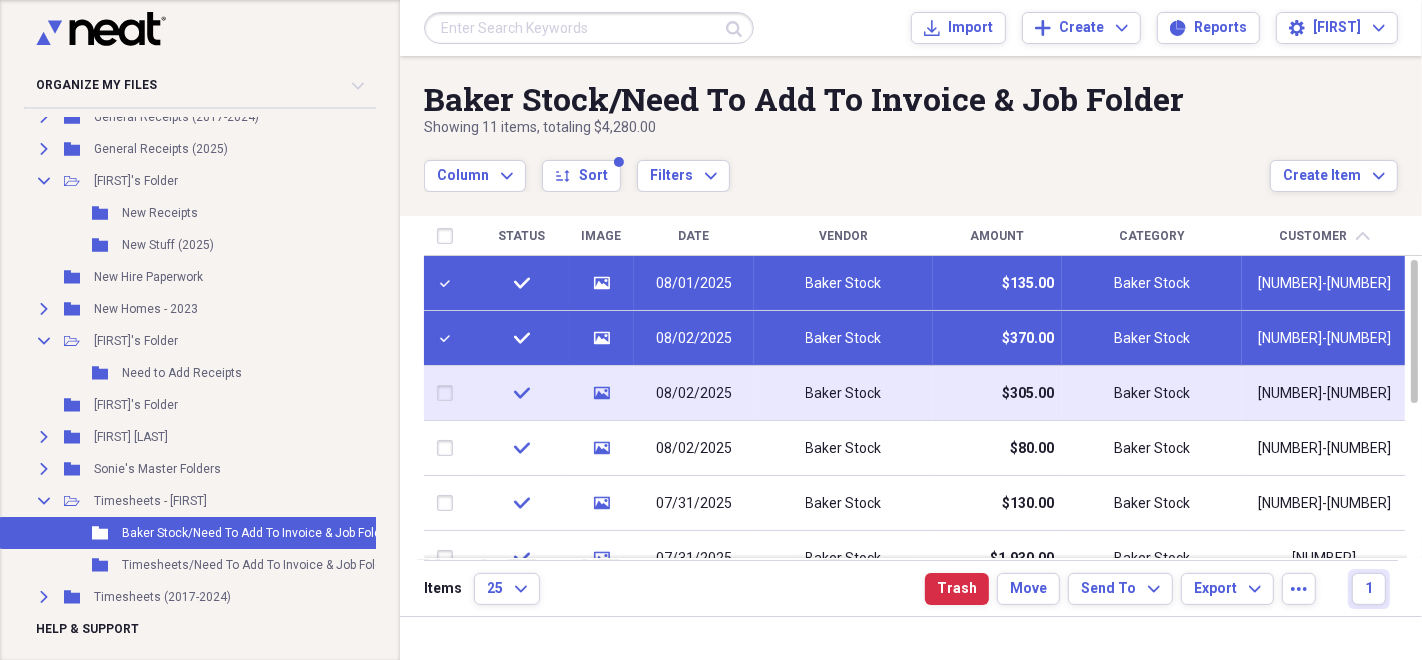 click at bounding box center (449, 393) 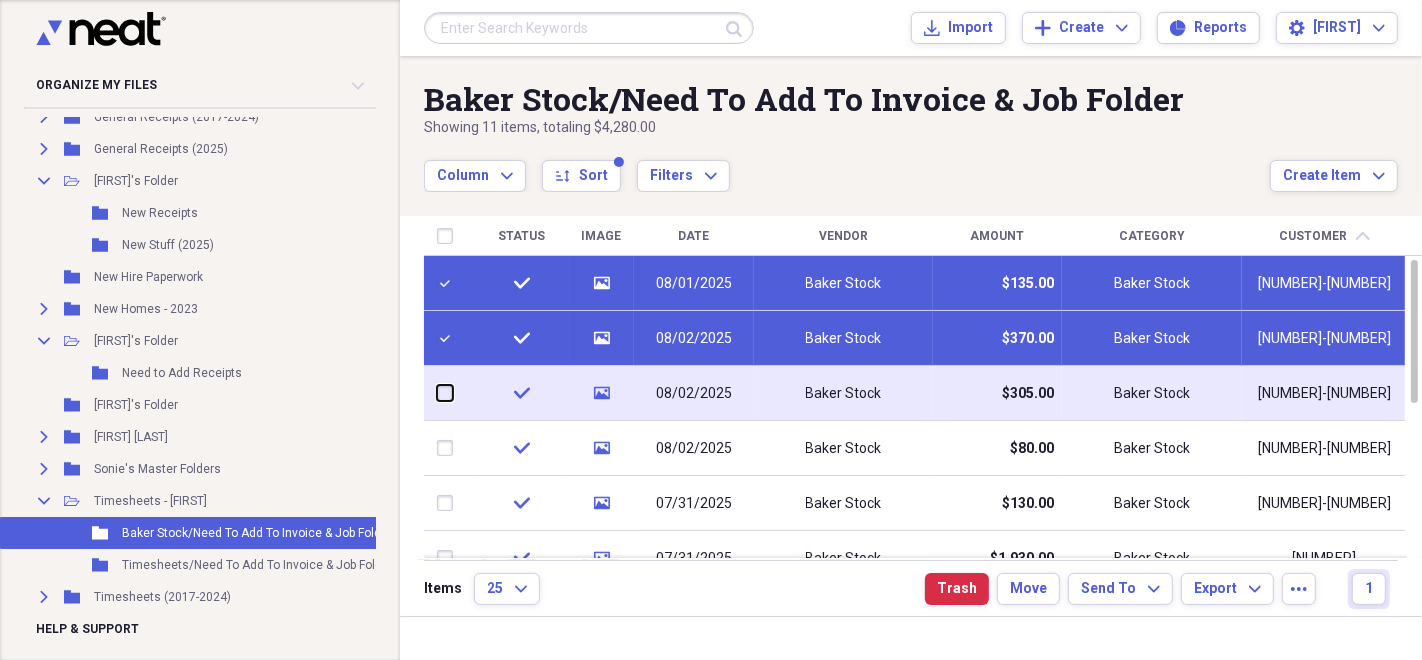 click at bounding box center (437, 393) 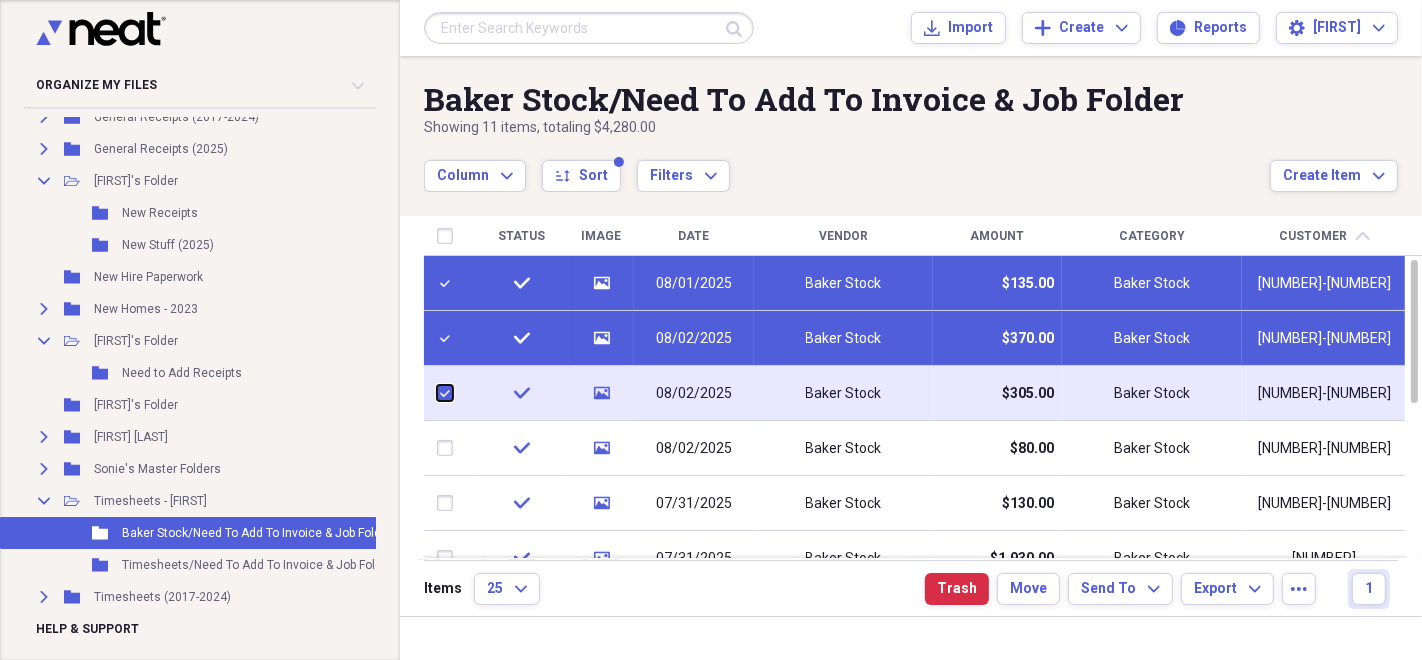 checkbox on "true" 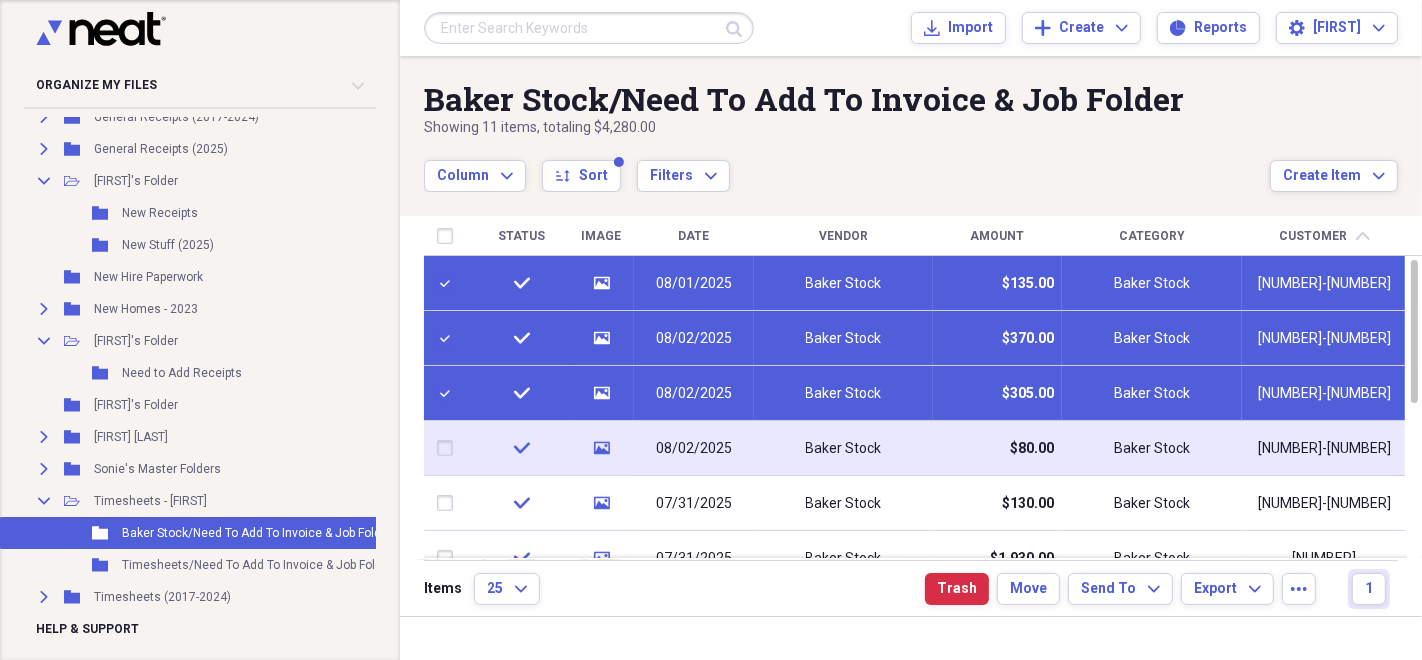 click at bounding box center (449, 448) 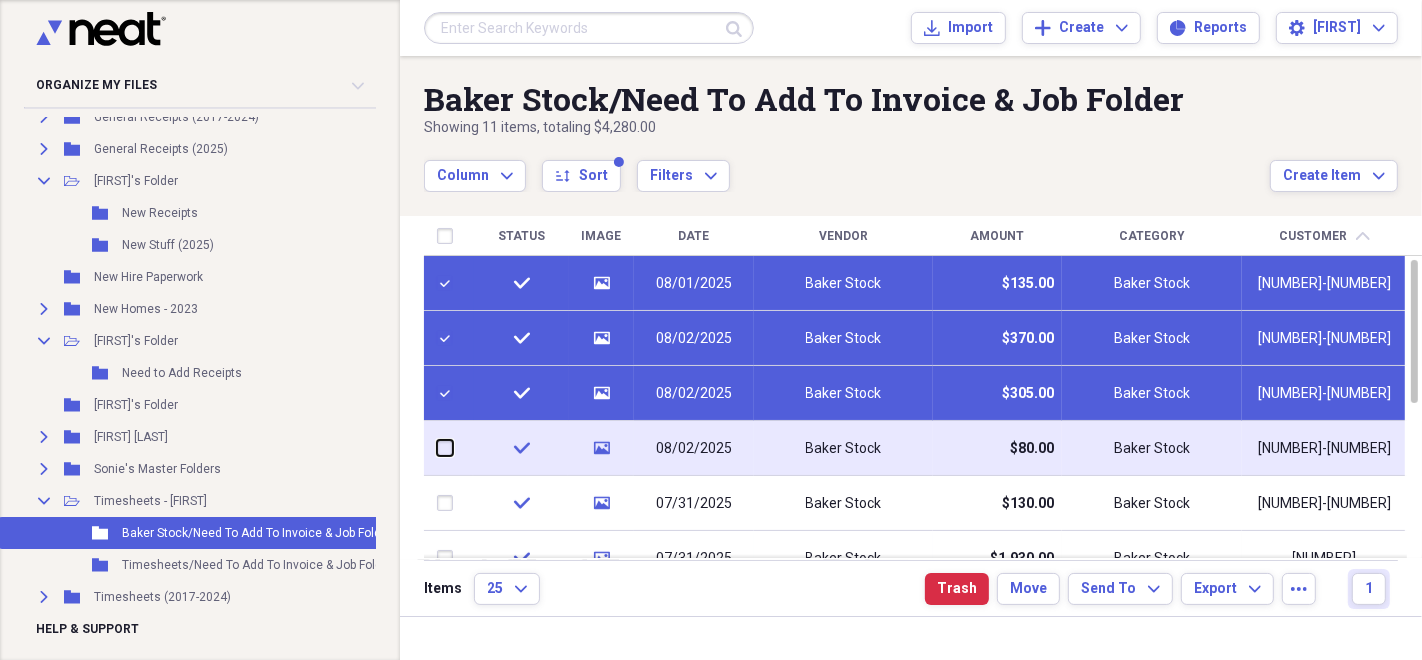 click at bounding box center (437, 448) 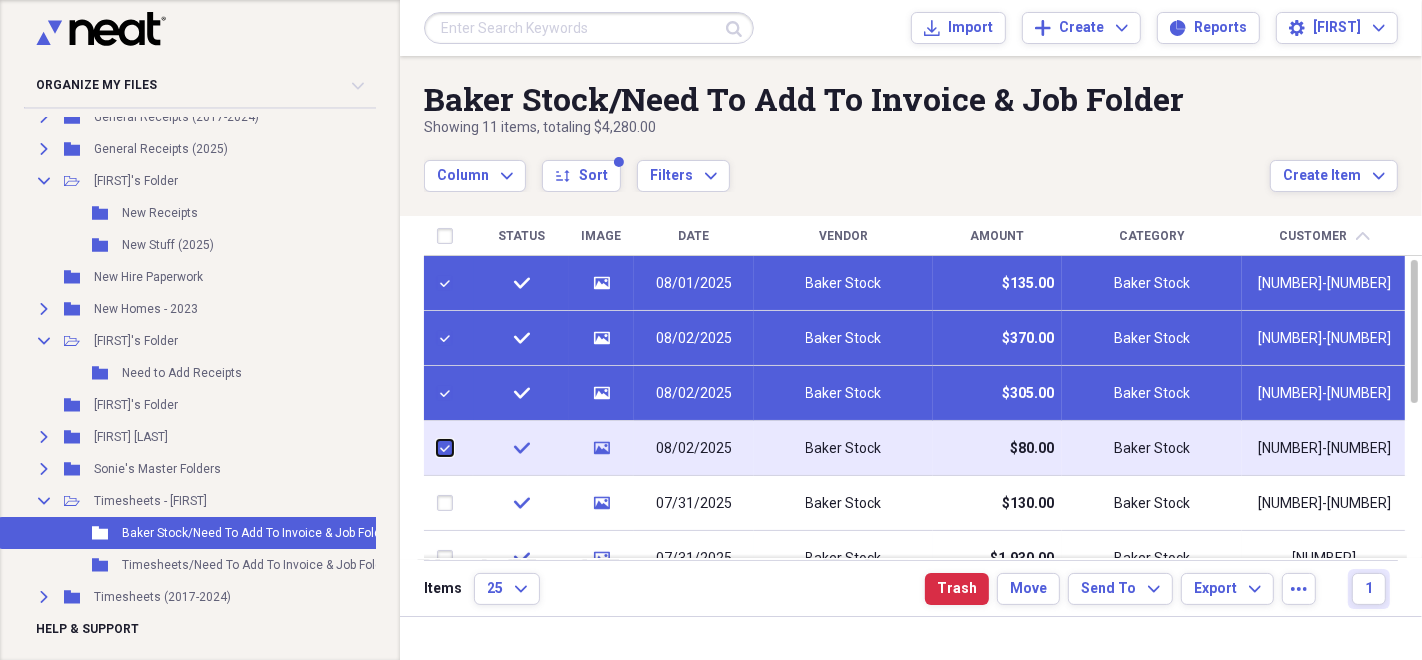 checkbox on "true" 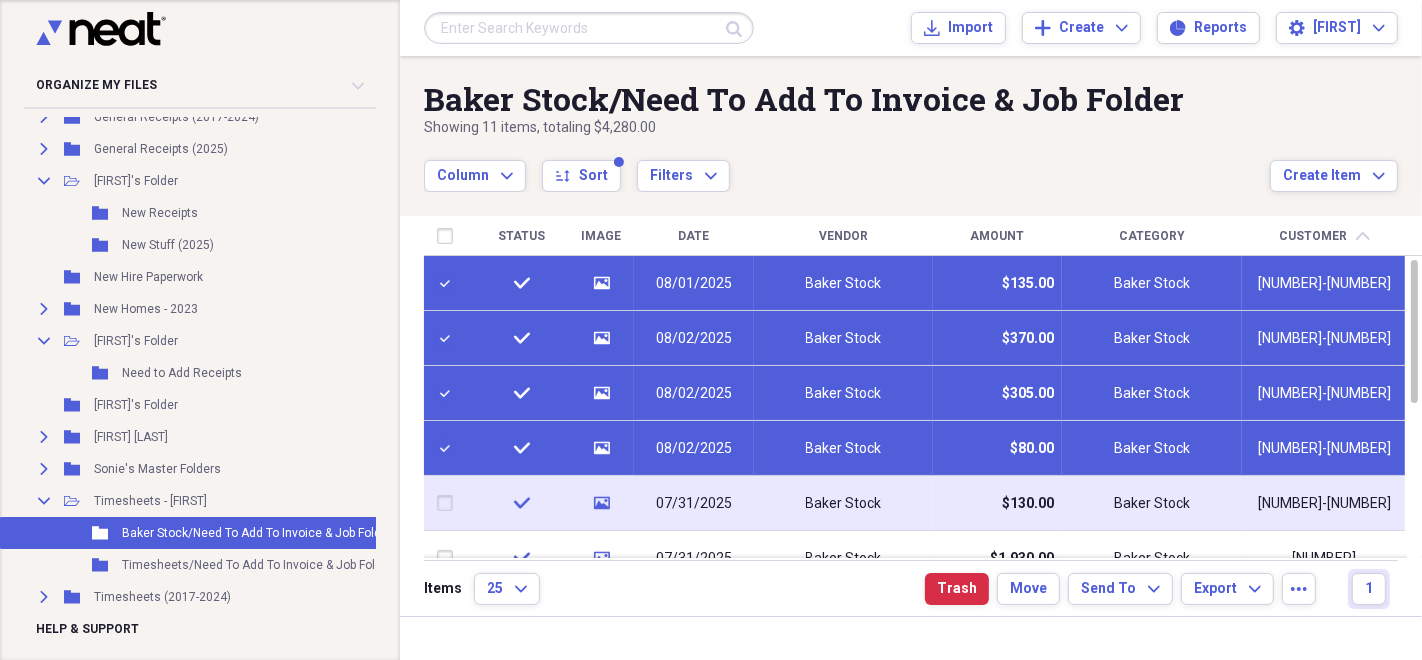 click at bounding box center (449, 503) 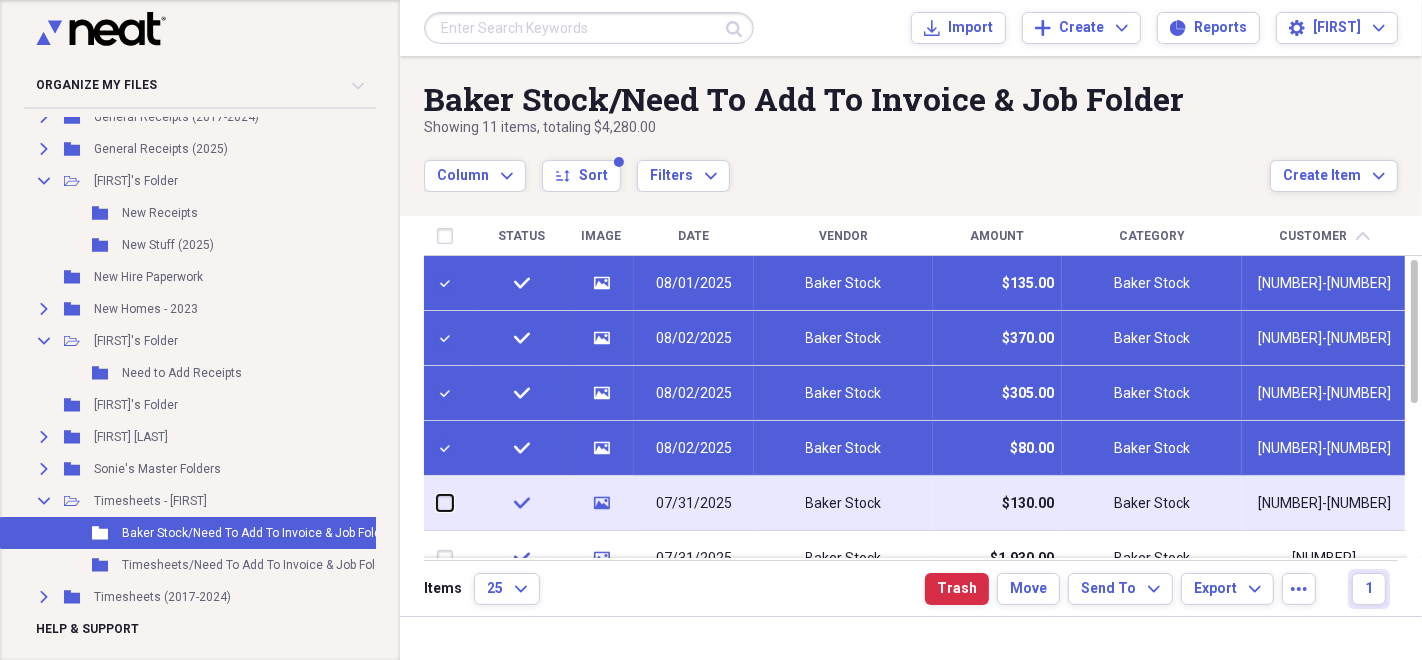 click at bounding box center [437, 503] 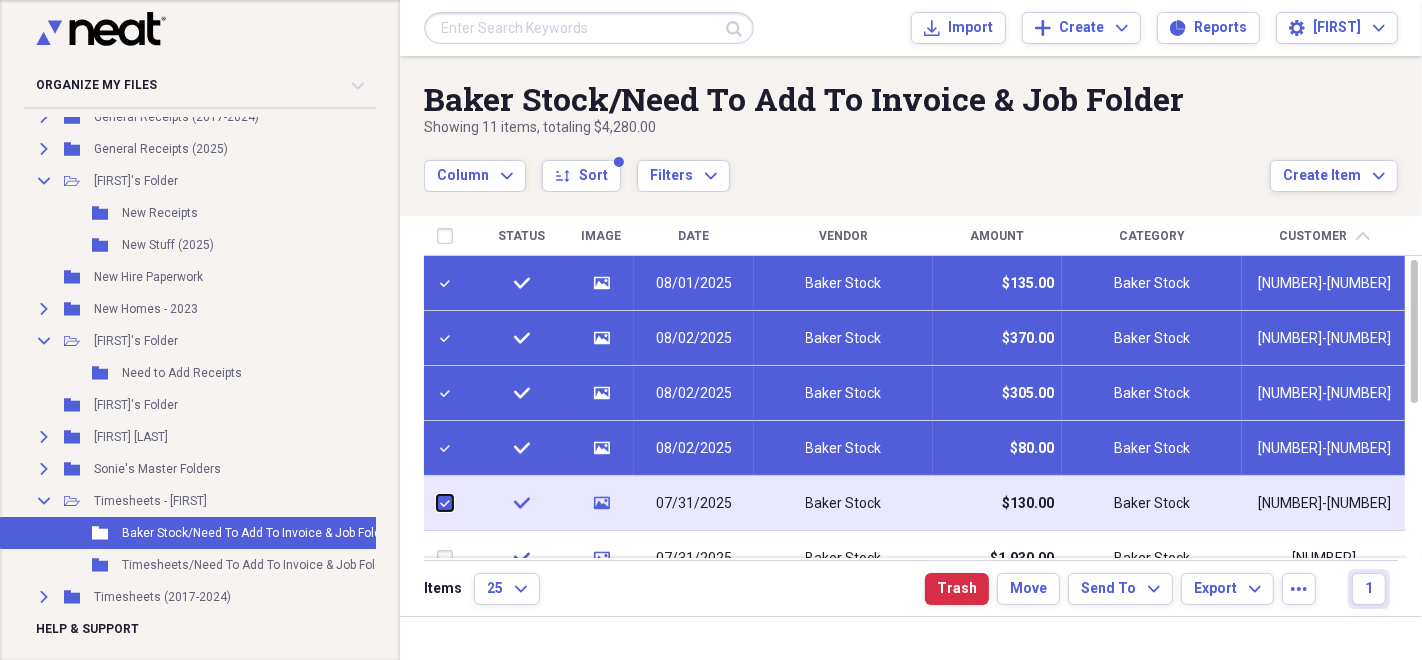 checkbox on "true" 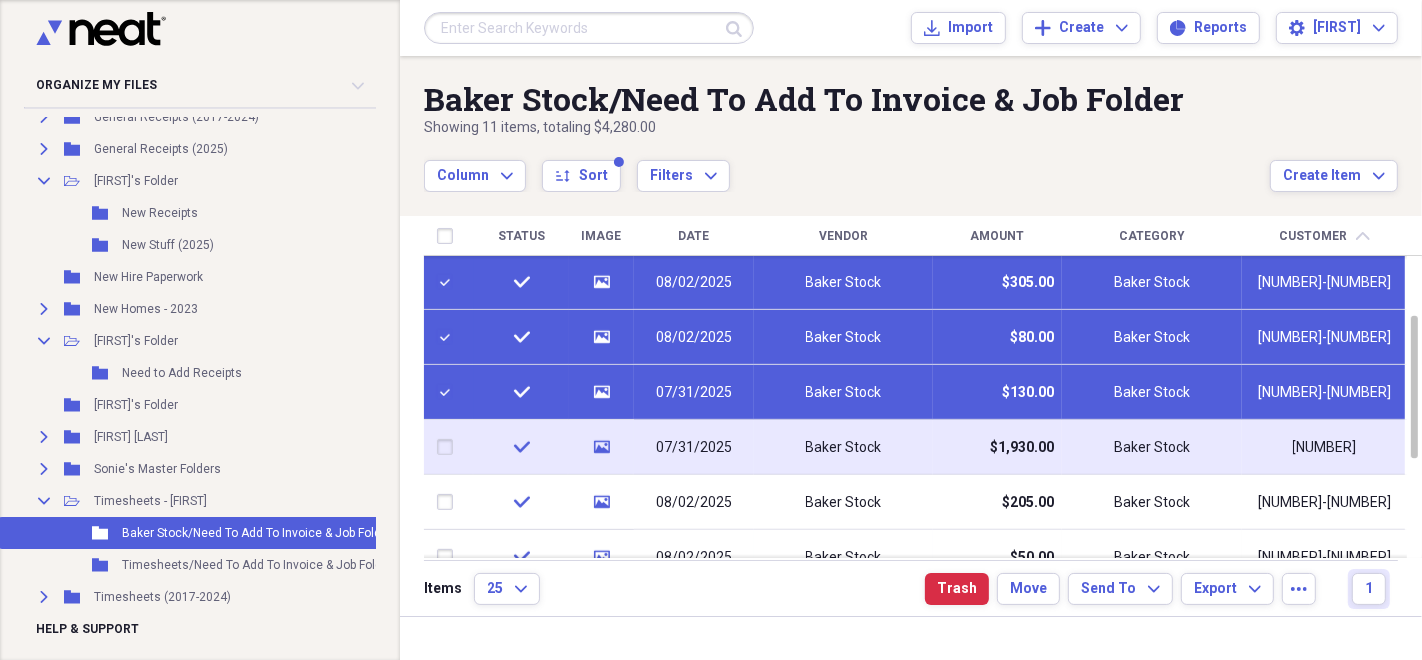 click at bounding box center (449, 447) 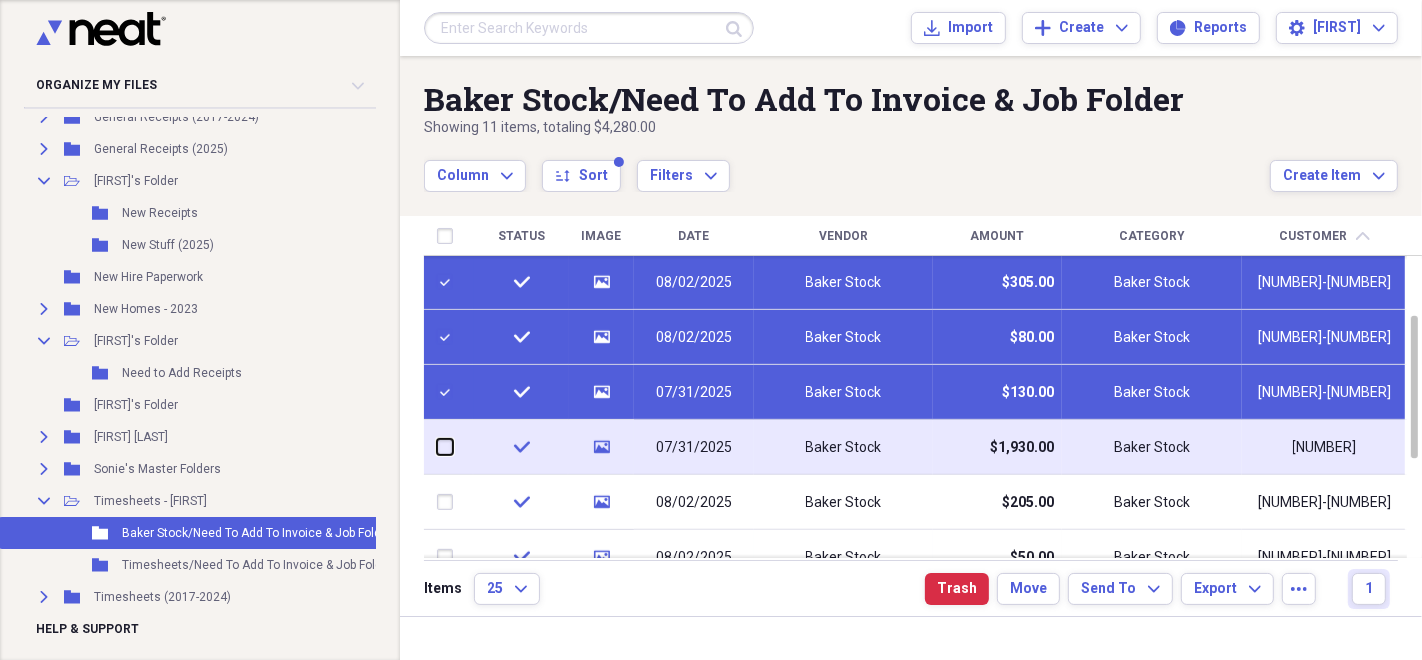 click at bounding box center [437, 447] 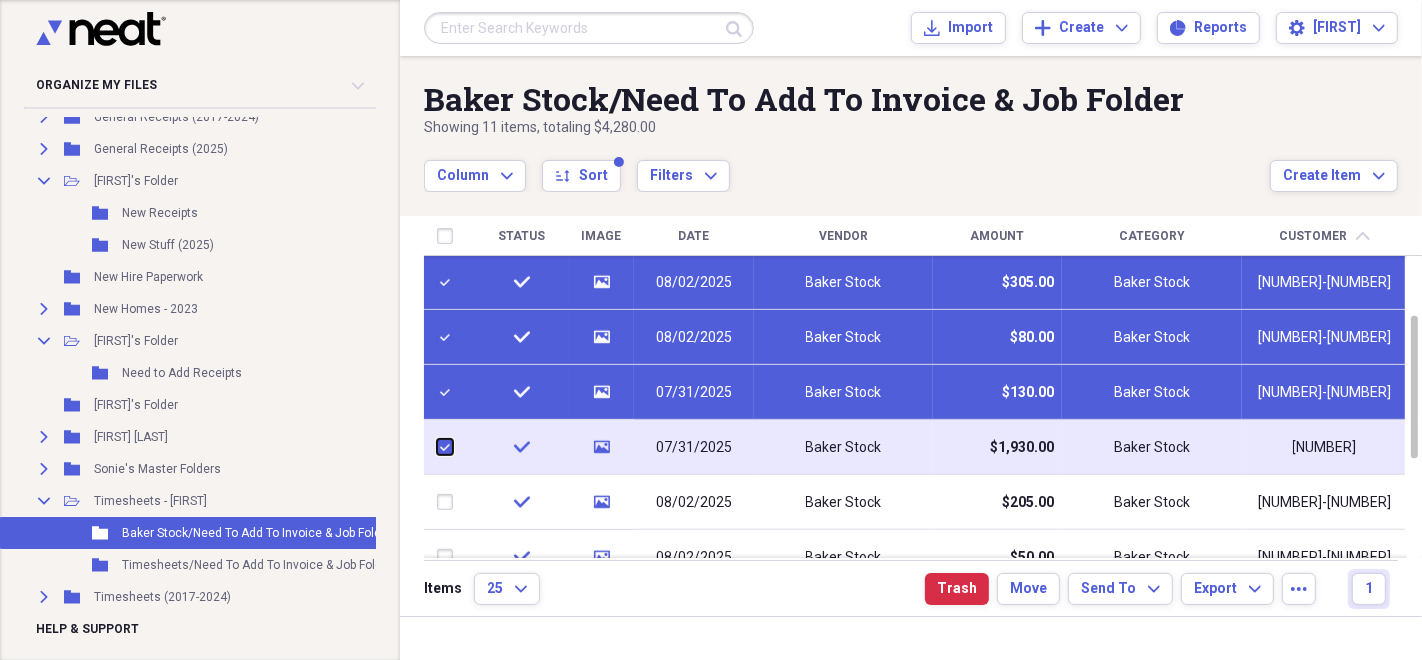checkbox on "true" 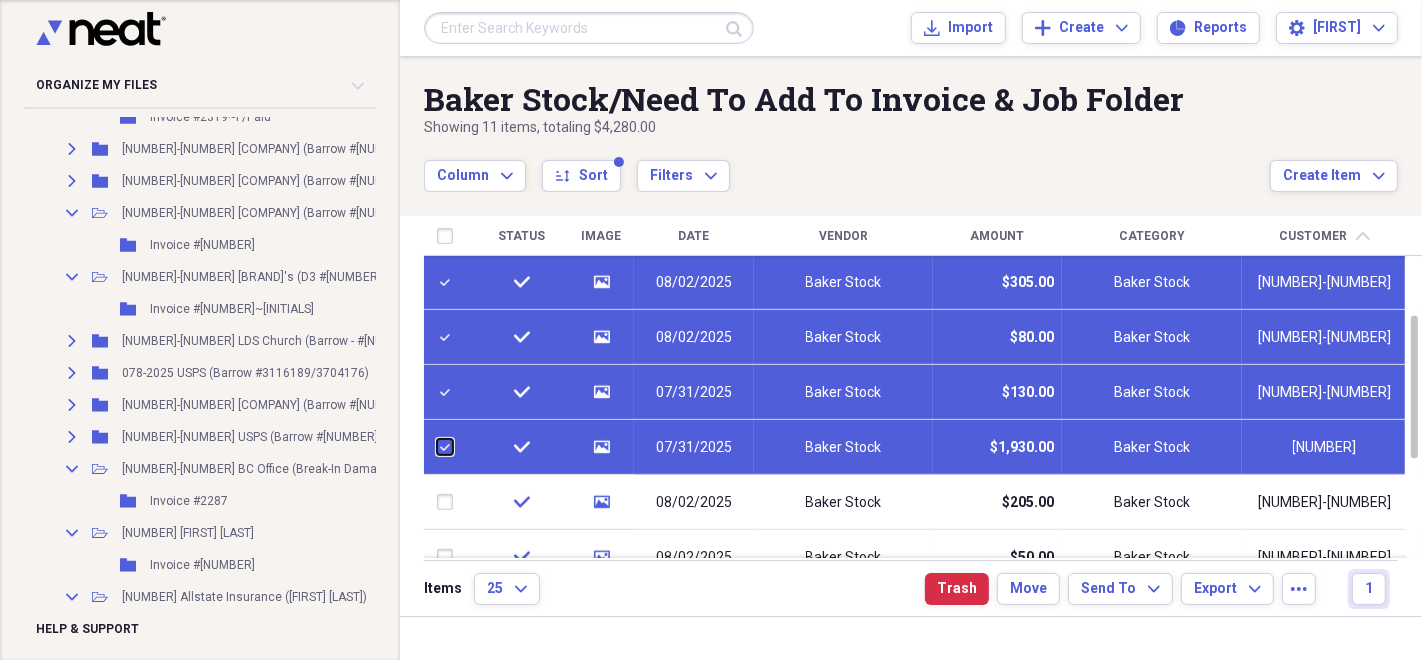 scroll, scrollTop: 2048, scrollLeft: 0, axis: vertical 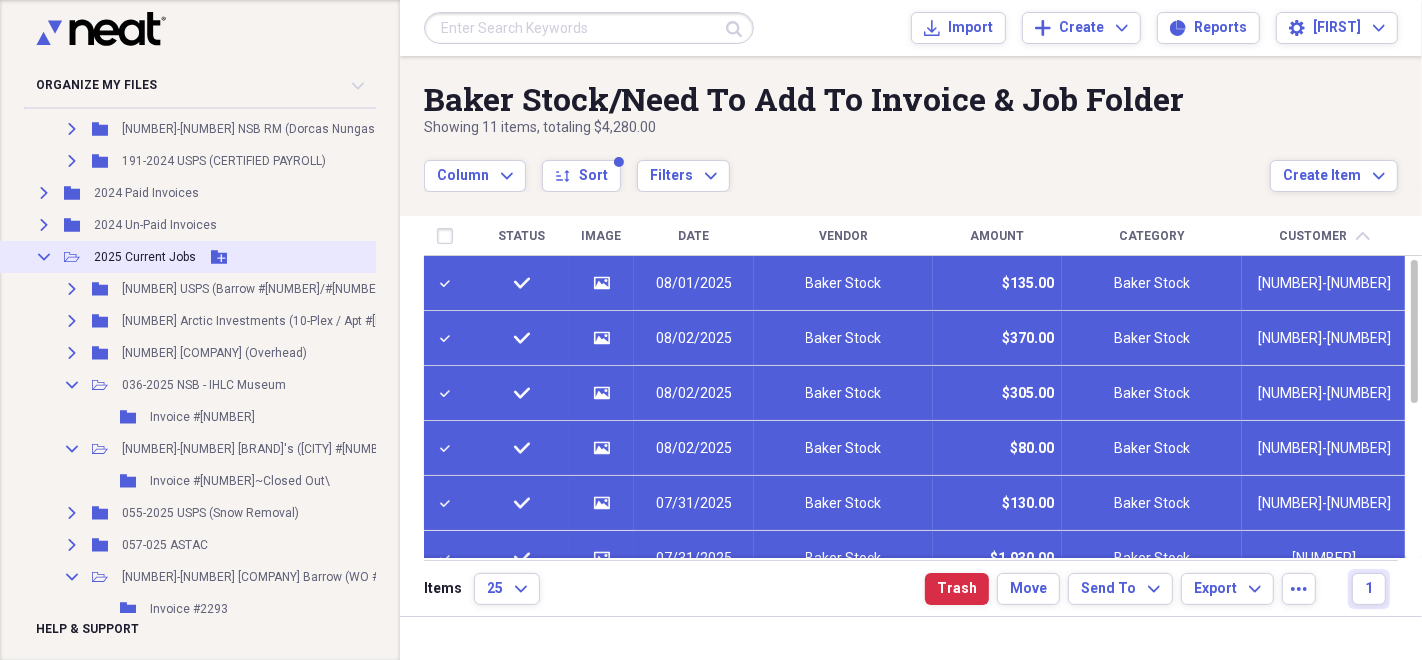 click on "Collapse" 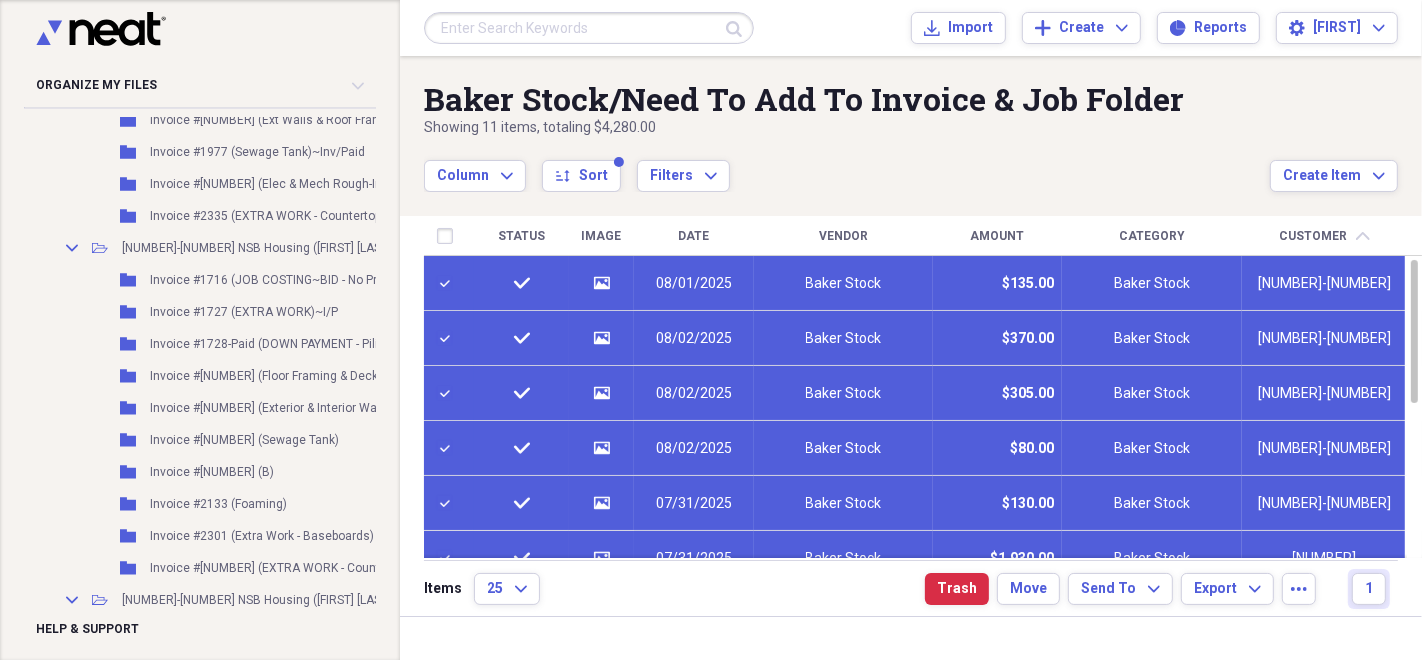 scroll, scrollTop: 382, scrollLeft: 0, axis: vertical 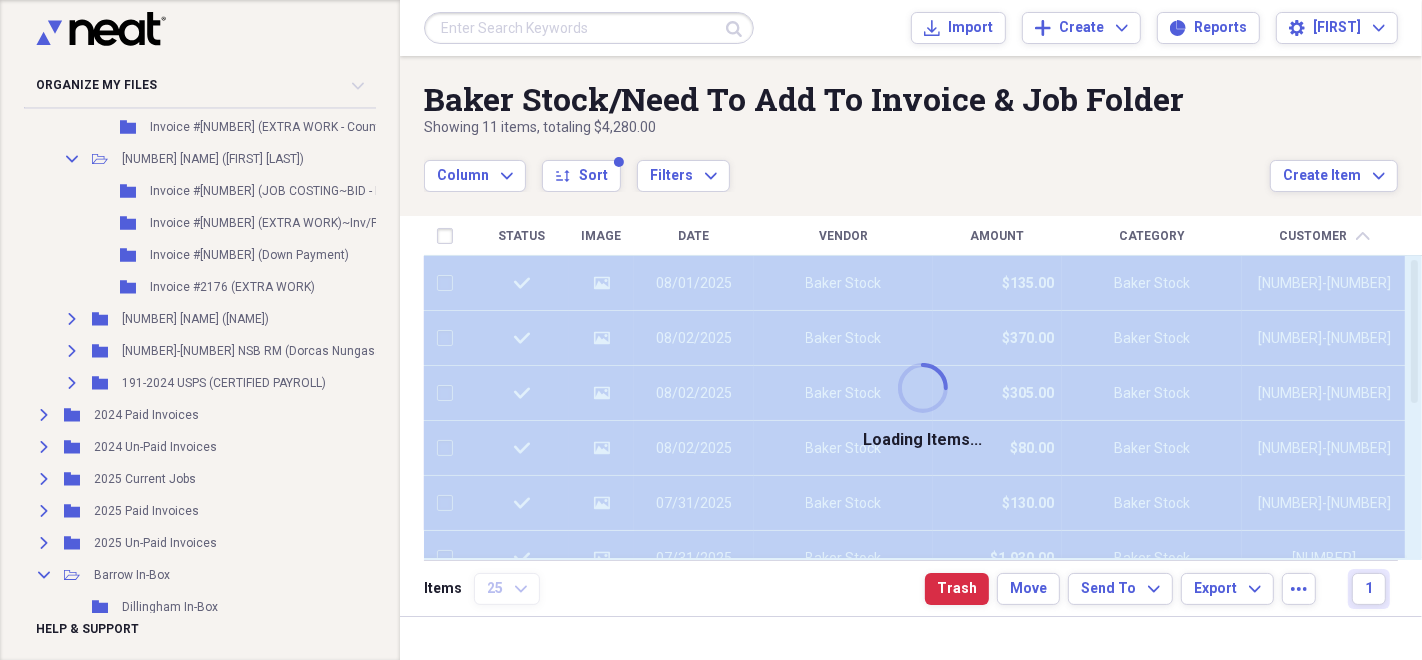 checkbox on "false" 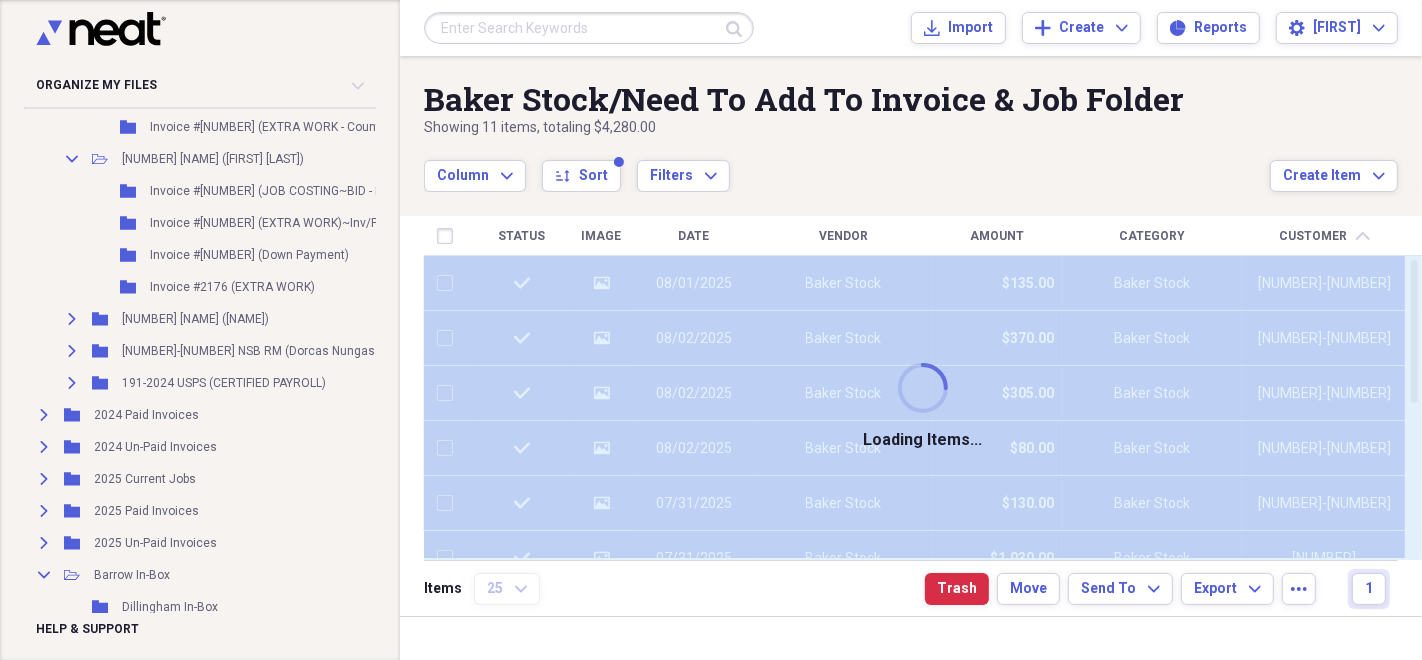 checkbox on "false" 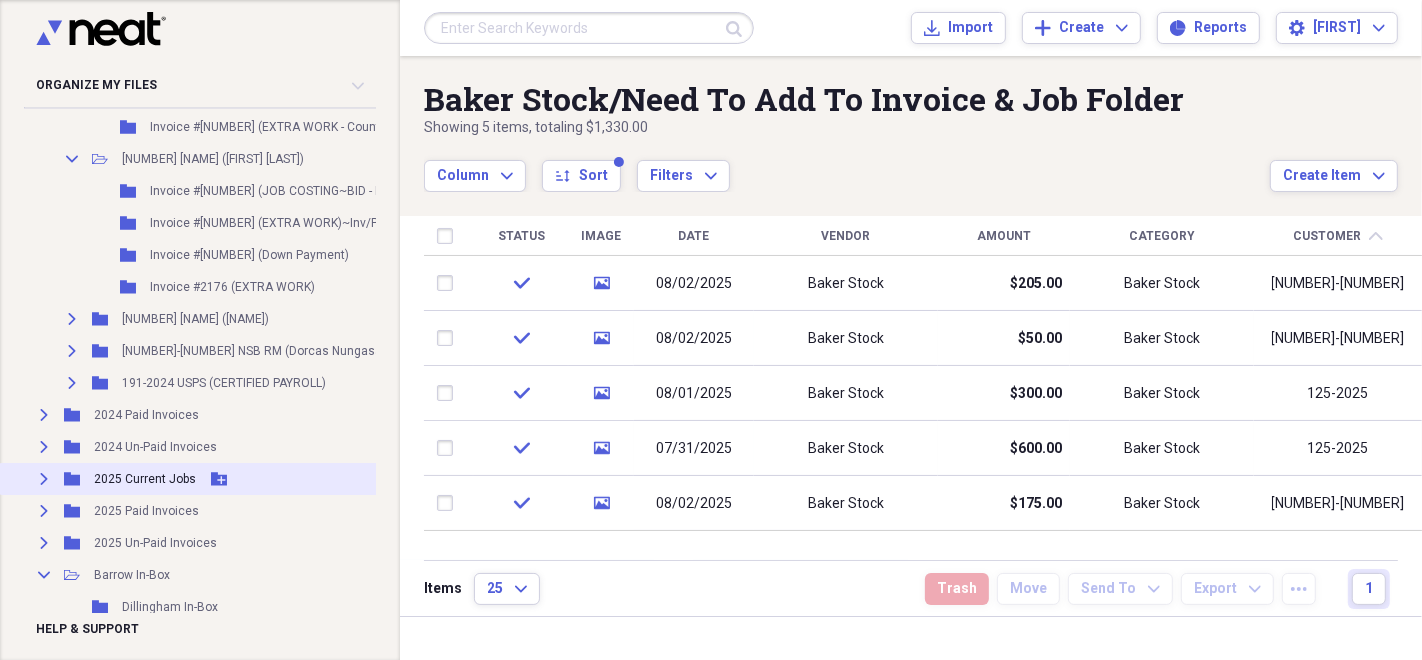 click on "Expand" 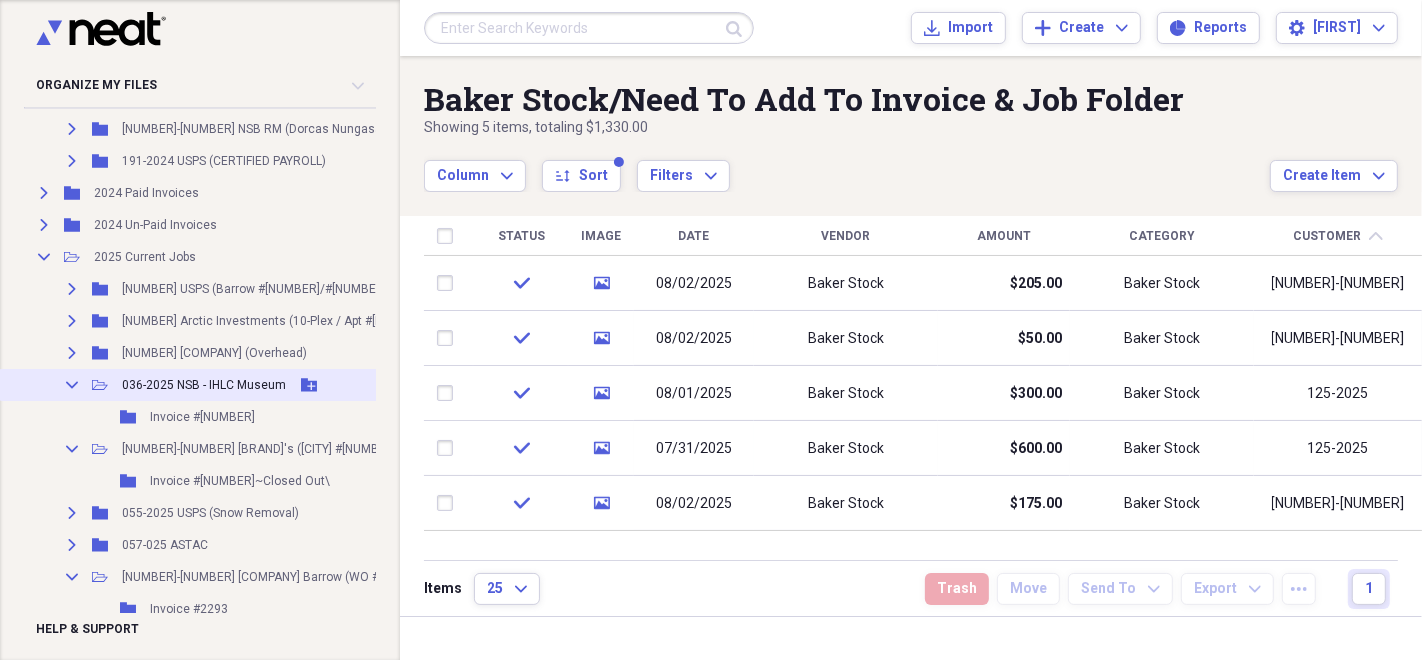 scroll, scrollTop: 1715, scrollLeft: 0, axis: vertical 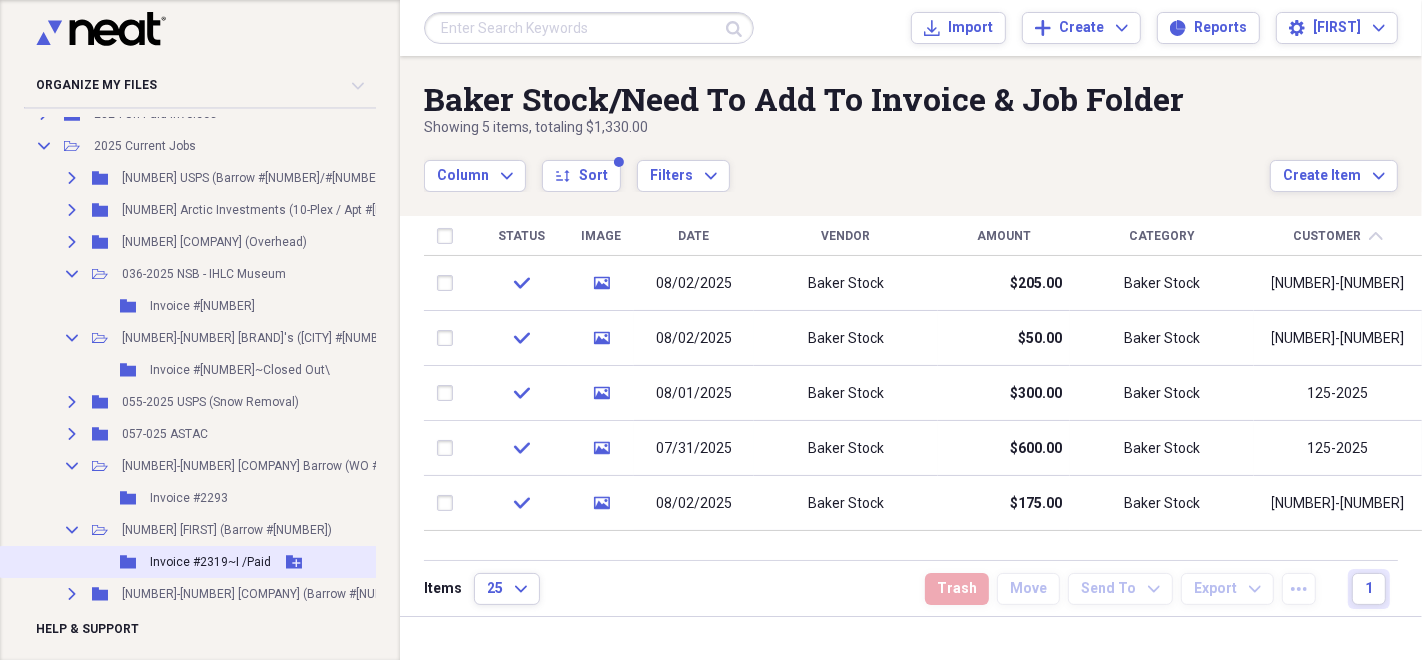 click on "Invoice #2319~I /Paid" at bounding box center (210, 562) 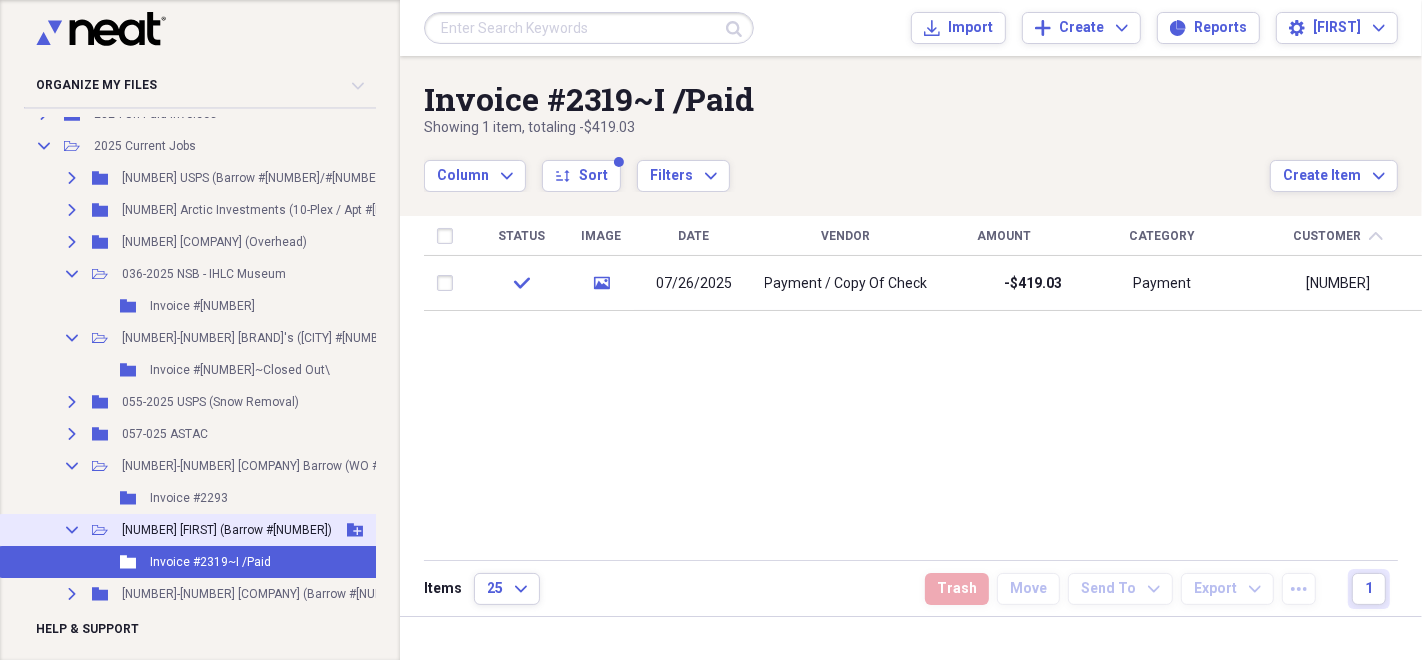 click on "[NUMBER] [FIRST] (Barrow #[NUMBER])" at bounding box center (227, 530) 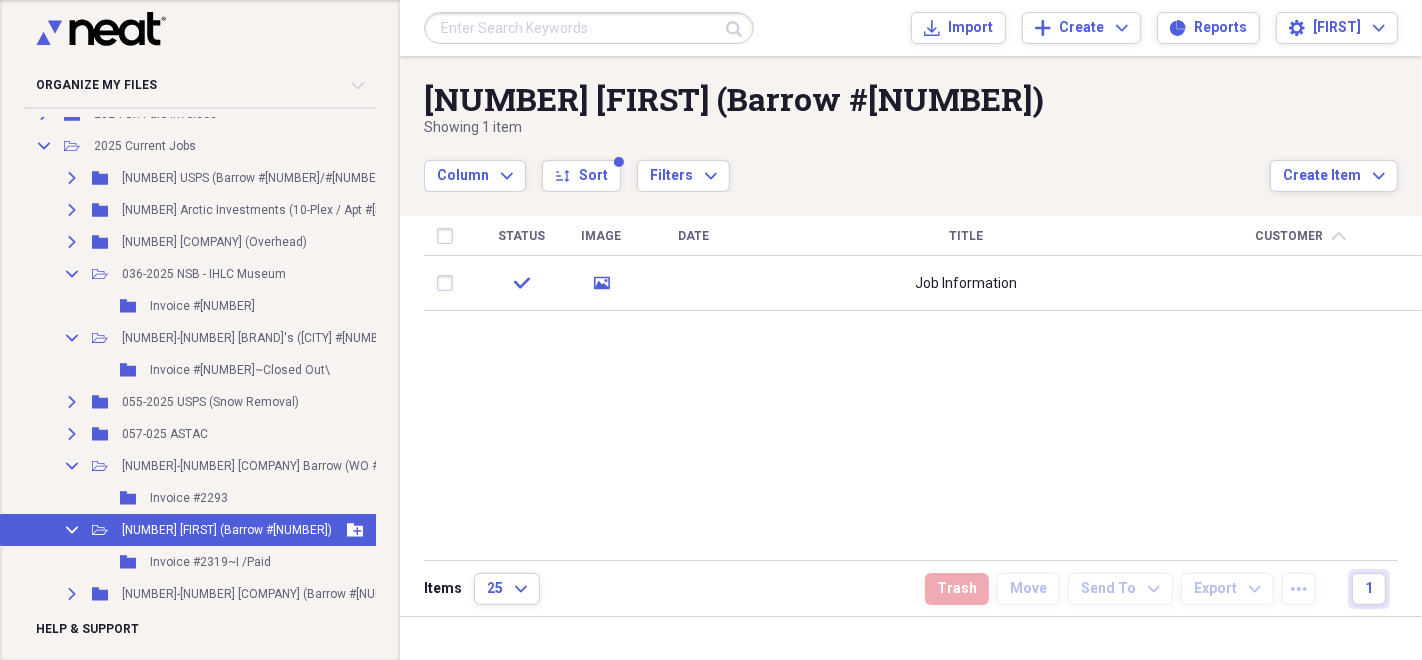 scroll, scrollTop: 1382, scrollLeft: 0, axis: vertical 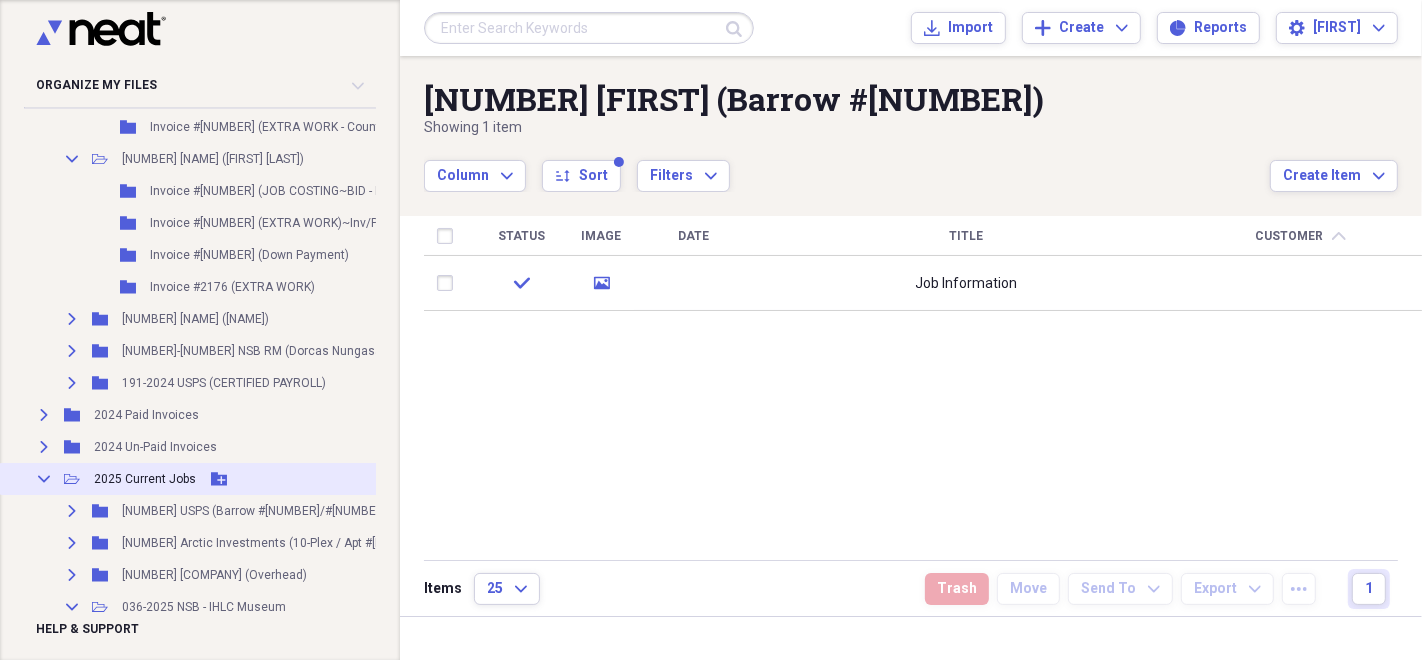 click on "Collapse" at bounding box center [44, 479] 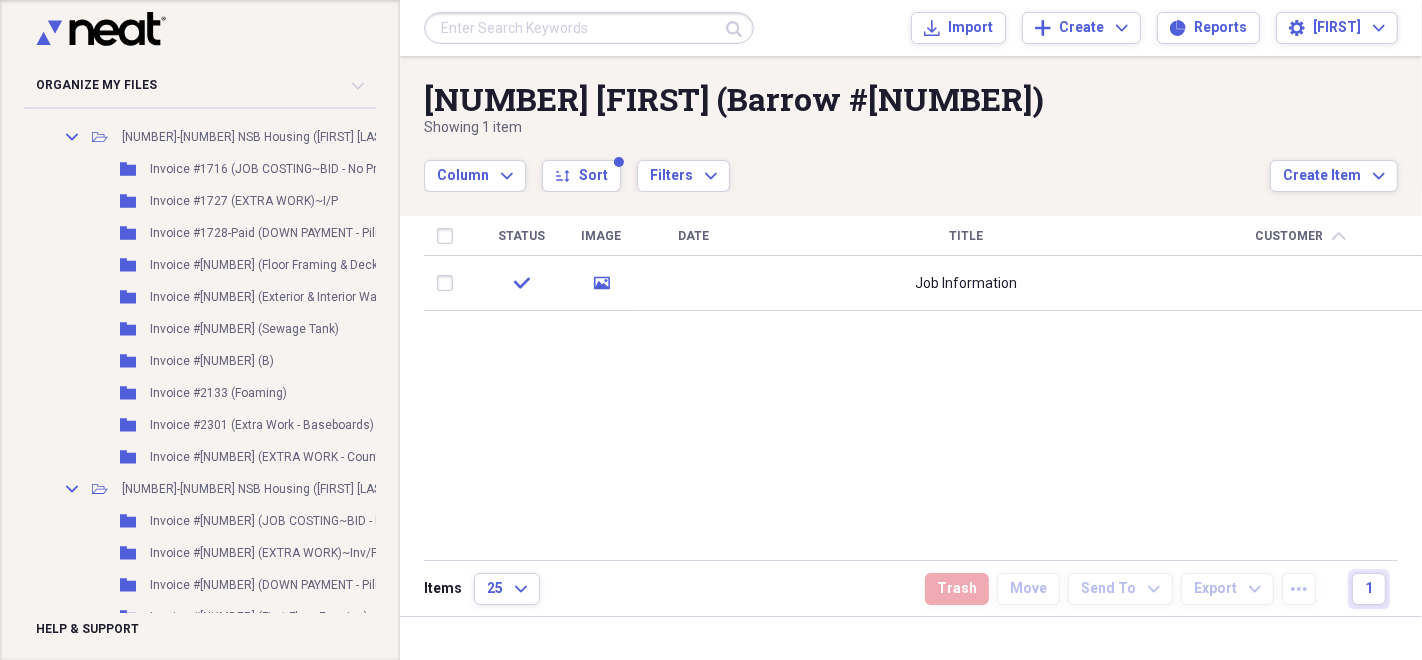 scroll, scrollTop: 493, scrollLeft: 0, axis: vertical 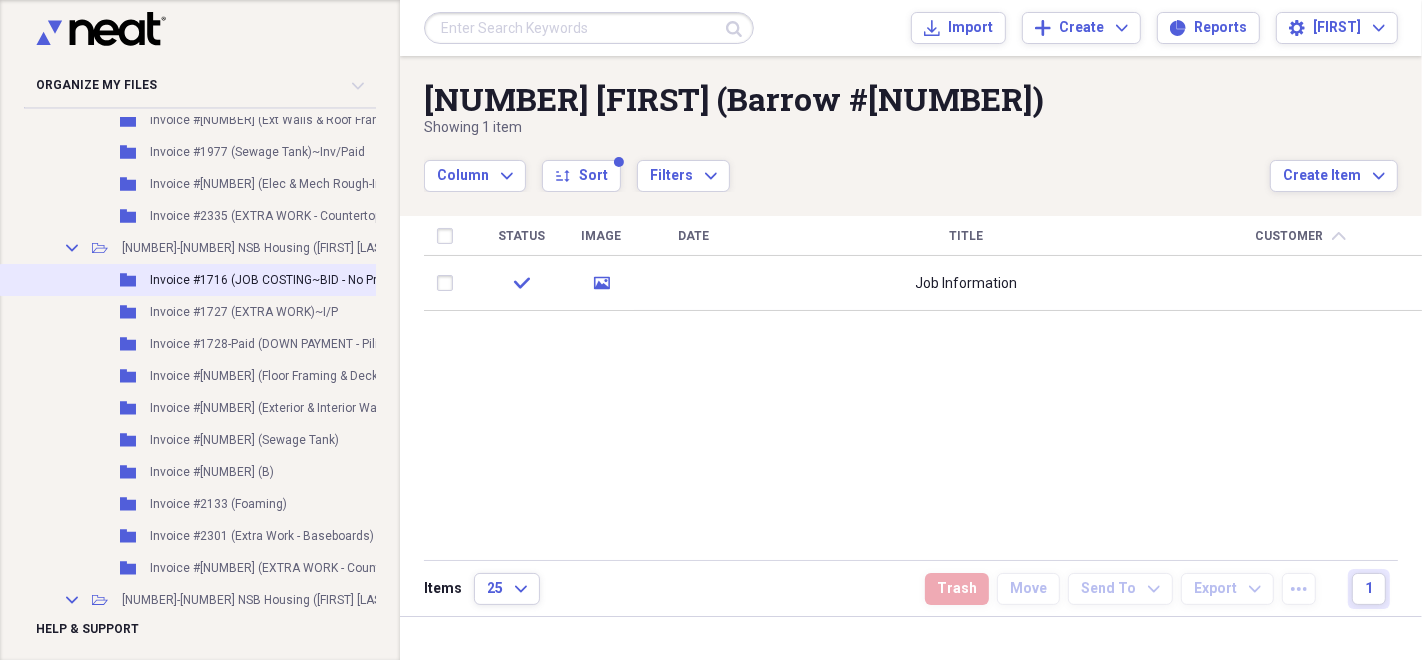 click on "Invoice #1716 (JOB COSTING~BID - No Profit)" at bounding box center (274, 280) 